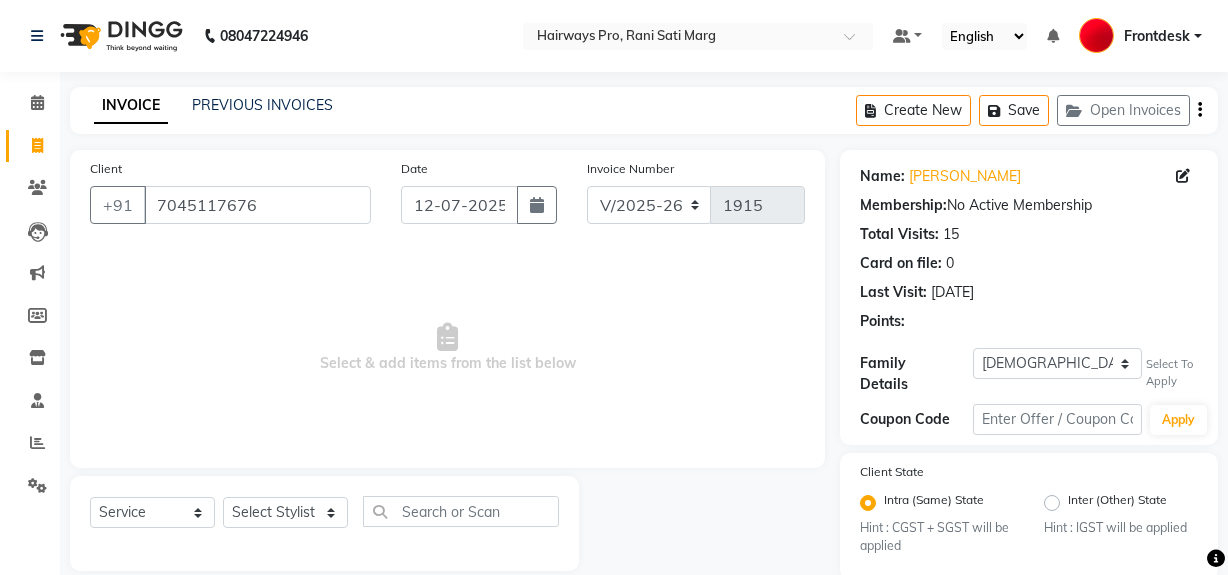 select on "787" 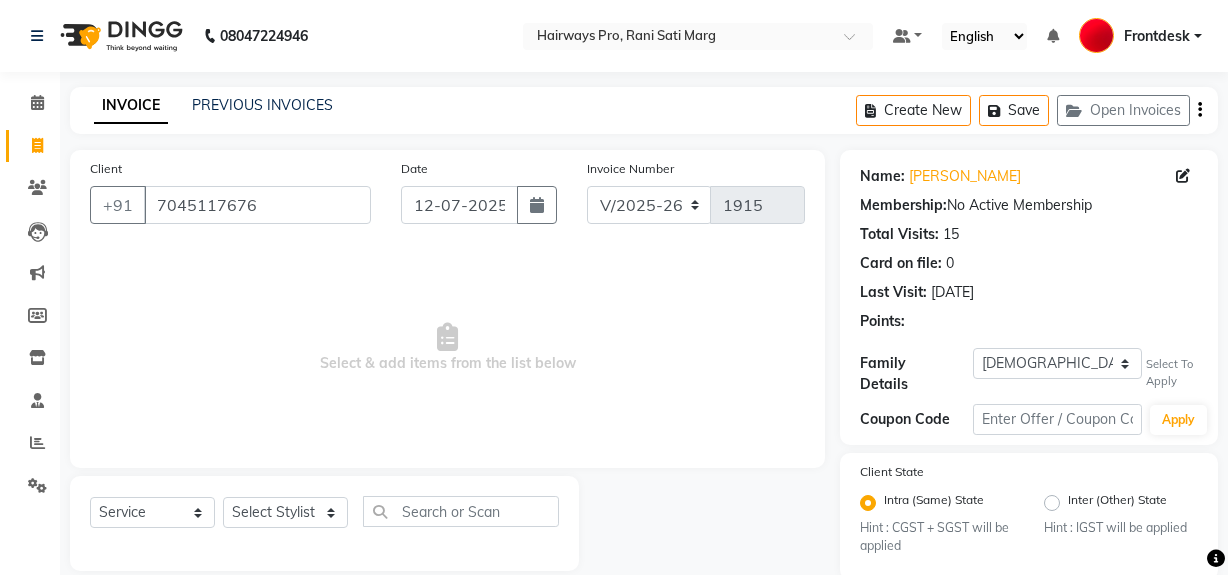 scroll, scrollTop: 30, scrollLeft: 0, axis: vertical 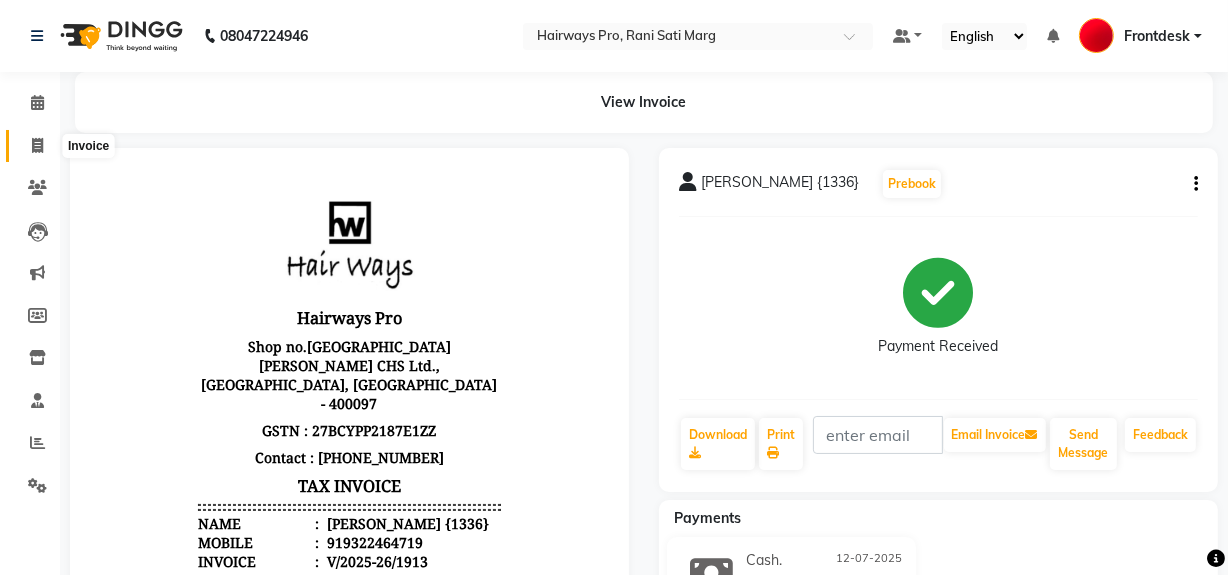 click 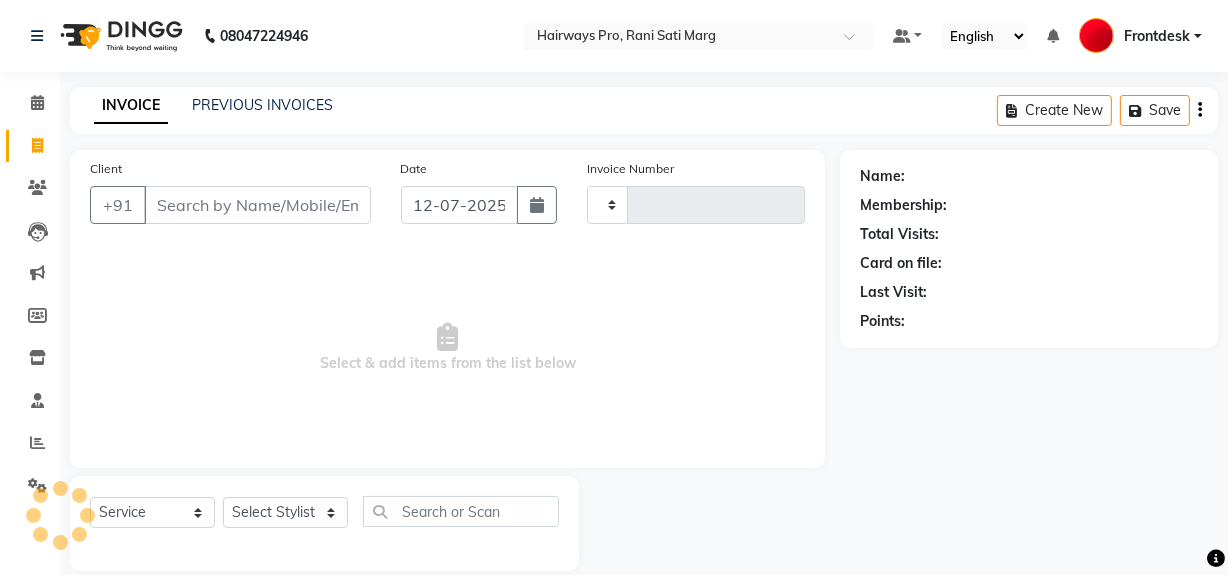 scroll, scrollTop: 26, scrollLeft: 0, axis: vertical 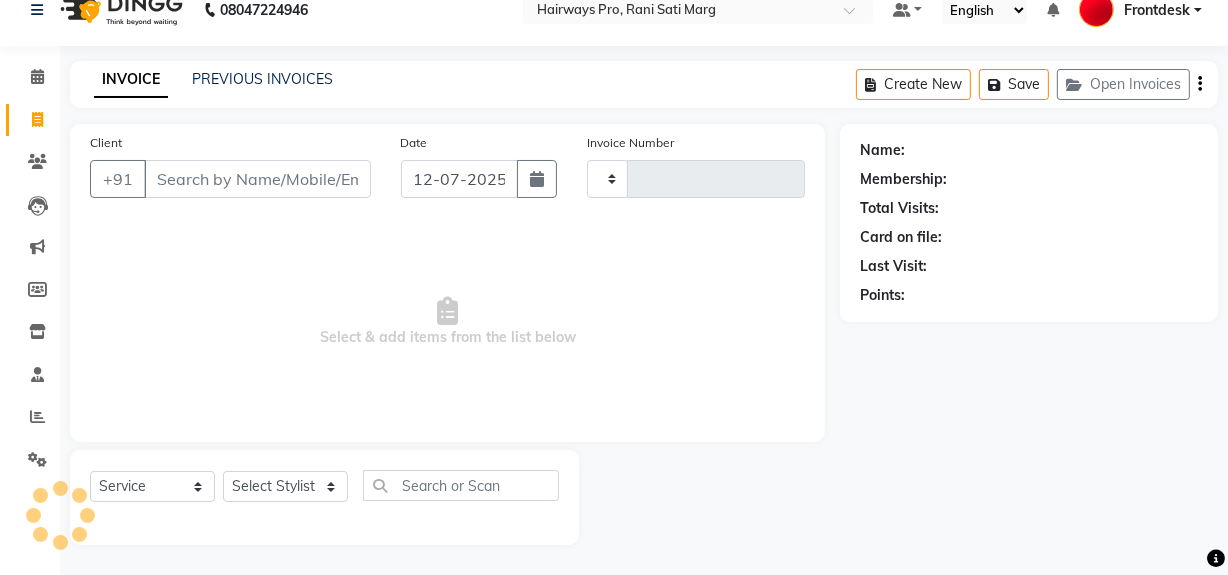type on "1915" 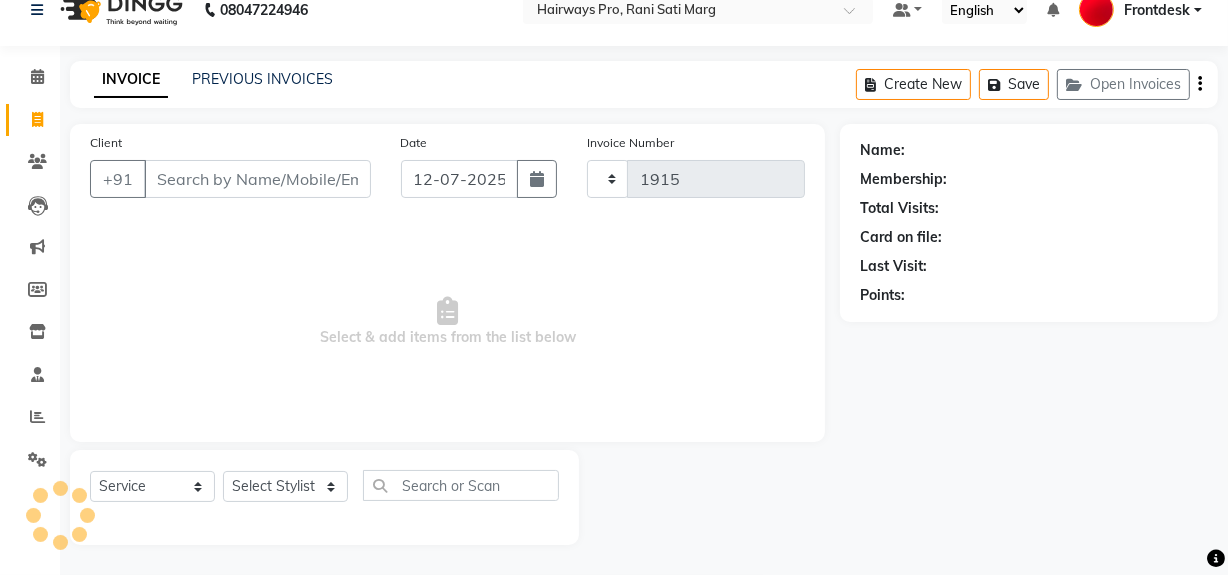 select on "787" 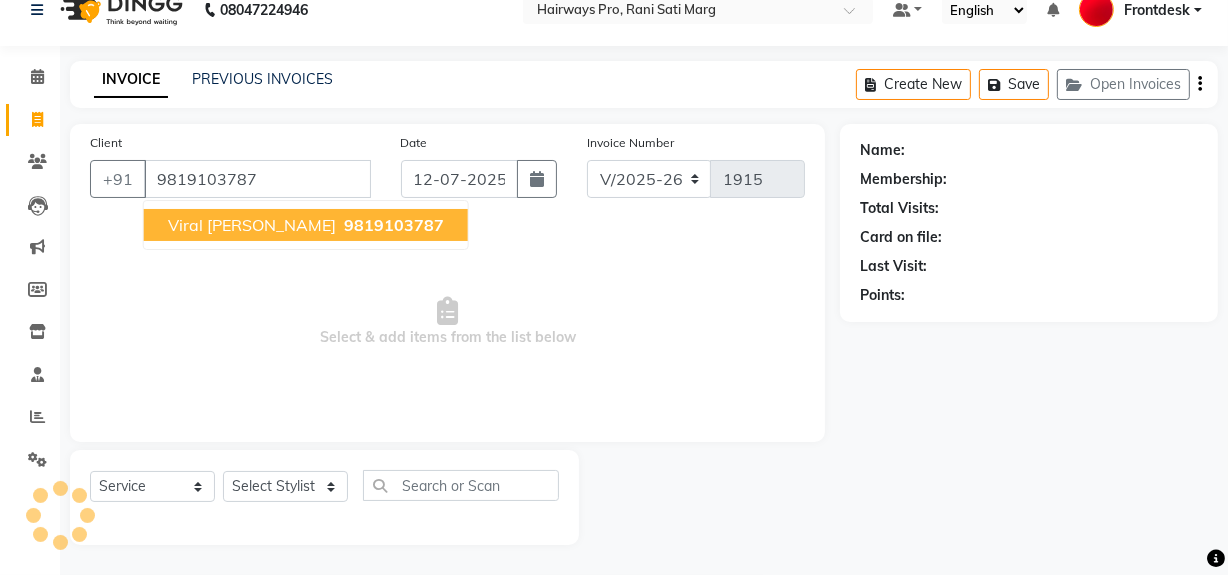 type on "9819103787" 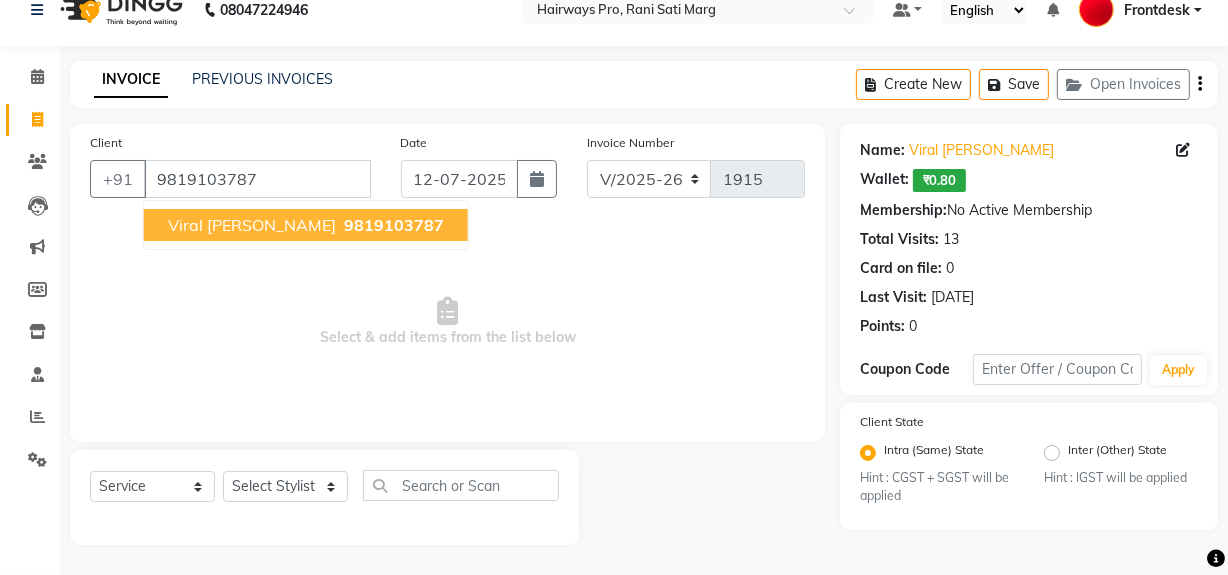 click on "9819103787" at bounding box center [394, 225] 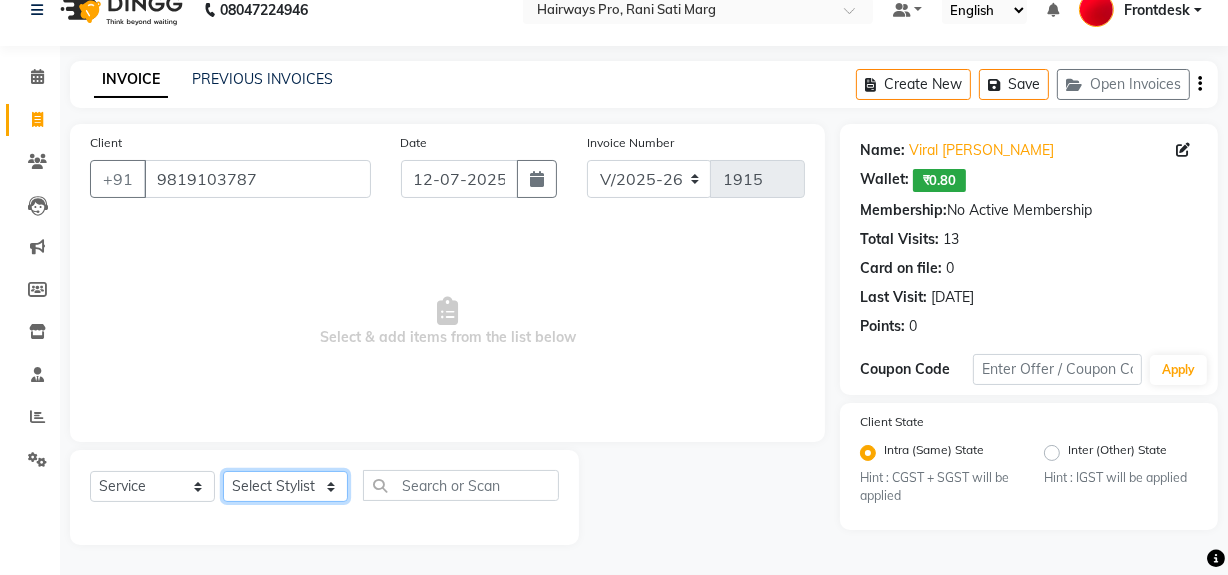 click on "Select Stylist ABID [PERSON_NAME] Frontdesk INTEZAR [PERSON_NAME] [PERSON_NAME] [PERSON_NAME] [PERSON_NAME] [PERSON_NAME] [PERSON_NAME]" 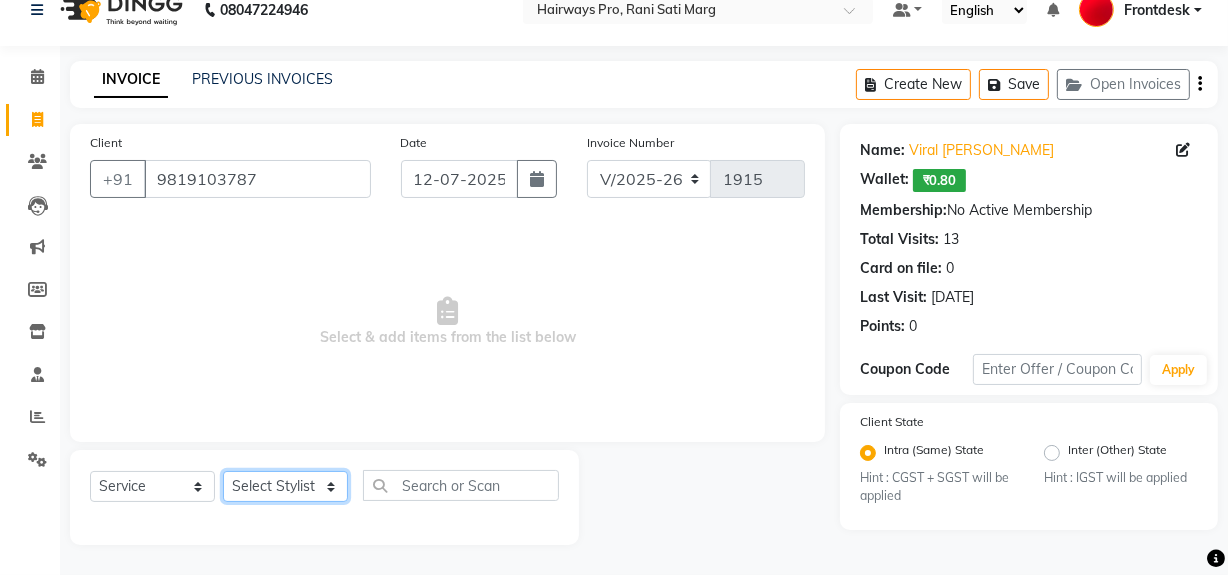 select on "17690" 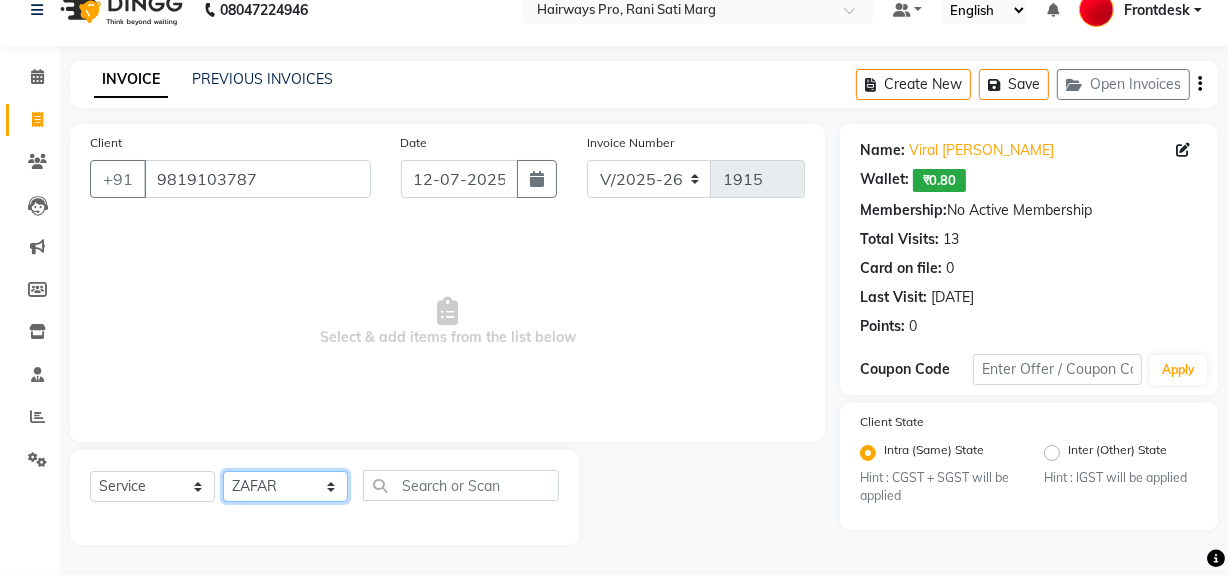 click on "Select Stylist ABID [PERSON_NAME] Frontdesk INTEZAR [PERSON_NAME] [PERSON_NAME] [PERSON_NAME] [PERSON_NAME] [PERSON_NAME] [PERSON_NAME]" 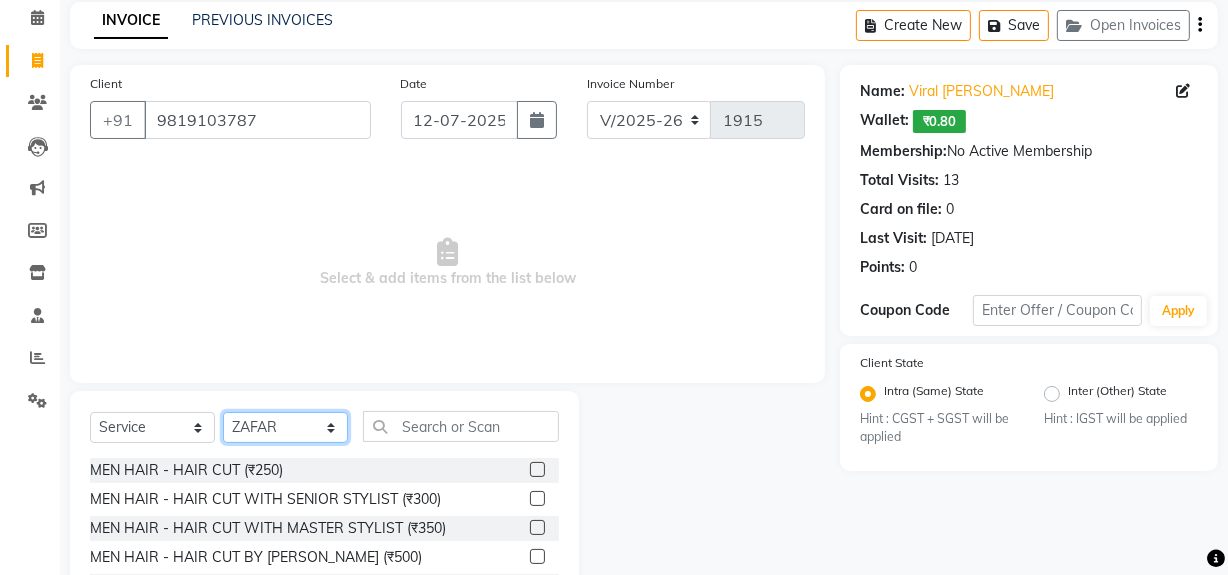 scroll, scrollTop: 117, scrollLeft: 0, axis: vertical 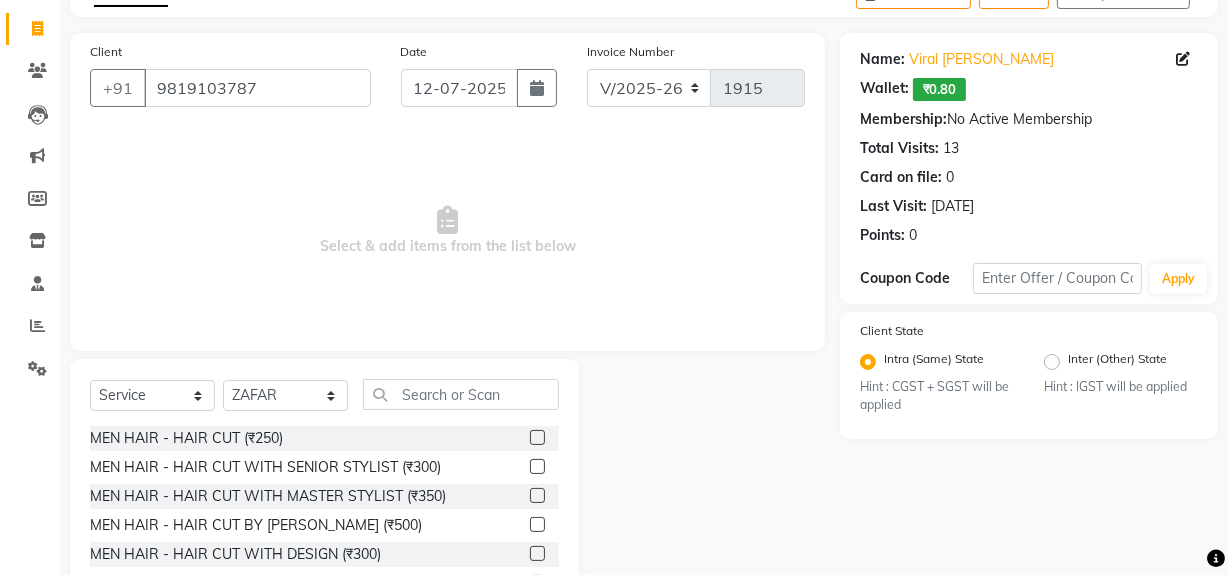 click 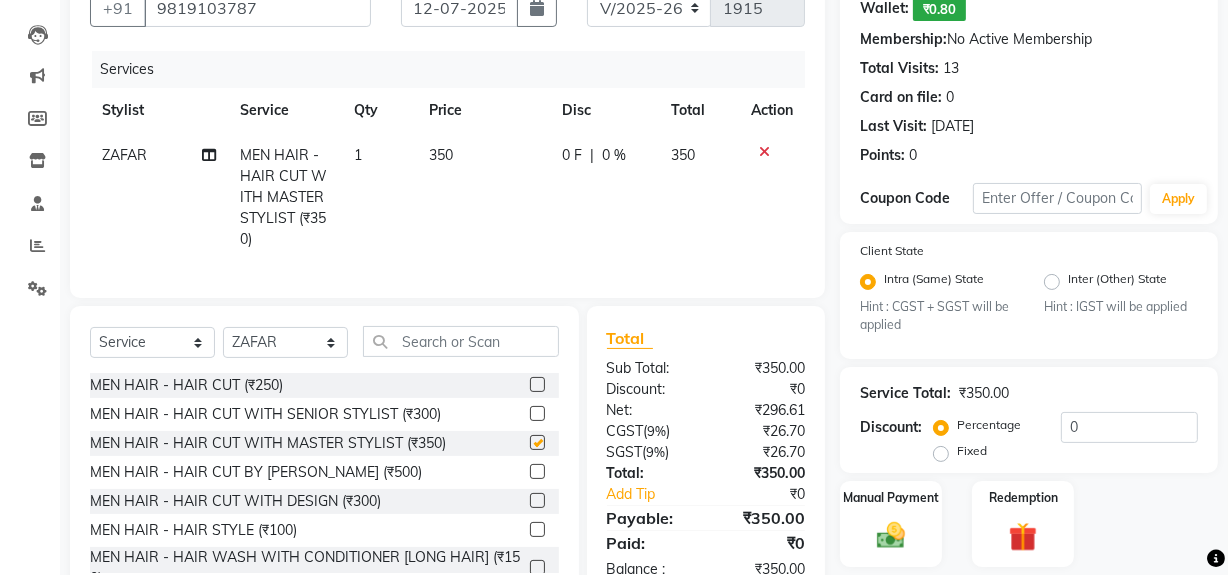 scroll, scrollTop: 266, scrollLeft: 0, axis: vertical 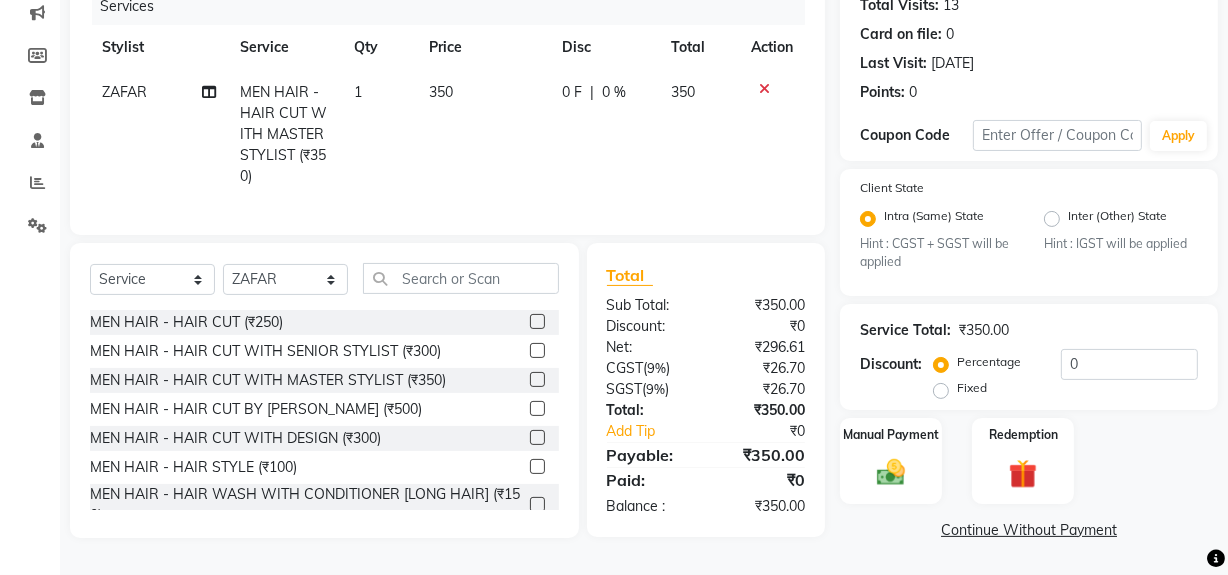 checkbox on "false" 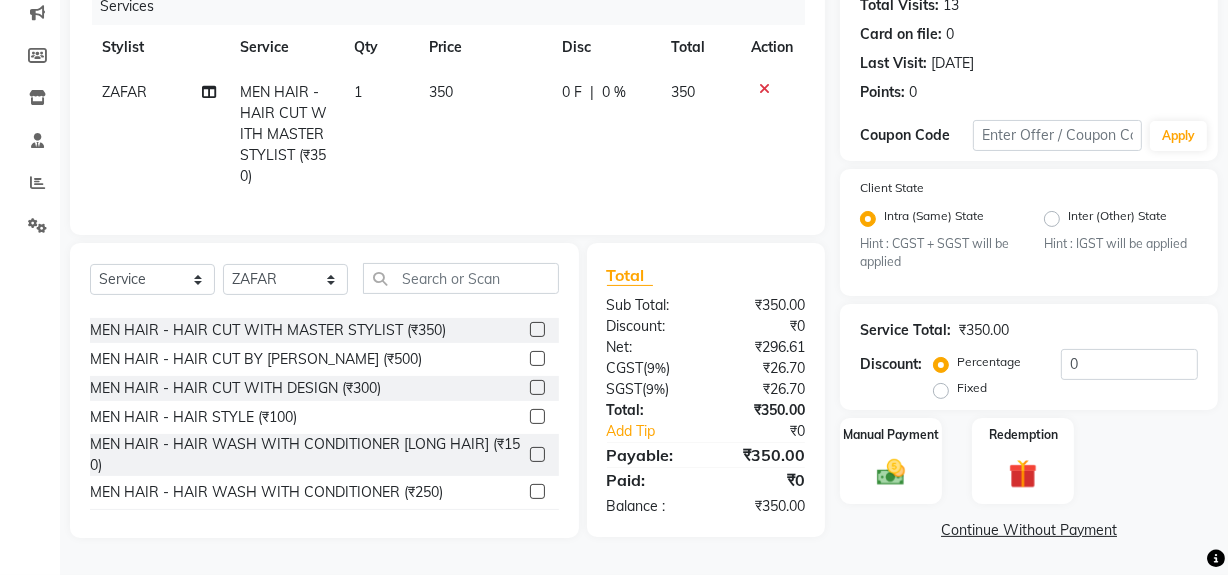 scroll, scrollTop: 90, scrollLeft: 0, axis: vertical 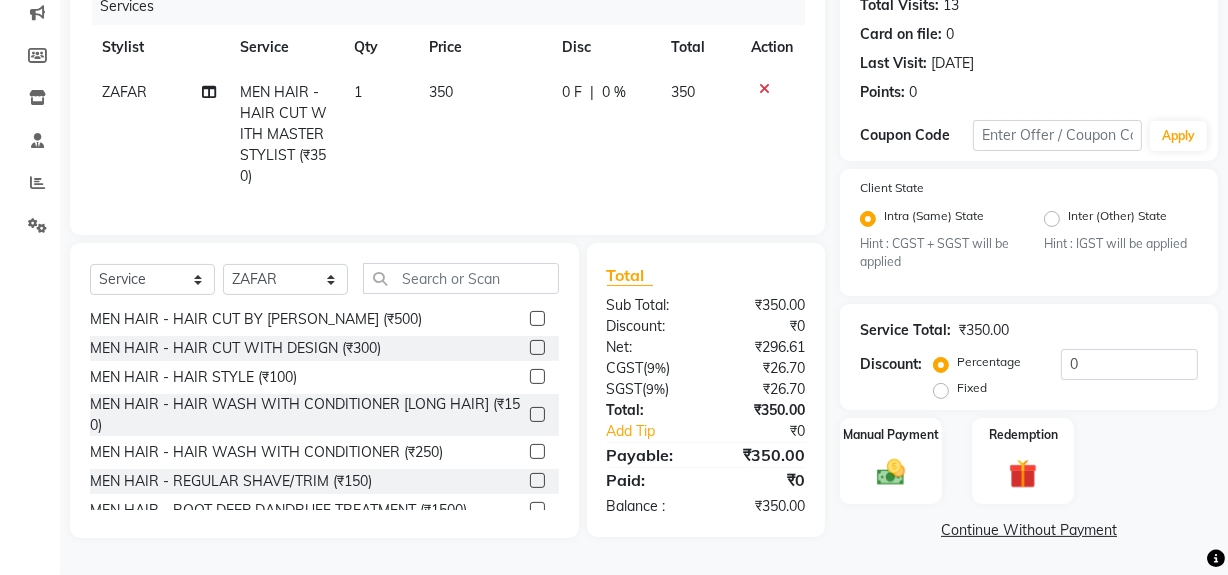 click 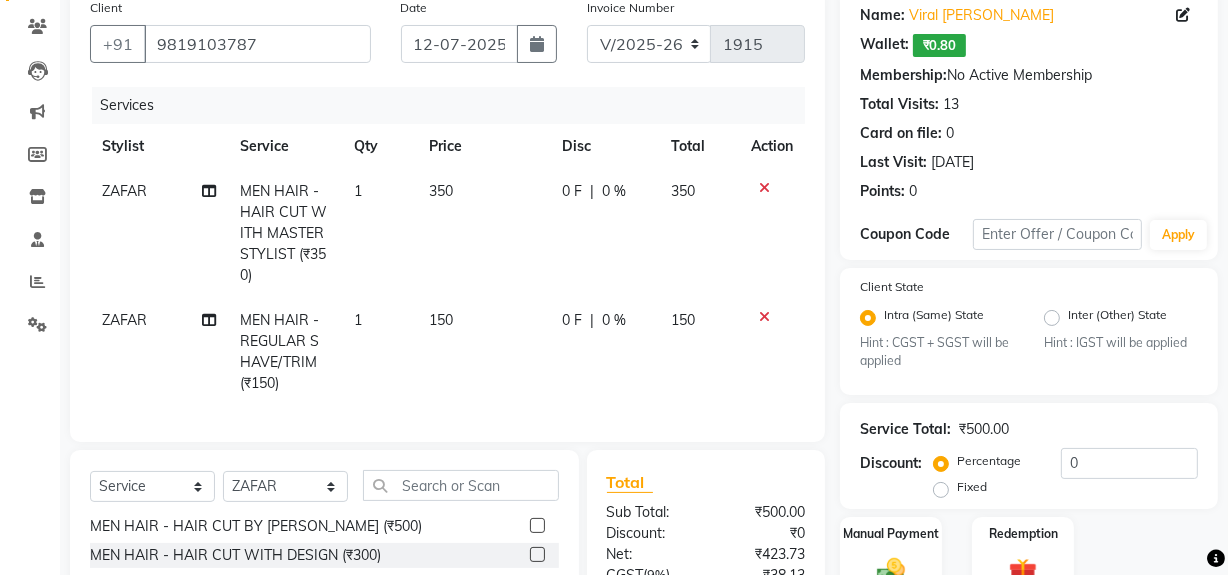 scroll, scrollTop: 0, scrollLeft: 0, axis: both 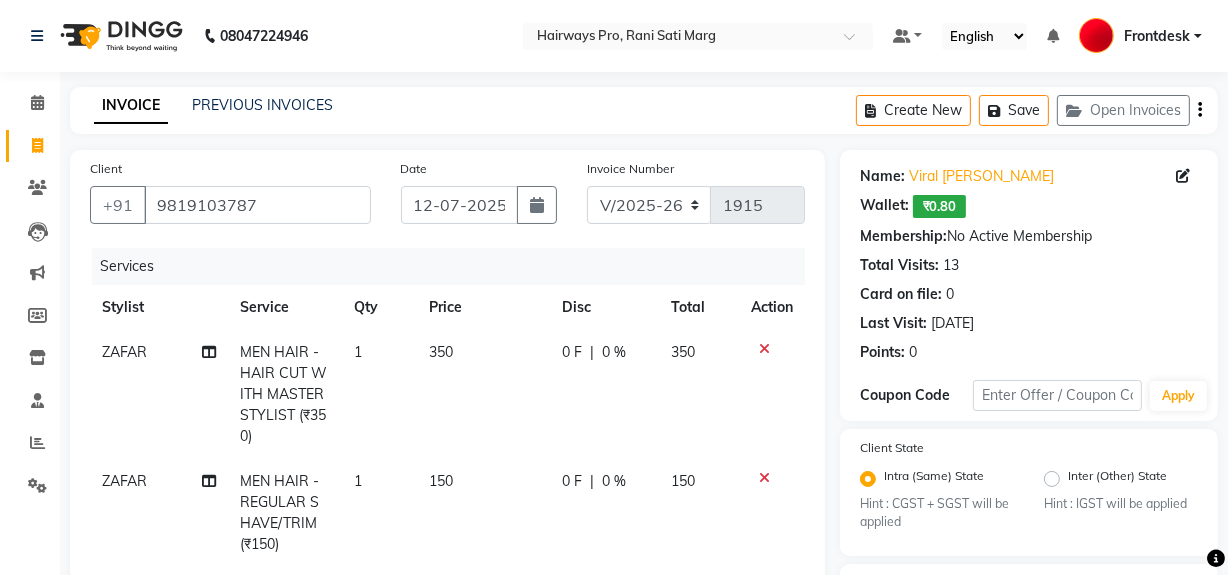 checkbox on "false" 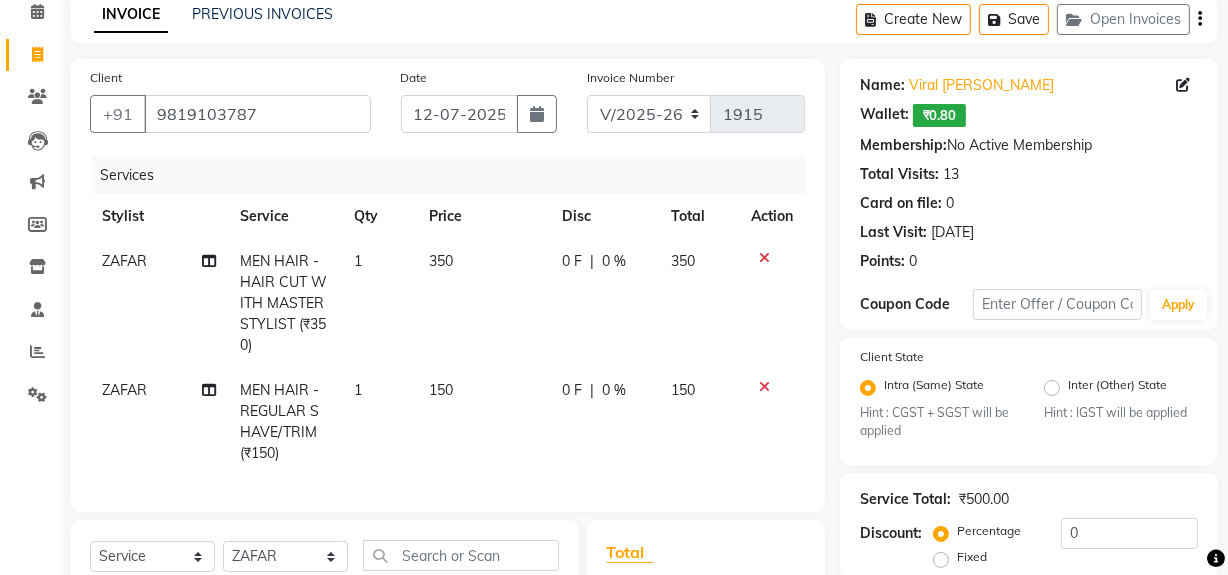 scroll, scrollTop: 272, scrollLeft: 0, axis: vertical 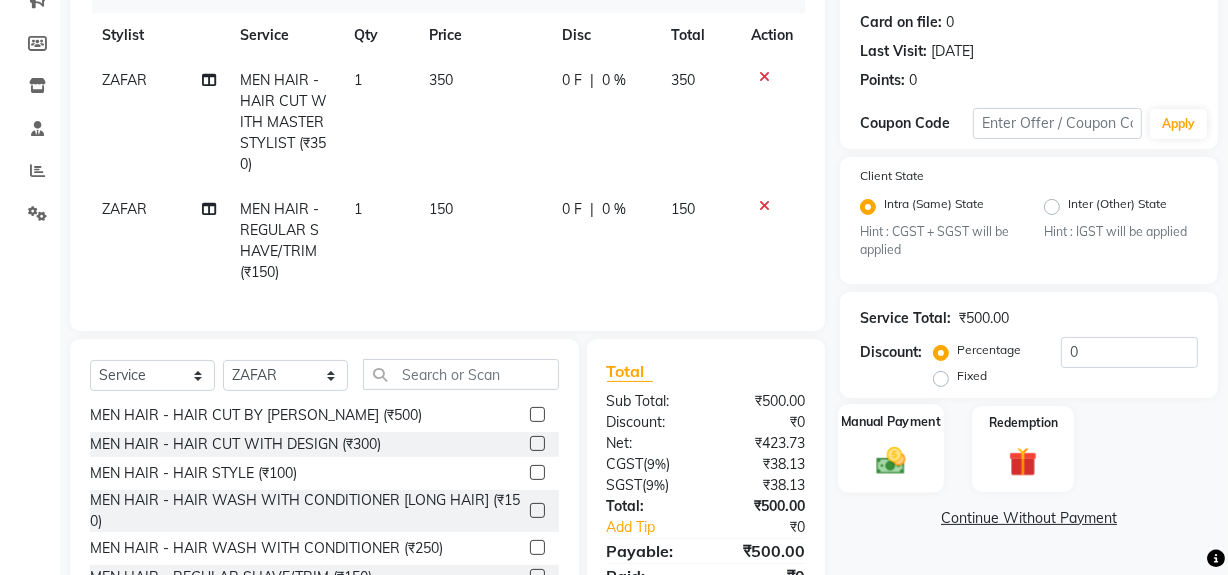 click 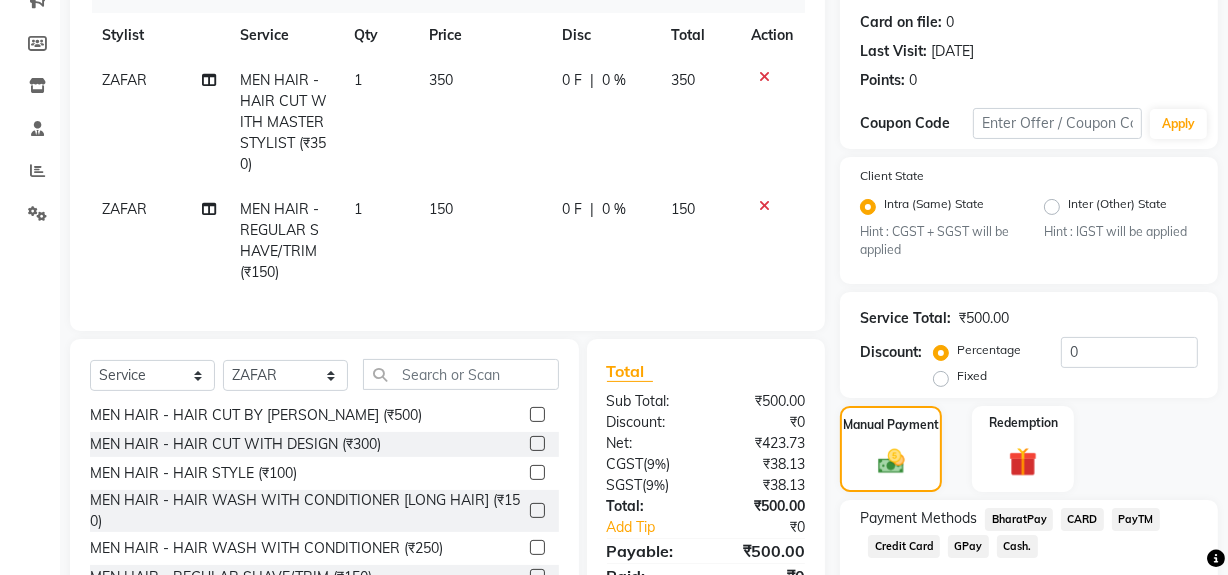 click on "GPay" 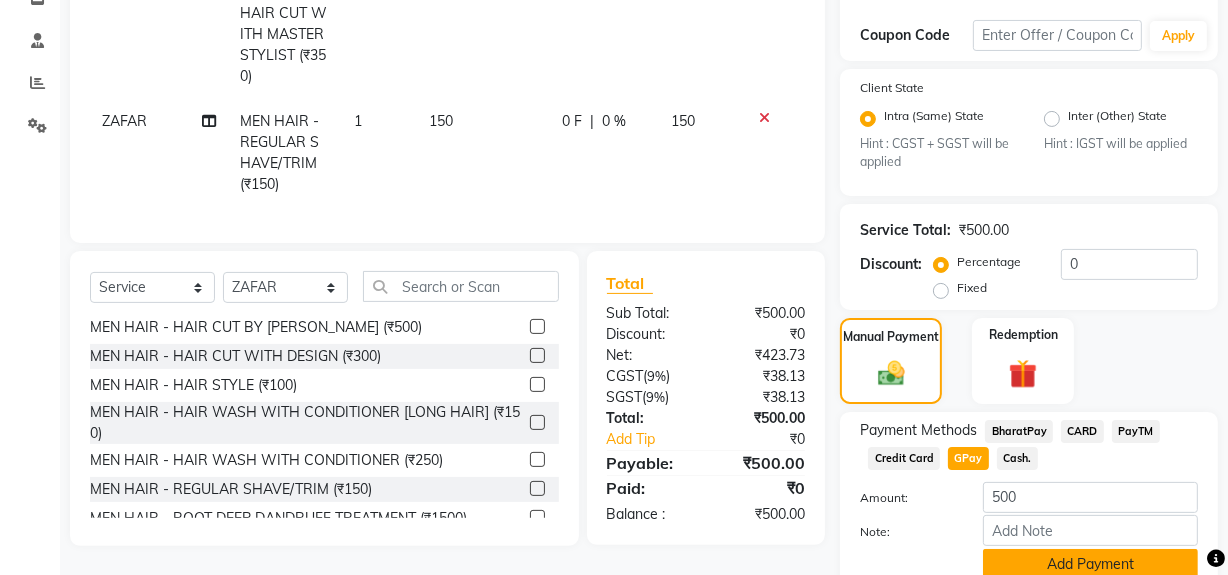 scroll, scrollTop: 444, scrollLeft: 0, axis: vertical 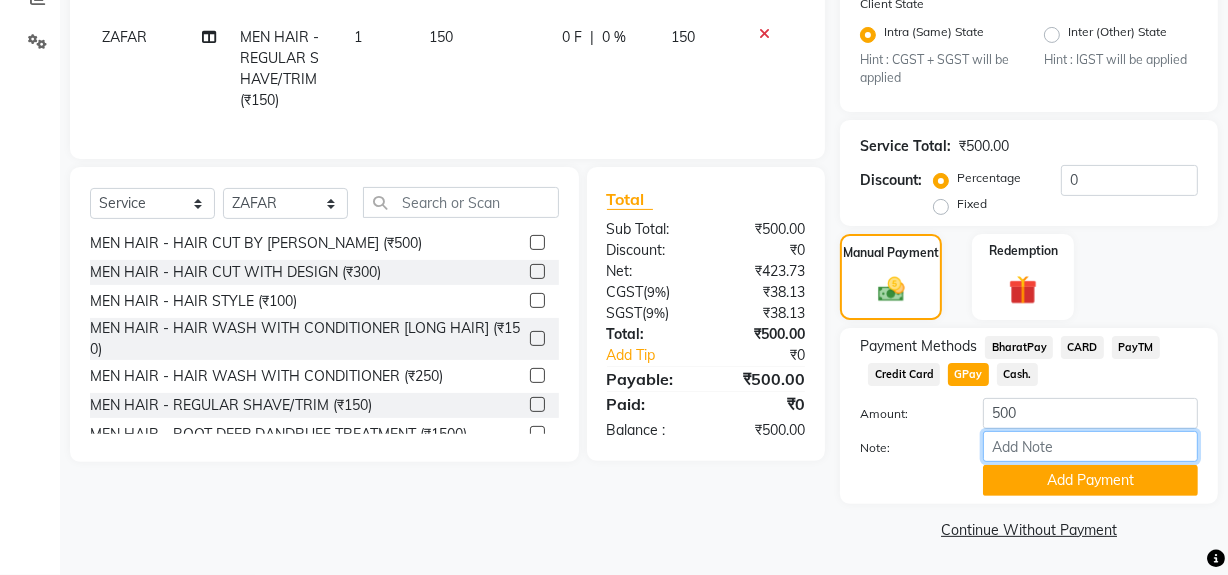 click on "Note:" at bounding box center (1090, 446) 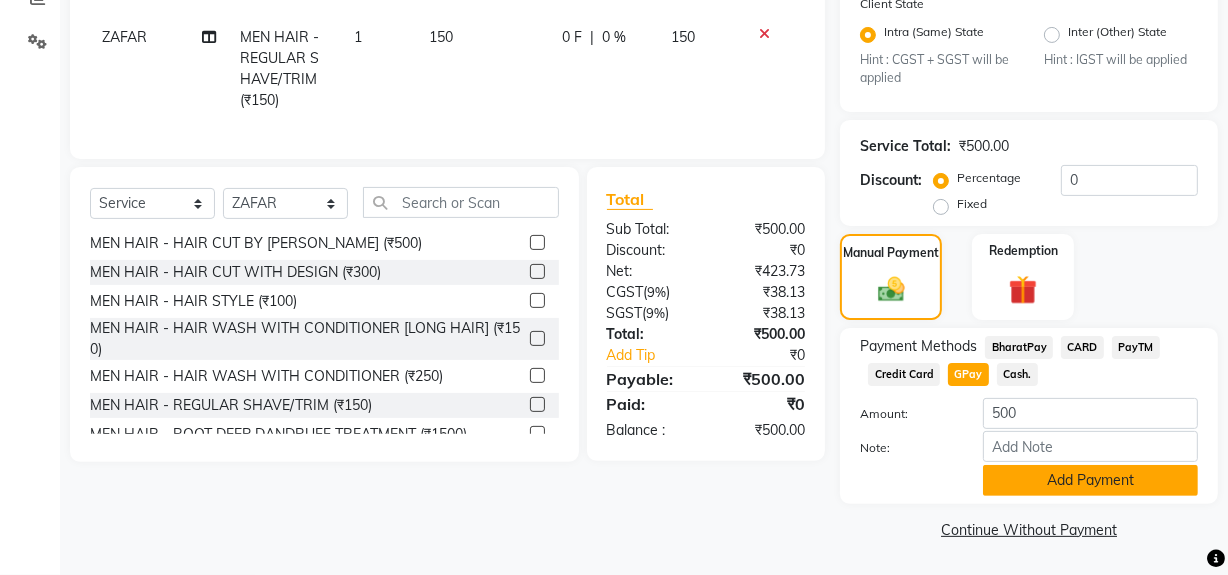 click on "Add Payment" 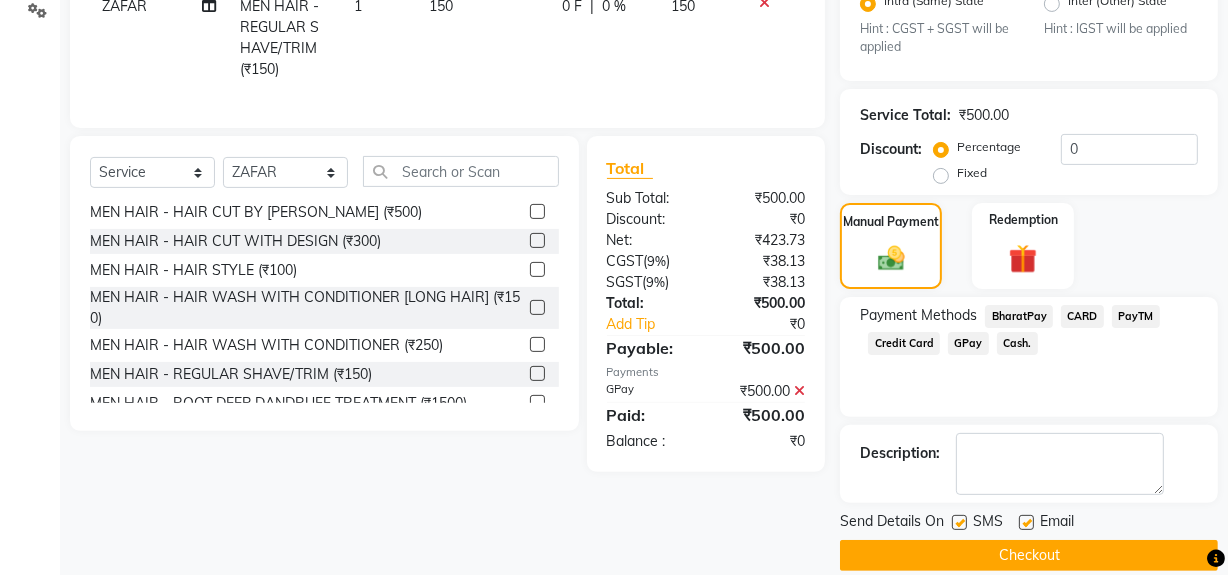scroll, scrollTop: 500, scrollLeft: 0, axis: vertical 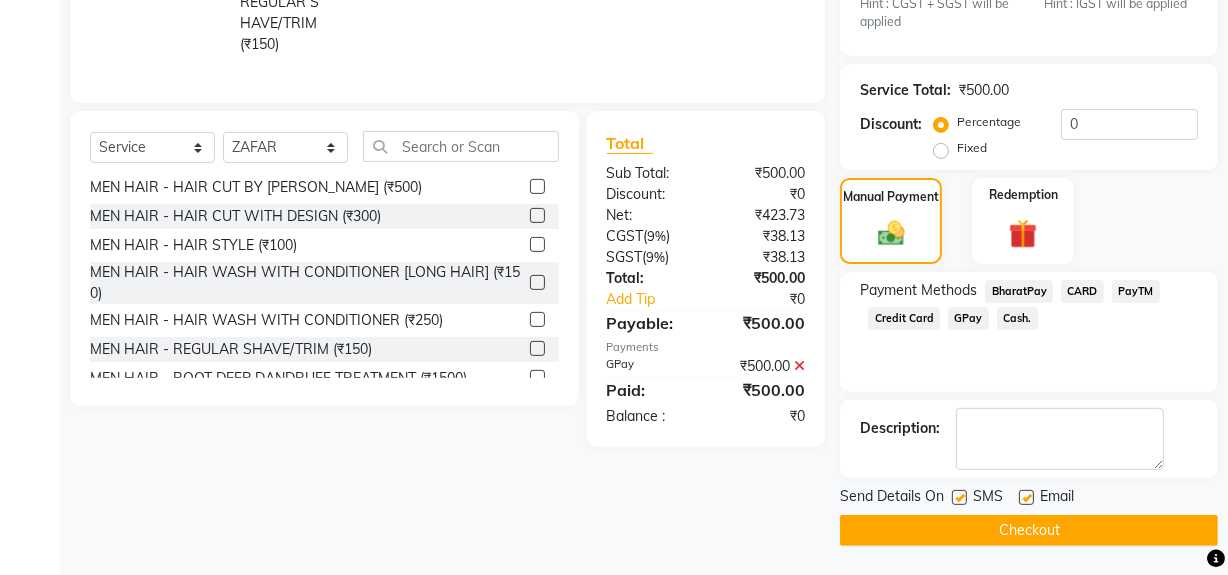 click on "Checkout" 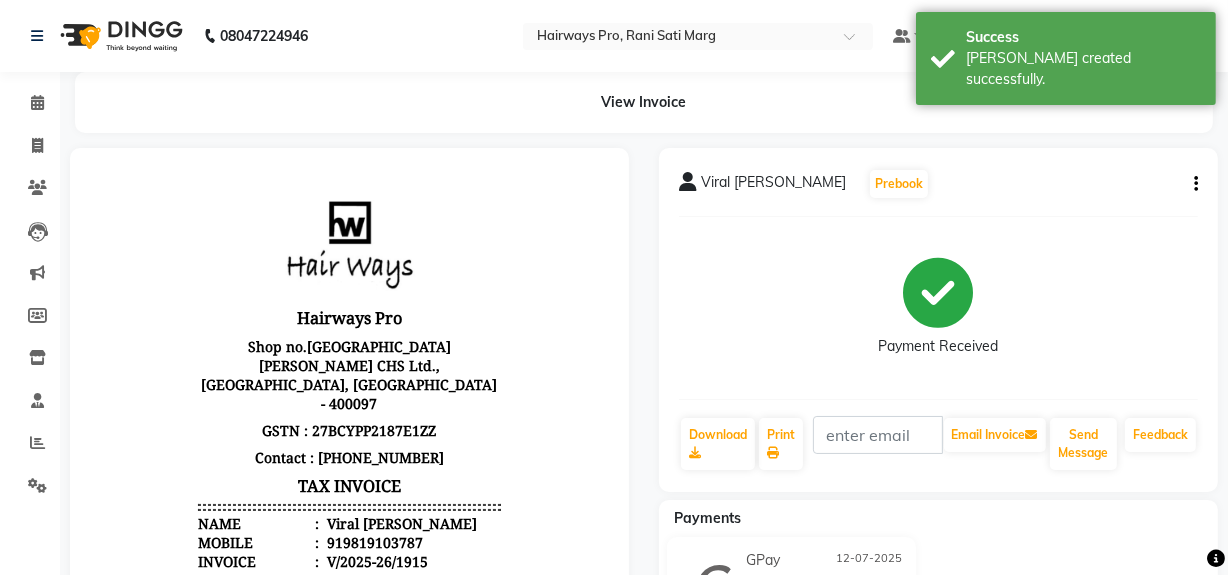 scroll, scrollTop: 0, scrollLeft: 0, axis: both 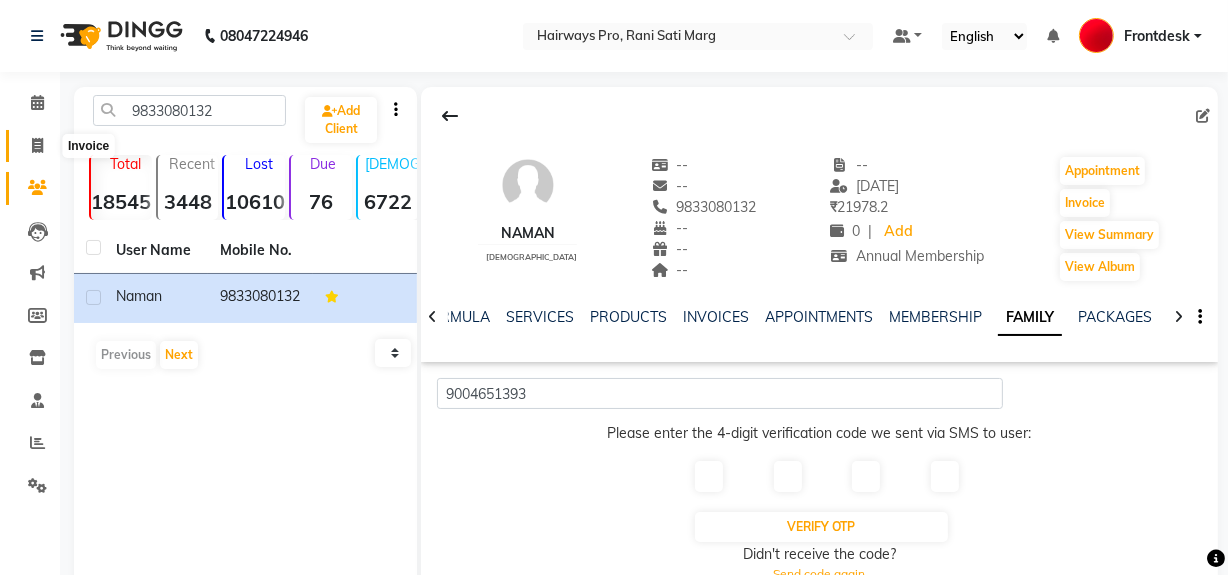 click 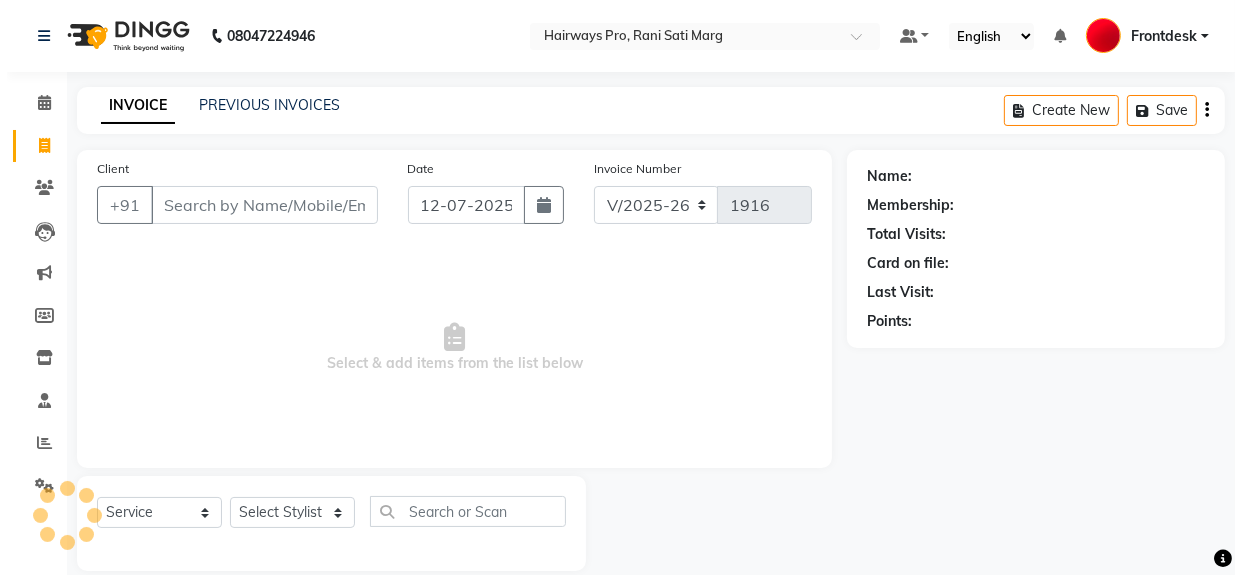 scroll, scrollTop: 26, scrollLeft: 0, axis: vertical 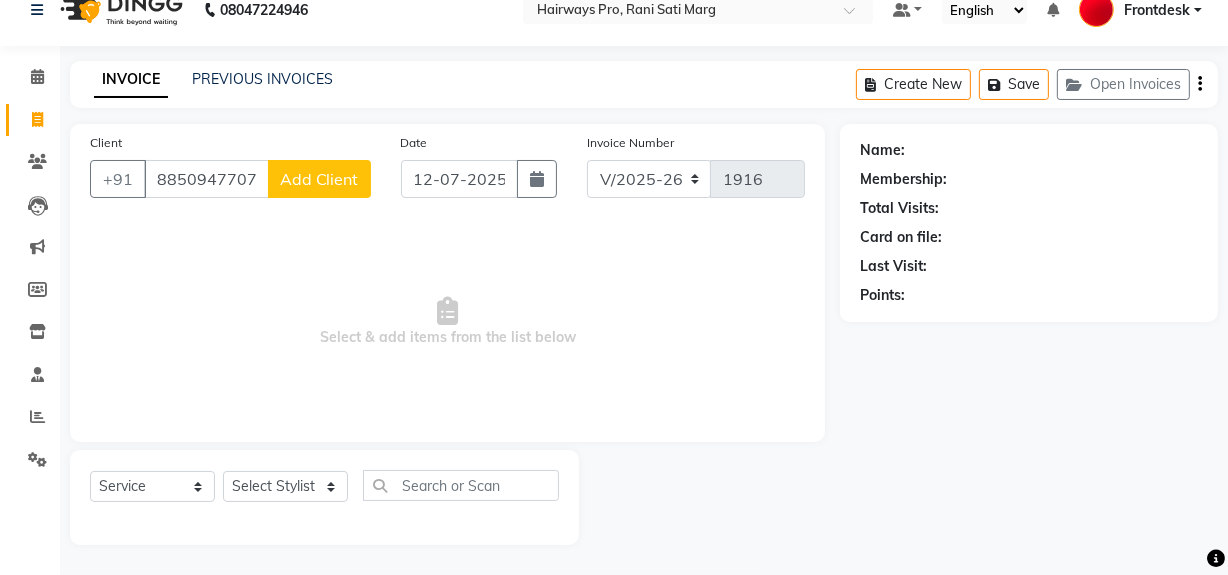 type on "8850947707" 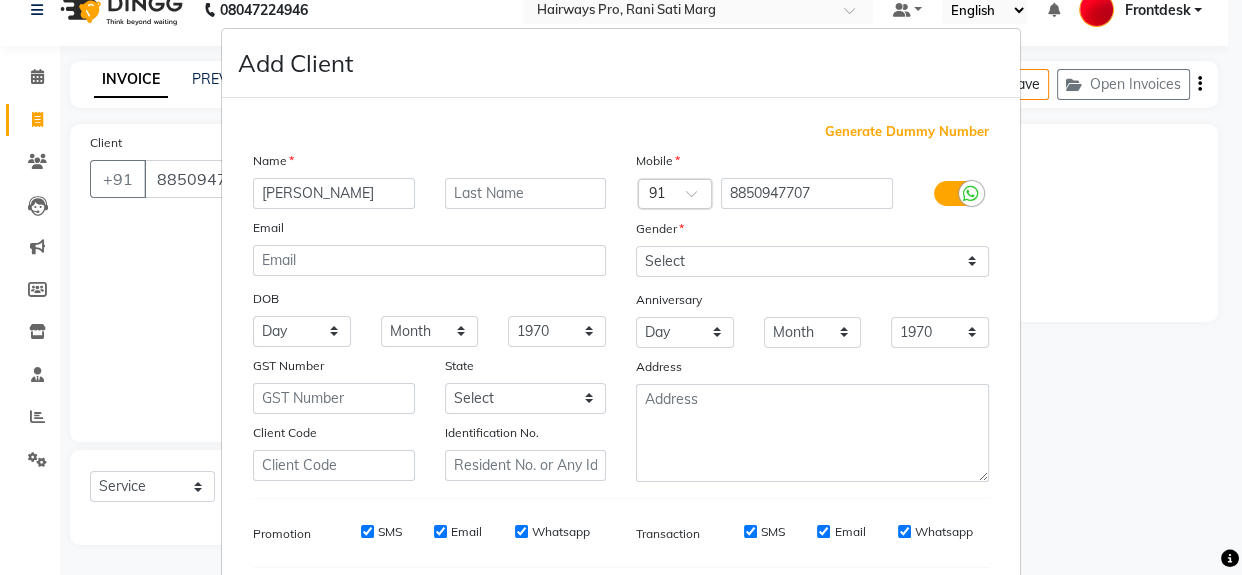 type on "[PERSON_NAME]" 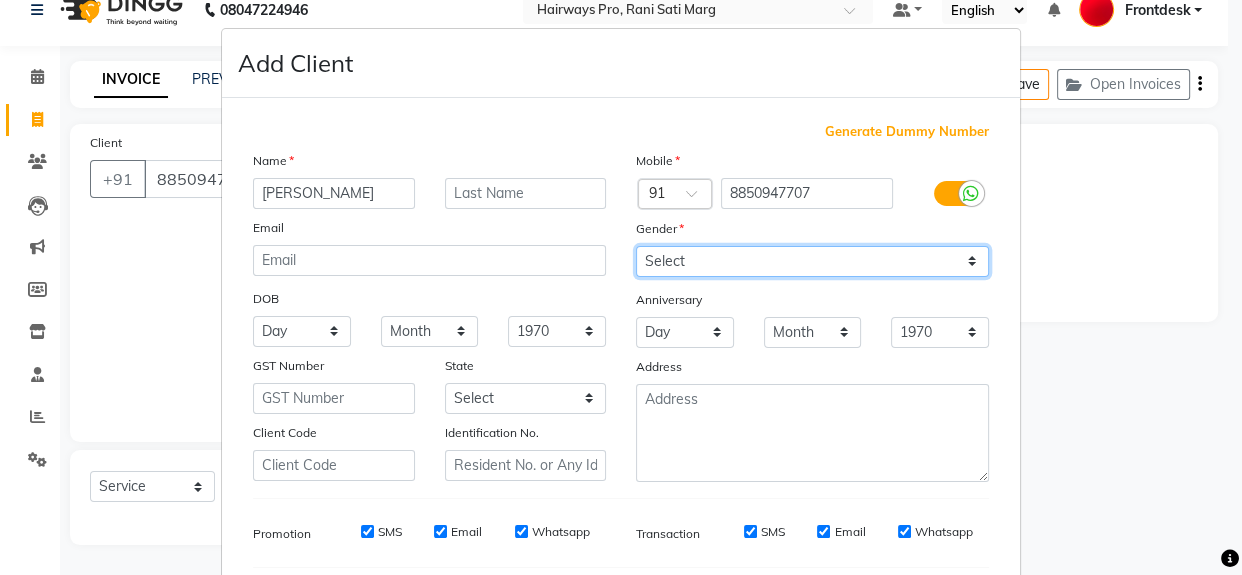 click on "Select Male Female Other Prefer Not To Say" at bounding box center (812, 261) 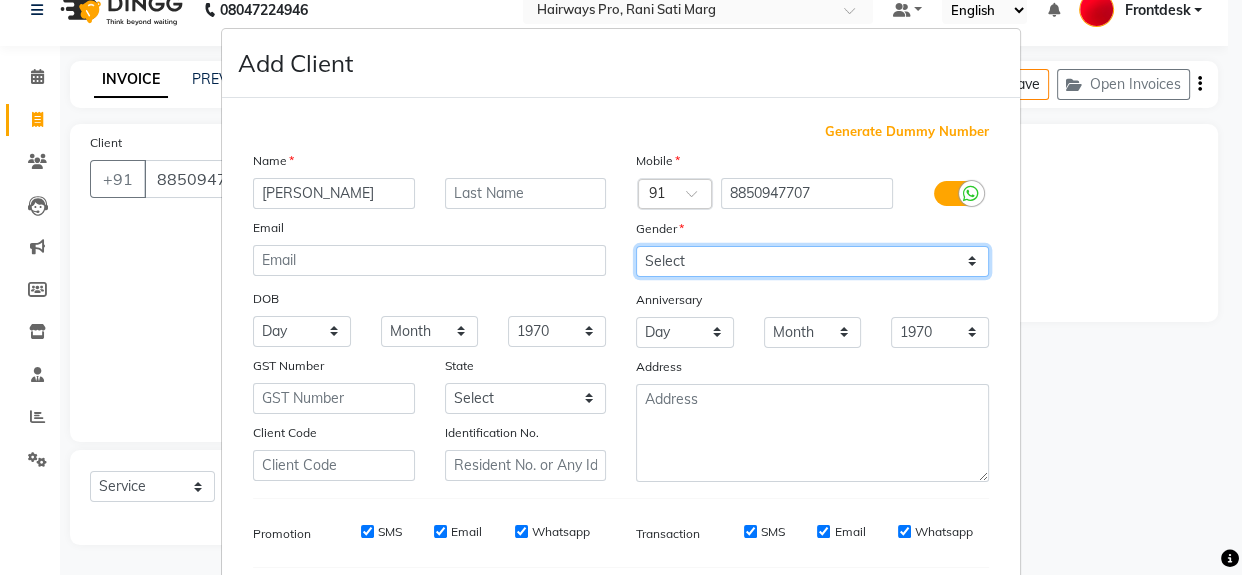 select on "[DEMOGRAPHIC_DATA]" 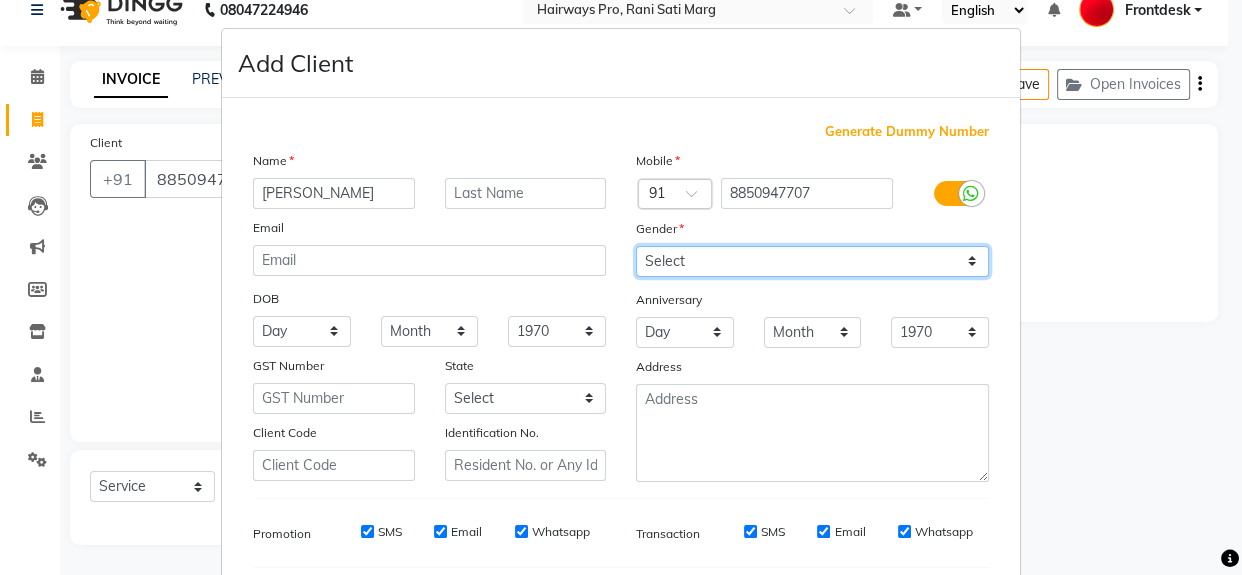 click on "Select Male Female Other Prefer Not To Say" at bounding box center (812, 261) 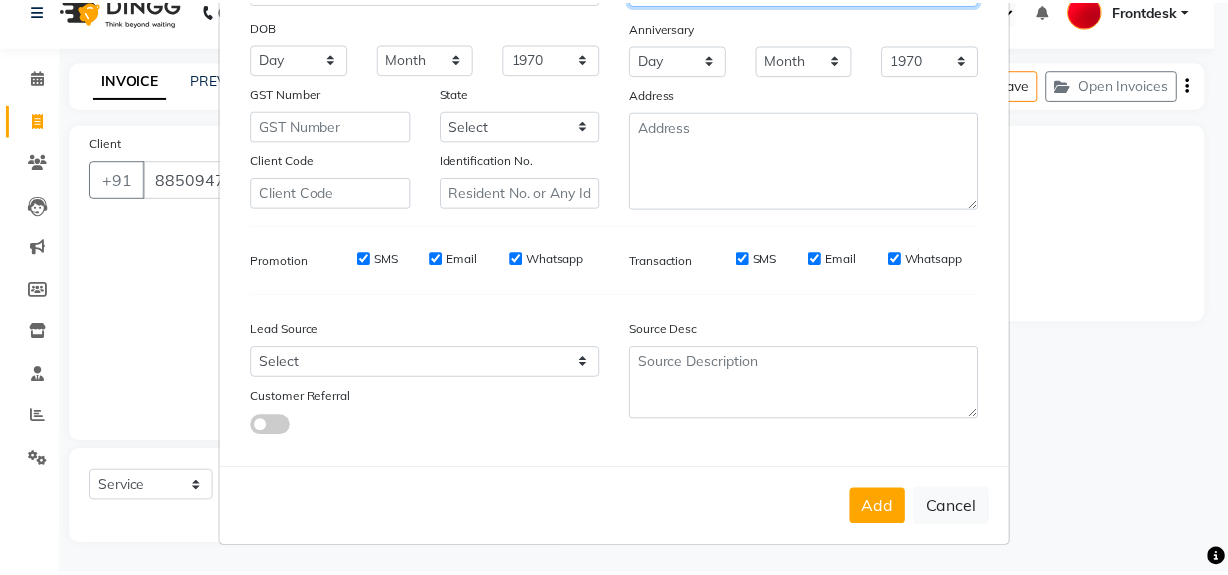 scroll, scrollTop: 278, scrollLeft: 0, axis: vertical 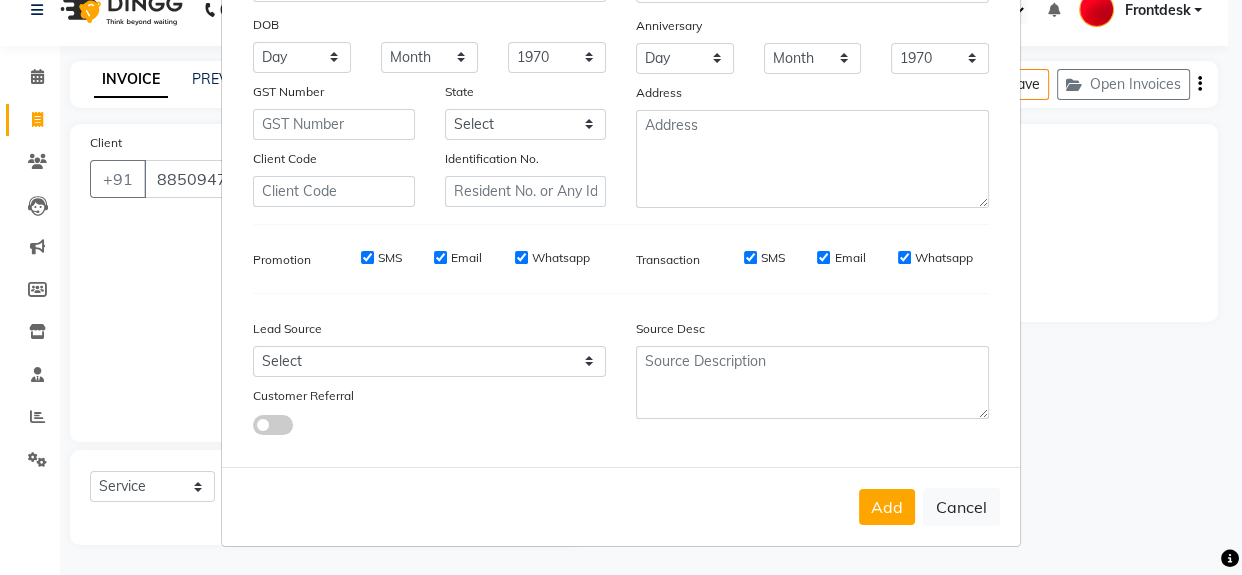 click on "Add   Cancel" at bounding box center [621, 506] 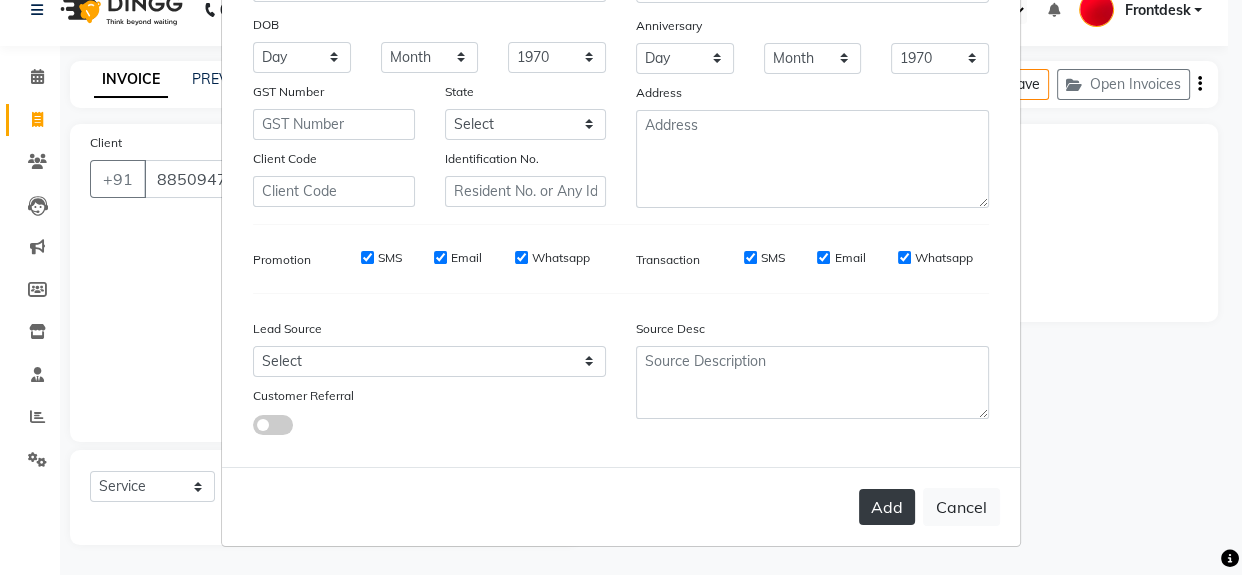 click on "Add" at bounding box center (887, 507) 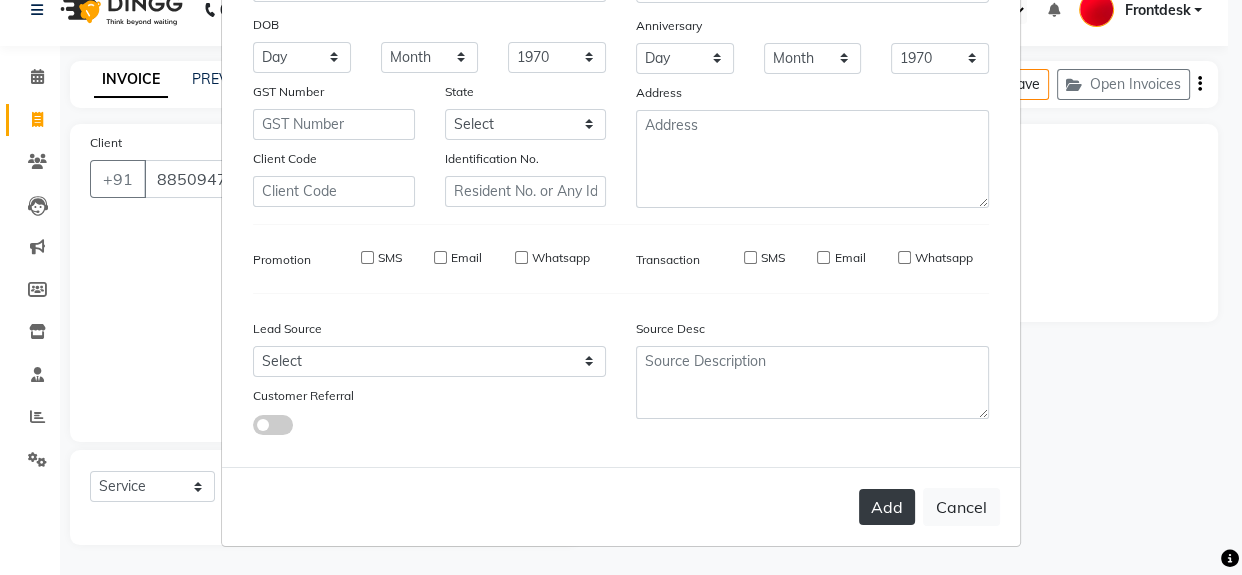 type 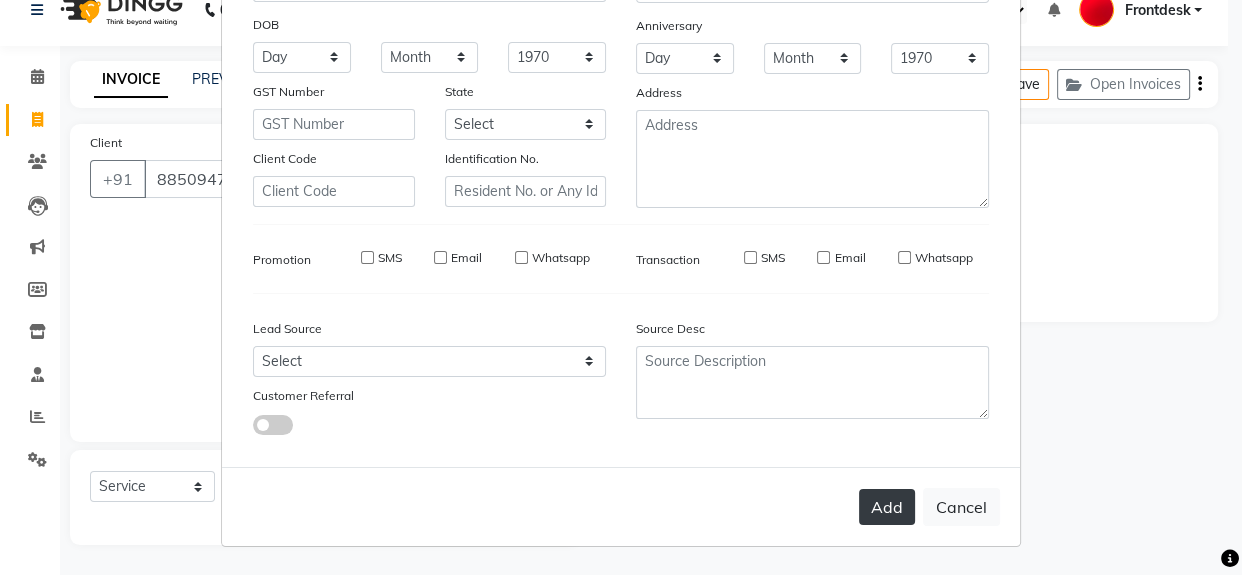 select 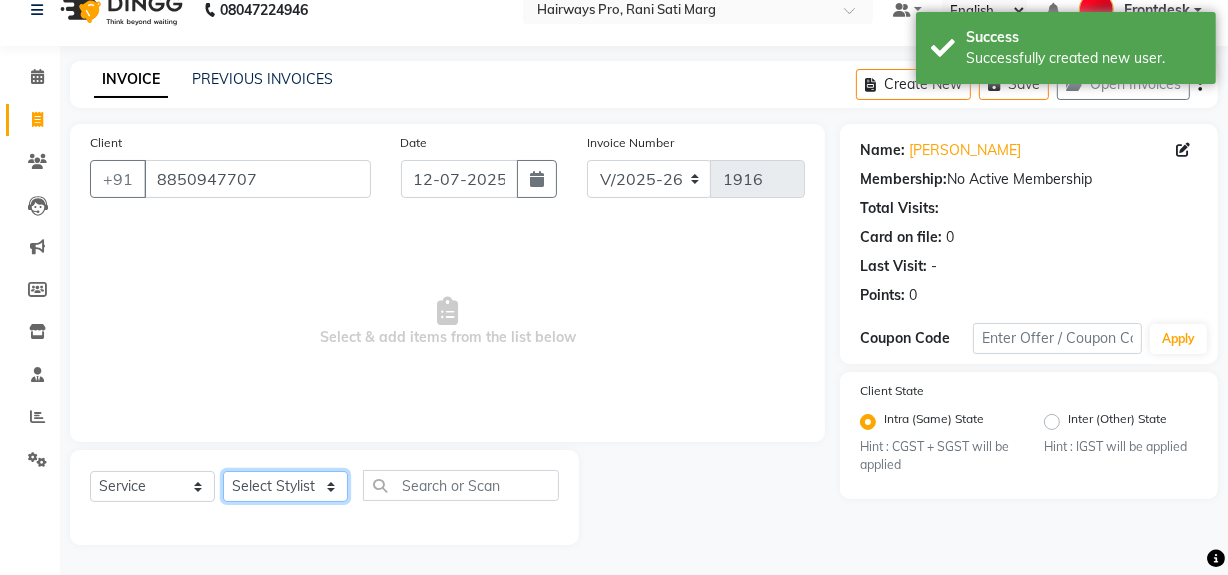 click on "Select Stylist ABID [PERSON_NAME] Frontdesk INTEZAR [PERSON_NAME] [PERSON_NAME] [PERSON_NAME] [PERSON_NAME] [PERSON_NAME] [PERSON_NAME]" 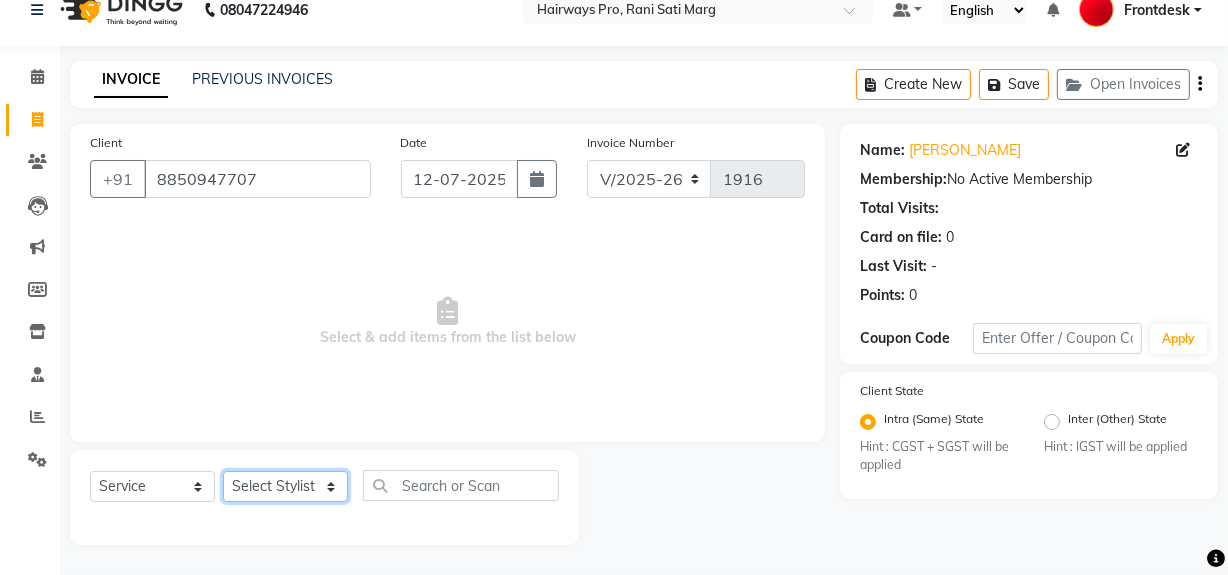 select on "13188" 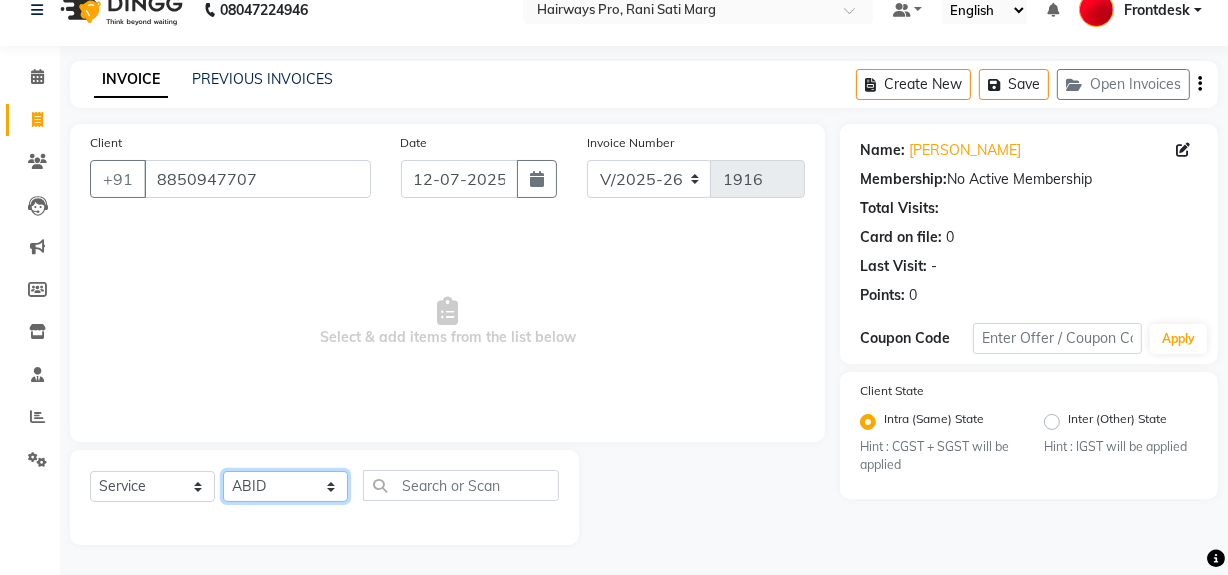 click on "Select Stylist ABID [PERSON_NAME] Frontdesk INTEZAR [PERSON_NAME] [PERSON_NAME] [PERSON_NAME] [PERSON_NAME] [PERSON_NAME] [PERSON_NAME]" 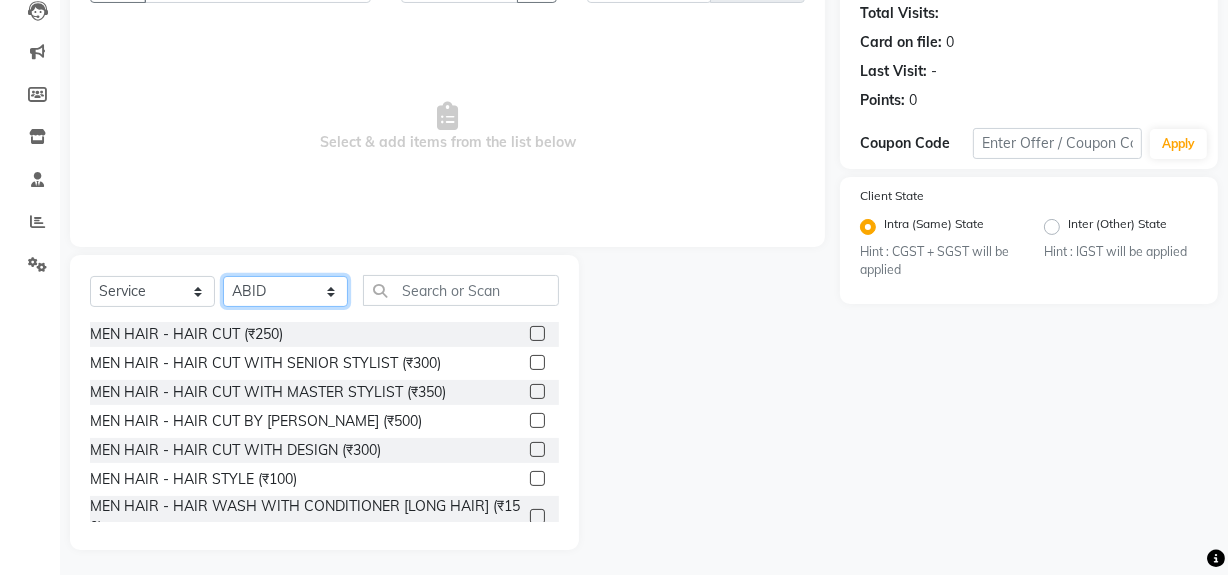 scroll, scrollTop: 226, scrollLeft: 0, axis: vertical 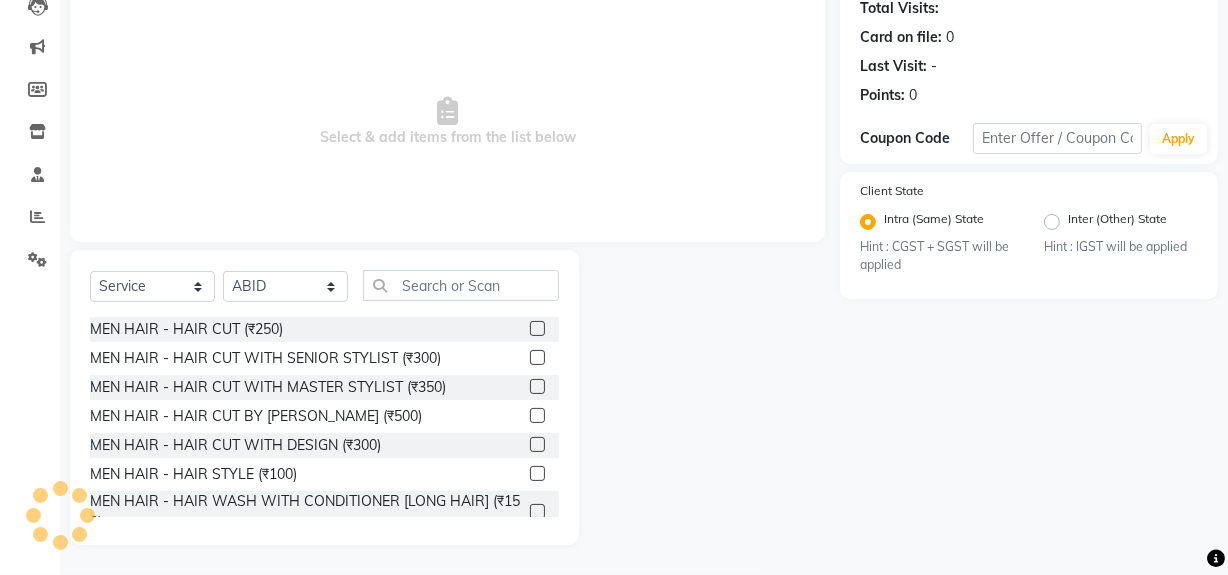 click 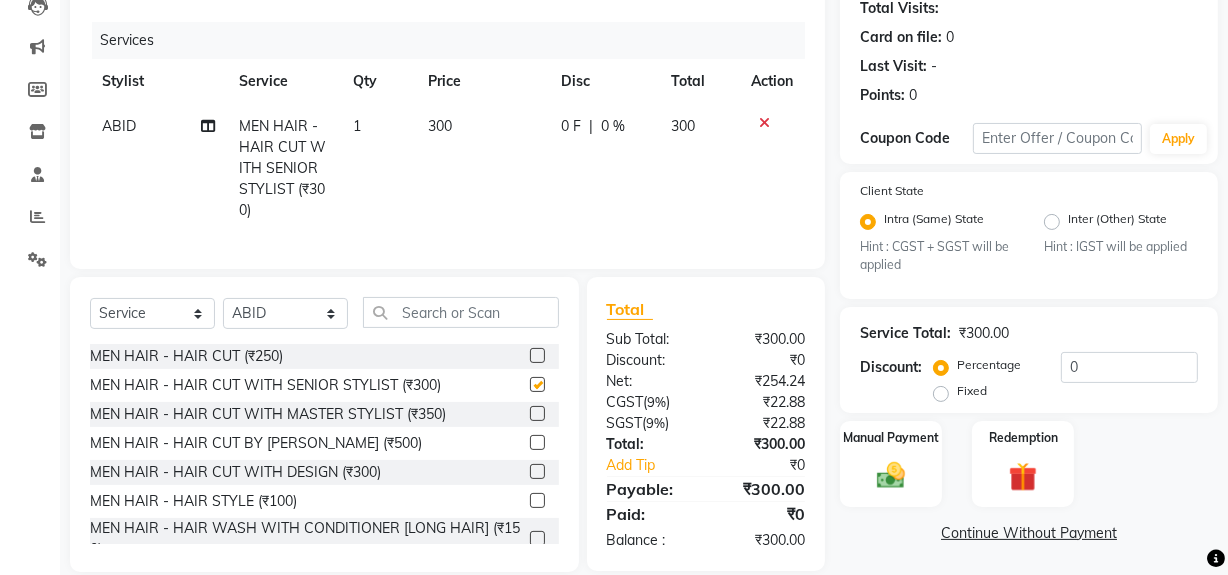 checkbox on "false" 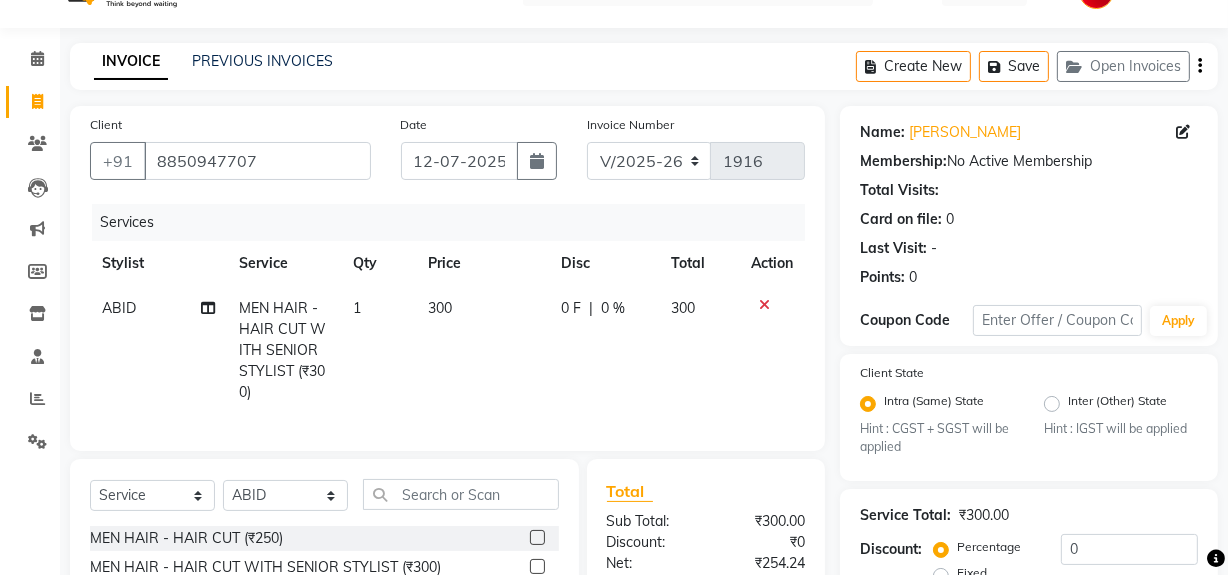scroll, scrollTop: 266, scrollLeft: 0, axis: vertical 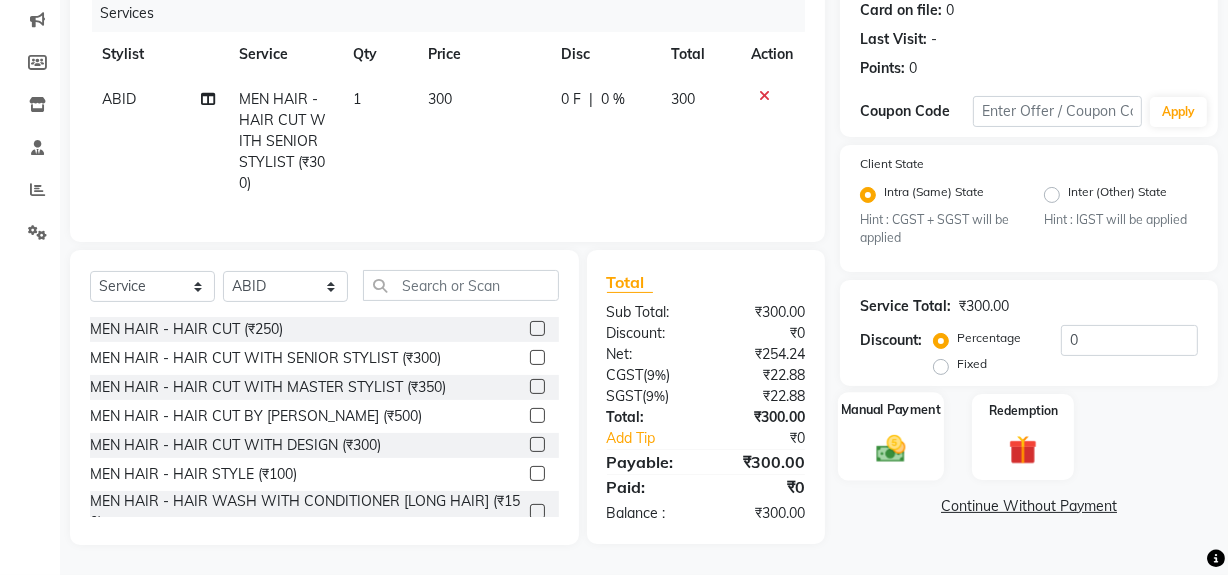 click 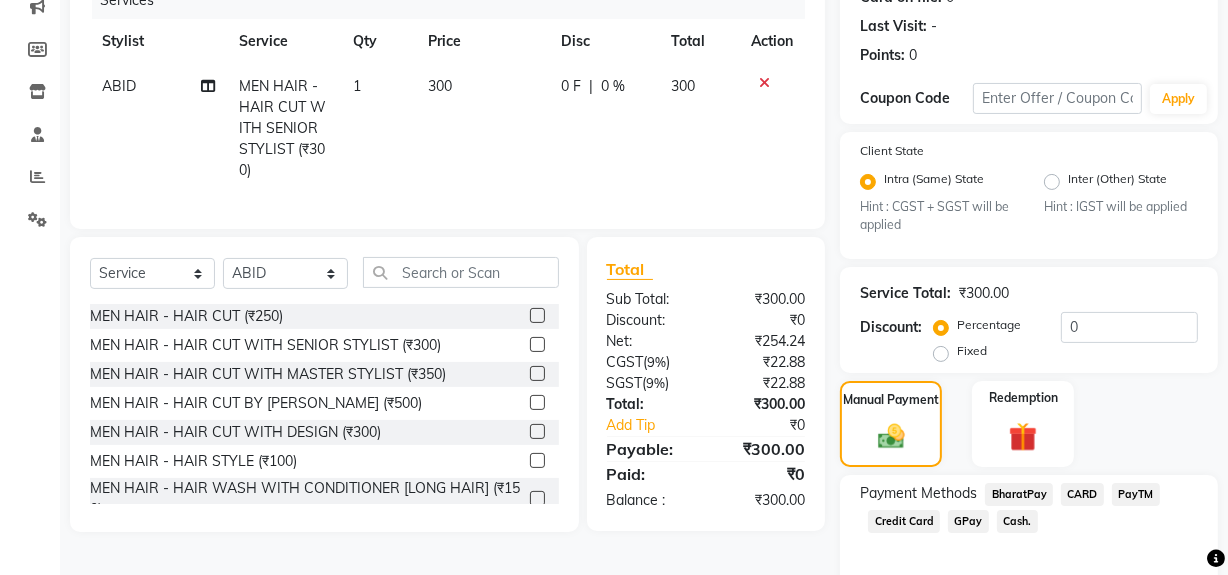 click on "GPay" 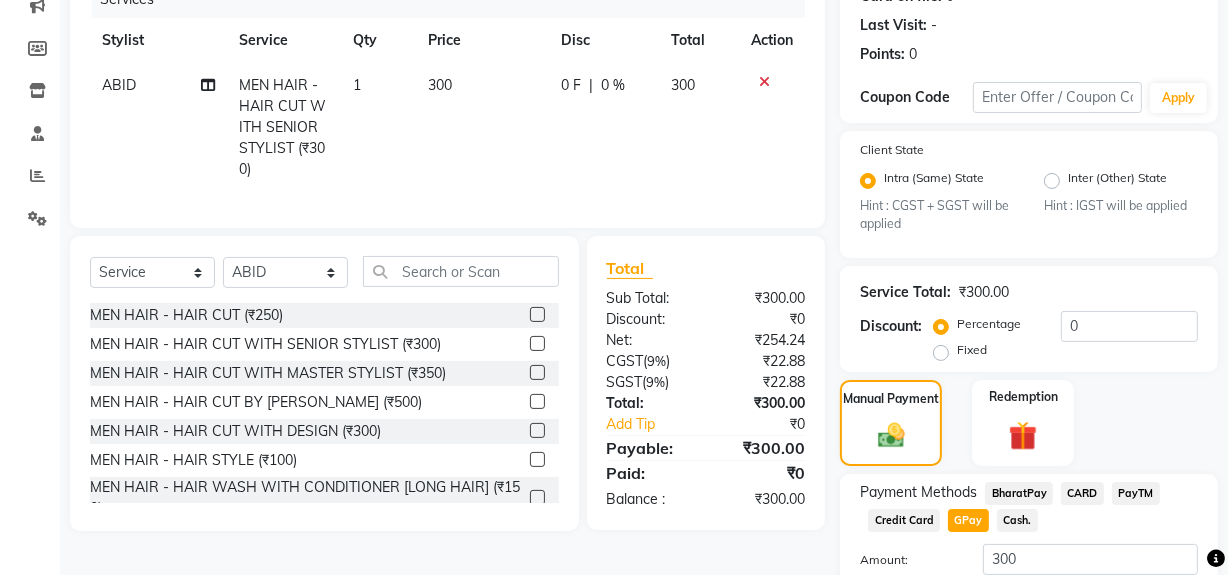 scroll, scrollTop: 413, scrollLeft: 0, axis: vertical 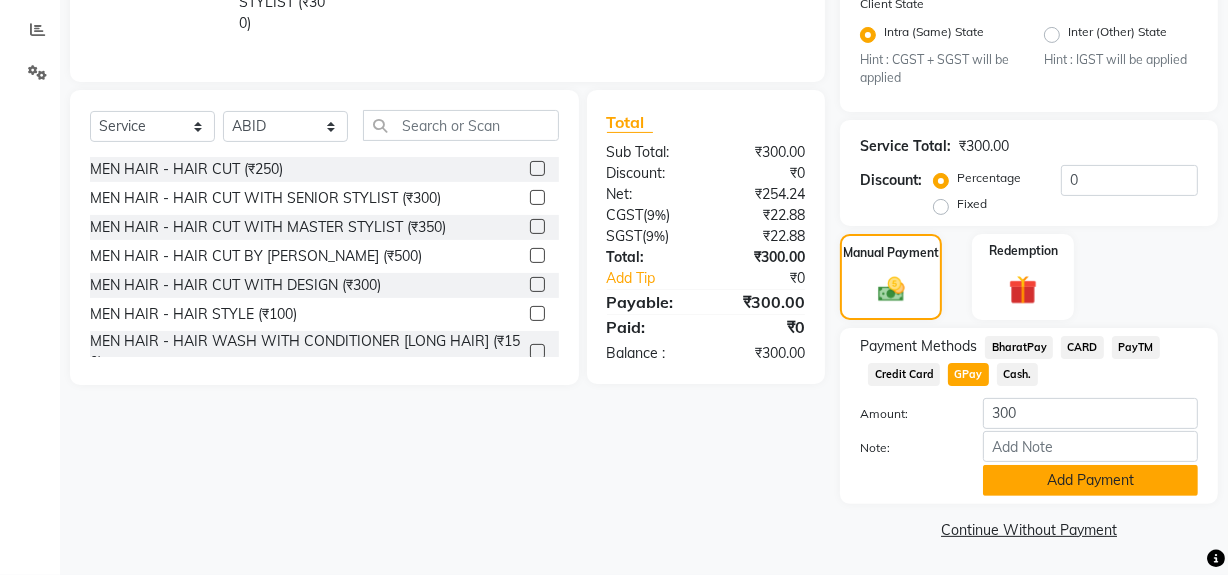 click on "Add Payment" 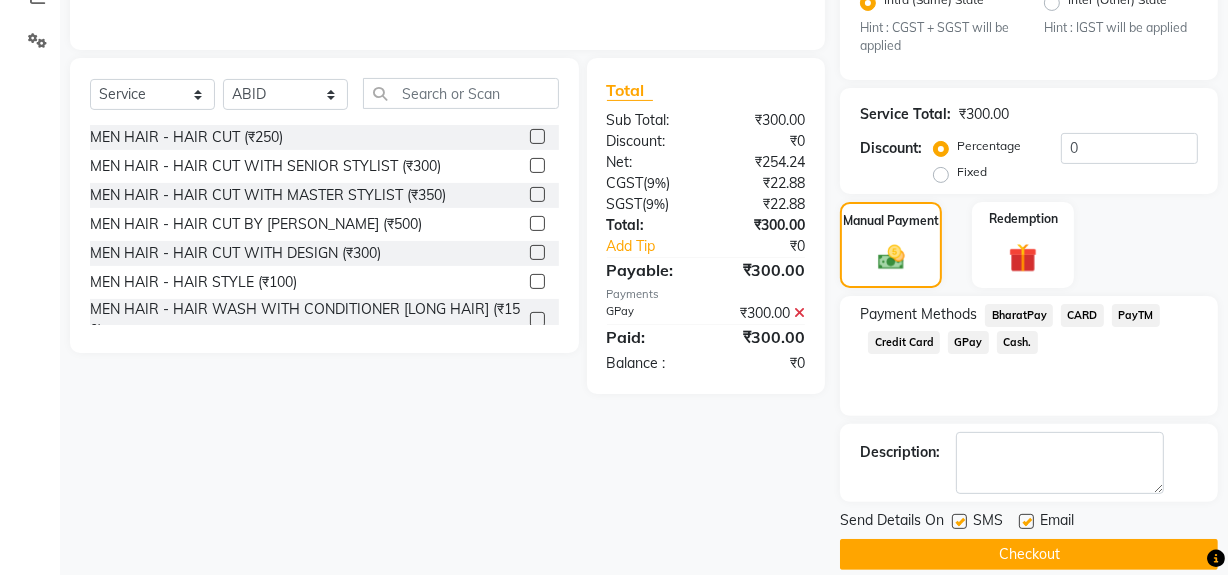 scroll, scrollTop: 470, scrollLeft: 0, axis: vertical 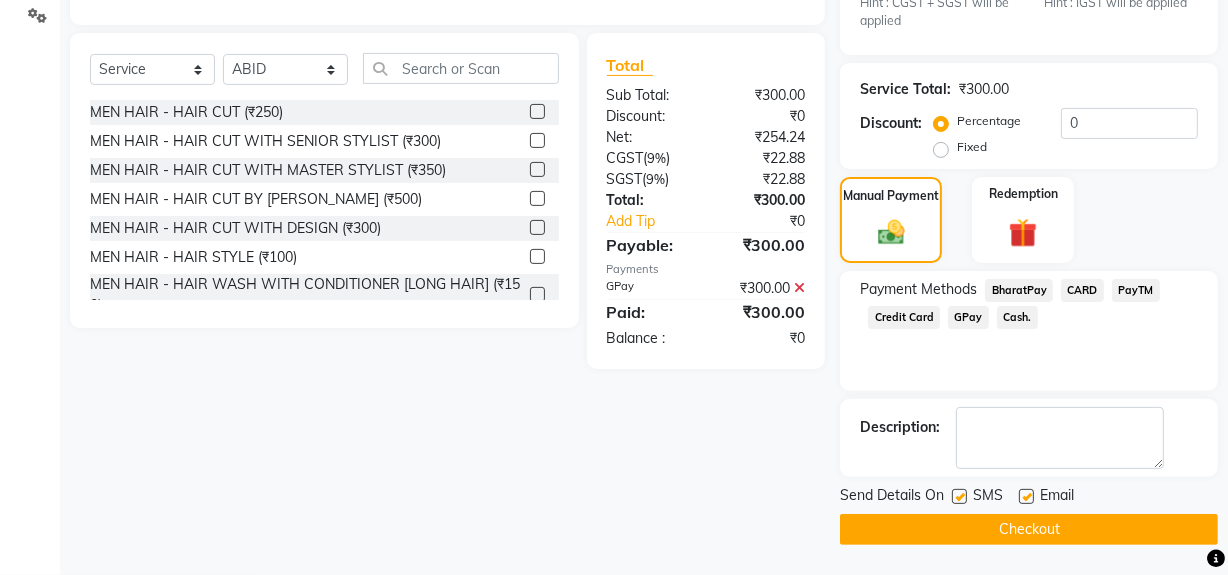 click on "Checkout" 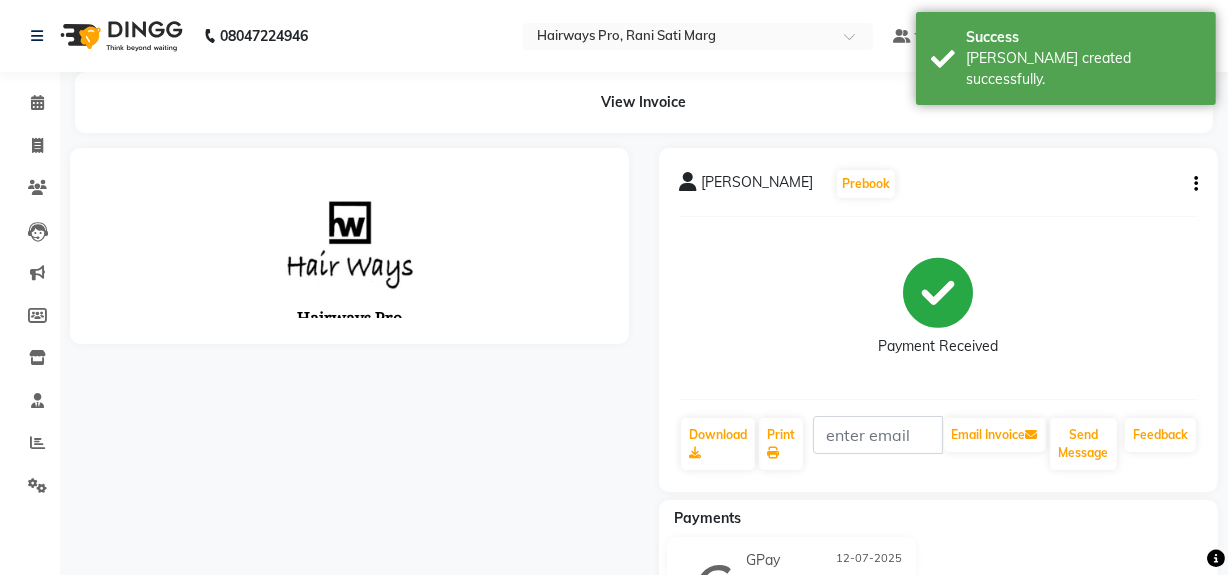 scroll, scrollTop: 0, scrollLeft: 0, axis: both 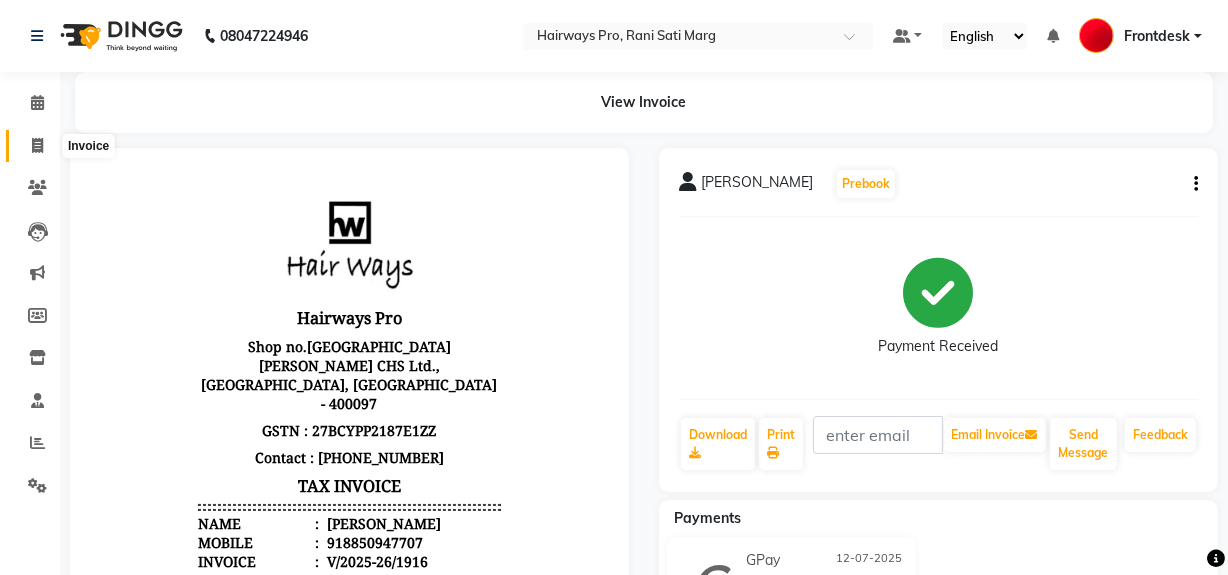 click 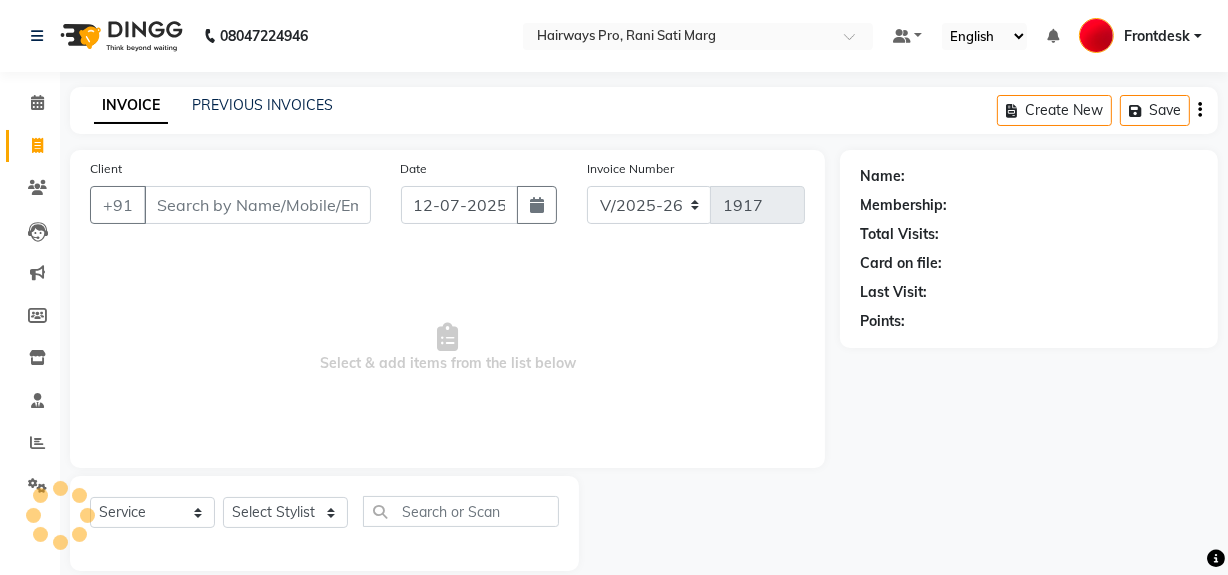 scroll, scrollTop: 26, scrollLeft: 0, axis: vertical 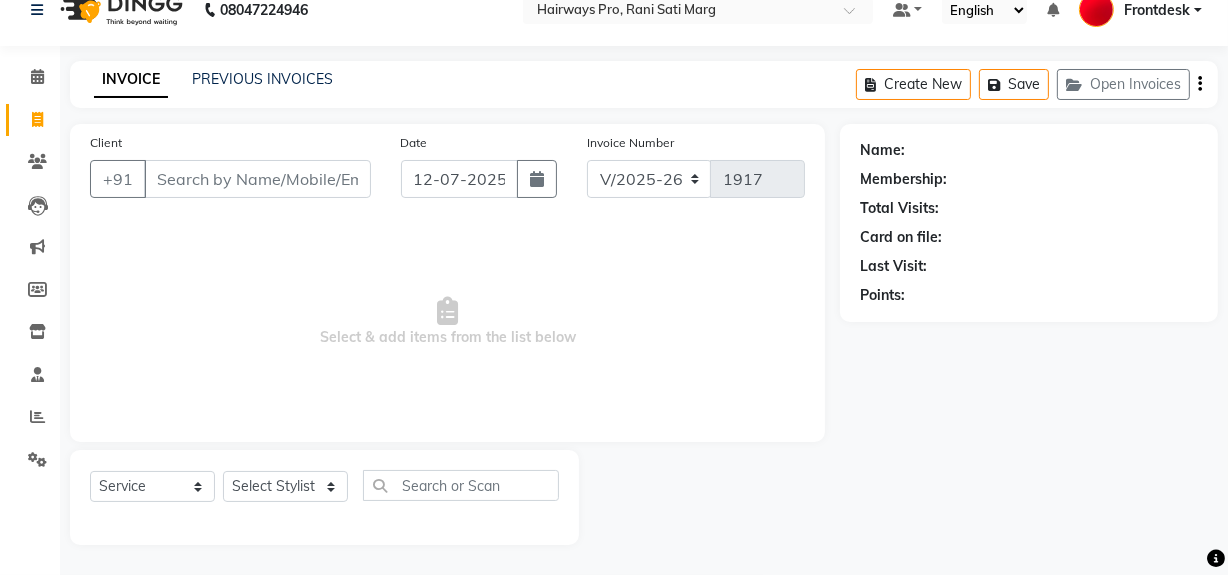 click on "Client" at bounding box center (257, 179) 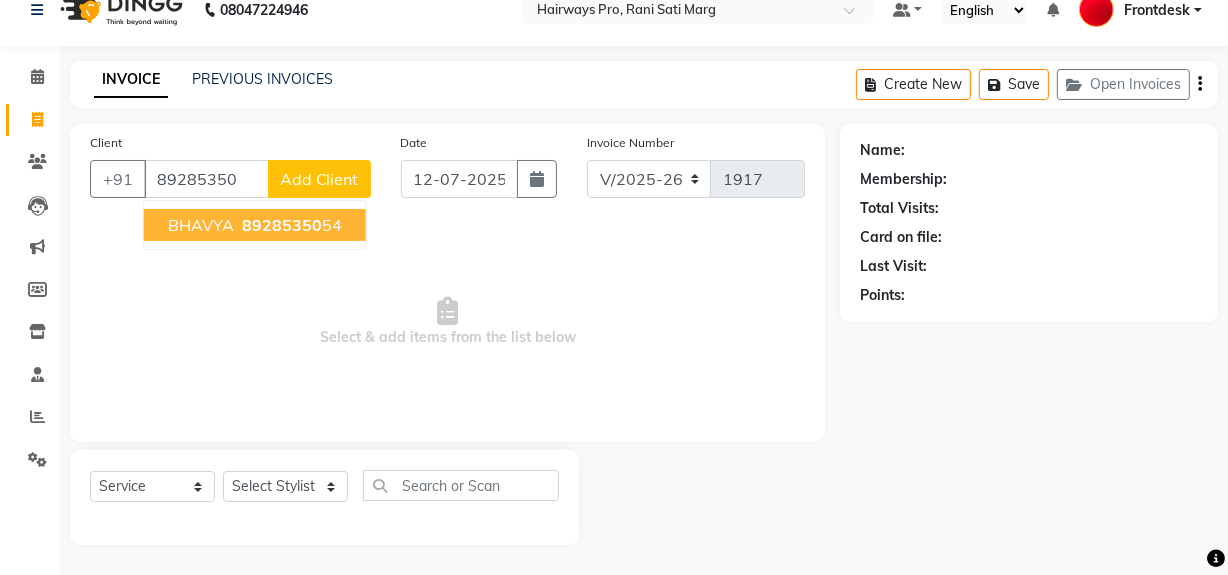 click on "89285350" at bounding box center [282, 225] 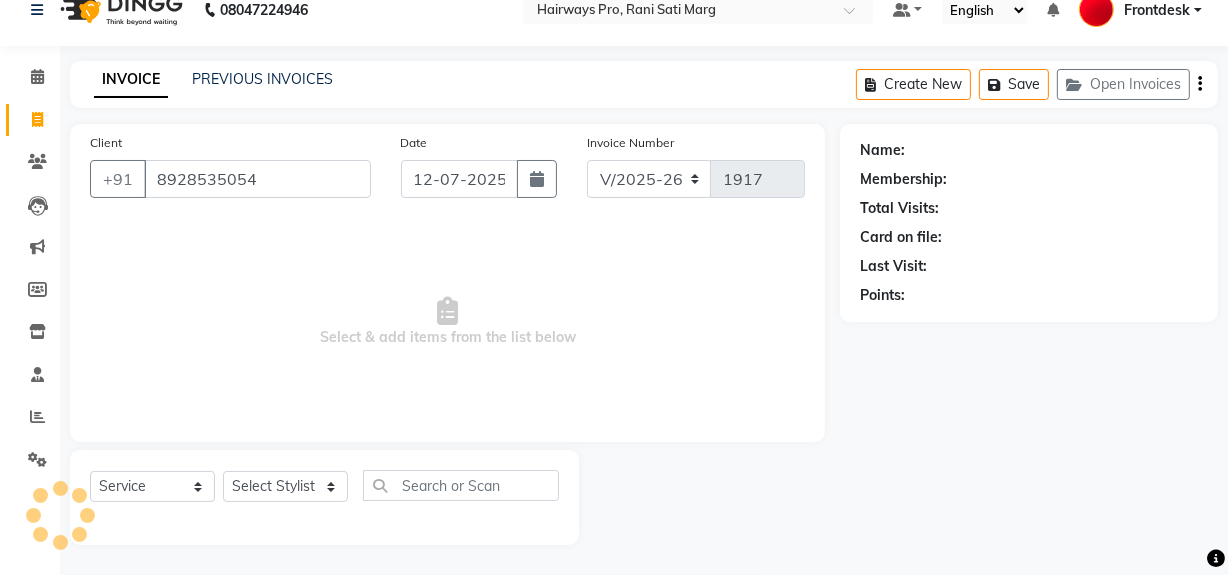 type on "8928535054" 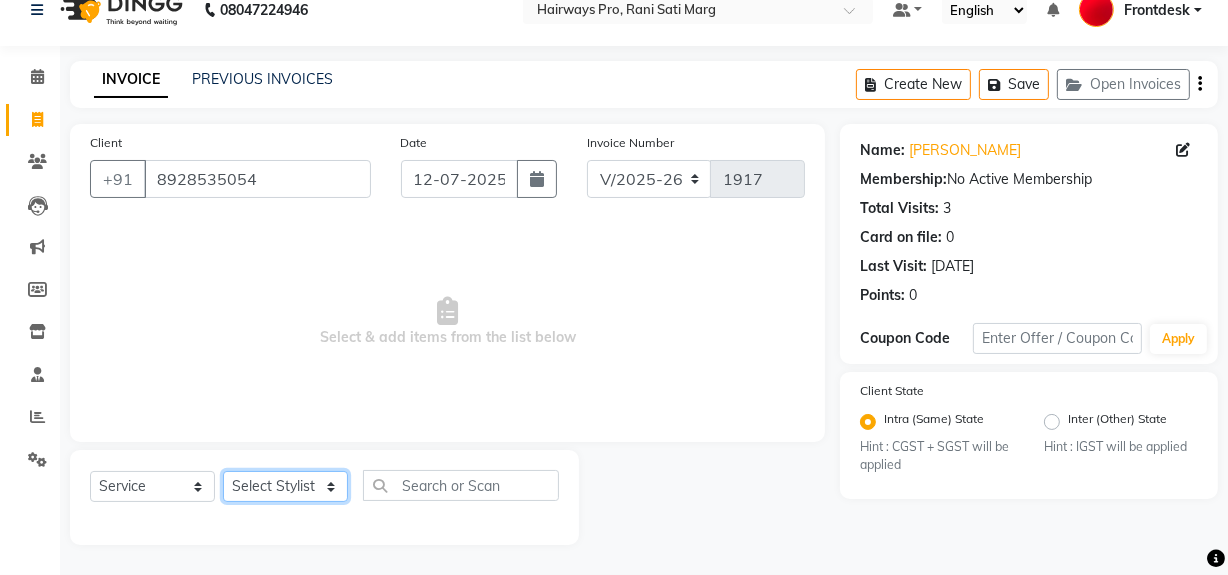 click on "Select Stylist ABID [PERSON_NAME] Frontdesk INTEZAR [PERSON_NAME] [PERSON_NAME] [PERSON_NAME] [PERSON_NAME] [PERSON_NAME] [PERSON_NAME]" 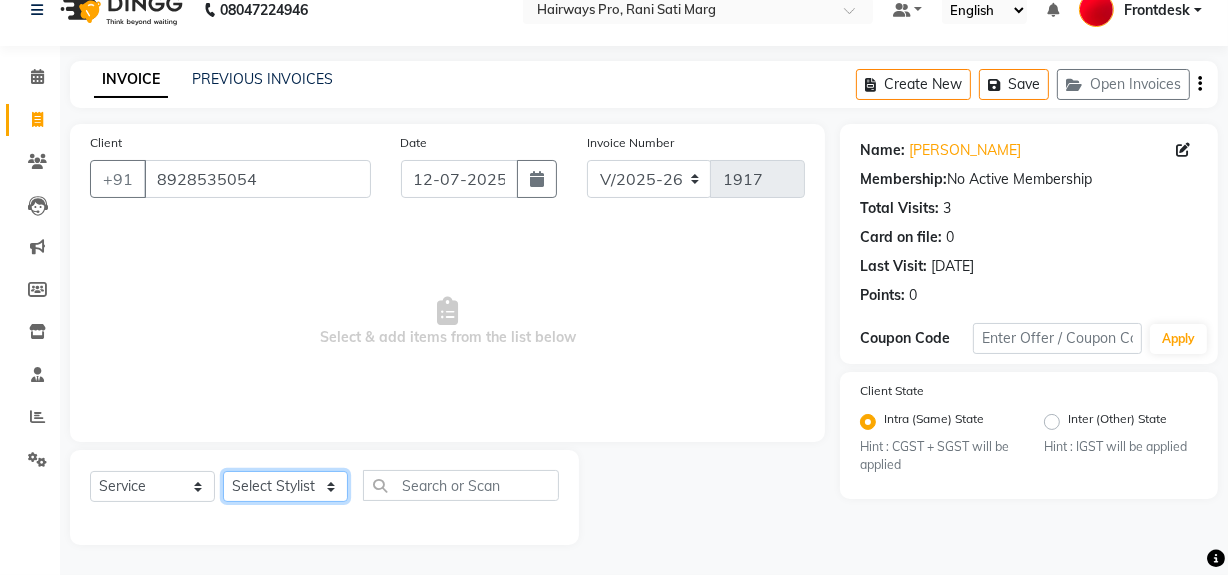 select on "26153" 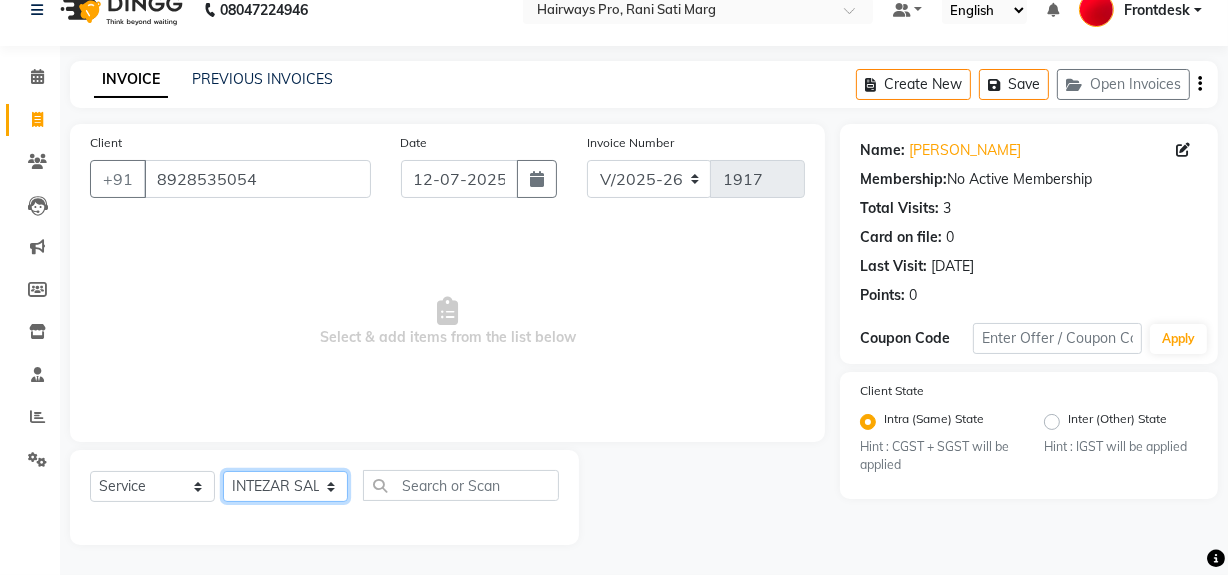 click on "Select Stylist ABID [PERSON_NAME] Frontdesk INTEZAR [PERSON_NAME] [PERSON_NAME] [PERSON_NAME] [PERSON_NAME] [PERSON_NAME] [PERSON_NAME]" 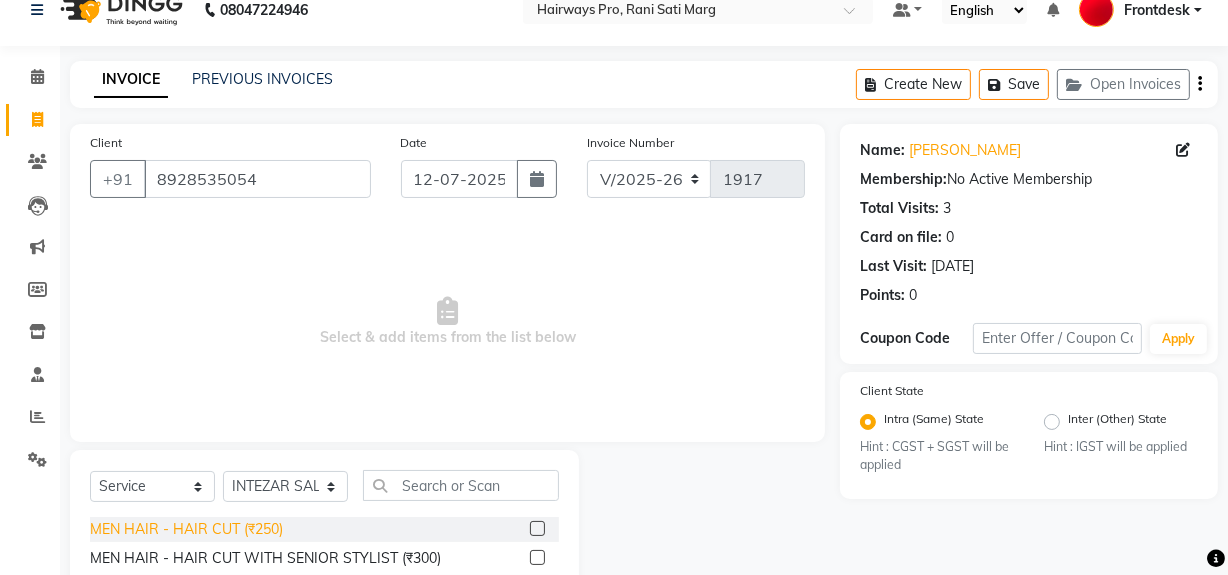 click on "MEN HAIR - HAIR CUT (₹250)" 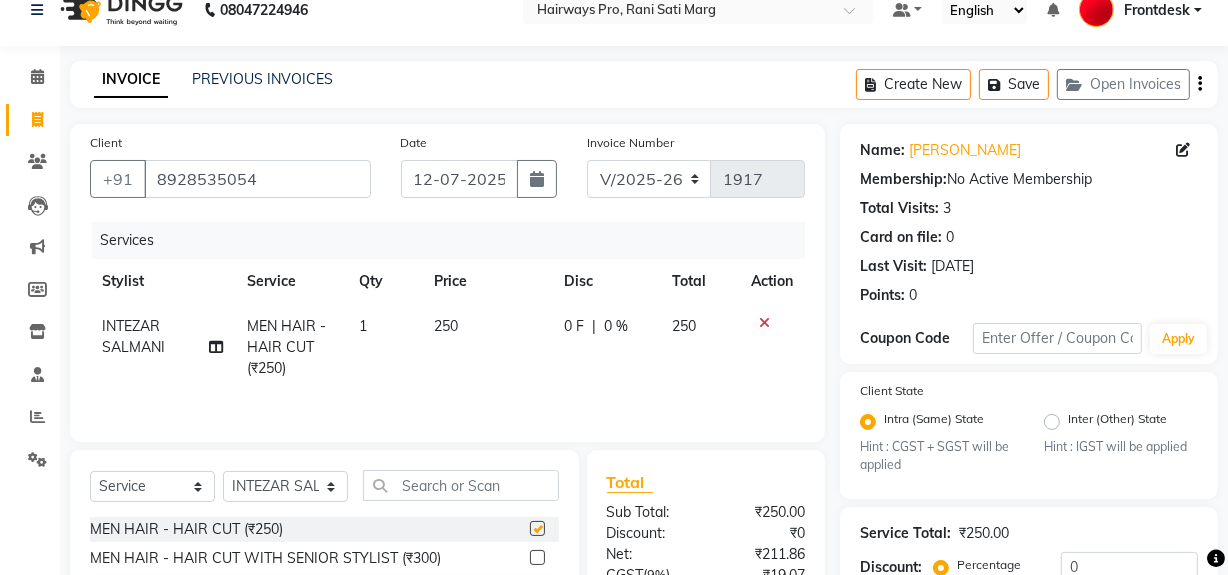 checkbox on "false" 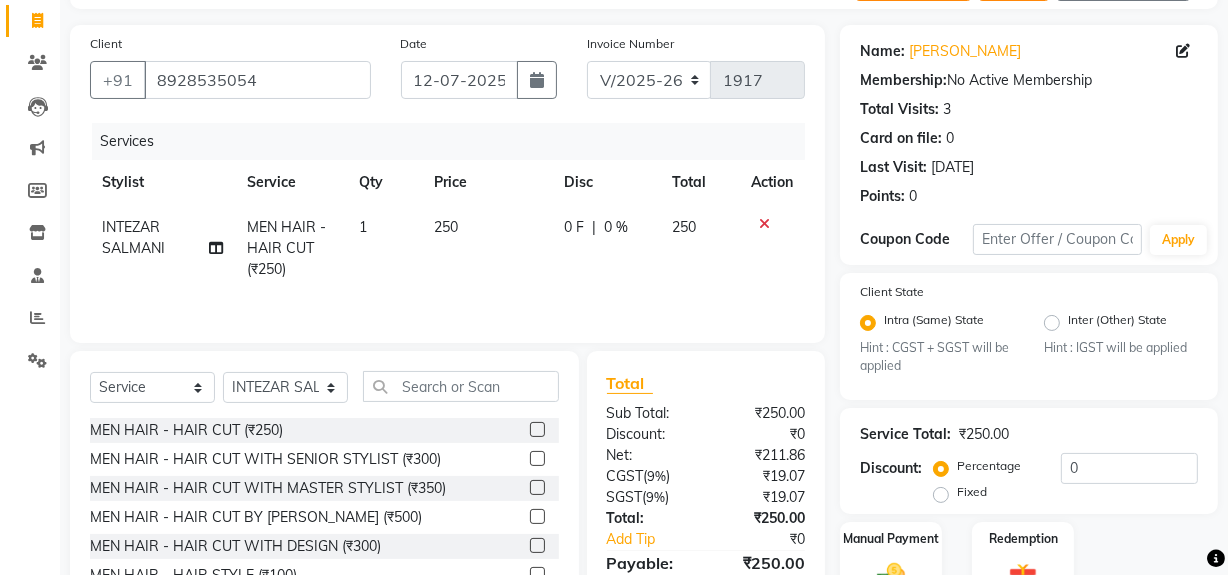 scroll, scrollTop: 229, scrollLeft: 0, axis: vertical 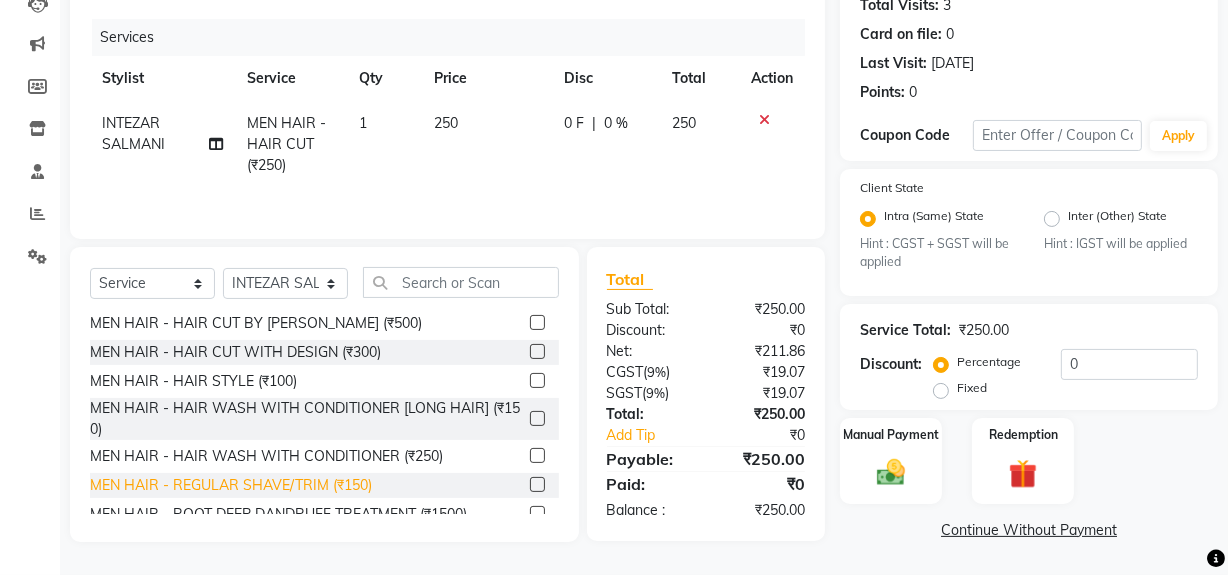 click on "MEN HAIR - REGULAR SHAVE/TRIM (₹150)" 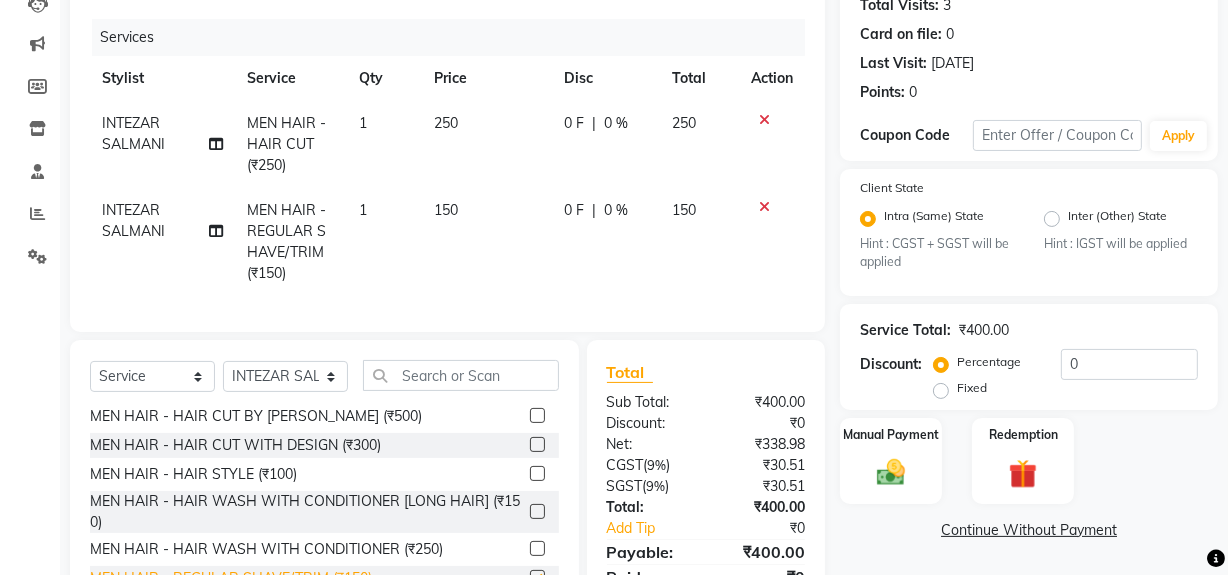checkbox on "false" 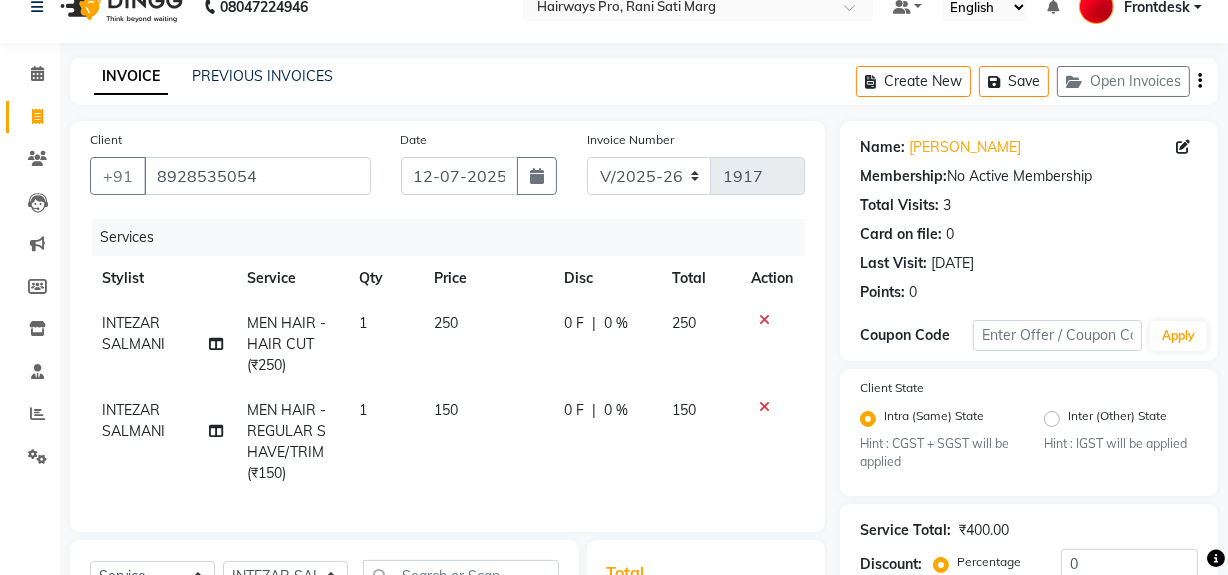 scroll, scrollTop: 0, scrollLeft: 0, axis: both 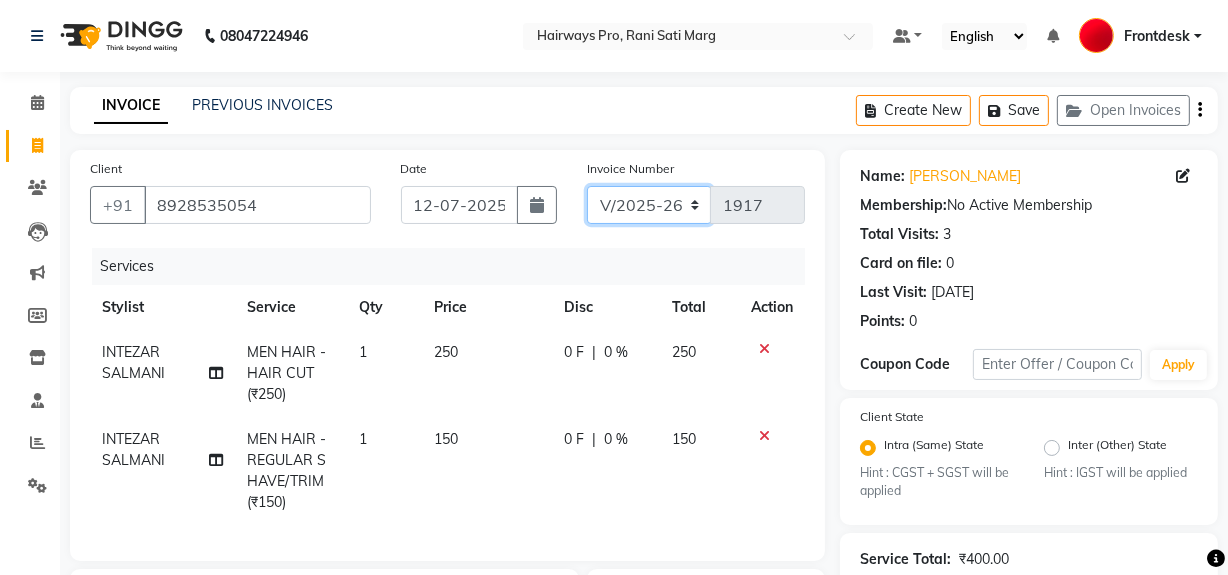 click on "INV/25-26 V/2025-26" 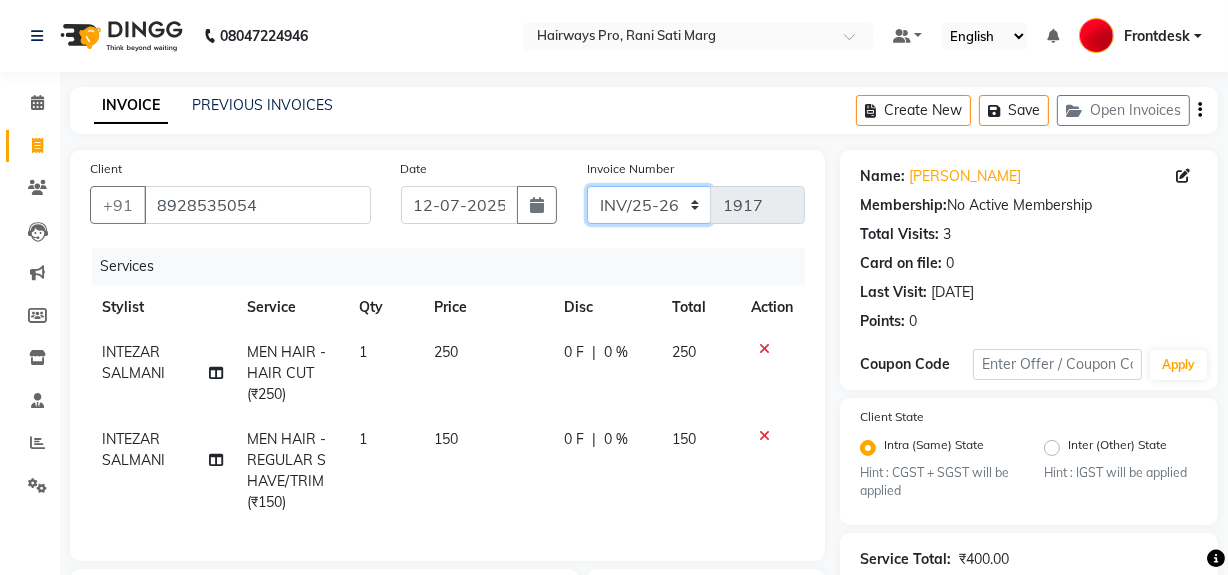 click on "INV/25-26 V/2025-26" 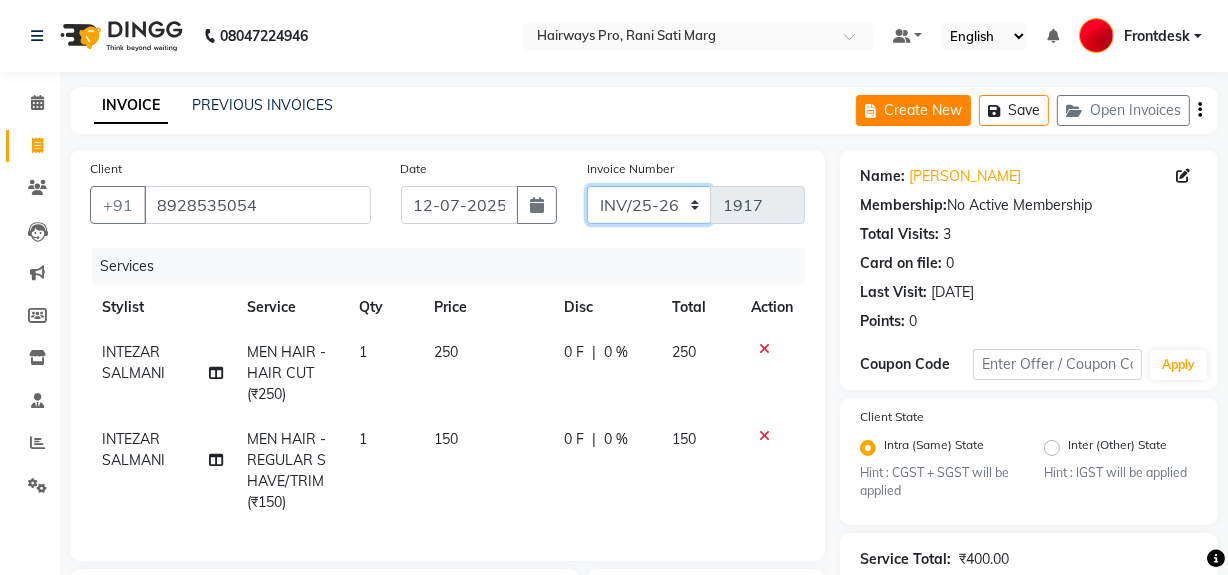 type on "2709" 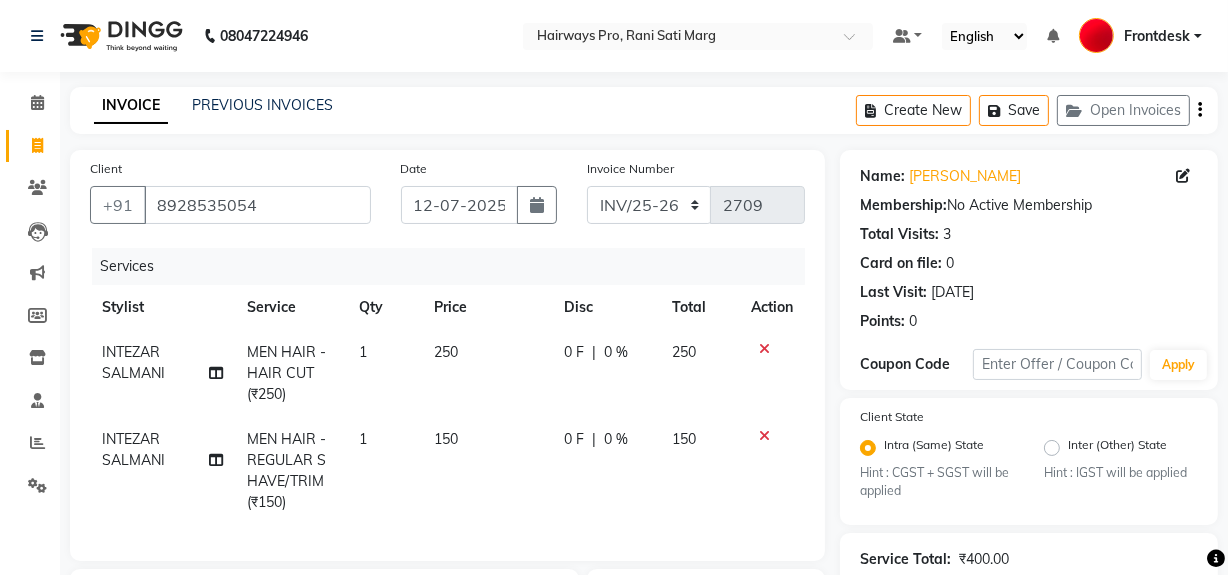click 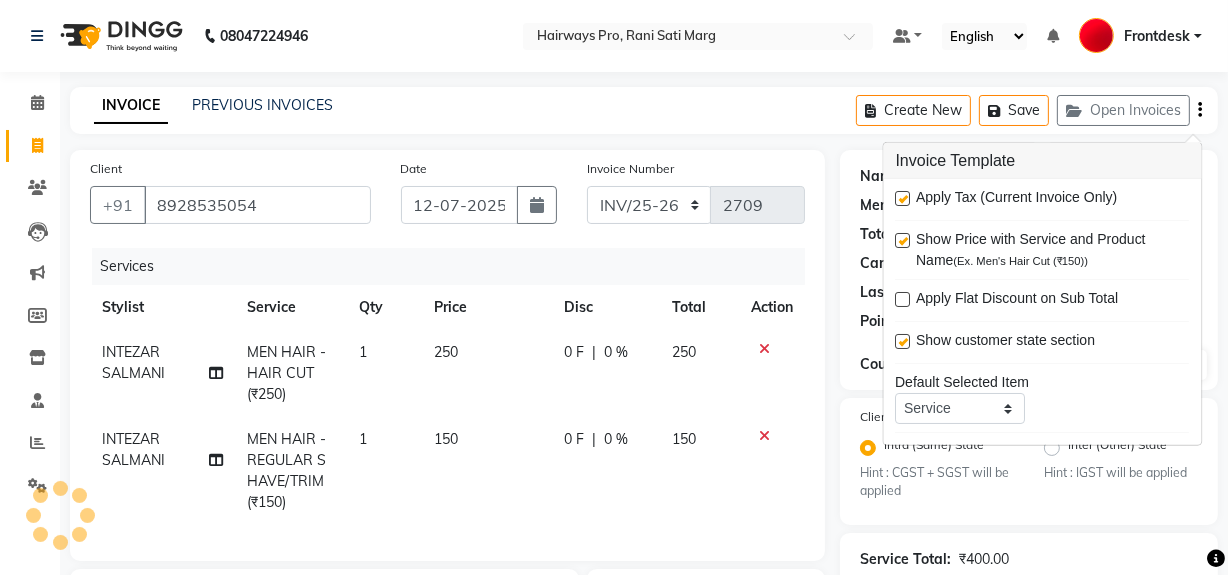 click at bounding box center [903, 198] 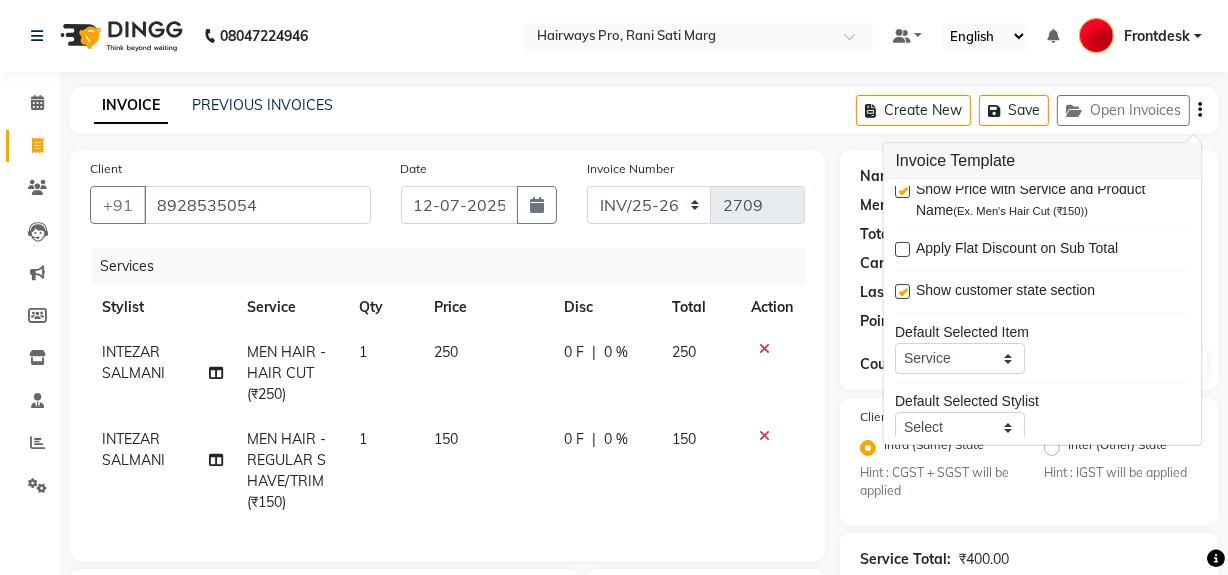 scroll, scrollTop: 97, scrollLeft: 0, axis: vertical 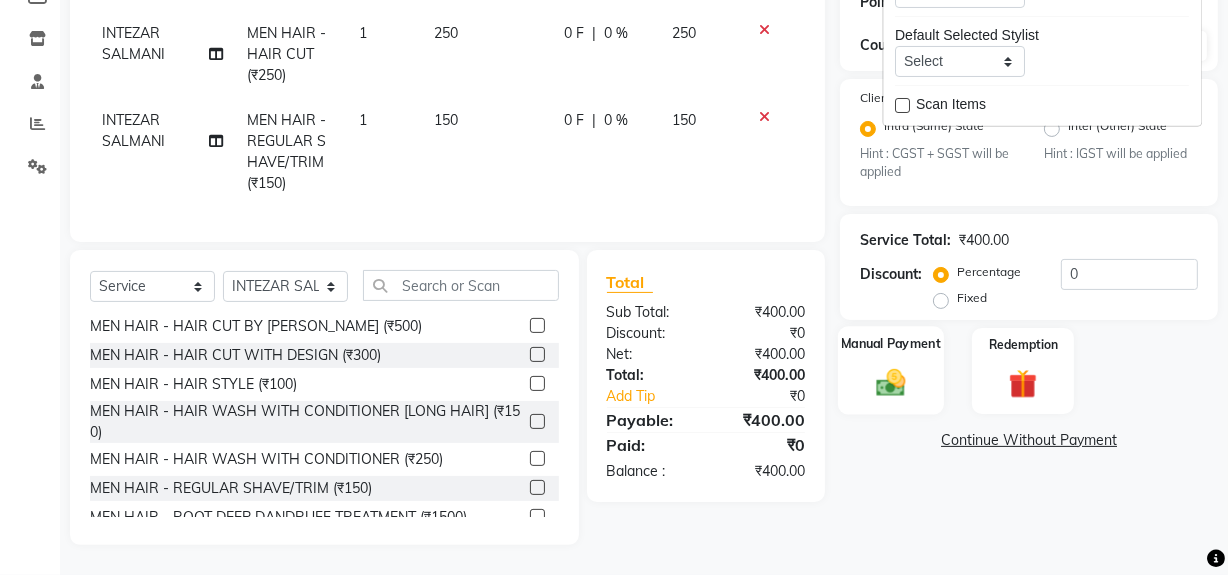drag, startPoint x: 880, startPoint y: 376, endPoint x: 887, endPoint y: 389, distance: 14.764823 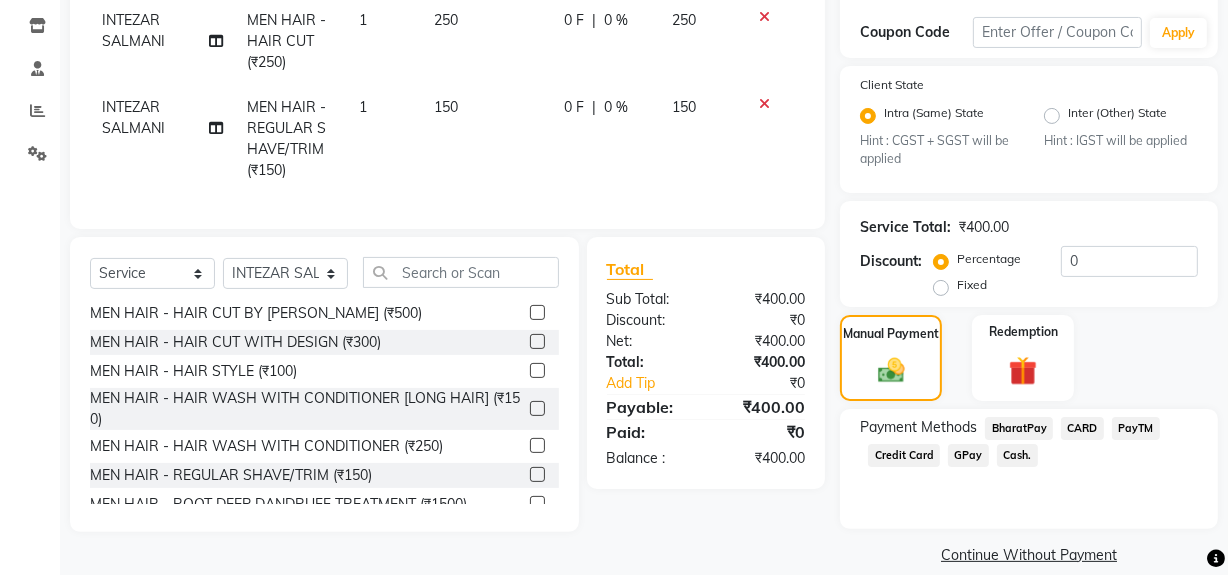 click on "Cash." 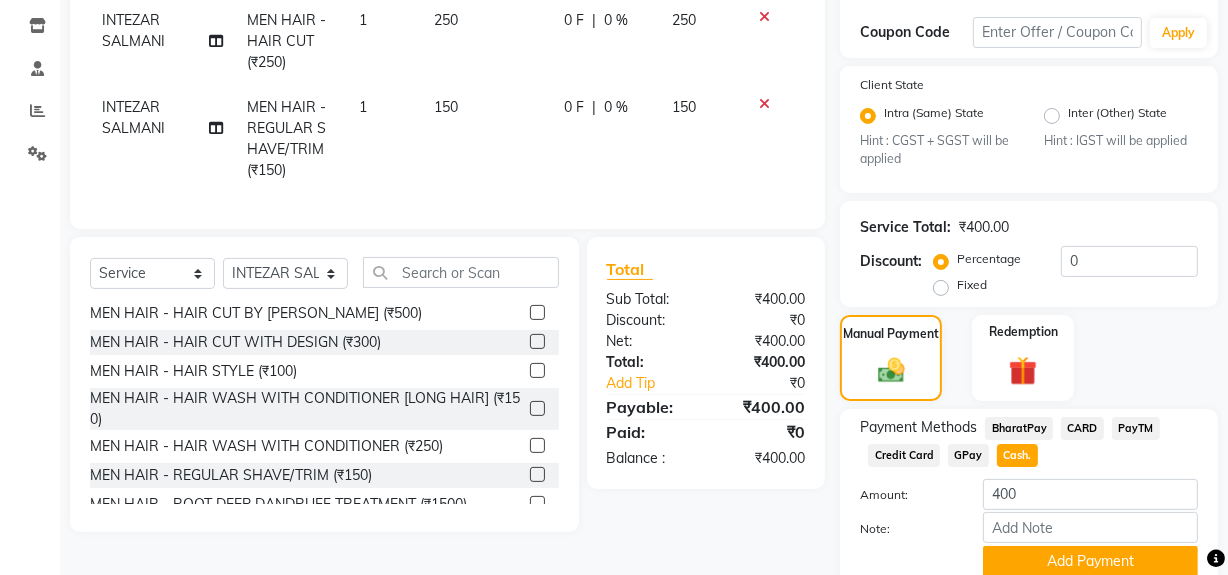 scroll, scrollTop: 413, scrollLeft: 0, axis: vertical 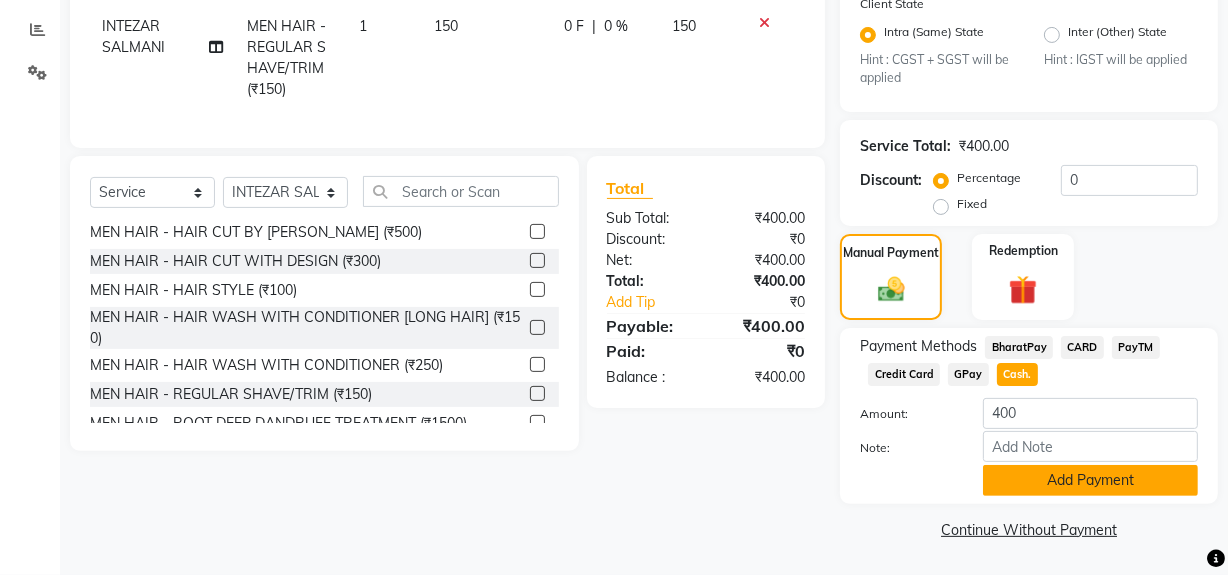 click on "Add Payment" 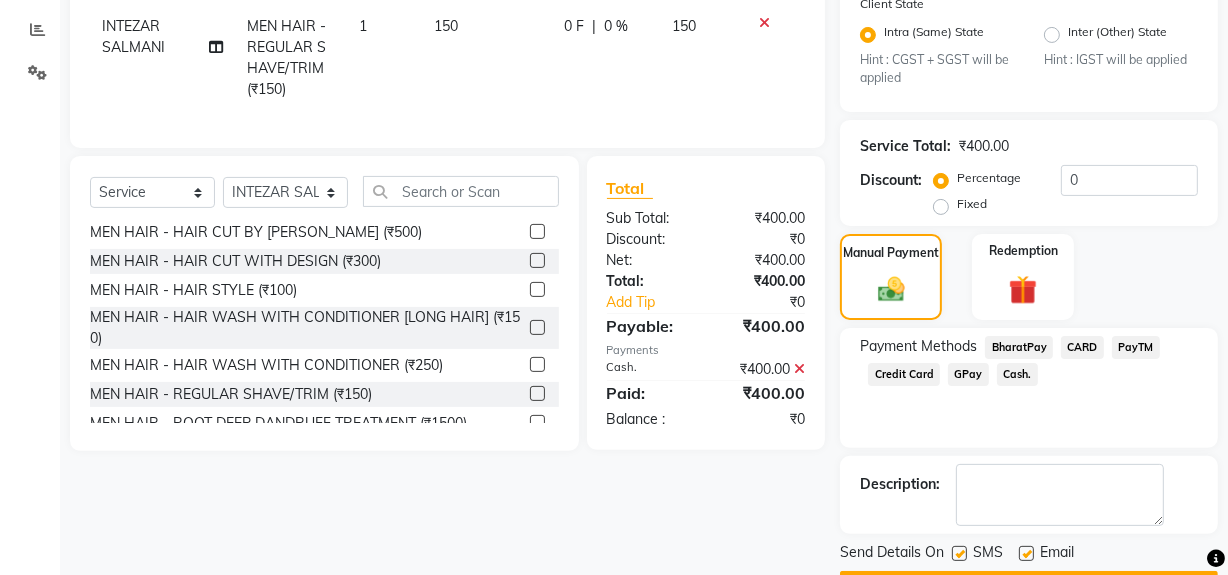 click 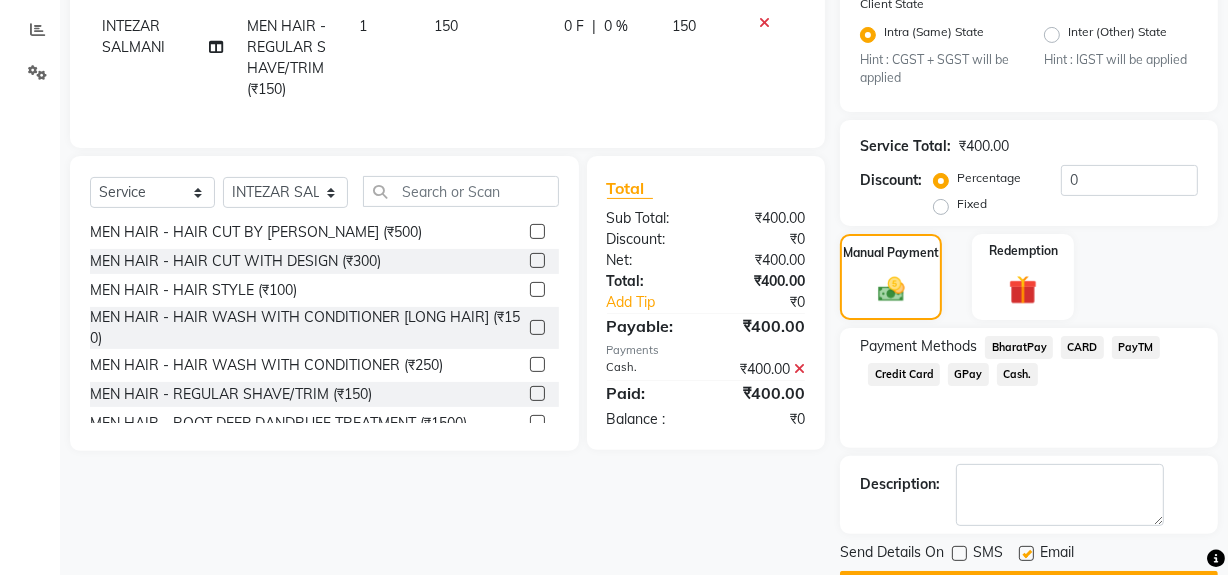 scroll, scrollTop: 470, scrollLeft: 0, axis: vertical 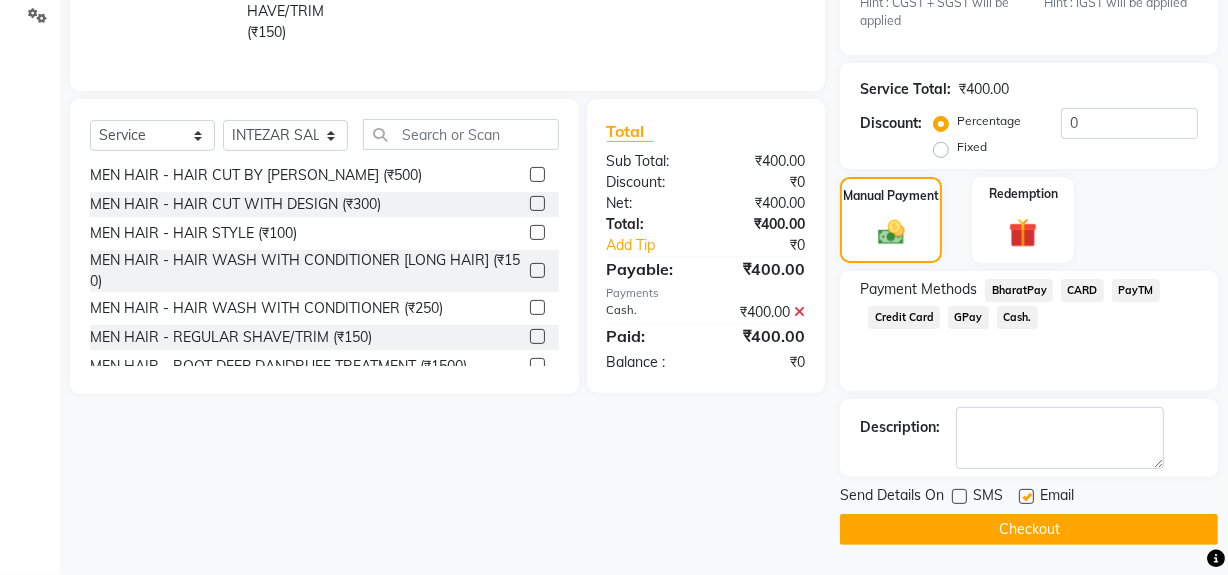 click on "Checkout" 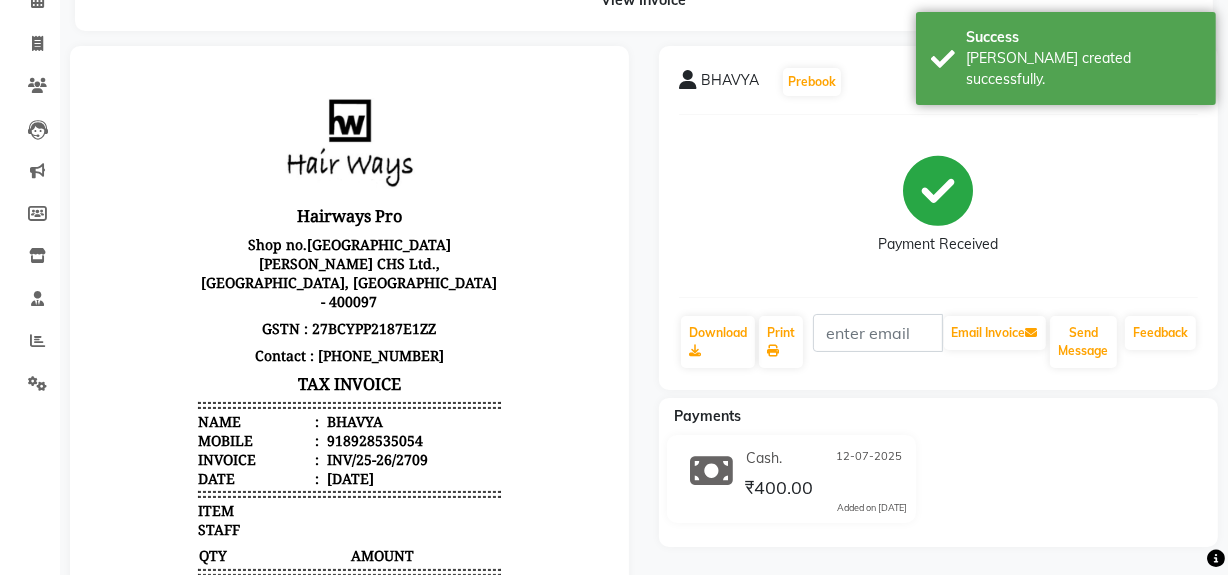 scroll, scrollTop: 0, scrollLeft: 0, axis: both 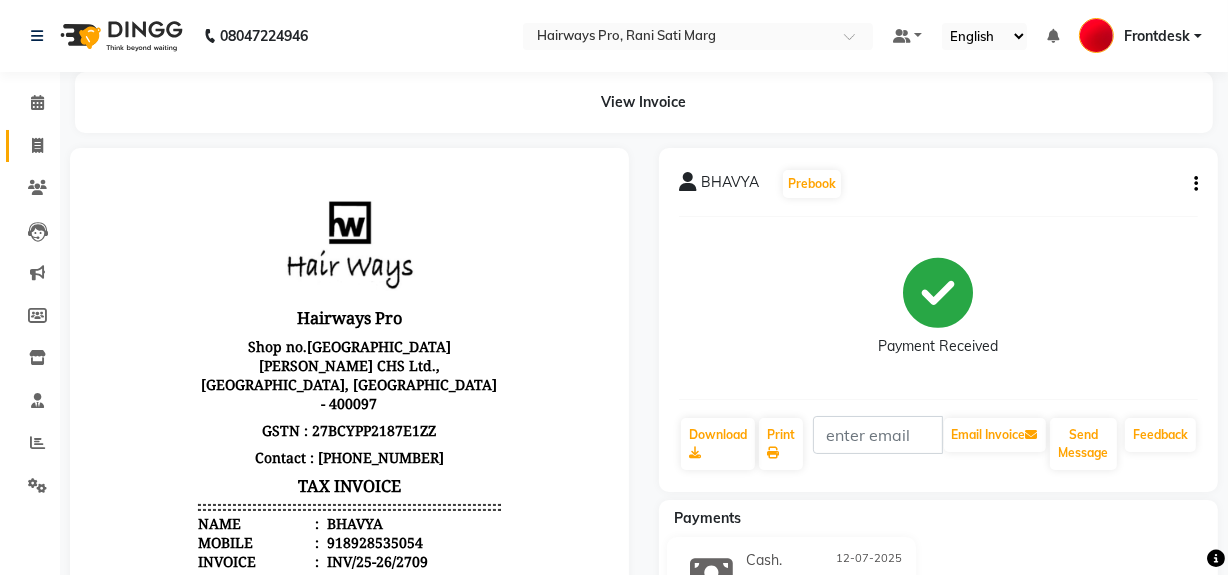 click 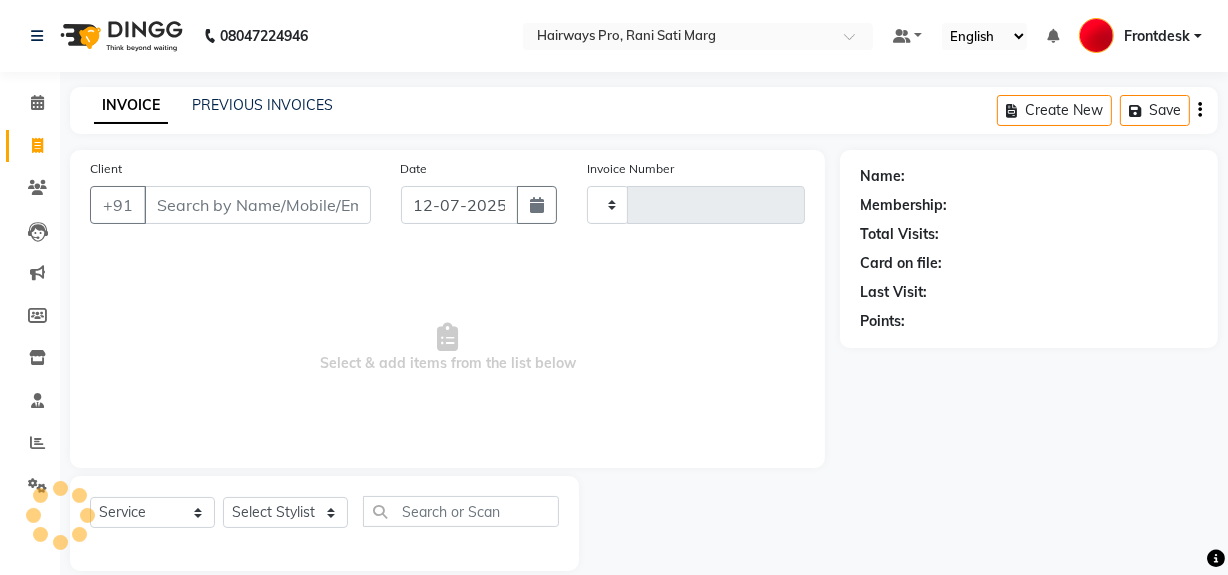 scroll, scrollTop: 26, scrollLeft: 0, axis: vertical 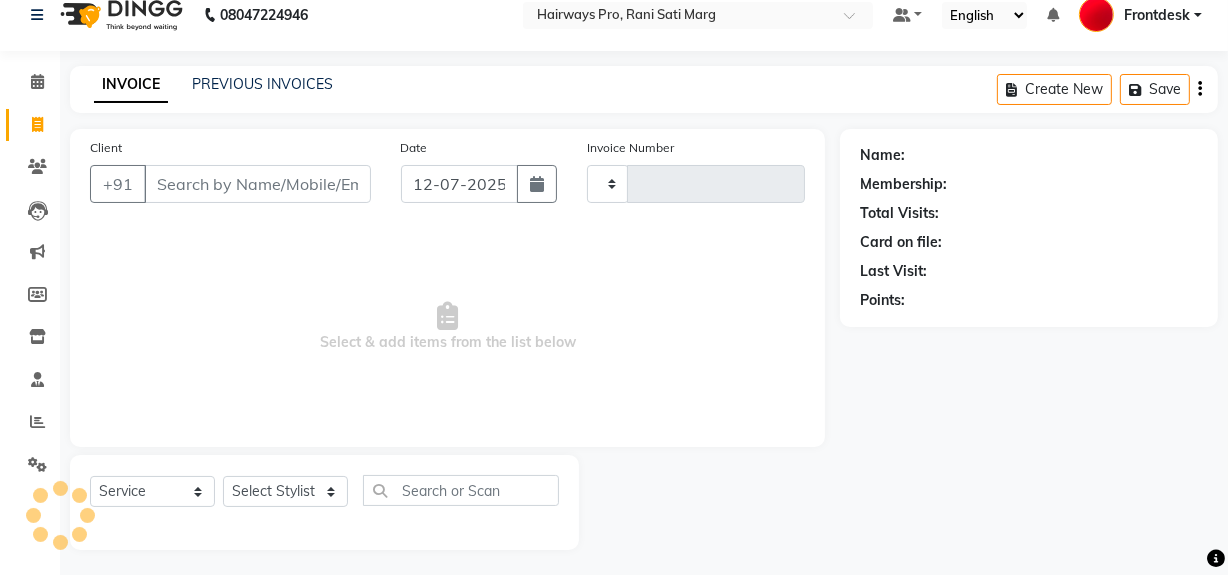 type on "1917" 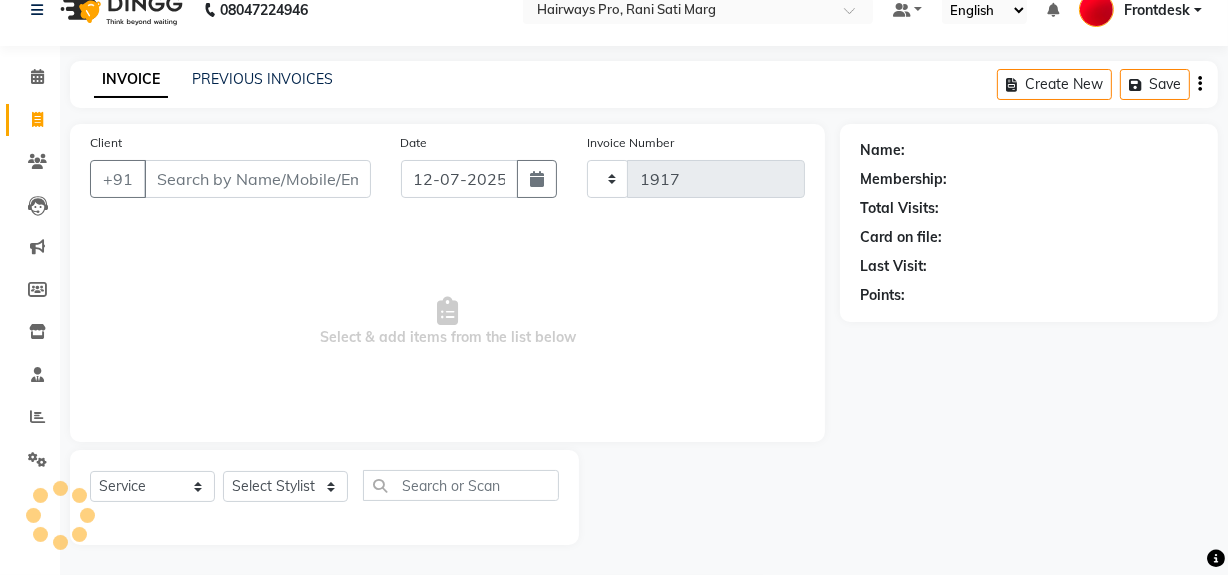 select on "787" 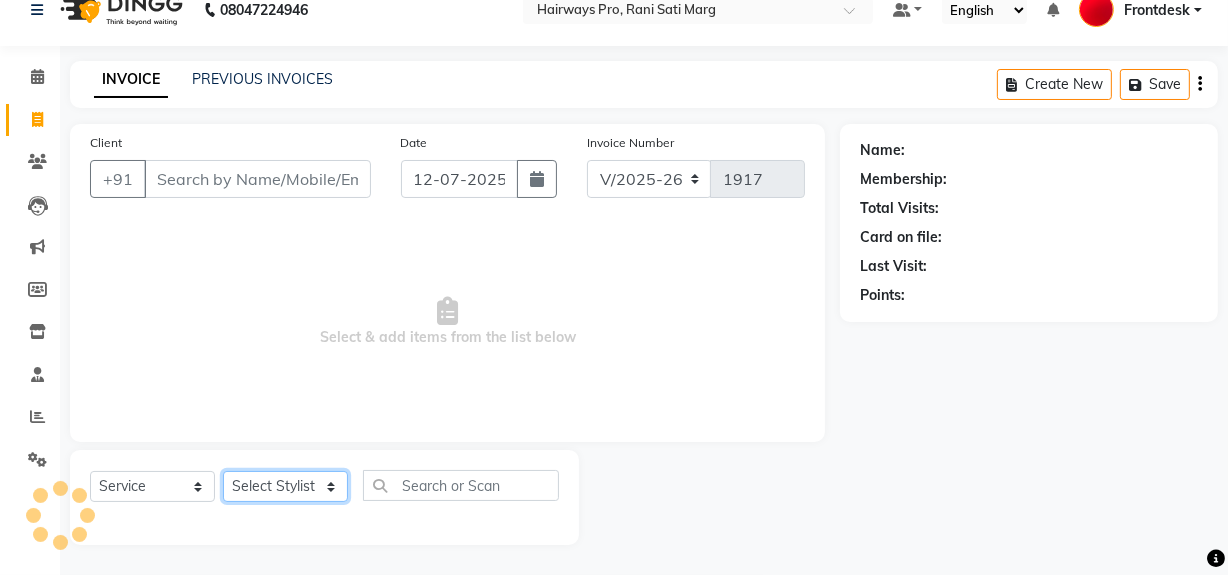 click on "Select Stylist ABID Faiz shaikh Frontdesk INTEZAR SALMANI JYOTI Kamal Salmani KAVITA MUSTAFA RAFIQUE Sonal SONU WAQAR ZAFAR" 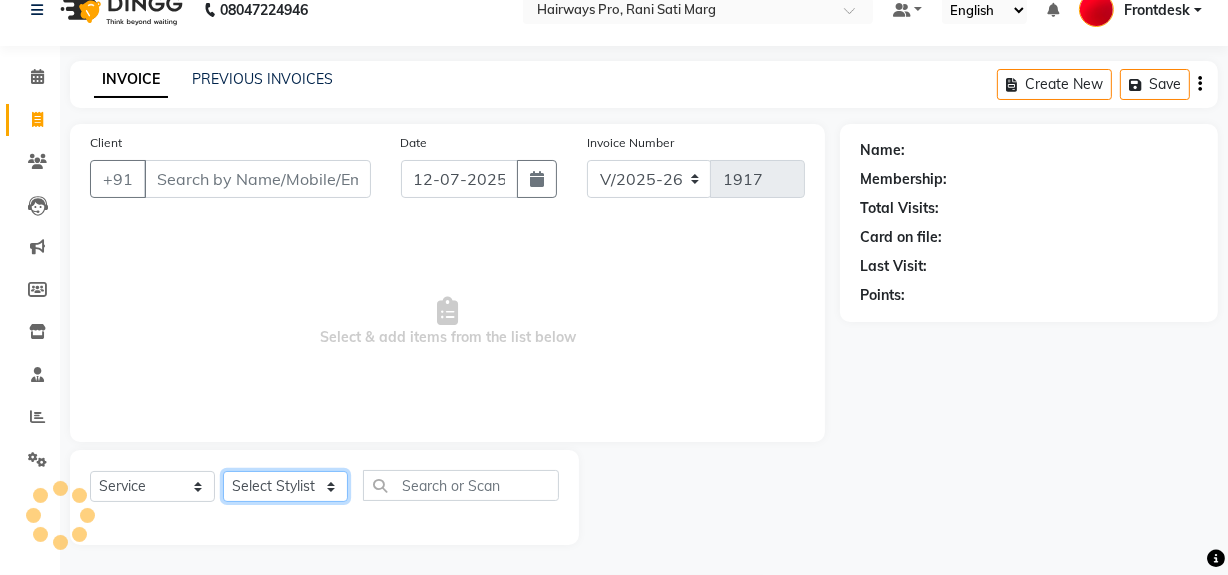 select on "13192" 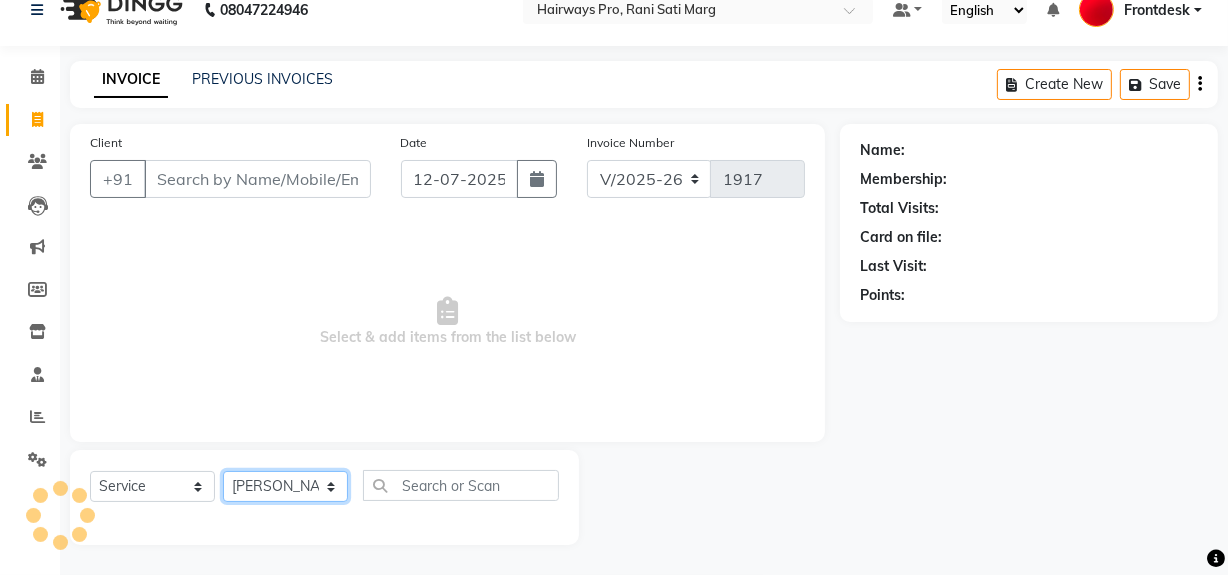 click on "Select Stylist ABID Faiz shaikh Frontdesk INTEZAR SALMANI JYOTI Kamal Salmani KAVITA MUSTAFA RAFIQUE Sonal SONU WAQAR ZAFAR" 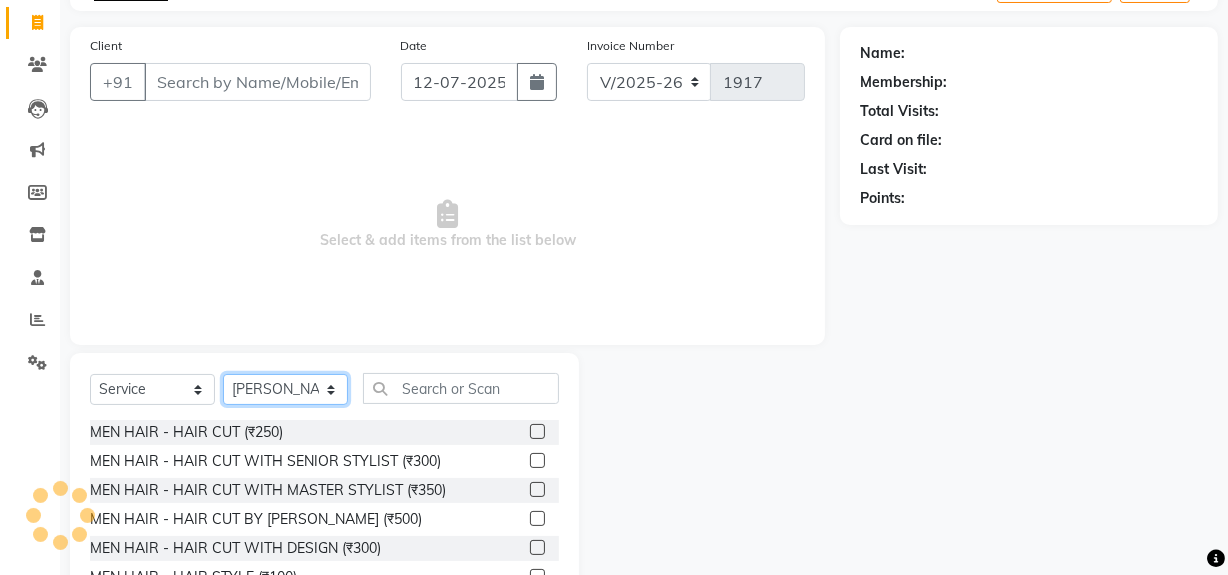 scroll, scrollTop: 226, scrollLeft: 0, axis: vertical 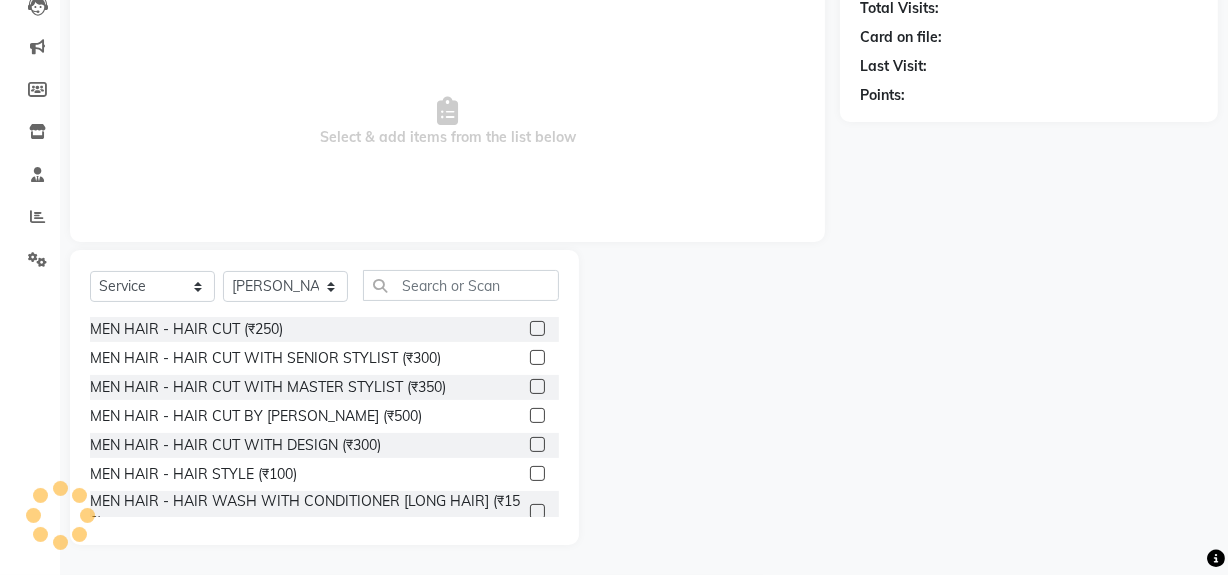 click 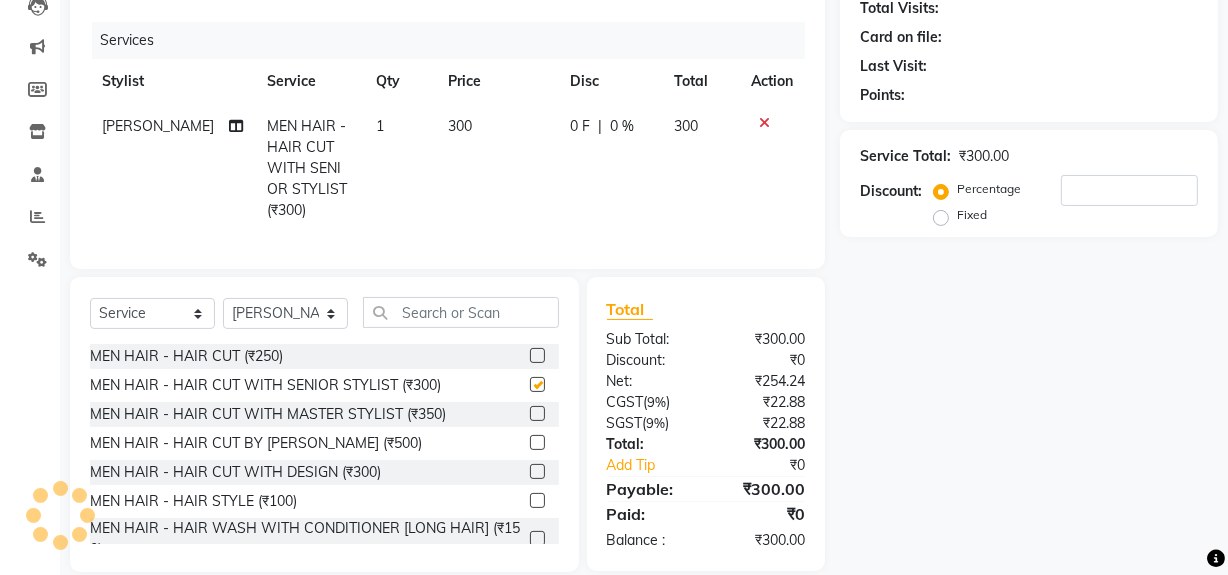 checkbox on "false" 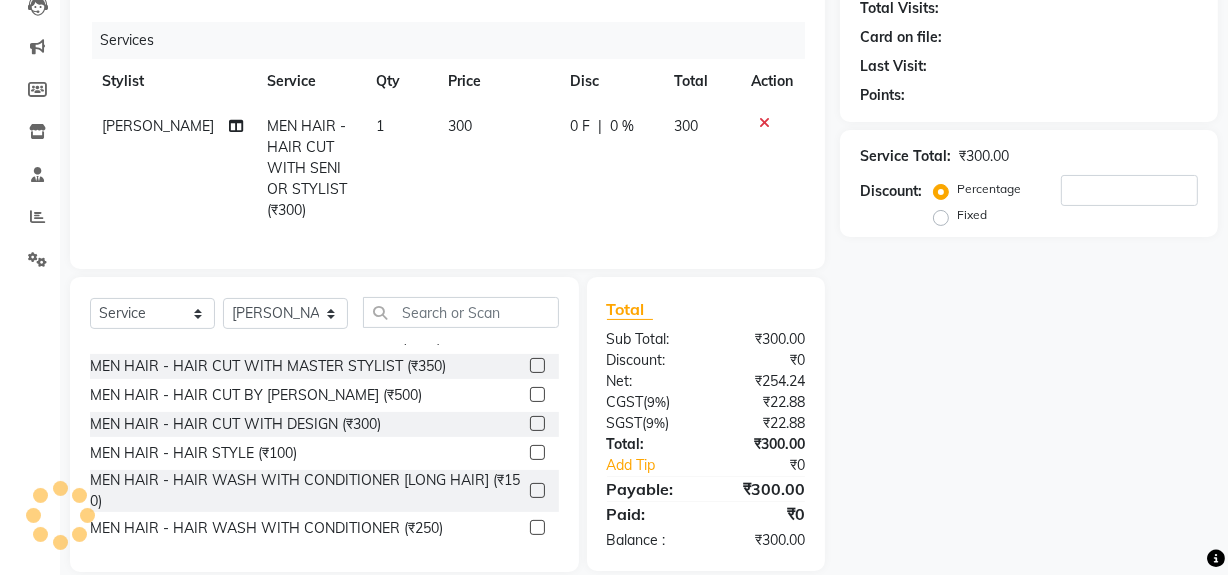scroll, scrollTop: 90, scrollLeft: 0, axis: vertical 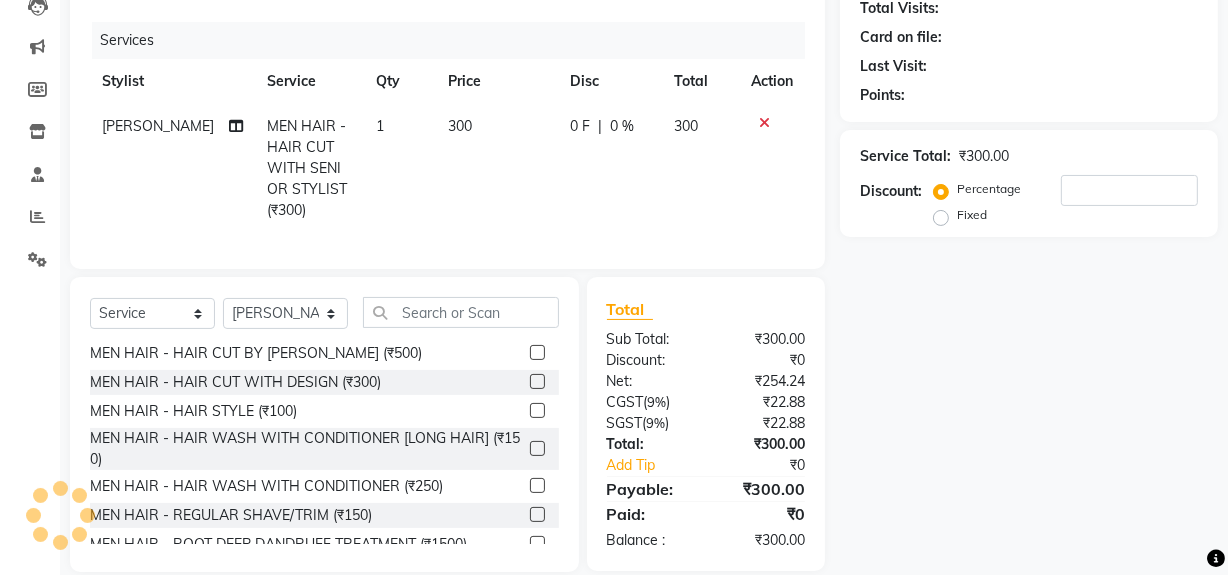 click 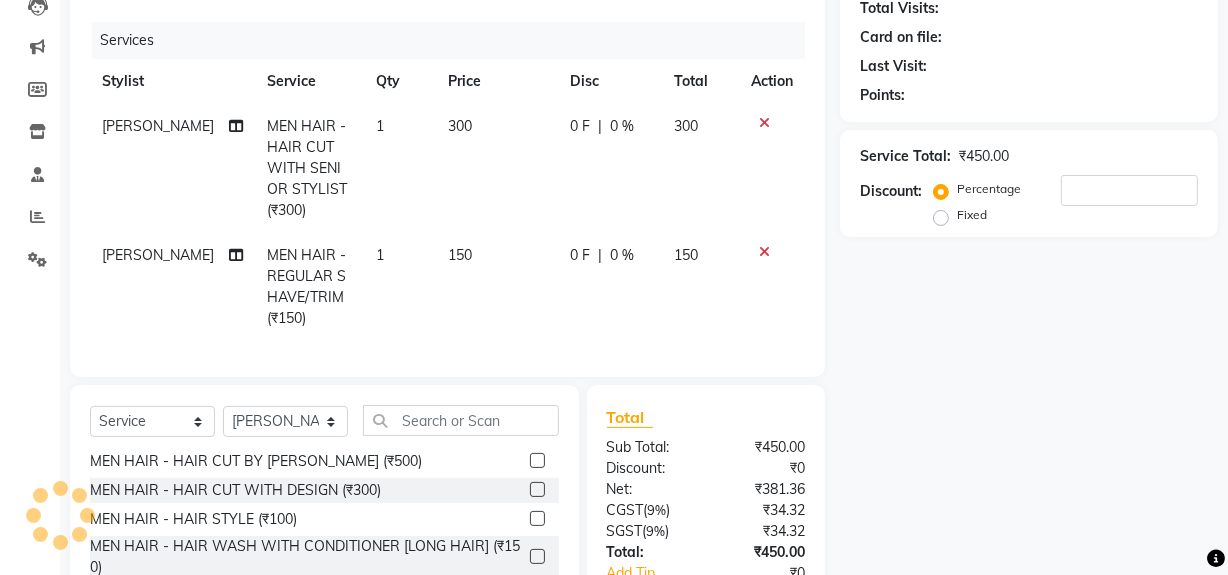 checkbox on "false" 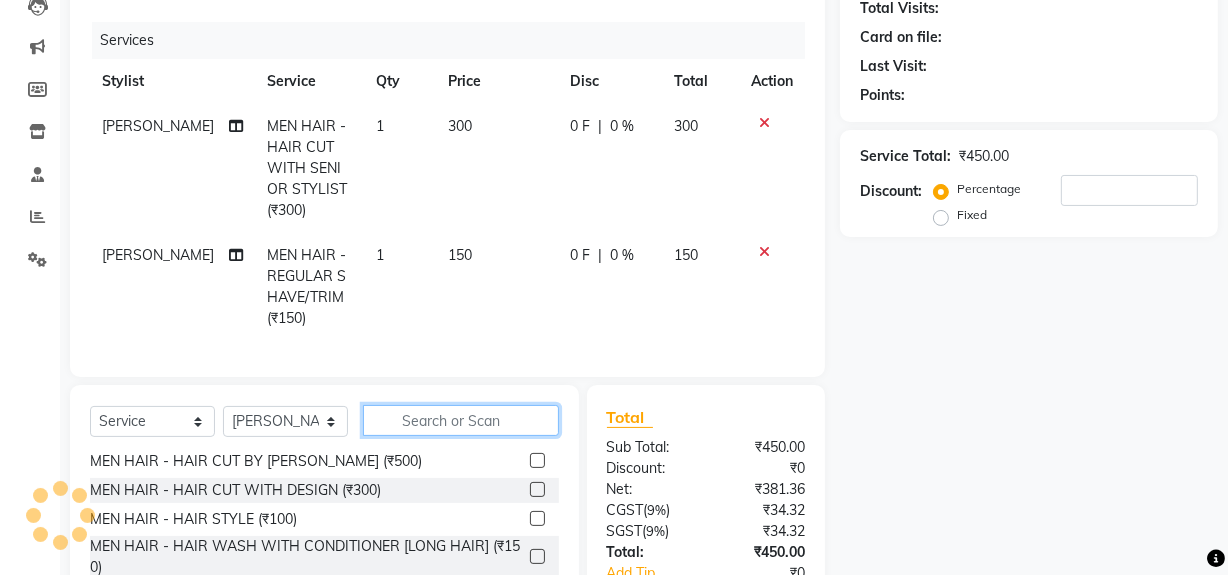 click 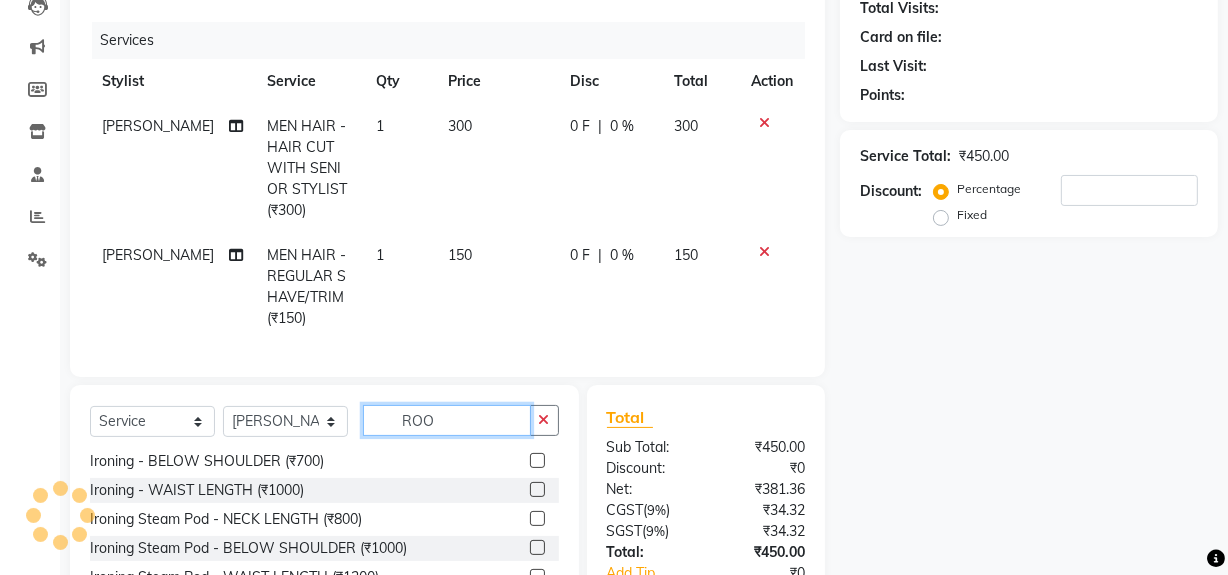 scroll, scrollTop: 0, scrollLeft: 0, axis: both 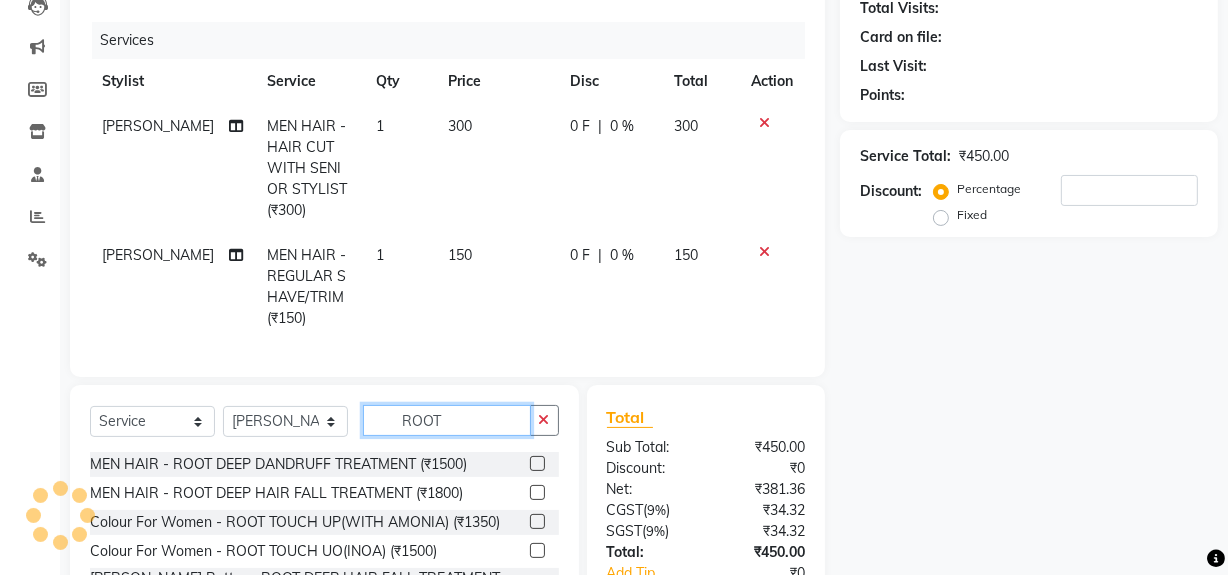 type on "ROOT" 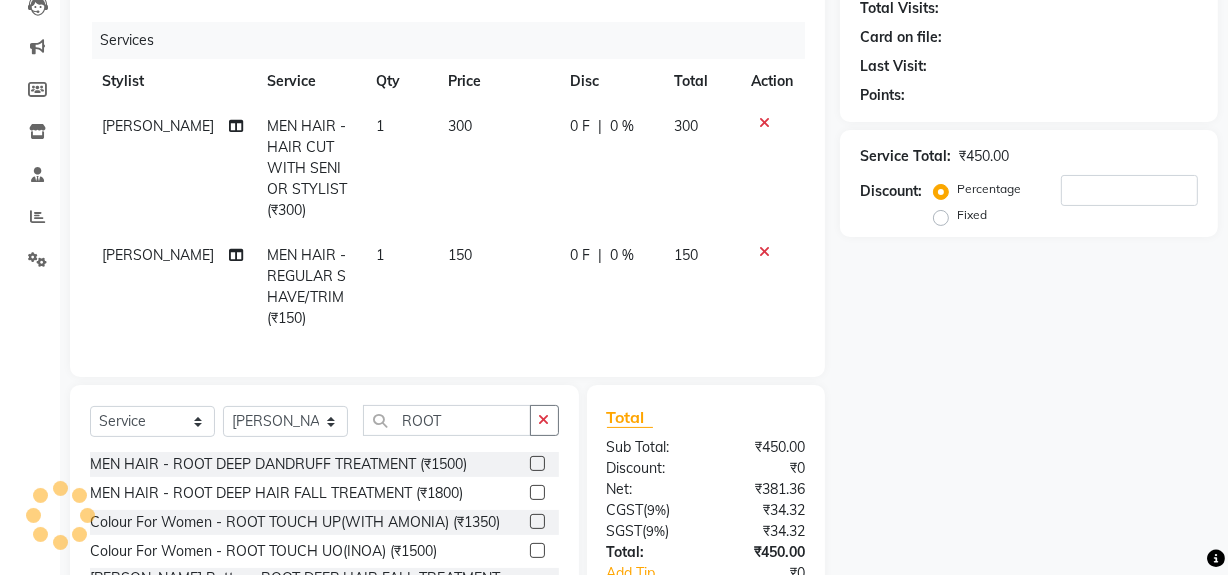 click 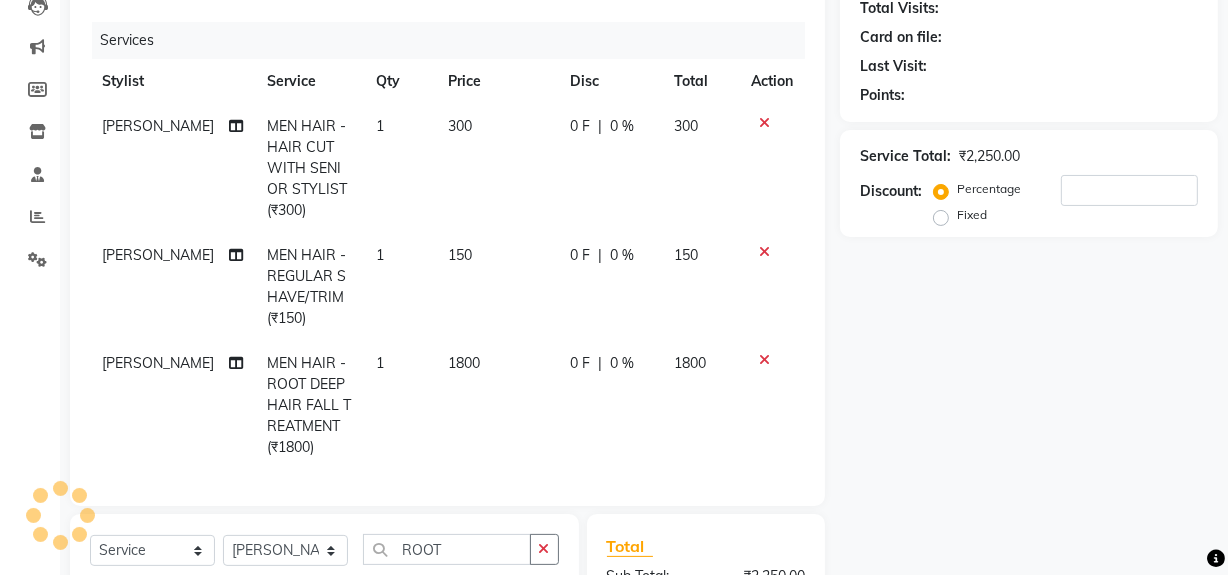 checkbox on "false" 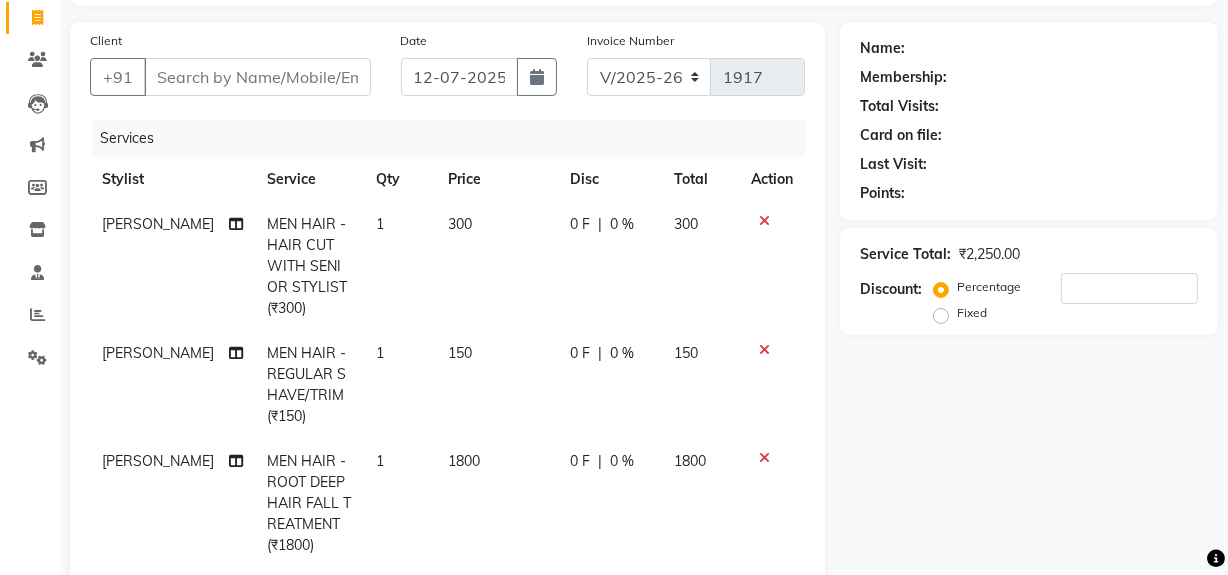 scroll, scrollTop: 0, scrollLeft: 0, axis: both 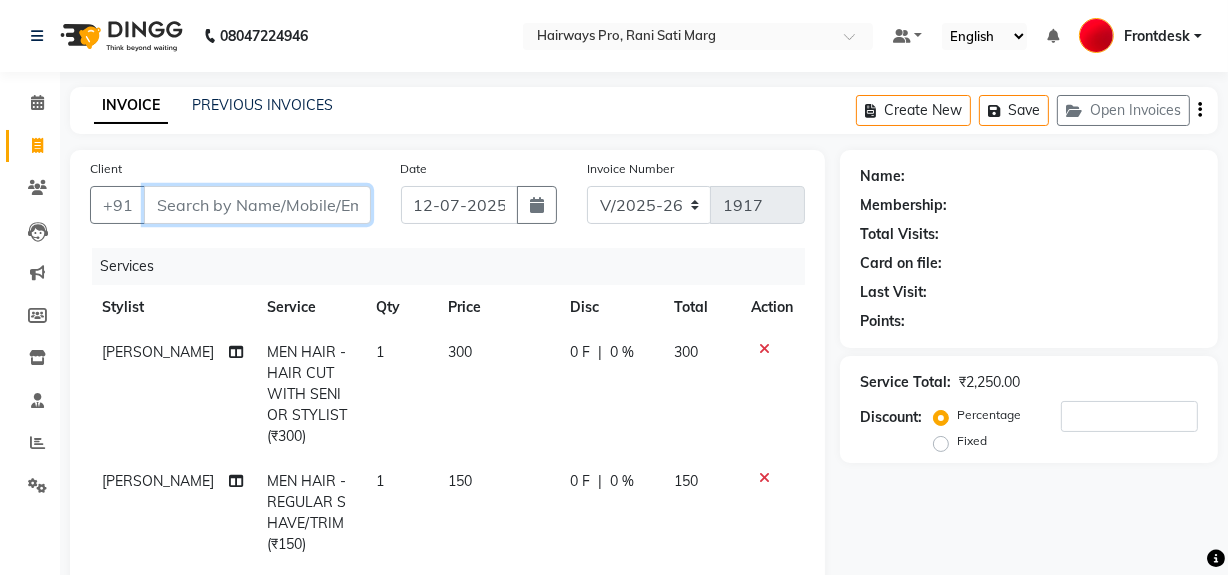click on "Client" at bounding box center [257, 205] 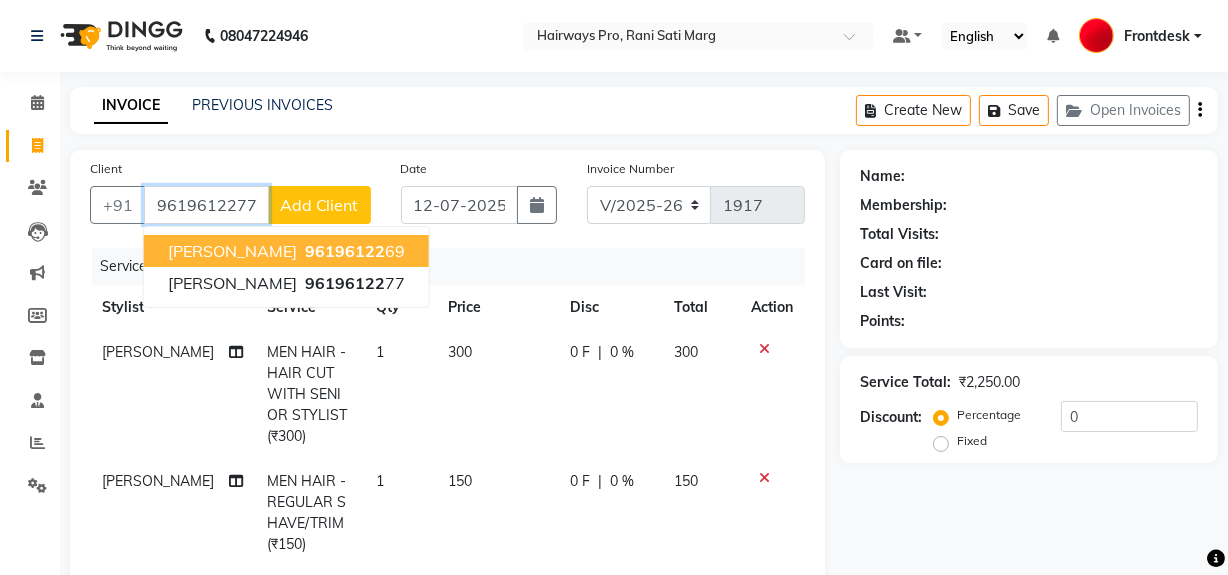 type on "9619612277" 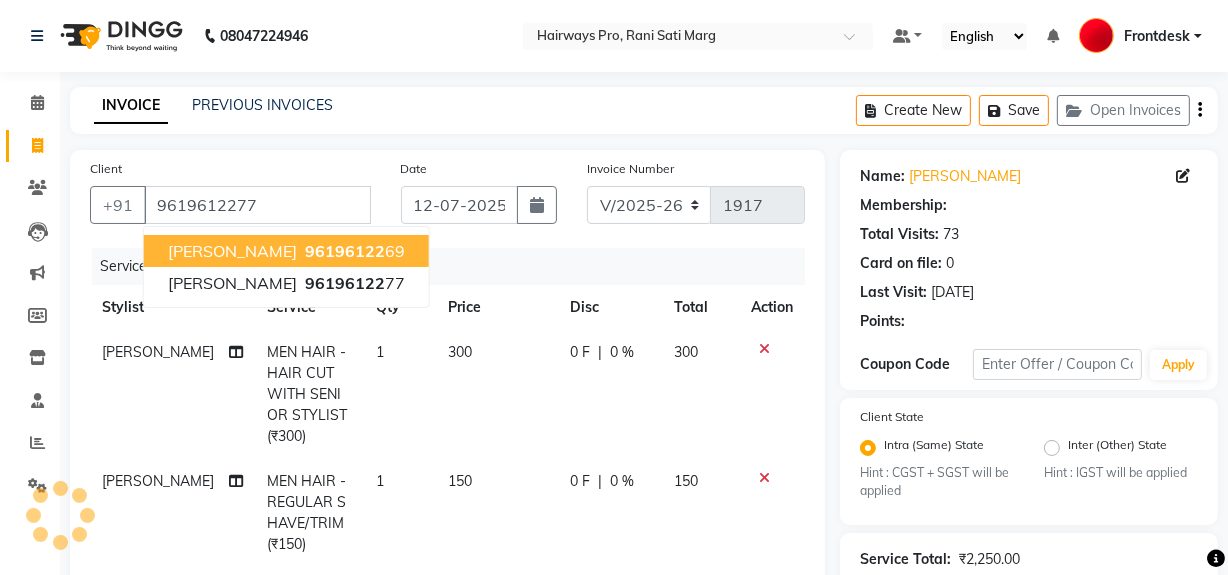 type on "20" 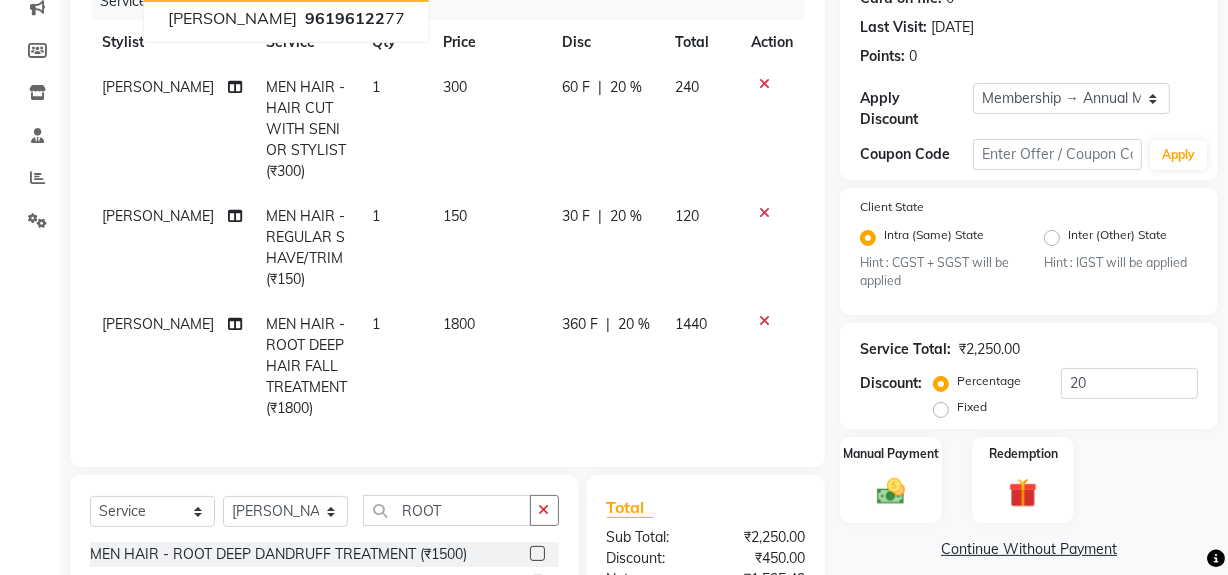 scroll, scrollTop: 272, scrollLeft: 0, axis: vertical 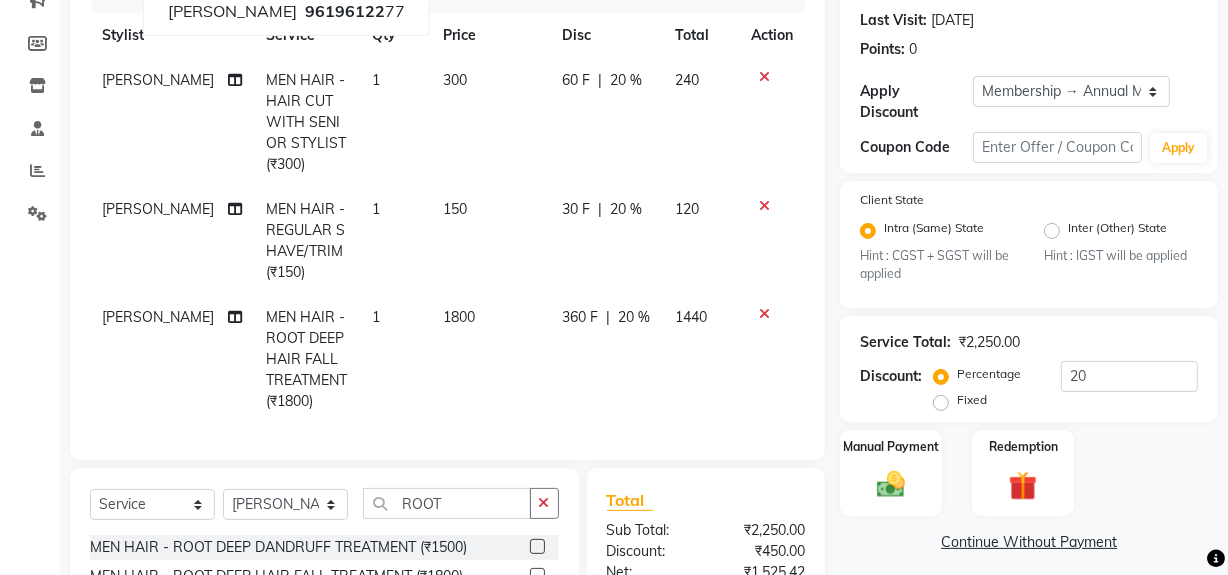 click on "1440" 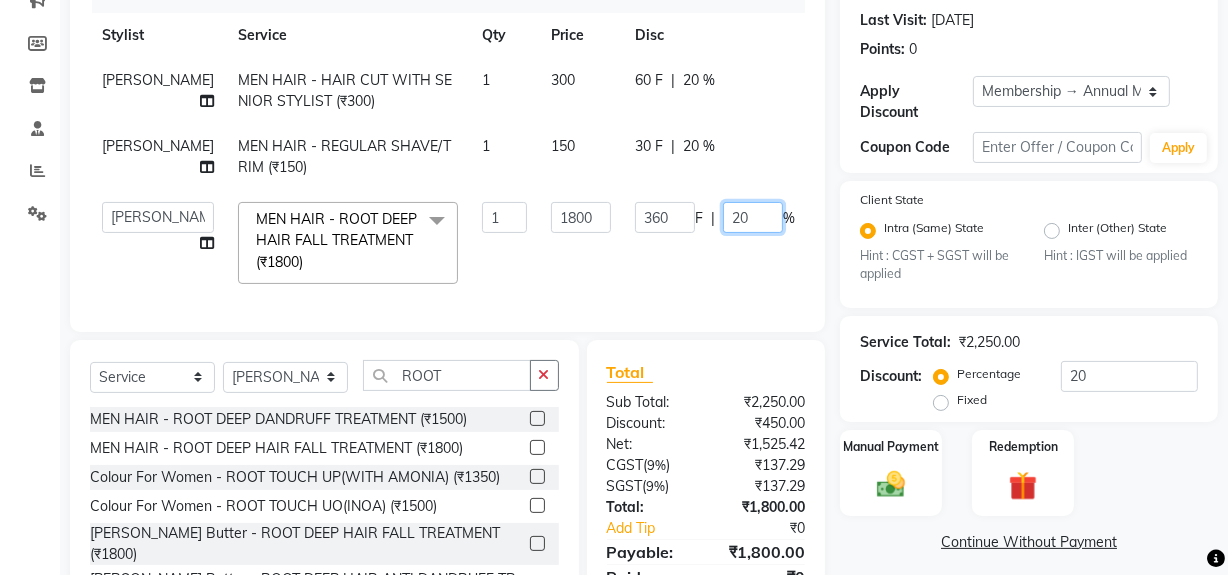 click on "20" 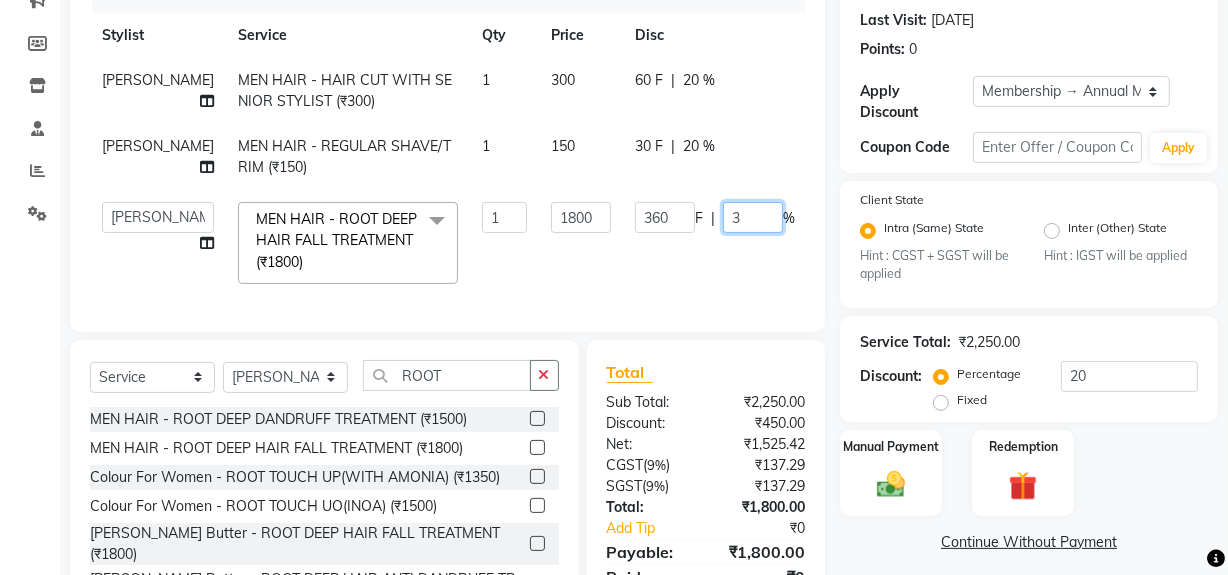 type on "30" 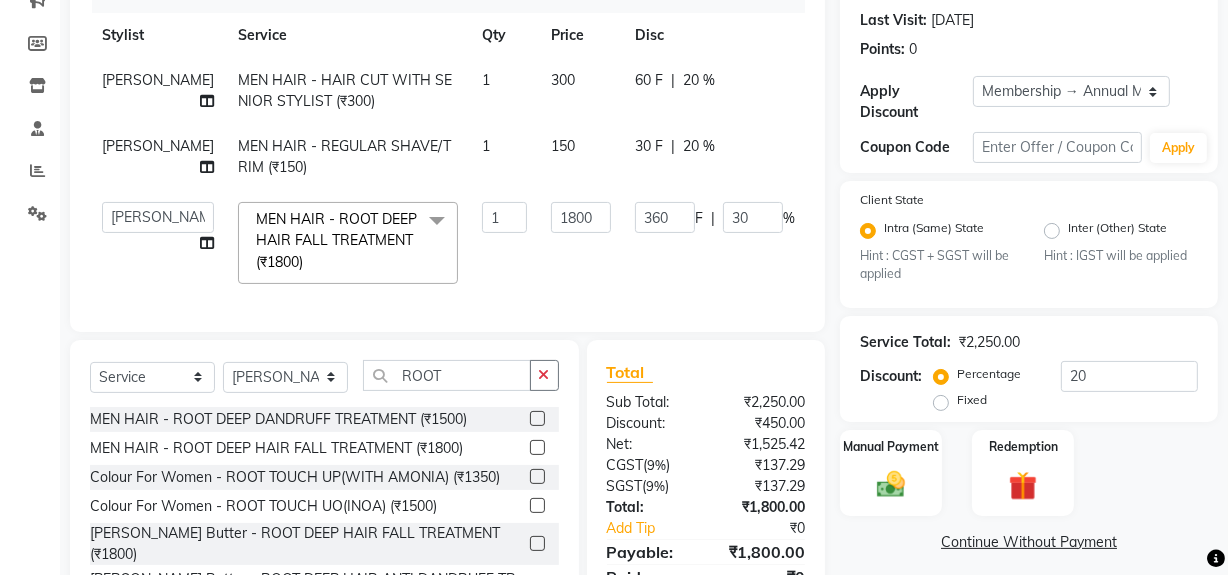 click on "RAFIQUE MEN HAIR - HAIR CUT WITH SENIOR STYLIST (₹300) 1 300 60 F | 20 % 240 RAFIQUE MEN HAIR - REGULAR SHAVE/TRIM (₹150) 1 150 30 F | 20 % 120  ABID   Faiz shaikh   Frontdesk   INTEZAR SALMANI   JYOTI   Kamal Salmani   KAVITA   MUSTAFA   RAFIQUE   Sonal   SONU   WAQAR   ZAFAR  MEN HAIR - ROOT DEEP HAIR FALL TREATMENT (₹1800)  x MEN HAIR - HAIR CUT (₹250) MEN HAIR - HAIR CUT WITH SENIOR STYLIST (₹300) MEN HAIR - HAIR CUT WITH MASTER STYLIST (₹350) MEN HAIR - HAIR CUT BY KAMAL SALMANI (₹500) MEN HAIR - HAIR CUT WITH DESIGN (₹300) MEN HAIR - HAIR STYLE (₹100) MEN HAIR - HAIR WASH WITH CONDITIONER [LONG HAIR] (₹150) MEN HAIR - HAIR WASH WITH CONDITIONER (₹250) MEN HAIR - REGULAR SHAVE/TRIM (₹150) MEN HAIR - ROOT DEEP DANDRUFF TREATMENT (₹1500) MEN HAIR - ROOT DEEP HAIR FALL TREATMENT (₹1800) MEN HAIR - ANTI DANDRUFF TREATMENT (₹1200) MEN HAIR - AMINEXIL (₹1000) Hair Colour Male - GLOBAL COLOUR (MAJIREL) (₹1200) Hair Colour Male - GLOBAL COLOUR(INΟΑ) (₹1300) 1 1800 360 F | %" 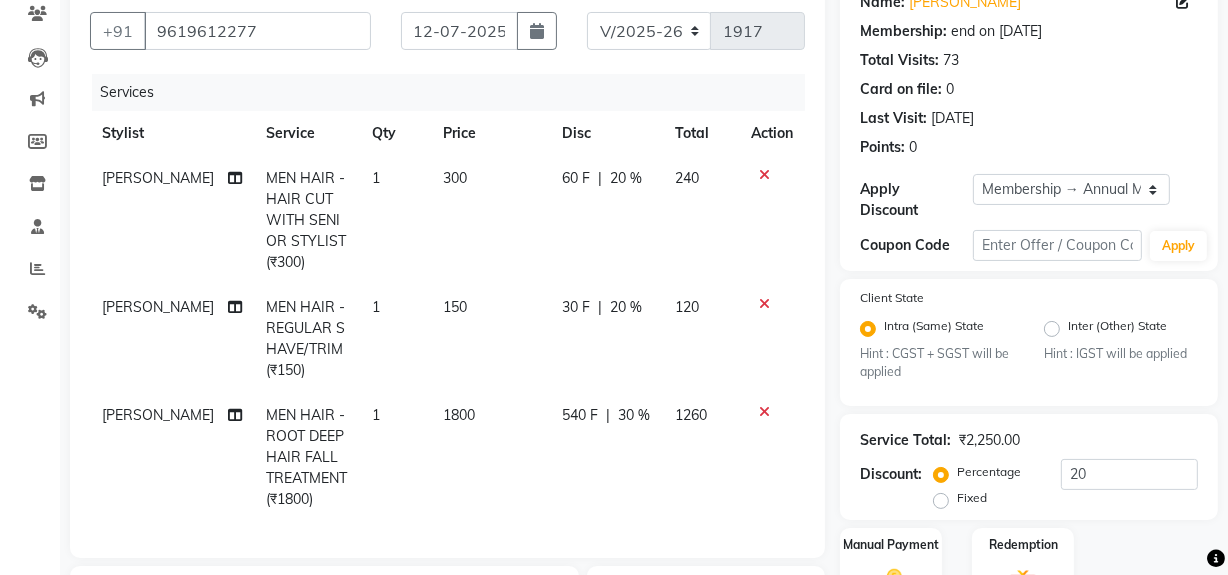 scroll, scrollTop: 411, scrollLeft: 0, axis: vertical 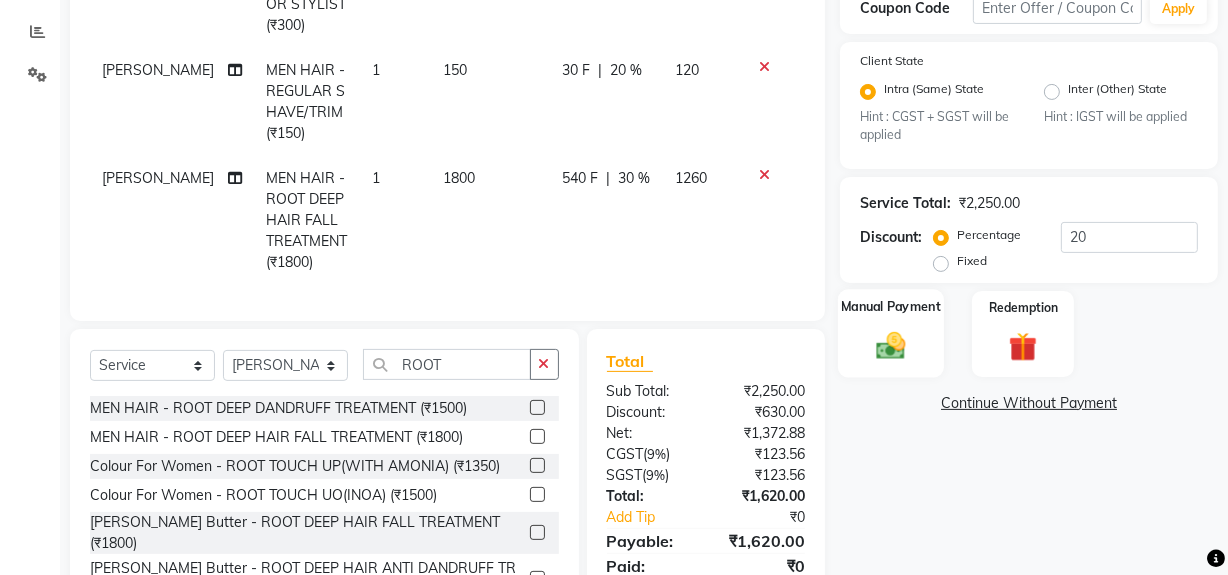 click 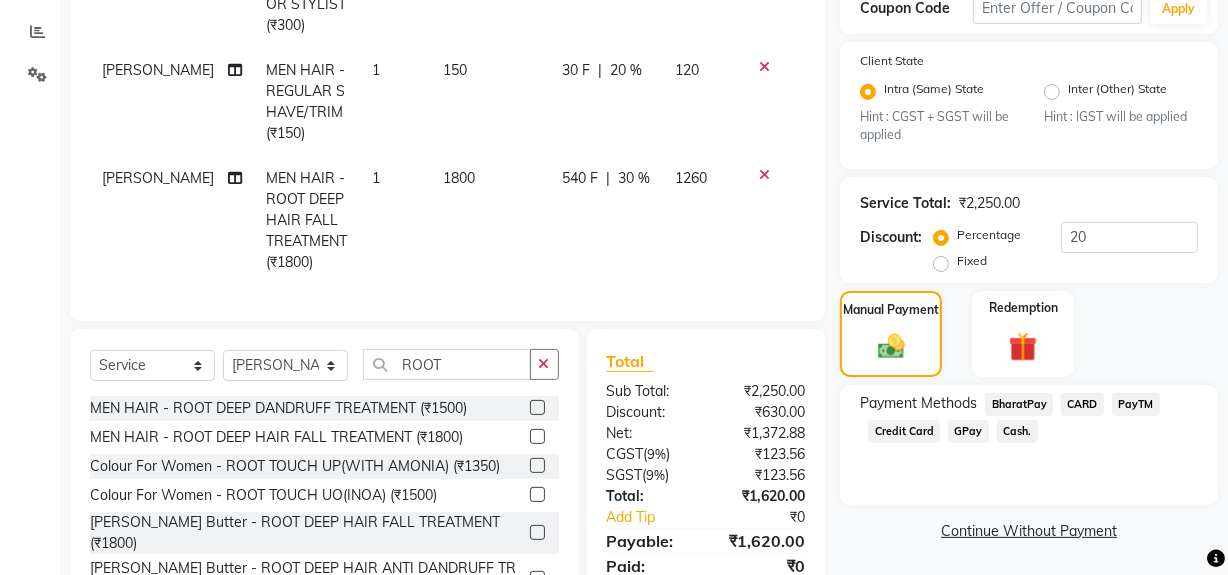 click on "GPay" 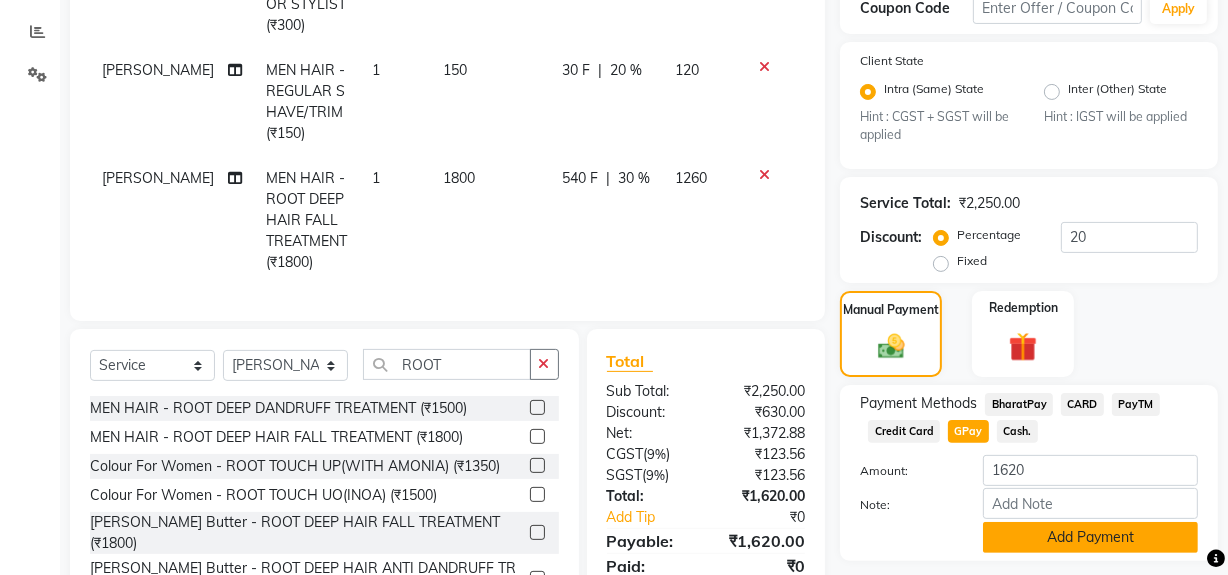click on "Add Payment" 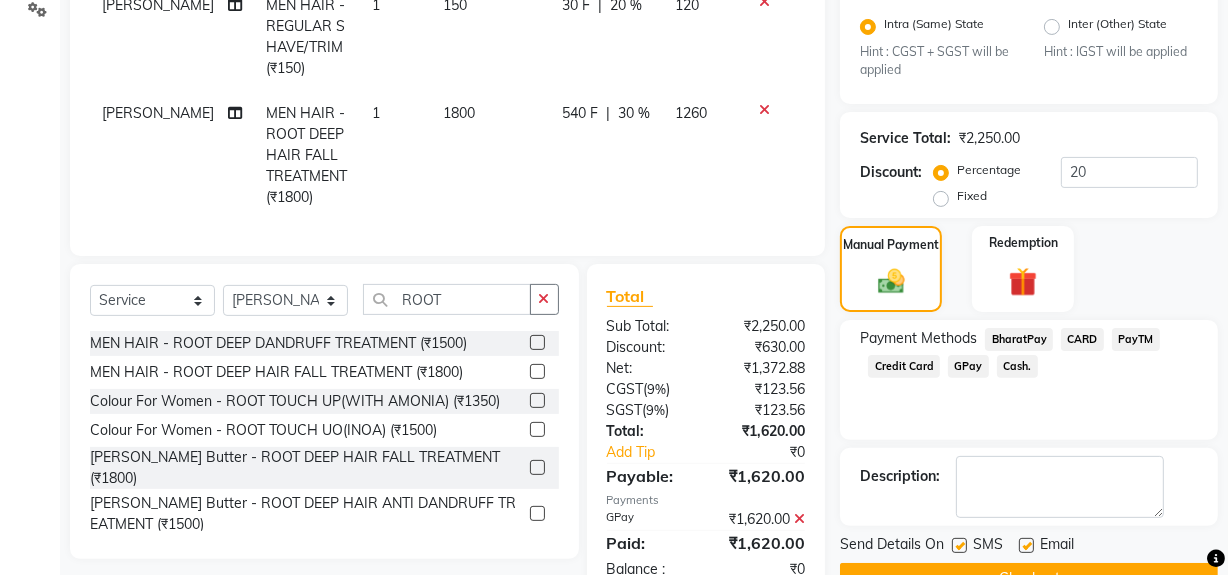 scroll, scrollTop: 544, scrollLeft: 0, axis: vertical 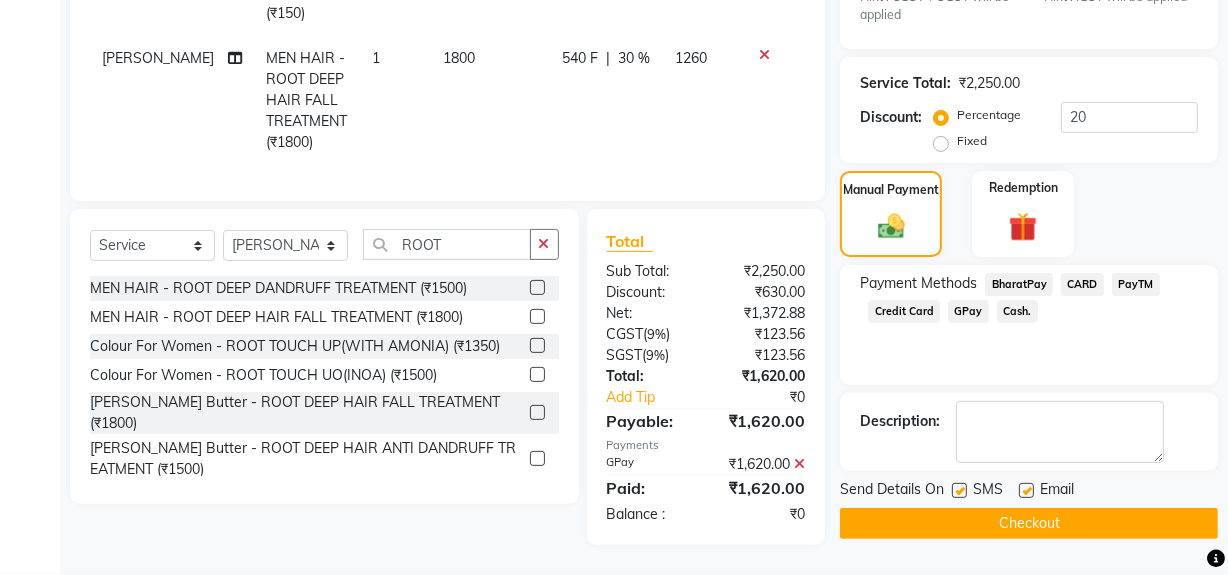 click on "Checkout" 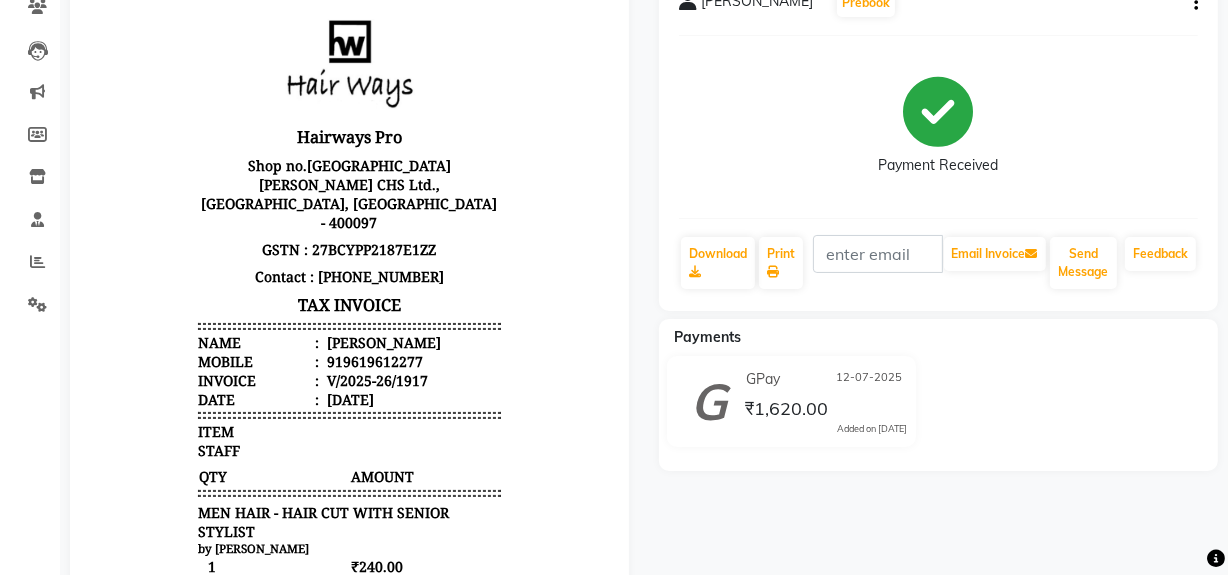 scroll, scrollTop: 0, scrollLeft: 0, axis: both 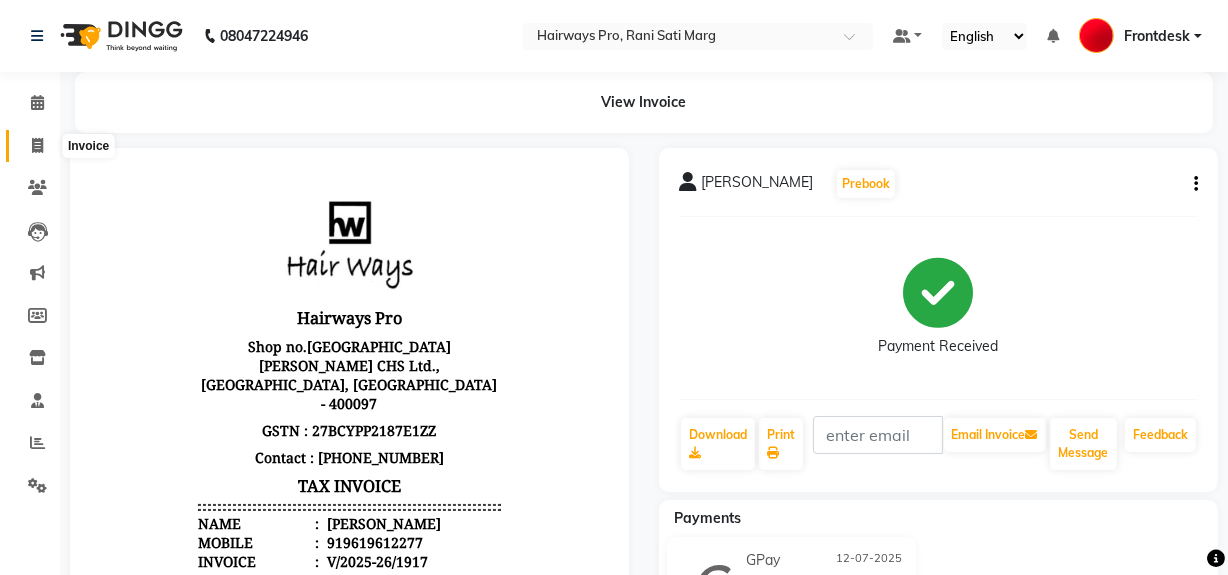 click 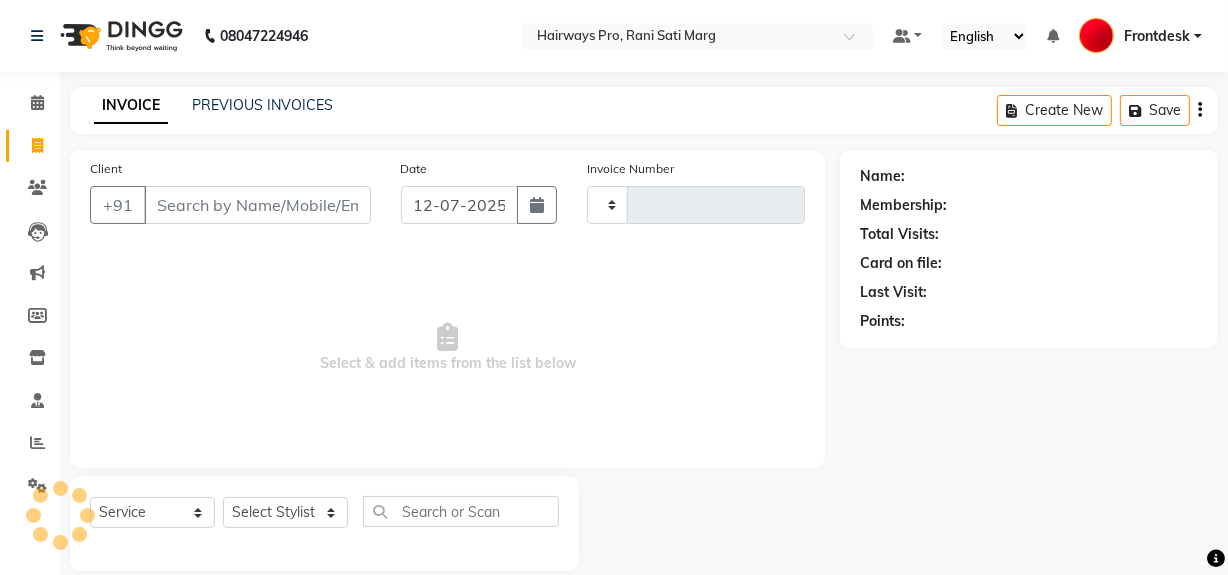 scroll, scrollTop: 26, scrollLeft: 0, axis: vertical 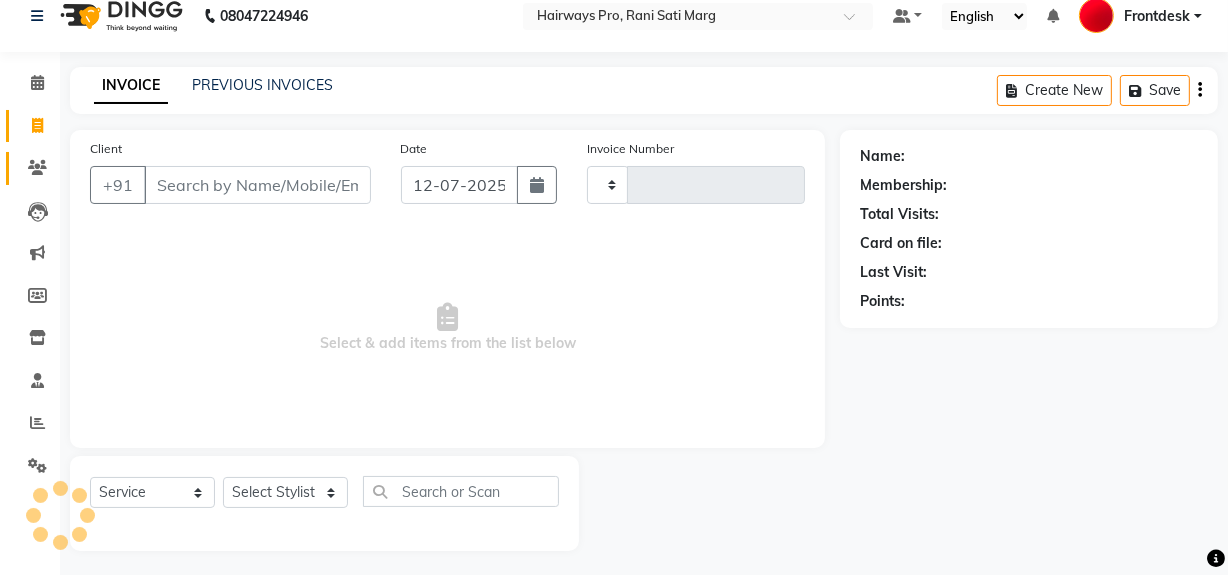 type on "1918" 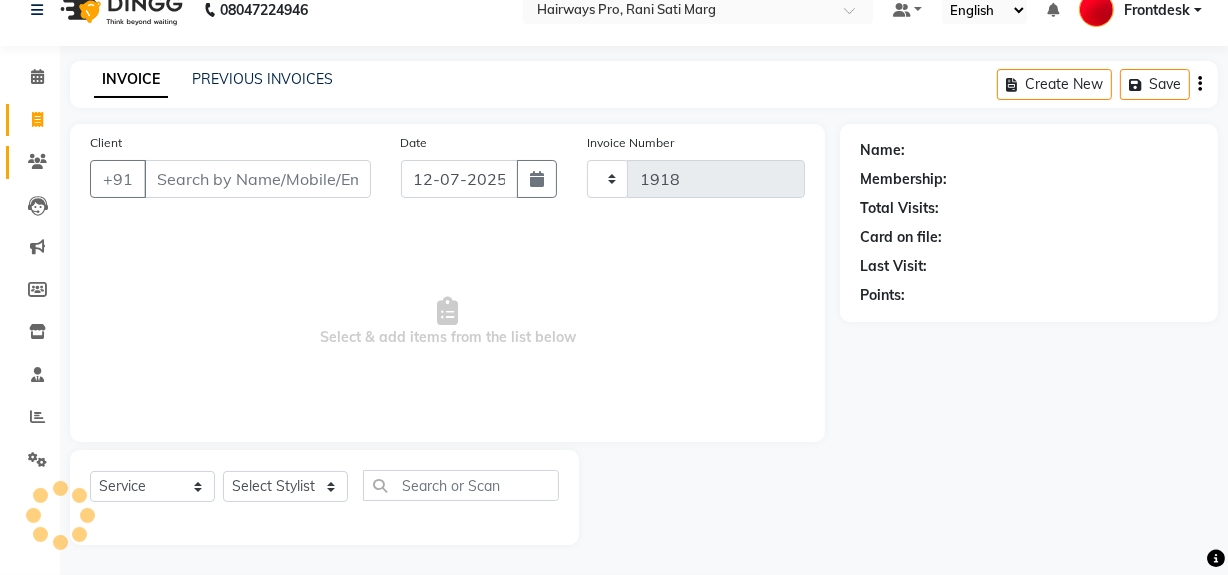select on "787" 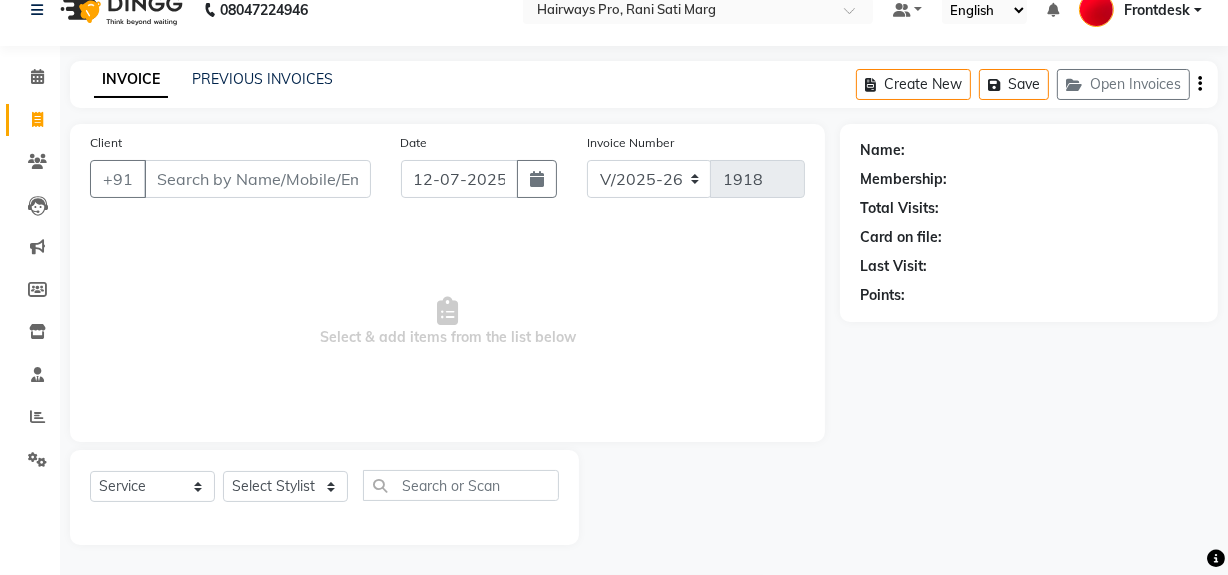 click on "Client" at bounding box center (257, 179) 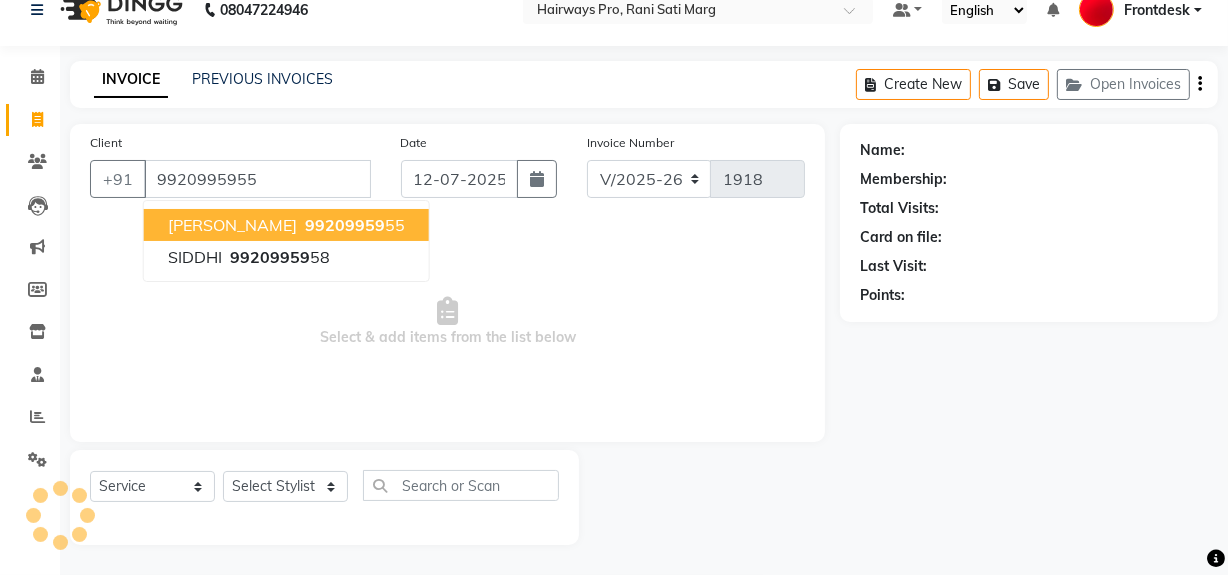 type on "9920995955" 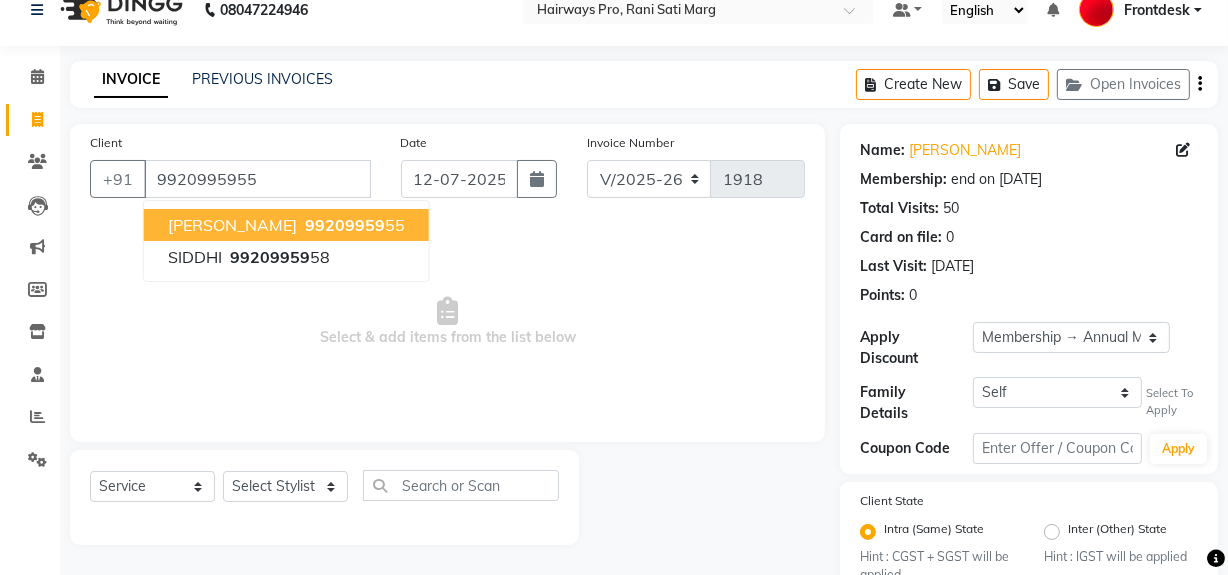 click on "Select & add items from the list below" at bounding box center [447, 322] 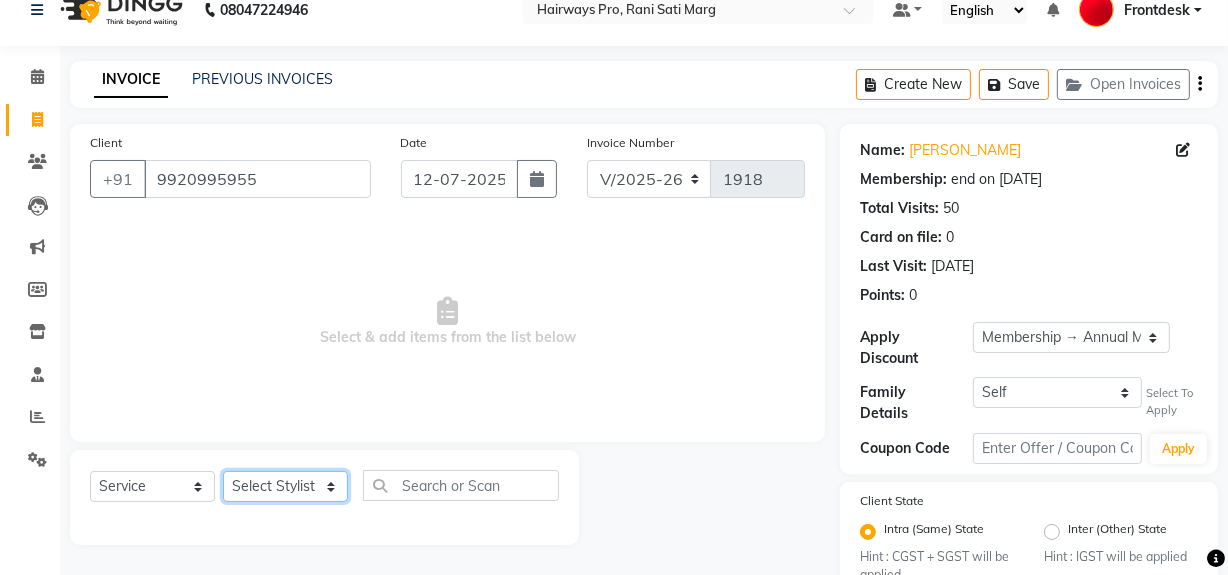 click on "Select Stylist ABID Faiz shaikh Frontdesk INTEZAR SALMANI JYOTI Kamal Salmani KAVITA MUSTAFA RAFIQUE Sonal SONU WAQAR ZAFAR" 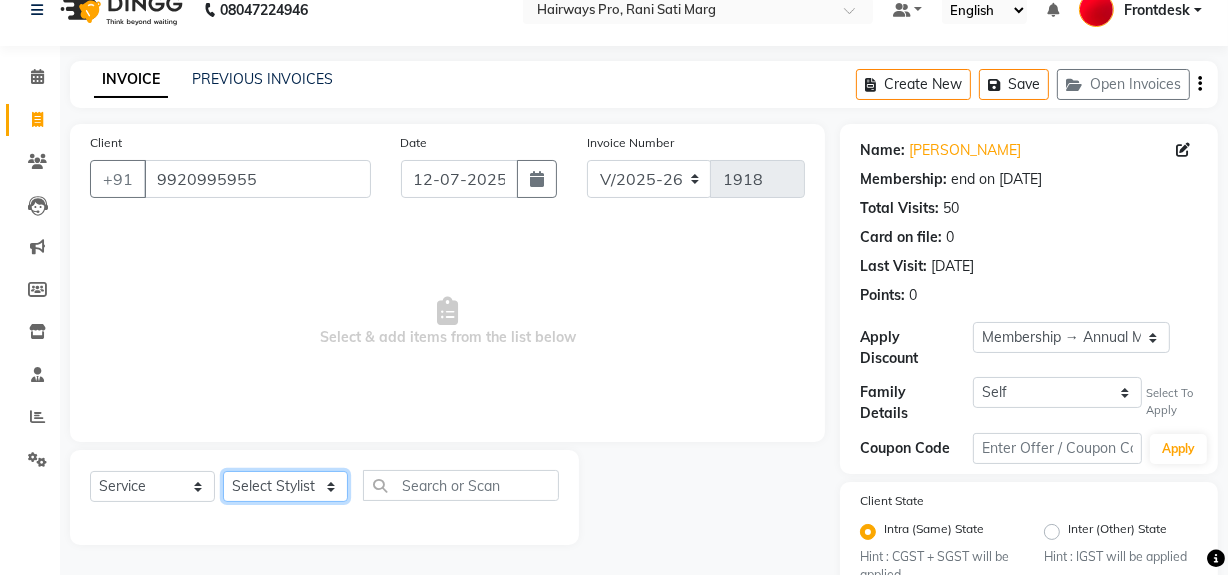 select on "13188" 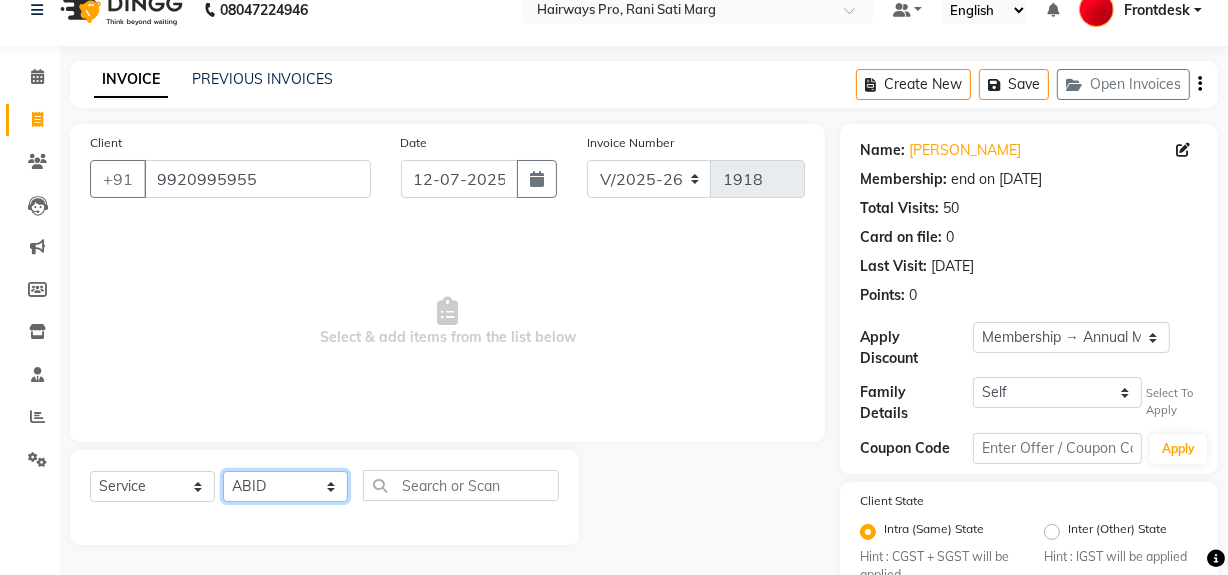 click on "Select Stylist ABID Faiz shaikh Frontdesk INTEZAR SALMANI JYOTI Kamal Salmani KAVITA MUSTAFA RAFIQUE Sonal SONU WAQAR ZAFAR" 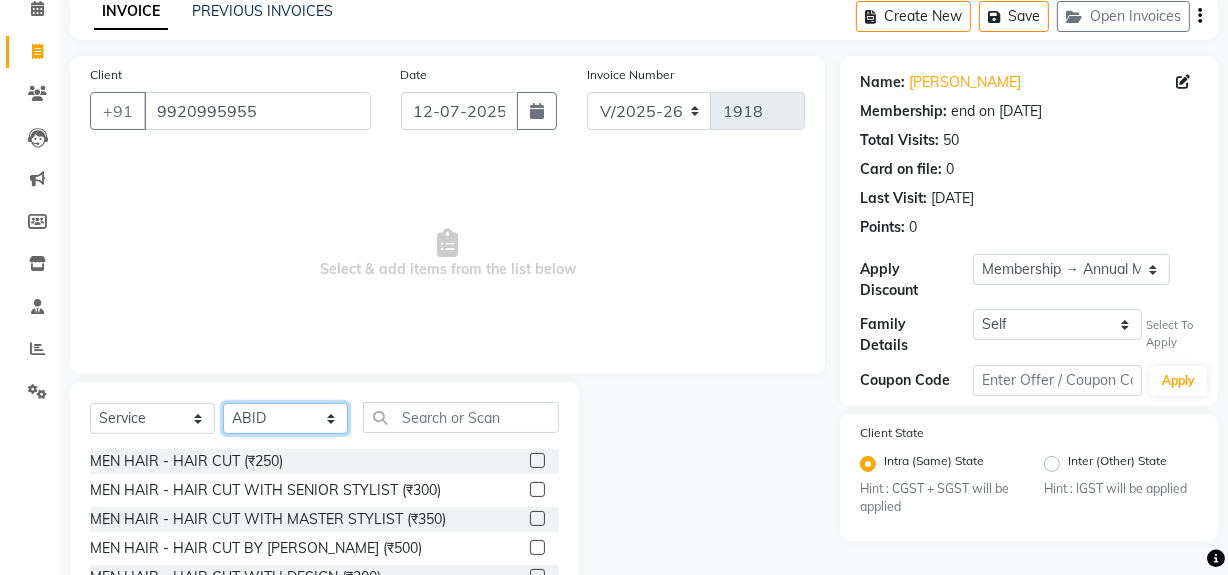 scroll, scrollTop: 226, scrollLeft: 0, axis: vertical 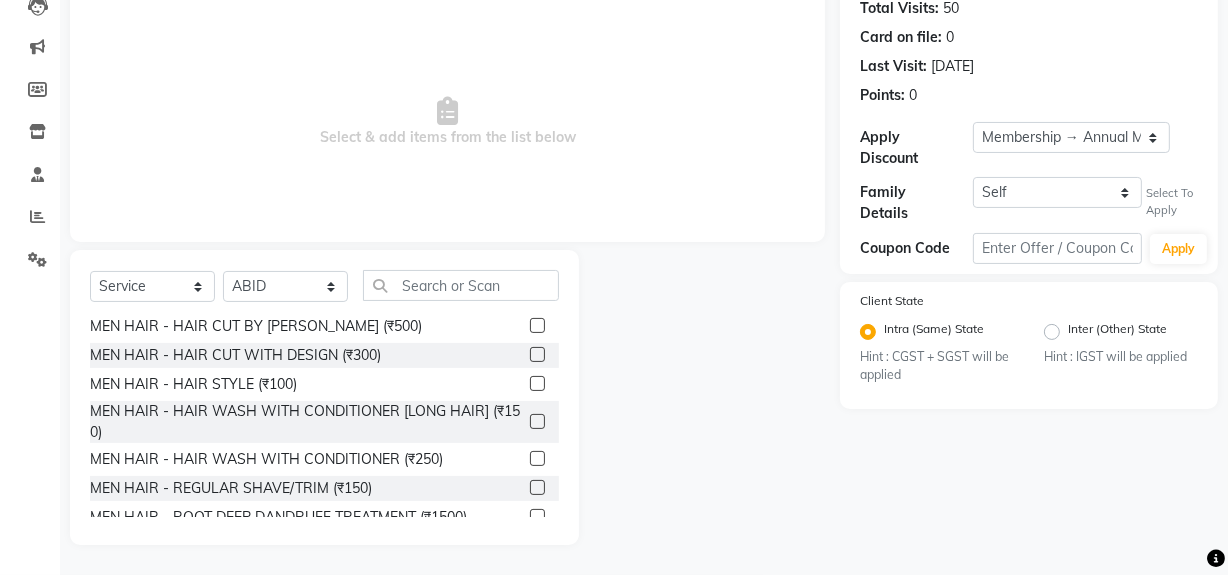 click 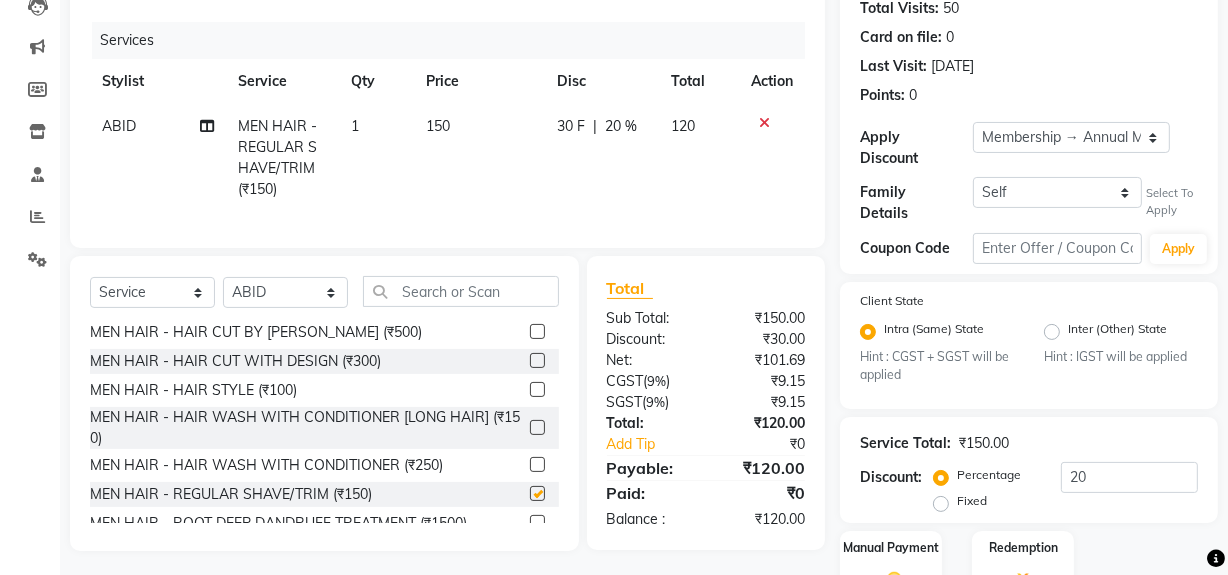 checkbox on "false" 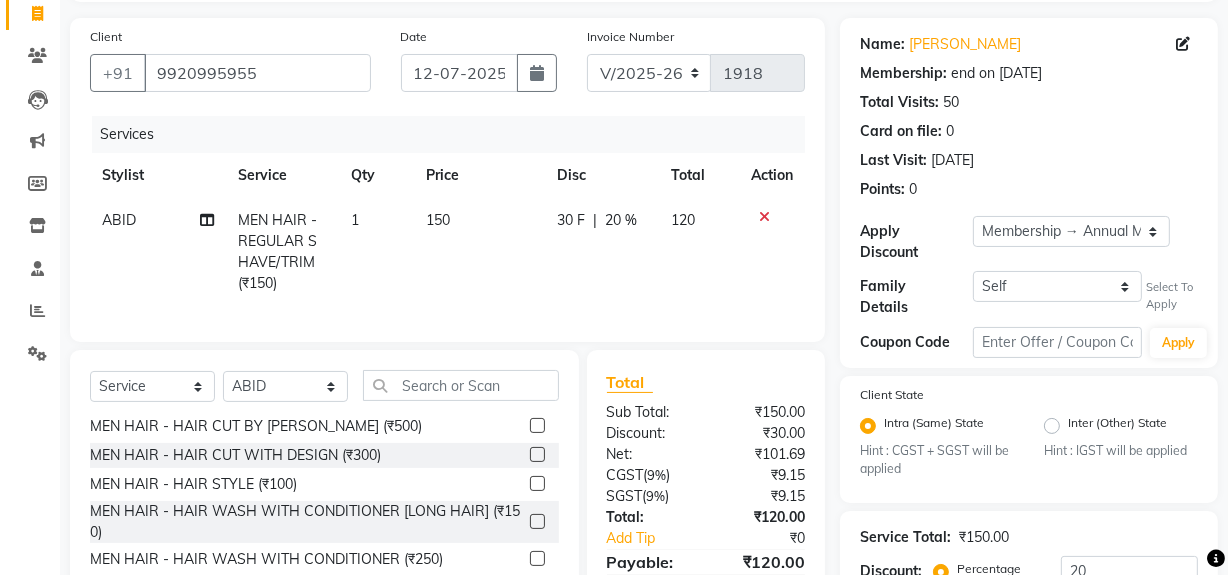 scroll, scrollTop: 0, scrollLeft: 0, axis: both 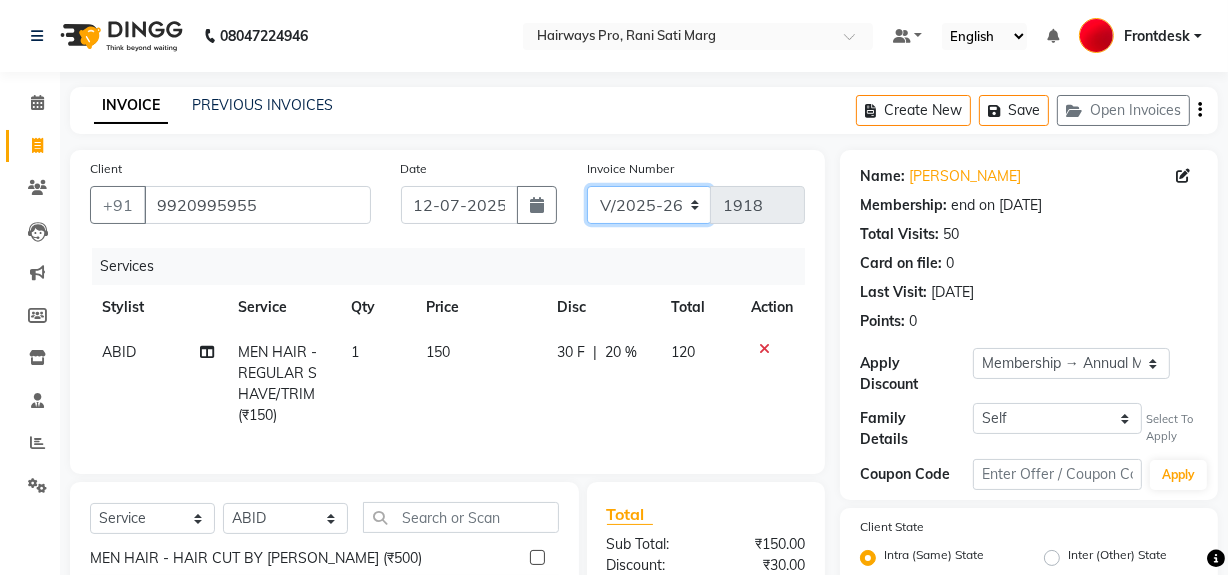 click on "INV/25-26 V/2025-26" 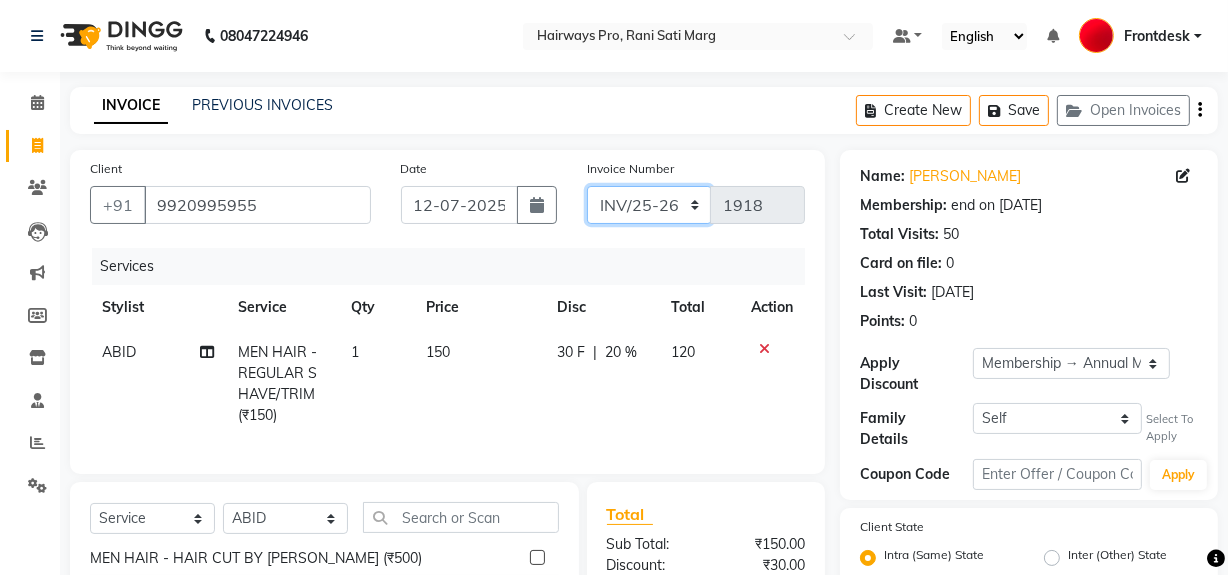 click on "INV/25-26 V/2025-26" 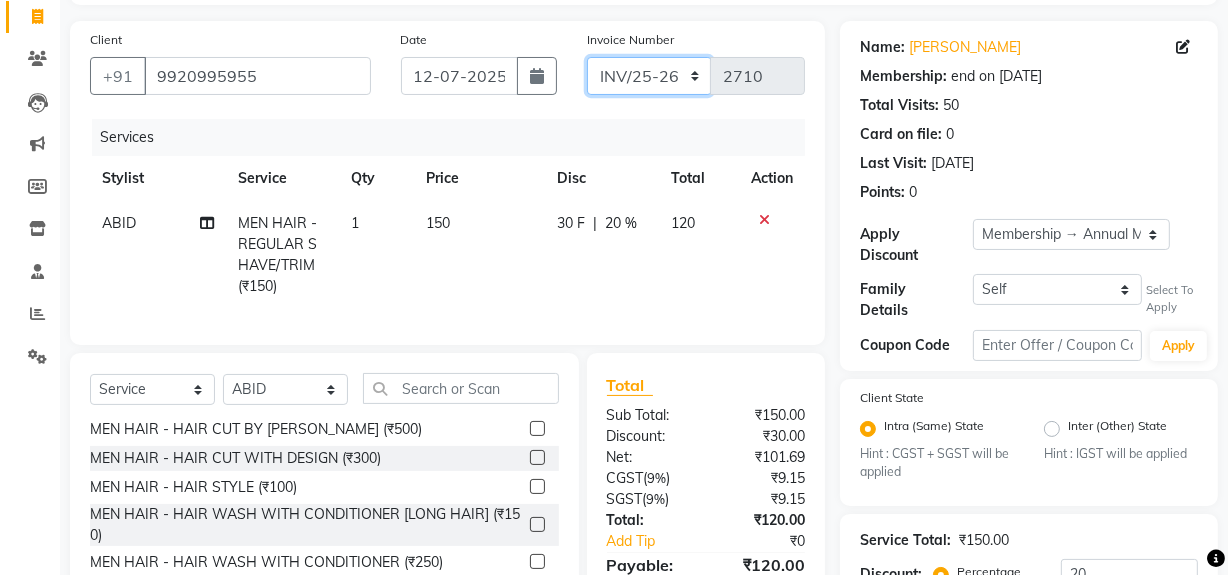scroll, scrollTop: 272, scrollLeft: 0, axis: vertical 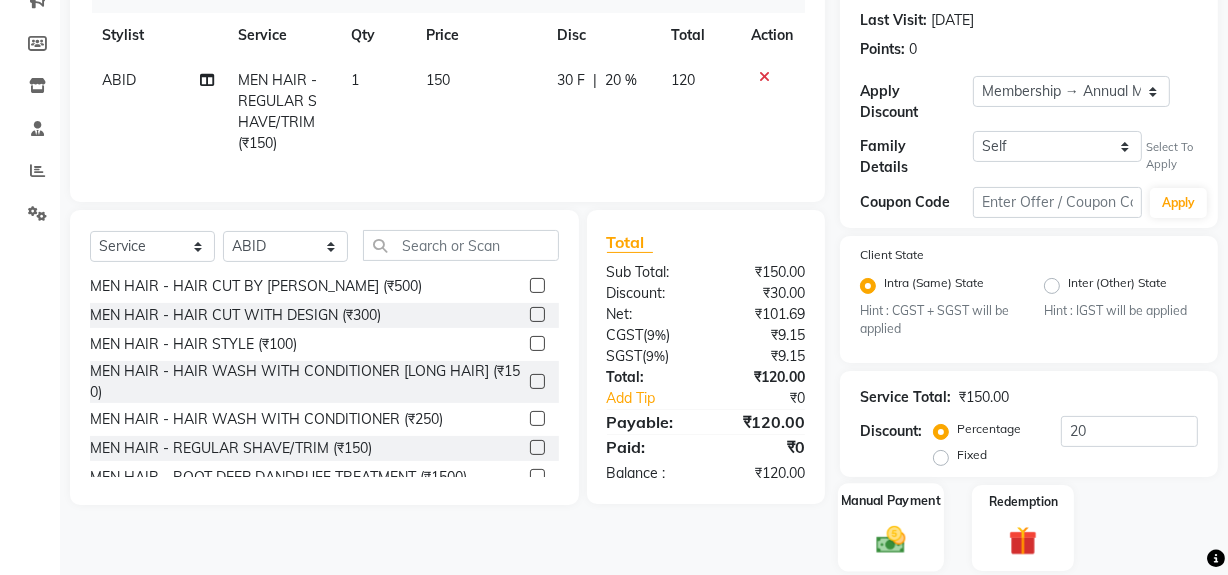 click 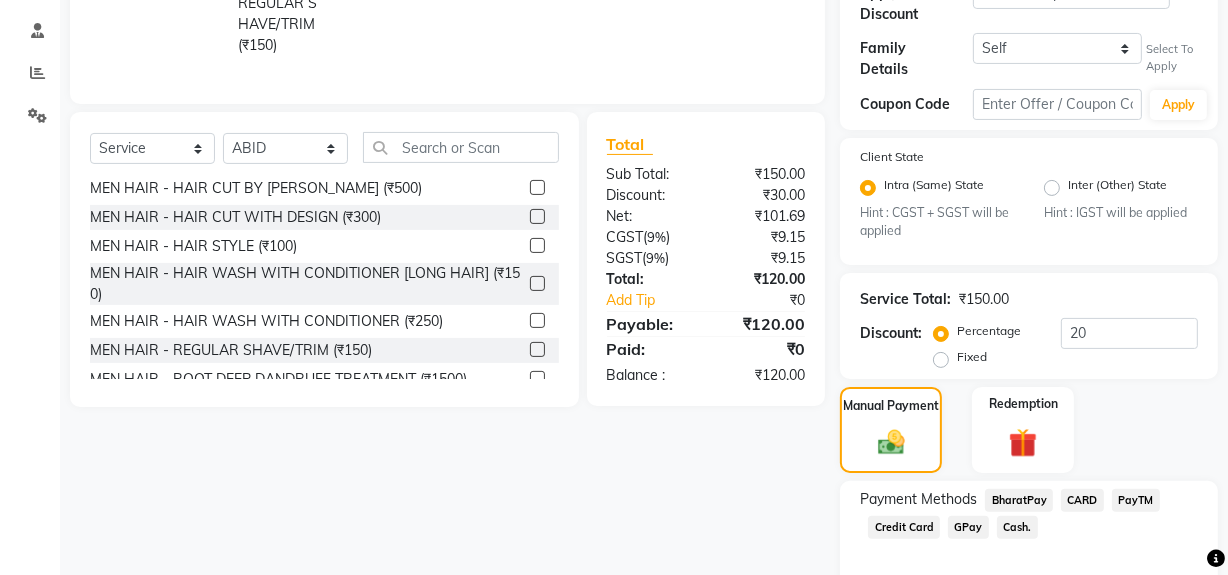 scroll, scrollTop: 190, scrollLeft: 0, axis: vertical 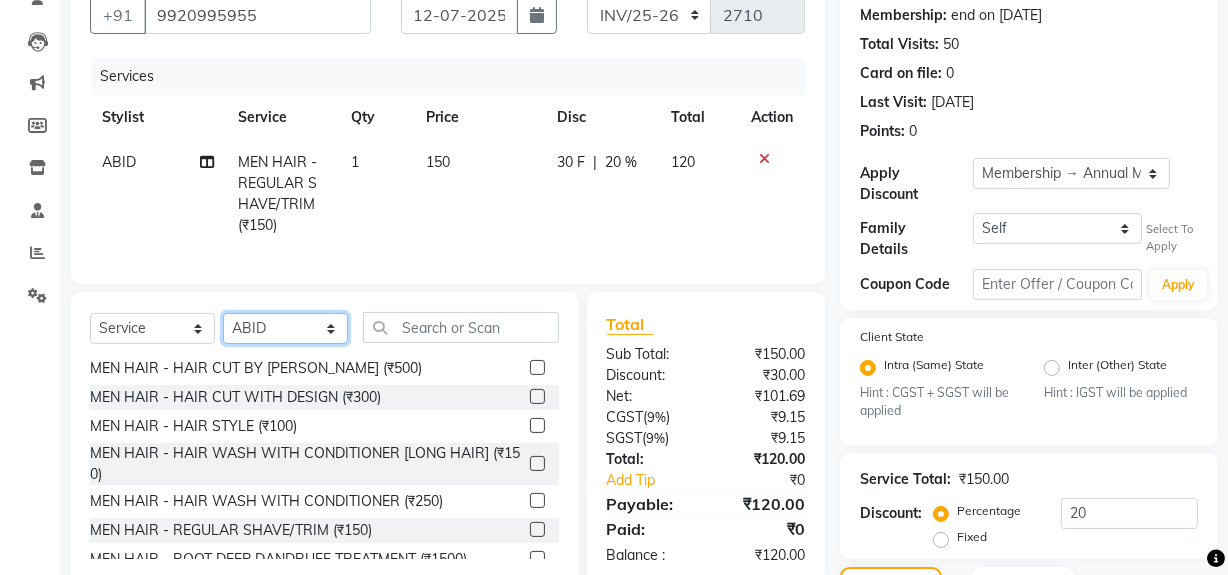 click on "Select Stylist ABID Faiz shaikh Frontdesk INTEZAR SALMANI JYOTI Kamal Salmani KAVITA MUSTAFA RAFIQUE Sonal SONU WAQAR ZAFAR" 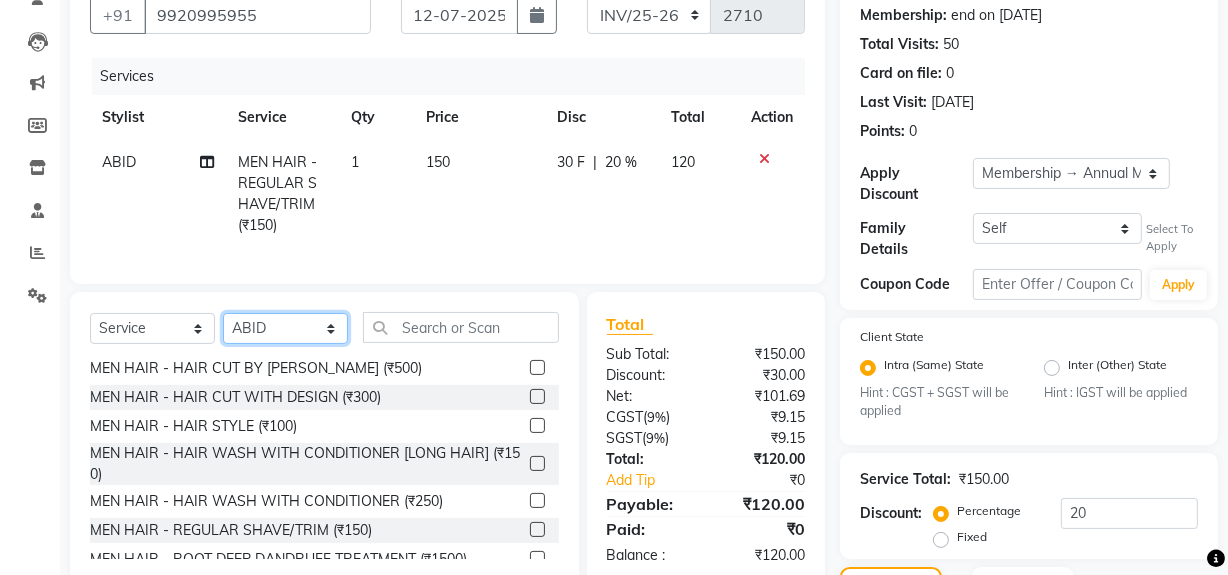 select on "45602" 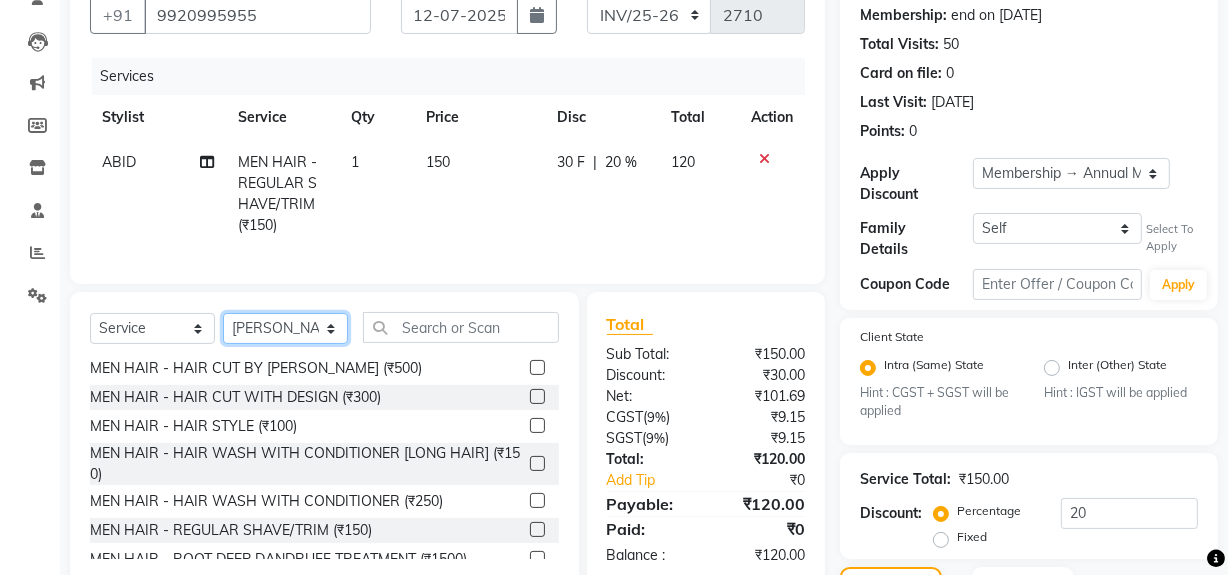 click on "Select Stylist ABID Faiz shaikh Frontdesk INTEZAR SALMANI JYOTI Kamal Salmani KAVITA MUSTAFA RAFIQUE Sonal SONU WAQAR ZAFAR" 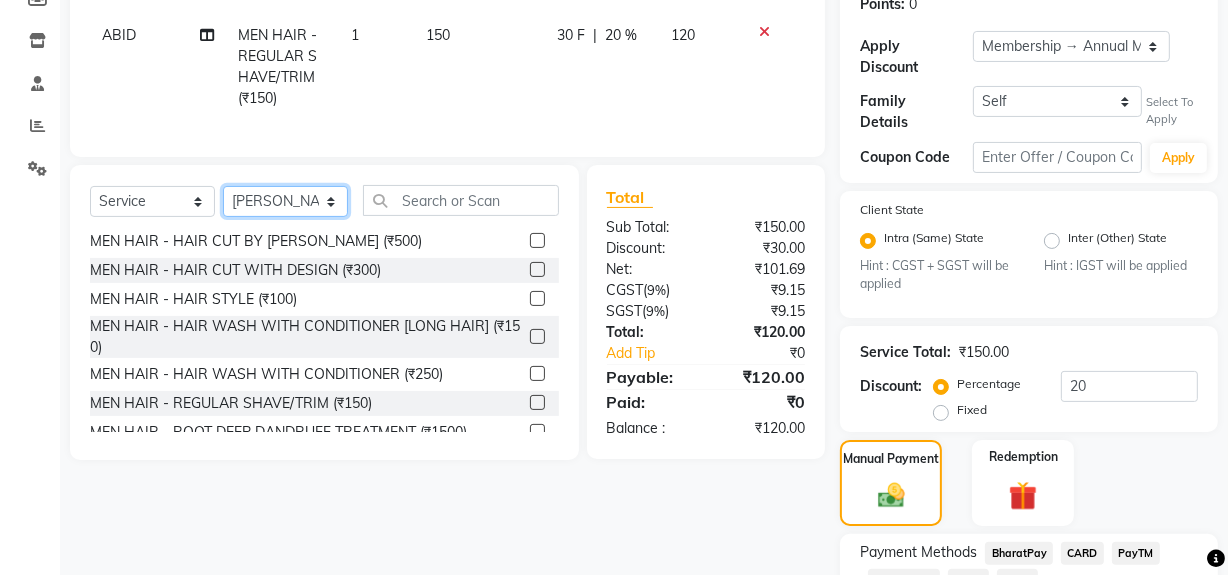 scroll, scrollTop: 462, scrollLeft: 0, axis: vertical 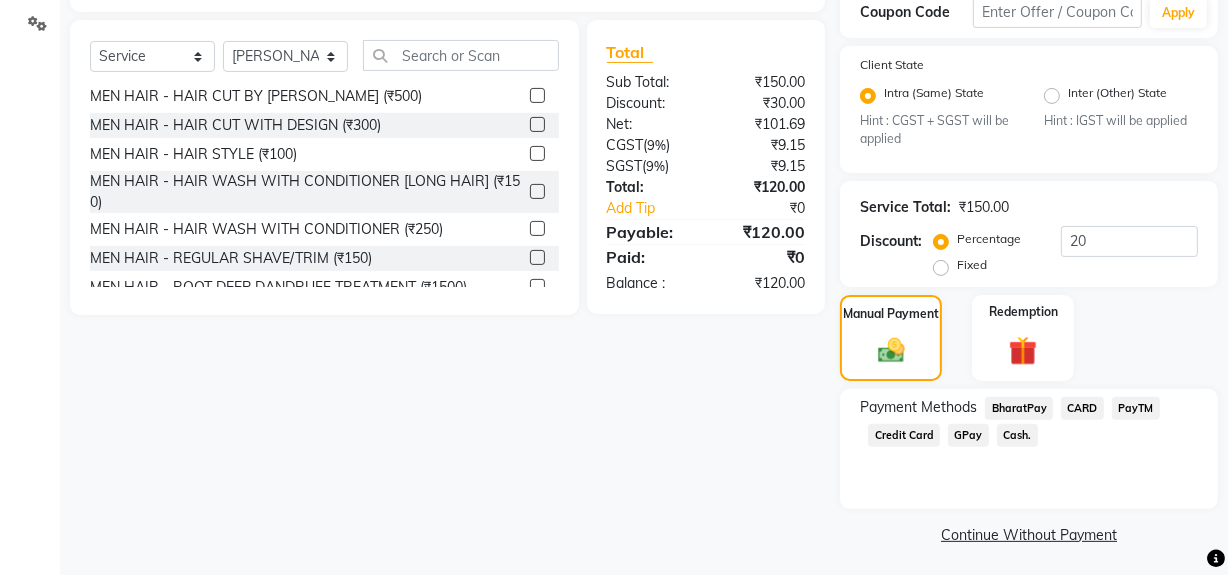 click on "Cash." 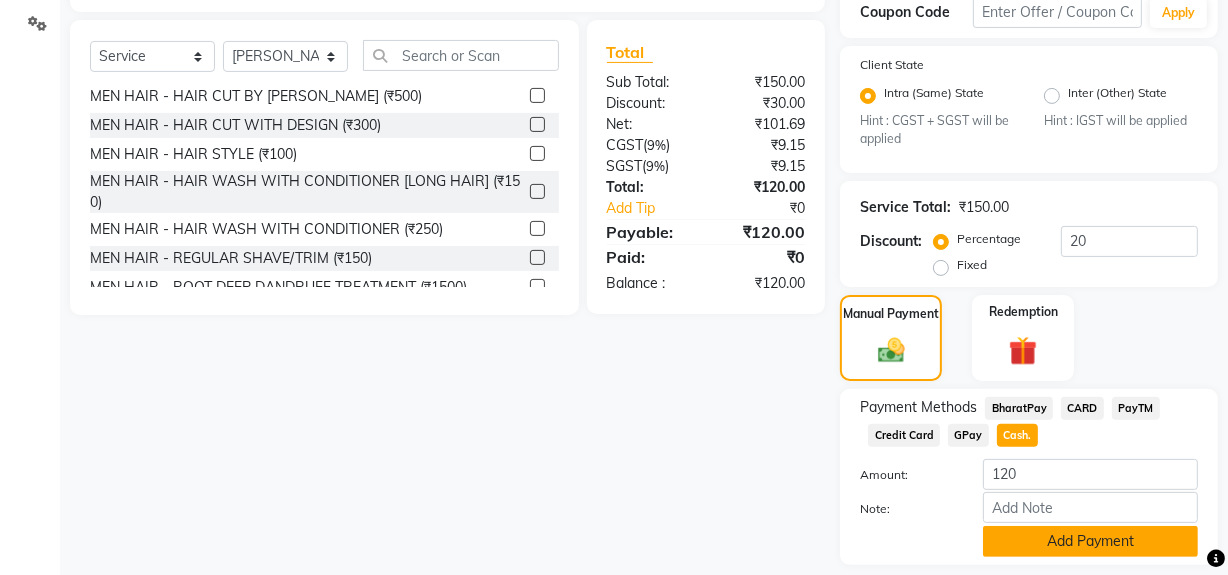 click on "Add Payment" 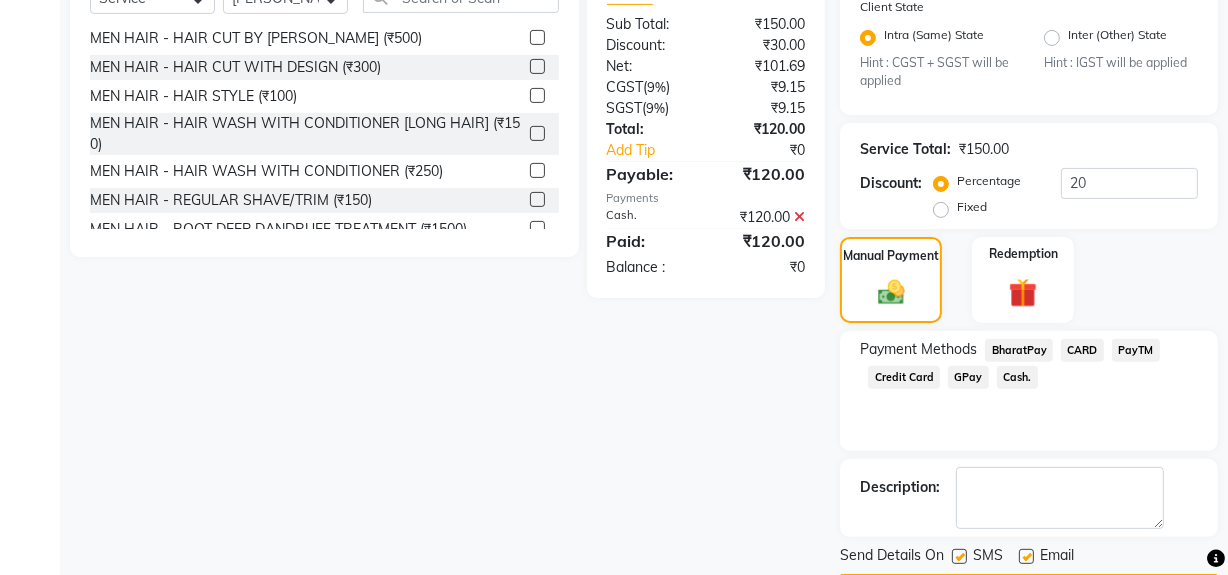 scroll, scrollTop: 575, scrollLeft: 0, axis: vertical 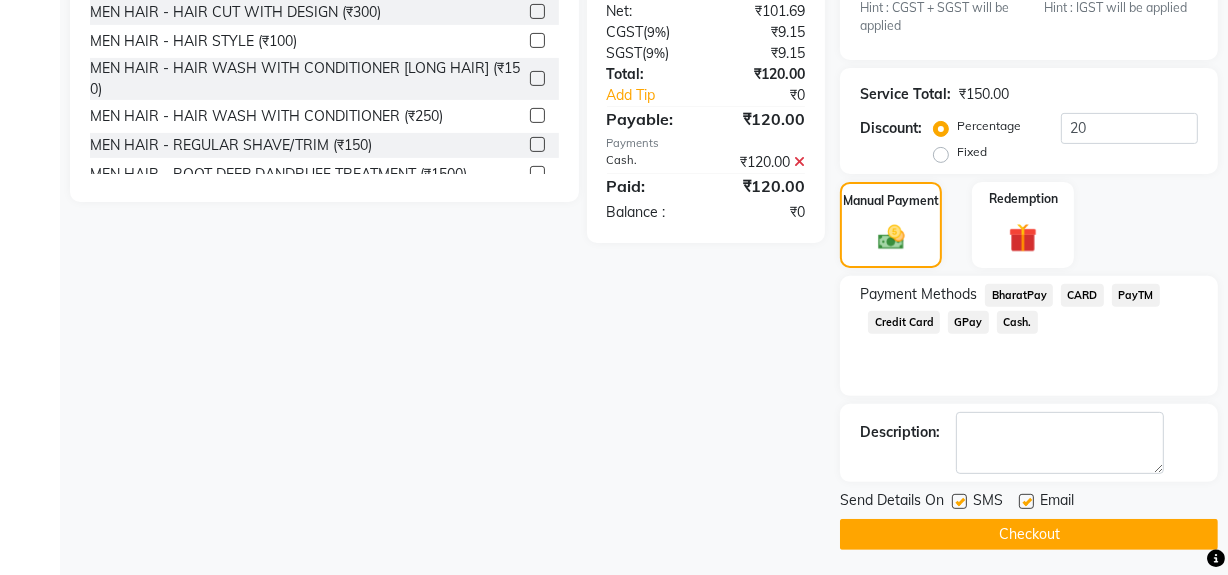 click 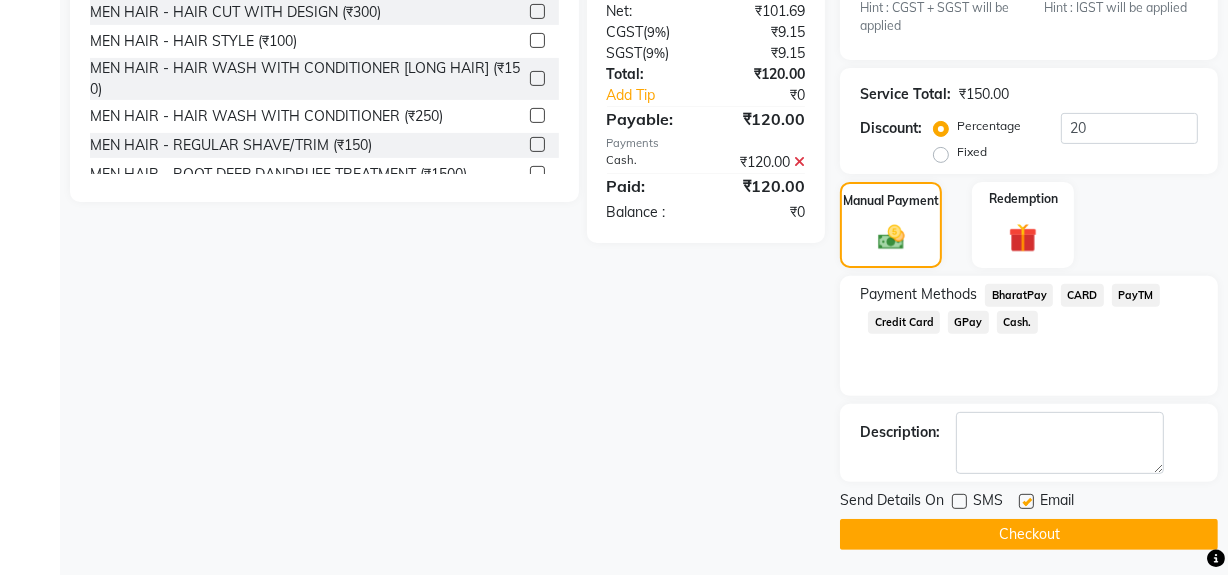 click on "Checkout" 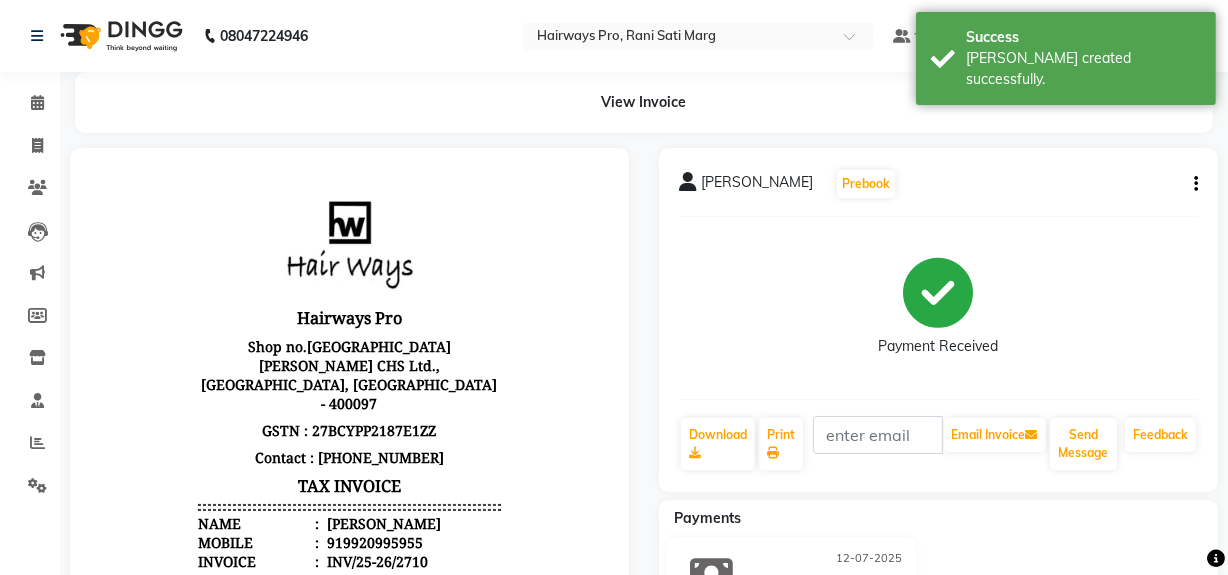 scroll, scrollTop: 0, scrollLeft: 0, axis: both 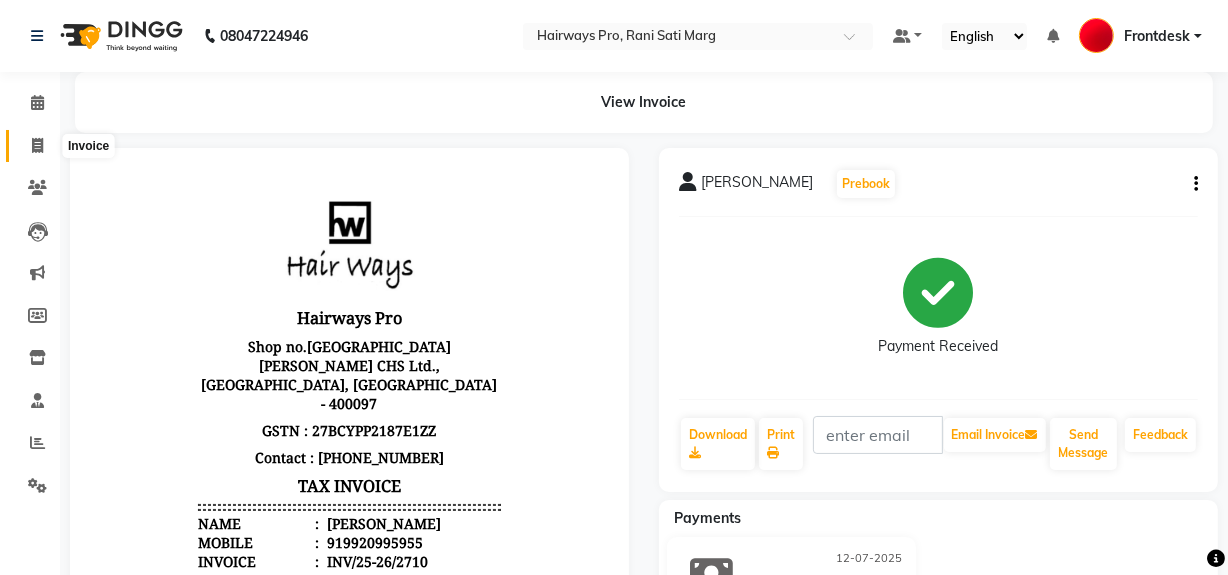 click 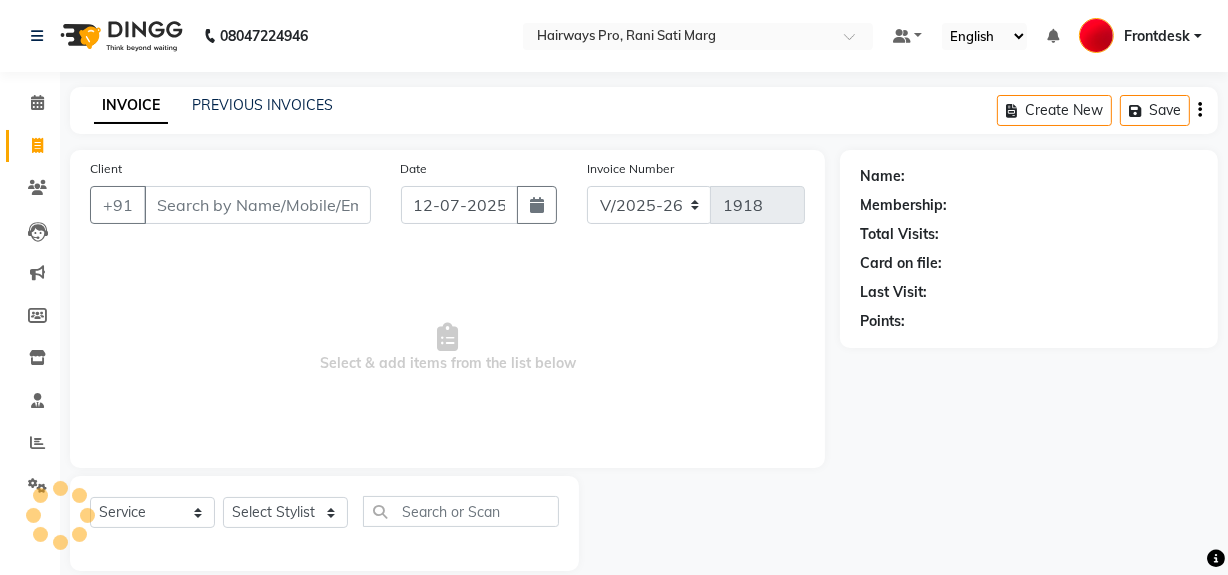 scroll, scrollTop: 26, scrollLeft: 0, axis: vertical 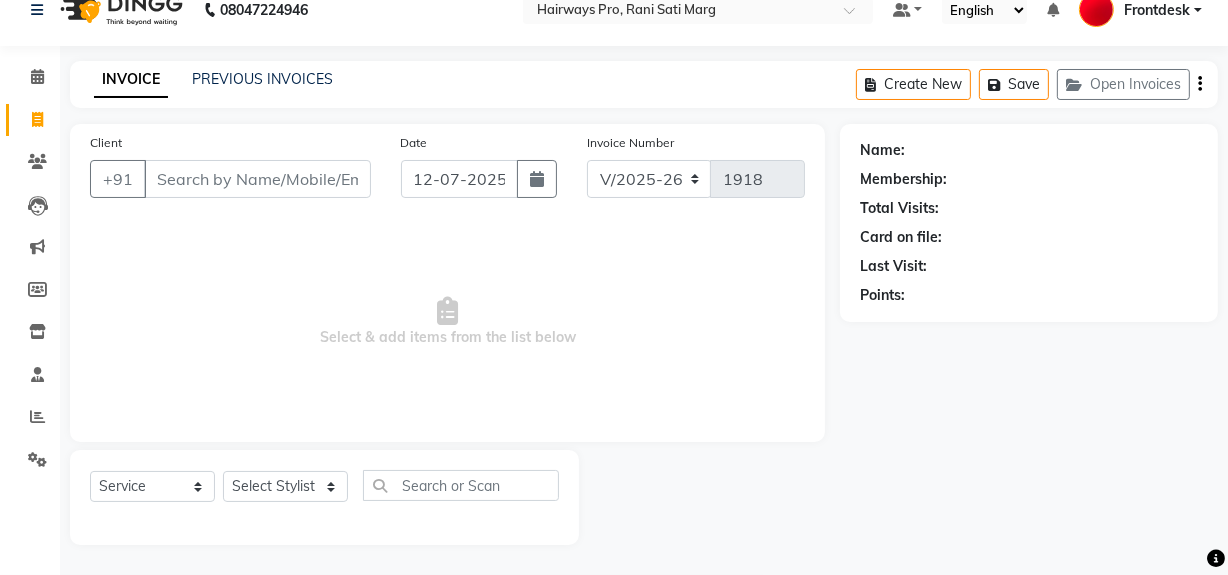 click on "Client" at bounding box center [257, 179] 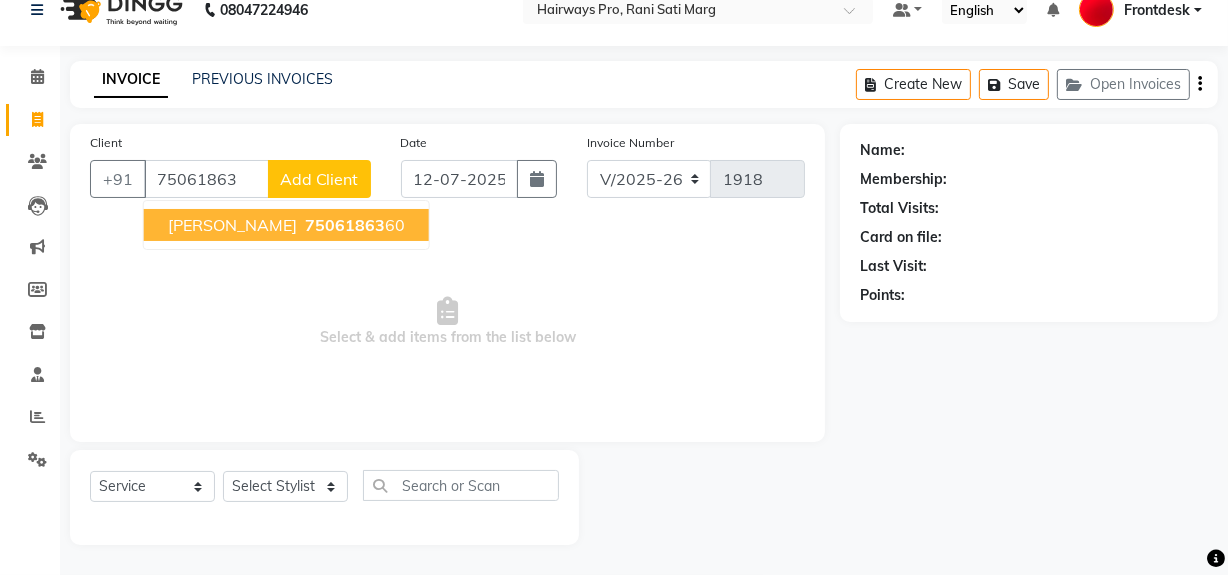 click on "PRATHMESH SURVE" at bounding box center [232, 225] 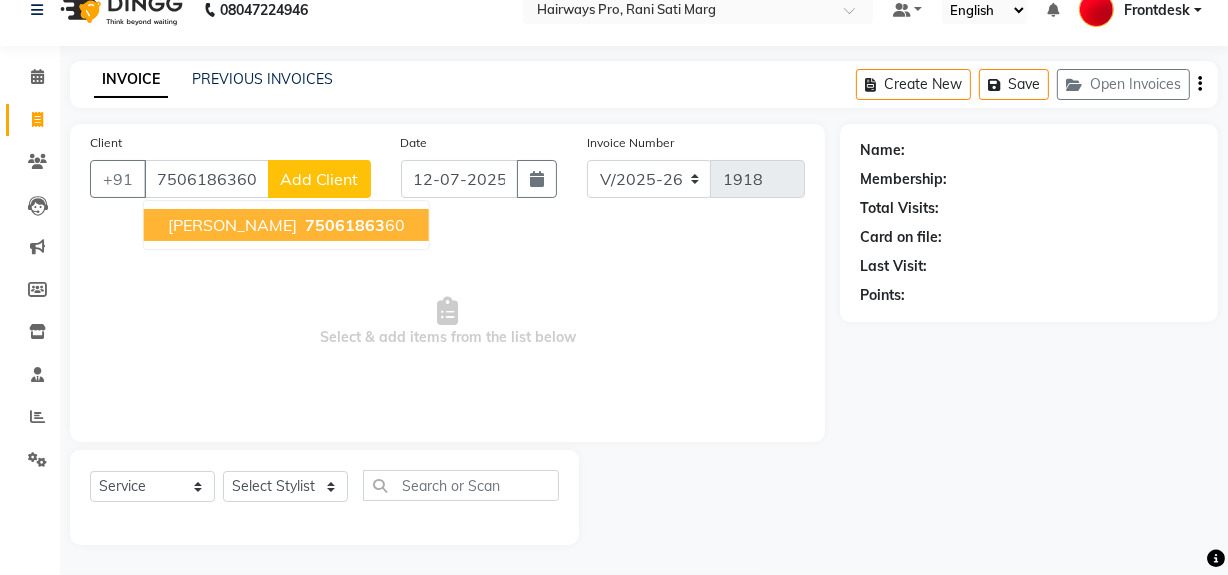 type on "7506186360" 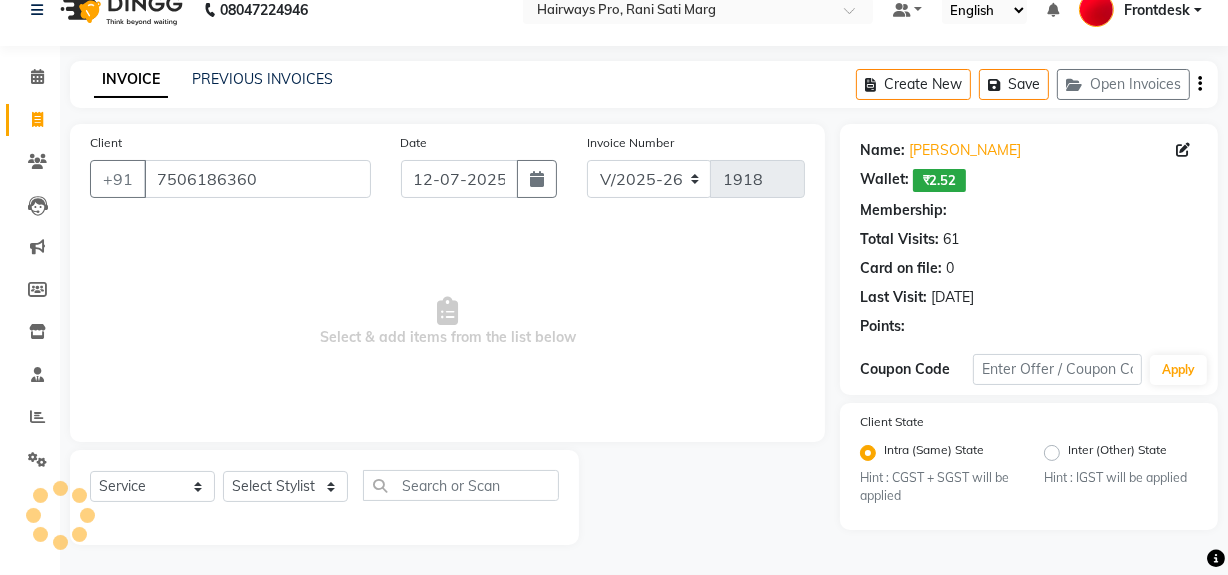 select on "1: Object" 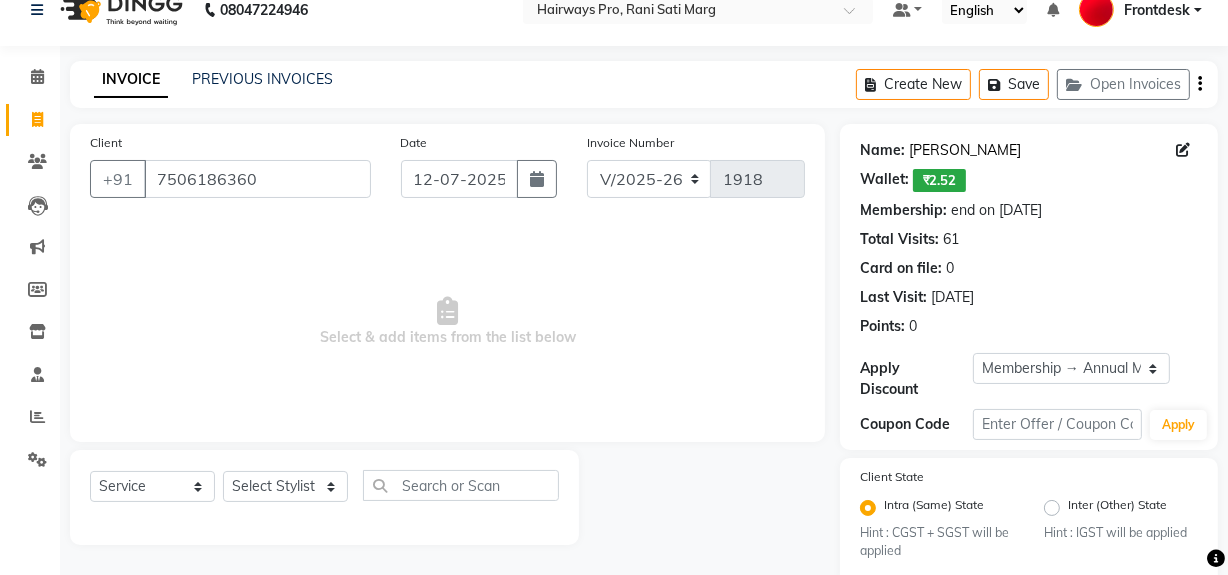 click on "Prathmesh Surve" 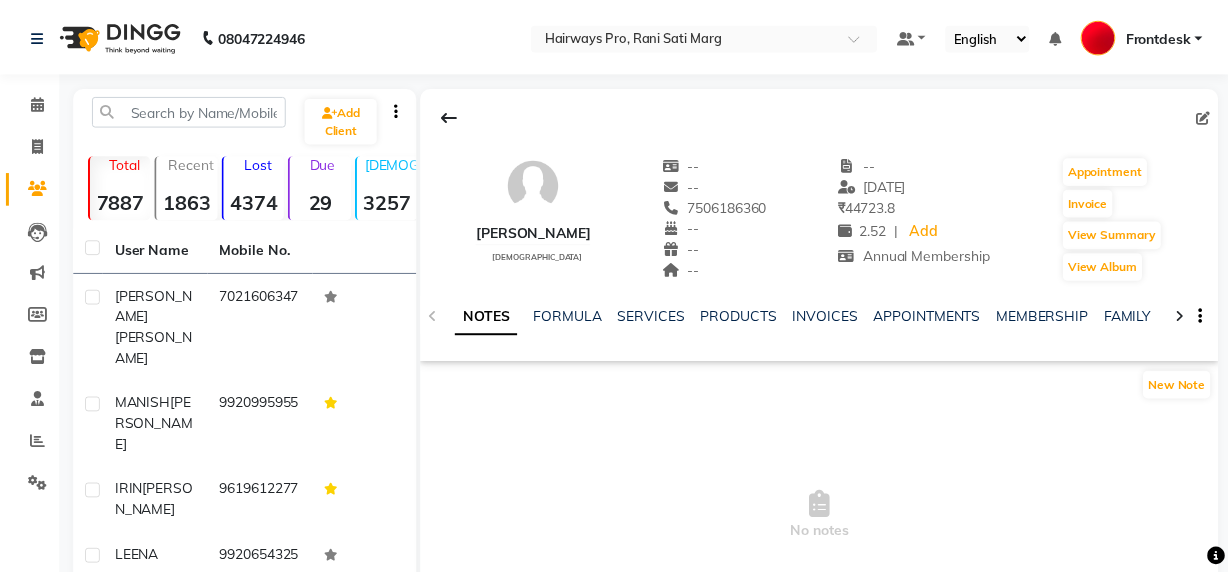 scroll, scrollTop: 0, scrollLeft: 0, axis: both 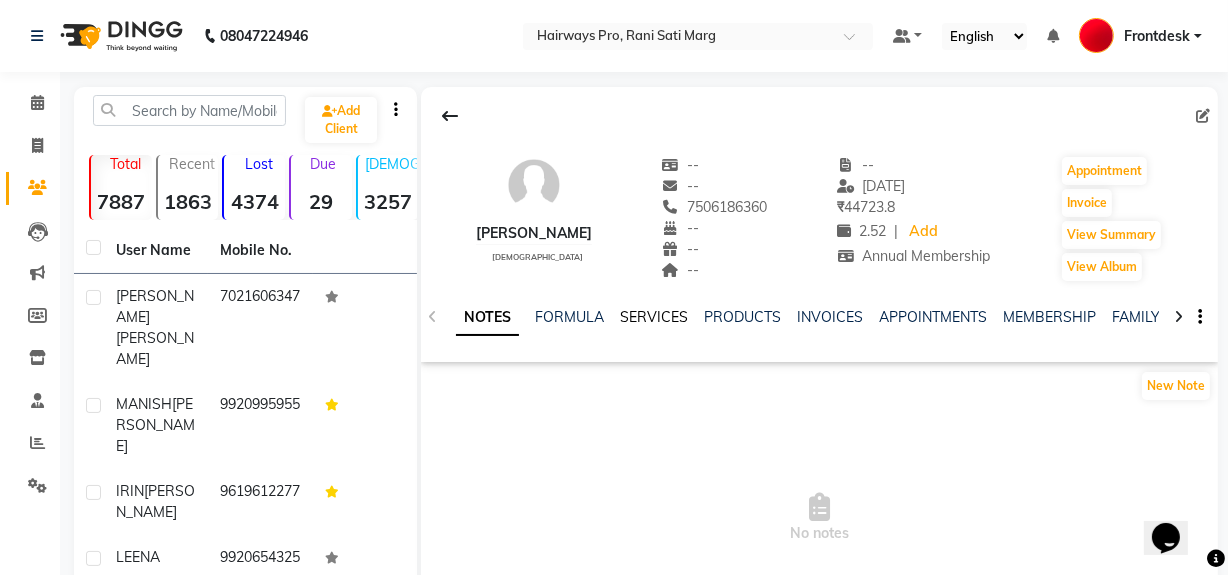 click on "SERVICES" 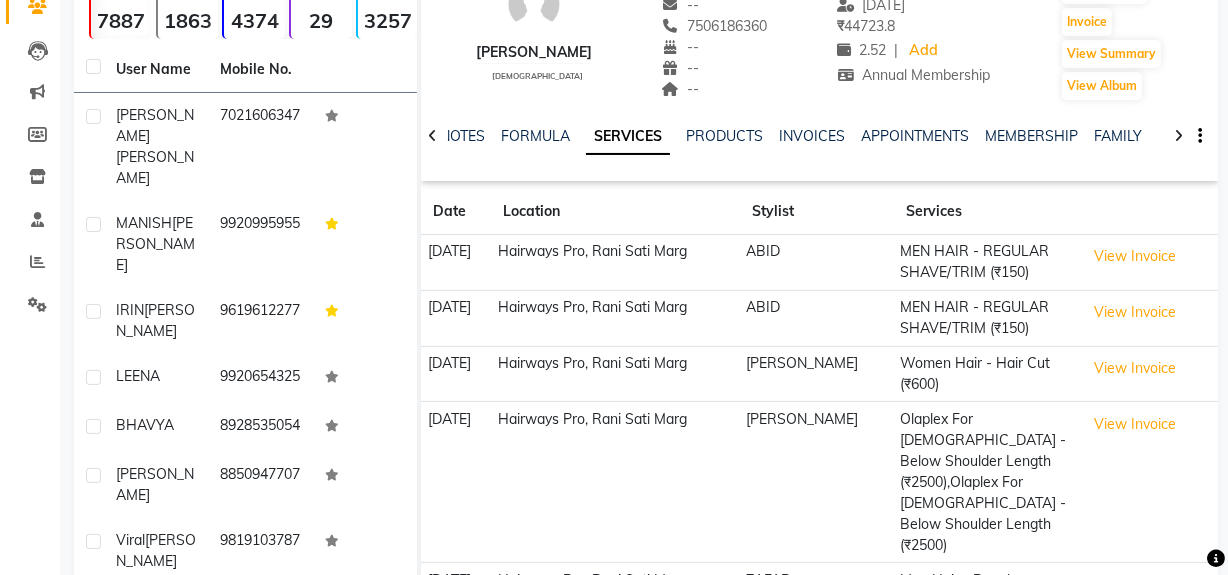 scroll, scrollTop: 90, scrollLeft: 0, axis: vertical 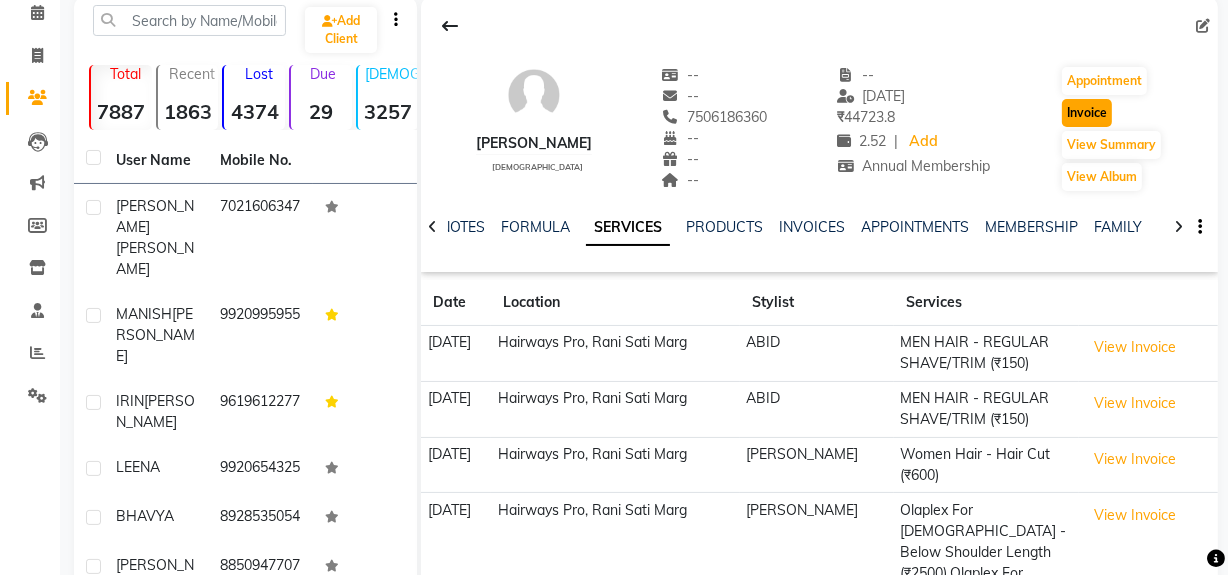 click on "Invoice" 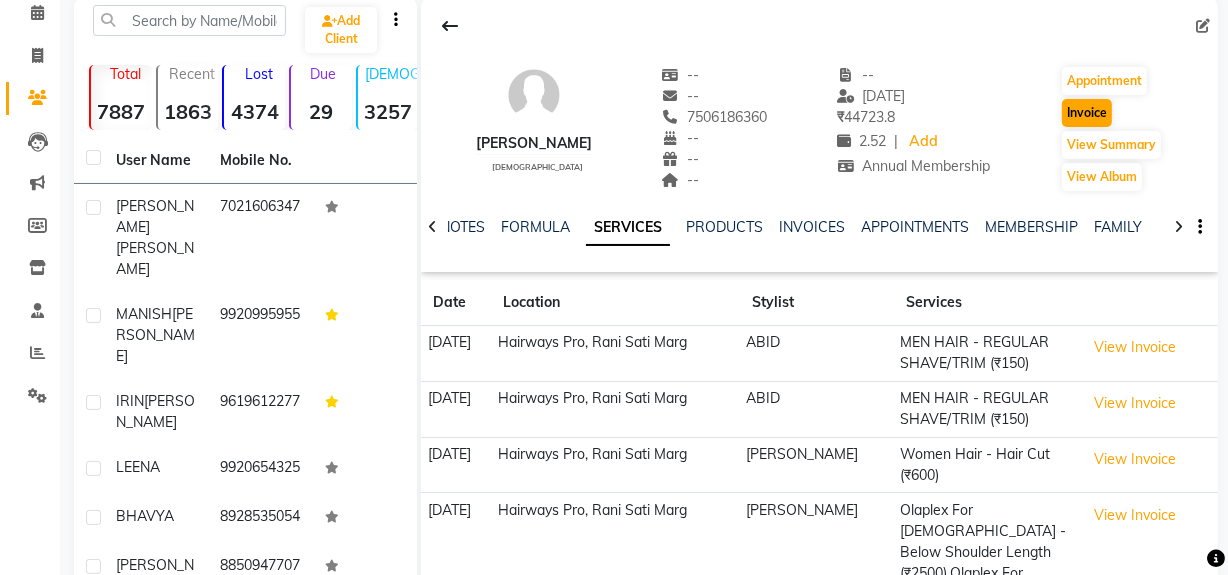 select on "service" 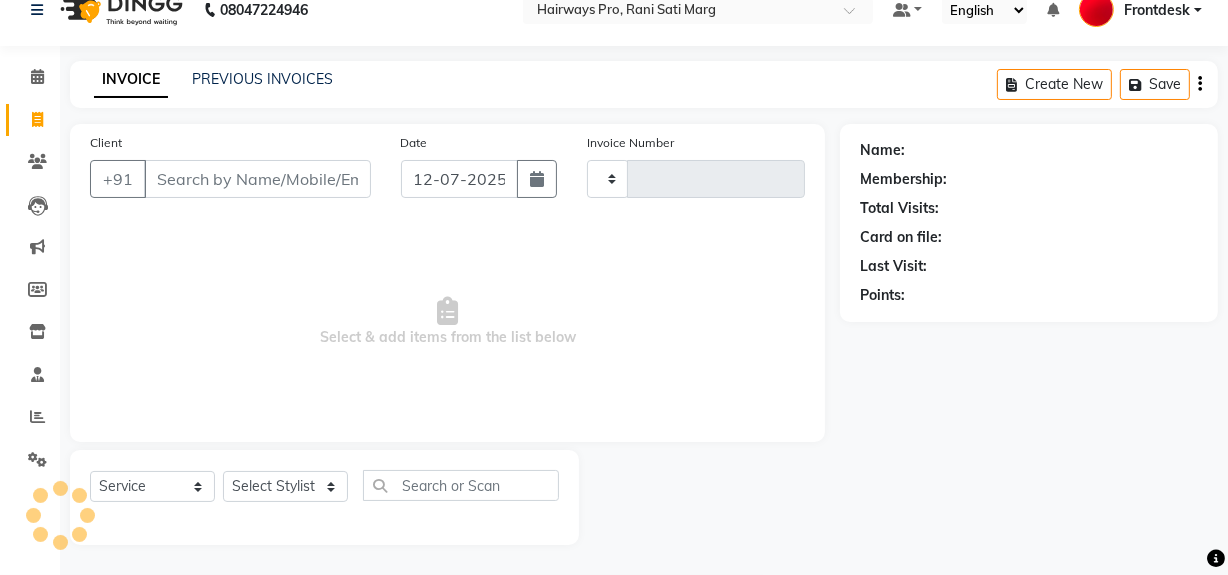 type on "1918" 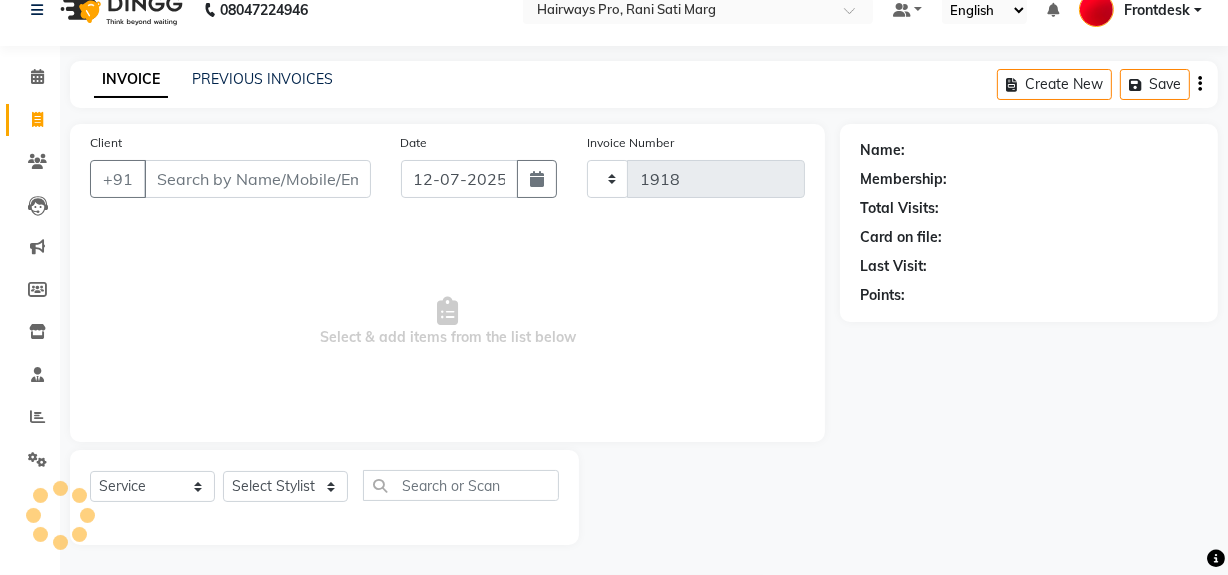 scroll, scrollTop: 26, scrollLeft: 0, axis: vertical 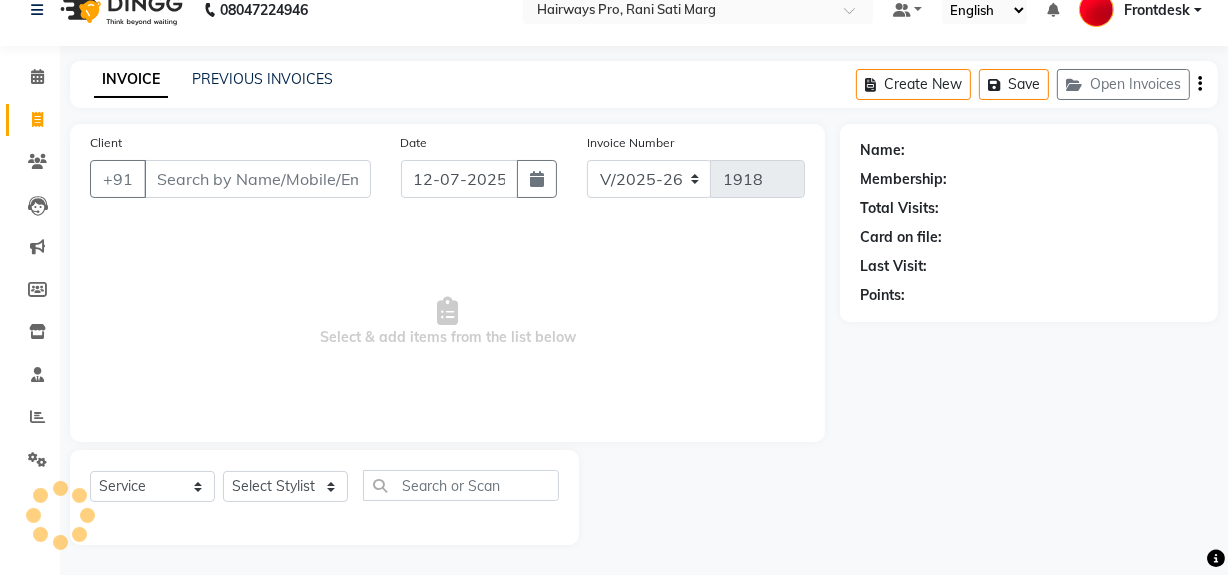 type on "7506186360" 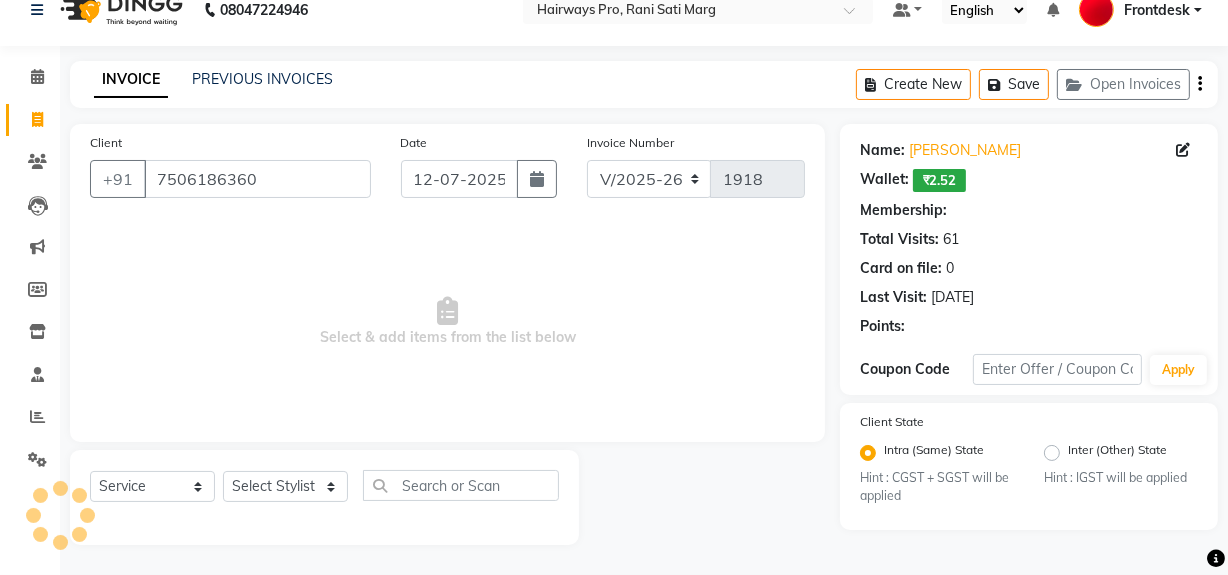 select on "1: Object" 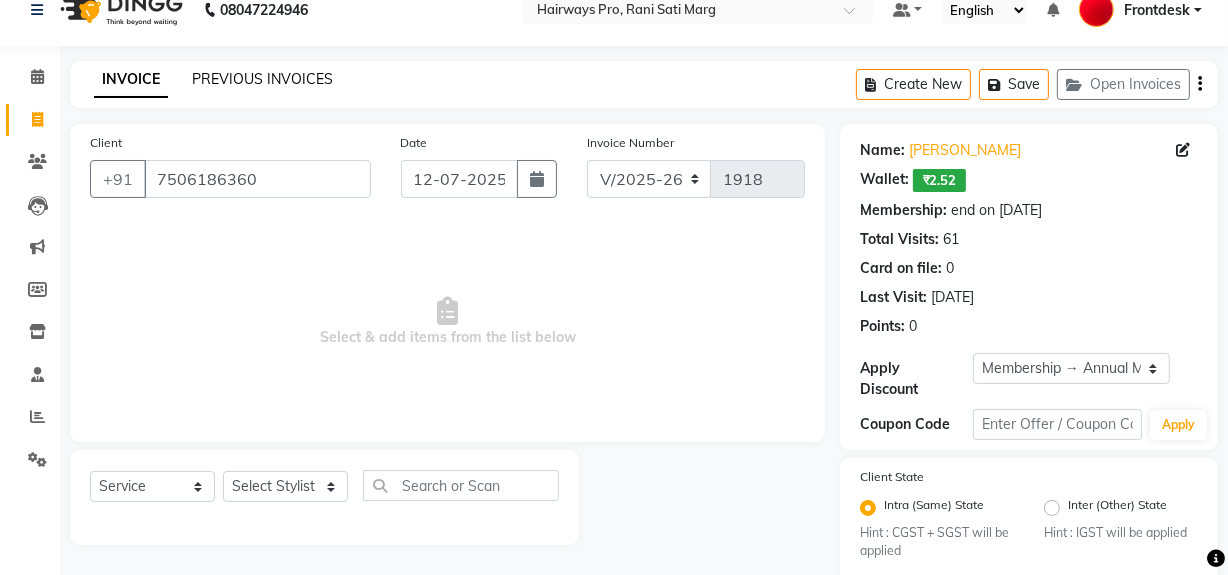 click on "PREVIOUS INVOICES" 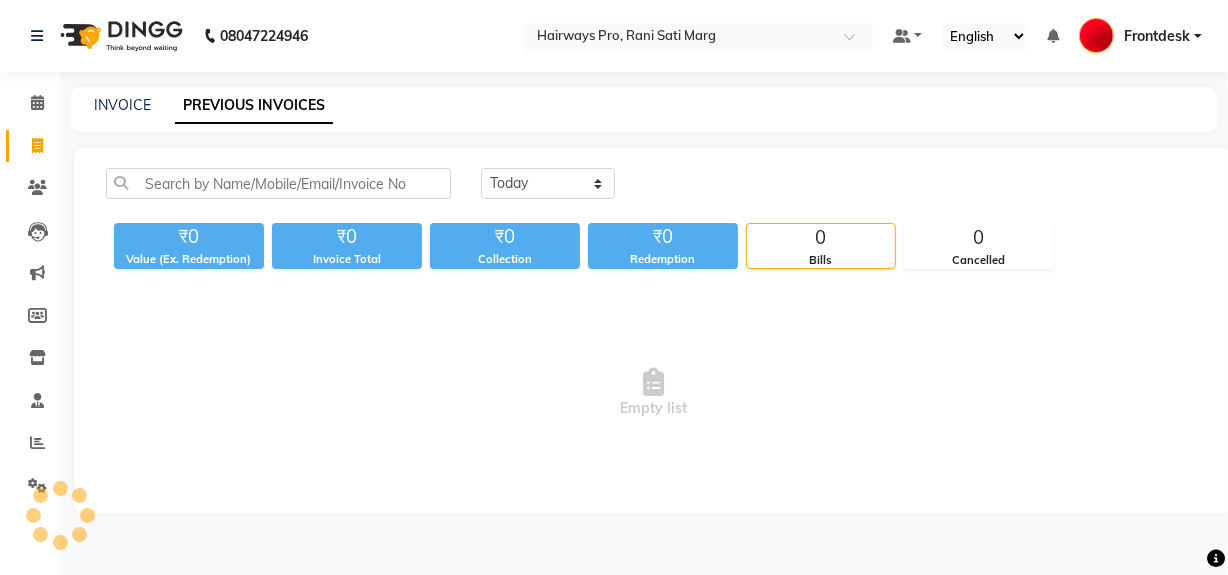 scroll, scrollTop: 0, scrollLeft: 0, axis: both 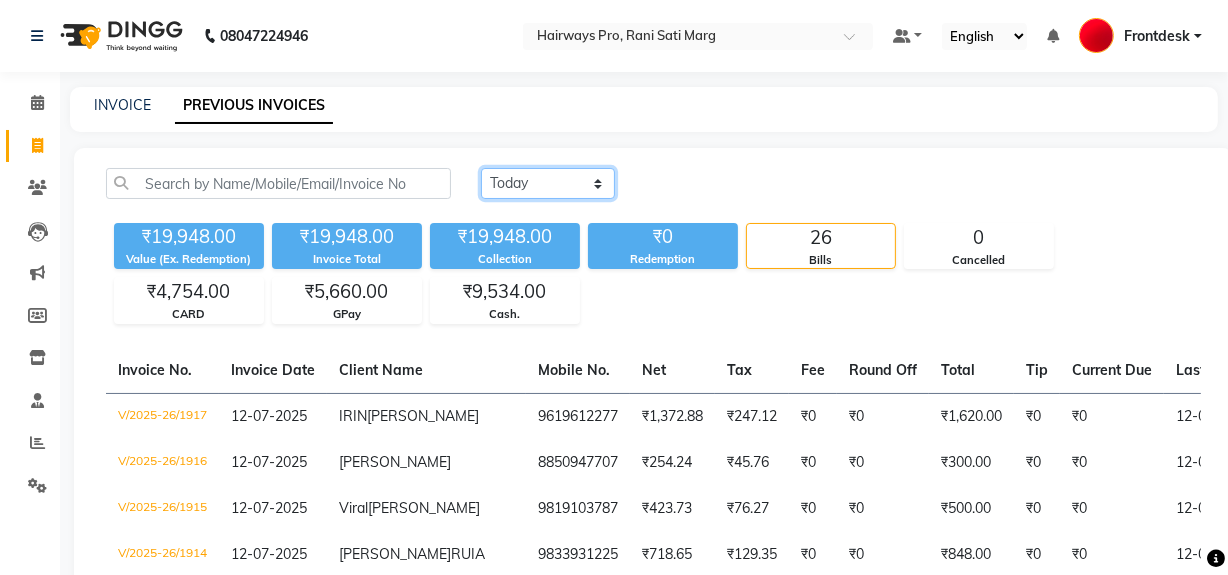 click on "Today Yesterday Custom Range" 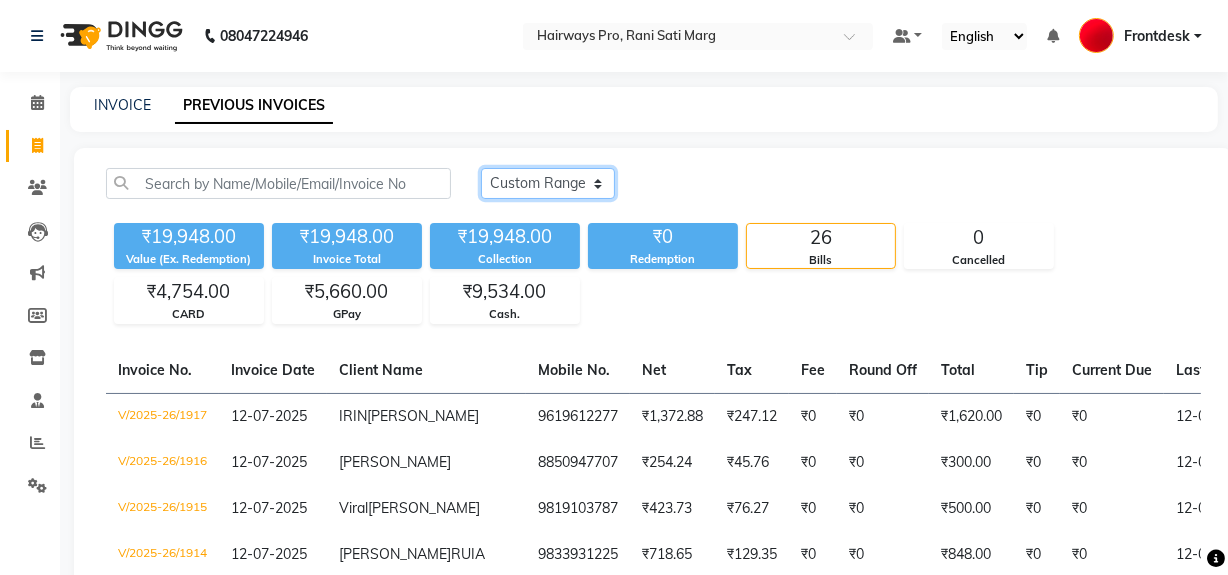 click on "Today Yesterday Custom Range" 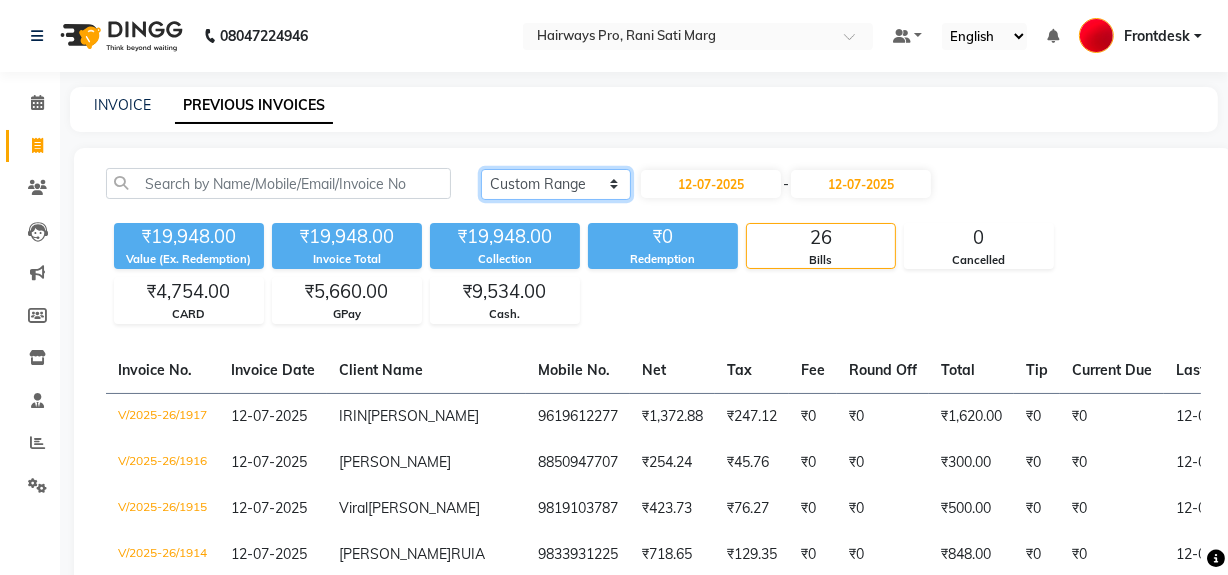 click on "Today Yesterday Custom Range" 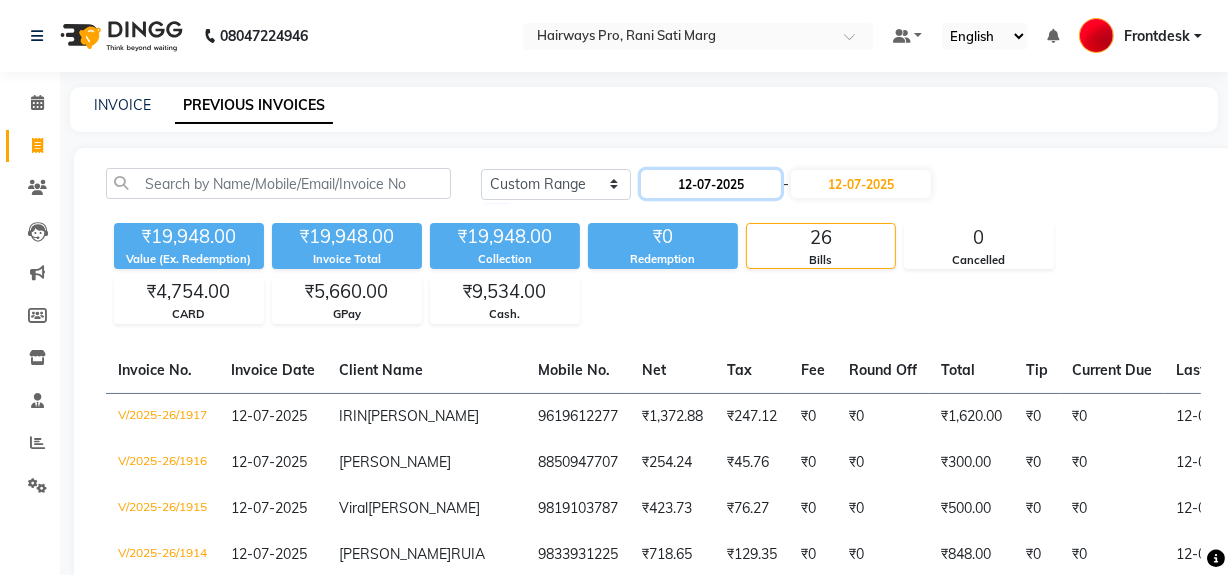 click on "12-07-2025" 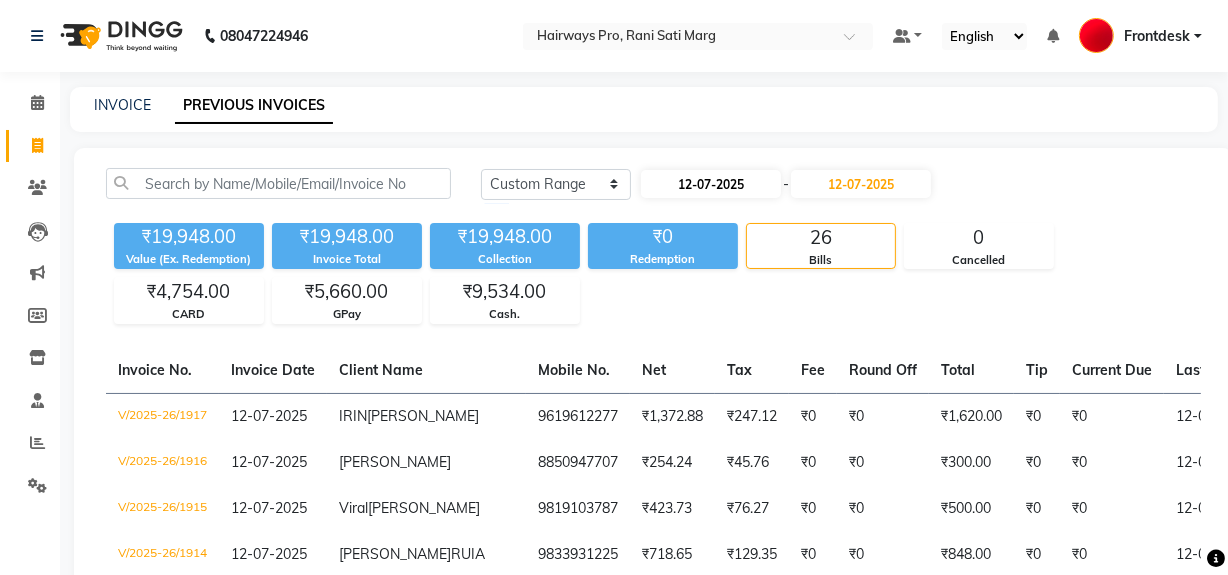 select on "7" 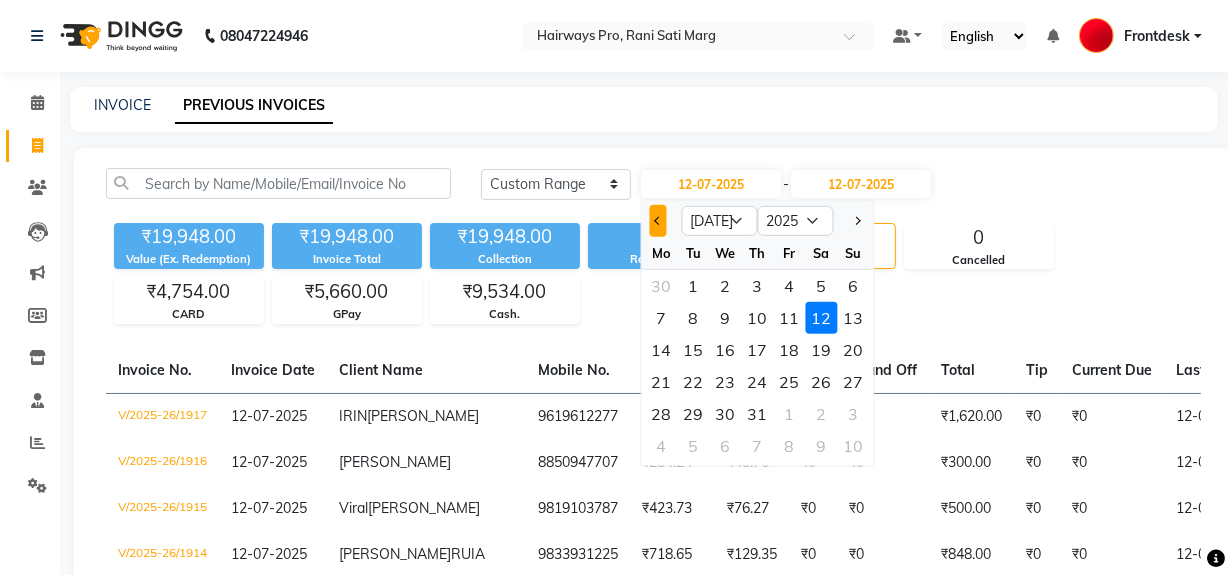 click 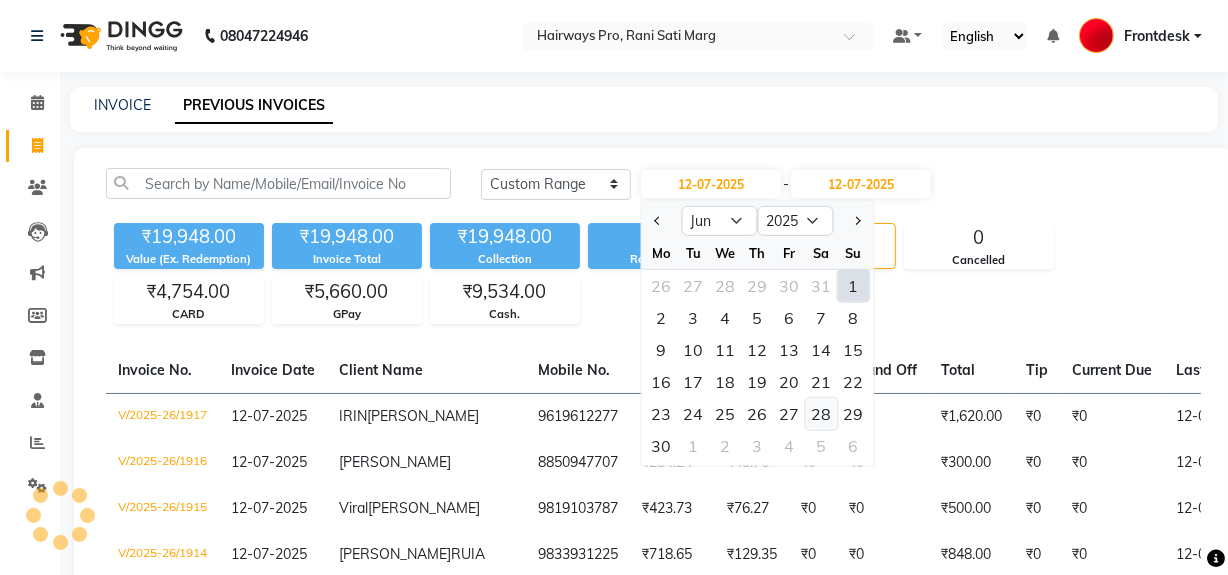 click on "28" 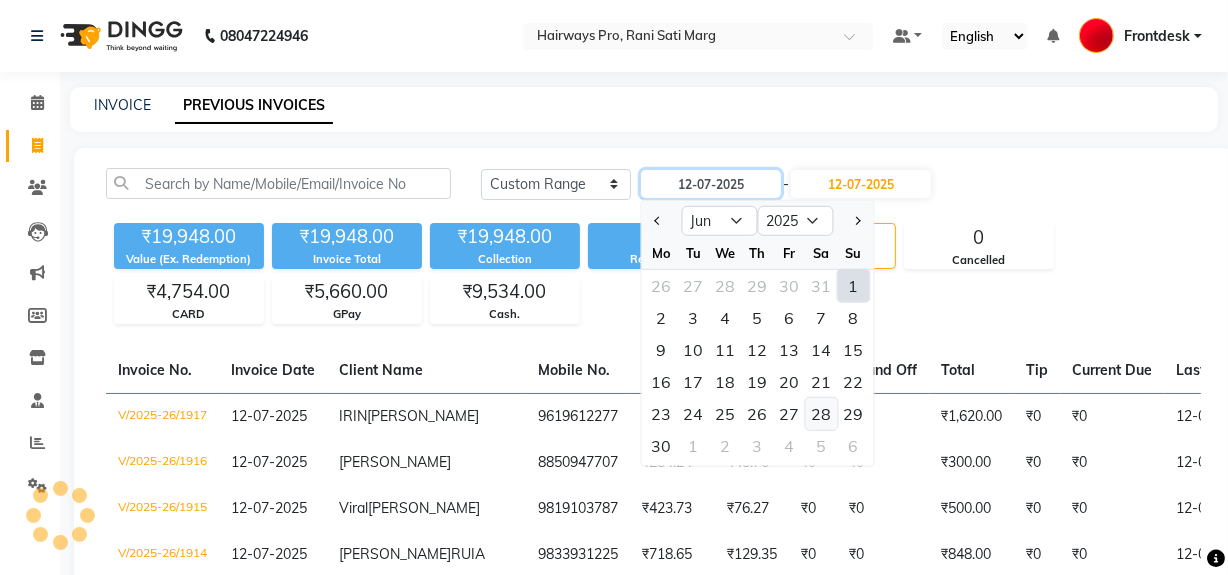 type on "[DATE]" 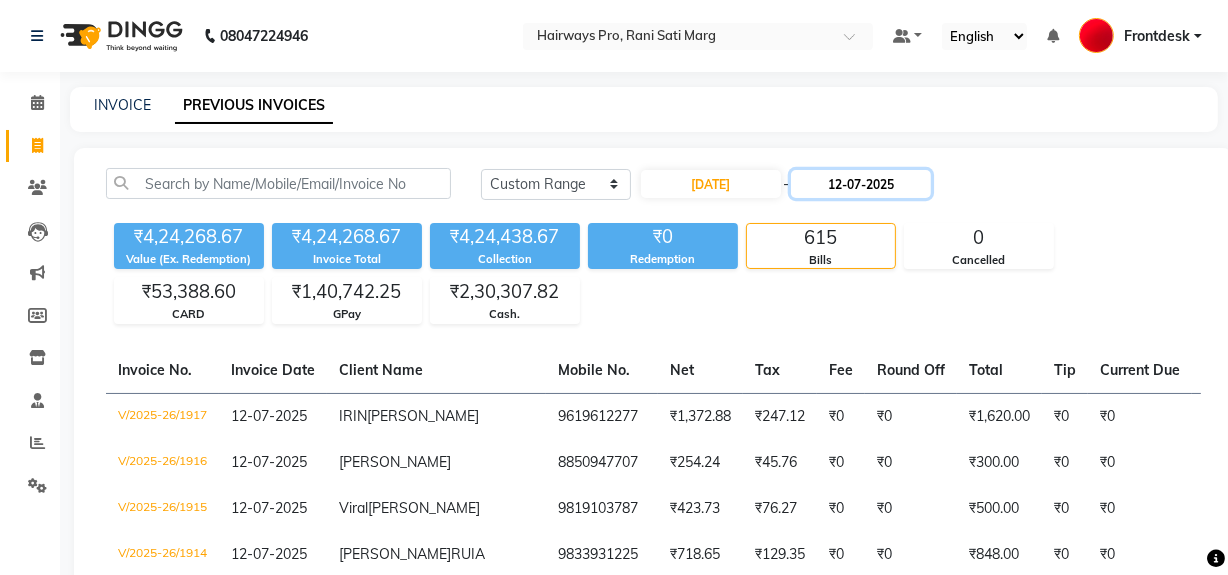 click on "12-07-2025" 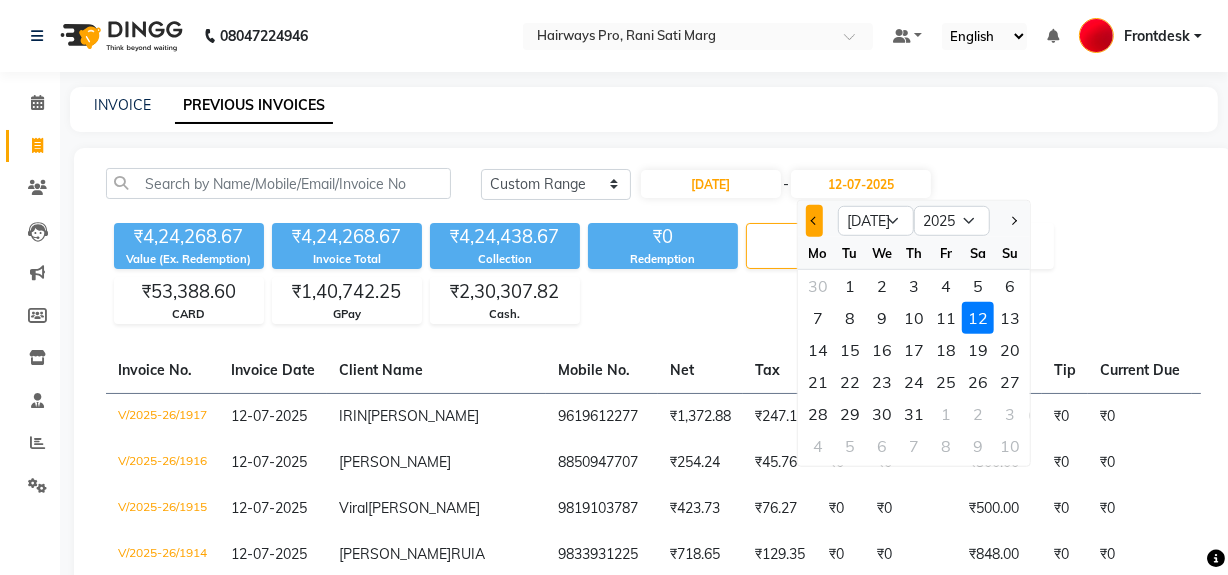 click 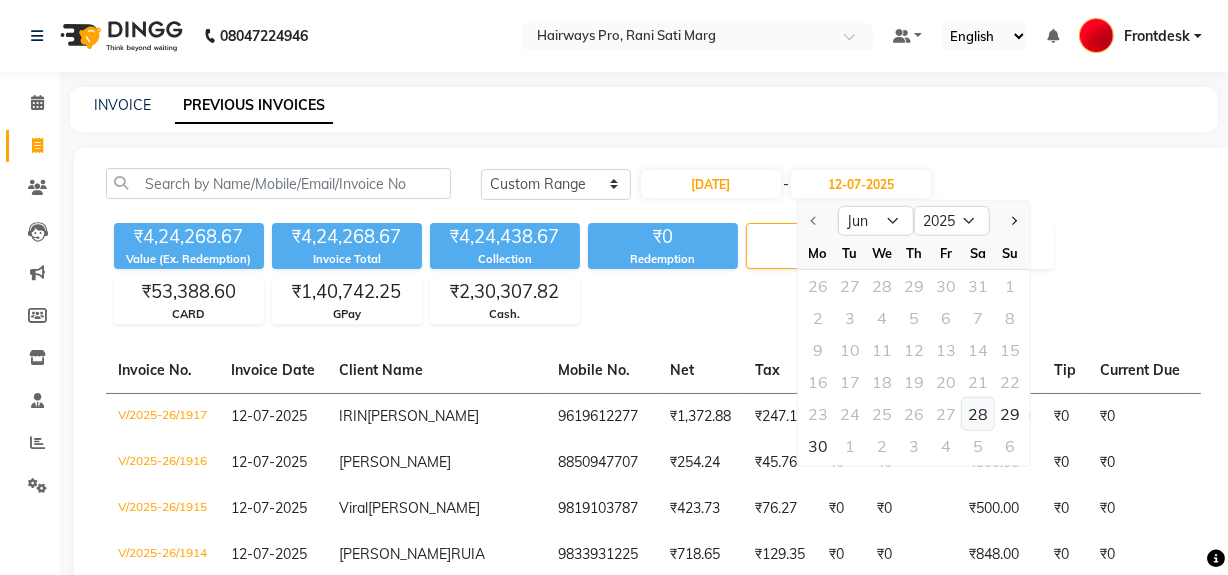 click on "28" 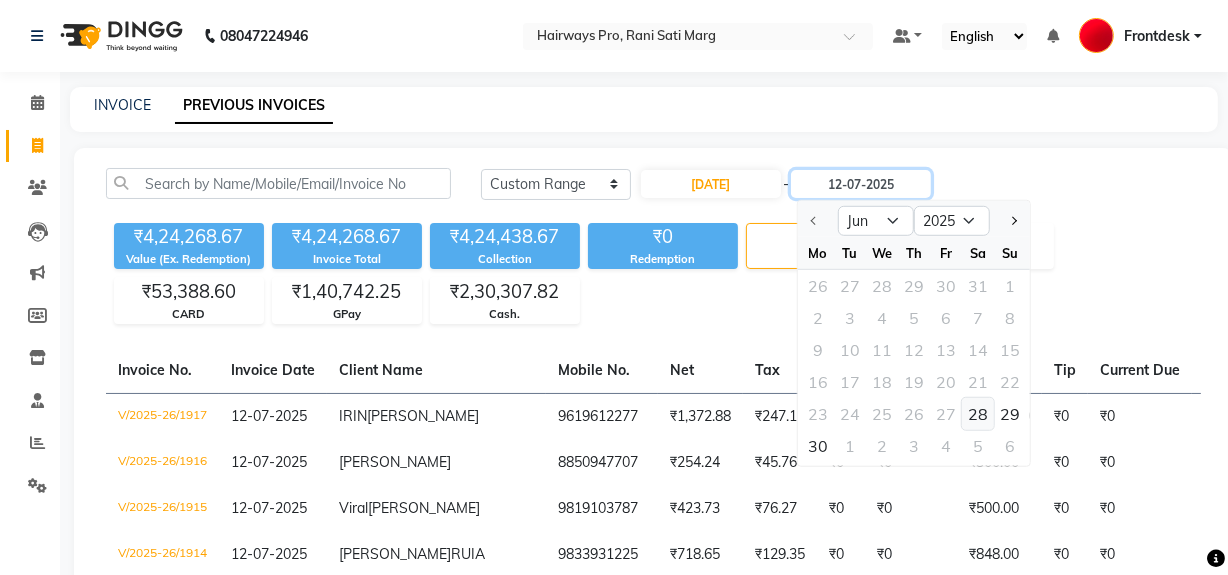 type on "[DATE]" 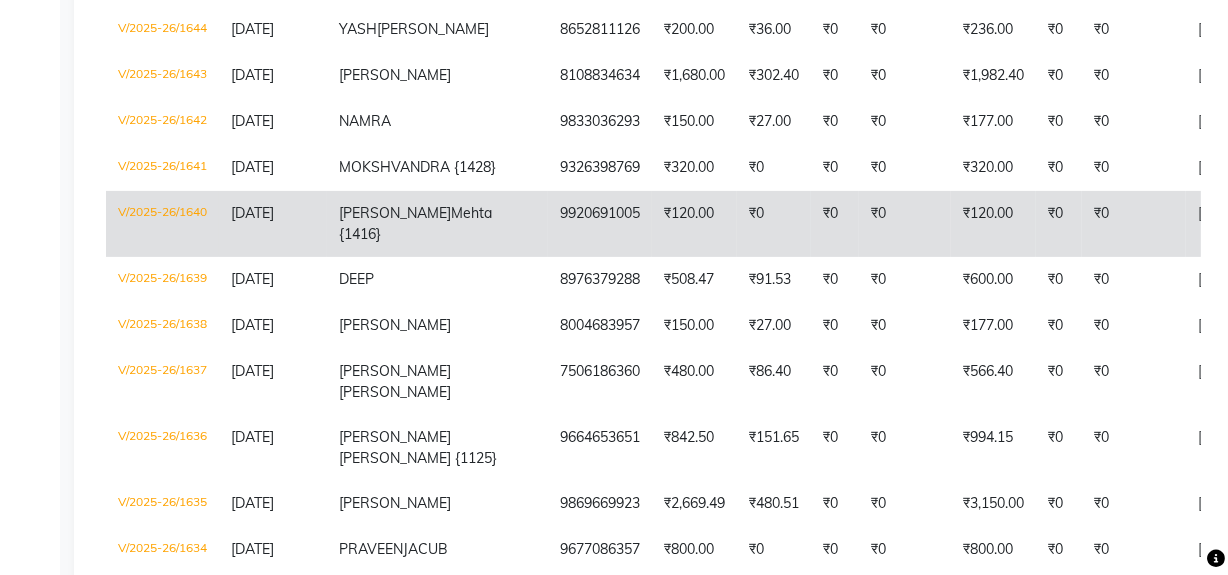 scroll, scrollTop: 636, scrollLeft: 0, axis: vertical 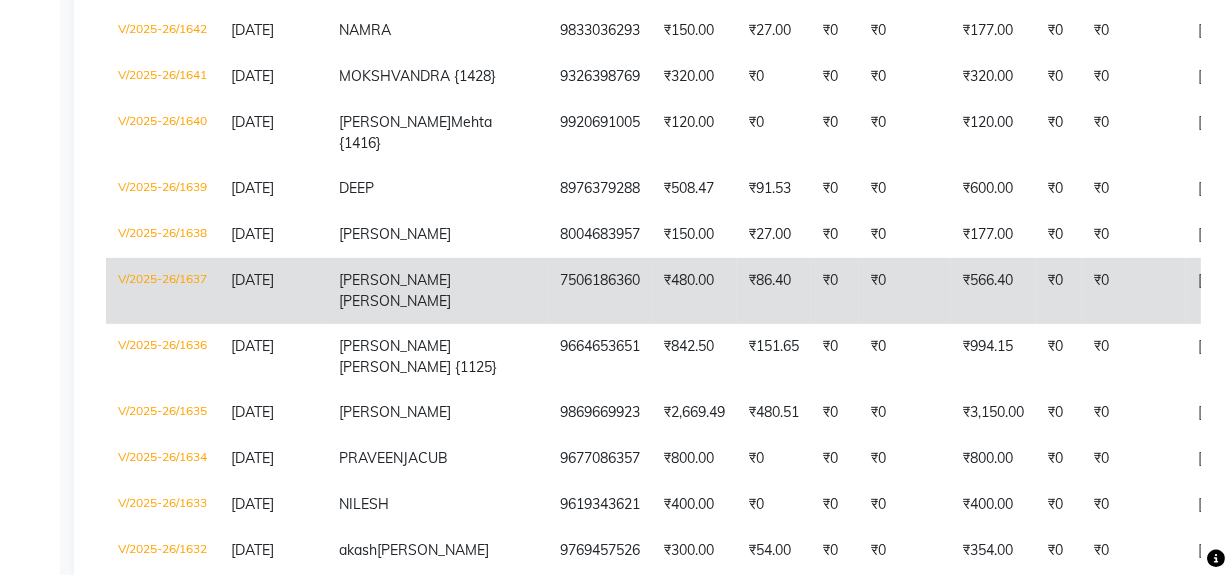 click on "[PERSON_NAME]" 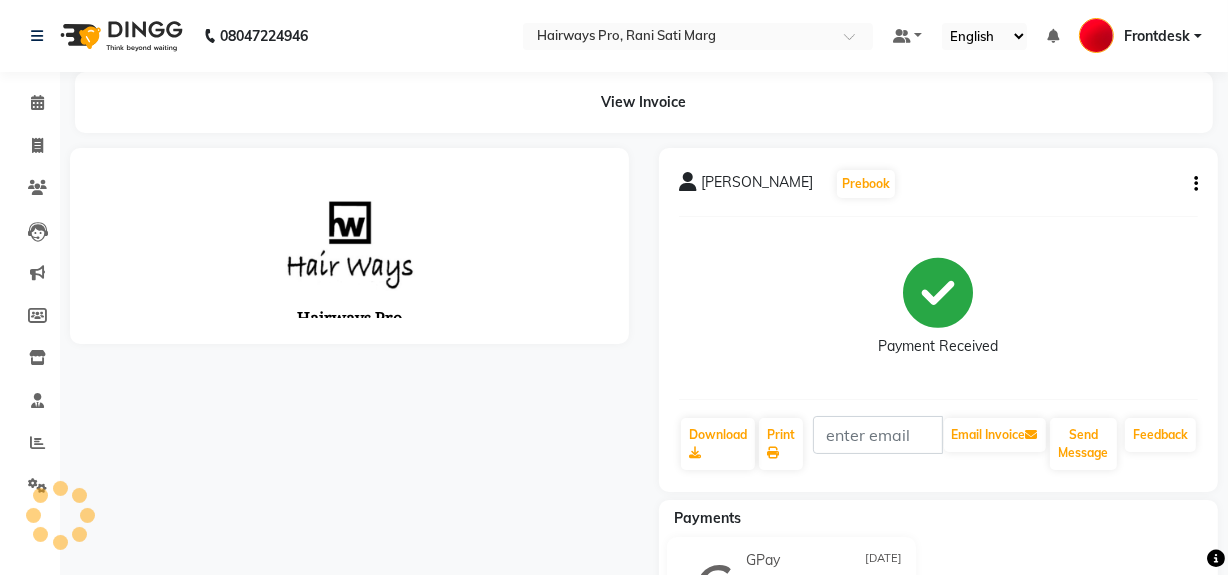 scroll, scrollTop: 0, scrollLeft: 0, axis: both 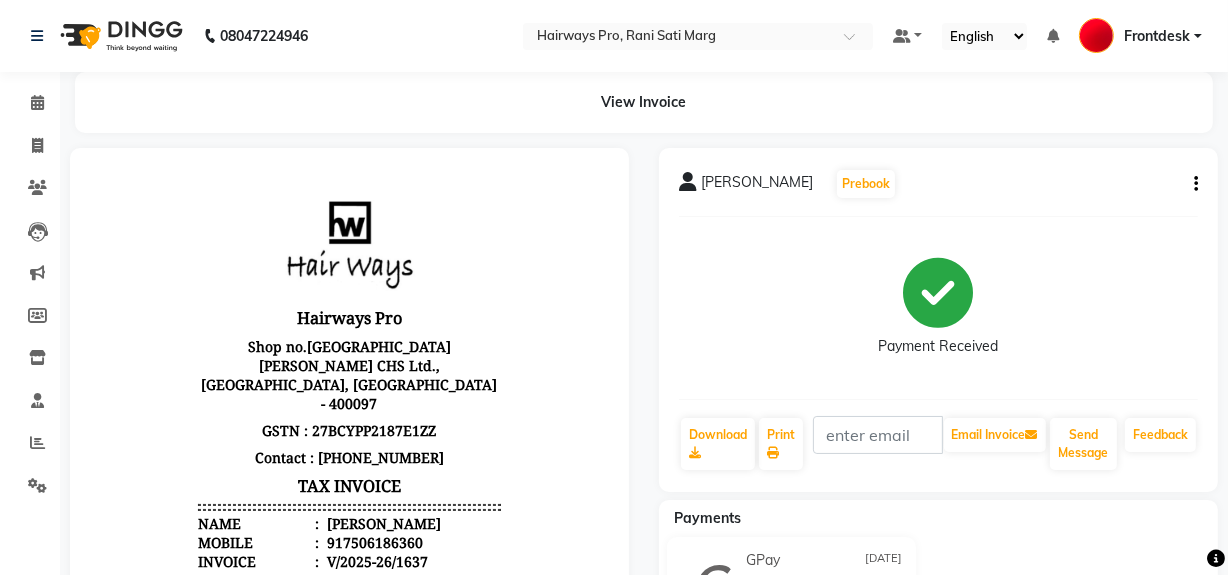 click on "[PERSON_NAME]" 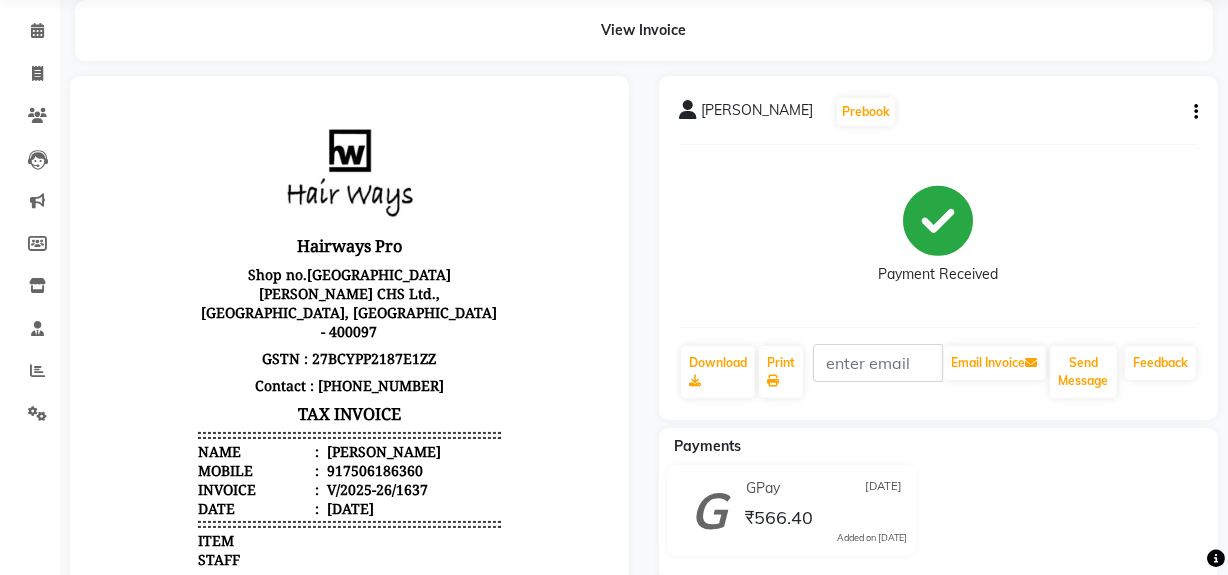 scroll, scrollTop: 62, scrollLeft: 0, axis: vertical 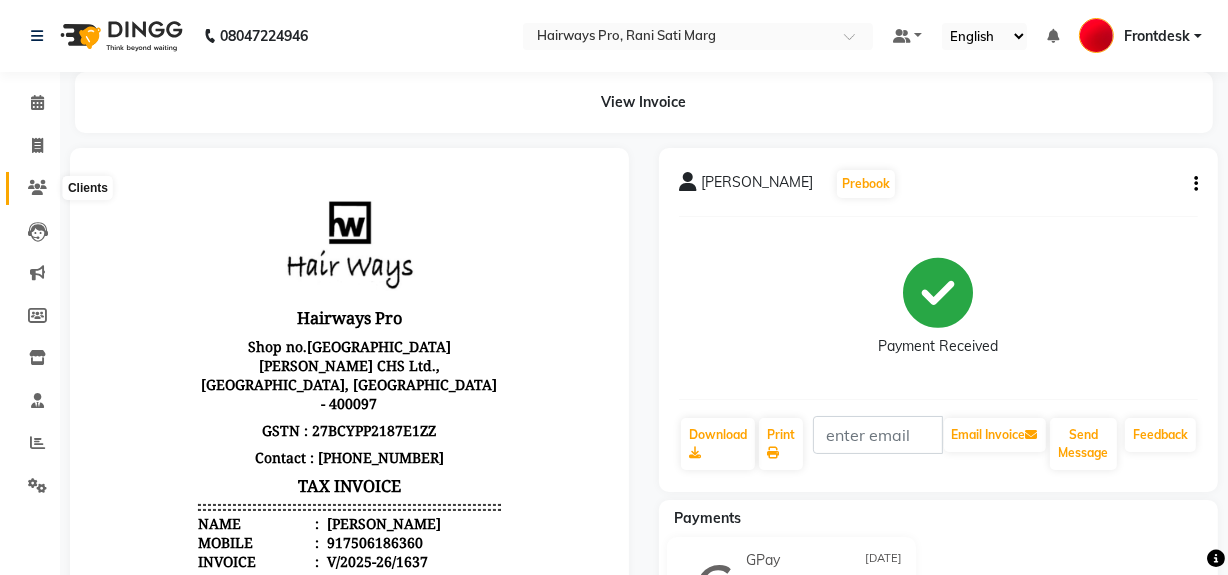 click 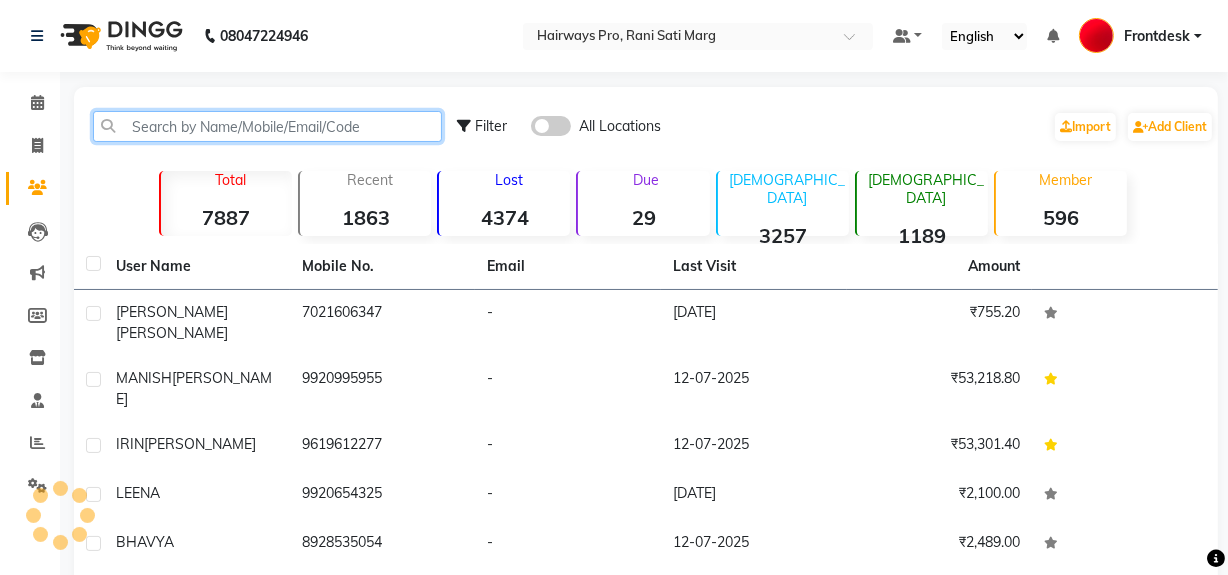 click 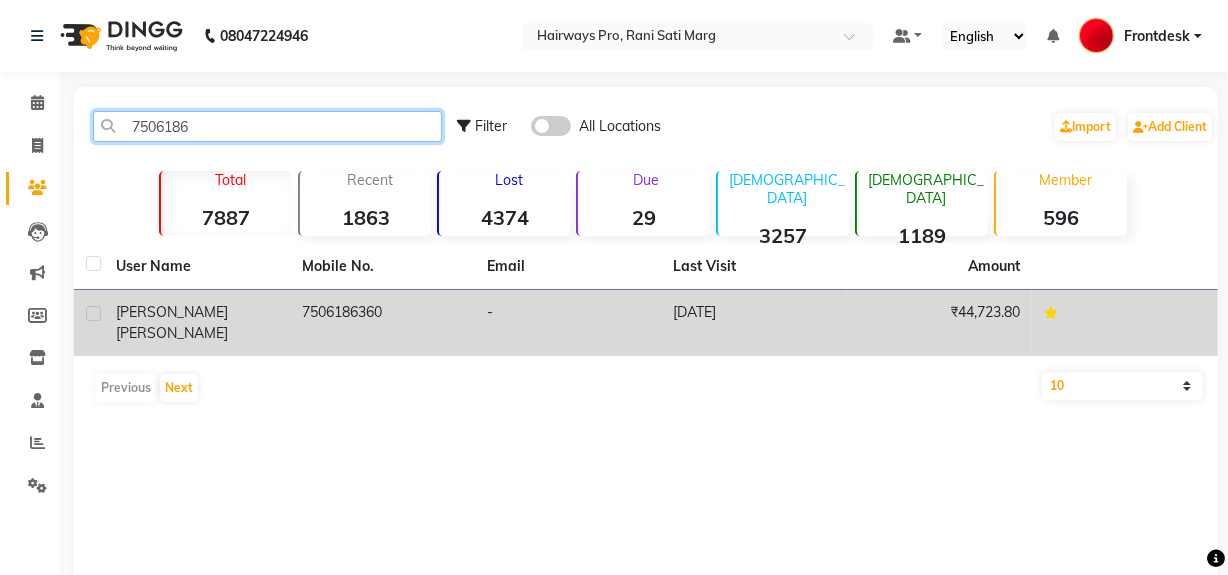 type on "7506186" 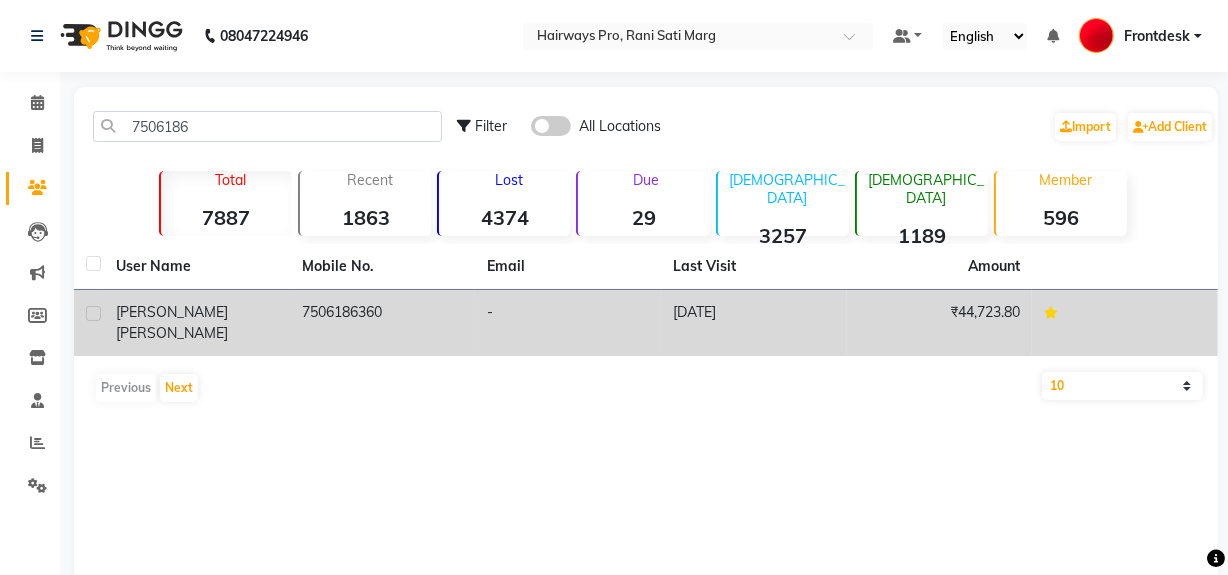 click on "7506186360" 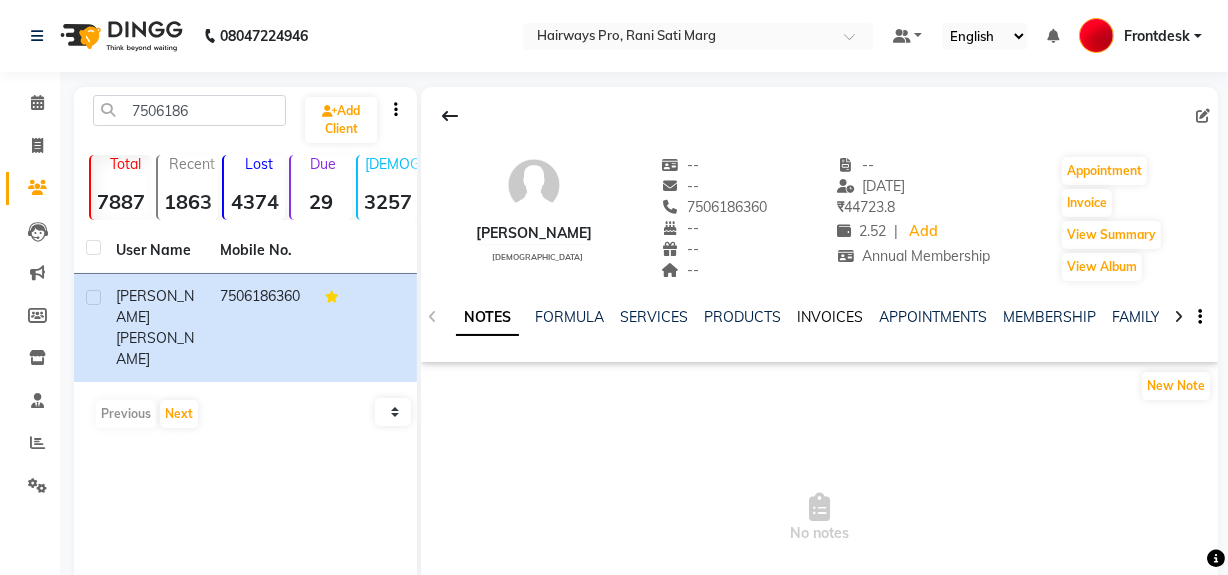 click on "INVOICES" 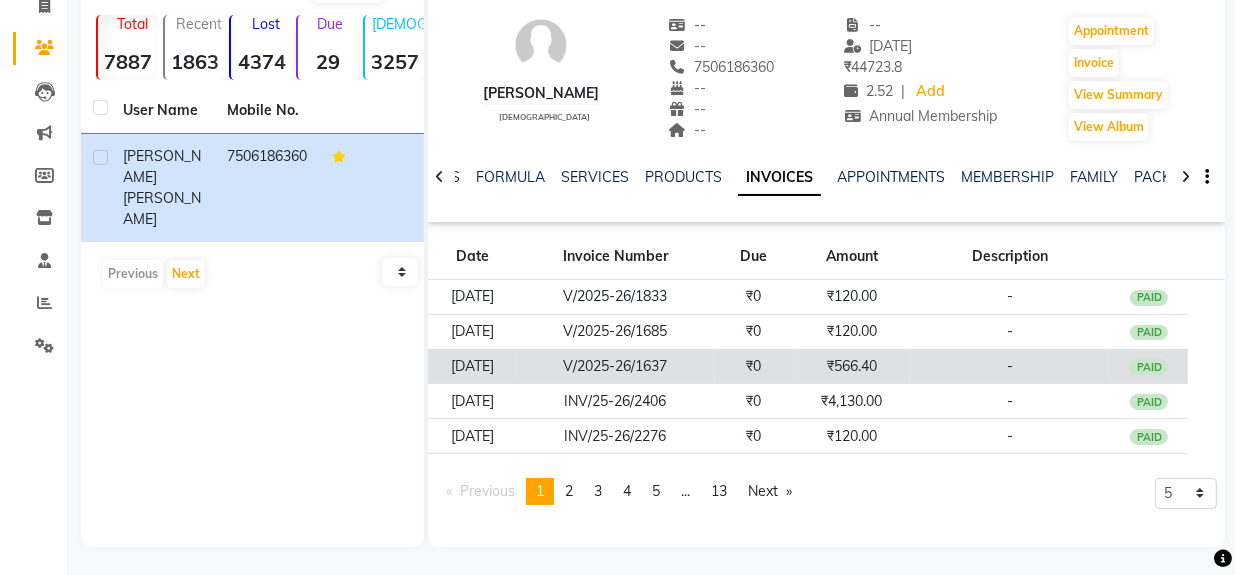 scroll, scrollTop: 141, scrollLeft: 0, axis: vertical 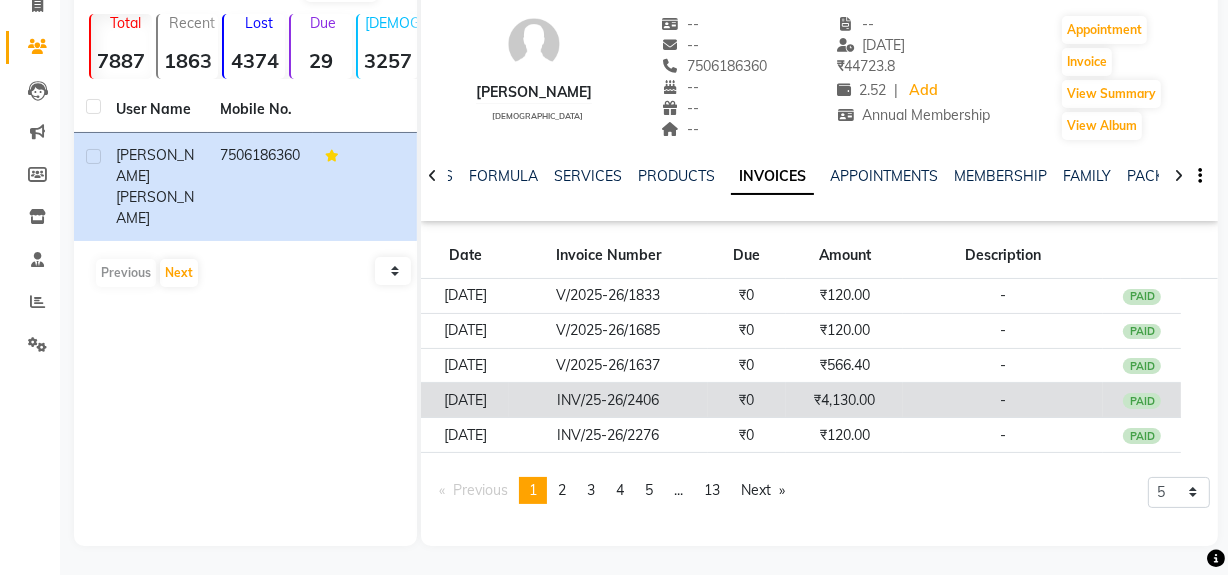 click on "₹4,130.00" 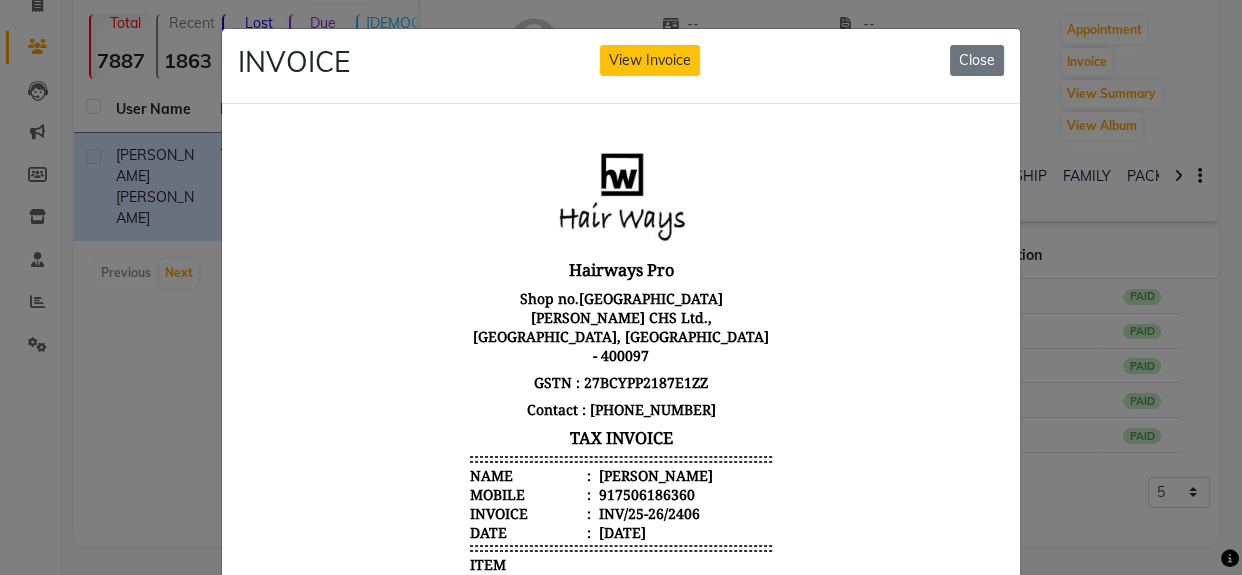 scroll, scrollTop: 15, scrollLeft: 0, axis: vertical 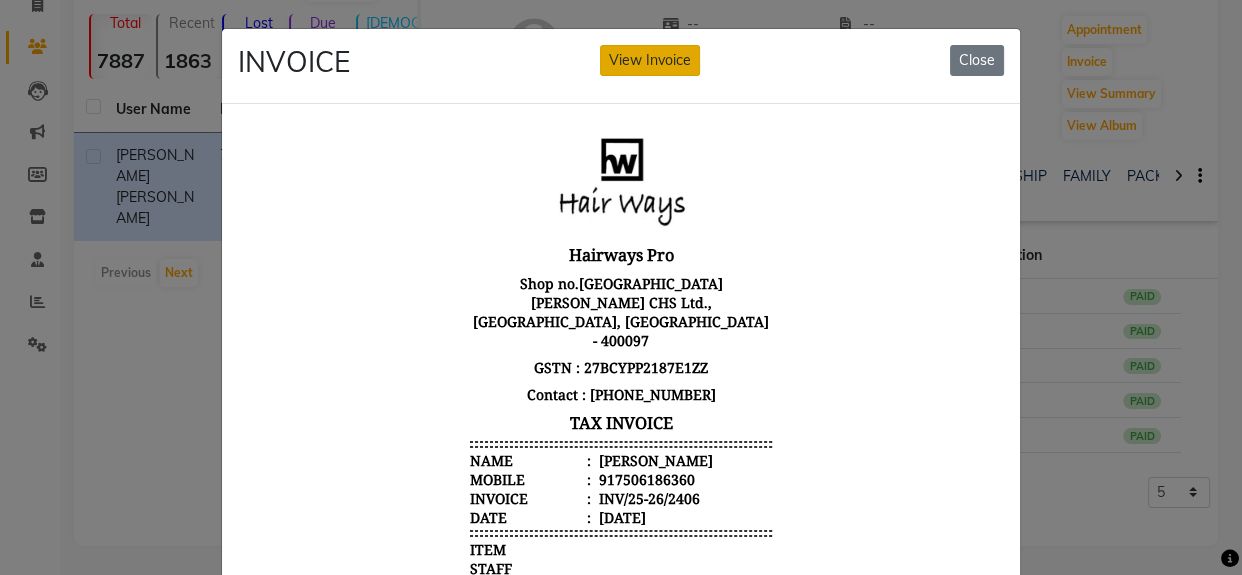 click on "View Invoice" 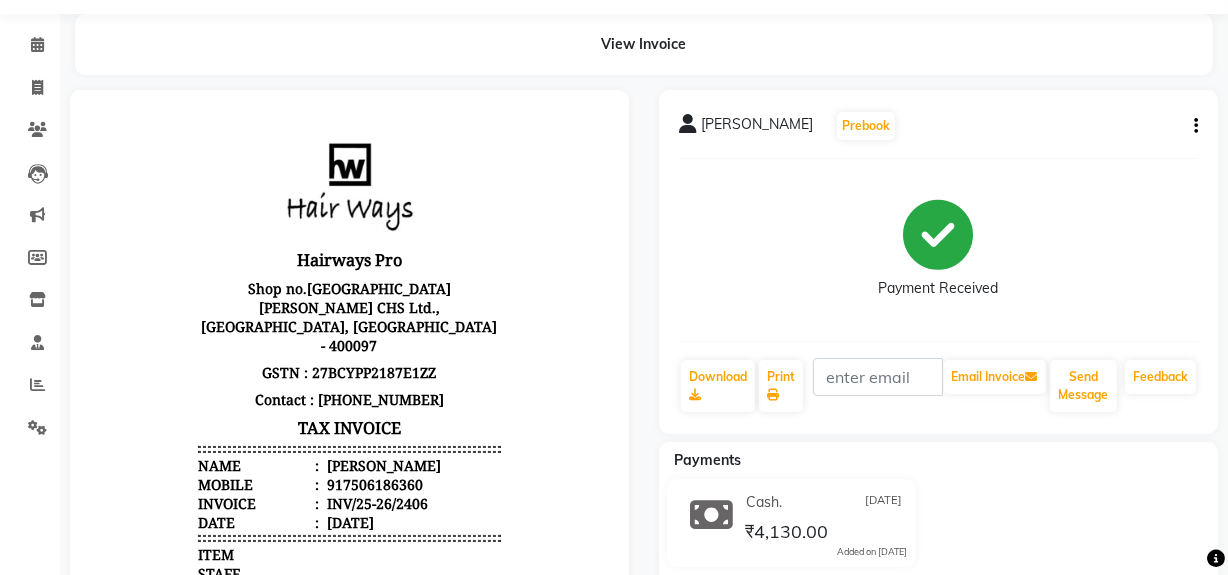 scroll, scrollTop: 0, scrollLeft: 0, axis: both 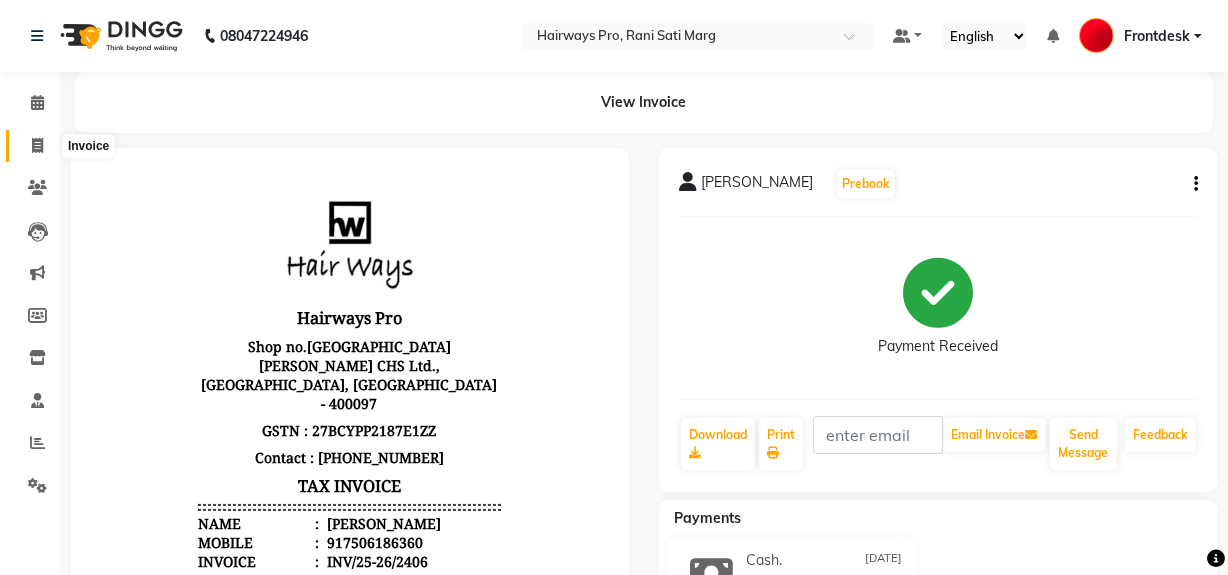 click 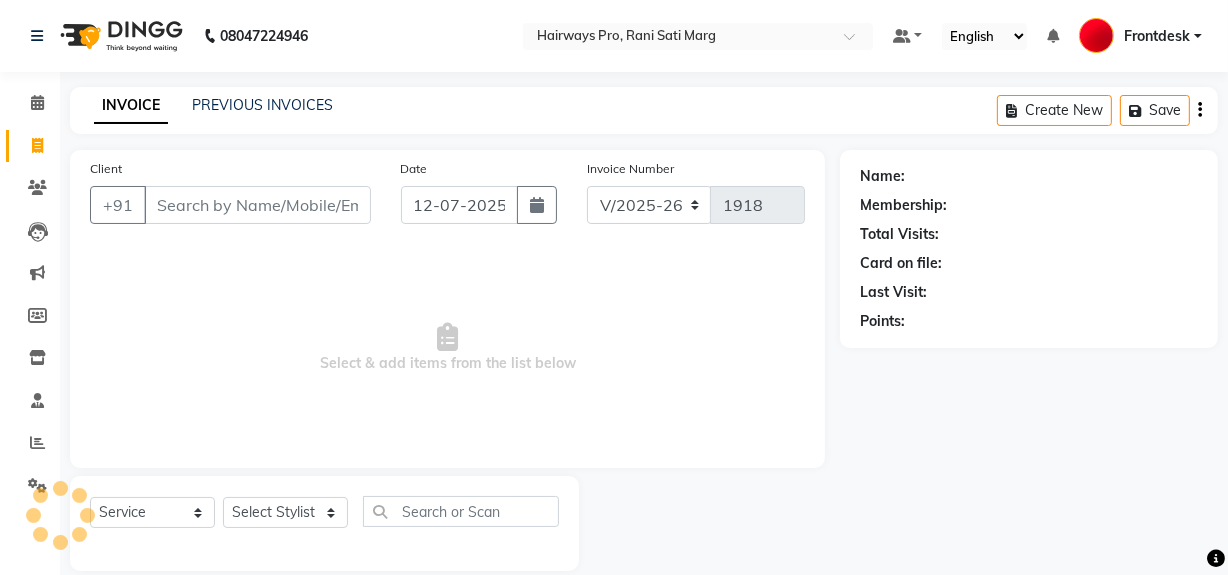 scroll, scrollTop: 26, scrollLeft: 0, axis: vertical 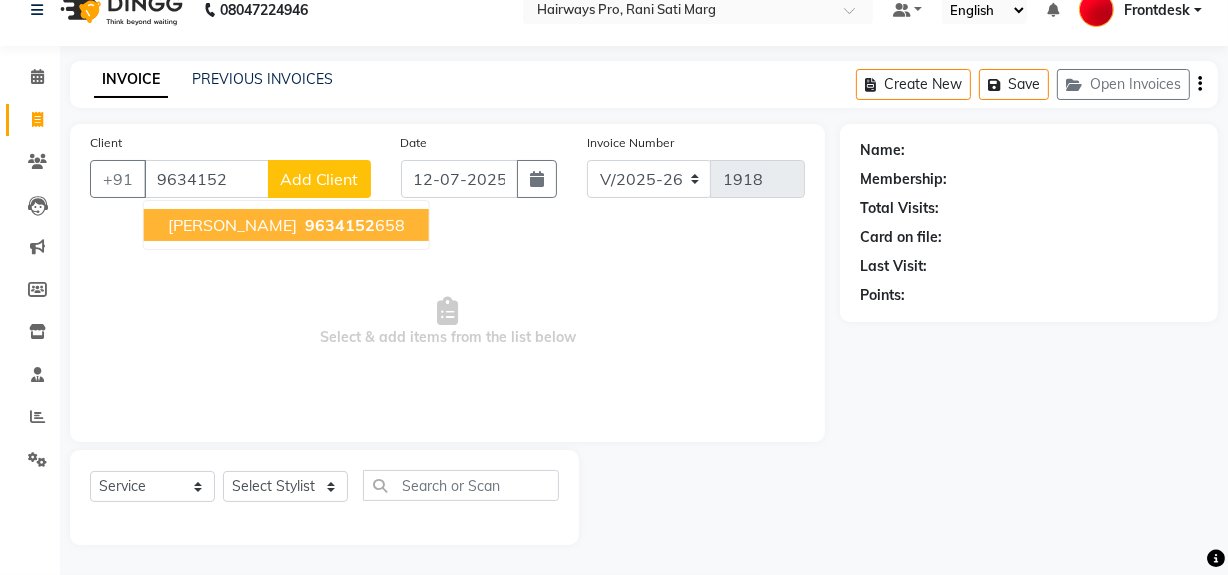 click on "[PERSON_NAME]" at bounding box center [232, 225] 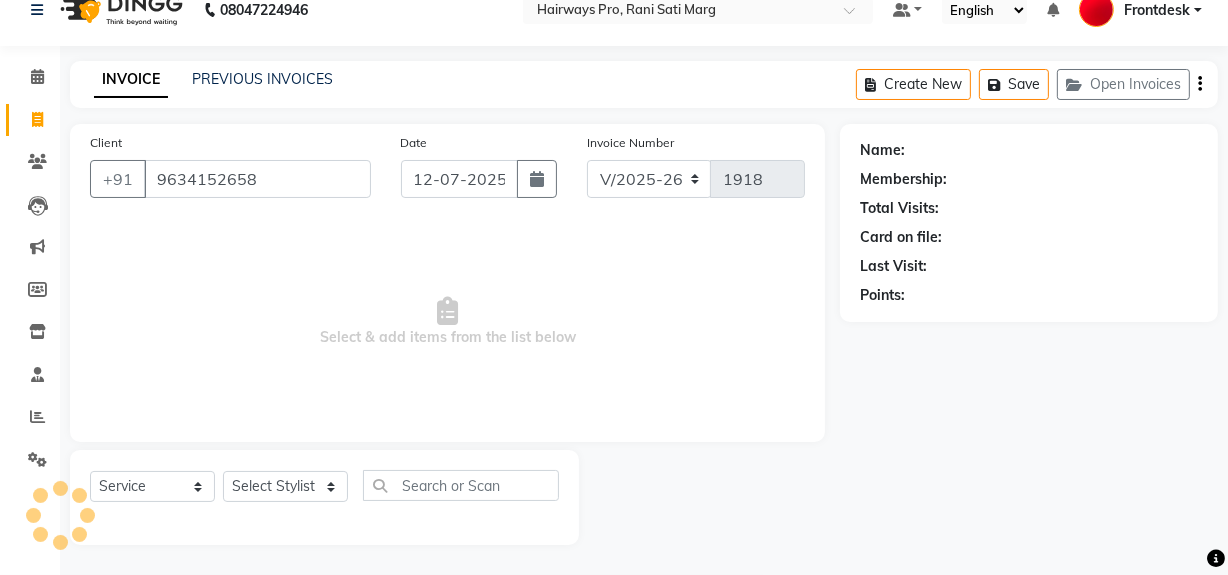 type on "9634152658" 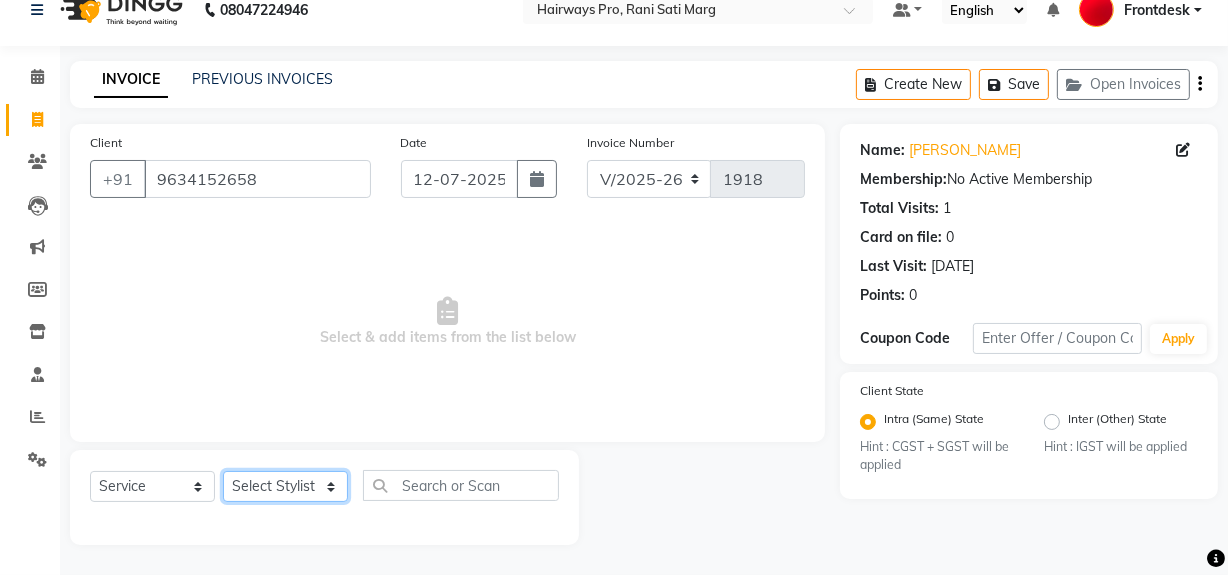 click on "Select Stylist ABID [PERSON_NAME] Frontdesk INTEZAR [PERSON_NAME] [PERSON_NAME] [PERSON_NAME] [PERSON_NAME] [PERSON_NAME] [PERSON_NAME]" 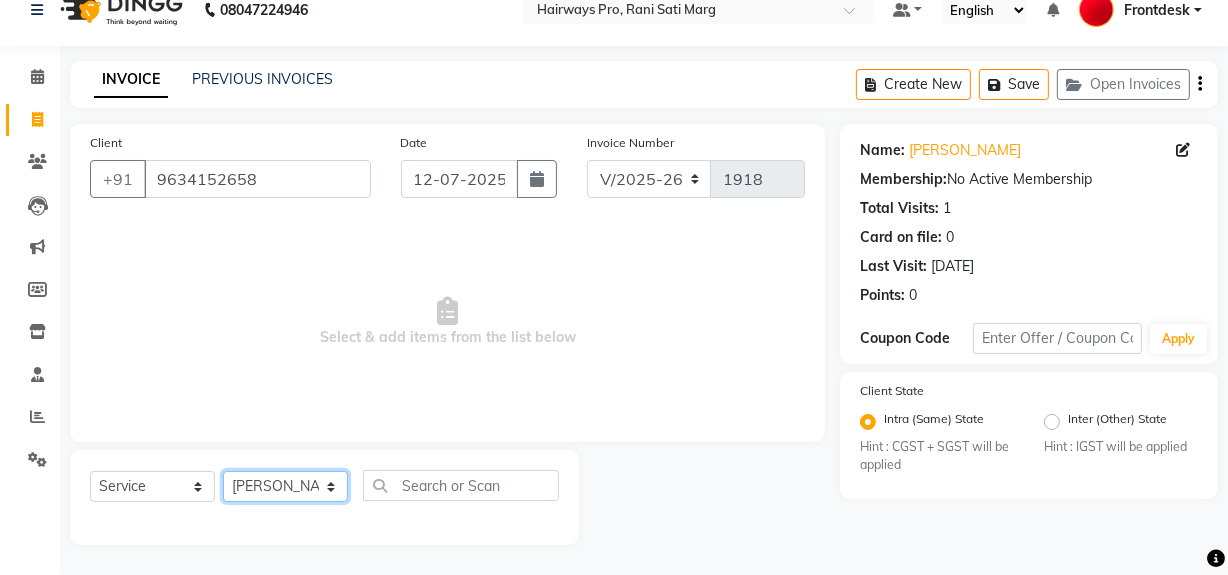 click on "Select Stylist ABID [PERSON_NAME] Frontdesk INTEZAR [PERSON_NAME] [PERSON_NAME] [PERSON_NAME] [PERSON_NAME] [PERSON_NAME] [PERSON_NAME]" 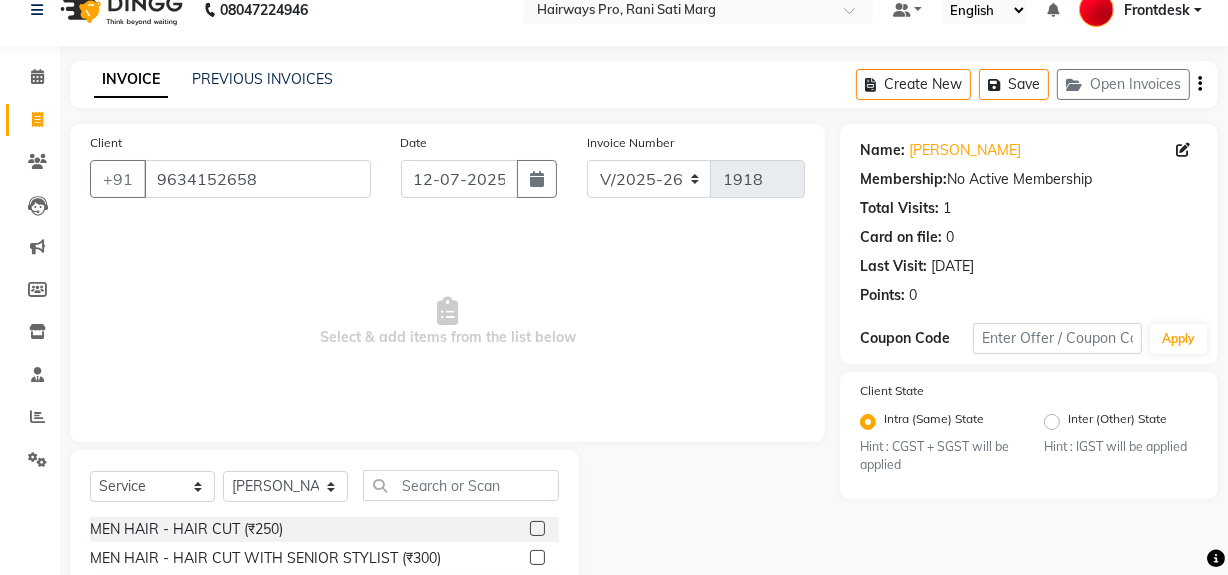 click 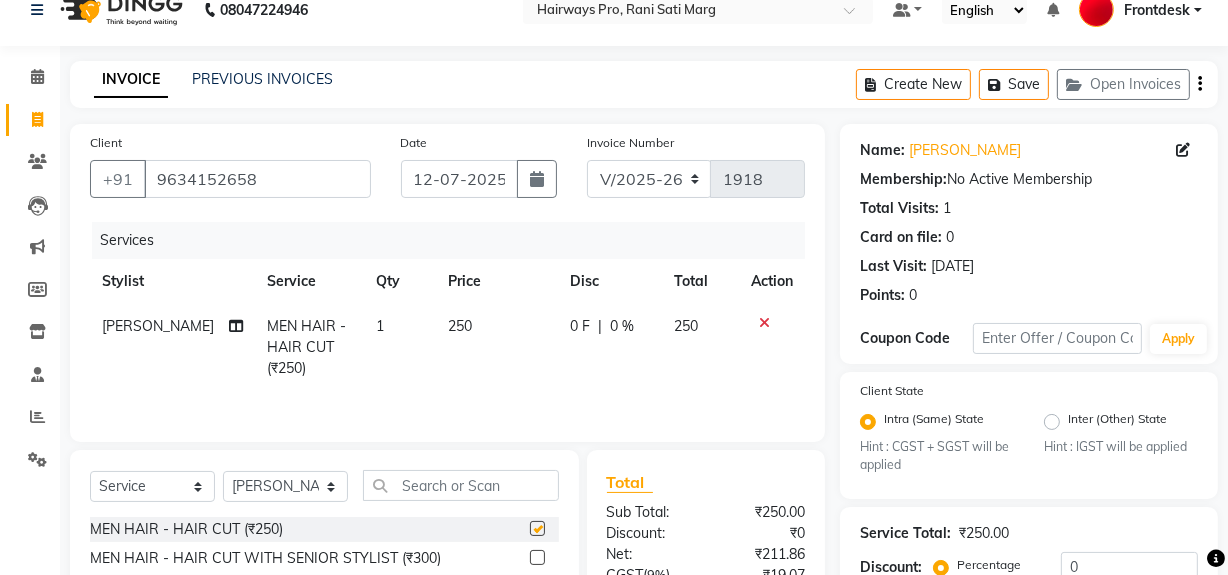 scroll, scrollTop: 229, scrollLeft: 0, axis: vertical 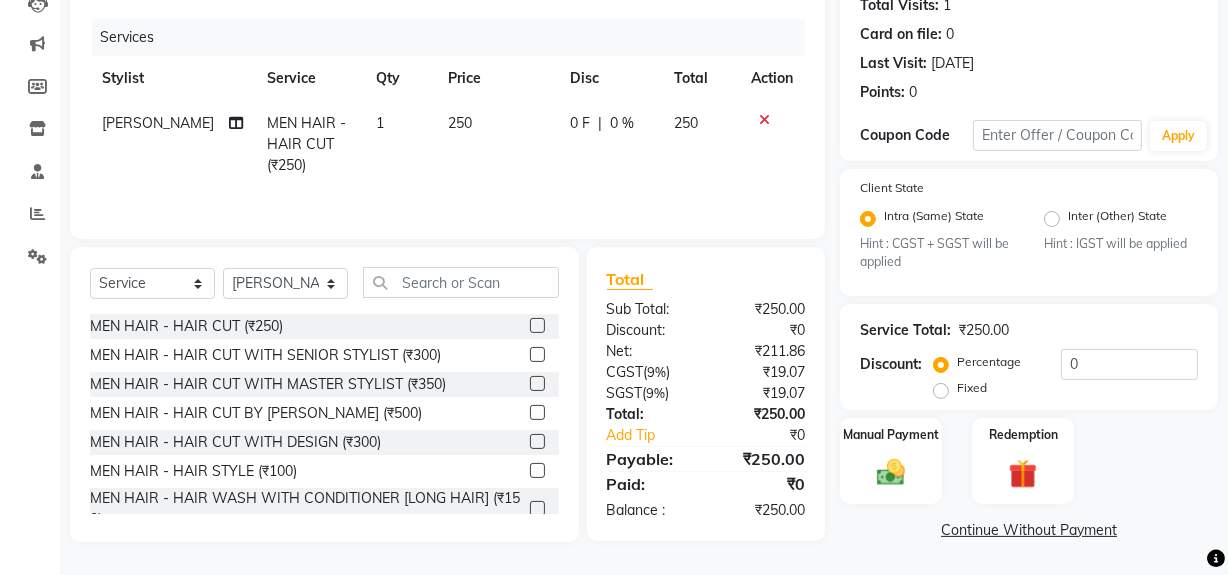 checkbox on "false" 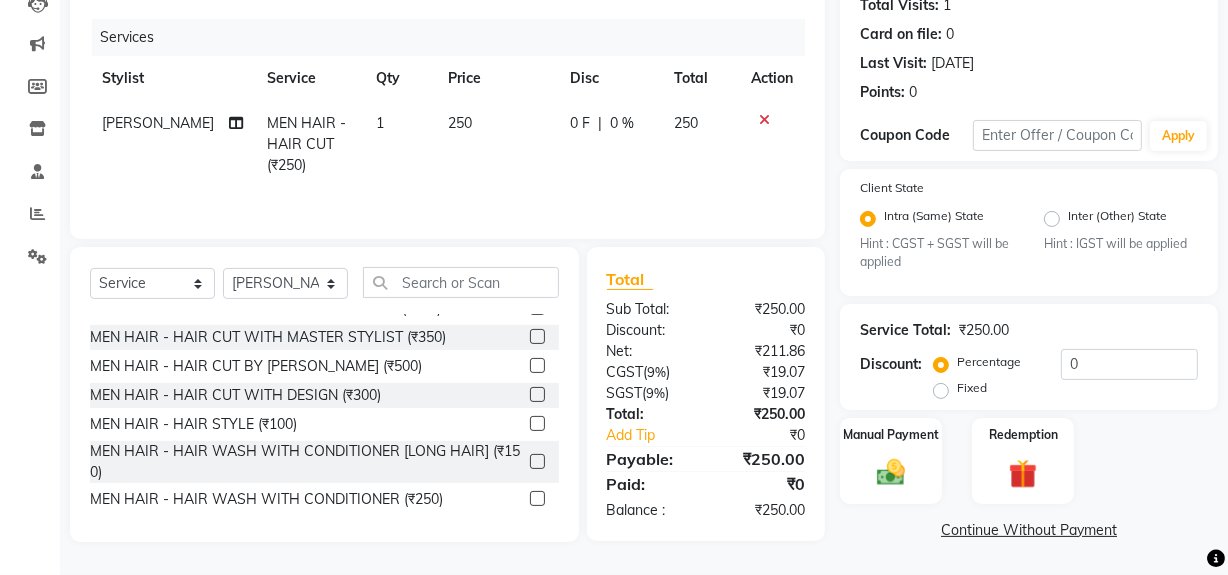 scroll, scrollTop: 90, scrollLeft: 0, axis: vertical 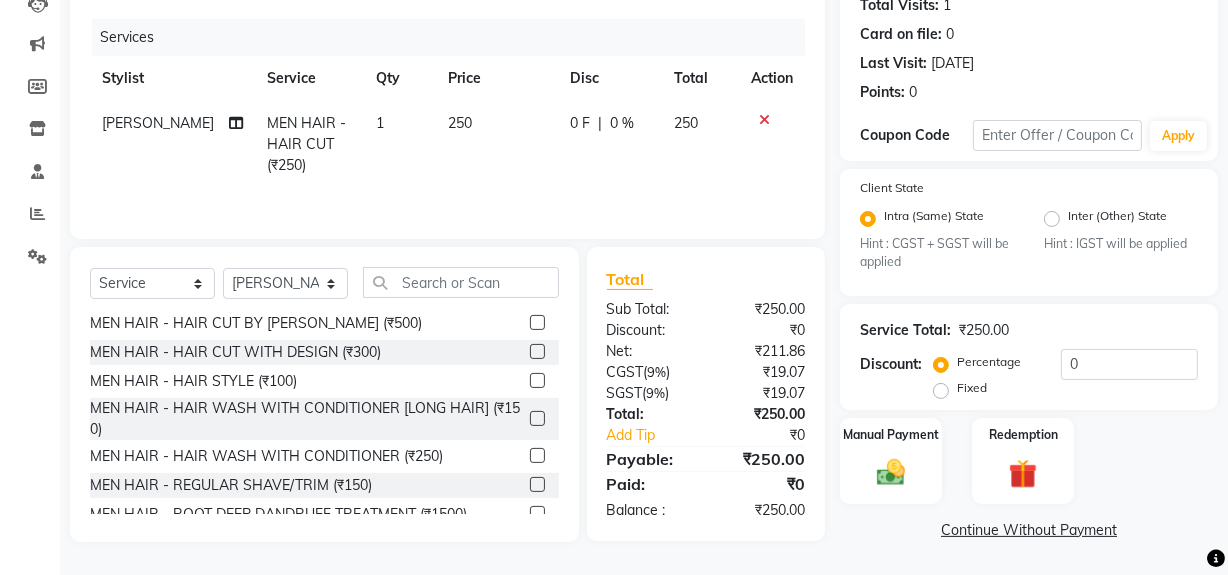 click 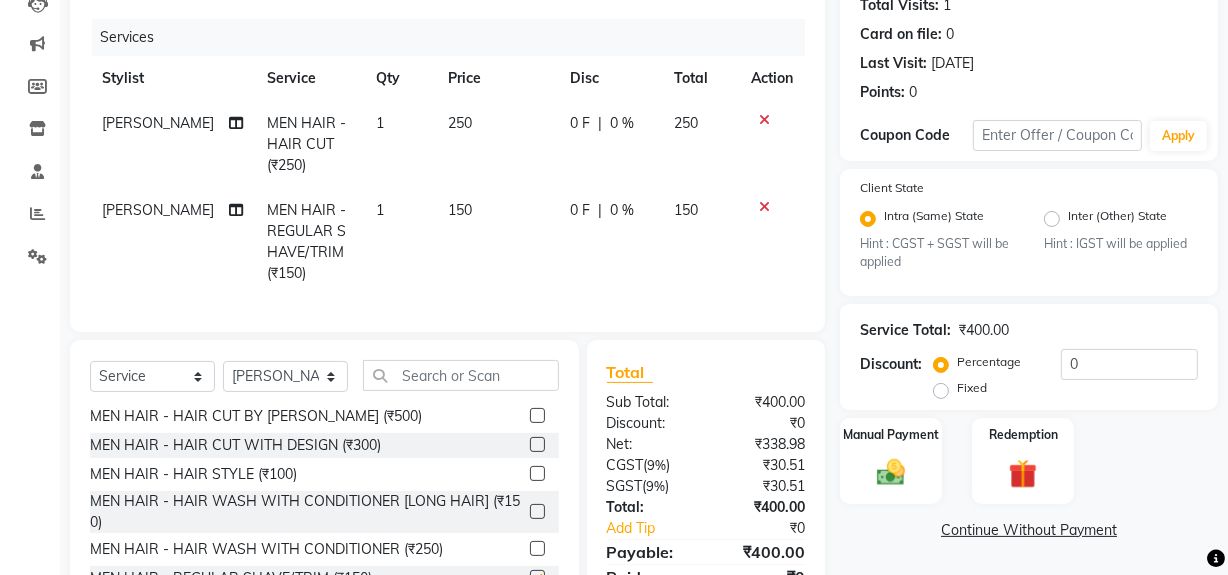 checkbox on "false" 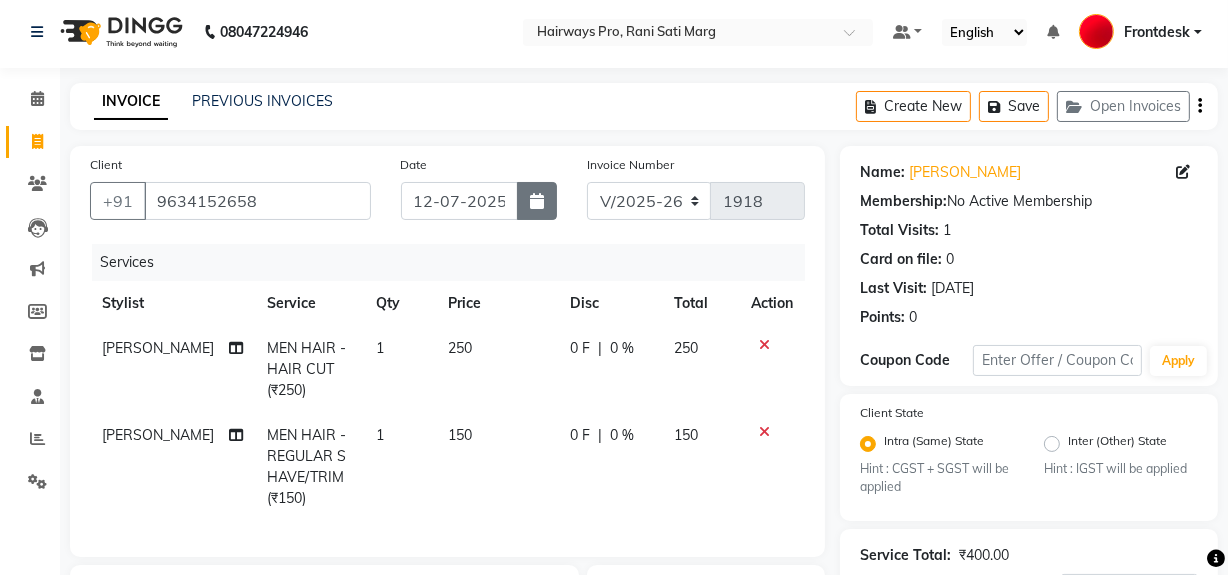 scroll, scrollTop: 0, scrollLeft: 0, axis: both 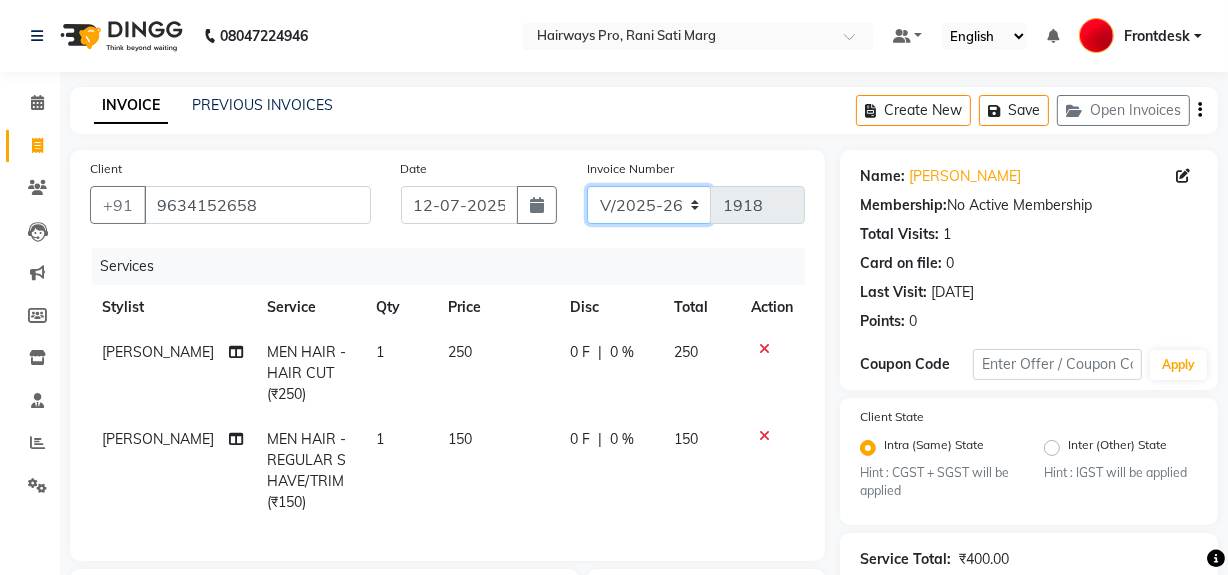 click on "INV/25-26 V/2025-26" 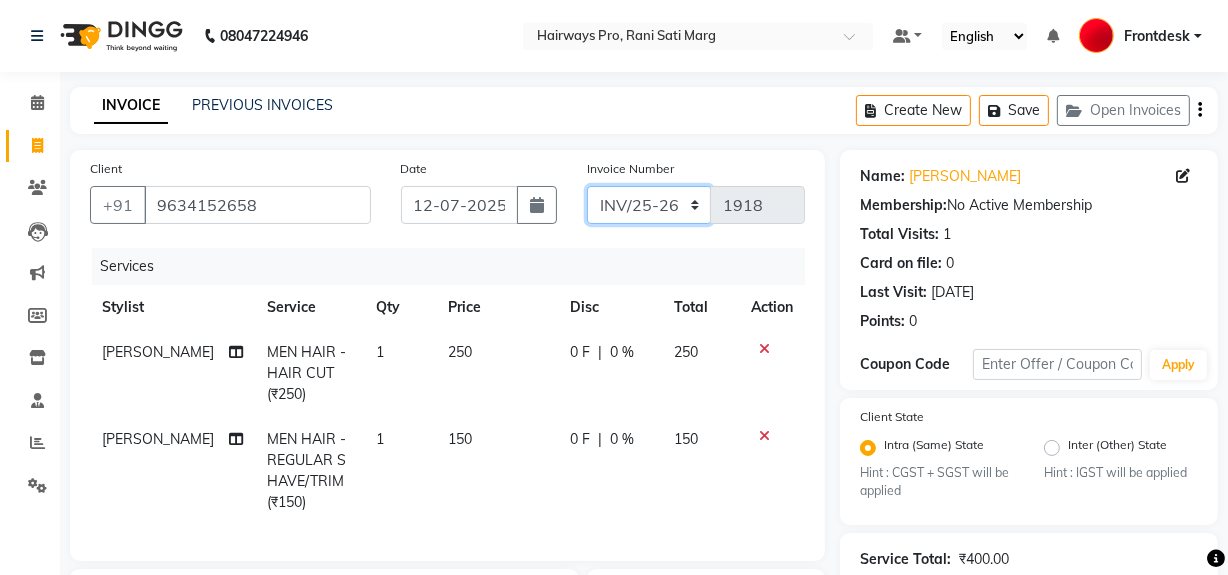click on "INV/25-26 V/2025-26" 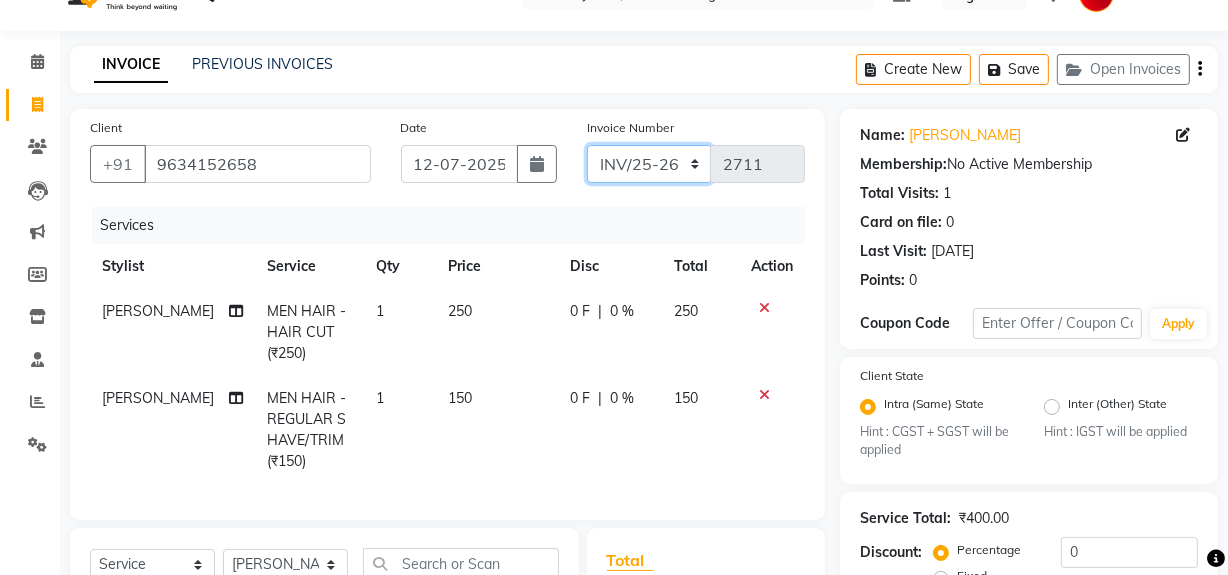 scroll, scrollTop: 332, scrollLeft: 0, axis: vertical 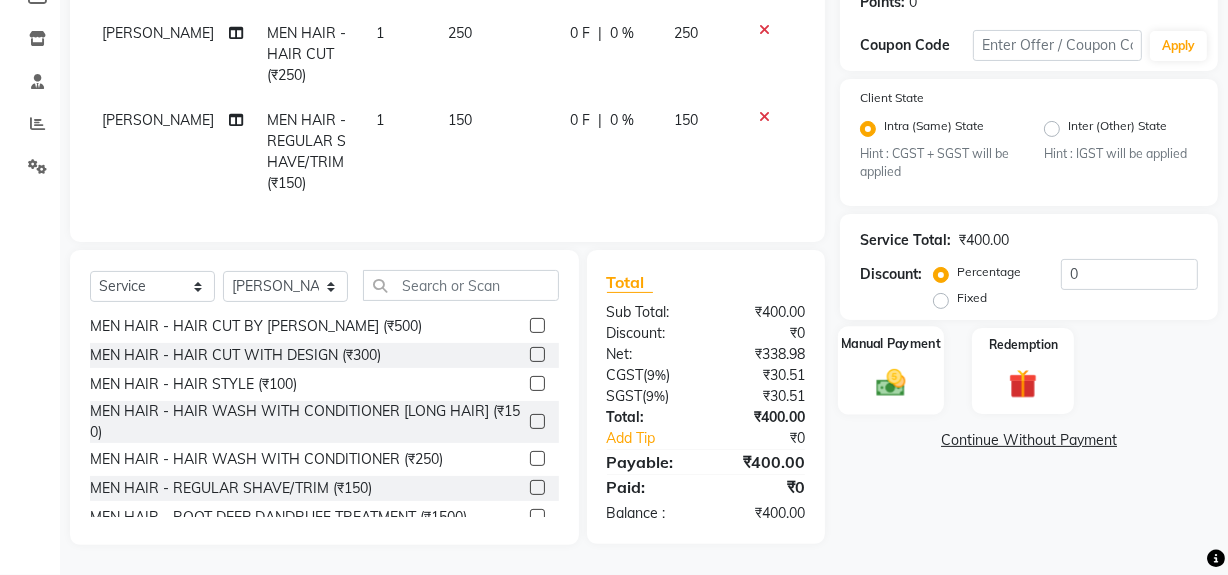 click 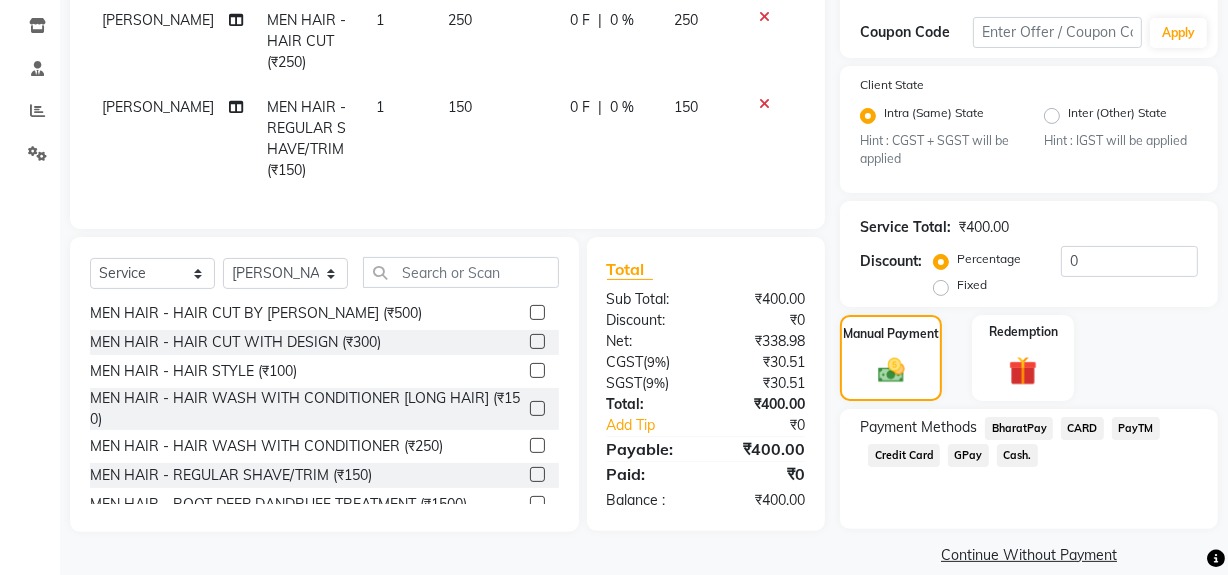 click on "Cash." 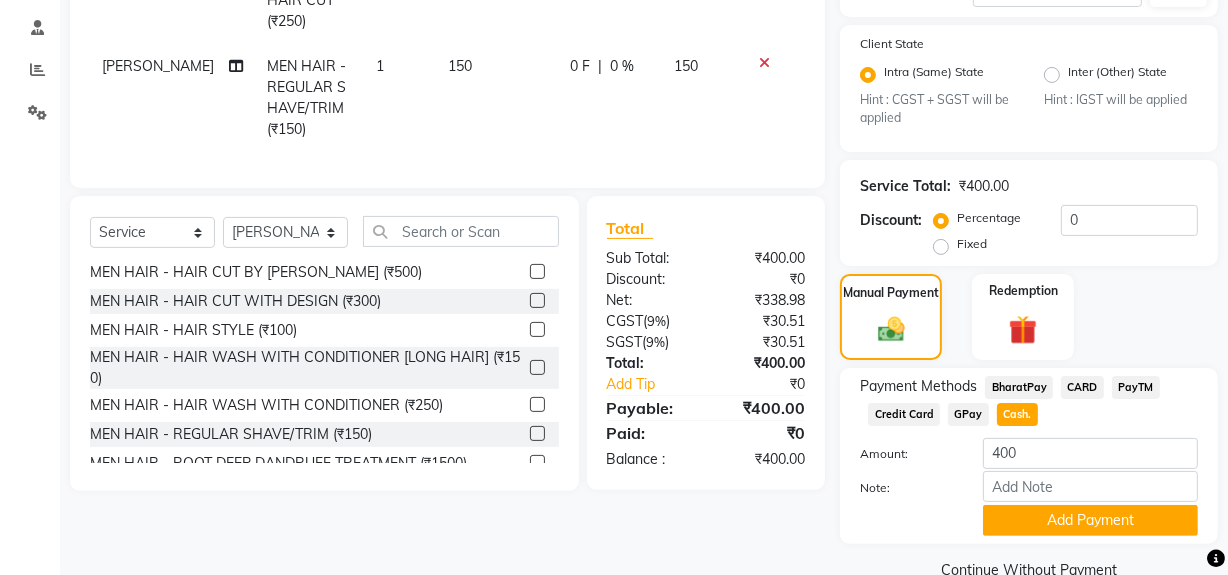 scroll, scrollTop: 413, scrollLeft: 0, axis: vertical 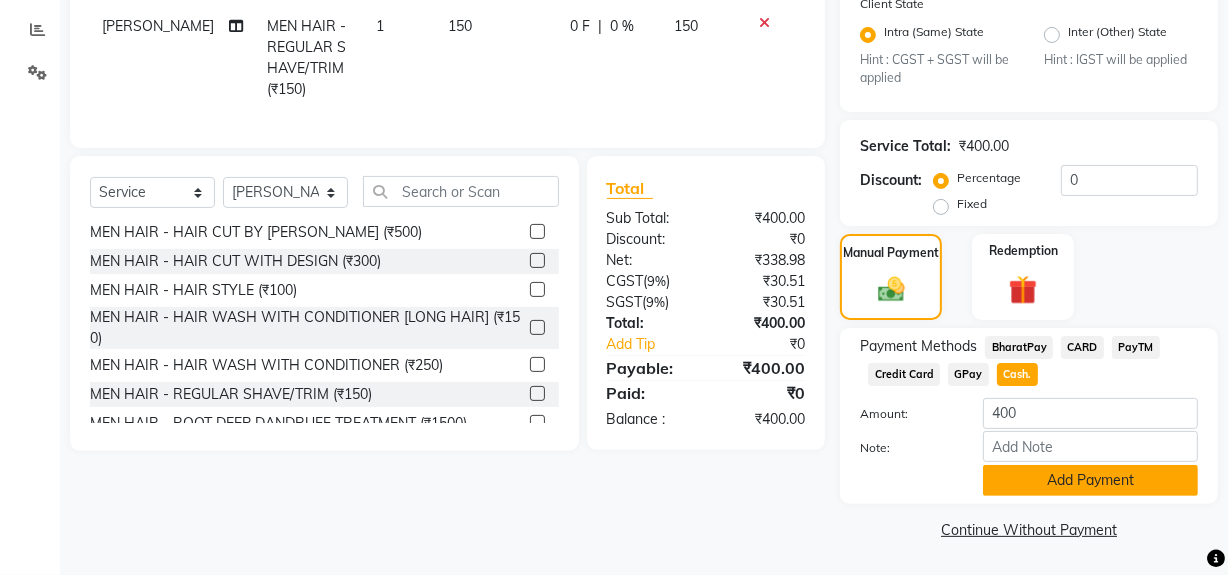 click on "Add Payment" 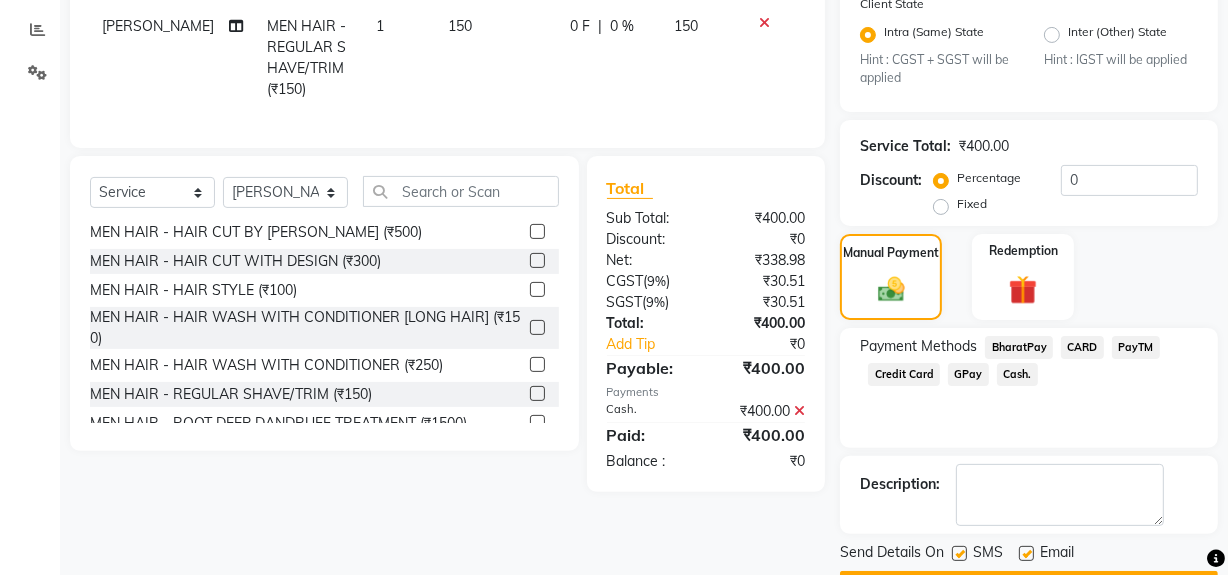 click 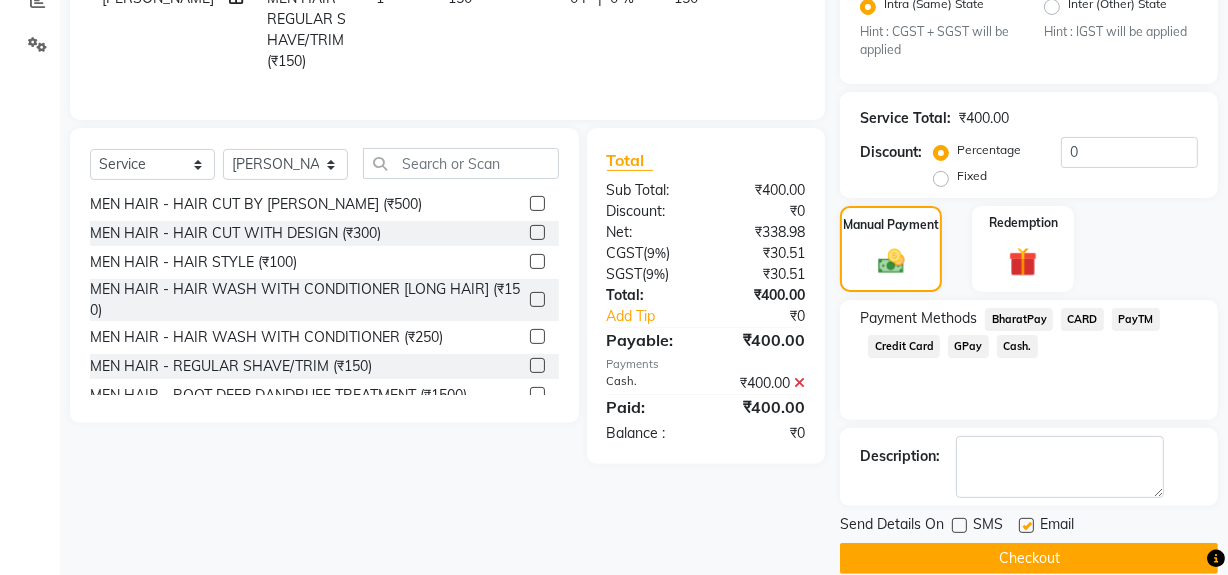 scroll, scrollTop: 470, scrollLeft: 0, axis: vertical 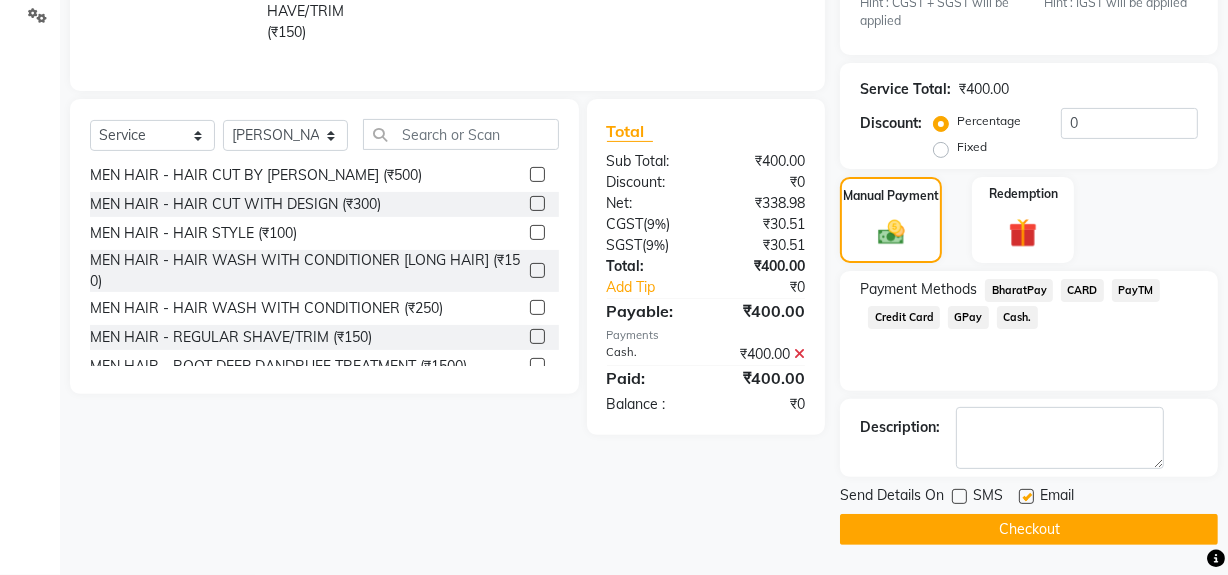 click on "Checkout" 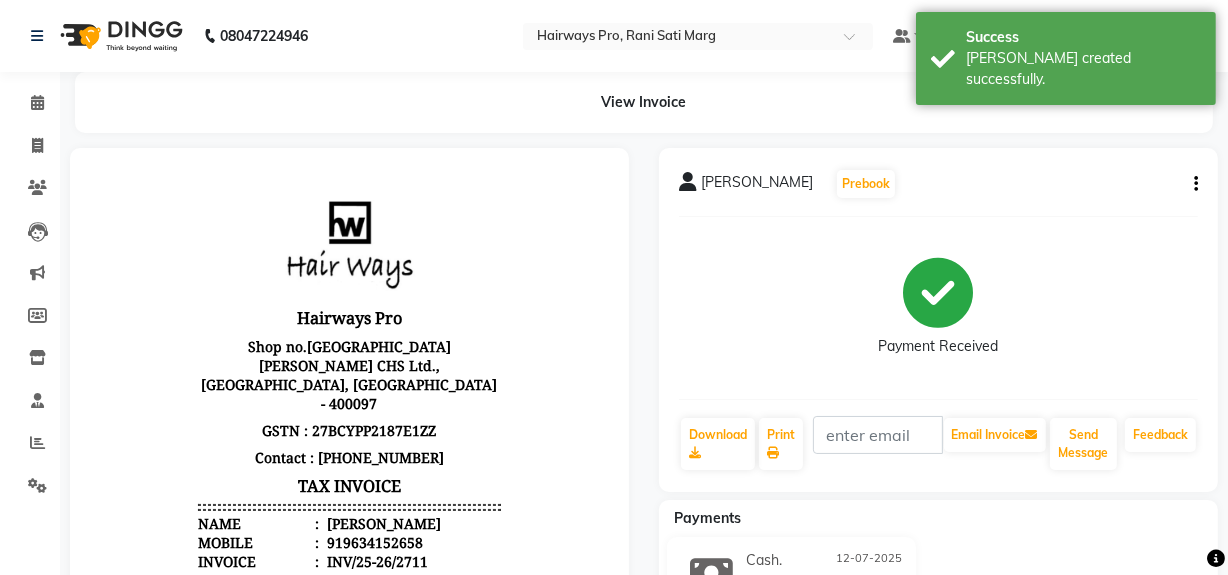 scroll, scrollTop: 0, scrollLeft: 0, axis: both 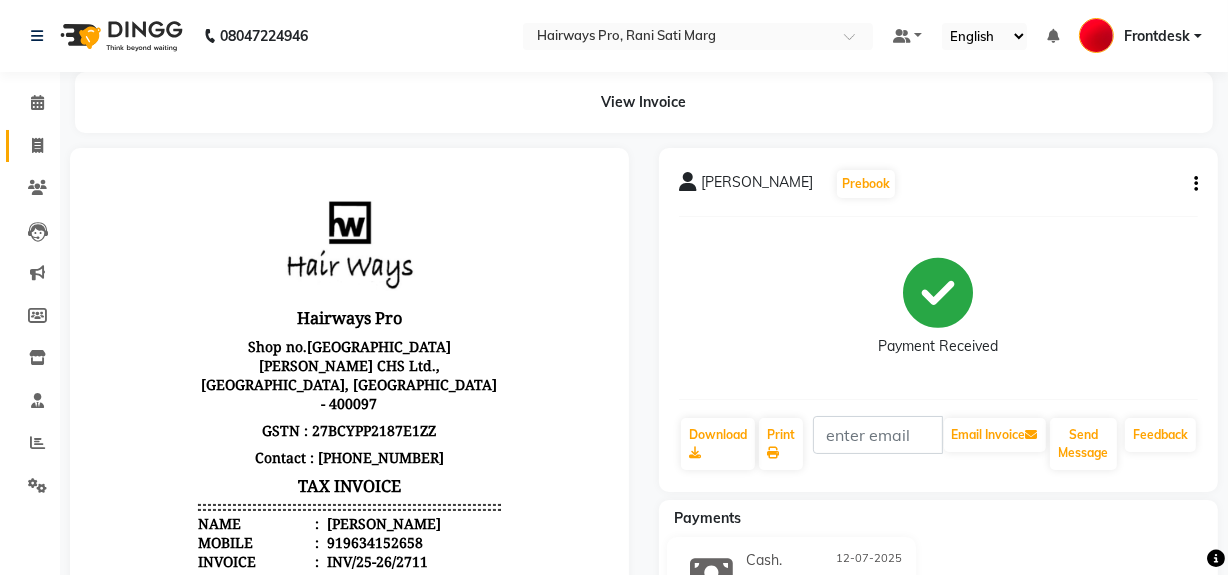 click on "Invoice" 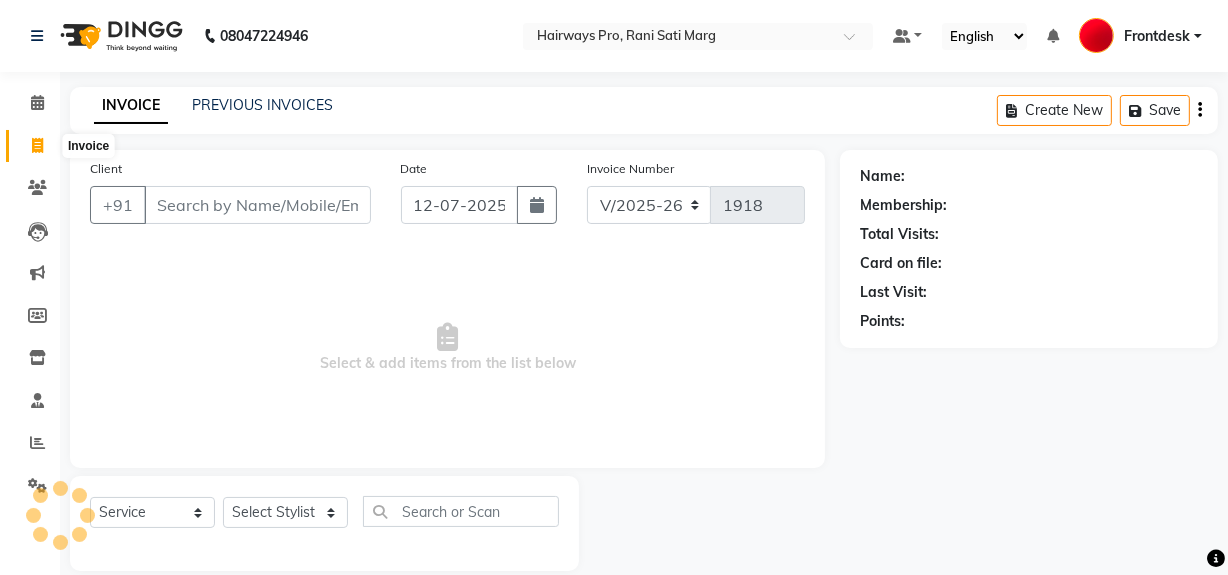 scroll, scrollTop: 26, scrollLeft: 0, axis: vertical 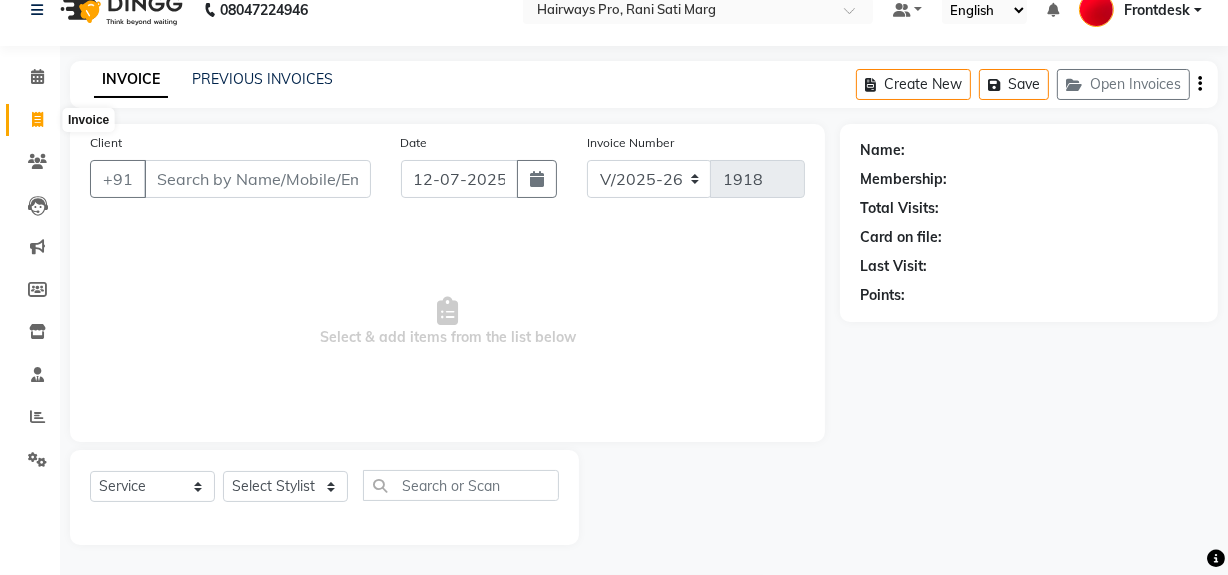 click 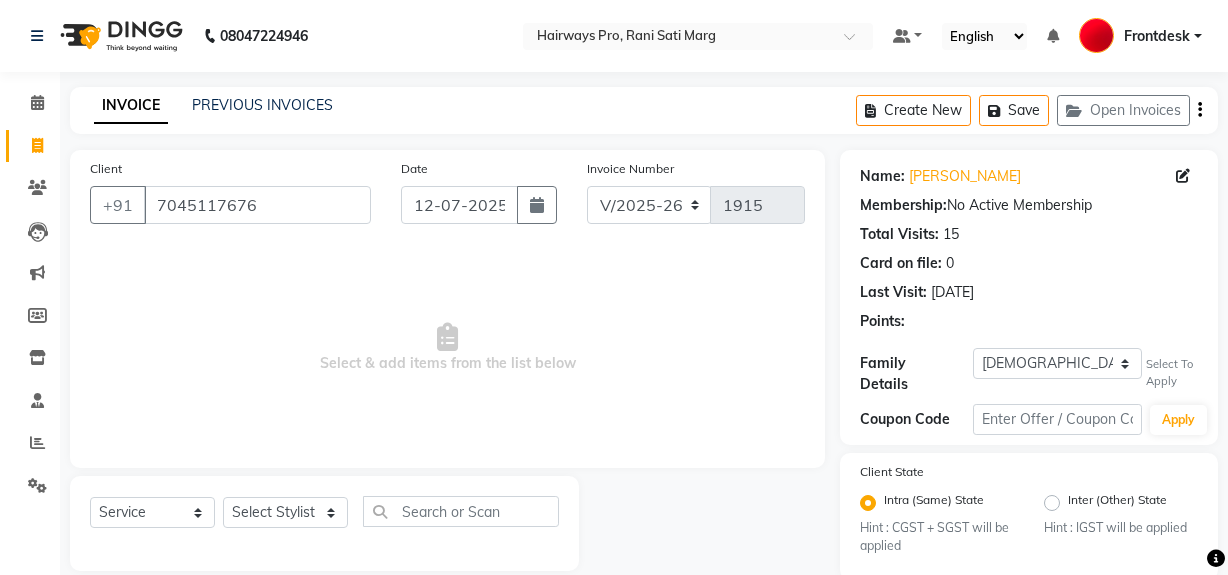 select on "787" 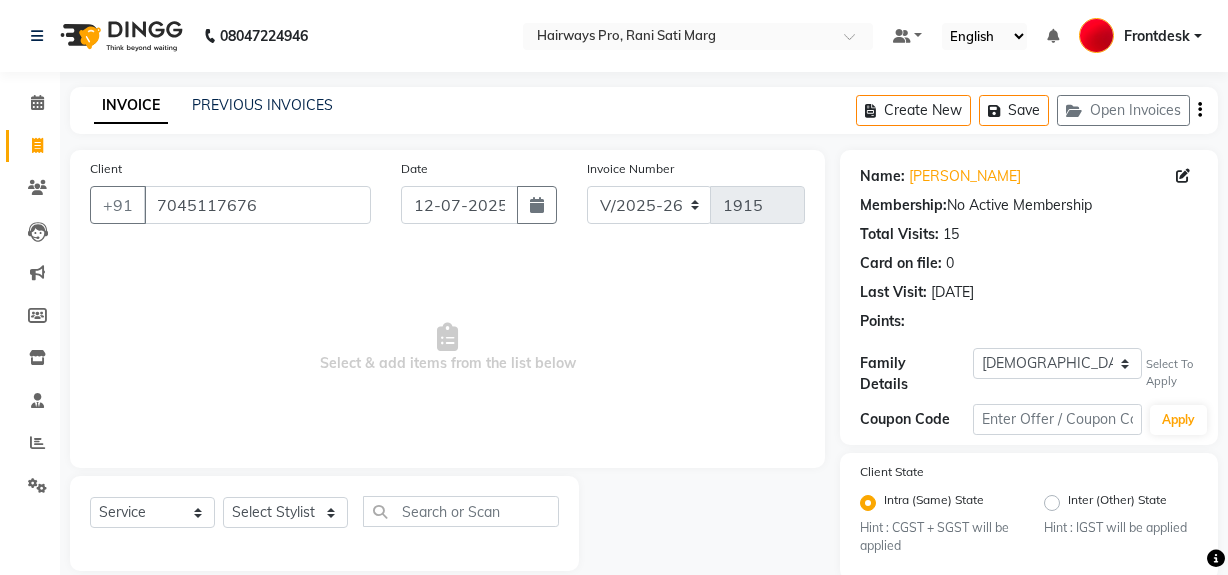 scroll, scrollTop: 30, scrollLeft: 0, axis: vertical 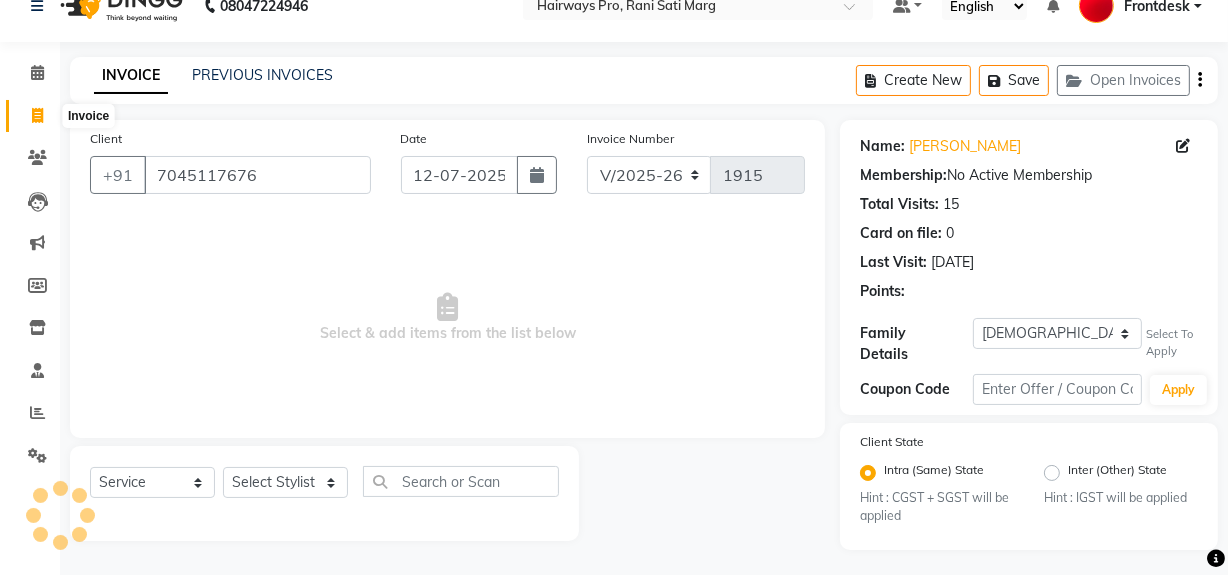 click 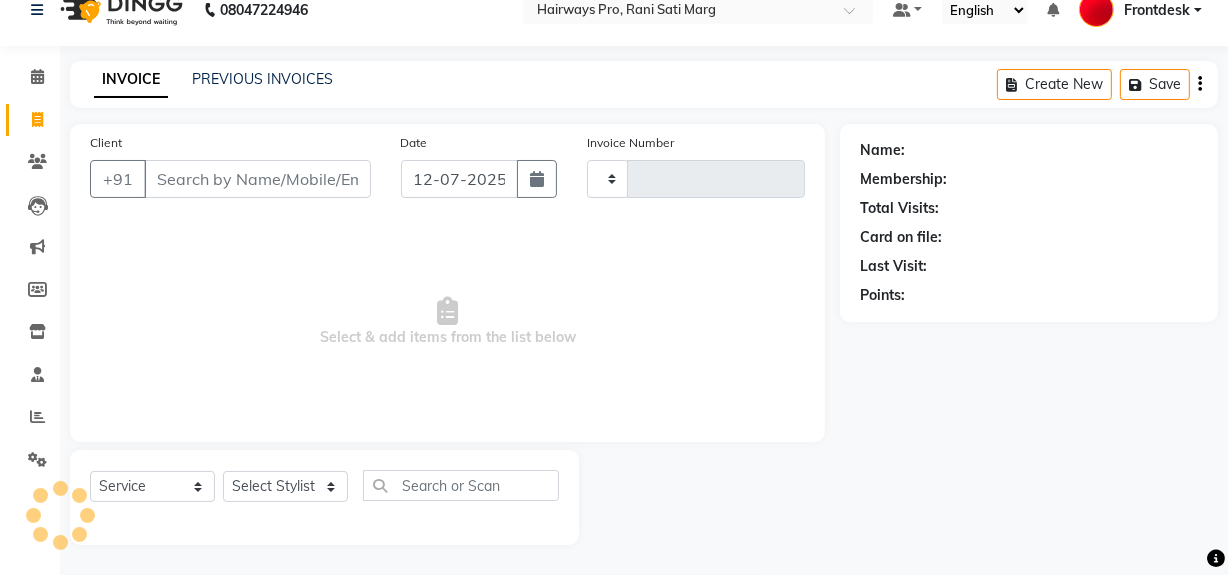 scroll, scrollTop: 26, scrollLeft: 0, axis: vertical 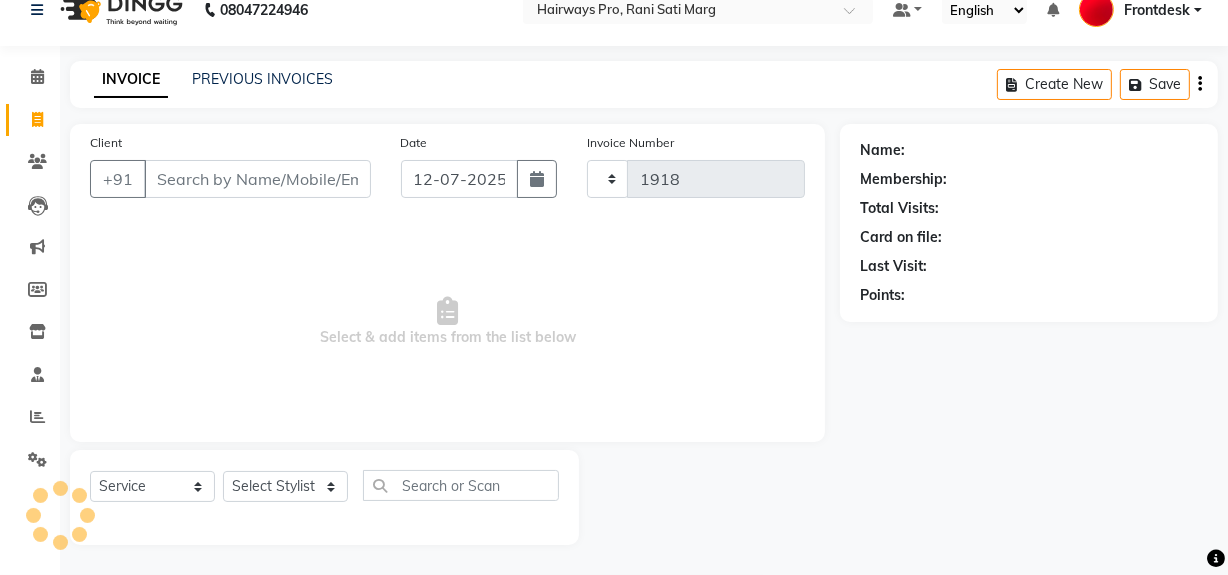 select on "787" 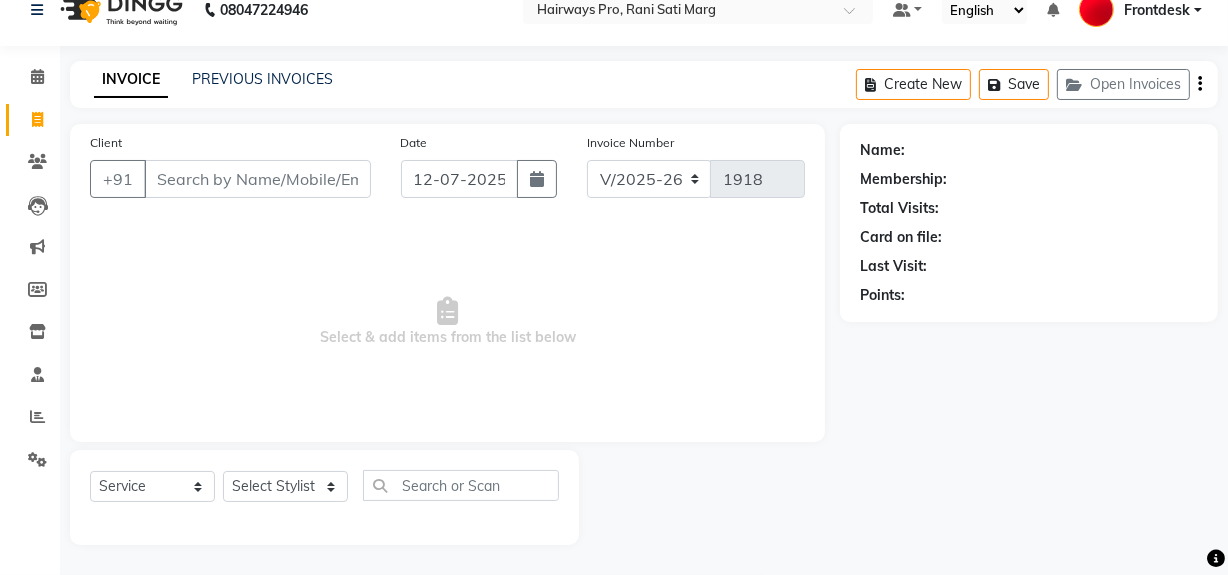 click on "Client" at bounding box center (257, 179) 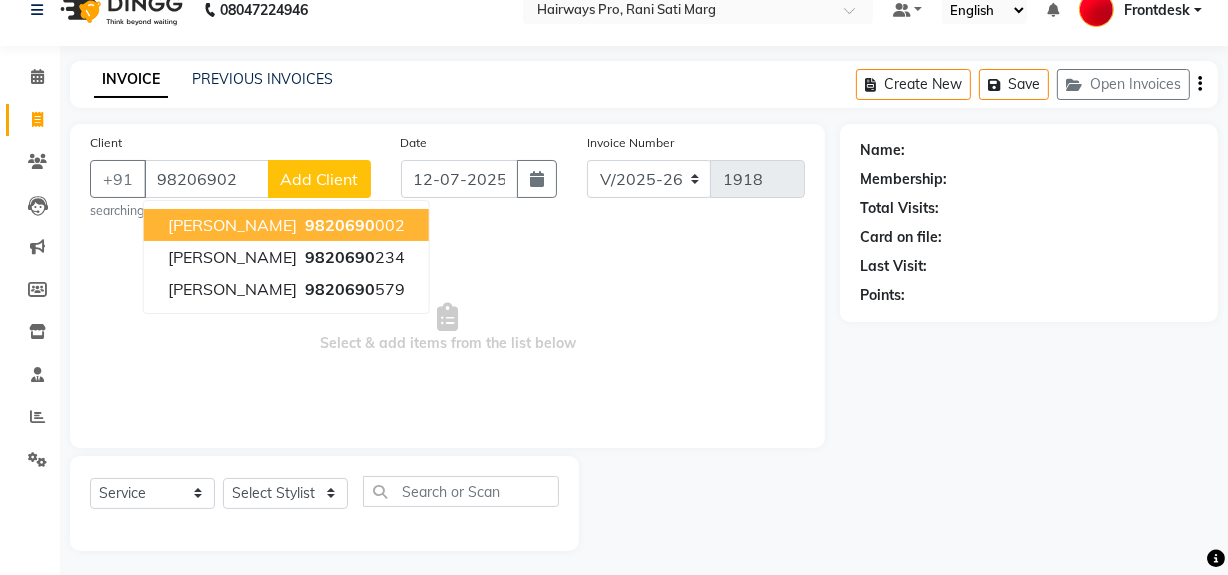 scroll, scrollTop: 26, scrollLeft: 0, axis: vertical 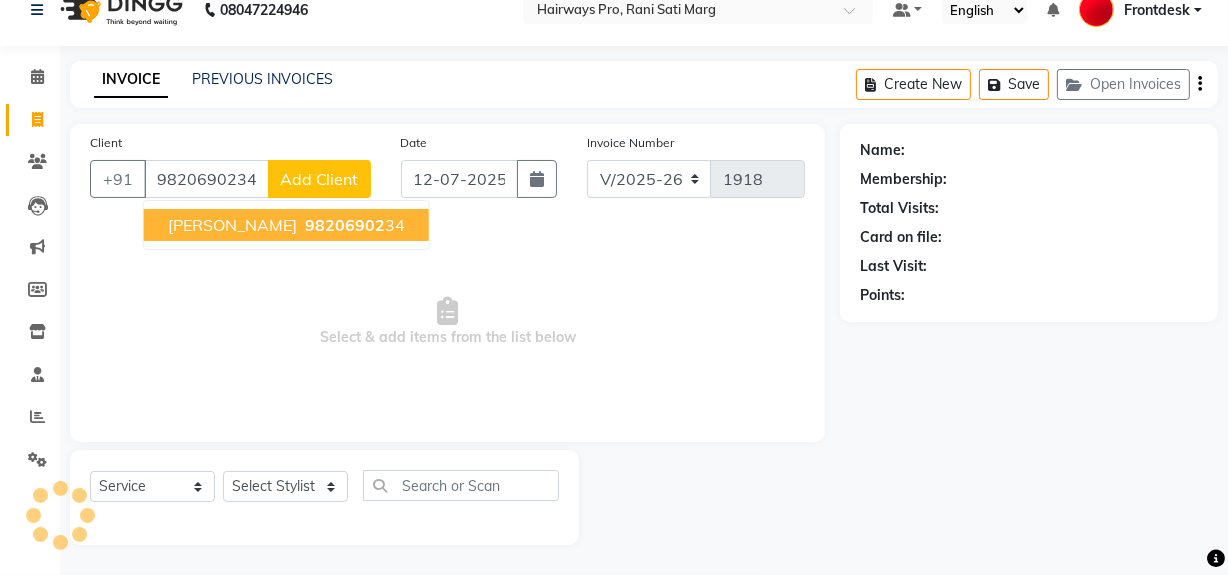 type on "9820690234" 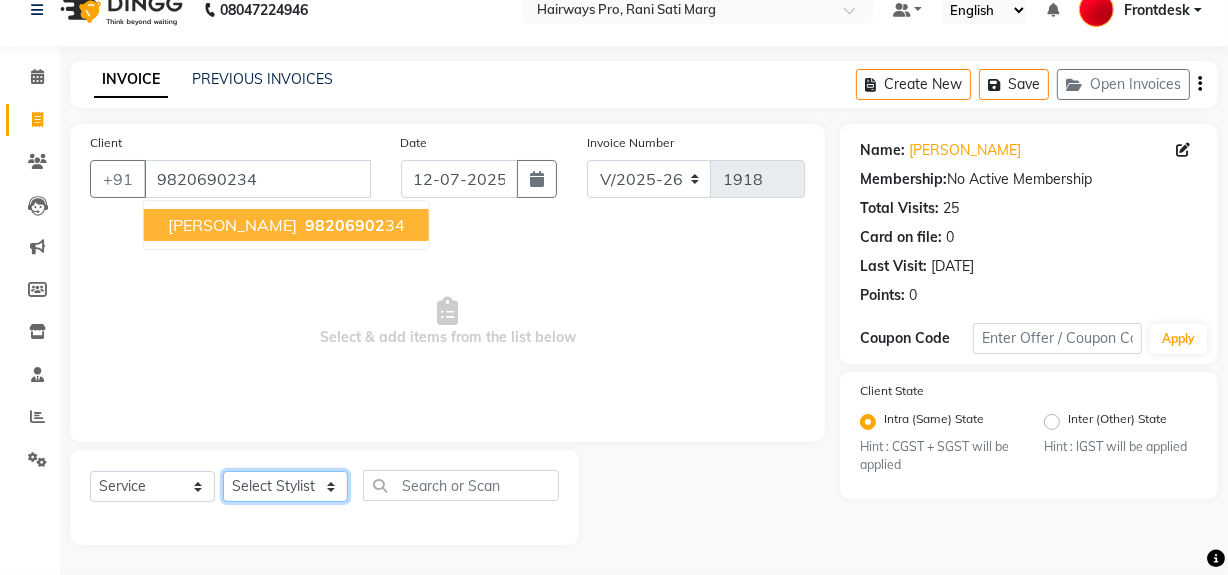 click on "Select Stylist ABID [PERSON_NAME] Frontdesk INTEZAR [PERSON_NAME] [PERSON_NAME] [PERSON_NAME] [PERSON_NAME] [PERSON_NAME] [PERSON_NAME]" 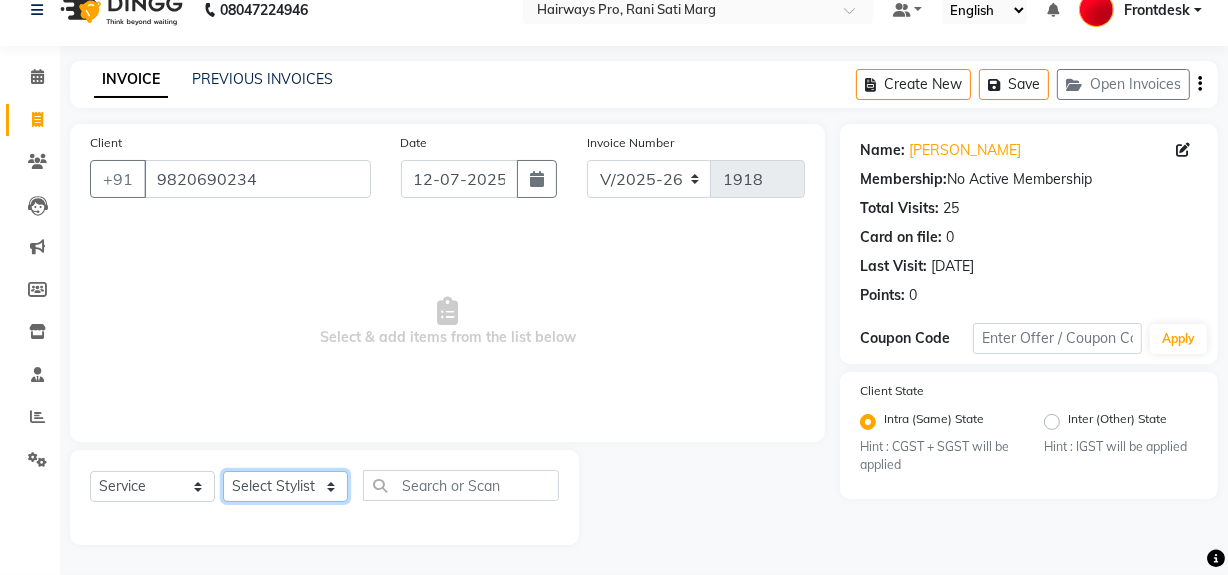 select on "13192" 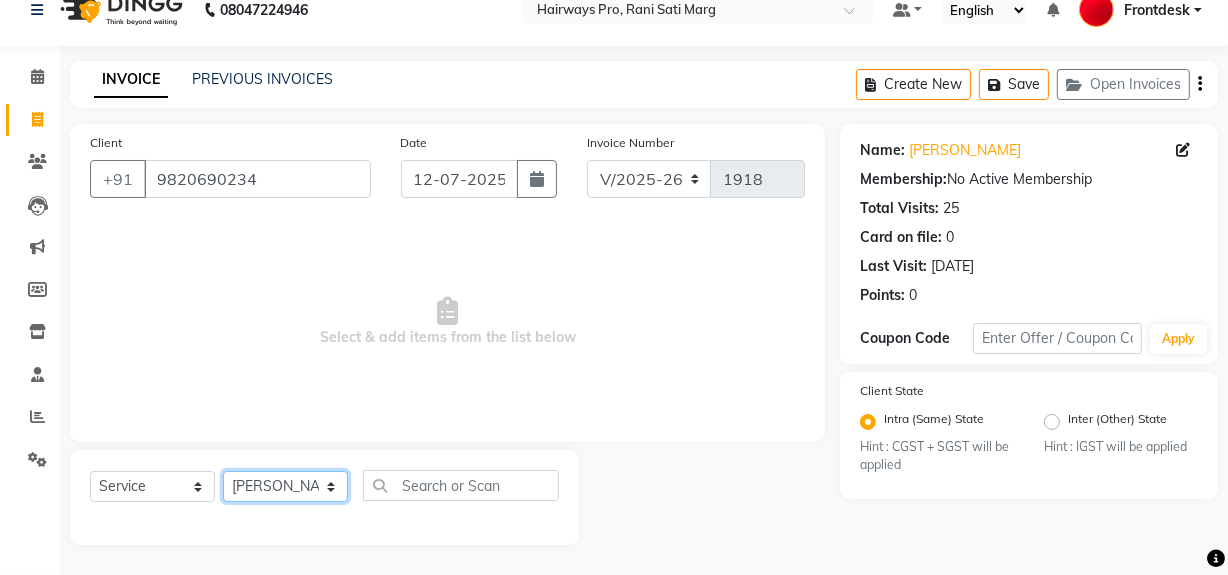 click on "Select Stylist ABID [PERSON_NAME] Frontdesk INTEZAR [PERSON_NAME] [PERSON_NAME] [PERSON_NAME] [PERSON_NAME] [PERSON_NAME] [PERSON_NAME]" 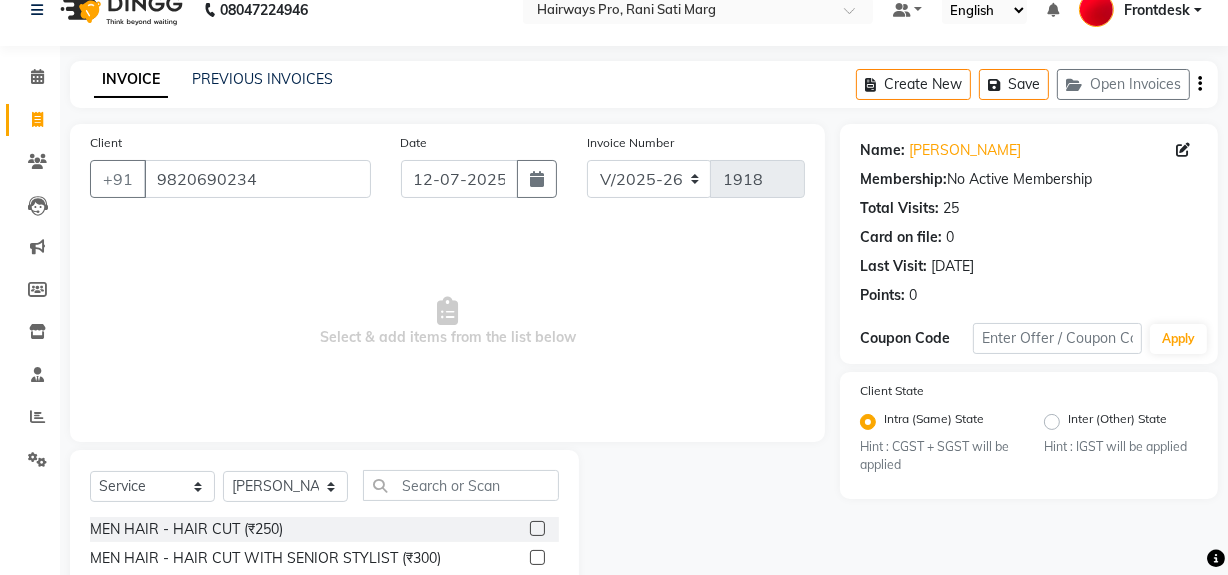 click 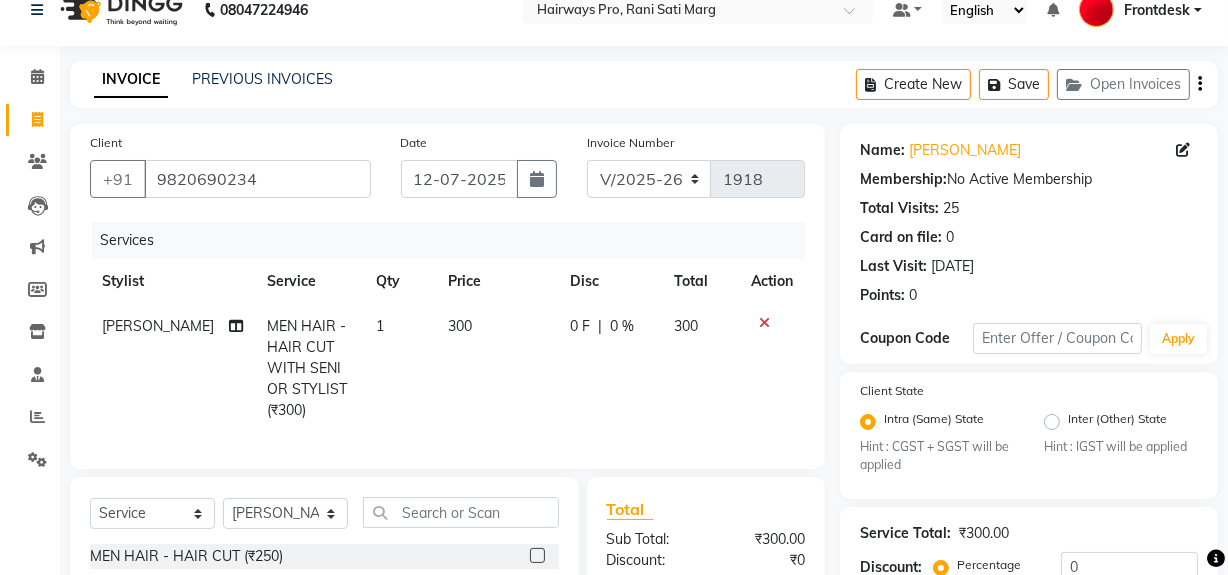 checkbox on "false" 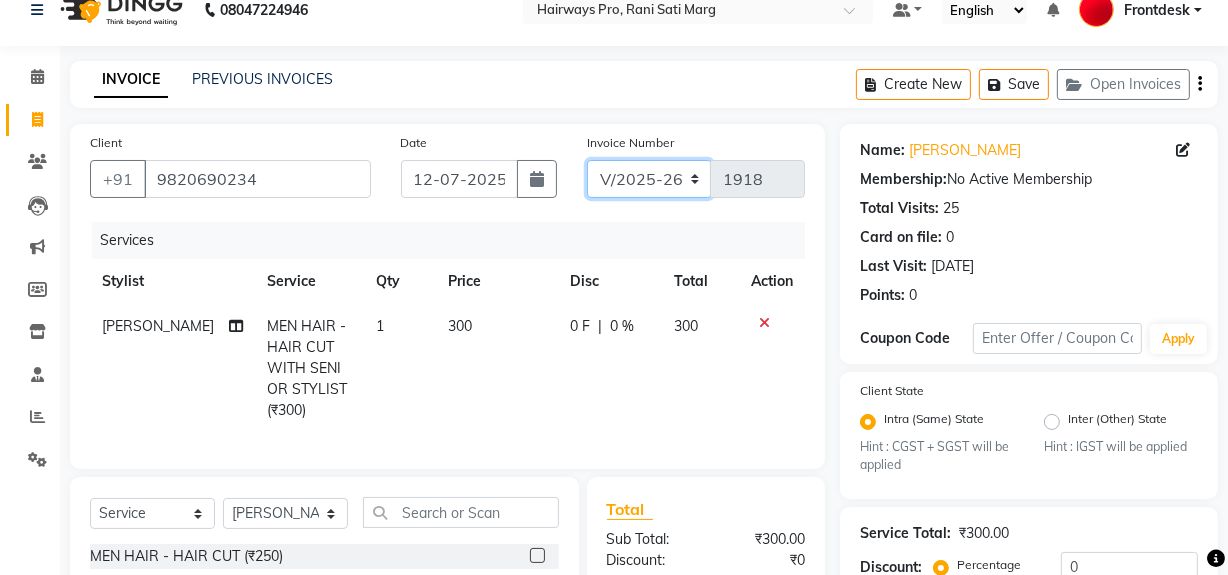 click on "INV/25-26 V/2025-26" 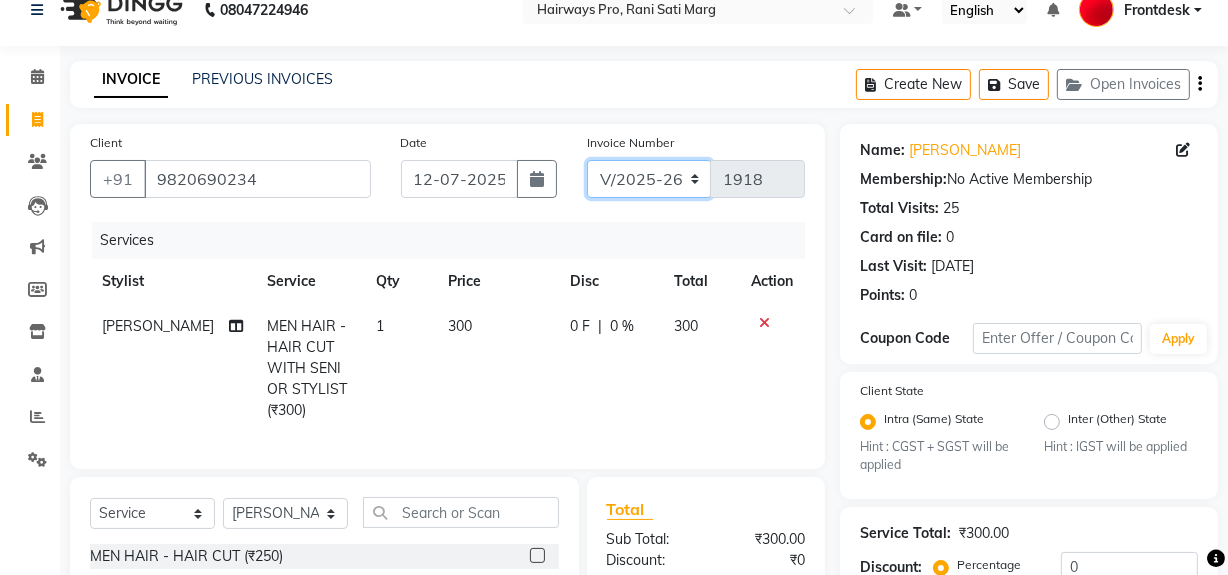 select on "6960" 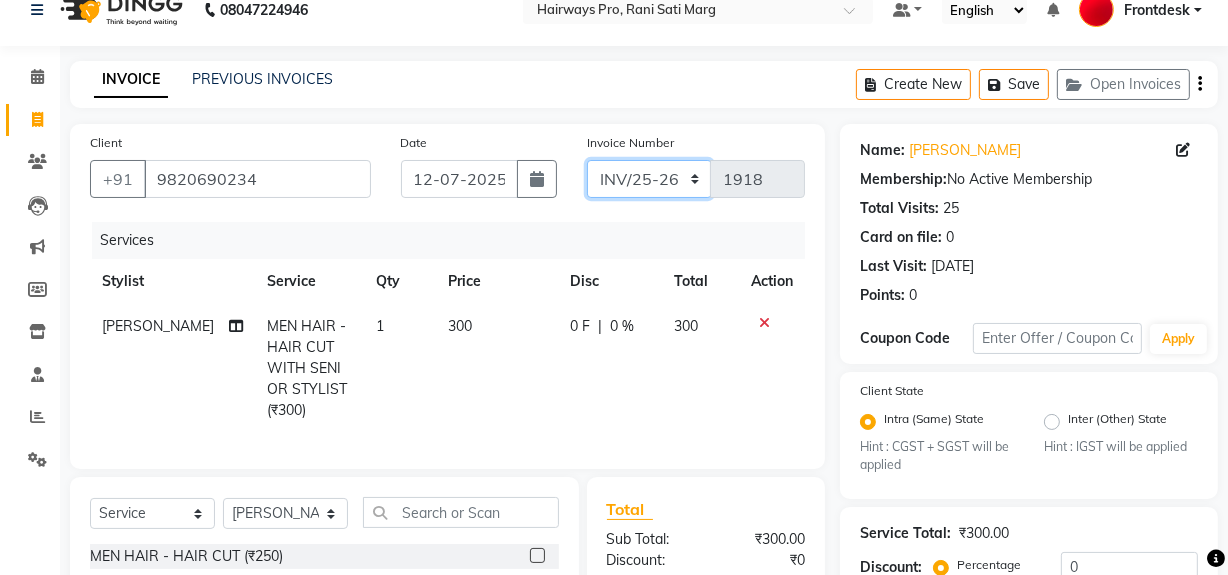 click on "INV/25-26 V/2025-26" 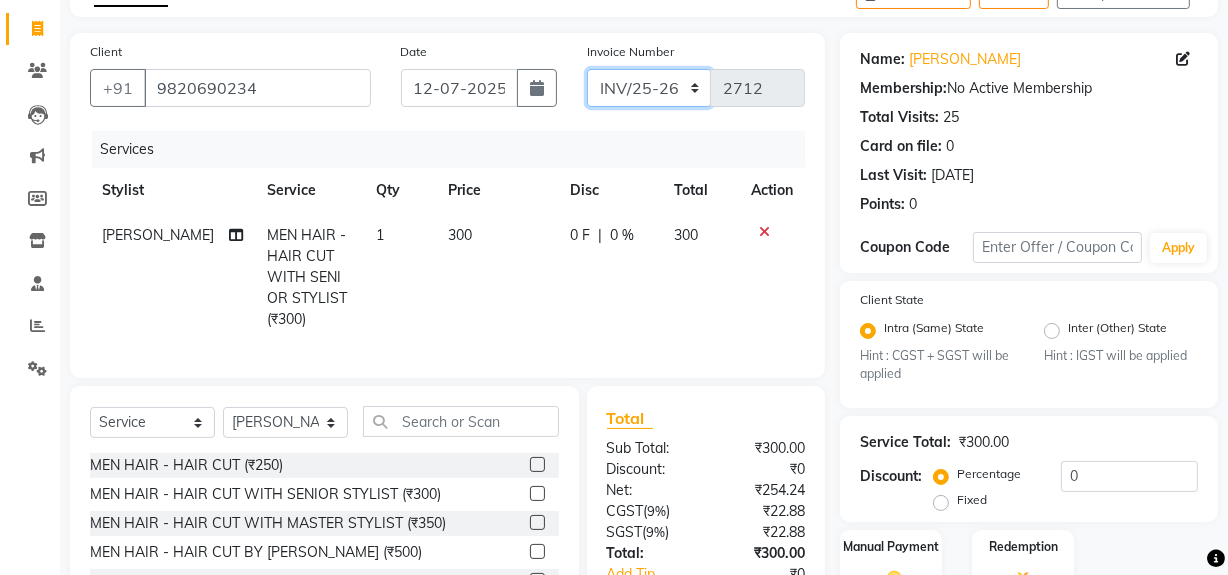 scroll, scrollTop: 266, scrollLeft: 0, axis: vertical 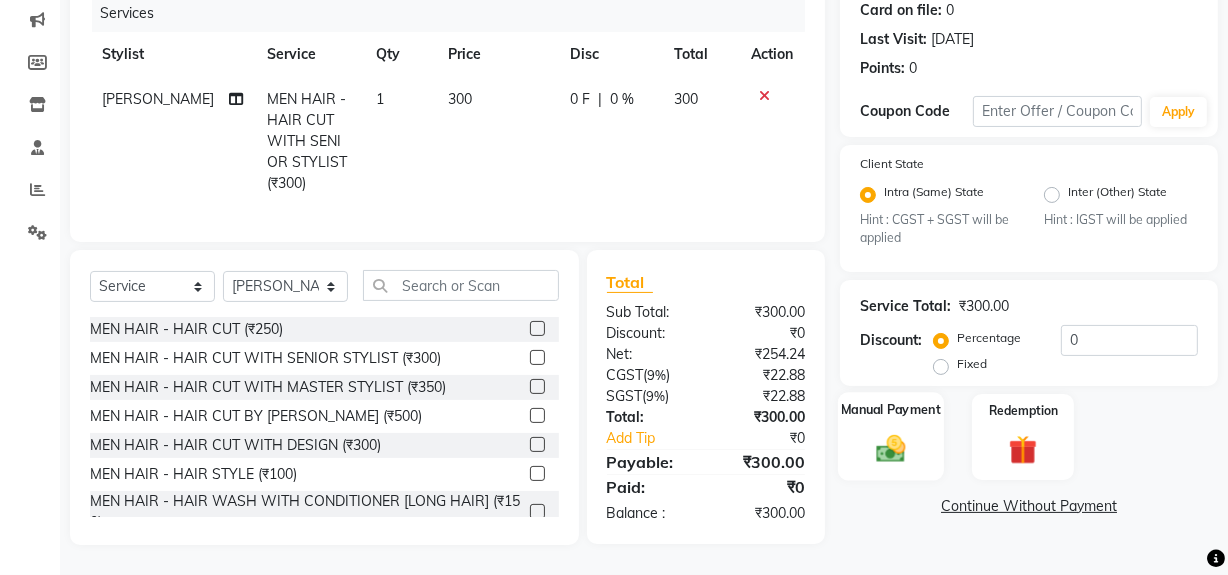 click 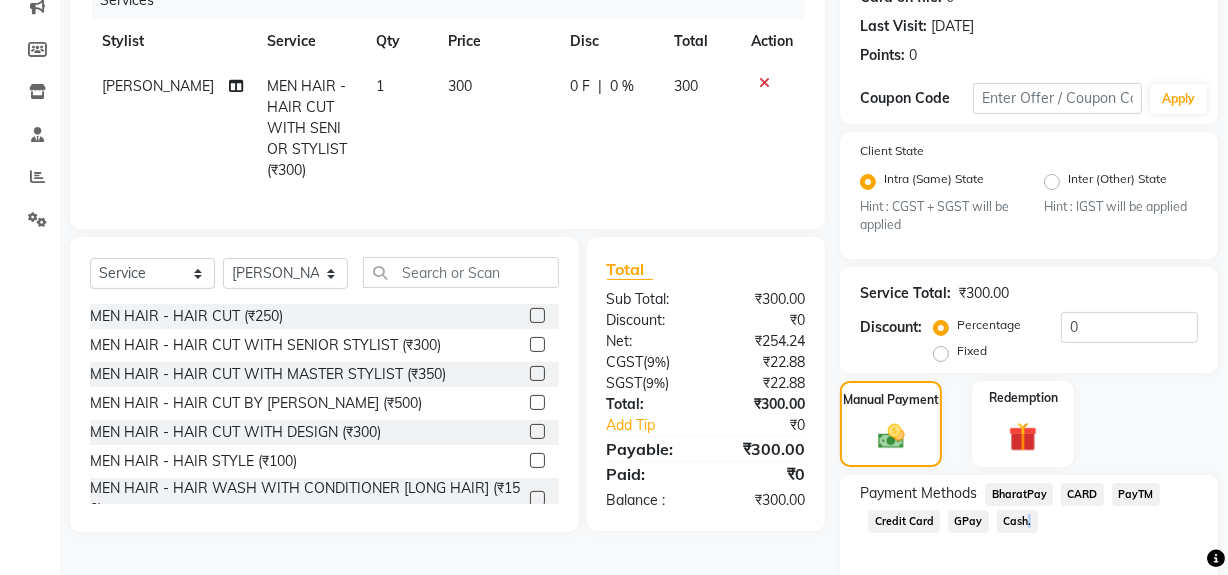 click on "Cash." 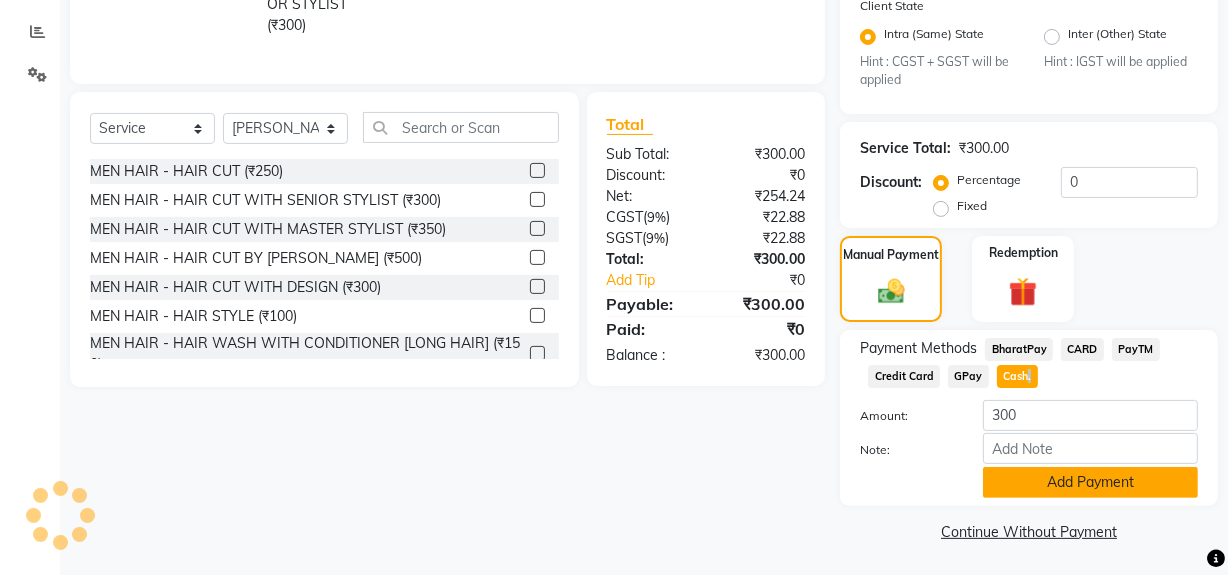 scroll, scrollTop: 413, scrollLeft: 0, axis: vertical 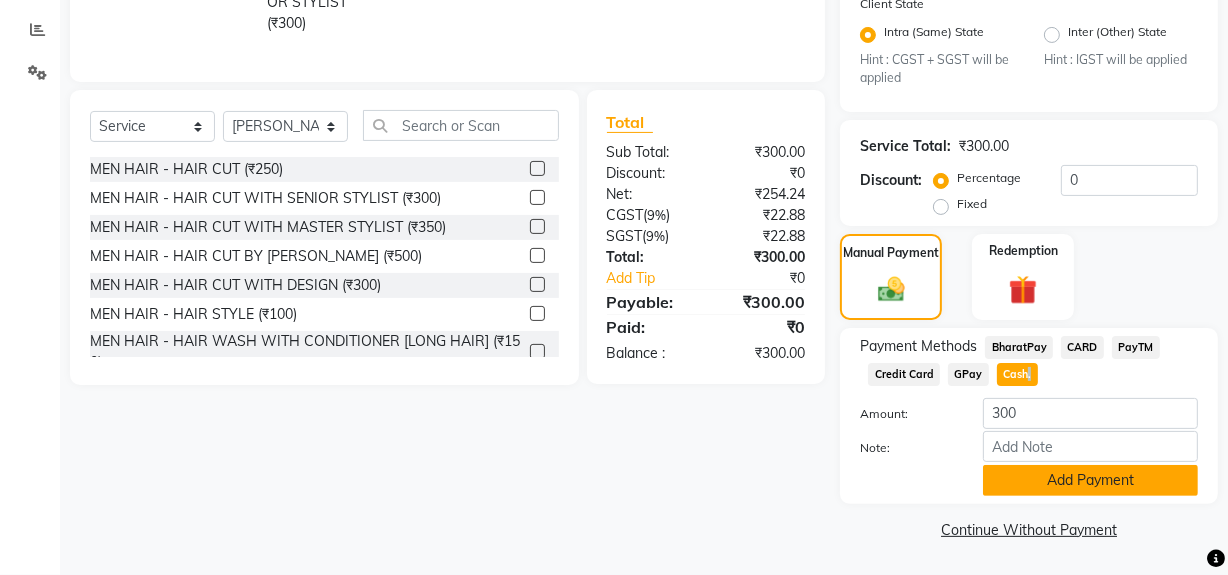 click on "Add Payment" 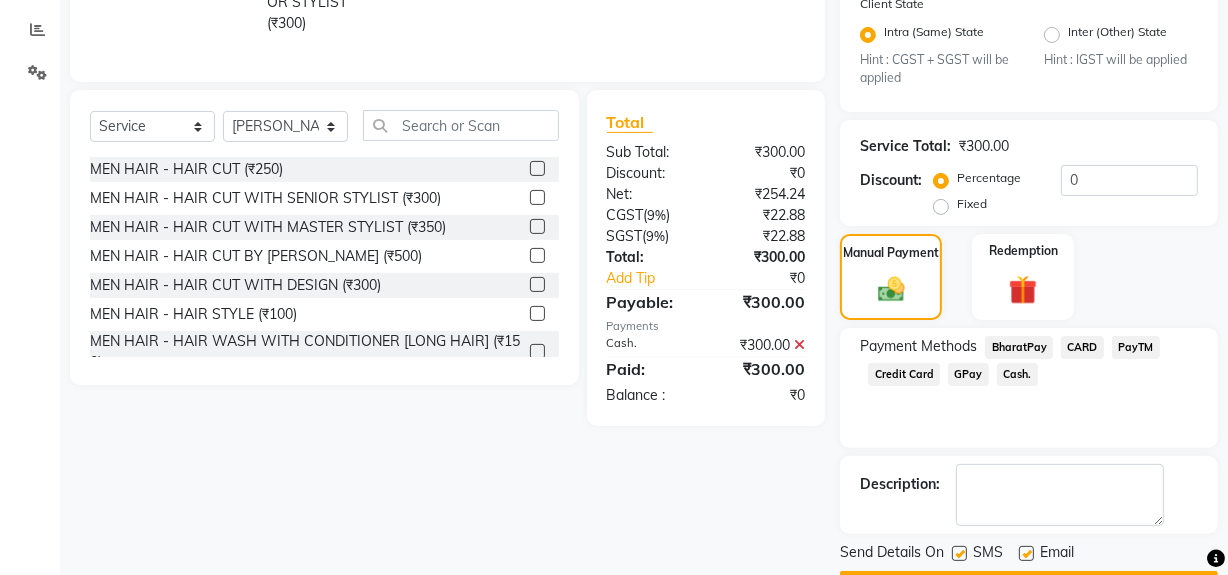 click 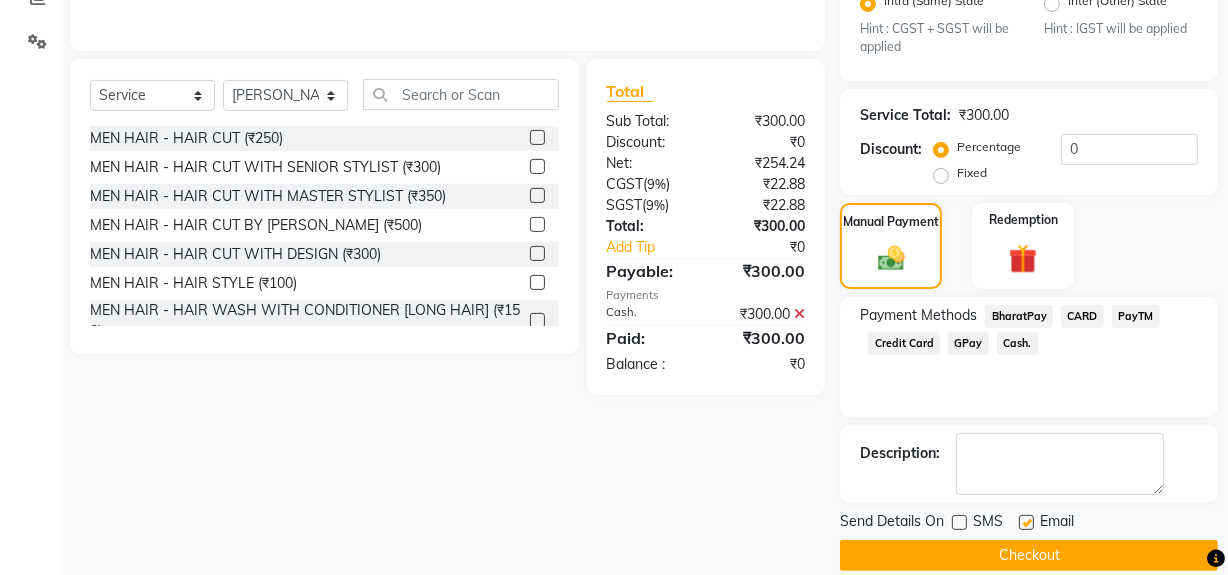 scroll, scrollTop: 470, scrollLeft: 0, axis: vertical 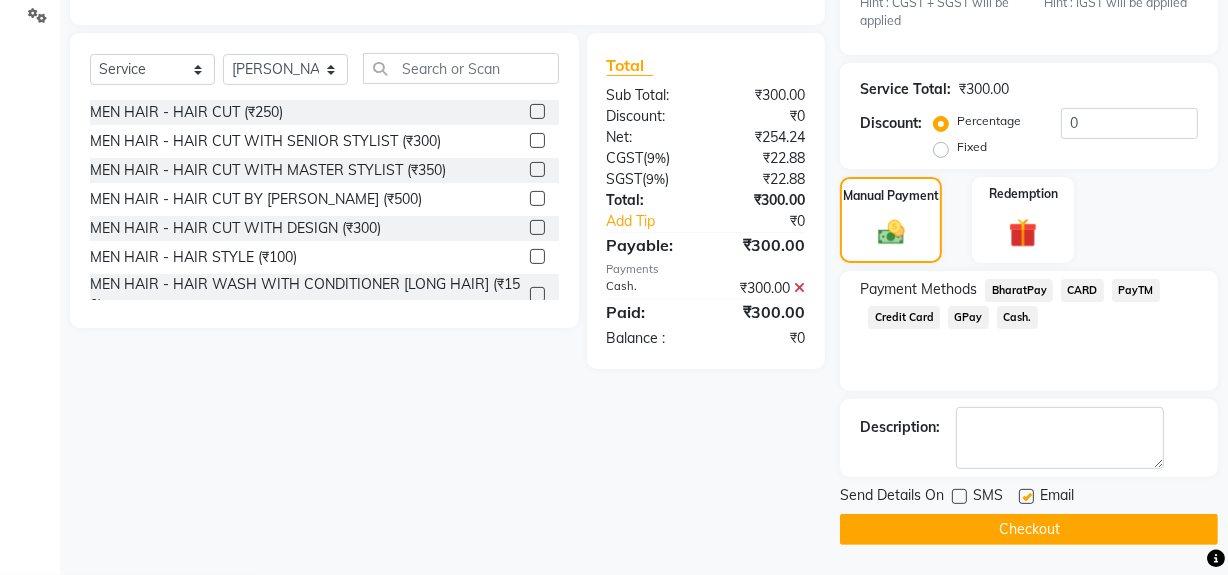 click on "Send Details On SMS Email  Checkout" 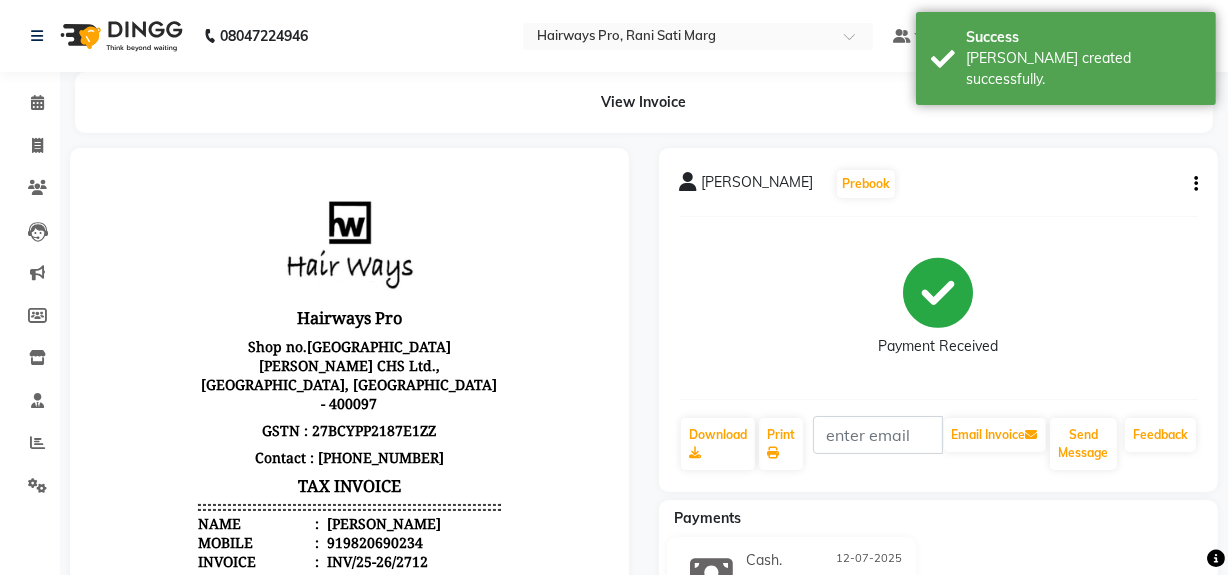 scroll, scrollTop: 0, scrollLeft: 0, axis: both 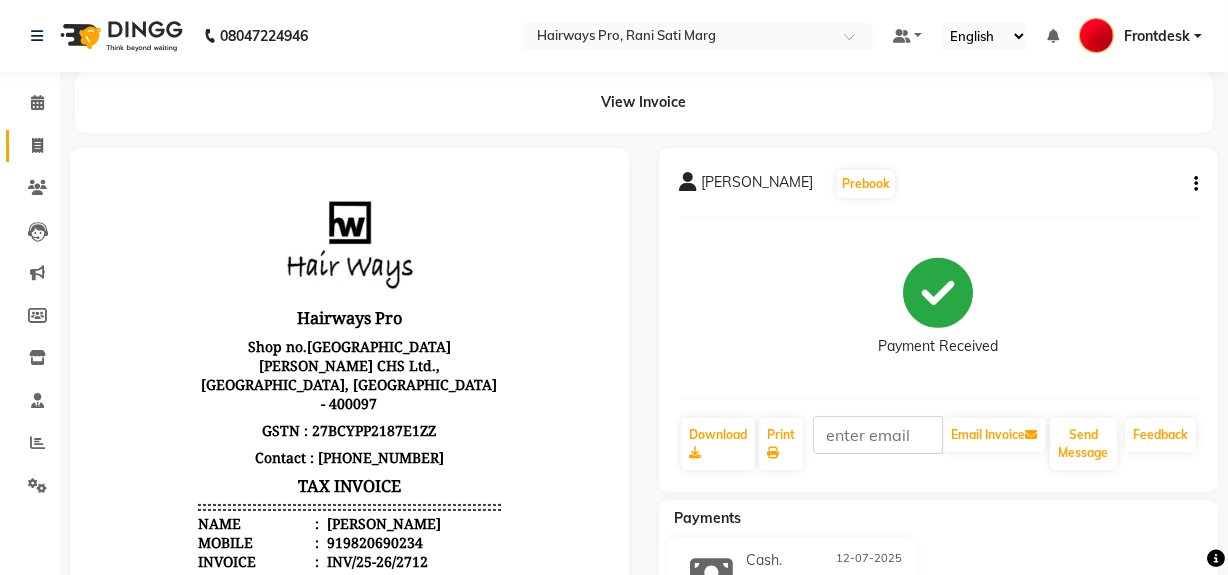 click 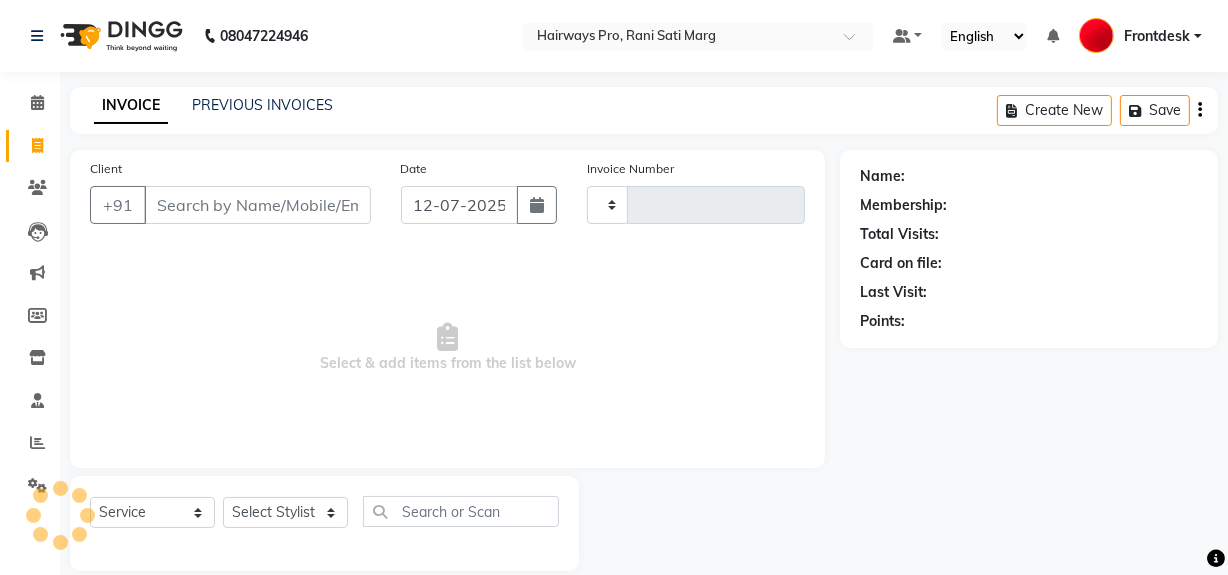 scroll, scrollTop: 26, scrollLeft: 0, axis: vertical 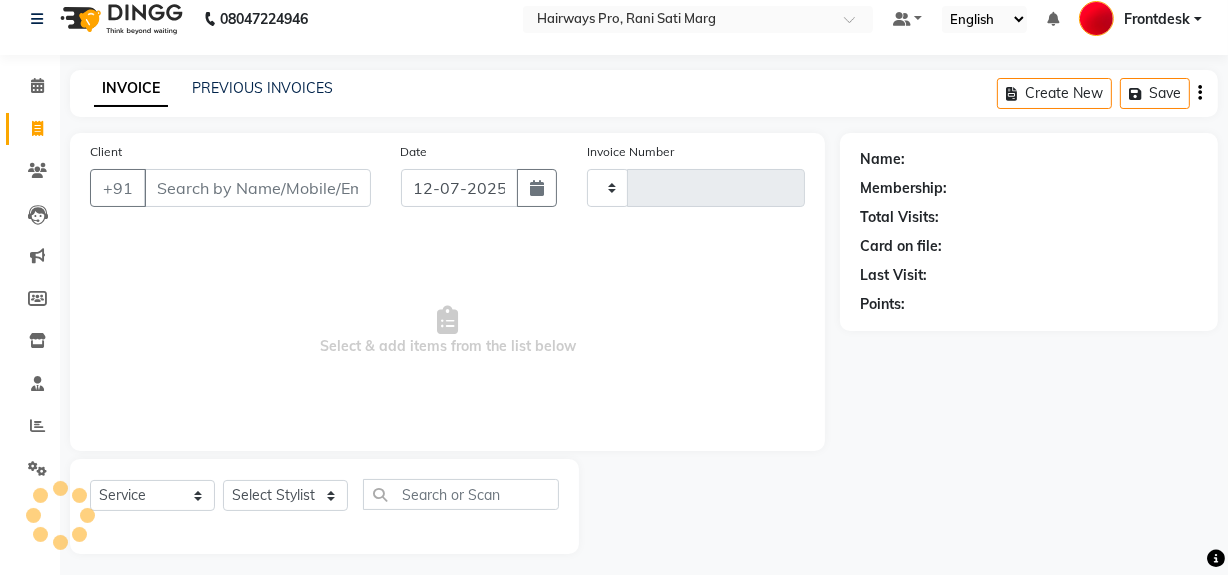 type on "1918" 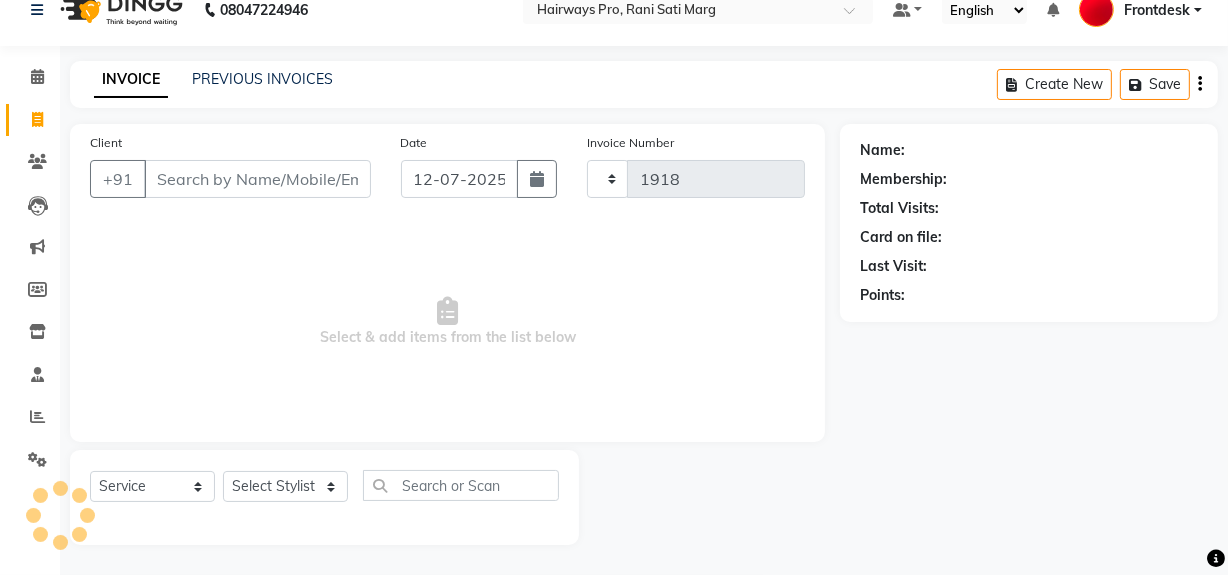 select on "787" 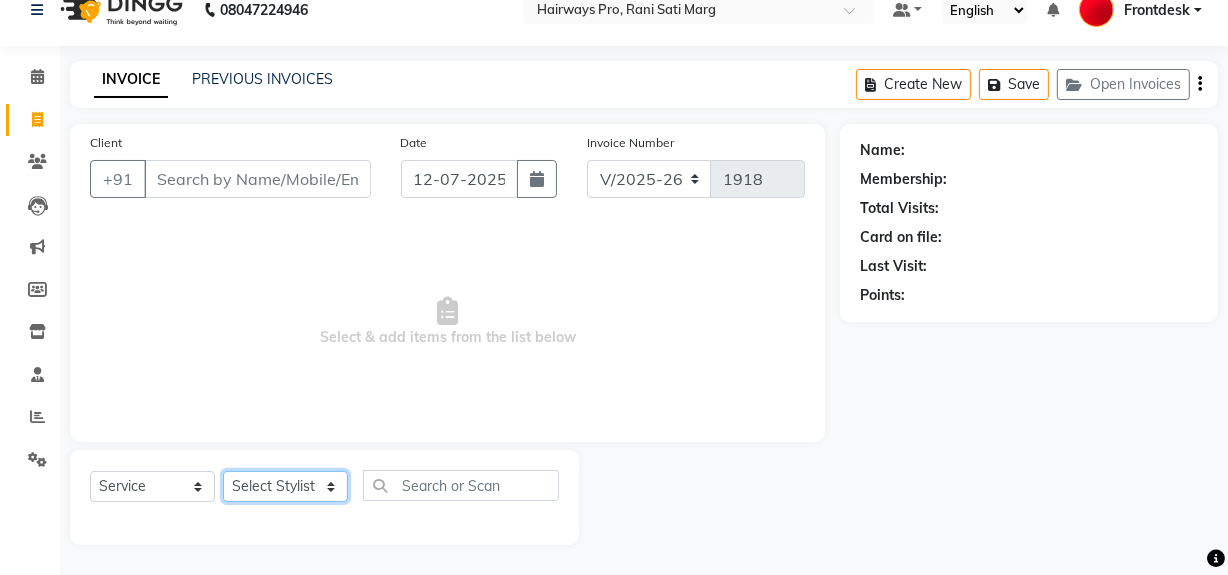 click on "Select Stylist ABID [PERSON_NAME] Frontdesk INTEZAR [PERSON_NAME] [PERSON_NAME] [PERSON_NAME] [PERSON_NAME] [PERSON_NAME] [PERSON_NAME]" 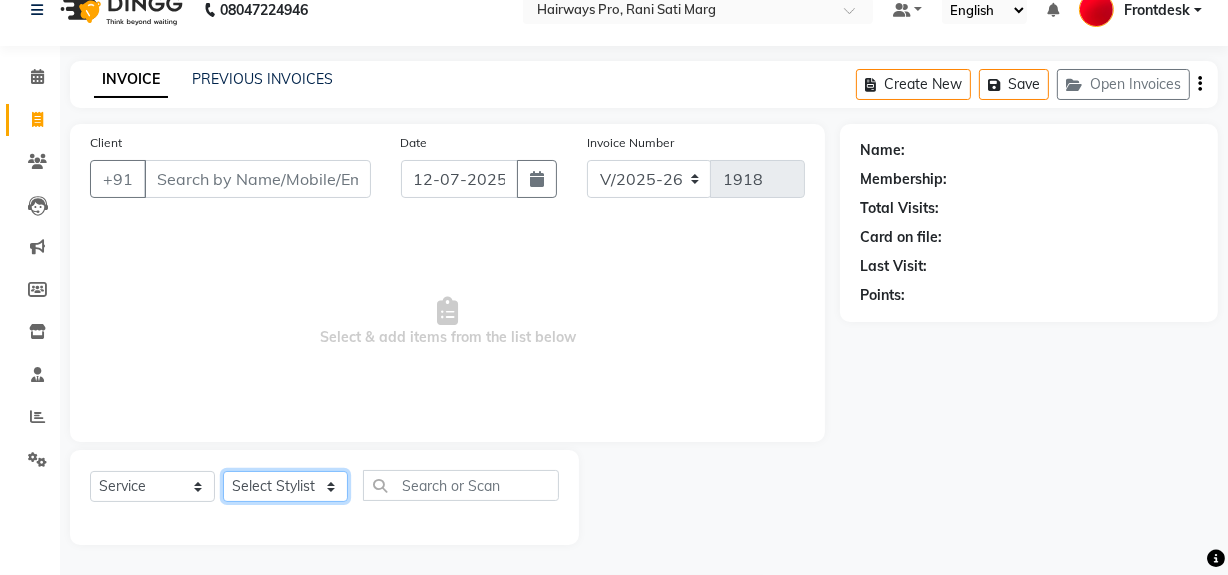 select on "13188" 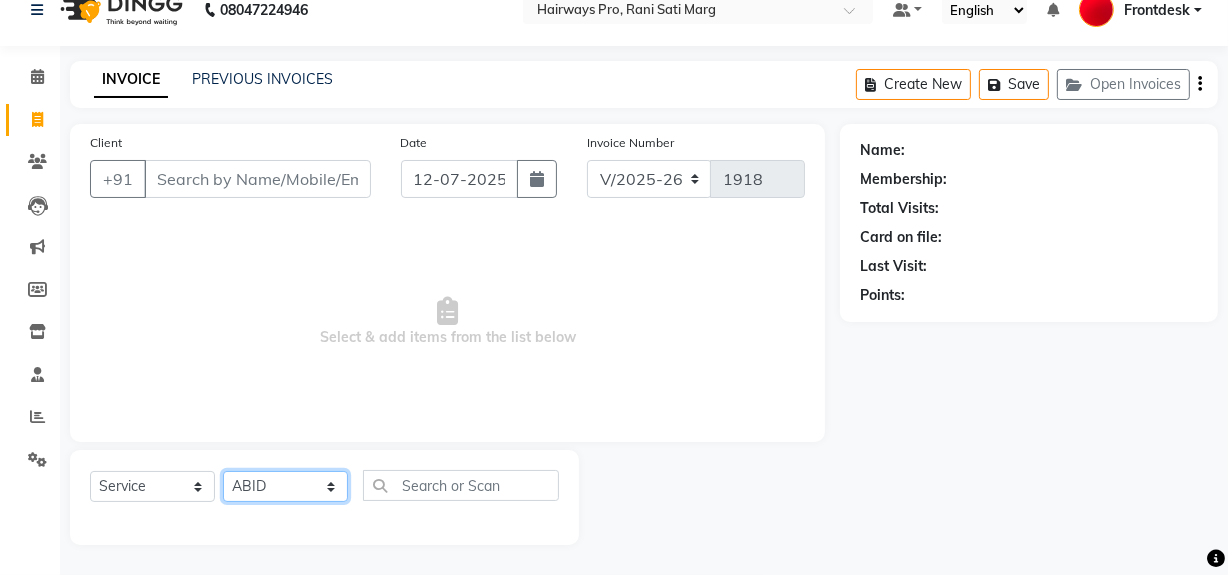 click on "Select Stylist ABID [PERSON_NAME] Frontdesk INTEZAR [PERSON_NAME] [PERSON_NAME] [PERSON_NAME] [PERSON_NAME] [PERSON_NAME] [PERSON_NAME]" 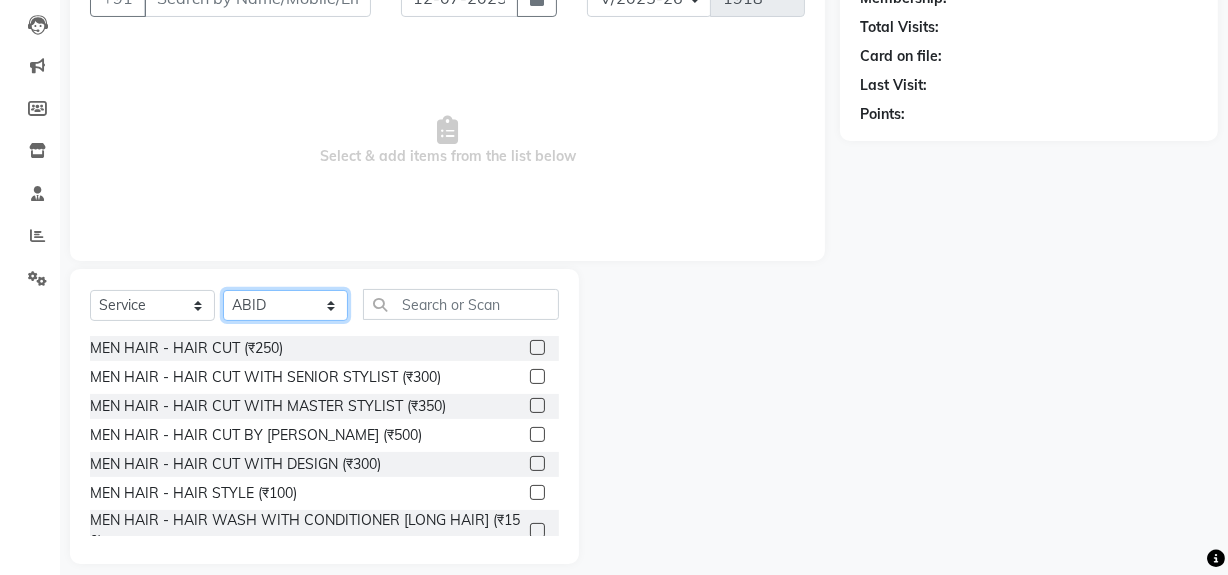 scroll, scrollTop: 208, scrollLeft: 0, axis: vertical 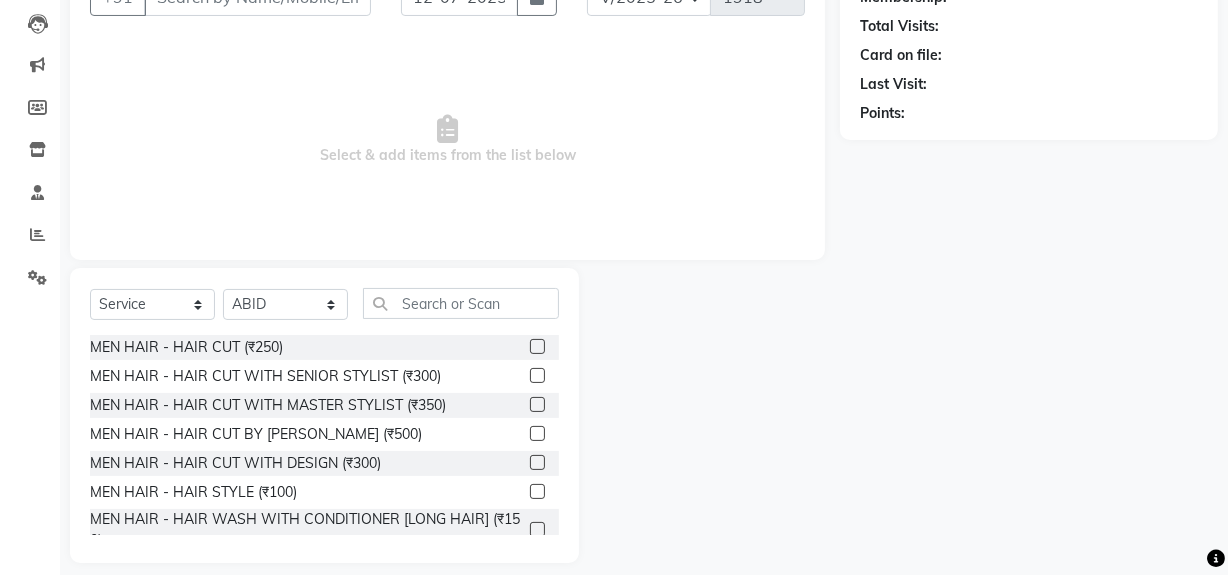 click 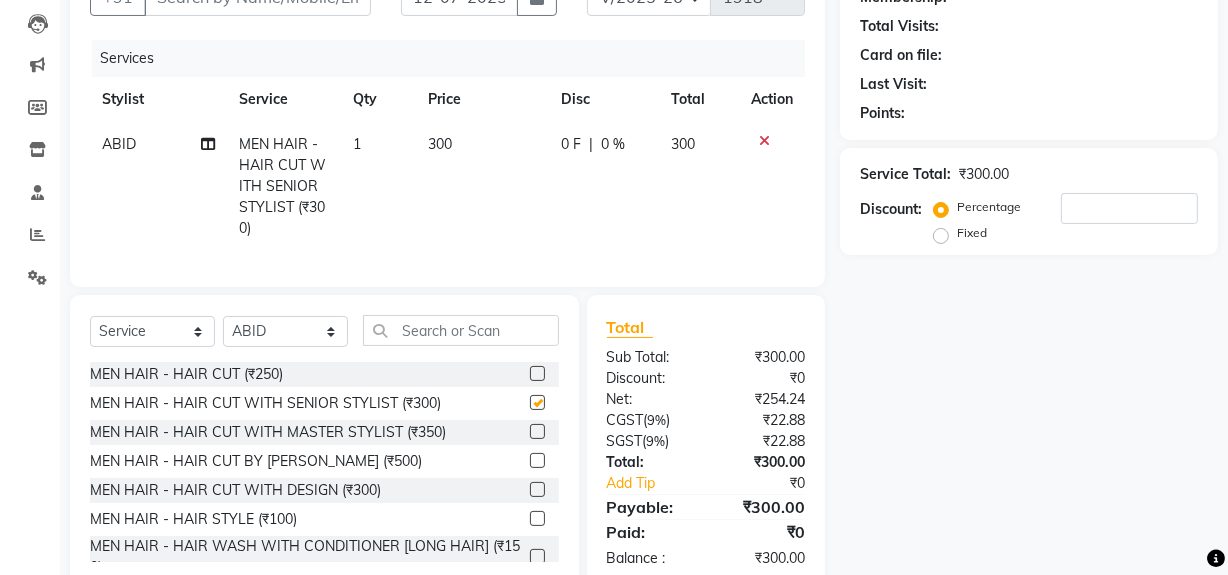 checkbox on "false" 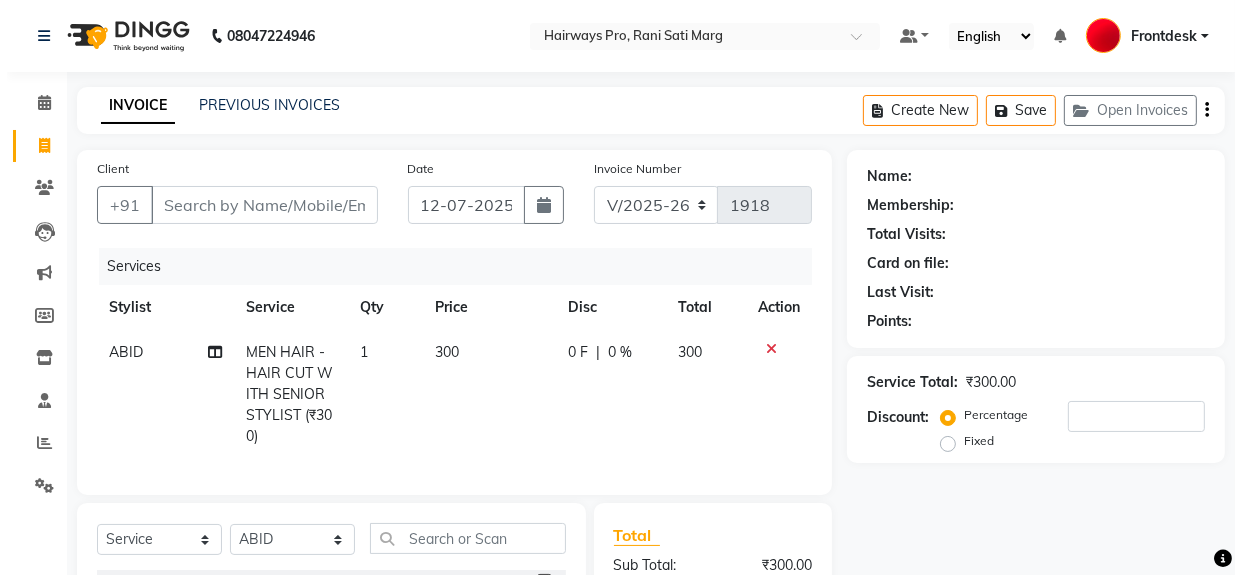 scroll, scrollTop: 0, scrollLeft: 0, axis: both 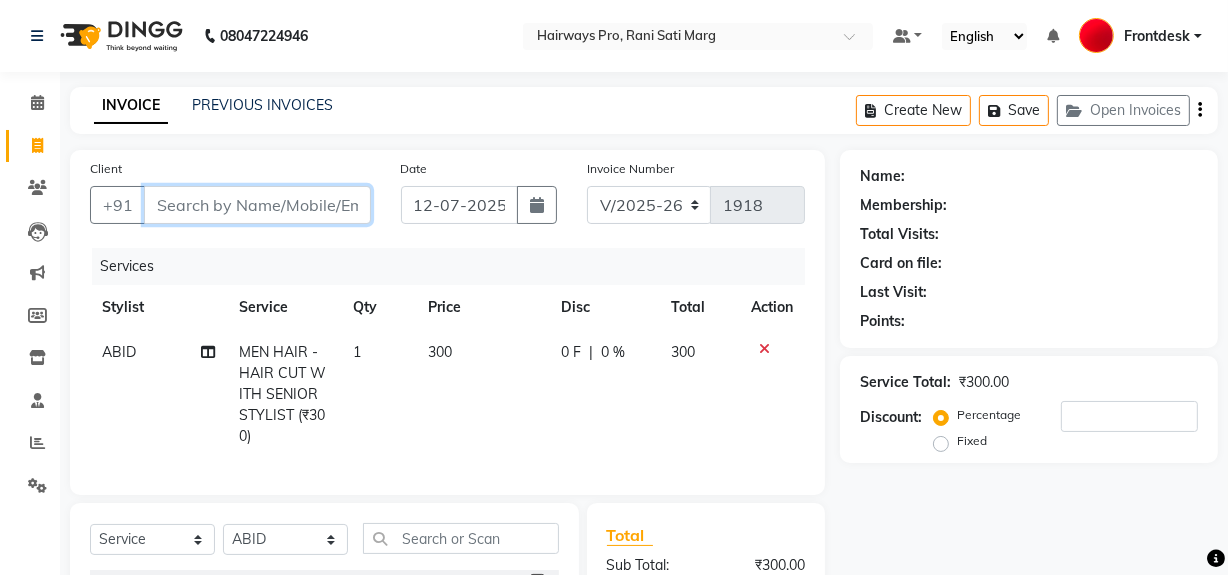 click on "Client" at bounding box center (257, 205) 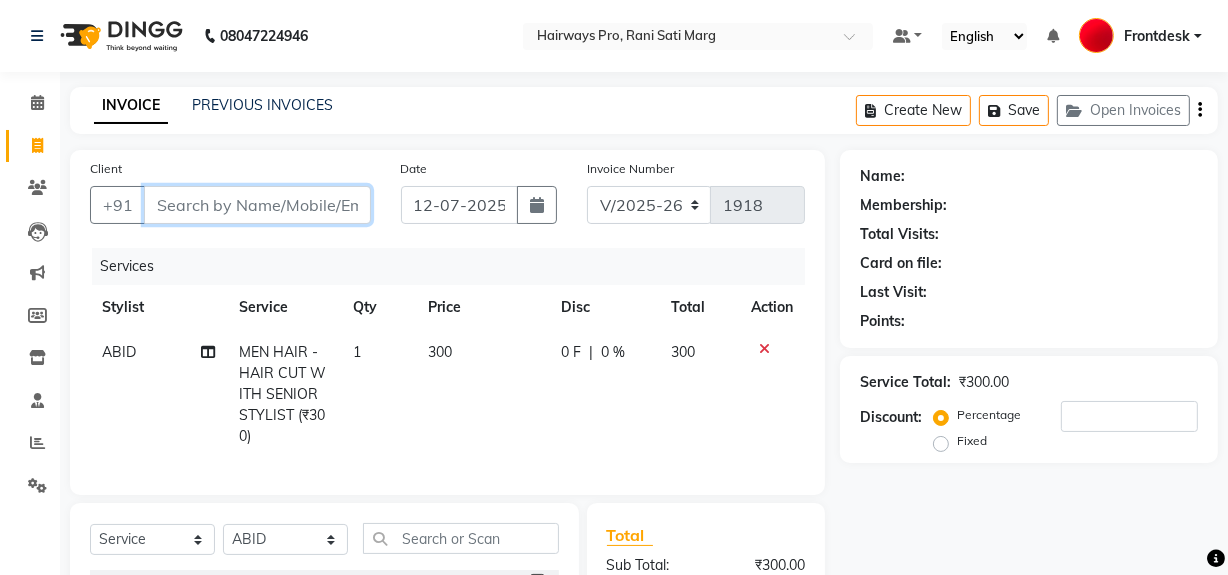 type on "9" 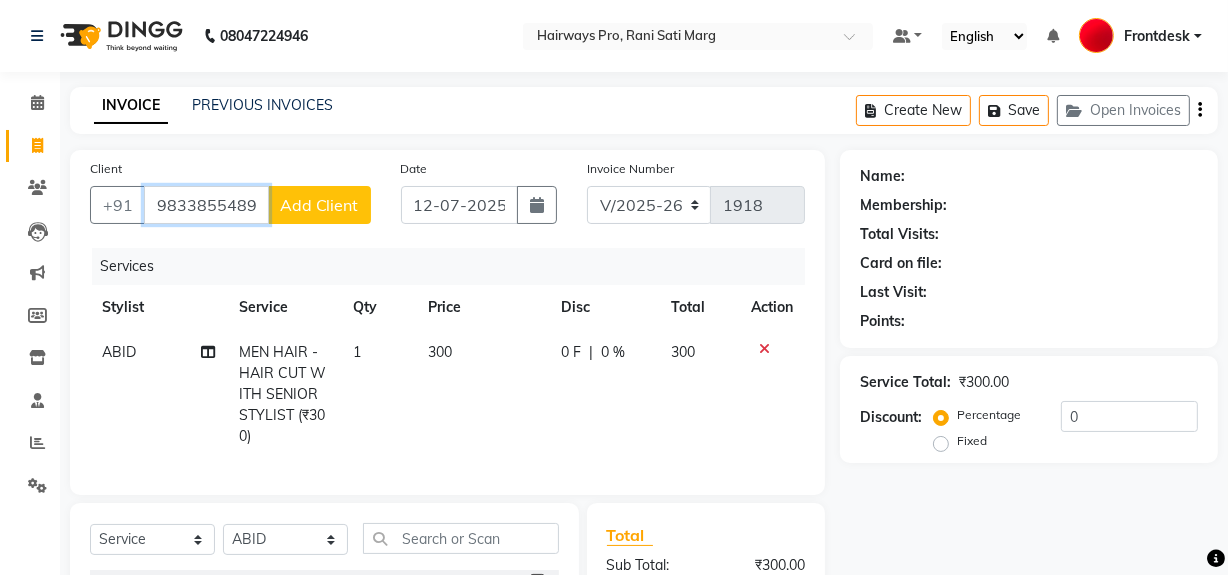 type on "9833855489" 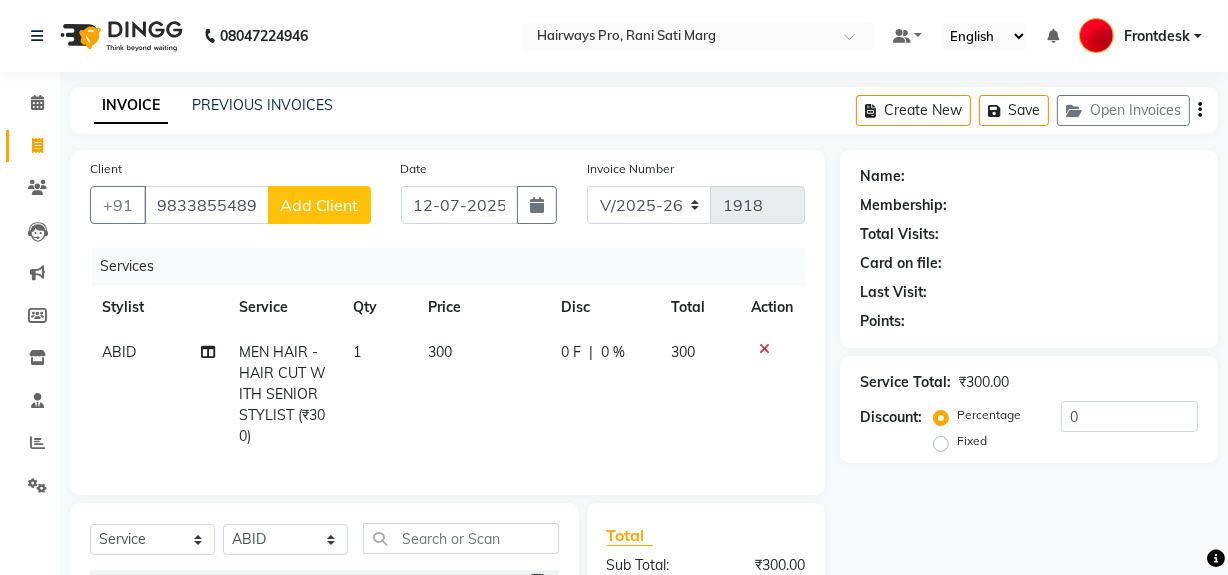 click on "Add Client" 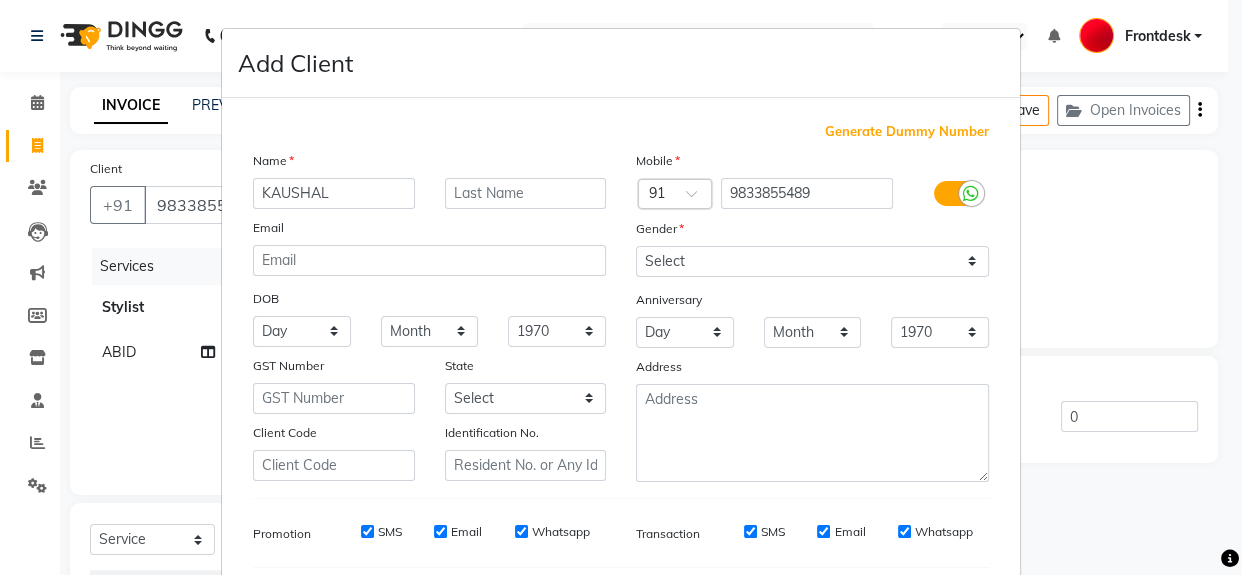 type on "KAUSHAL" 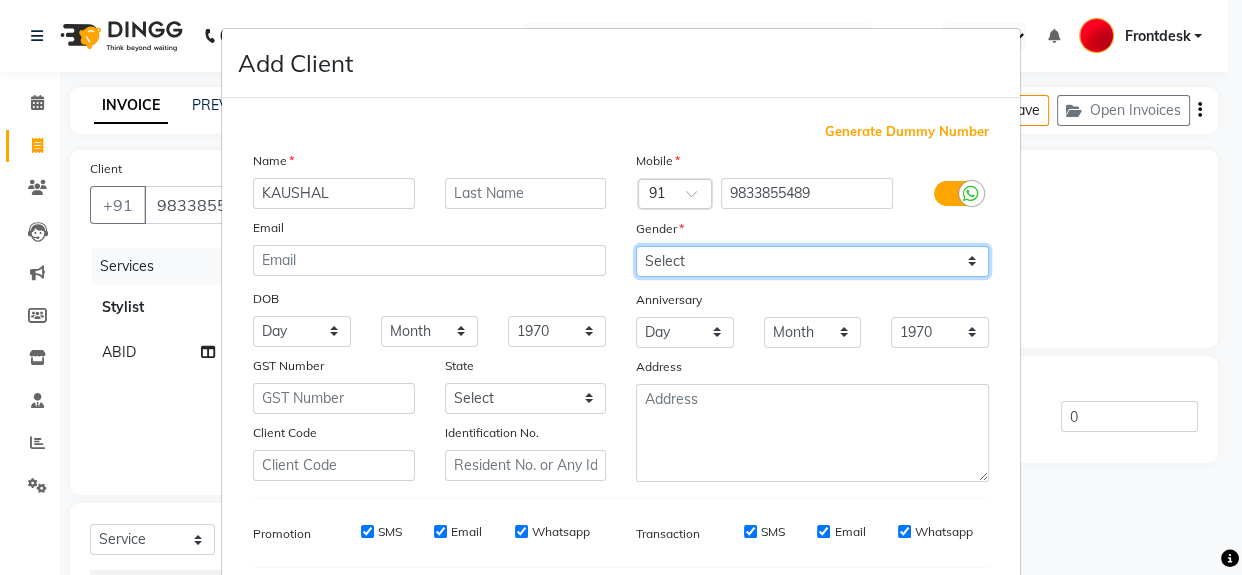 click on "Select Male Female Other Prefer Not To Say" at bounding box center (812, 261) 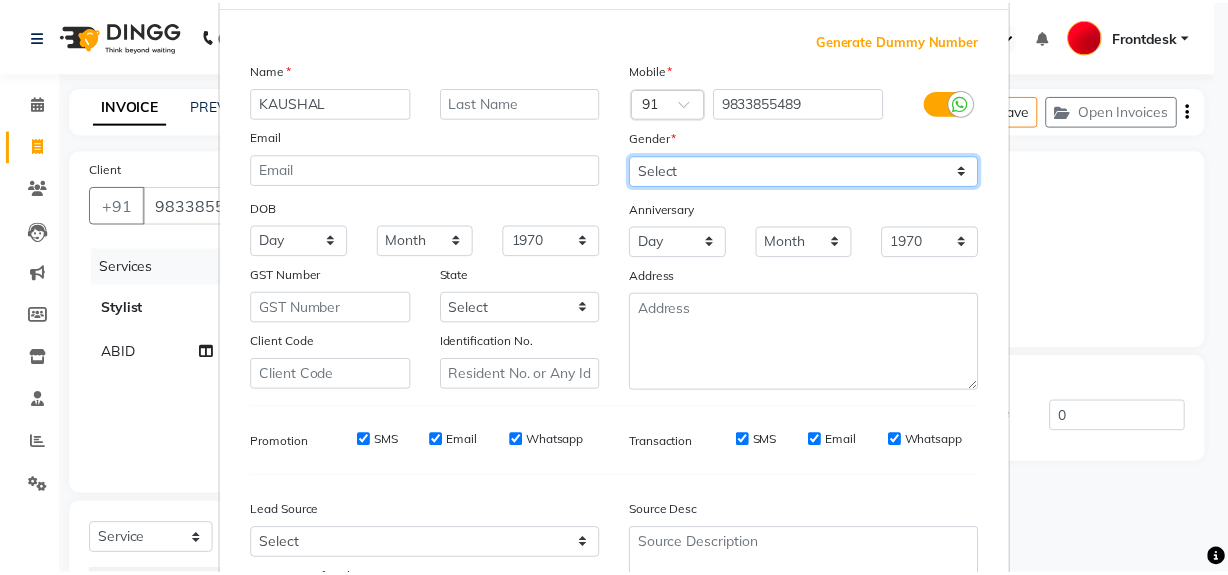 scroll, scrollTop: 272, scrollLeft: 0, axis: vertical 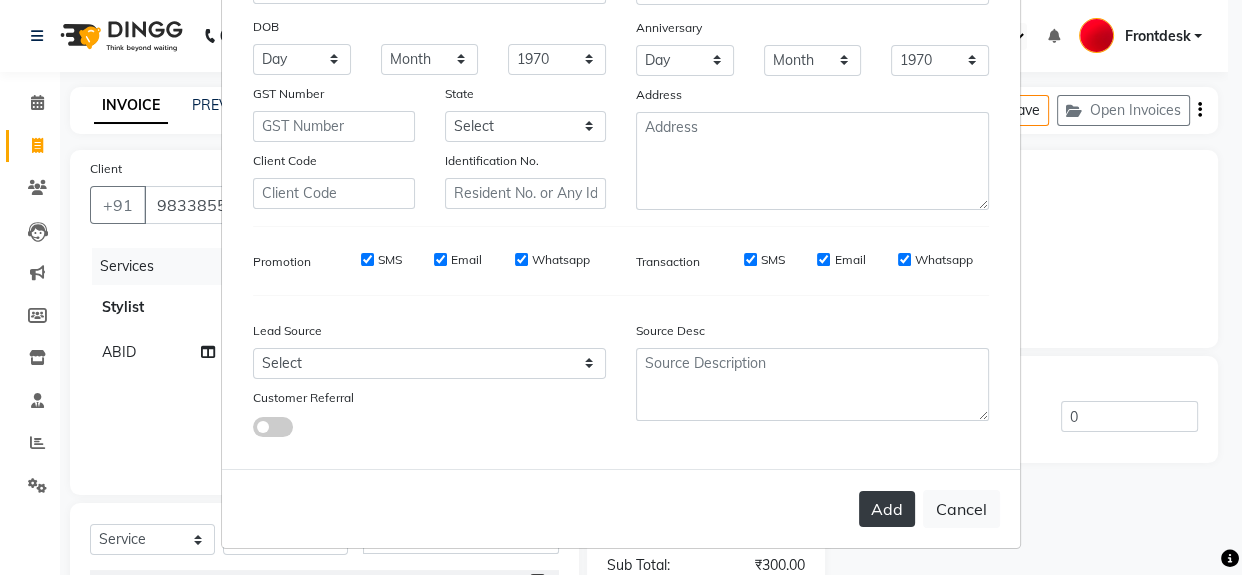 click on "Add" at bounding box center (887, 509) 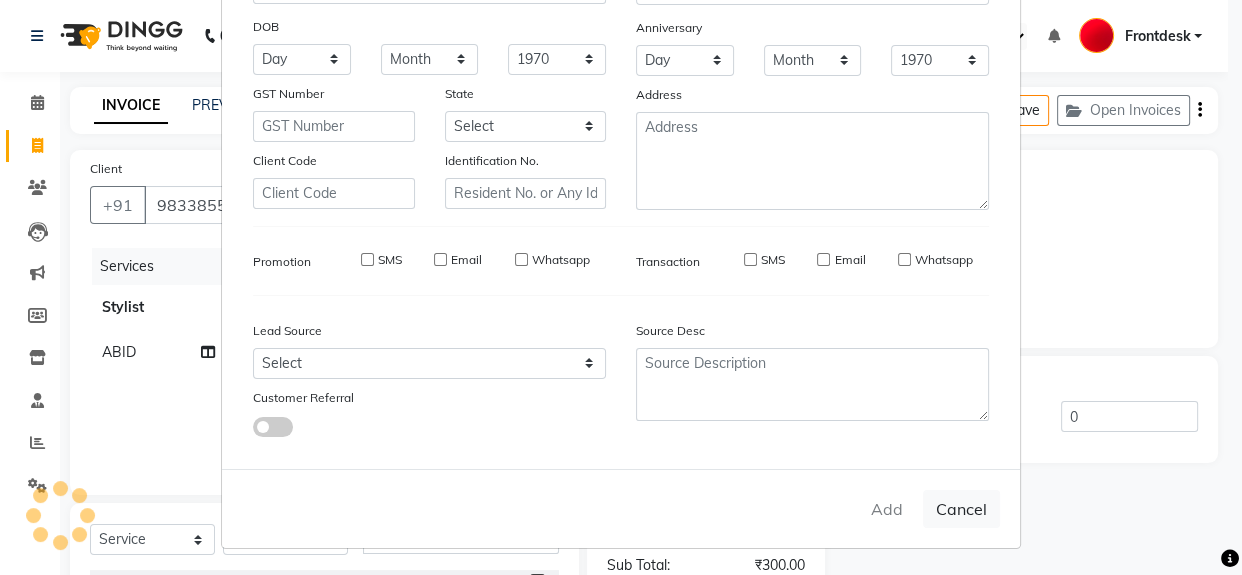 type 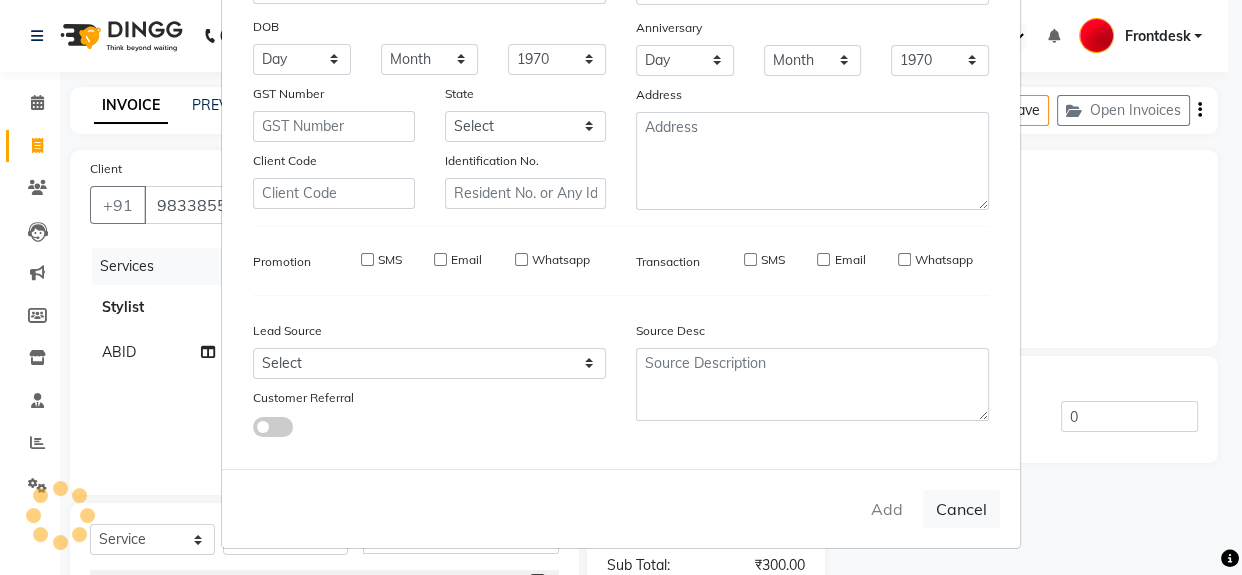 select 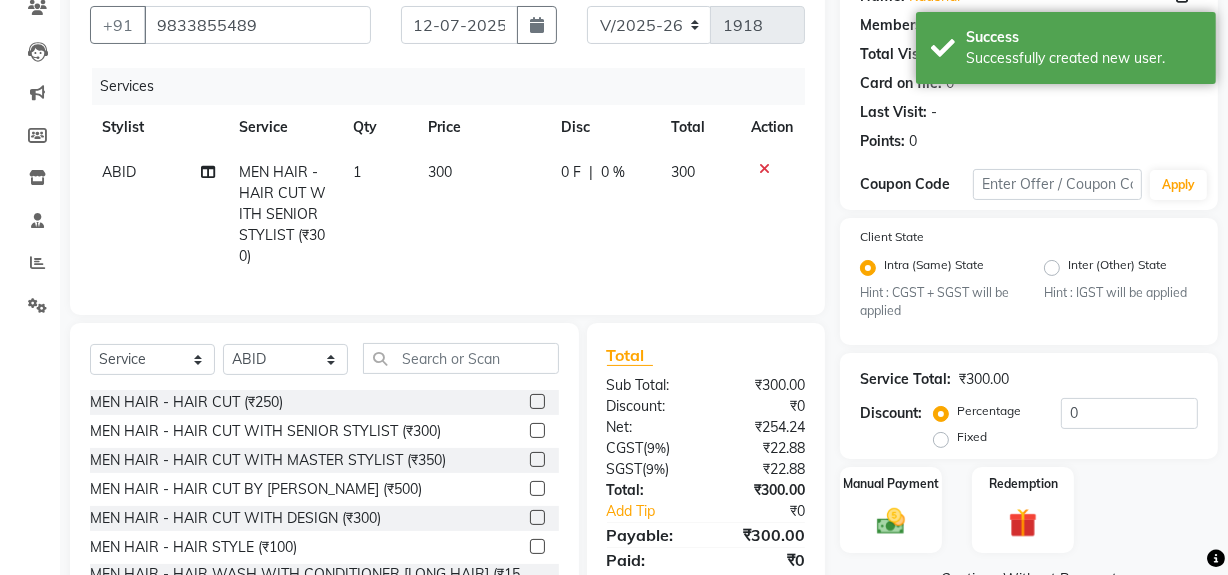 scroll, scrollTop: 181, scrollLeft: 0, axis: vertical 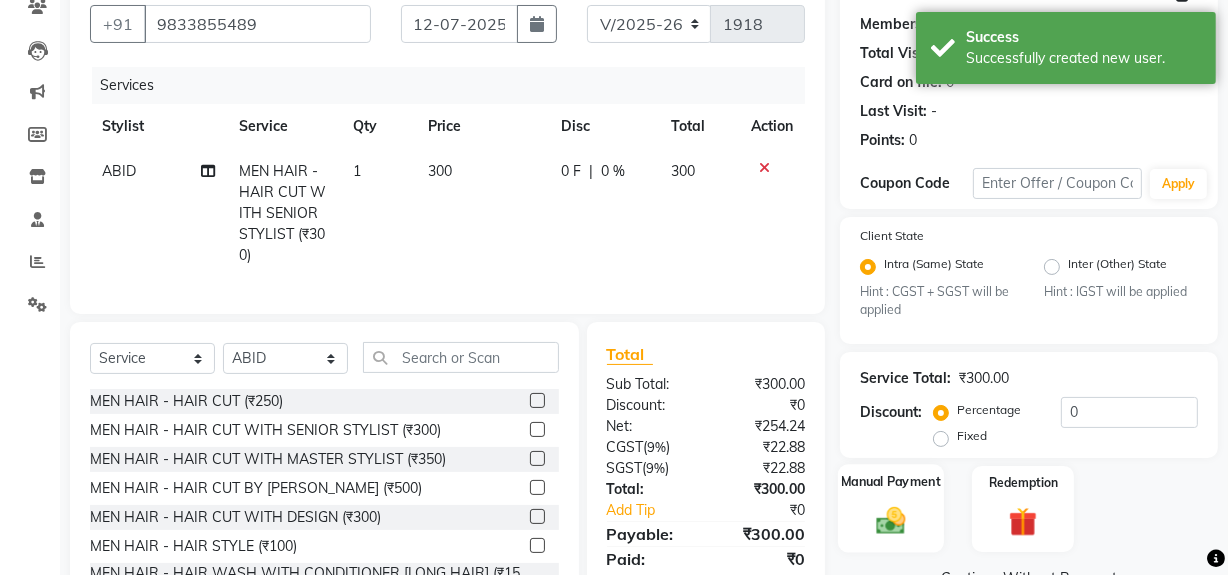 click 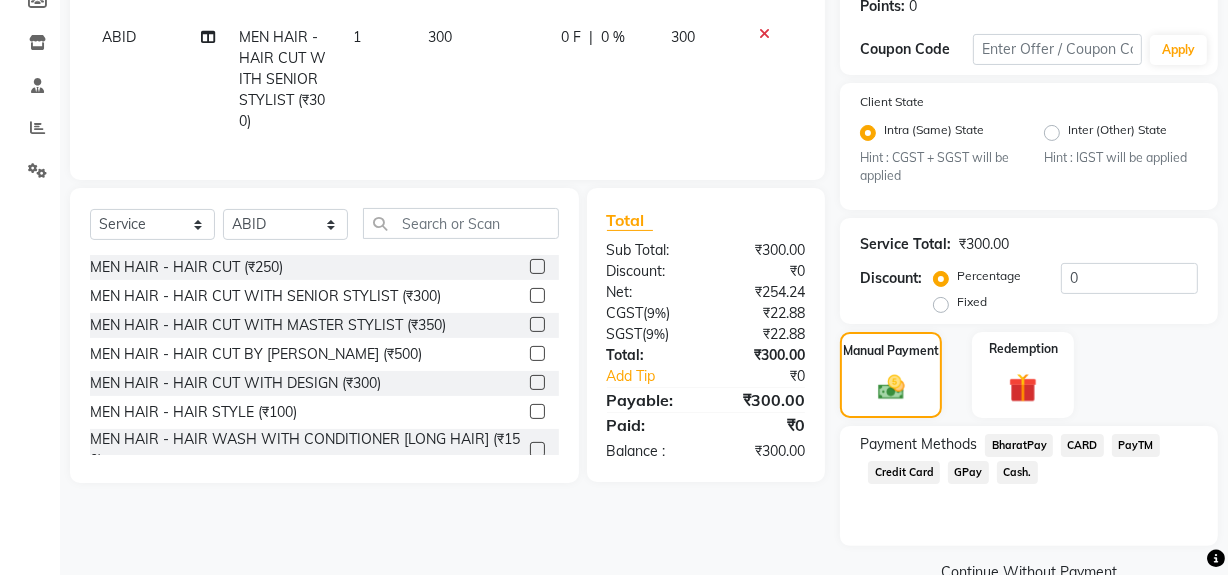 scroll, scrollTop: 357, scrollLeft: 0, axis: vertical 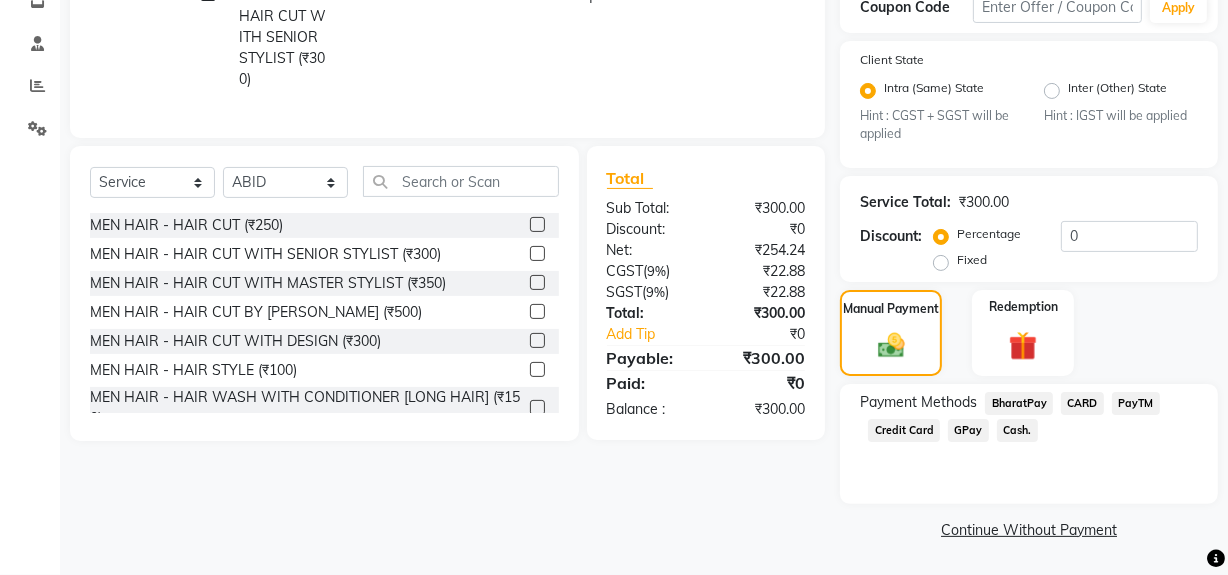 click on "GPay" 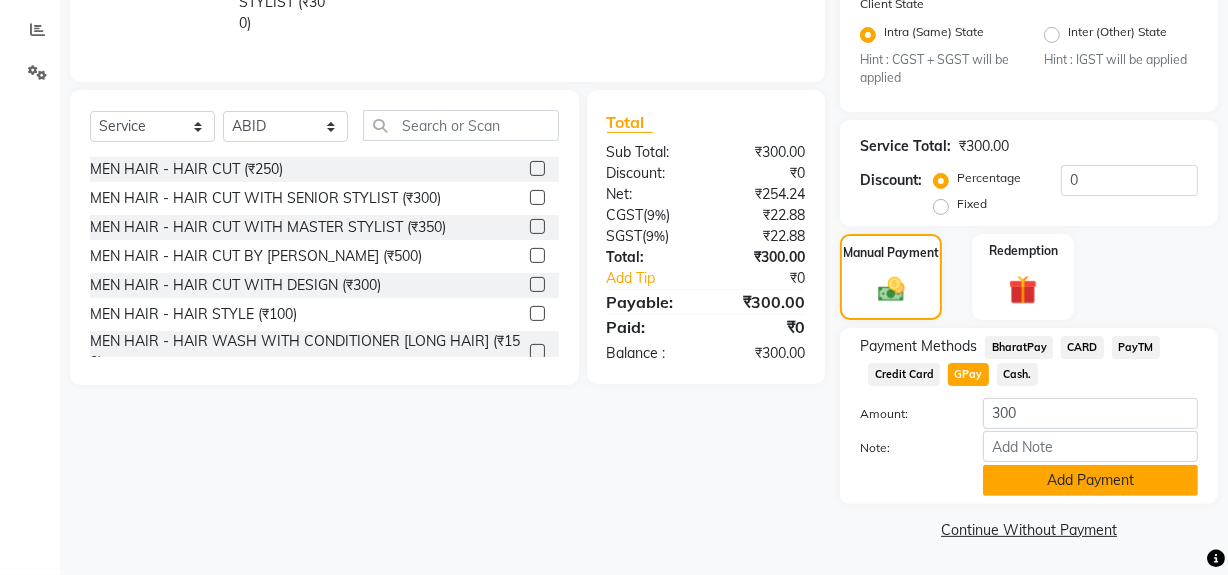 click on "Add Payment" 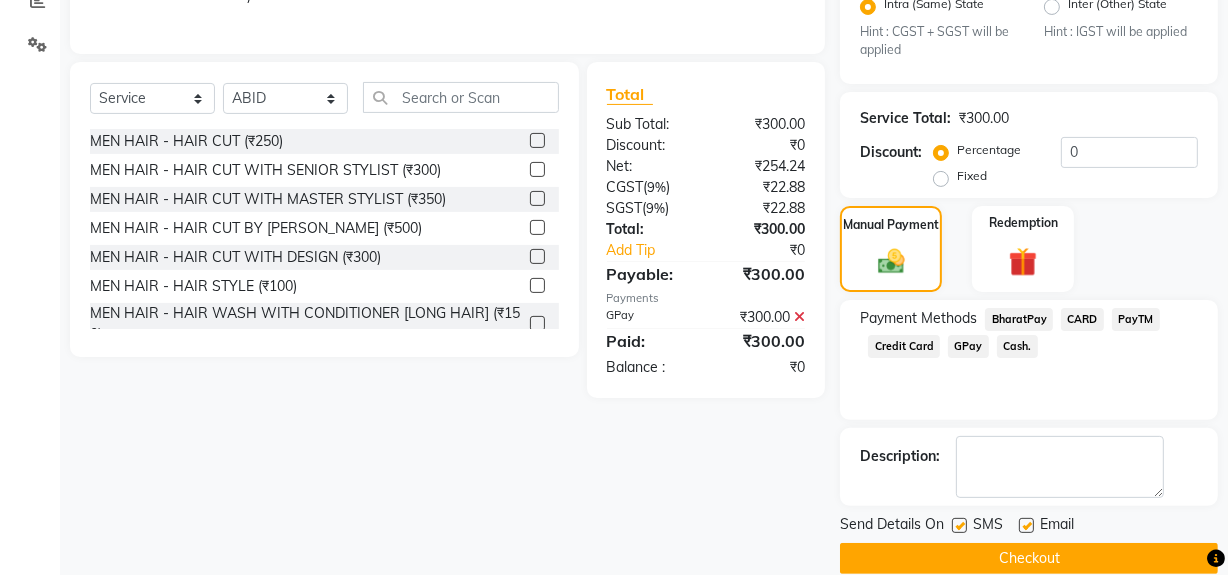 scroll, scrollTop: 470, scrollLeft: 0, axis: vertical 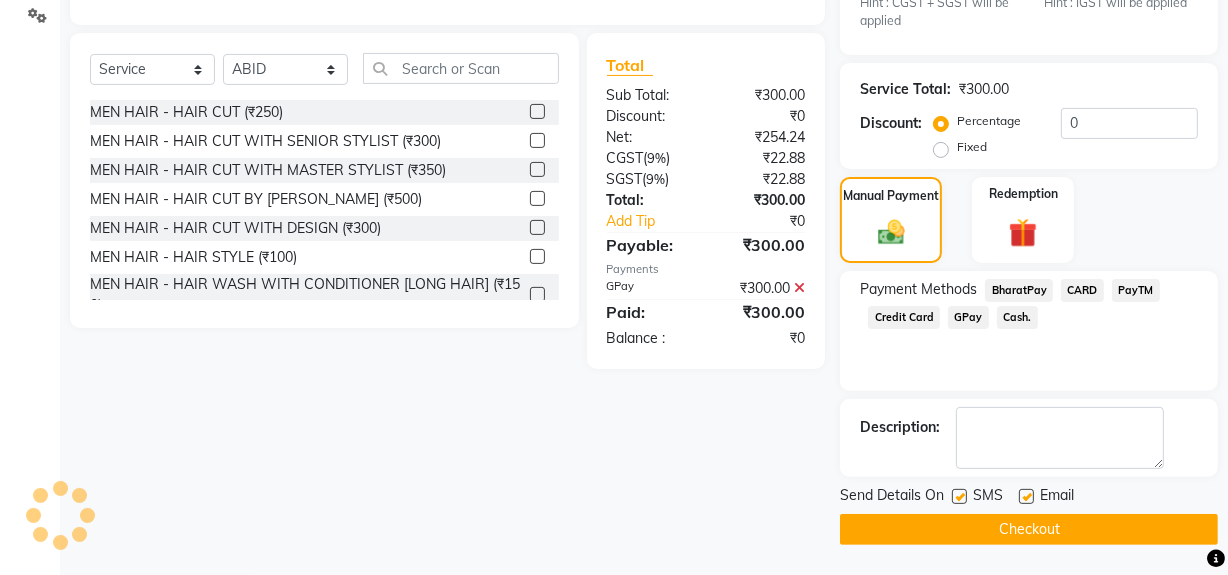 click on "Checkout" 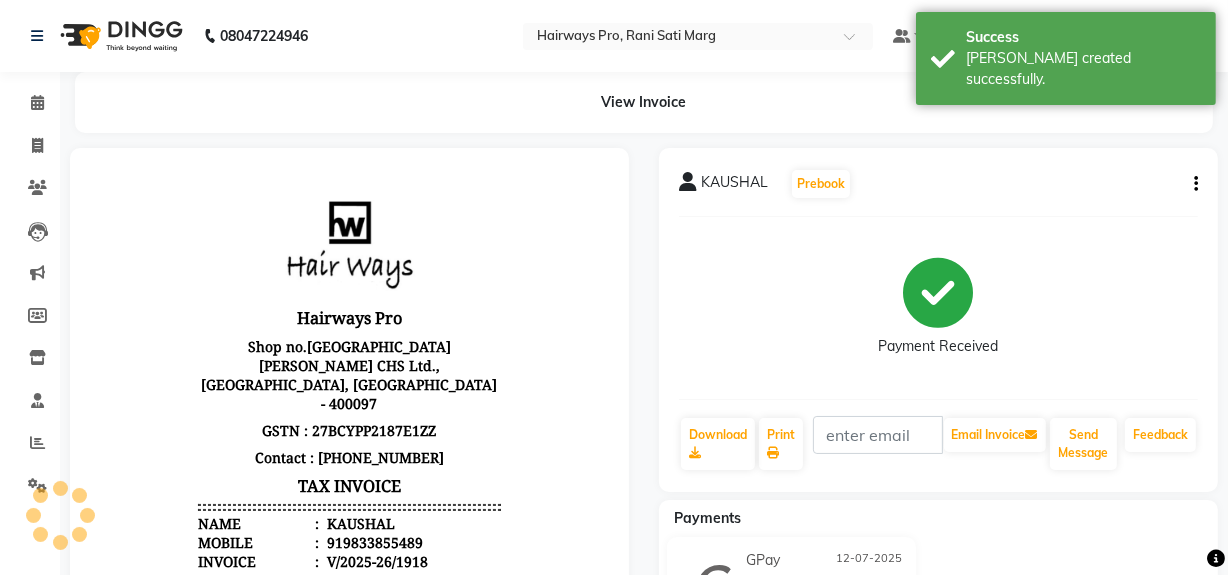 scroll, scrollTop: 0, scrollLeft: 0, axis: both 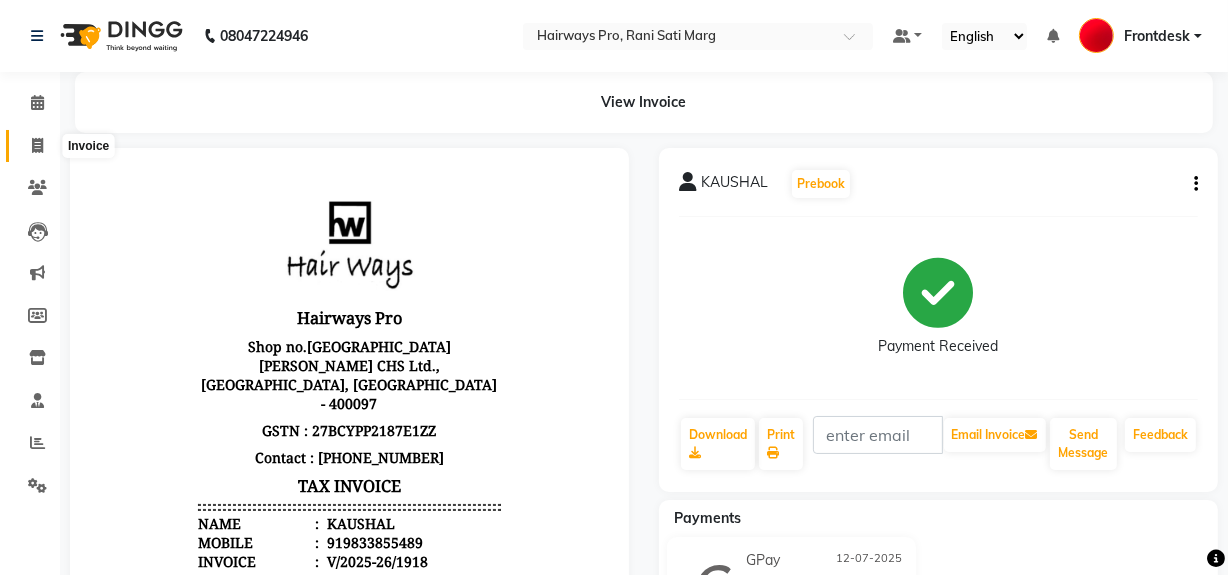 click 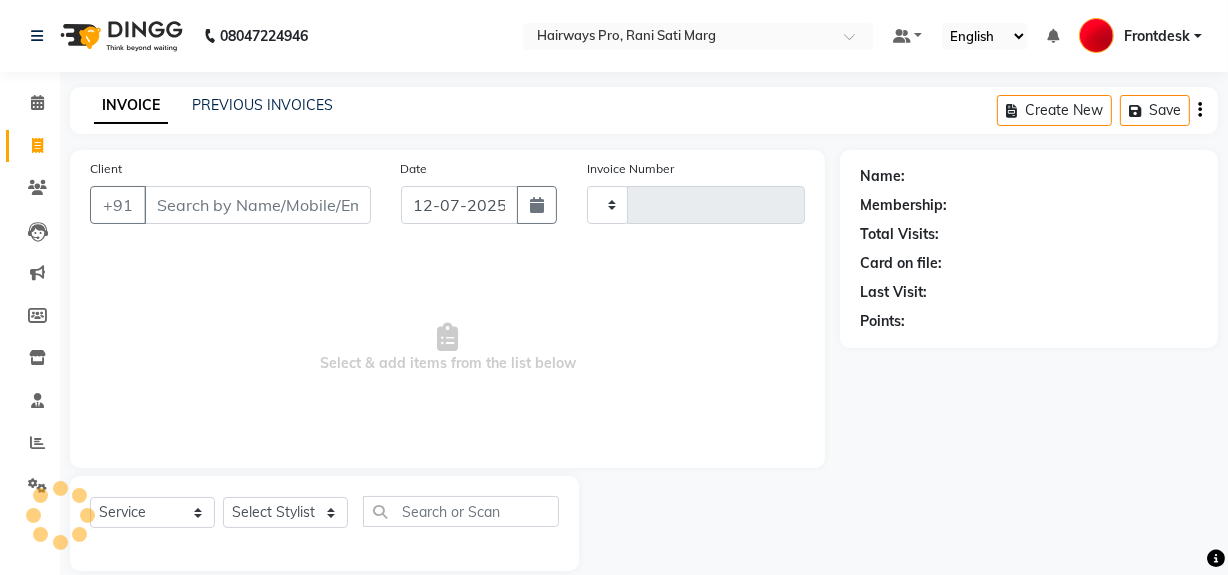 scroll, scrollTop: 26, scrollLeft: 0, axis: vertical 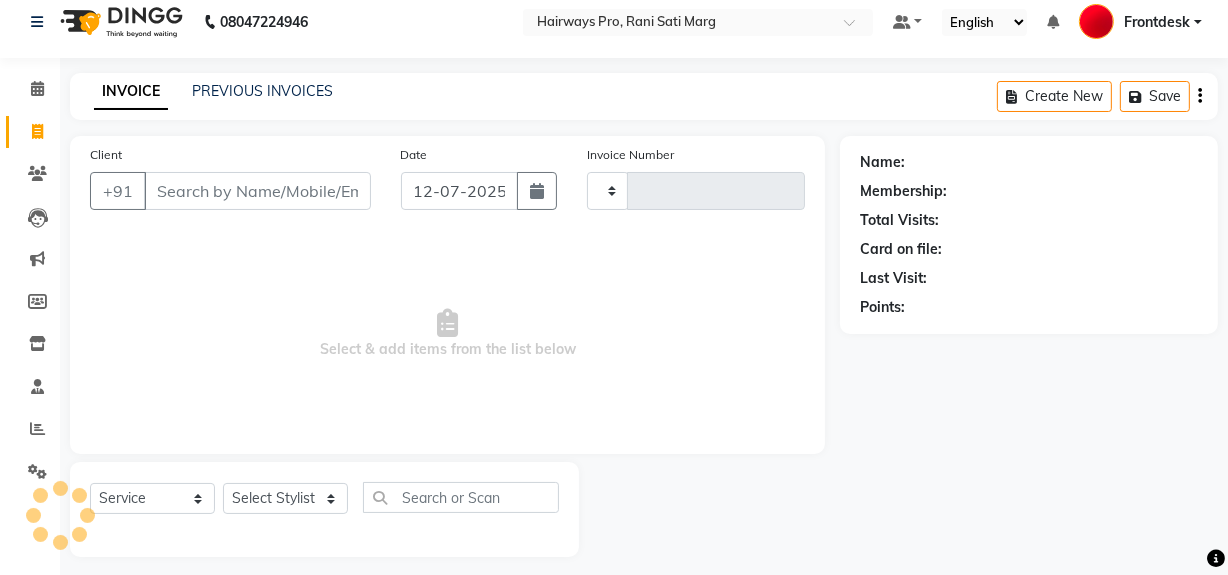 type on "1919" 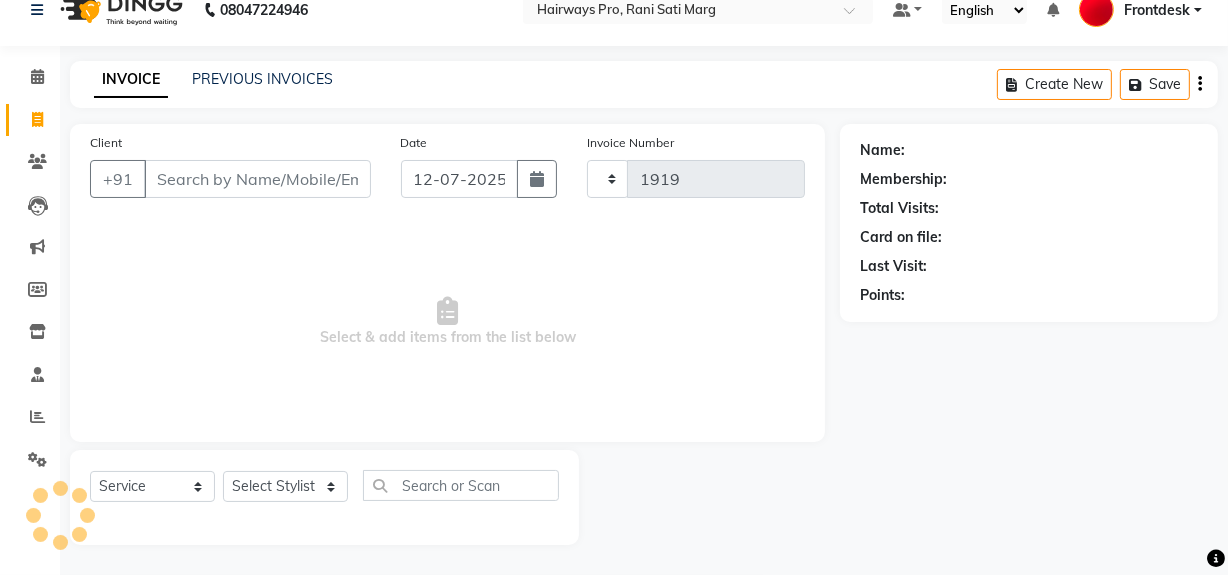 select on "787" 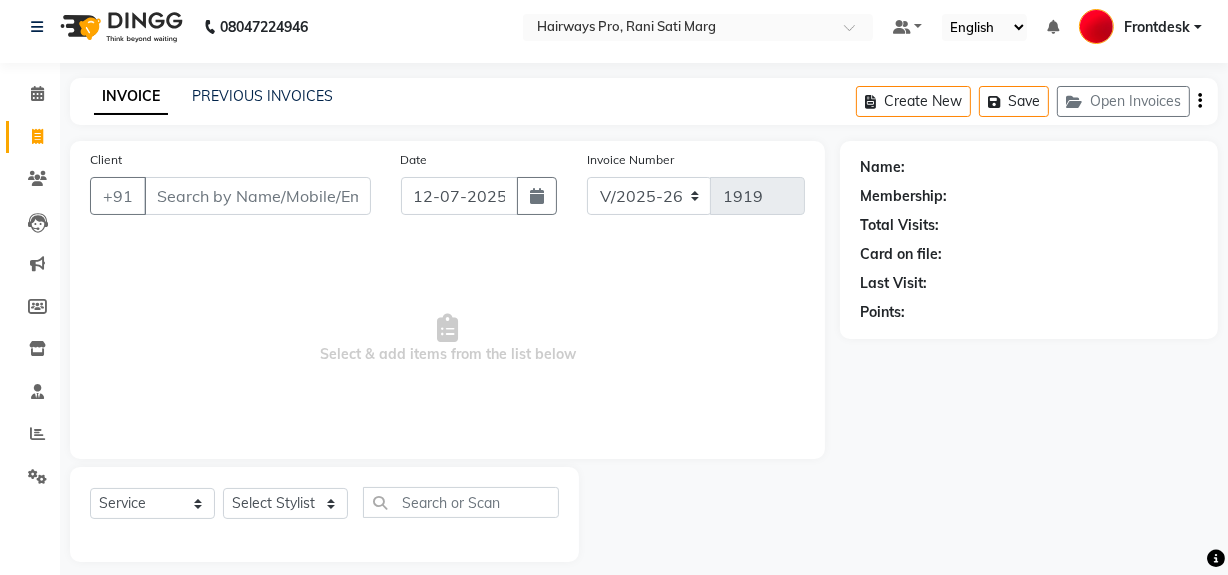 scroll, scrollTop: 0, scrollLeft: 0, axis: both 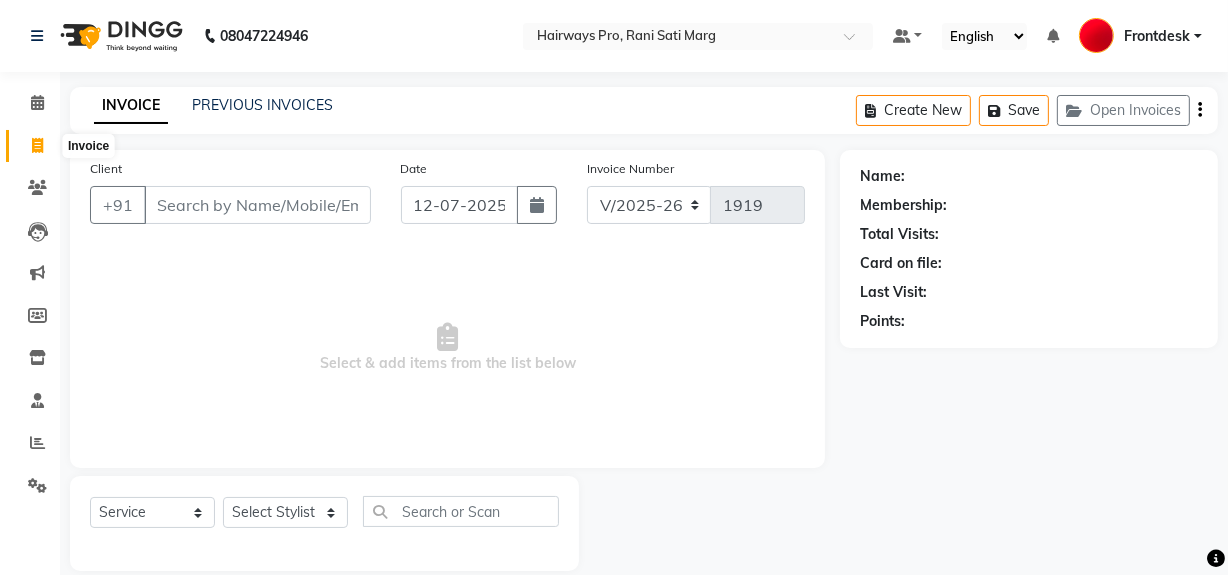 click 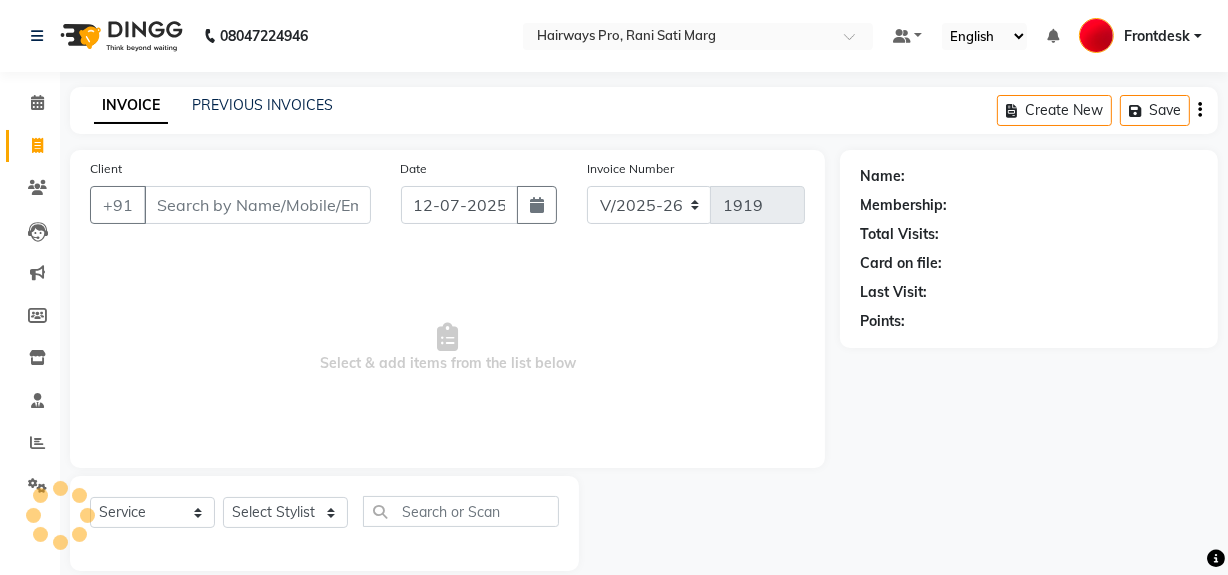 scroll, scrollTop: 26, scrollLeft: 0, axis: vertical 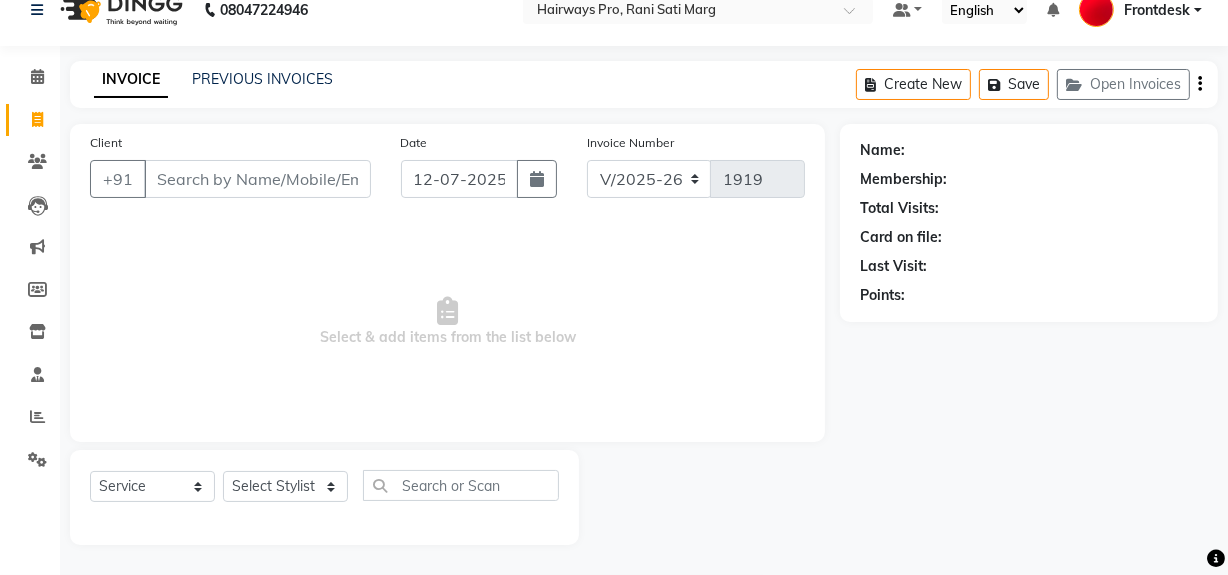click on "Client" at bounding box center [257, 179] 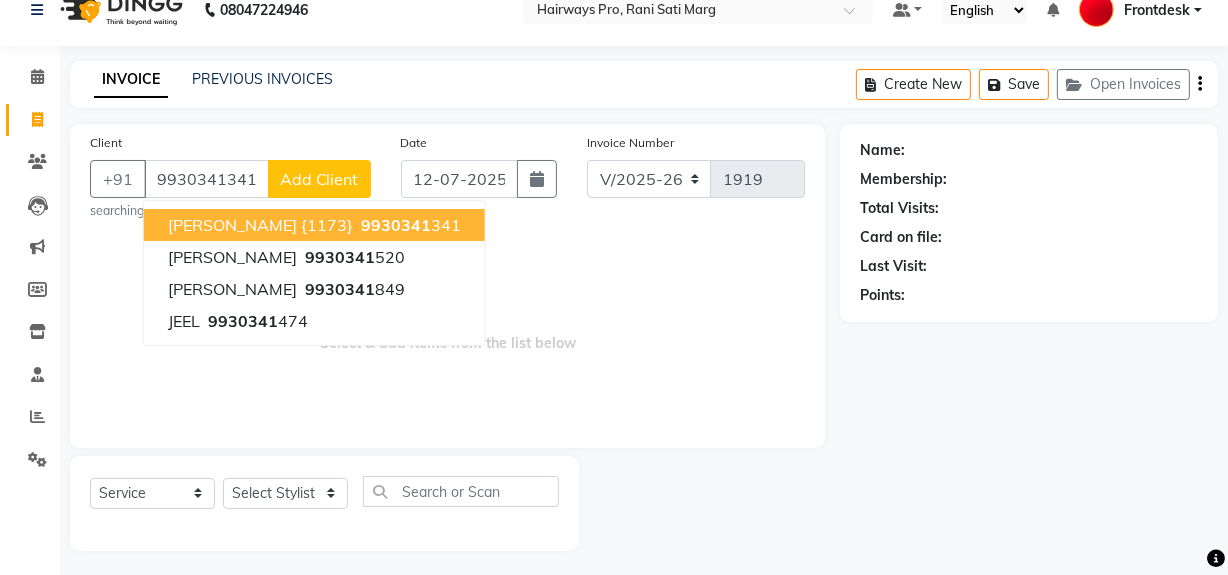 type on "9930341341" 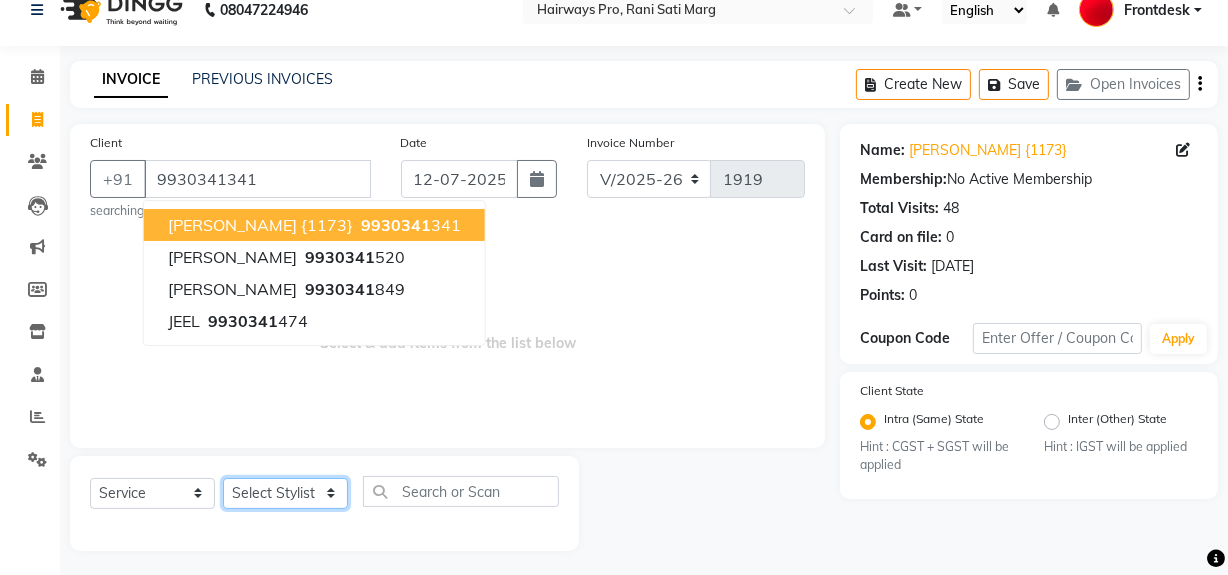 click on "Select Stylist ABID Faiz shaikh Frontdesk INTEZAR SALMANI JYOTI Kamal Salmani KAVITA MUSTAFA RAFIQUE Sonal SONU WAQAR ZAFAR" 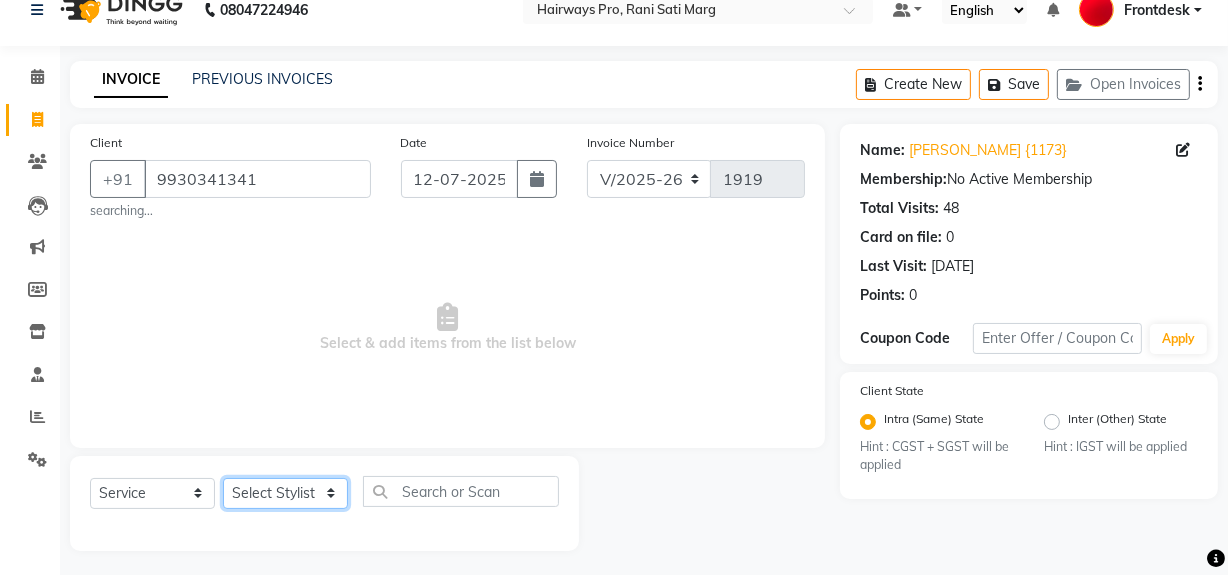 select on "26153" 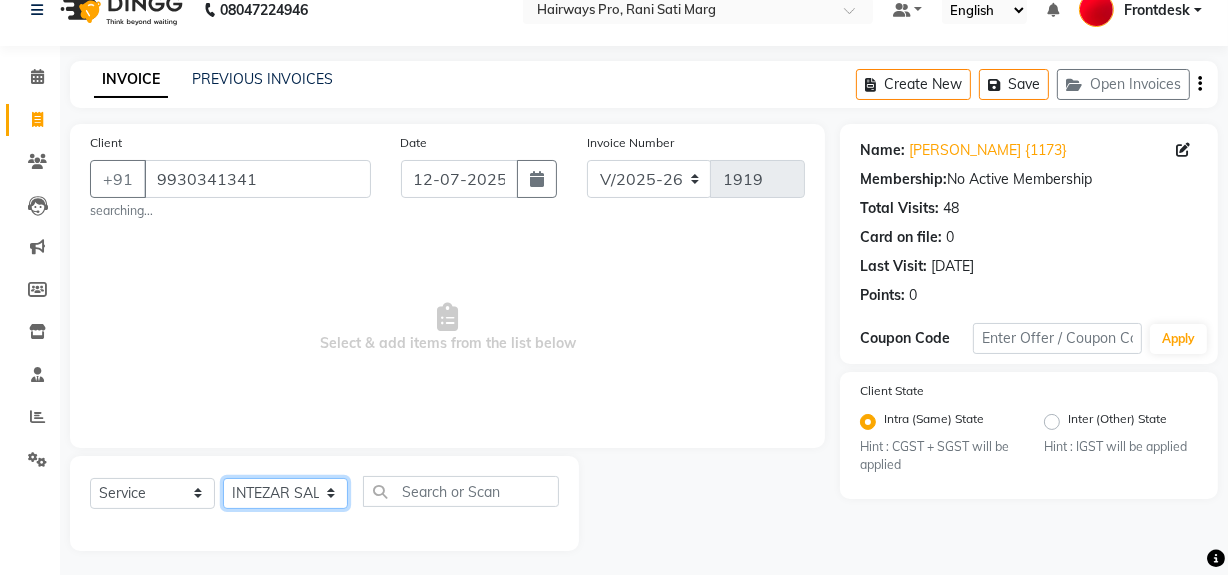 click on "Select Stylist ABID Faiz shaikh Frontdesk INTEZAR SALMANI JYOTI Kamal Salmani KAVITA MUSTAFA RAFIQUE Sonal SONU WAQAR ZAFAR" 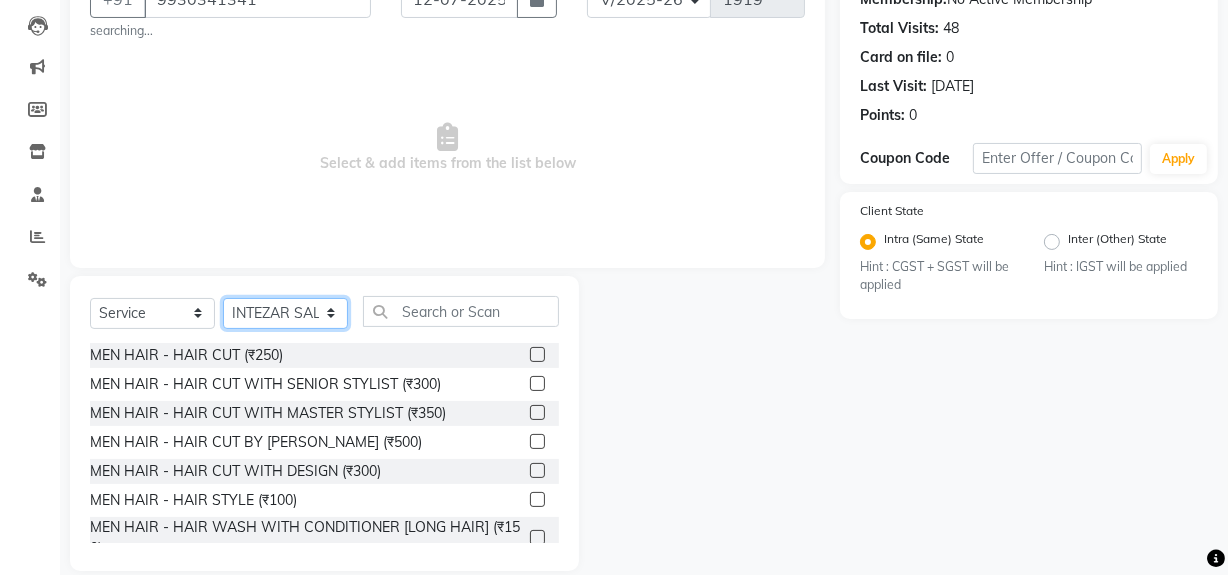 scroll, scrollTop: 232, scrollLeft: 0, axis: vertical 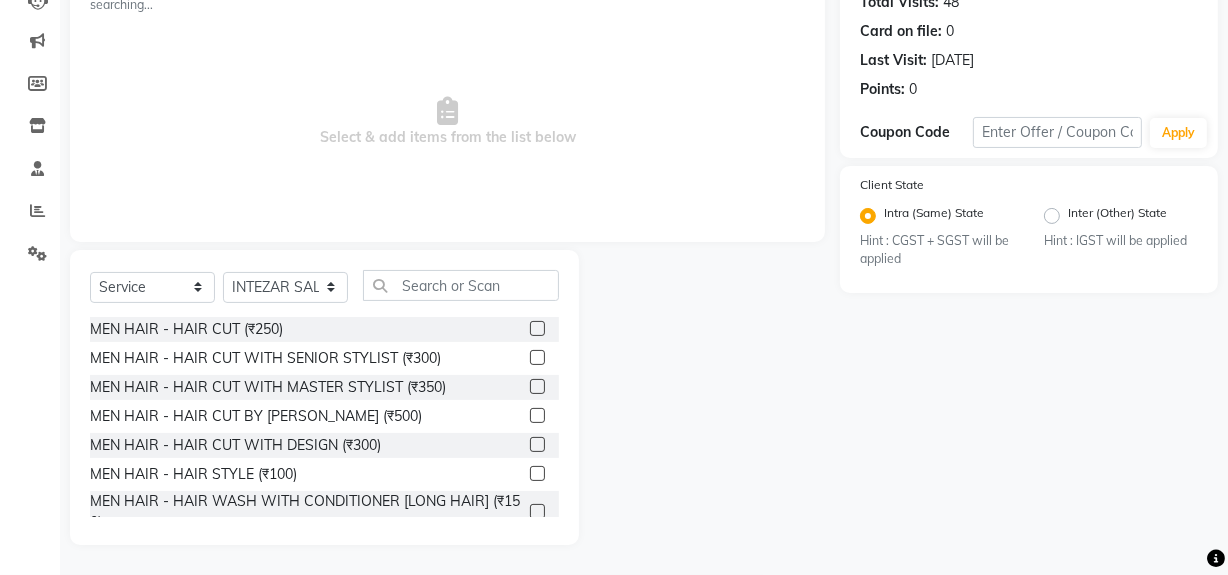 click 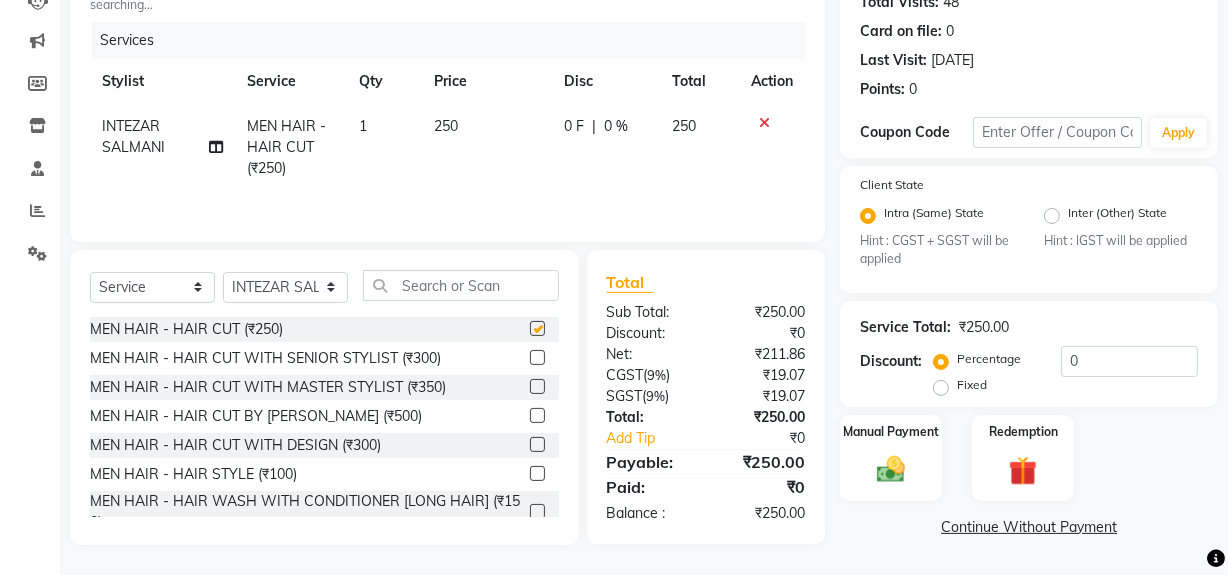 checkbox on "false" 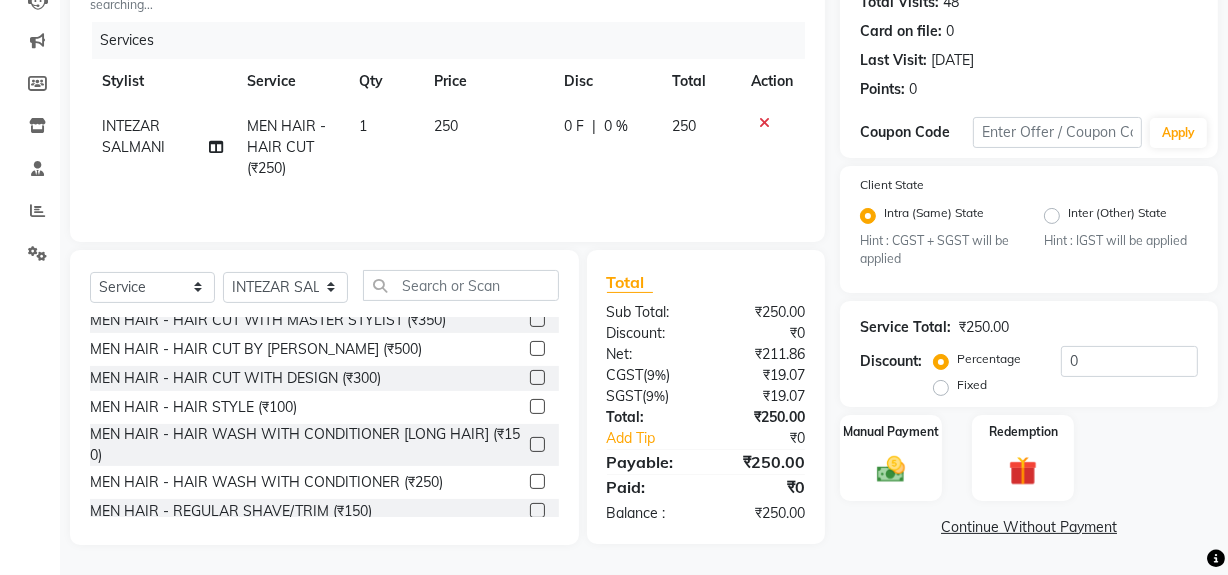 scroll, scrollTop: 181, scrollLeft: 0, axis: vertical 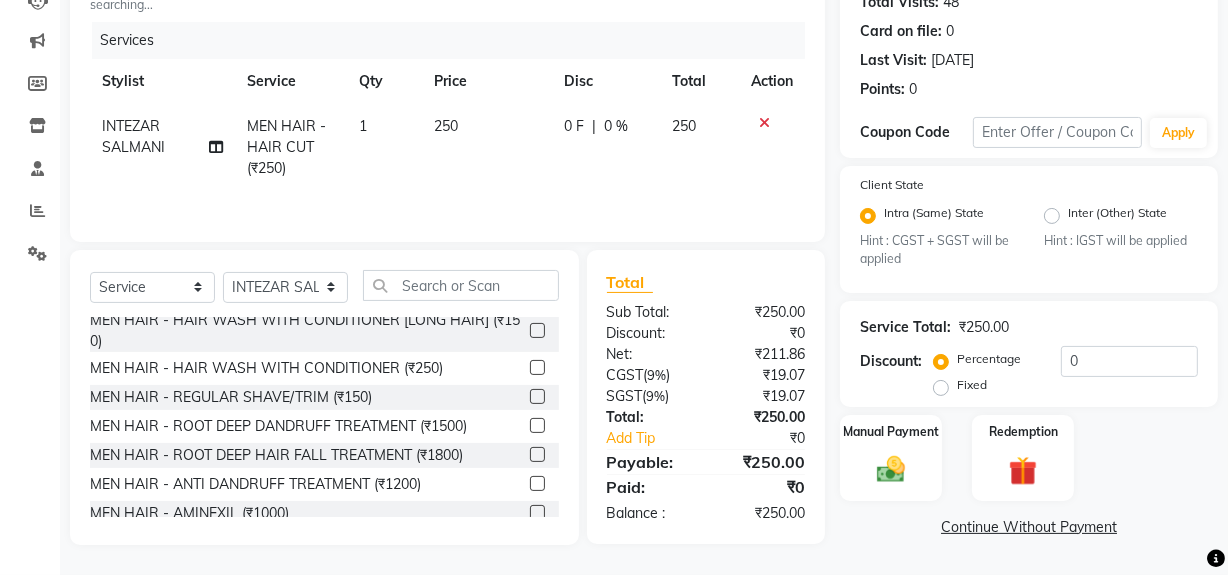 click 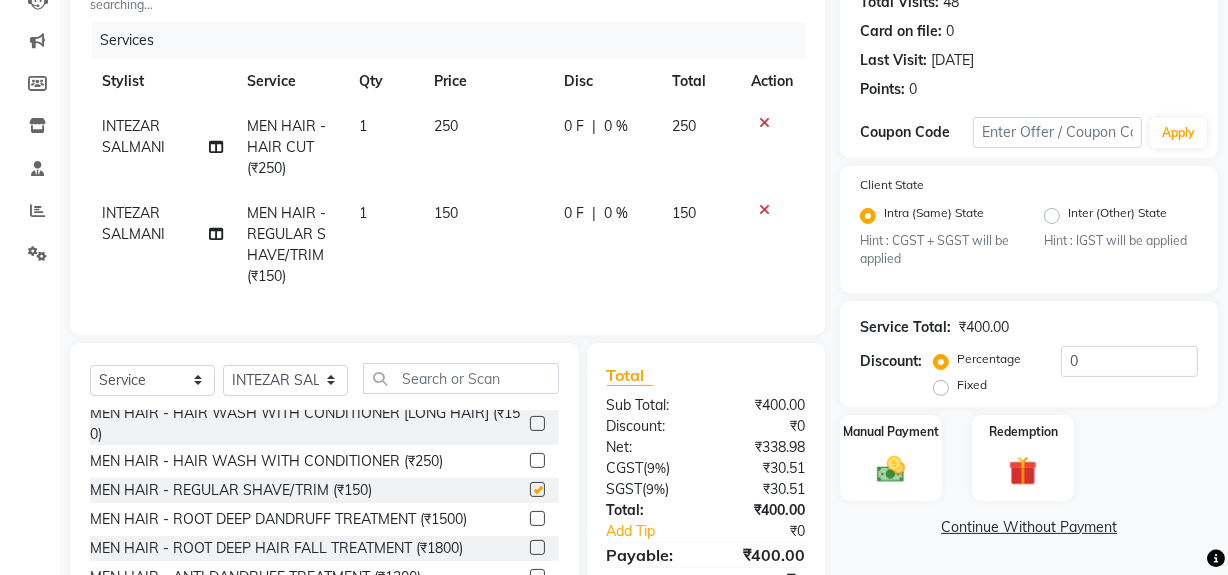 checkbox on "false" 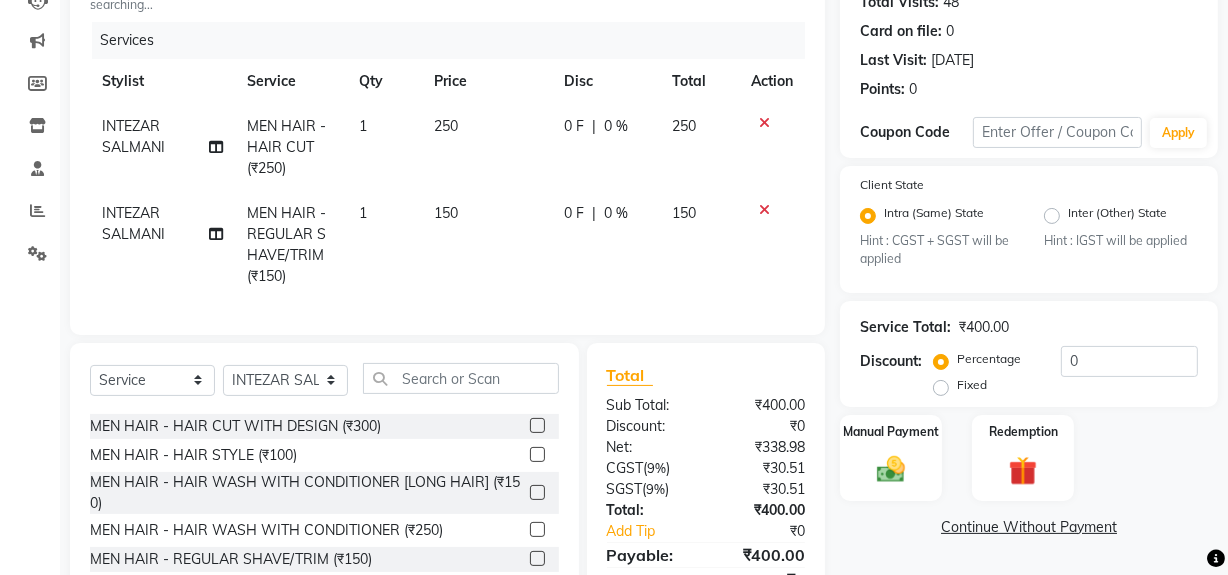 scroll, scrollTop: 0, scrollLeft: 0, axis: both 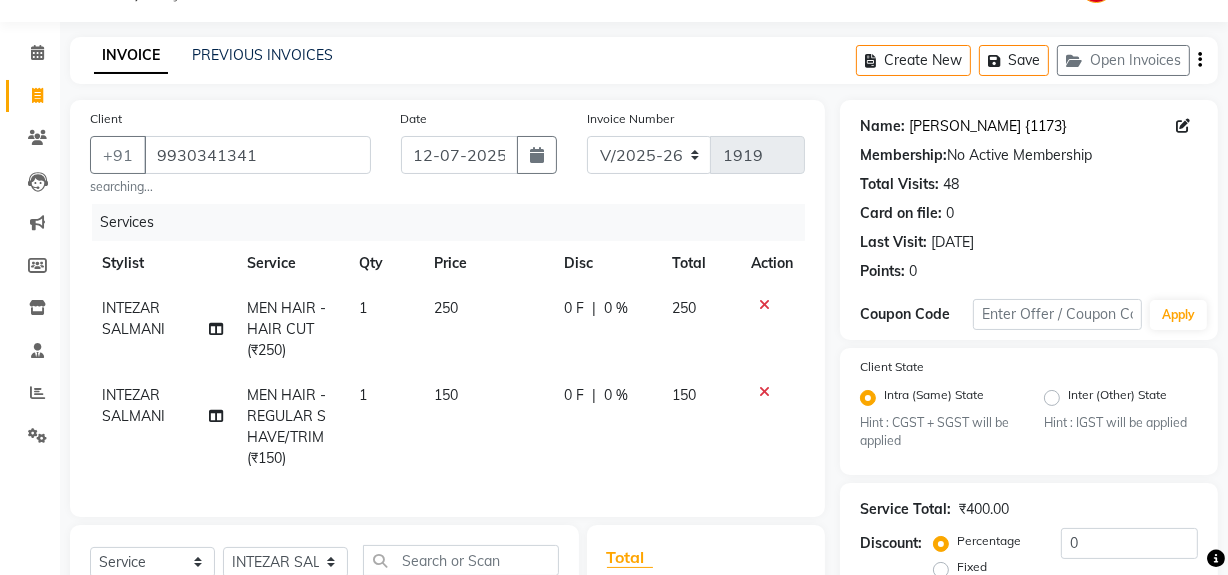 click on "Tarak Sanghavi {1173}" 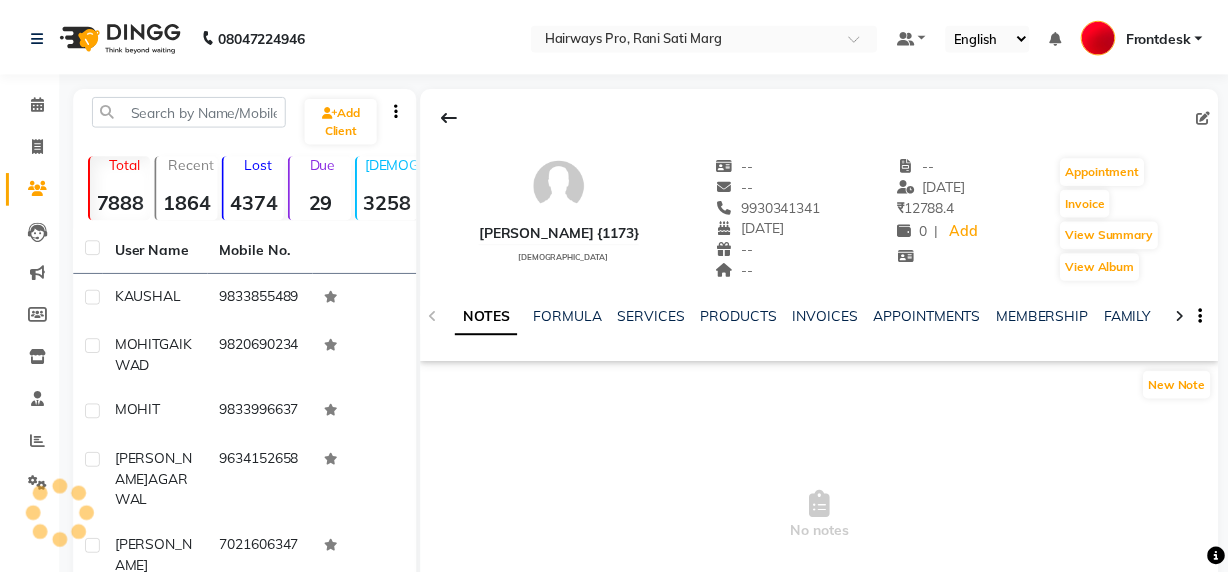 scroll, scrollTop: 0, scrollLeft: 0, axis: both 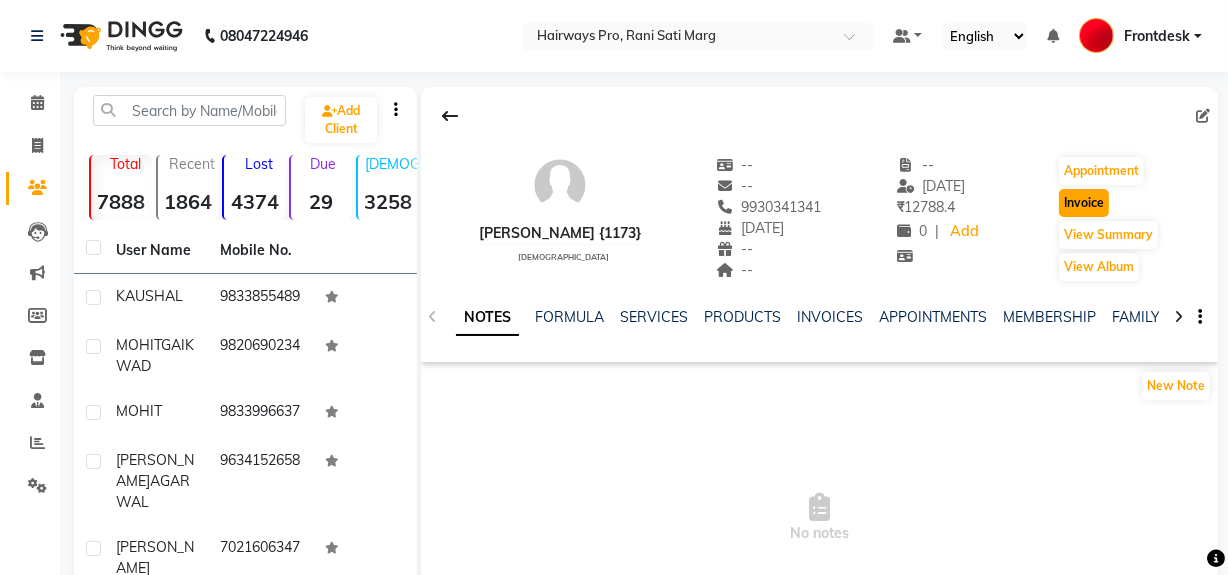 click on "Invoice" 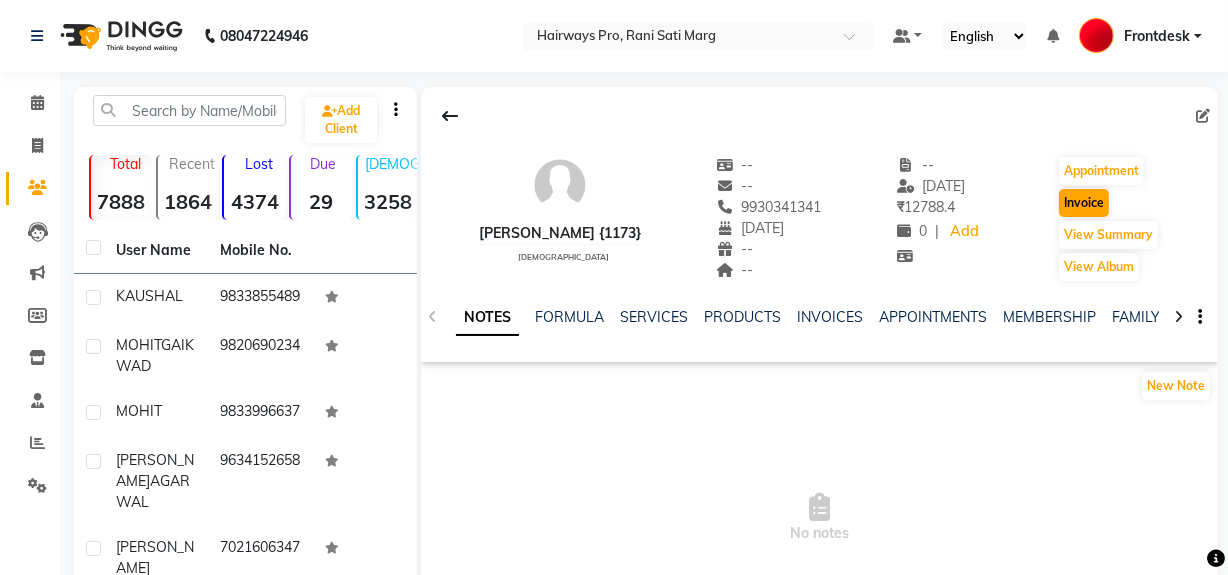 select on "787" 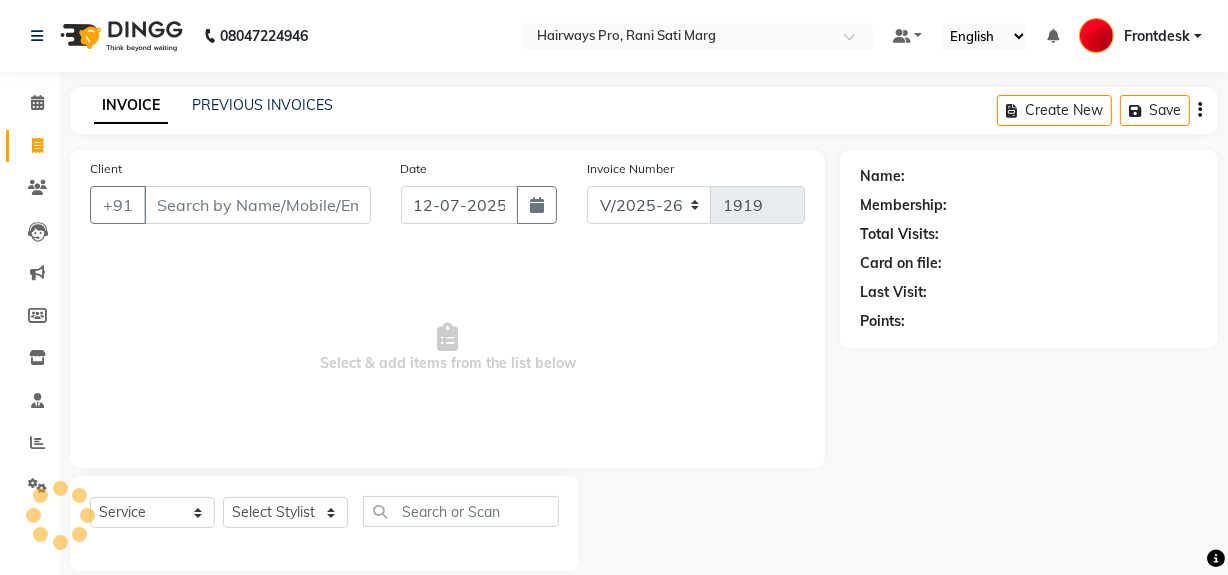 scroll, scrollTop: 26, scrollLeft: 0, axis: vertical 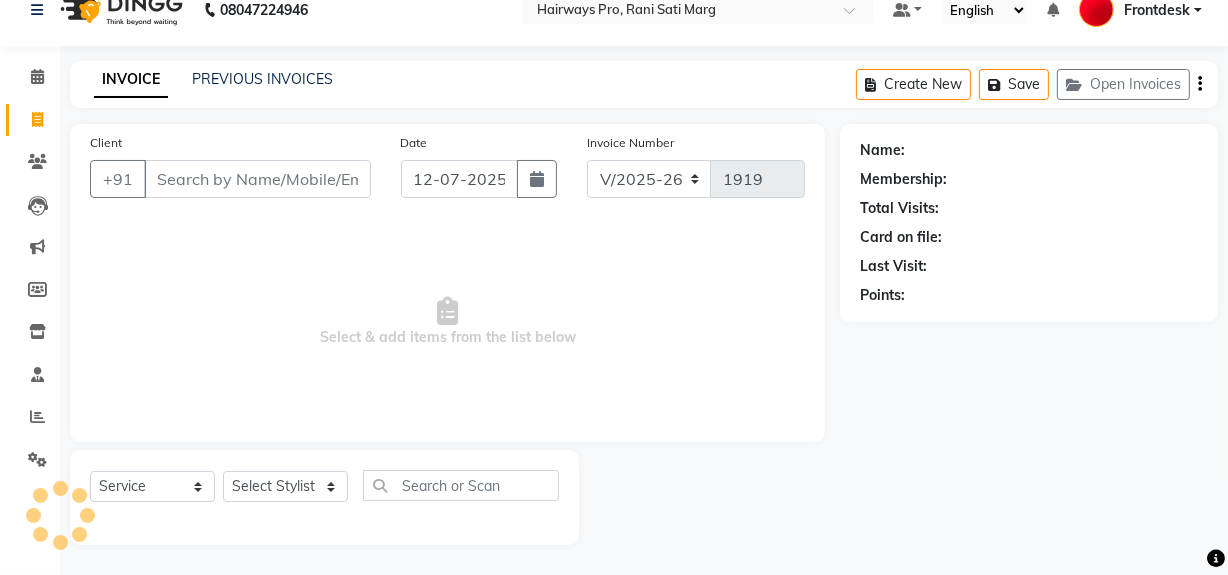 type on "9930341341" 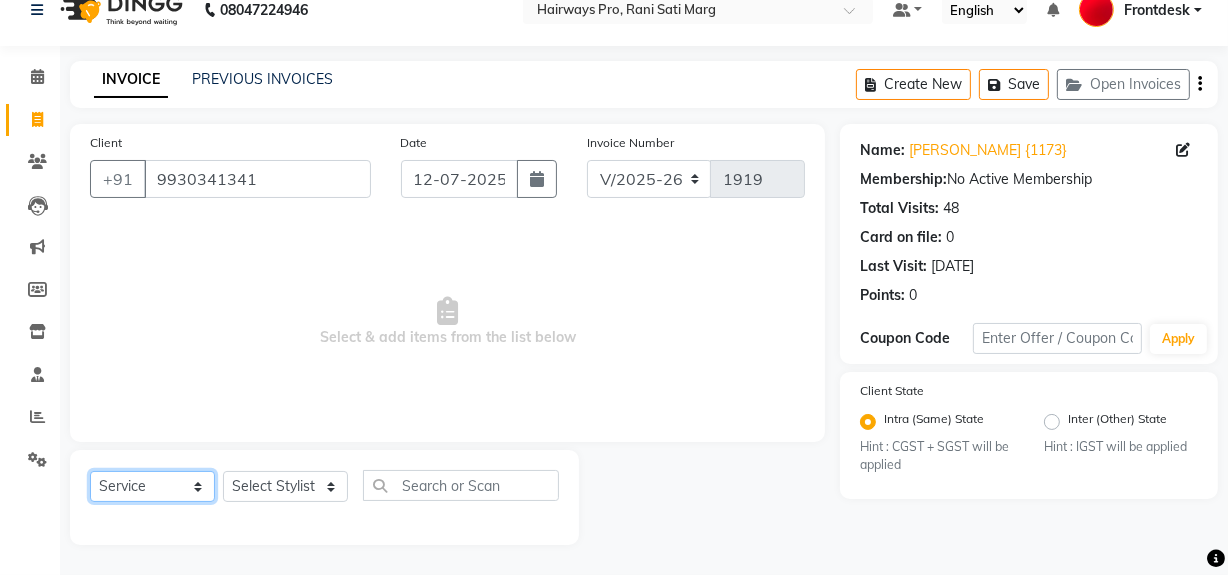 click on "Select  Service  Product  Membership  Package Voucher Prepaid Gift Card" 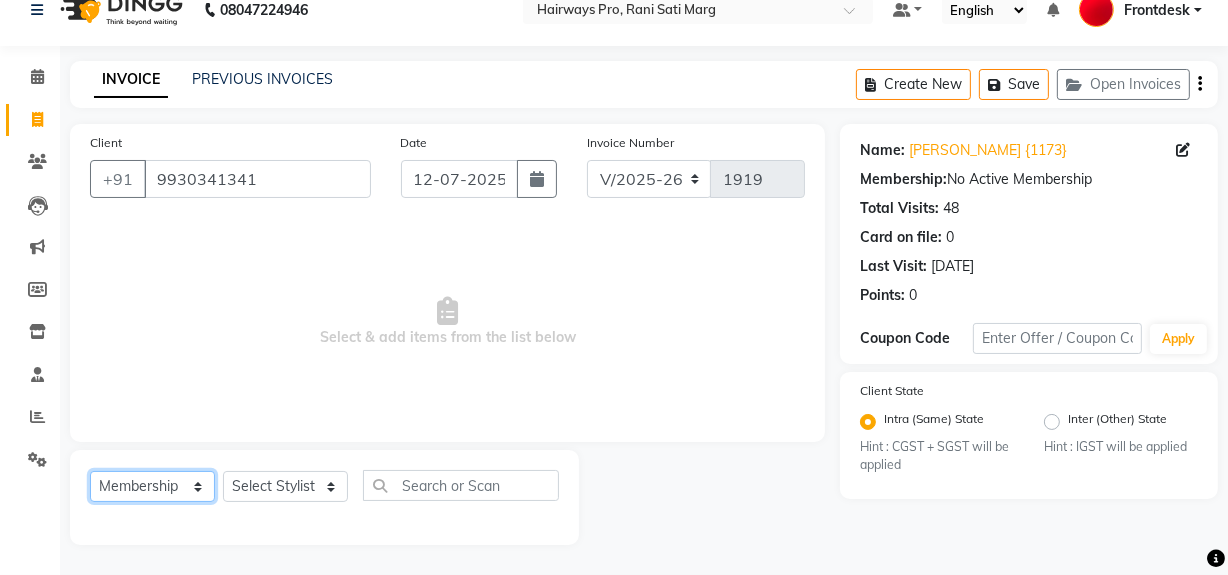 click on "Select  Service  Product  Membership  Package Voucher Prepaid Gift Card" 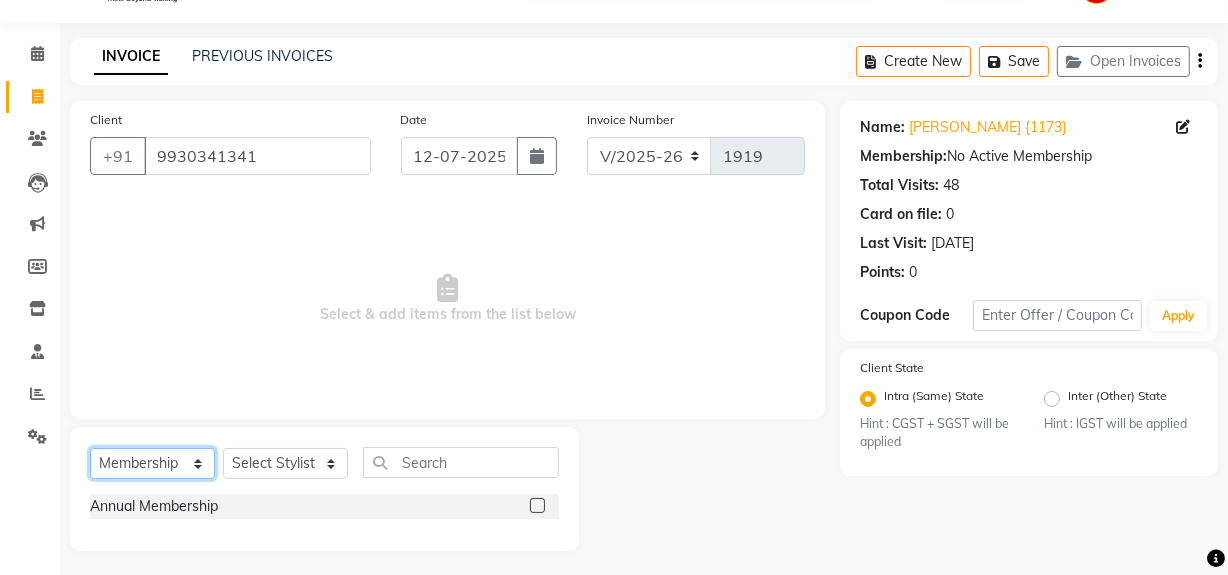 scroll, scrollTop: 55, scrollLeft: 0, axis: vertical 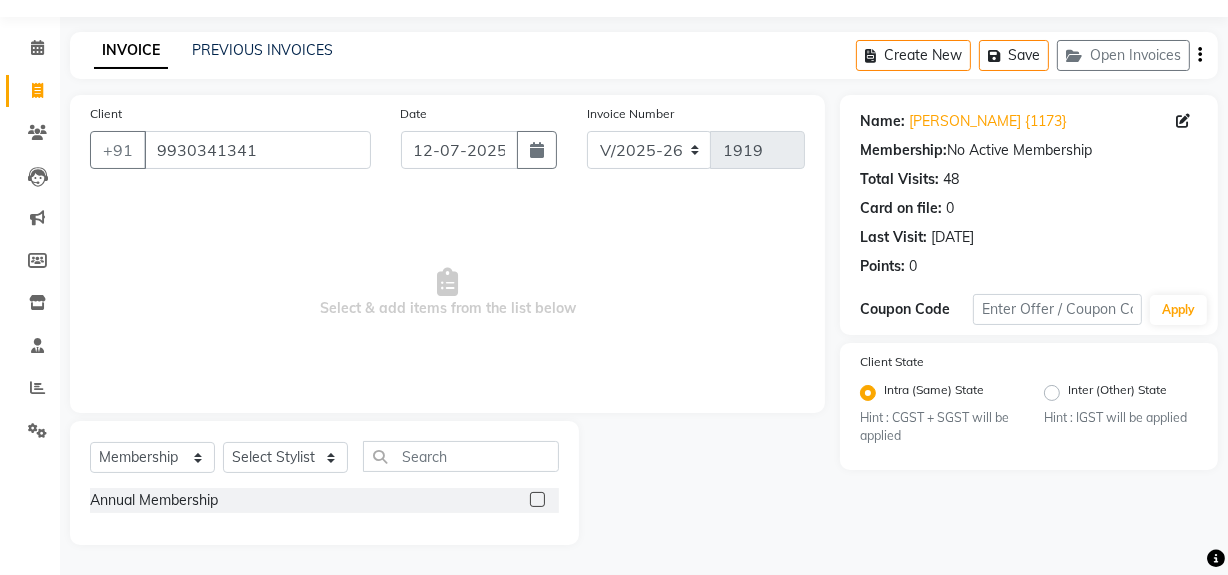 click 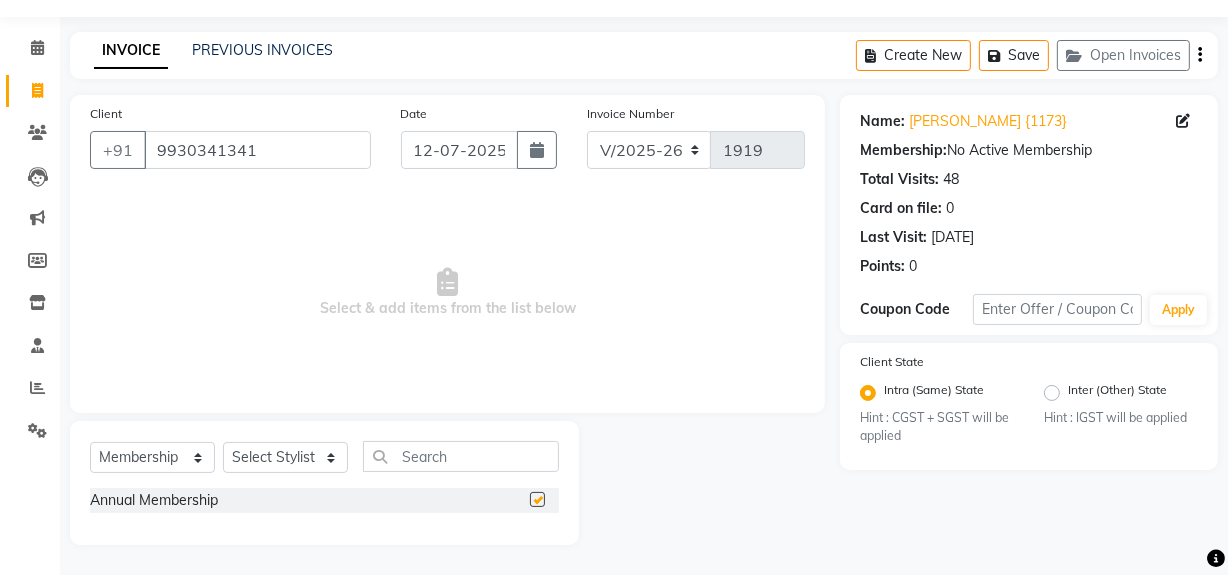 checkbox on "false" 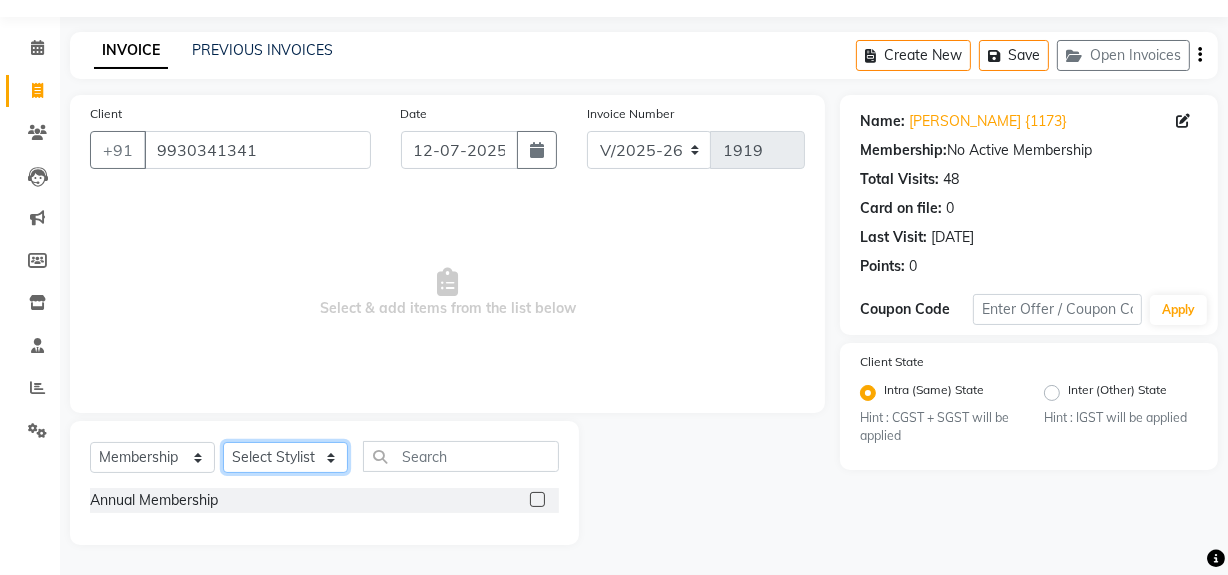 click on "Select Stylist ABID [PERSON_NAME] Frontdesk INTEZAR [PERSON_NAME] [PERSON_NAME] [PERSON_NAME] [PERSON_NAME] [PERSON_NAME] [PERSON_NAME]" 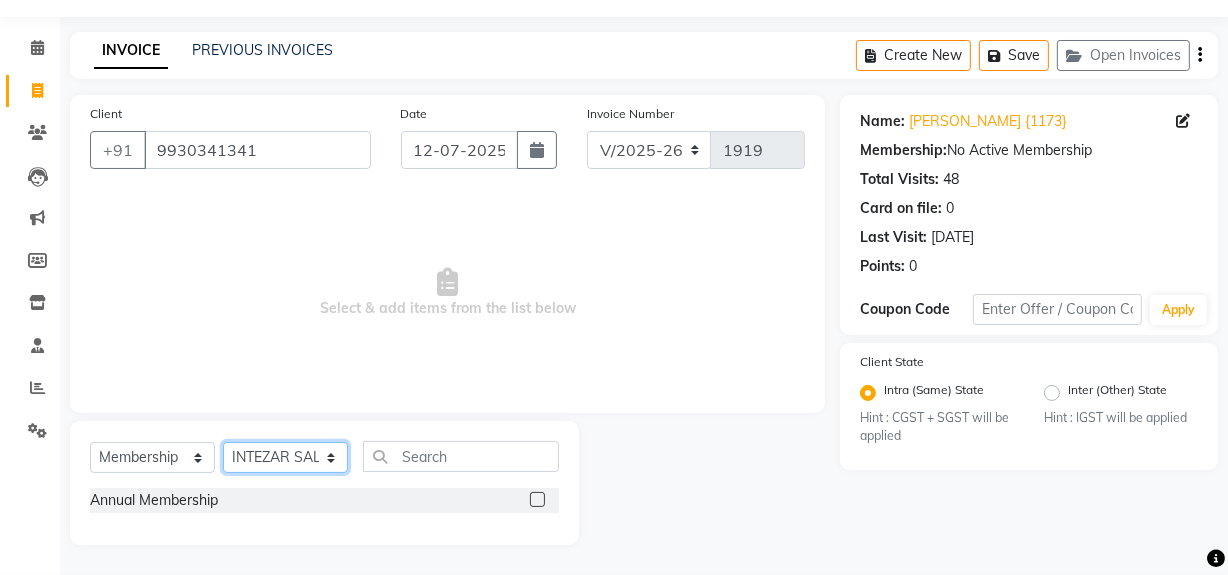click on "Select Stylist ABID [PERSON_NAME] Frontdesk INTEZAR [PERSON_NAME] [PERSON_NAME] [PERSON_NAME] [PERSON_NAME] [PERSON_NAME] [PERSON_NAME]" 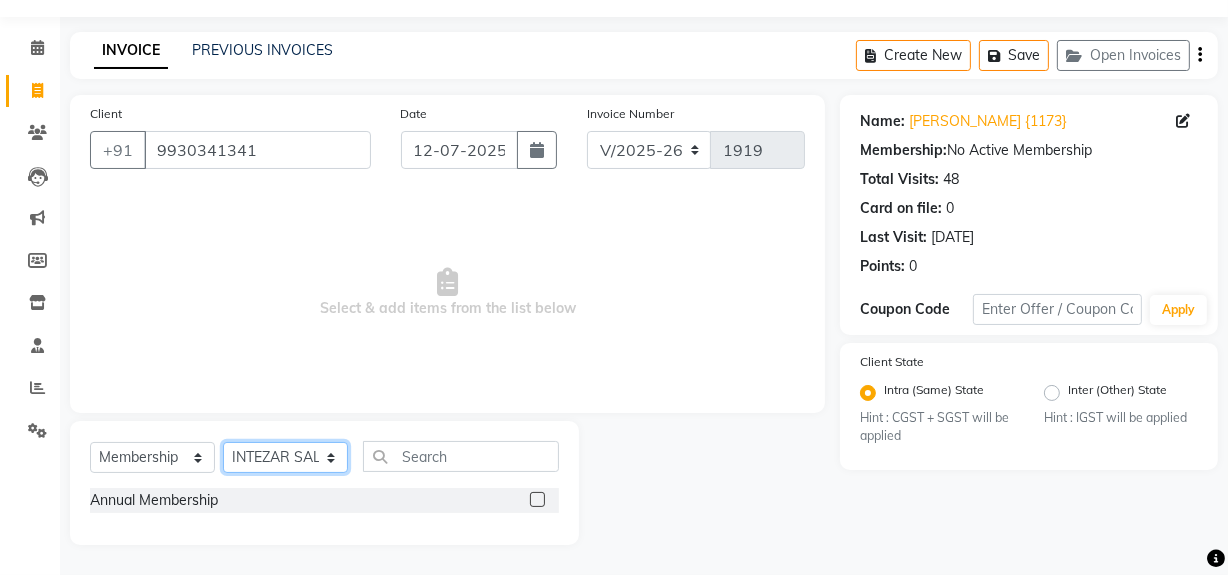 select on "25114" 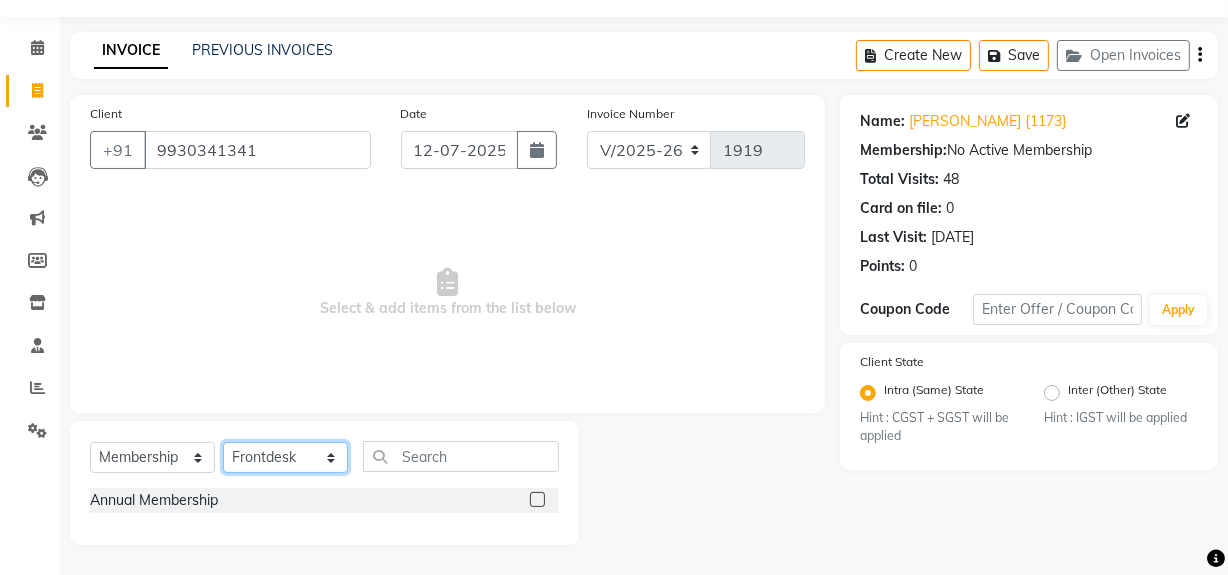 click on "Select Stylist ABID Faiz shaikh Frontdesk INTEZAR SALMANI JYOTI Kamal Salmani KAVITA MUSTAFA RAFIQUE Sonal SONU WAQAR ZAFAR" 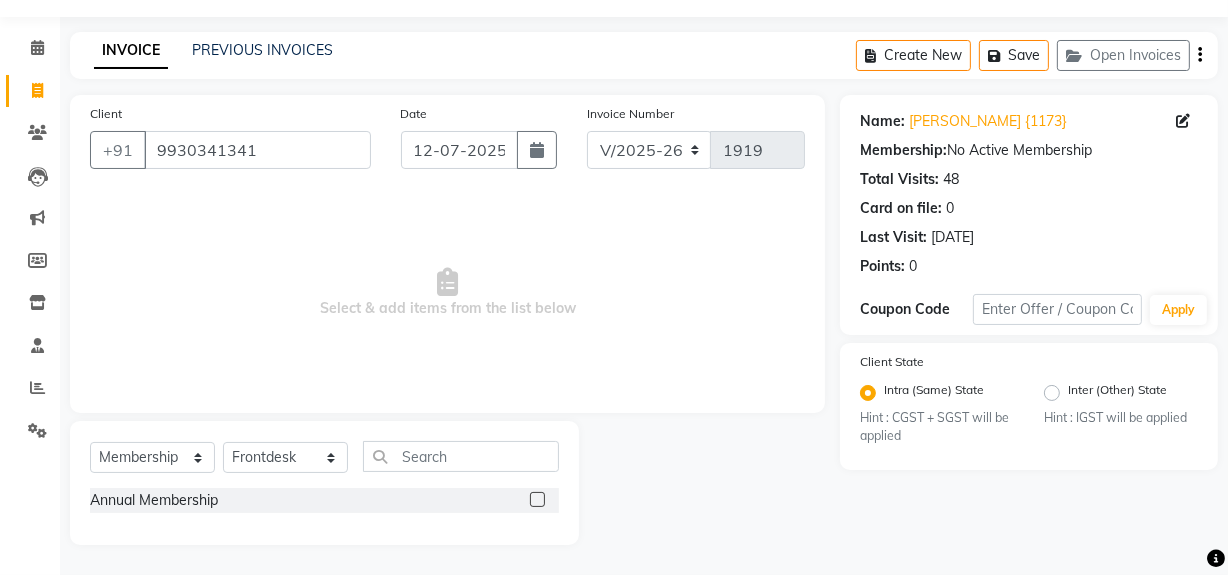 click 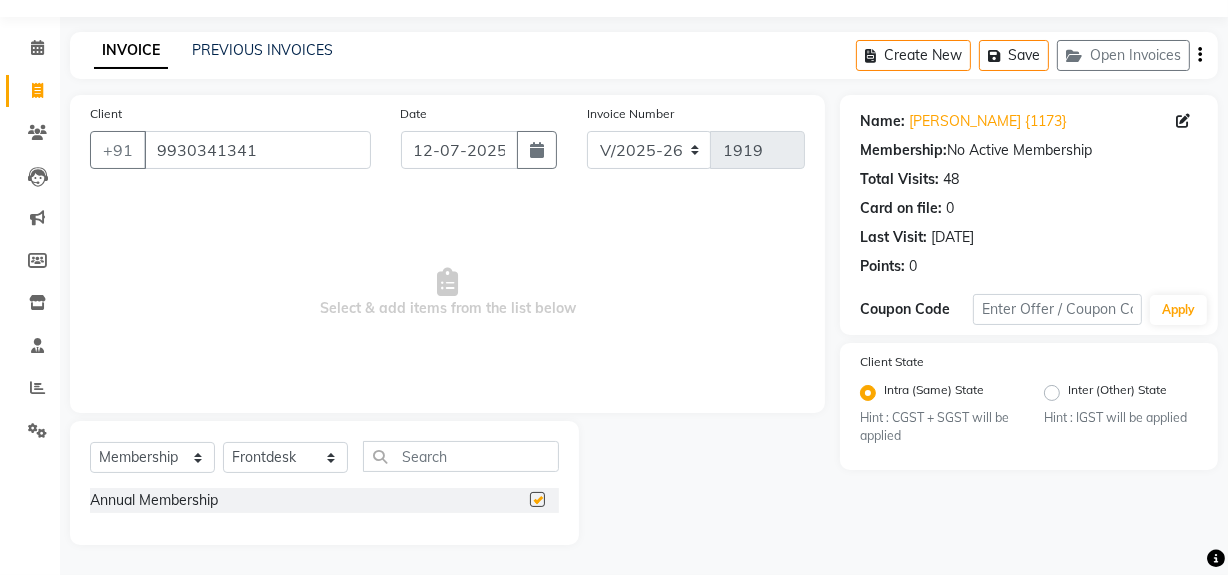 select on "select" 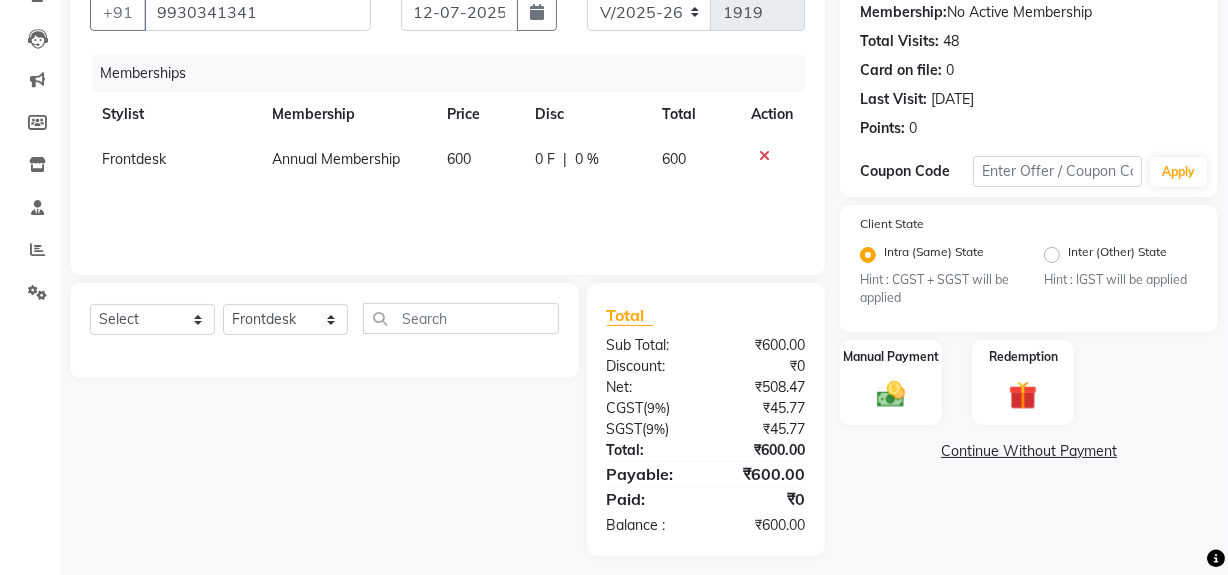 scroll, scrollTop: 204, scrollLeft: 0, axis: vertical 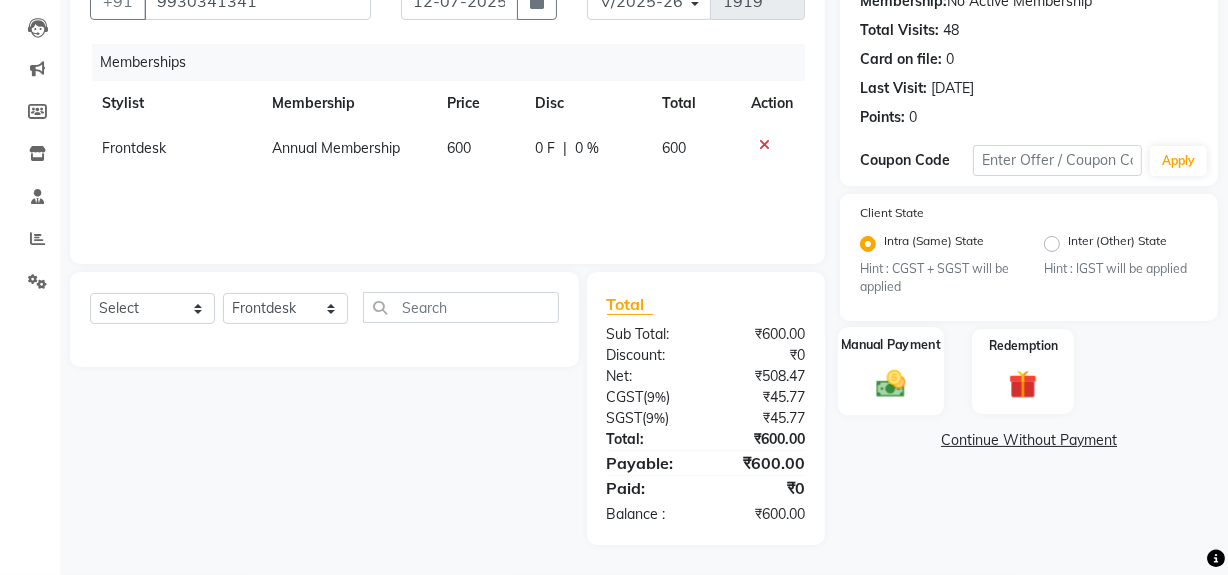 click 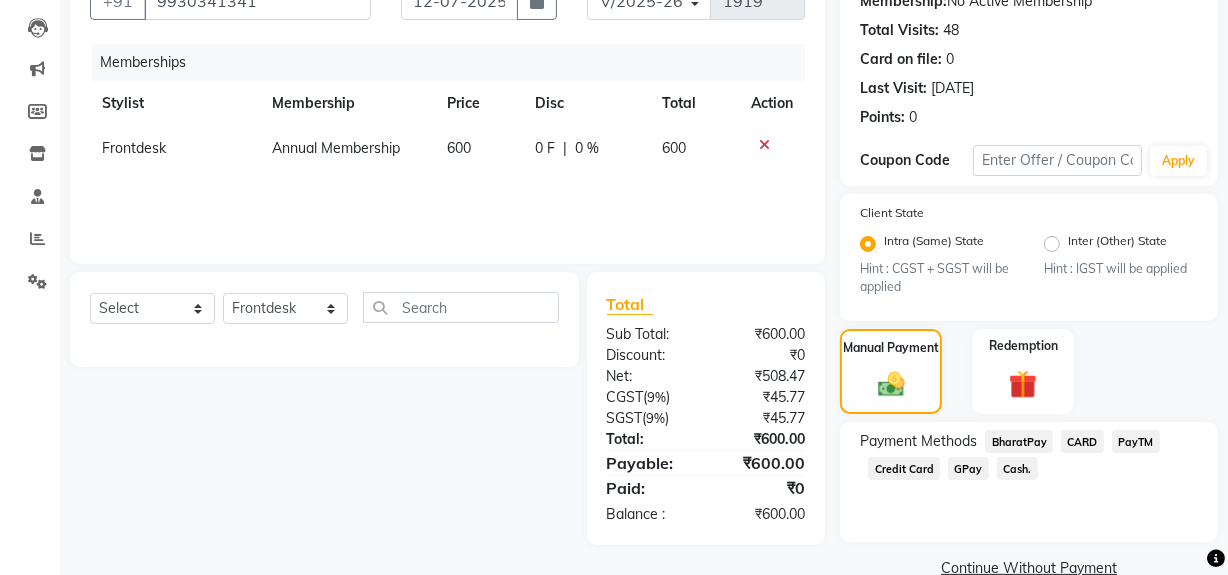click on "Cash." 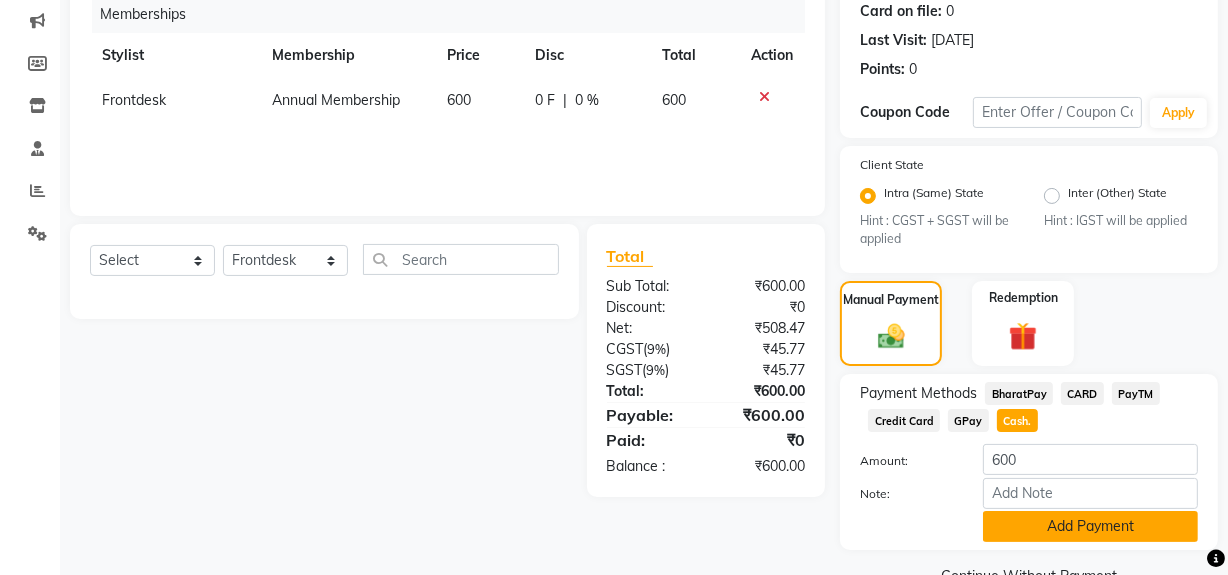 scroll, scrollTop: 299, scrollLeft: 0, axis: vertical 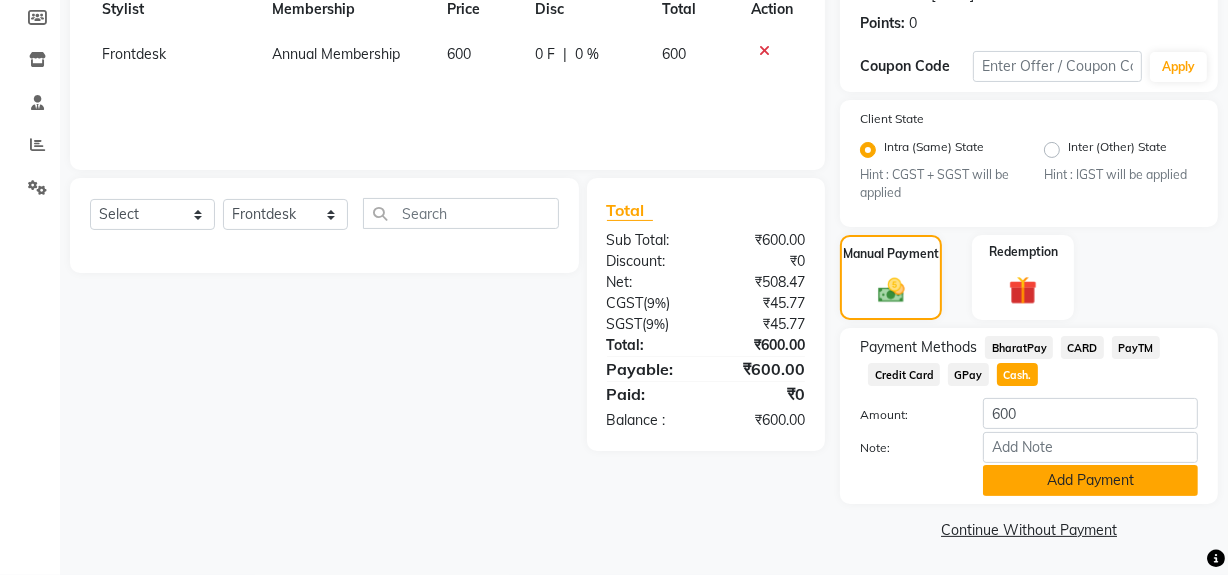 click on "Add Payment" 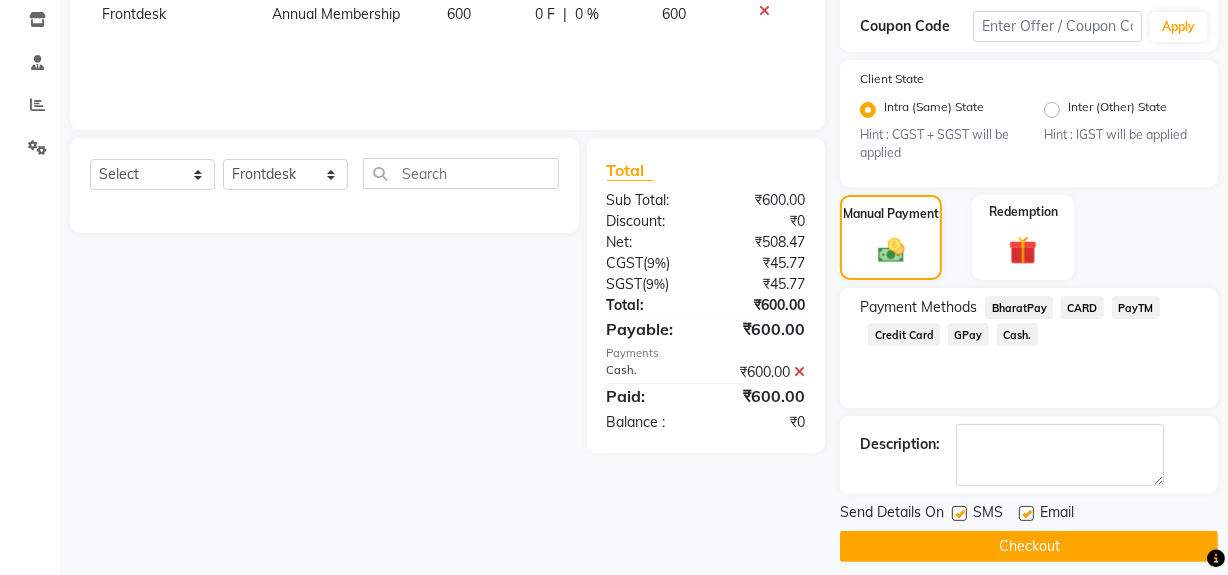 scroll, scrollTop: 355, scrollLeft: 0, axis: vertical 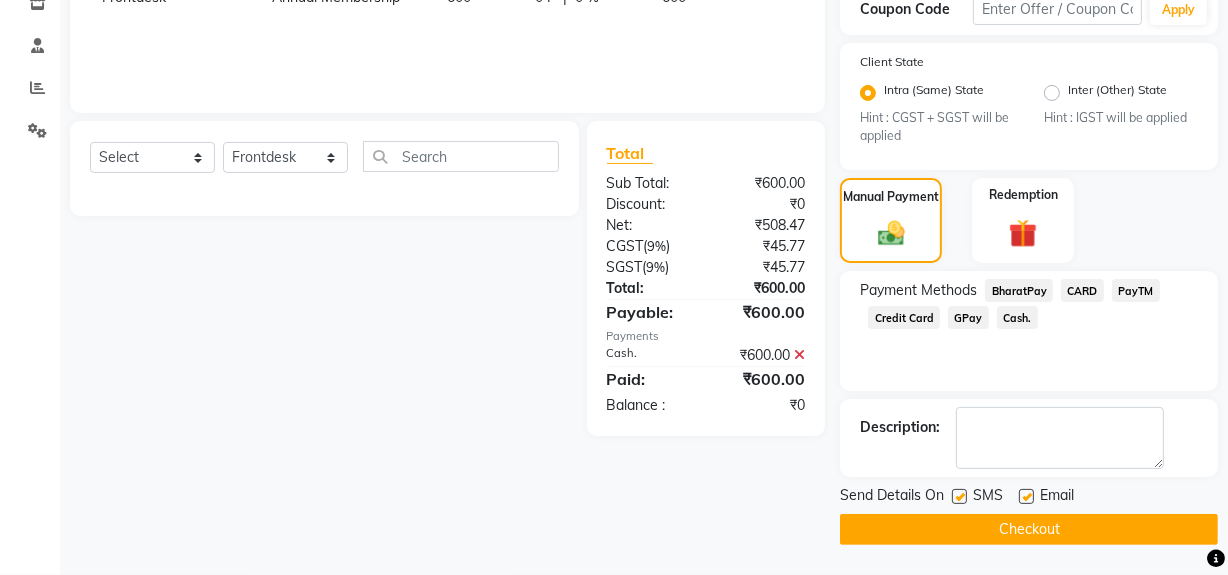 click on "Checkout" 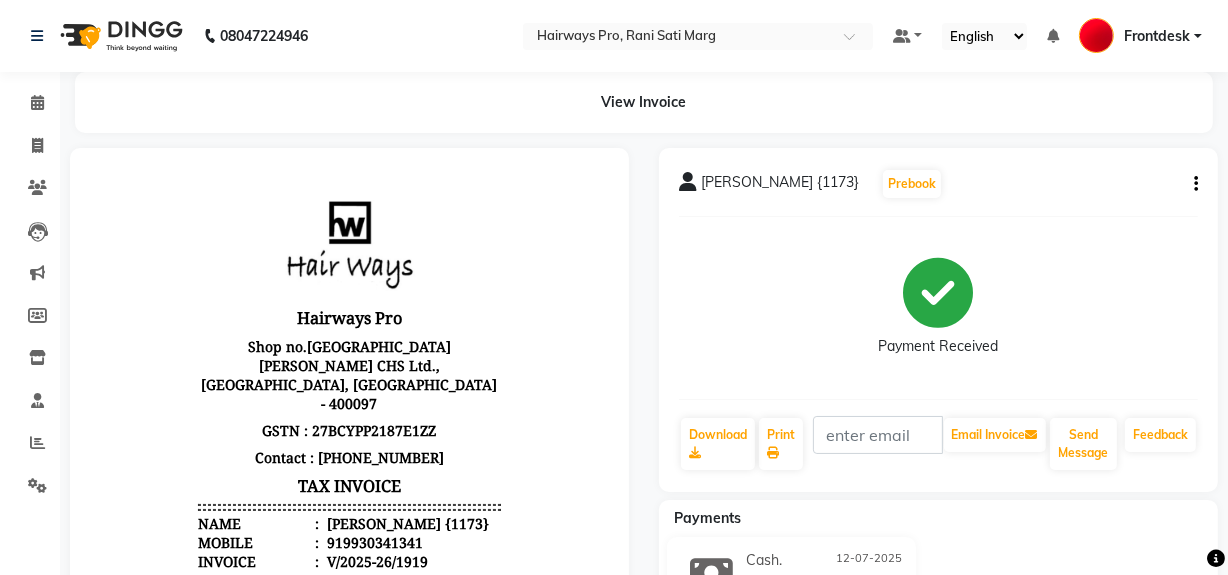 scroll, scrollTop: 0, scrollLeft: 0, axis: both 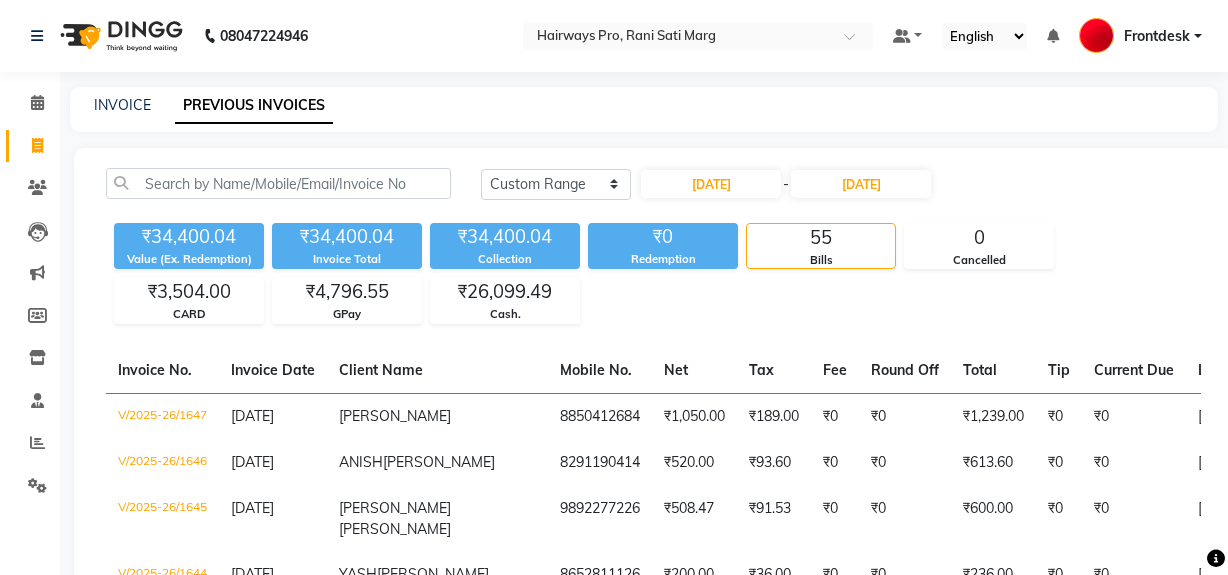select on "range" 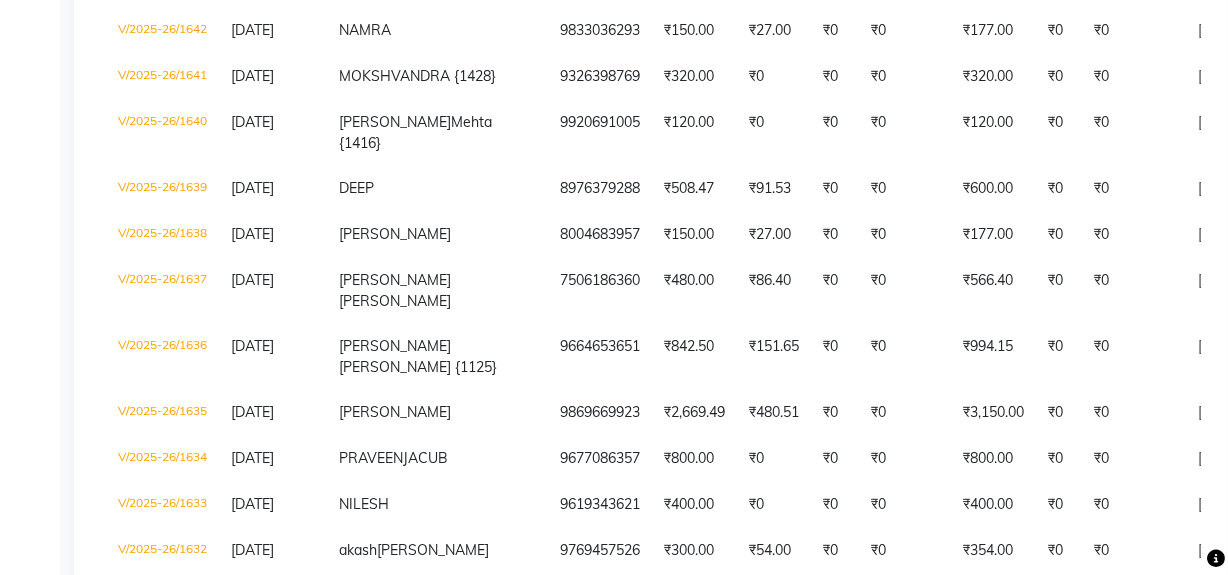 scroll, scrollTop: 0, scrollLeft: 0, axis: both 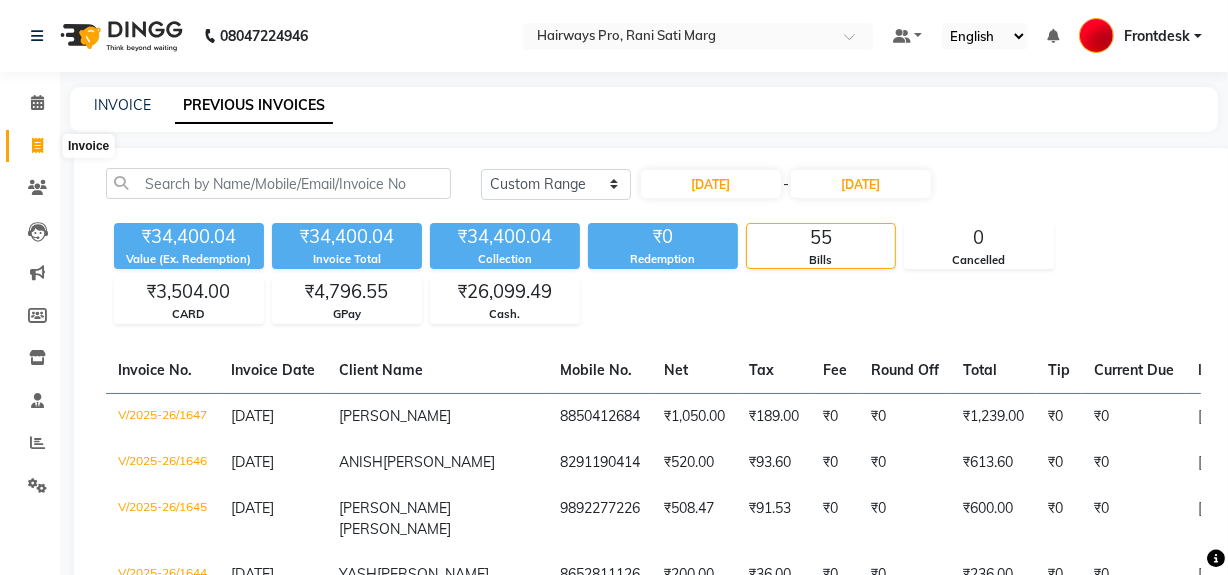 click 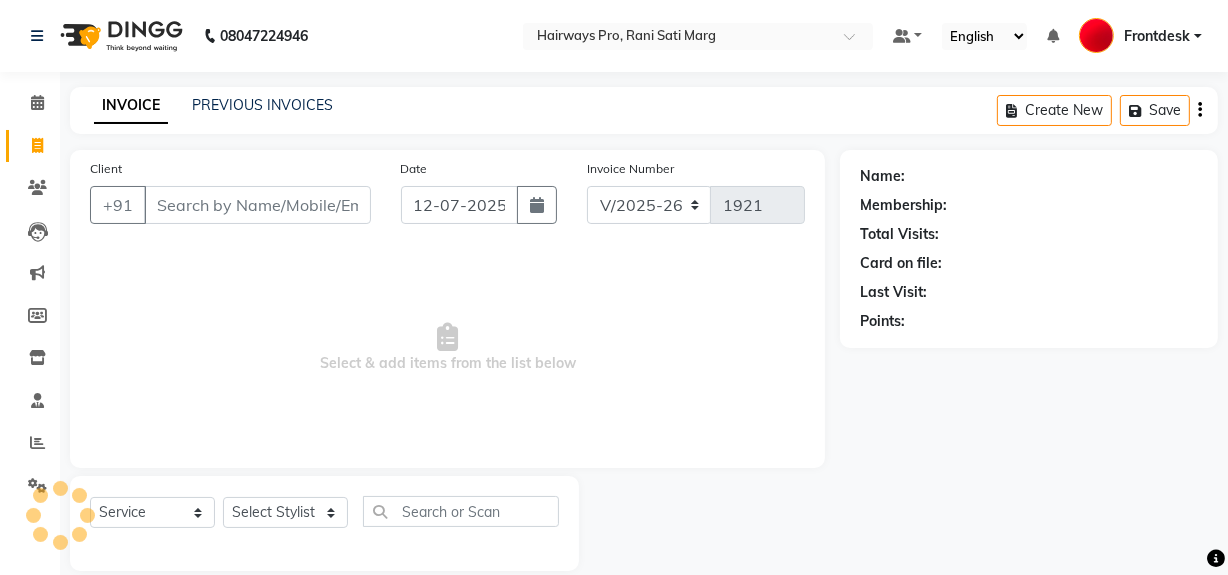 scroll, scrollTop: 26, scrollLeft: 0, axis: vertical 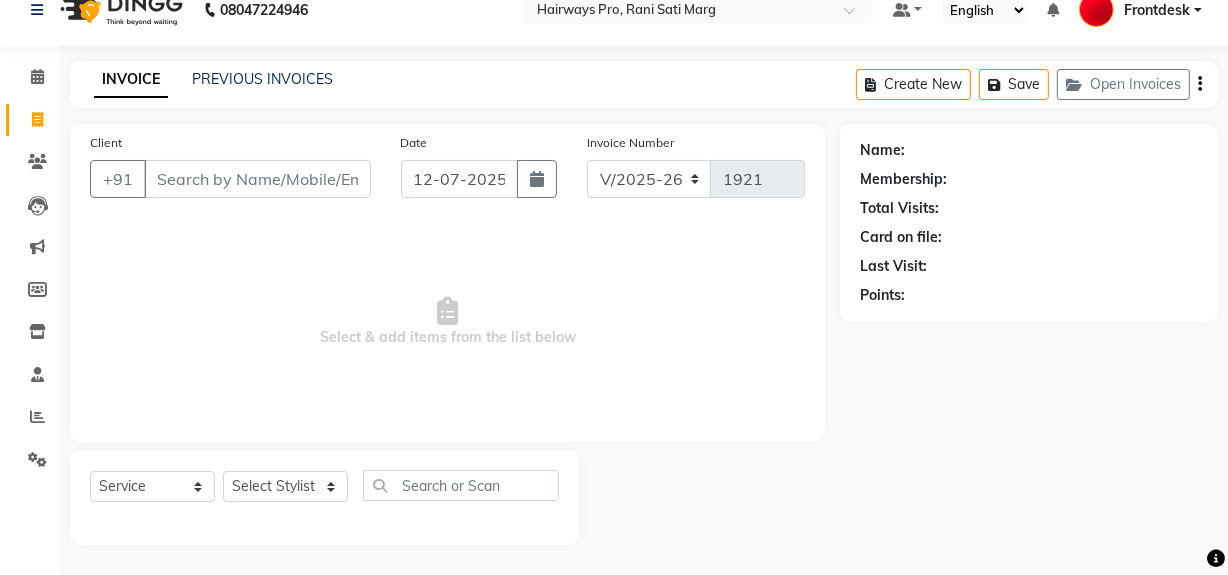 click on "Select  Service  Product  Membership  Package Voucher Prepaid Gift Card  Select Stylist ABID DANISH [PERSON_NAME] Frontdesk INTEZAR [PERSON_NAME] [PERSON_NAME] [PERSON_NAME] [PERSON_NAME] [PERSON_NAME] [PERSON_NAME]" 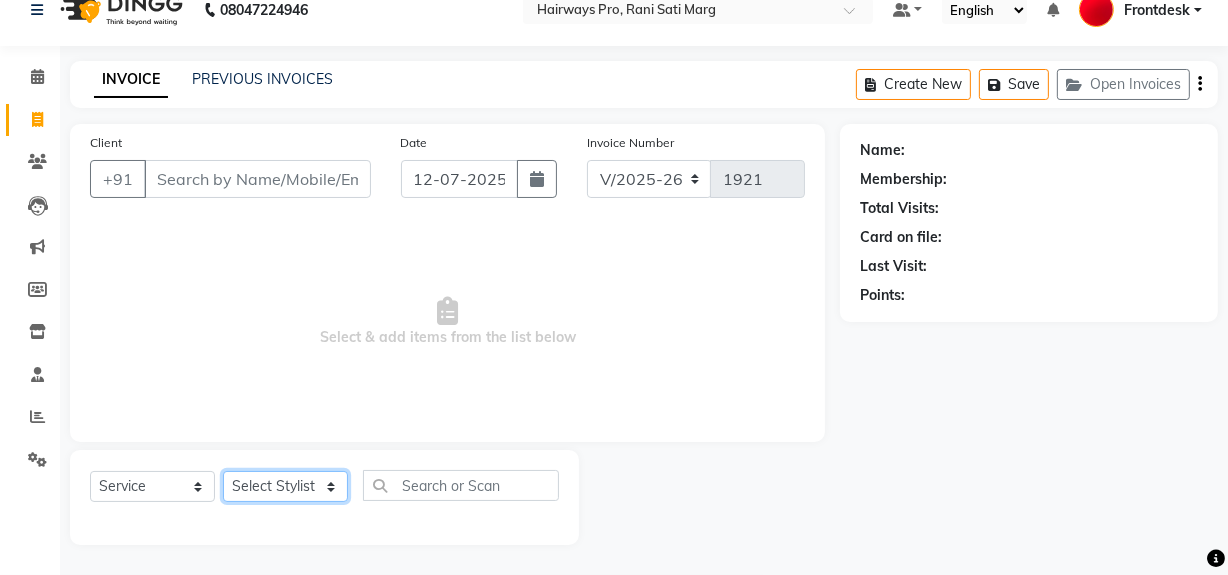 click on "Select Stylist ABID DANISH [PERSON_NAME] Frontdesk INTEZAR [PERSON_NAME] [PERSON_NAME] [PERSON_NAME] [PERSON_NAME] [PERSON_NAME] [PERSON_NAME]" 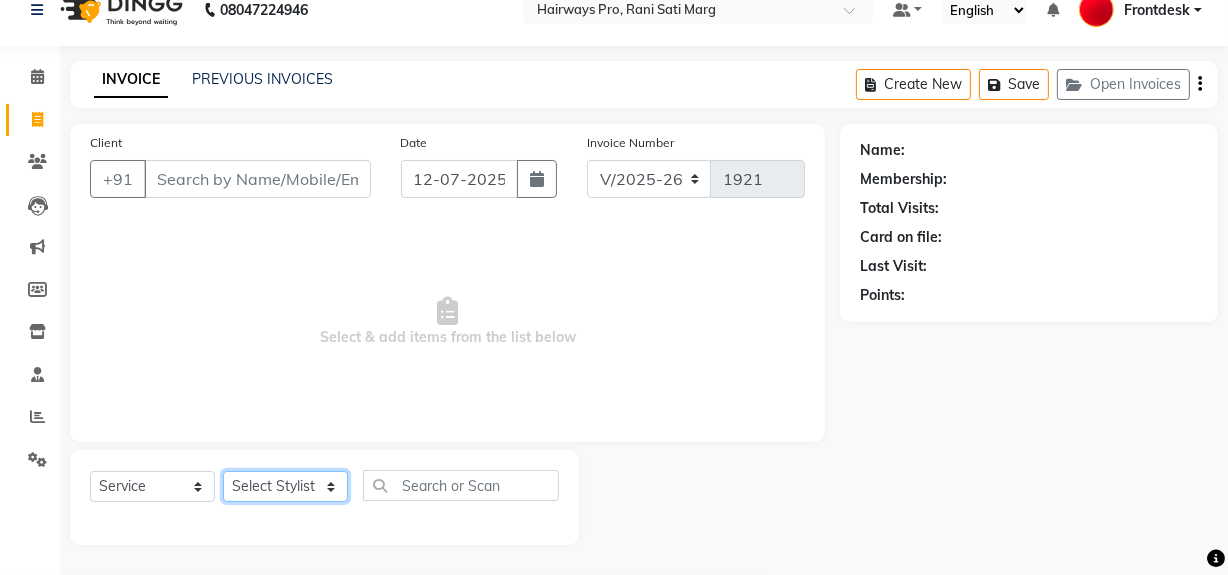 select on "86084" 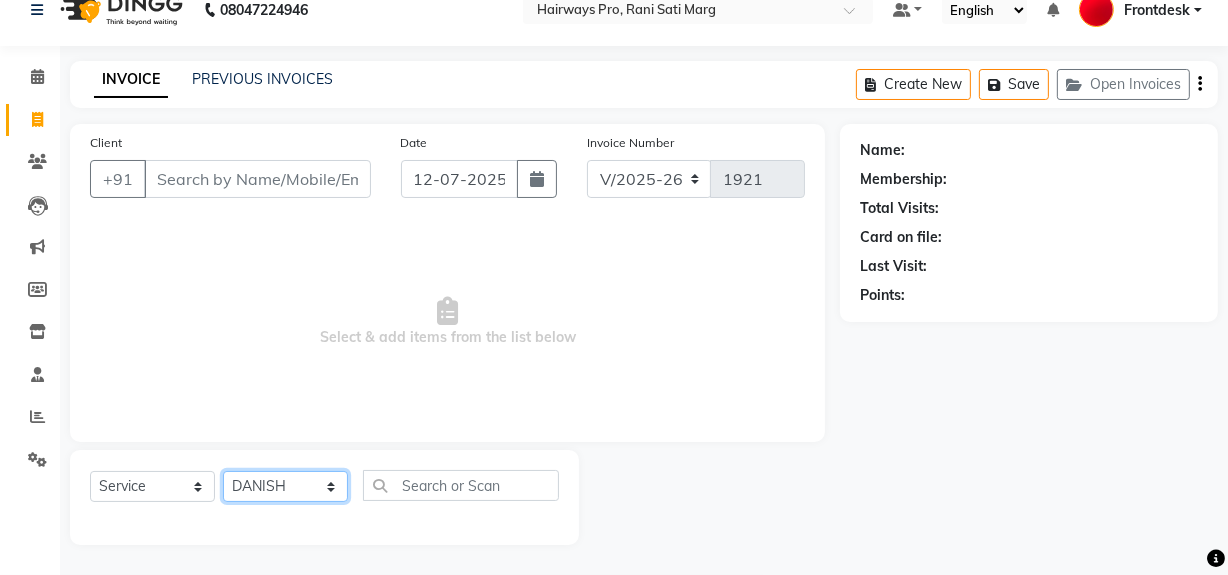 click on "Select Stylist ABID DANISH [PERSON_NAME] Frontdesk INTEZAR [PERSON_NAME] [PERSON_NAME] [PERSON_NAME] [PERSON_NAME] [PERSON_NAME] [PERSON_NAME]" 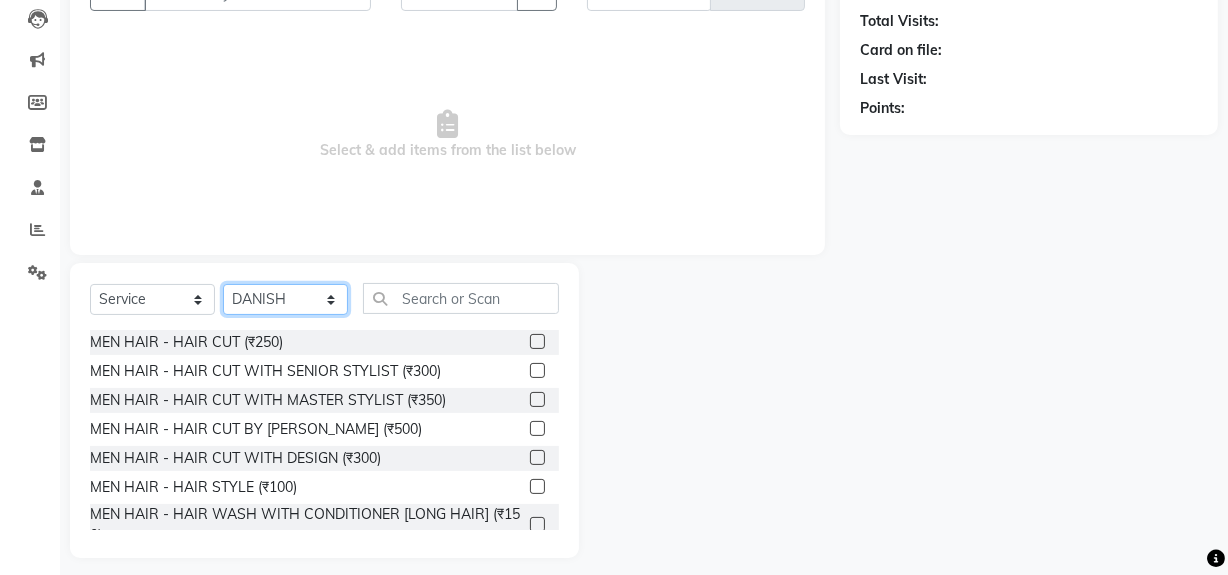 scroll, scrollTop: 226, scrollLeft: 0, axis: vertical 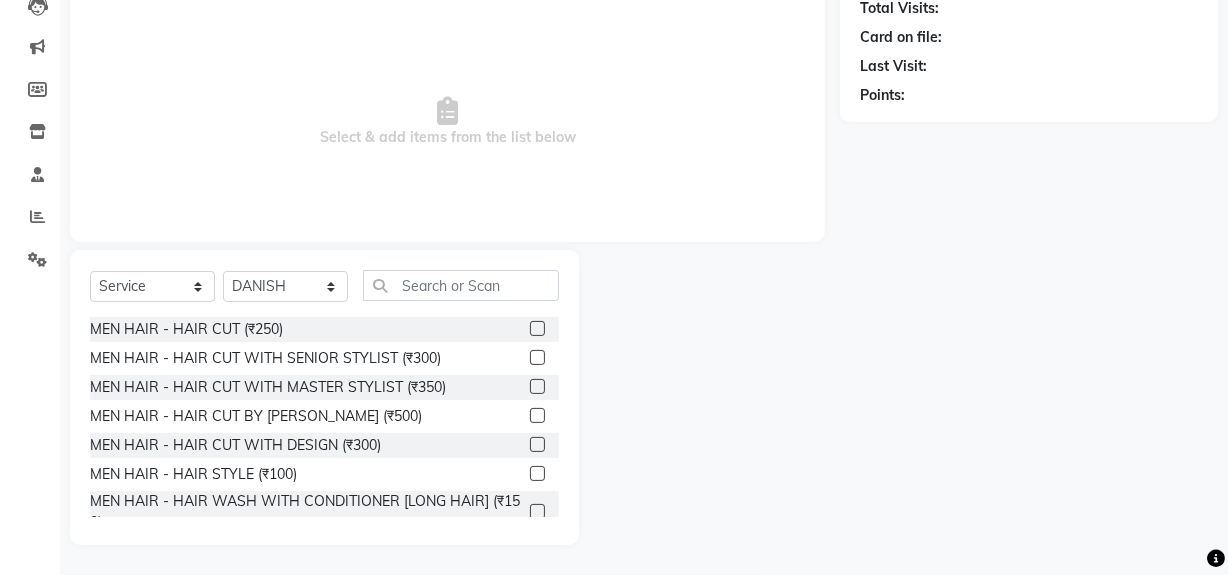 click 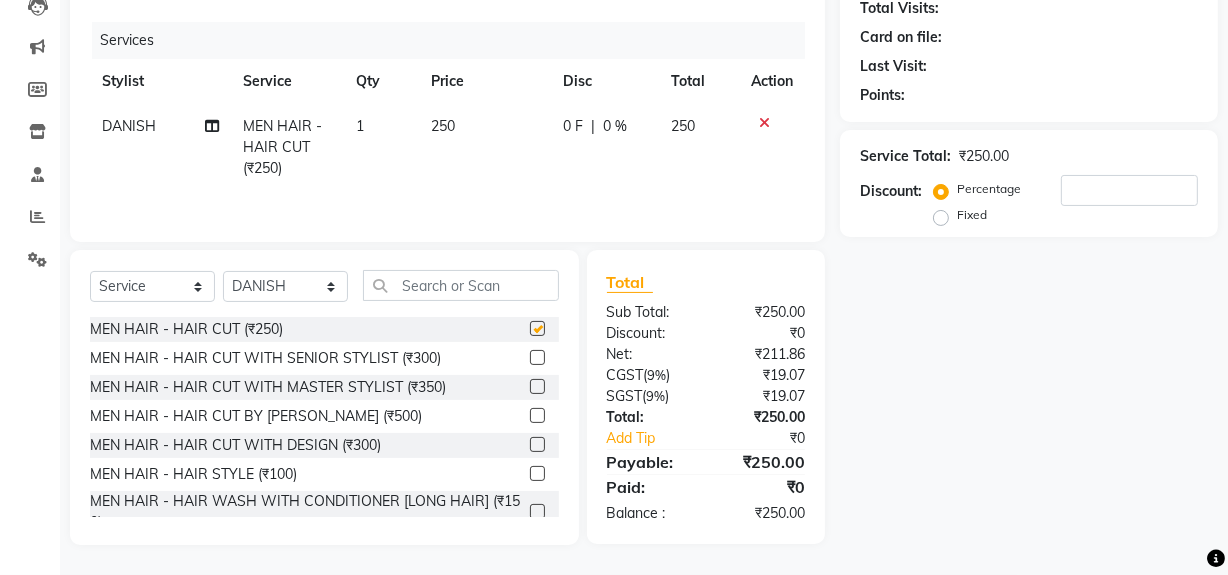 checkbox on "false" 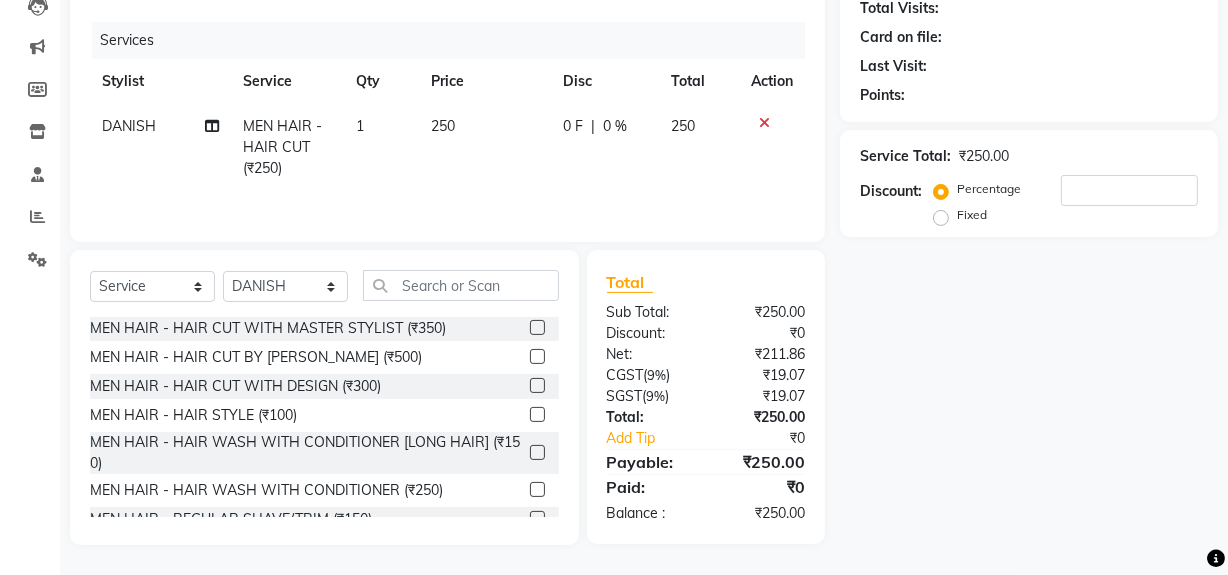 scroll, scrollTop: 181, scrollLeft: 0, axis: vertical 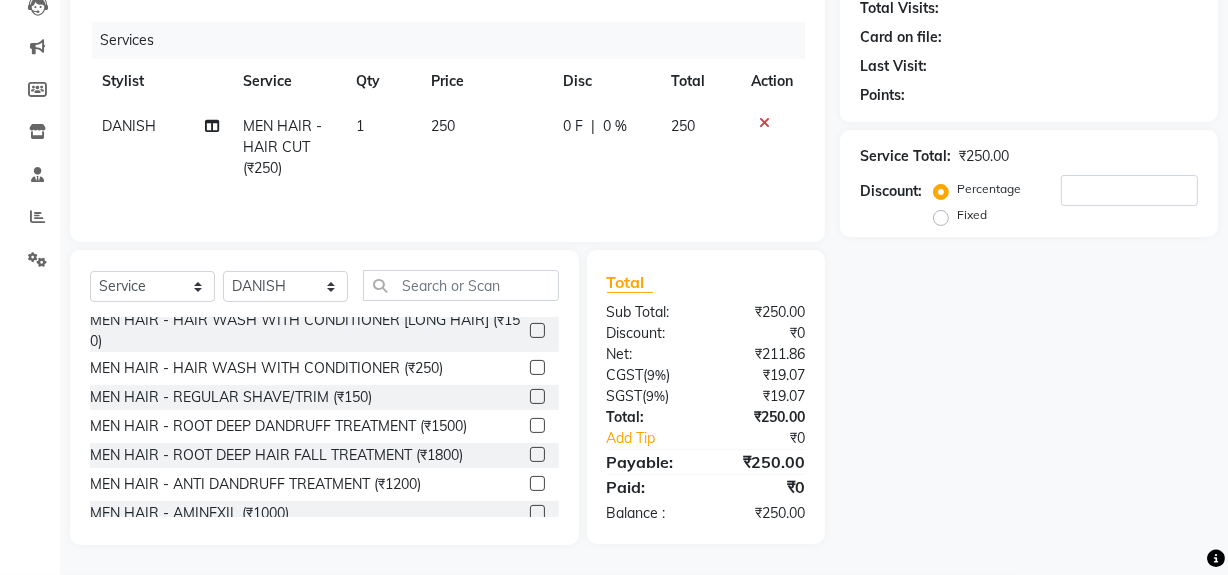 click 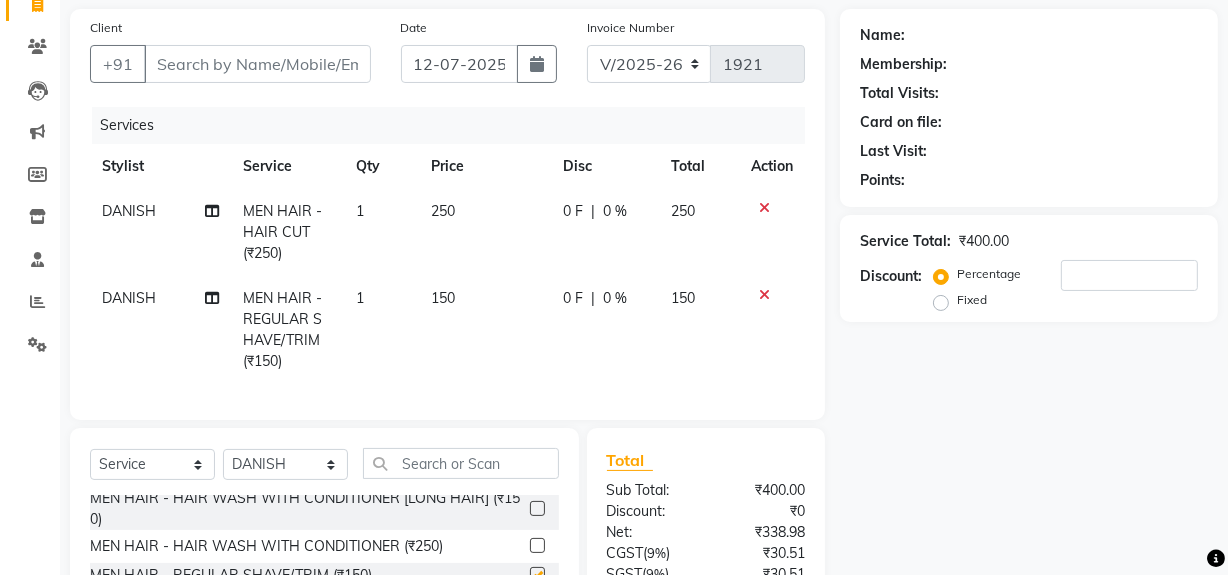 checkbox on "false" 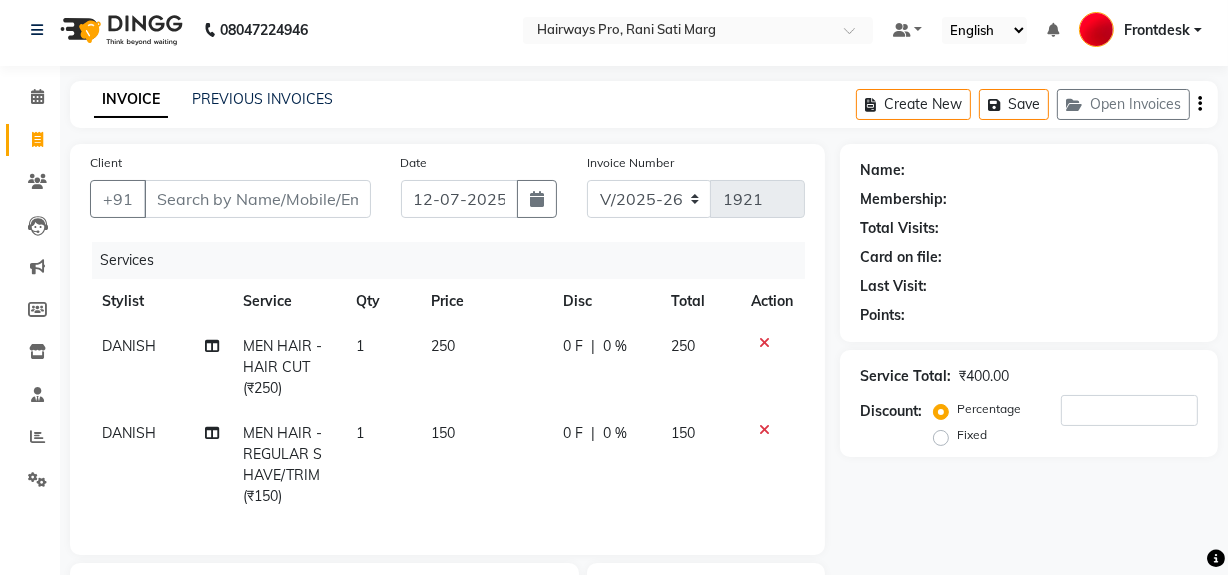 scroll, scrollTop: 0, scrollLeft: 0, axis: both 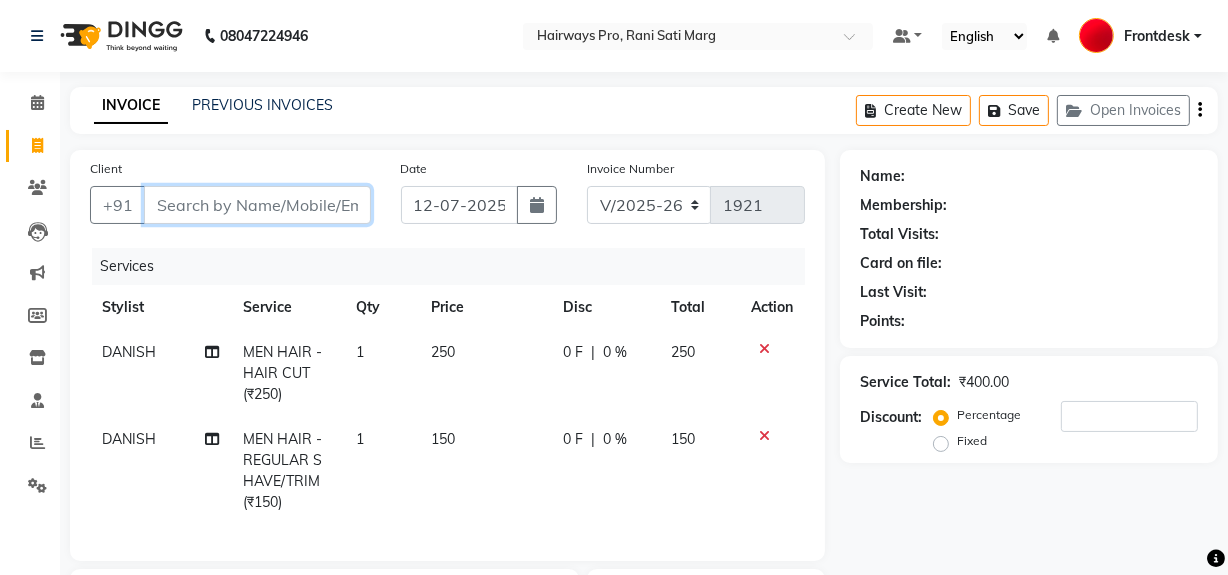 click on "Client" at bounding box center [257, 205] 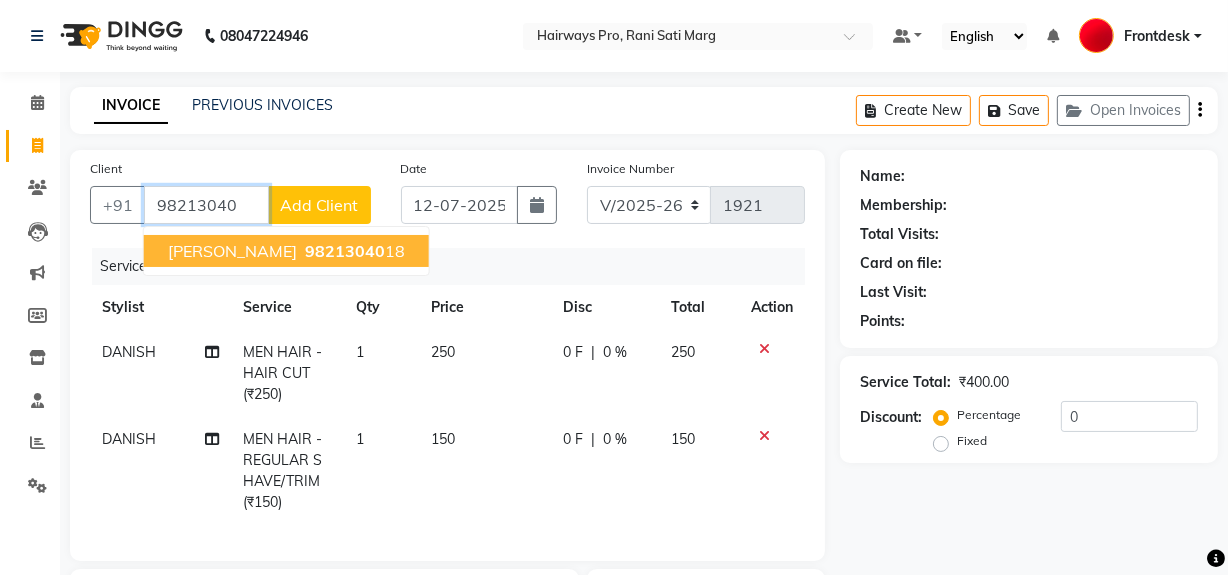 click on "AKASH  shah" at bounding box center (232, 251) 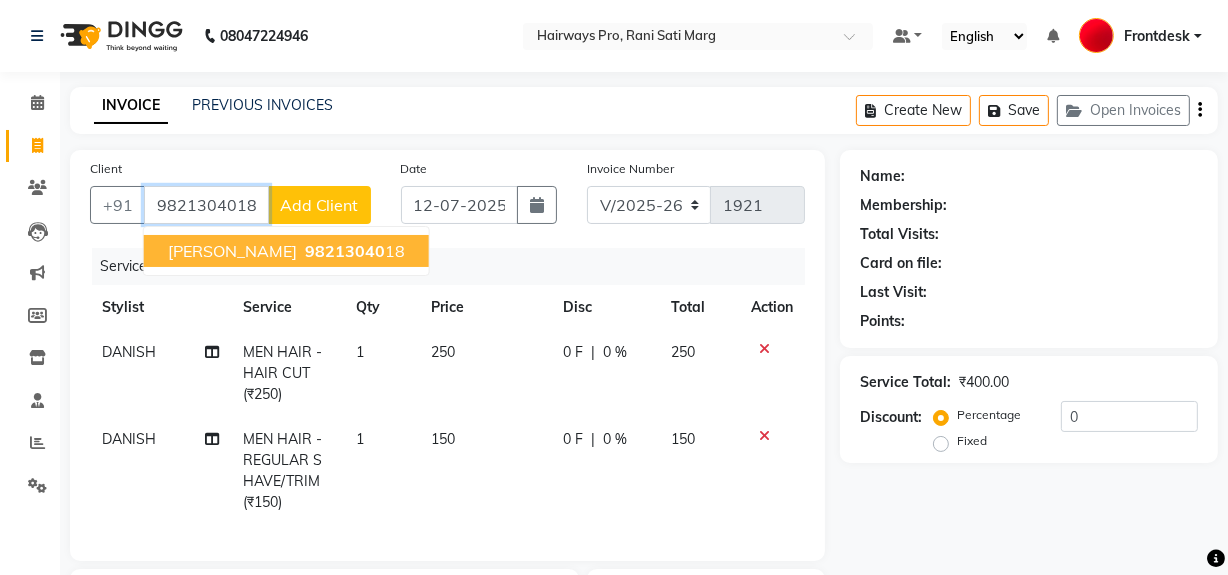 type on "9821304018" 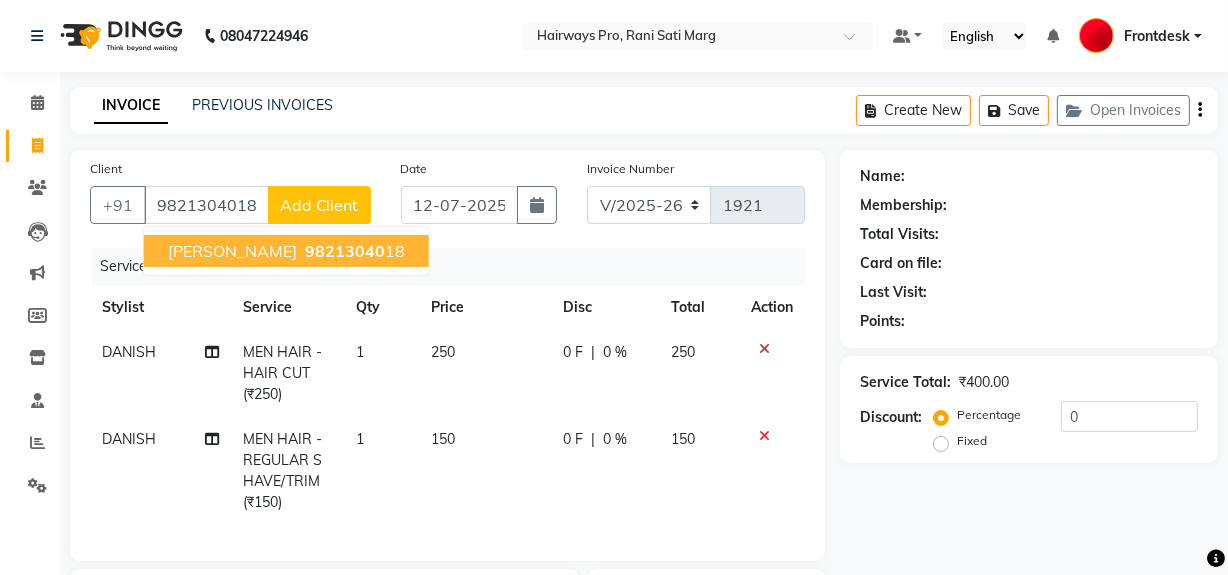 select on "1: Object" 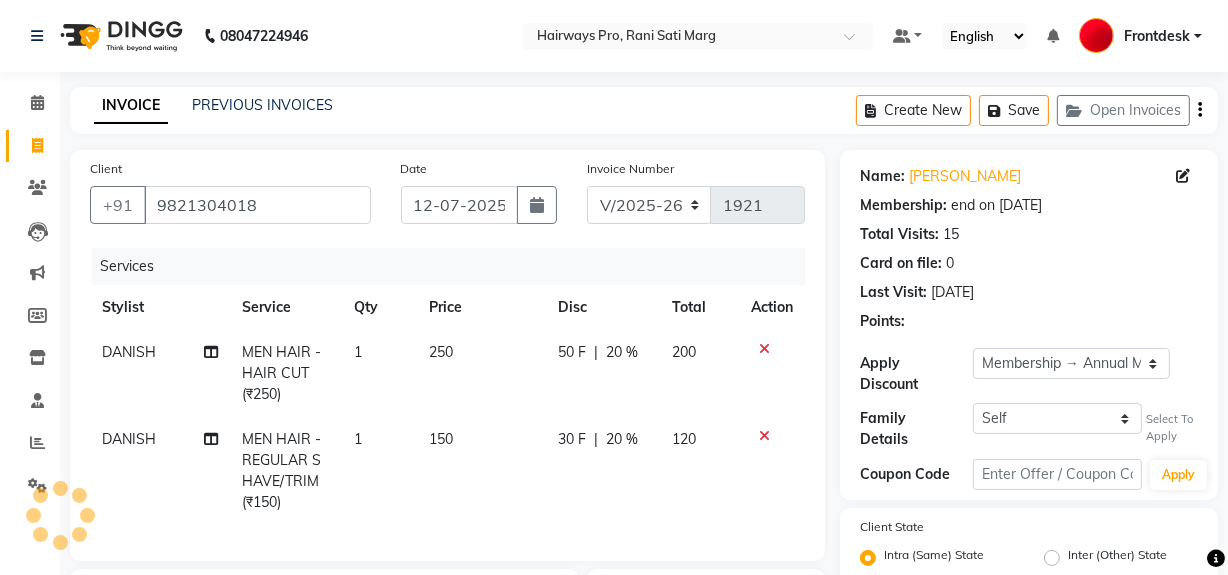 type on "20" 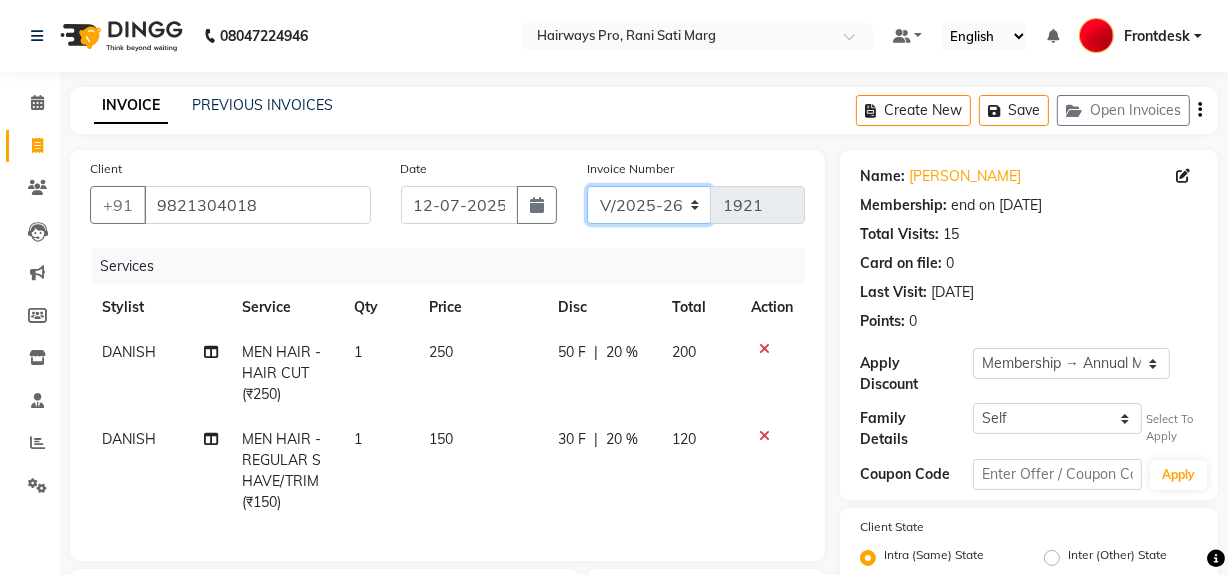 click on "INV/25-26 V/2025-26" 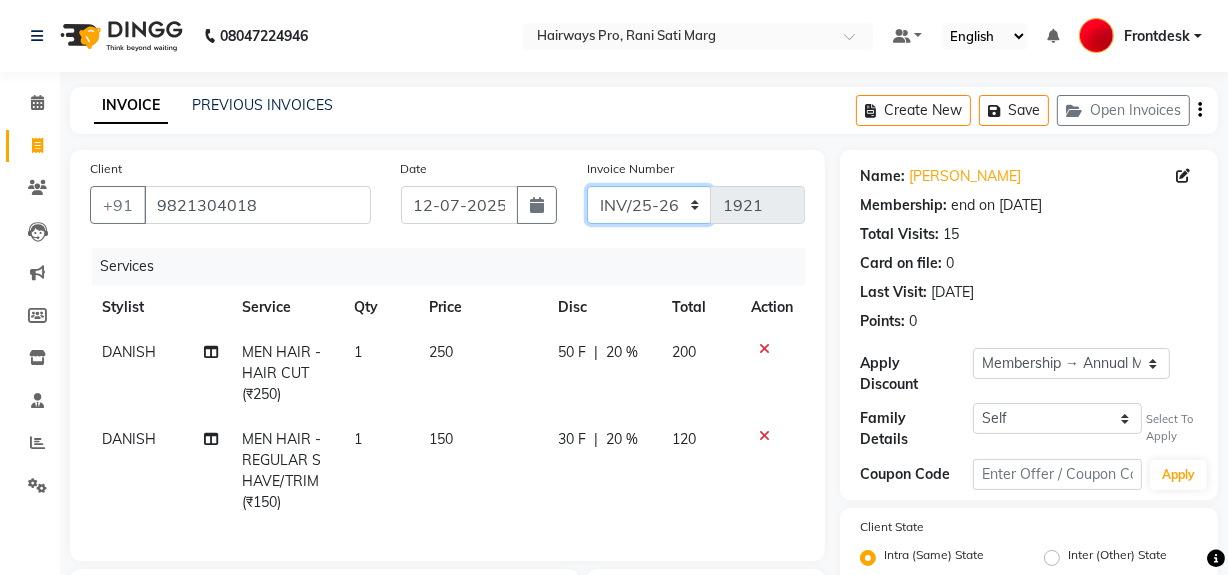 click on "INV/25-26 V/2025-26" 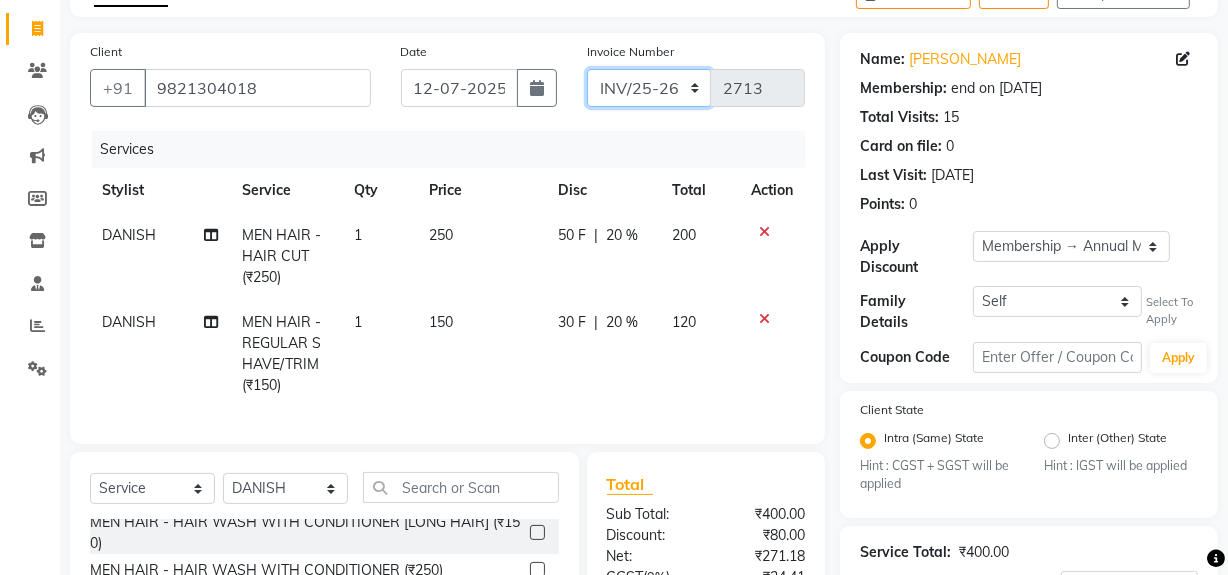 scroll, scrollTop: 334, scrollLeft: 0, axis: vertical 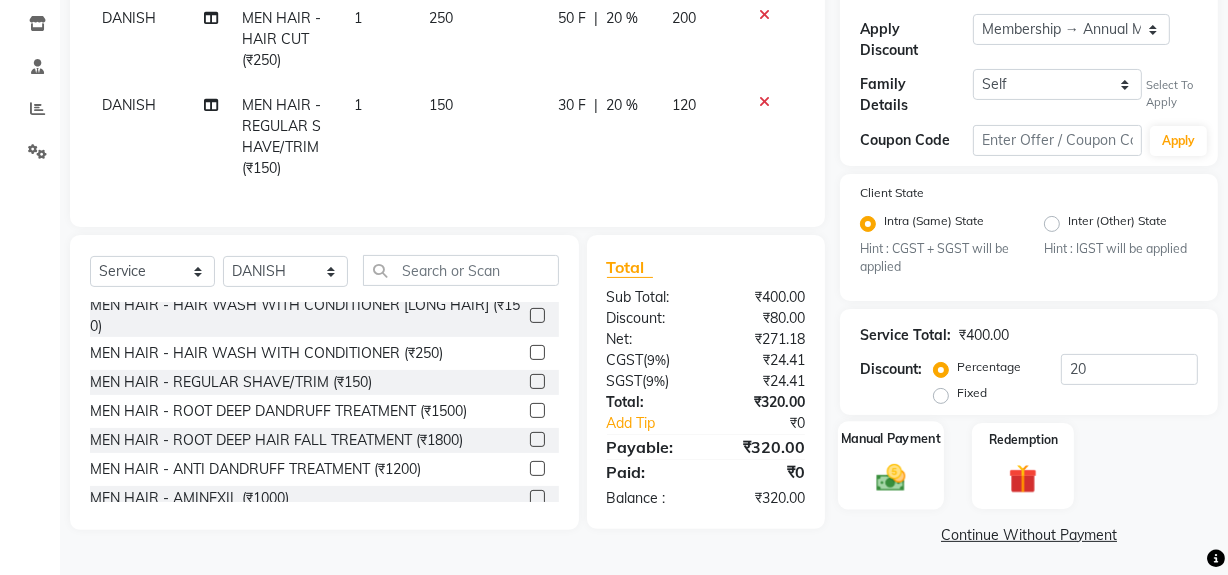 click 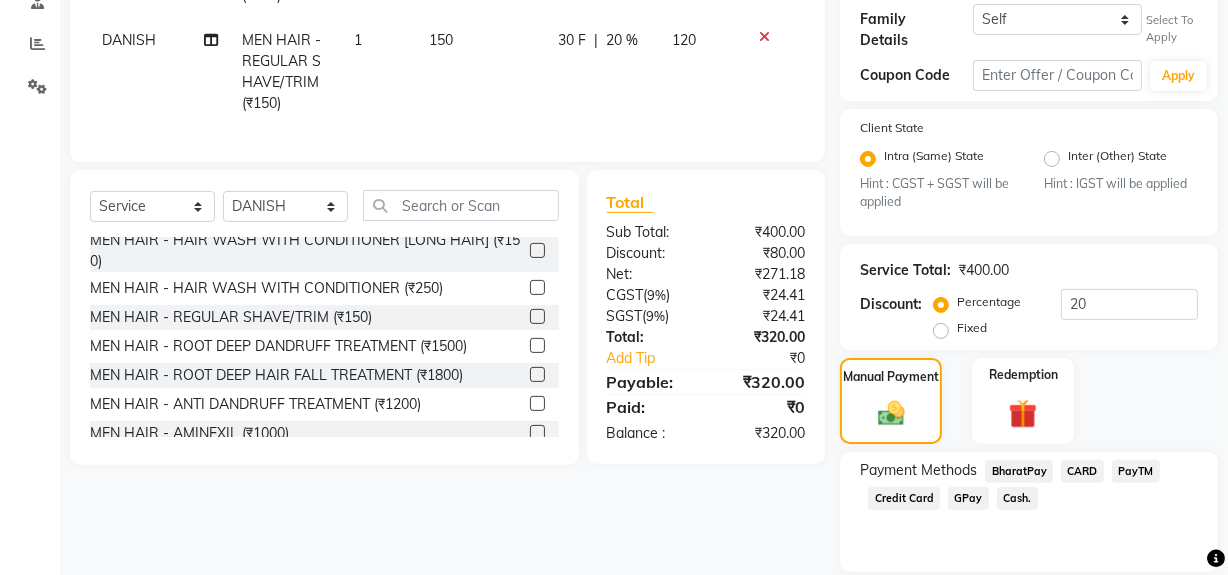 scroll, scrollTop: 462, scrollLeft: 0, axis: vertical 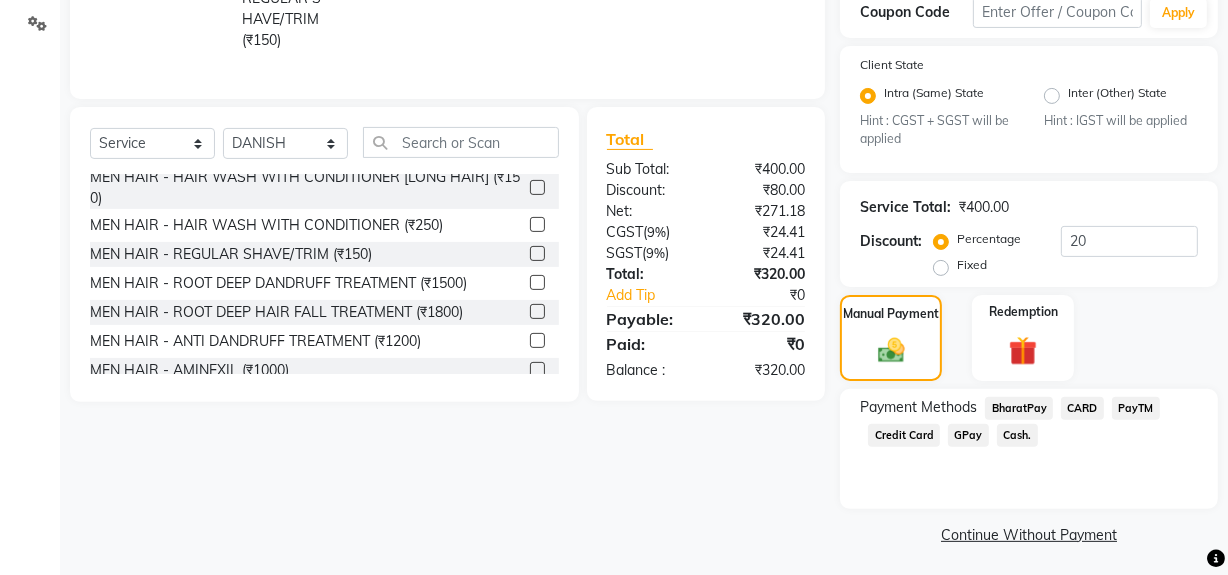 click on "Cash." 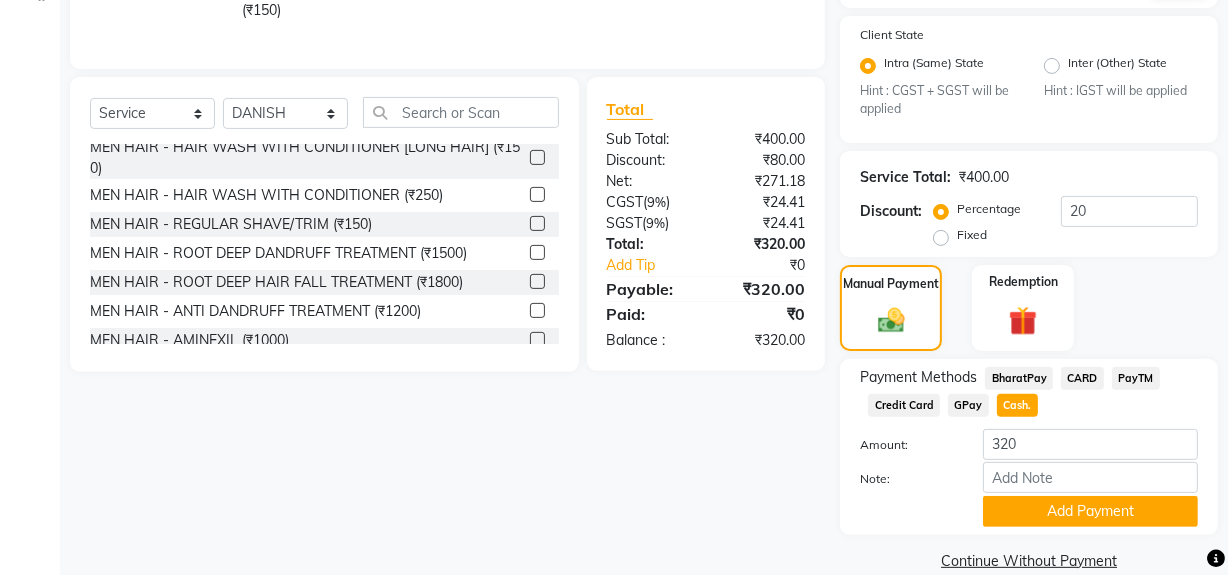 scroll, scrollTop: 519, scrollLeft: 0, axis: vertical 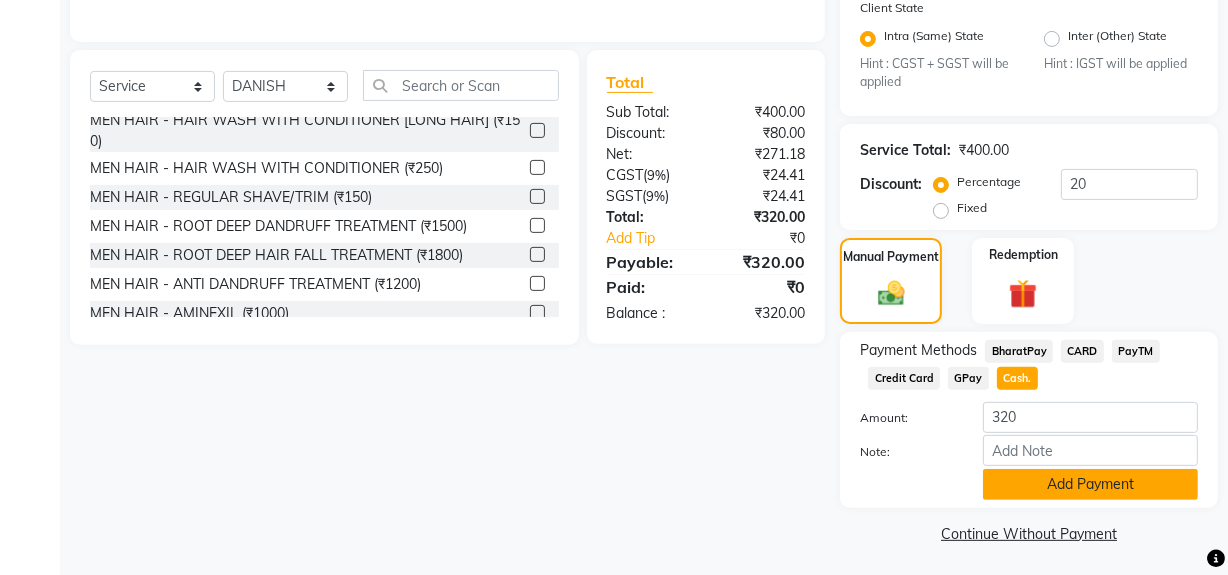 click on "Add Payment" 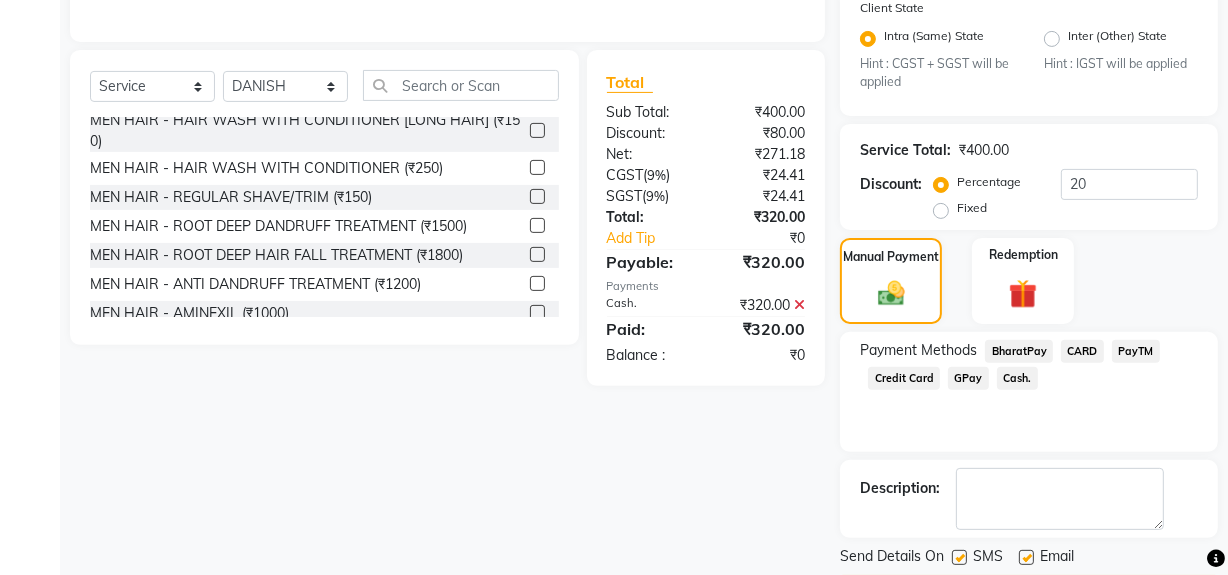 click 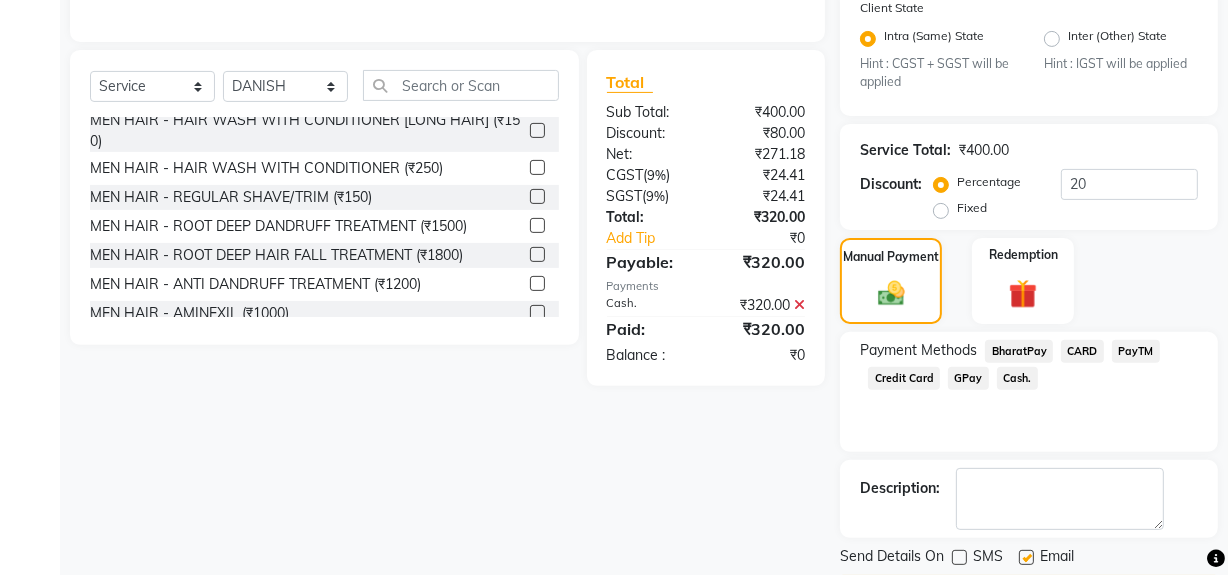 scroll, scrollTop: 575, scrollLeft: 0, axis: vertical 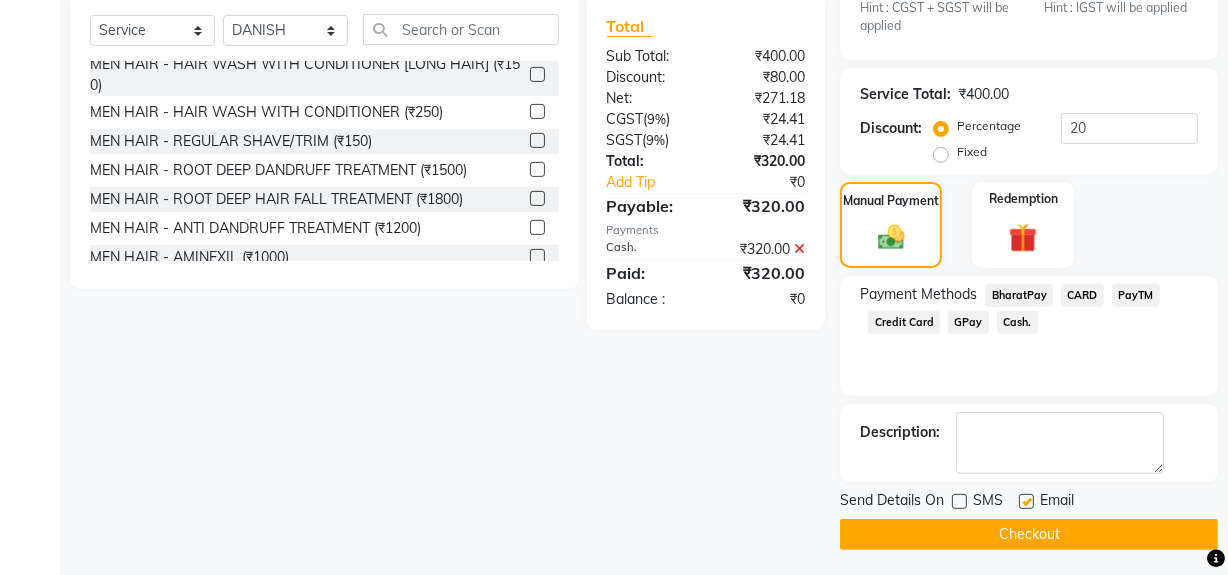 click on "Checkout" 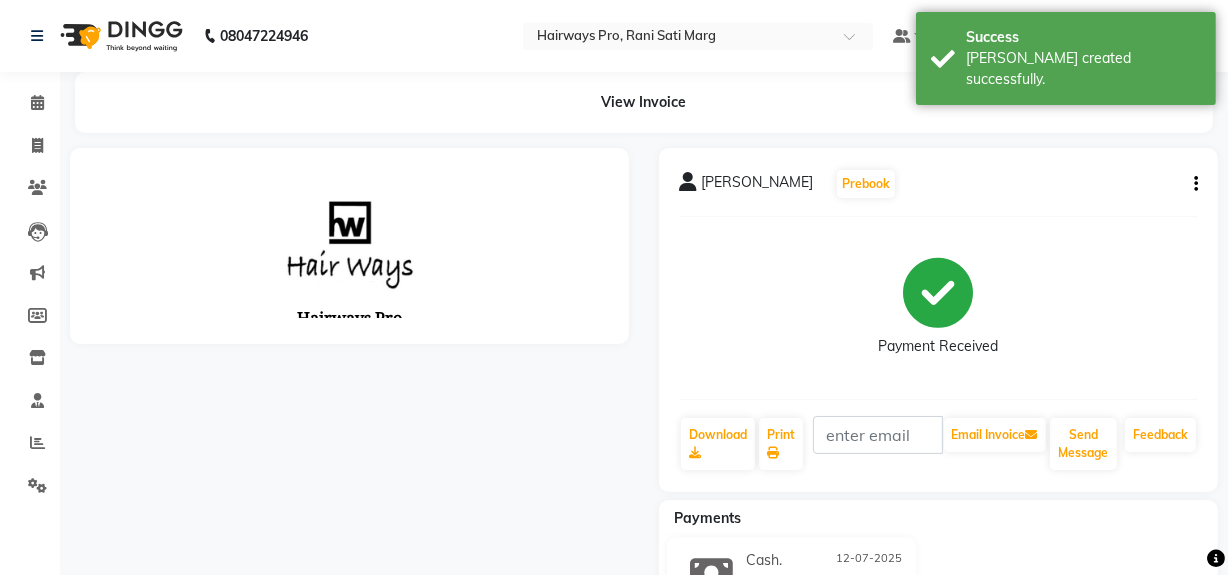 scroll, scrollTop: 0, scrollLeft: 0, axis: both 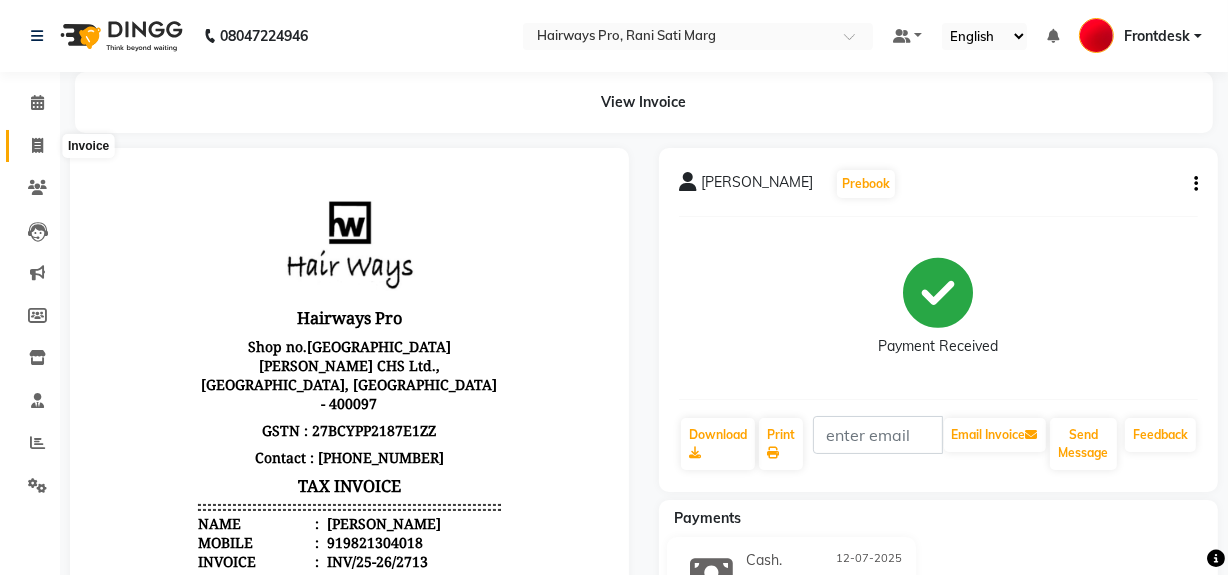 click 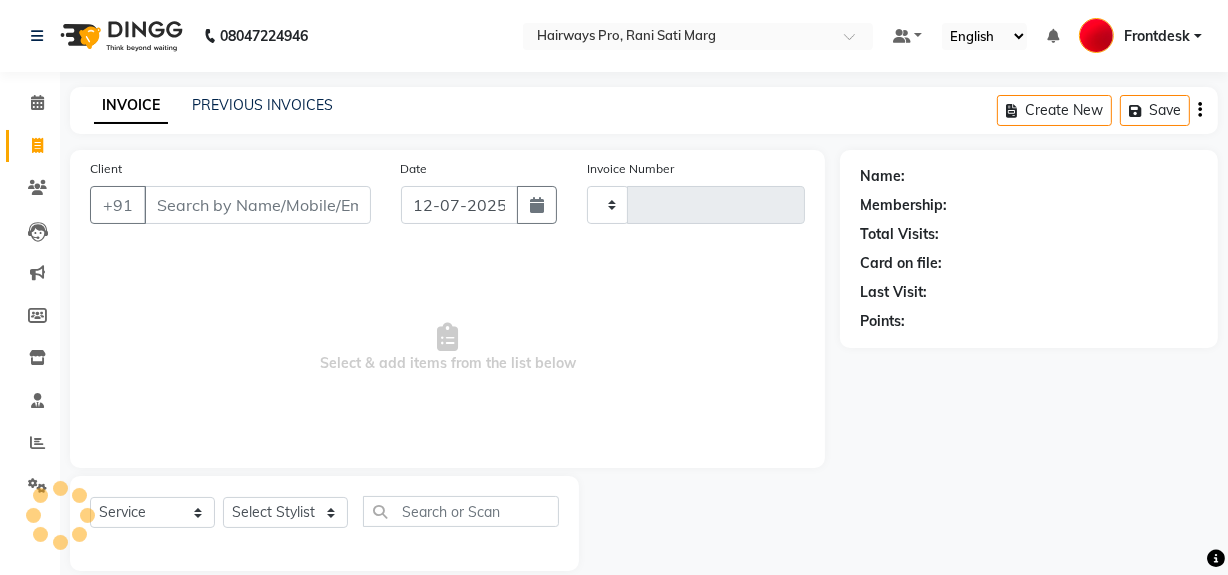 scroll, scrollTop: 26, scrollLeft: 0, axis: vertical 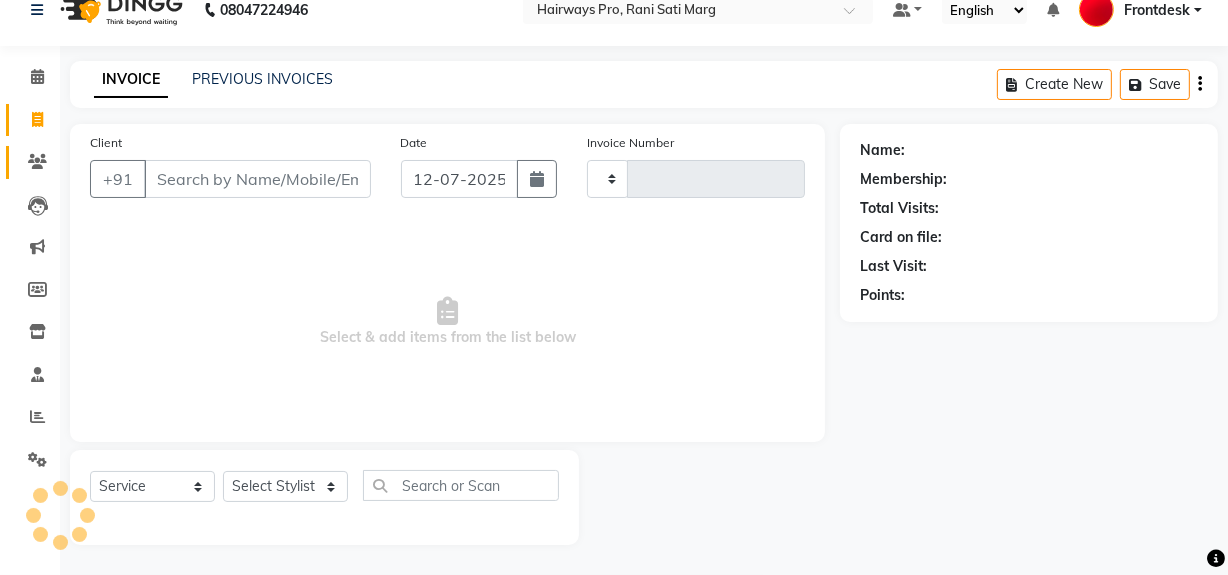 type on "1921" 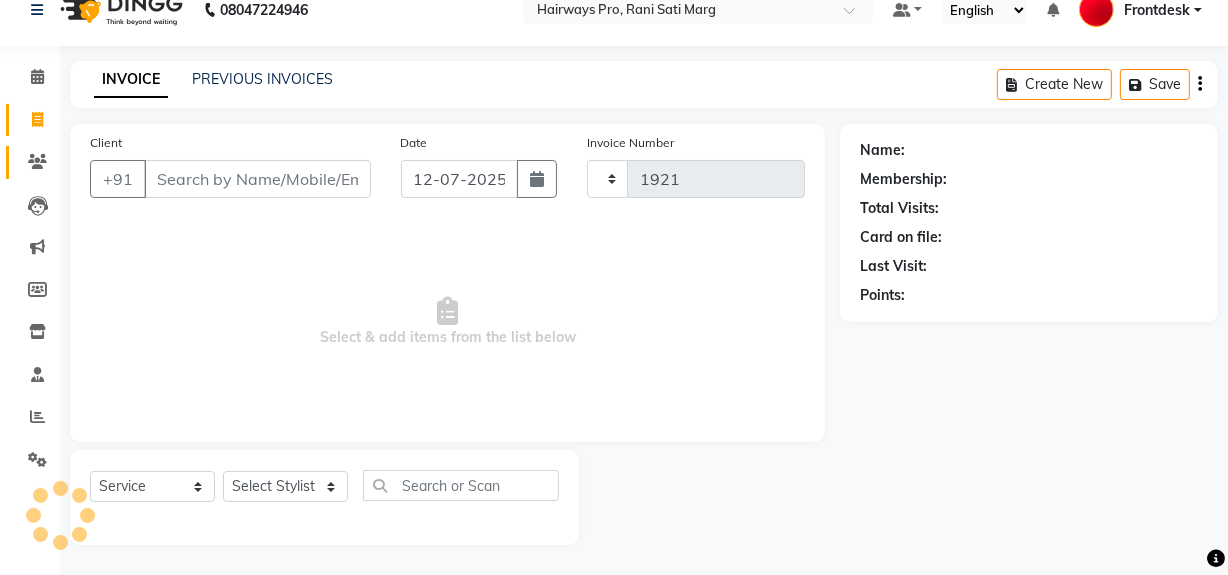select on "787" 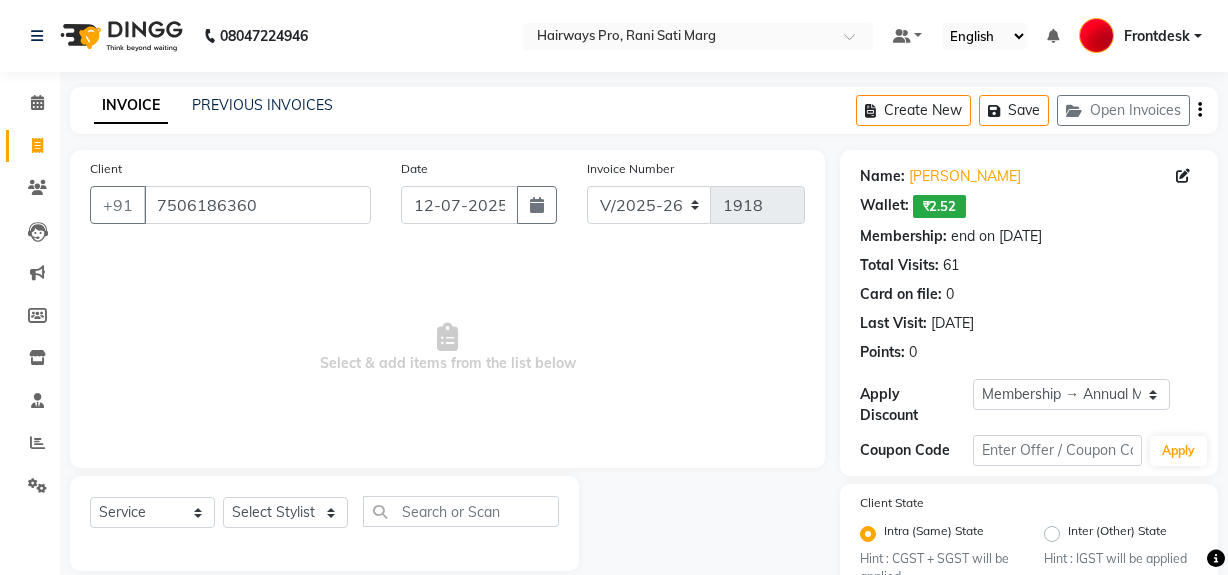 select on "787" 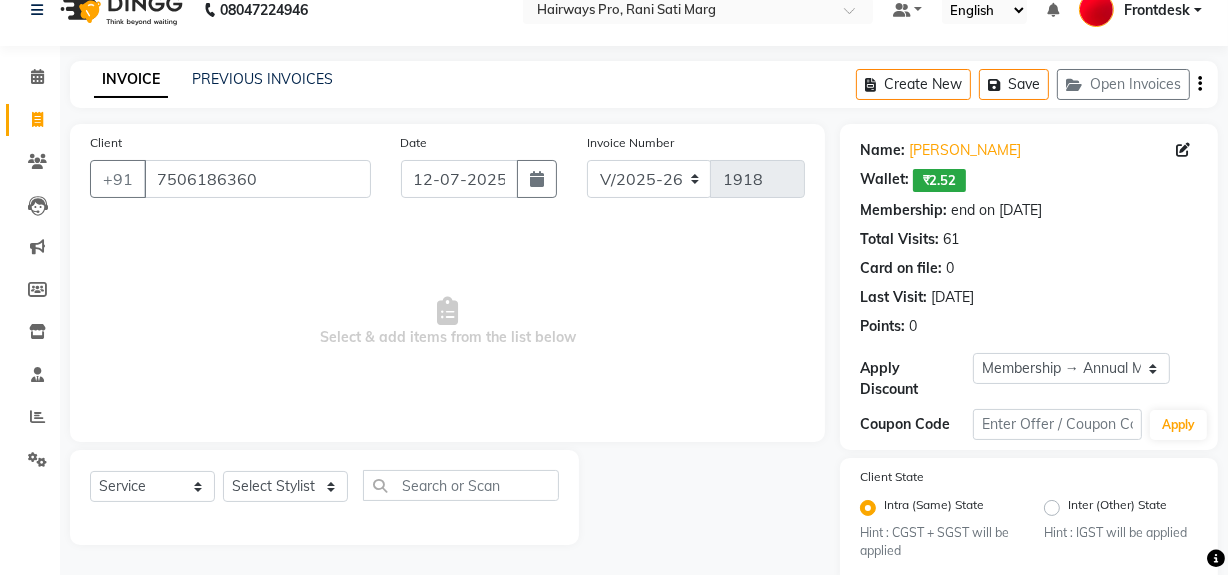 scroll, scrollTop: 0, scrollLeft: 0, axis: both 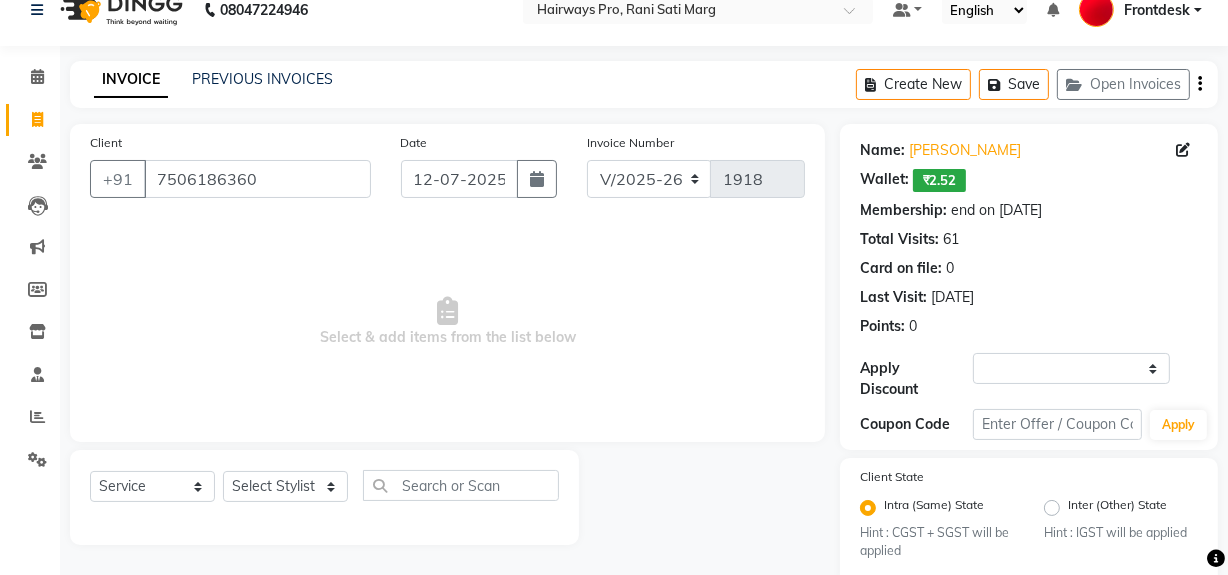 select on "service" 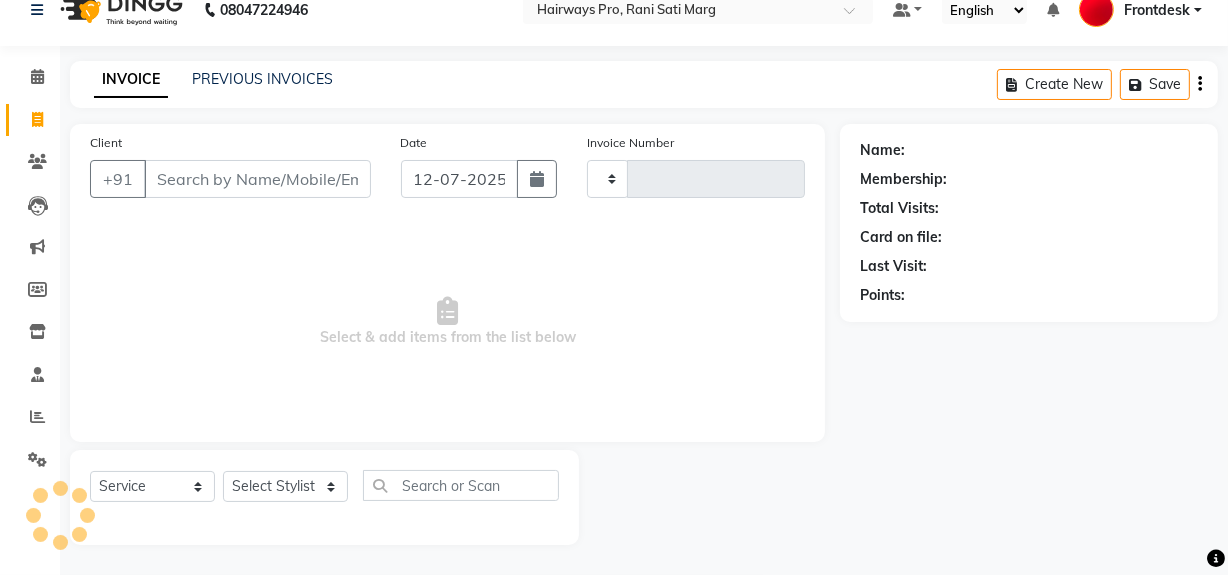 type on "1920" 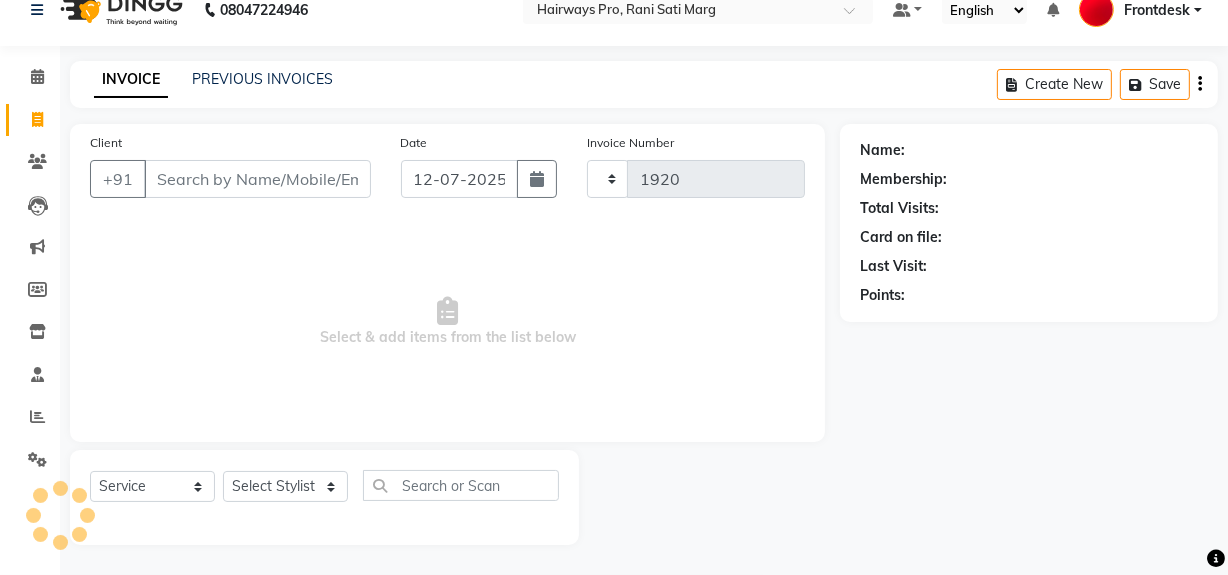 select on "787" 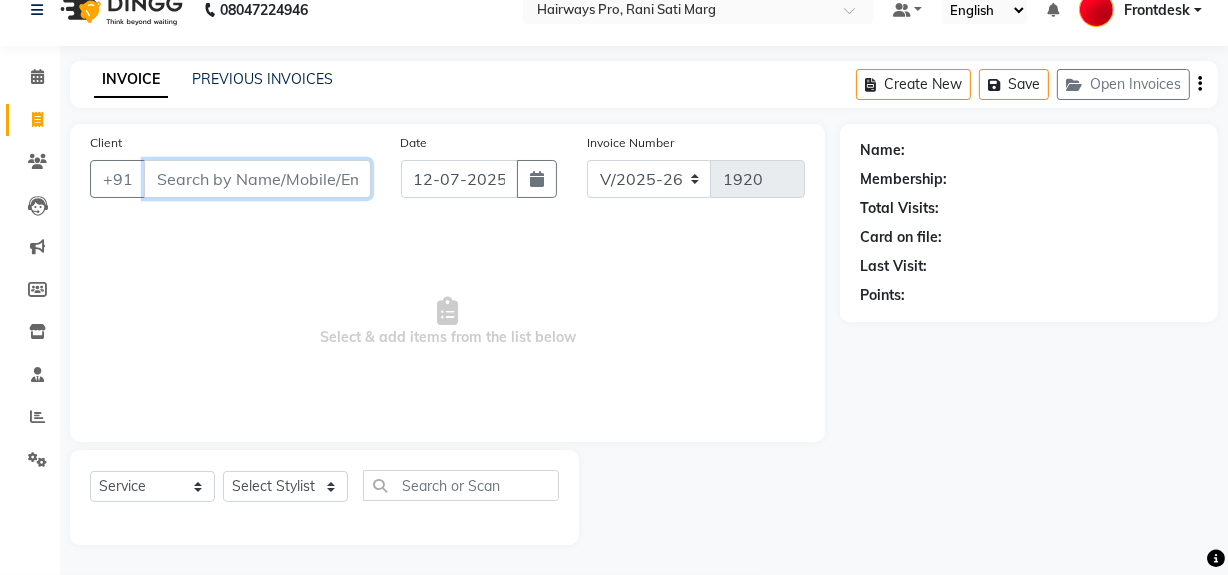 click on "Client" at bounding box center [257, 179] 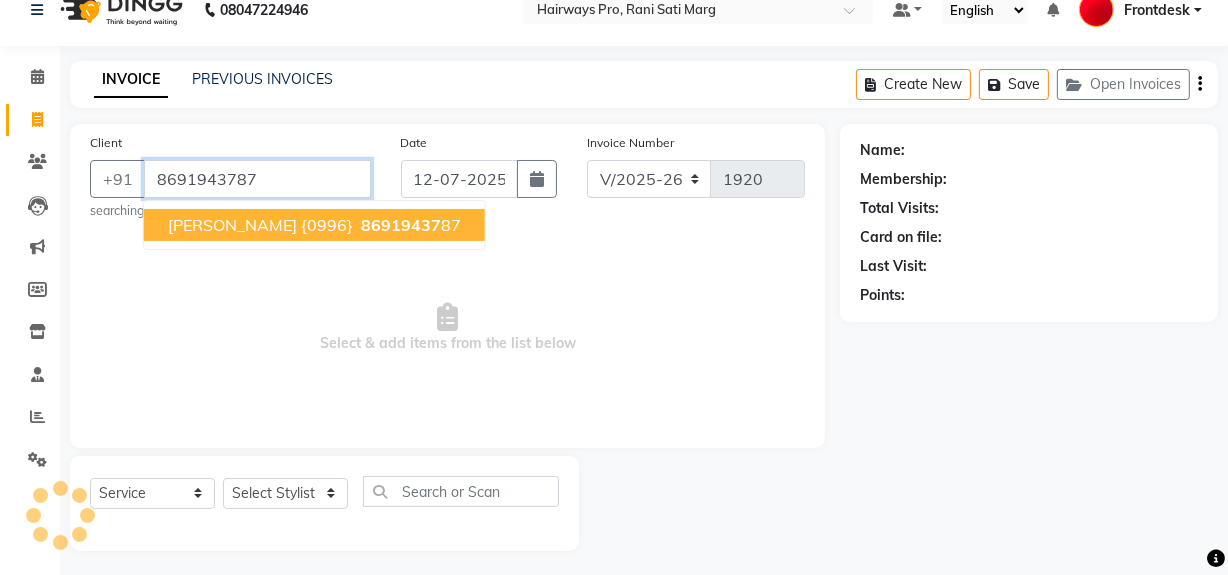 type on "8691943787" 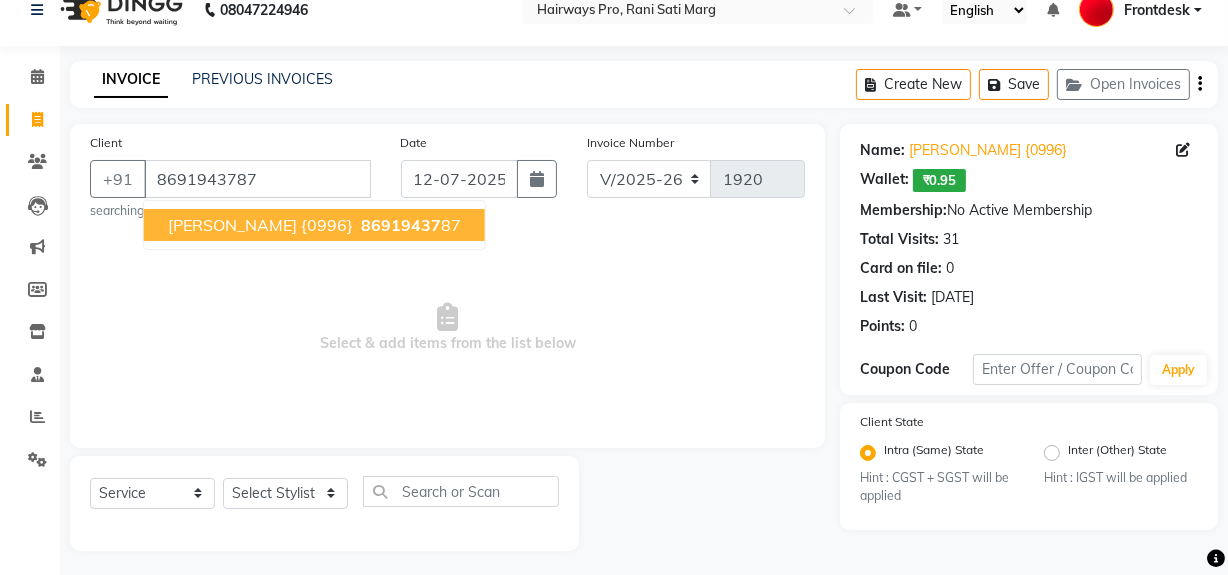 click on "Select & add items from the list below" at bounding box center (447, 328) 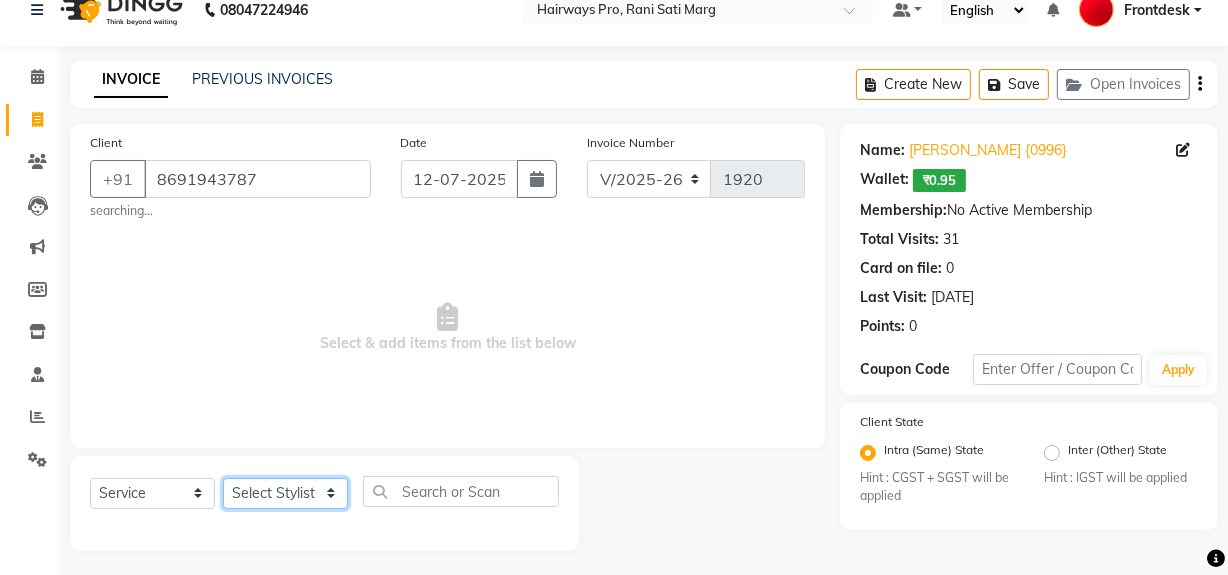 click on "Select Stylist ABID [PERSON_NAME] Frontdesk INTEZAR [PERSON_NAME] [PERSON_NAME] [PERSON_NAME] [PERSON_NAME] [PERSON_NAME] [PERSON_NAME]" 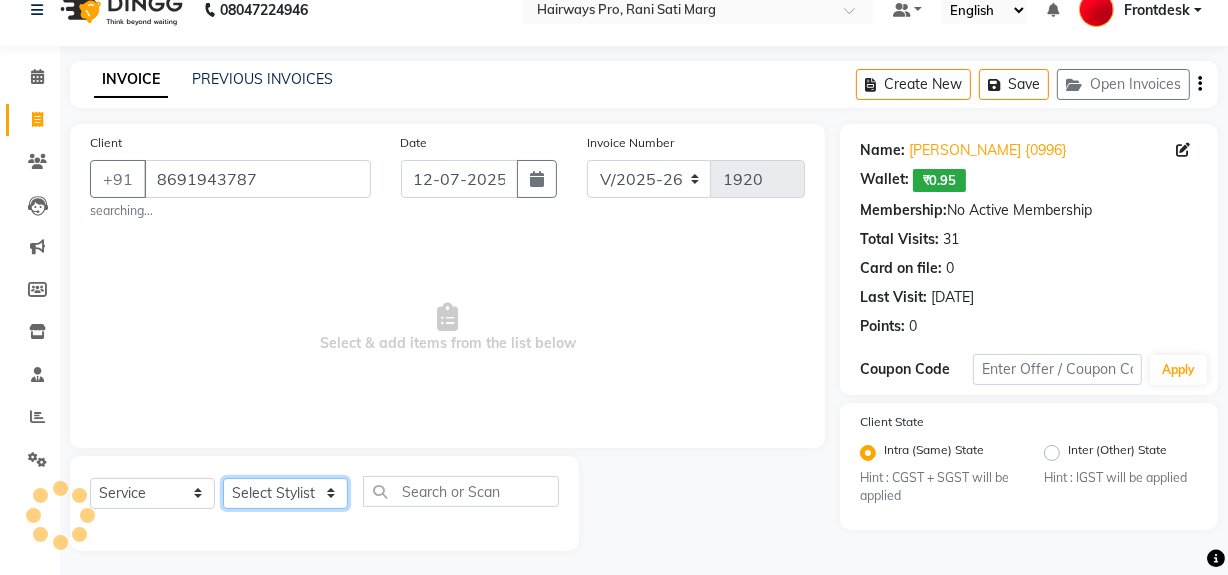 select on "45602" 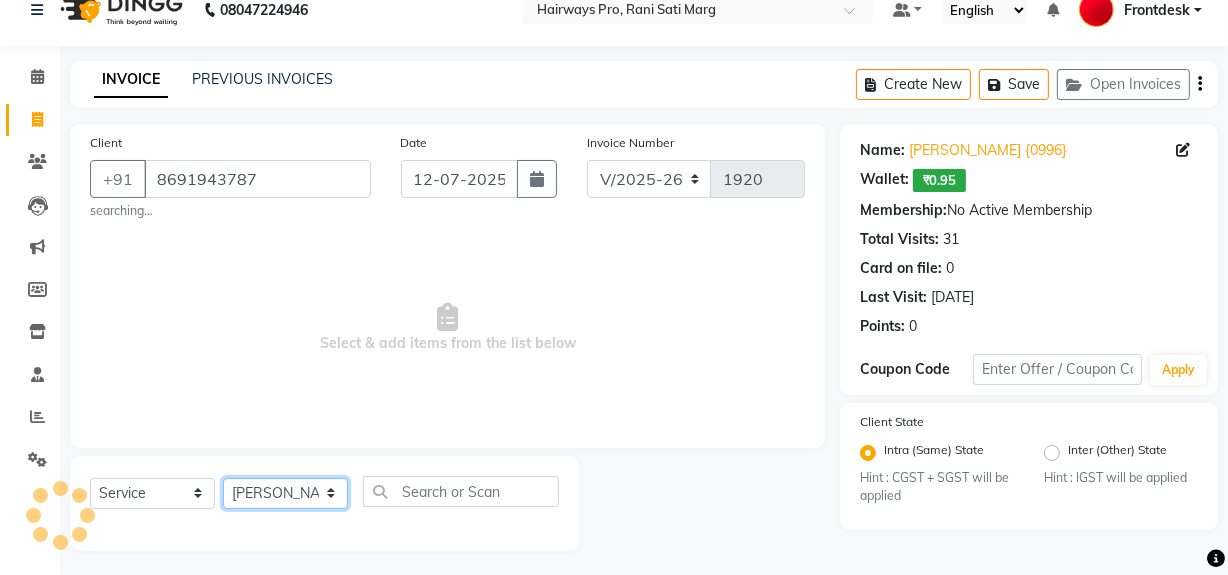 click on "Select Stylist ABID [PERSON_NAME] Frontdesk INTEZAR [PERSON_NAME] [PERSON_NAME] [PERSON_NAME] [PERSON_NAME] [PERSON_NAME] [PERSON_NAME]" 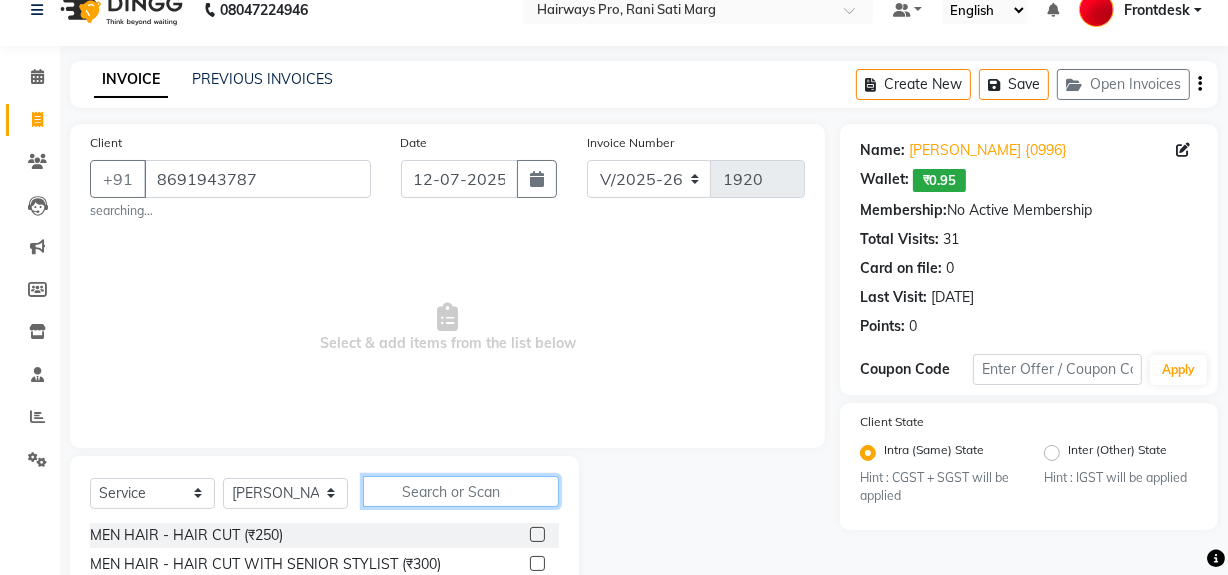 click 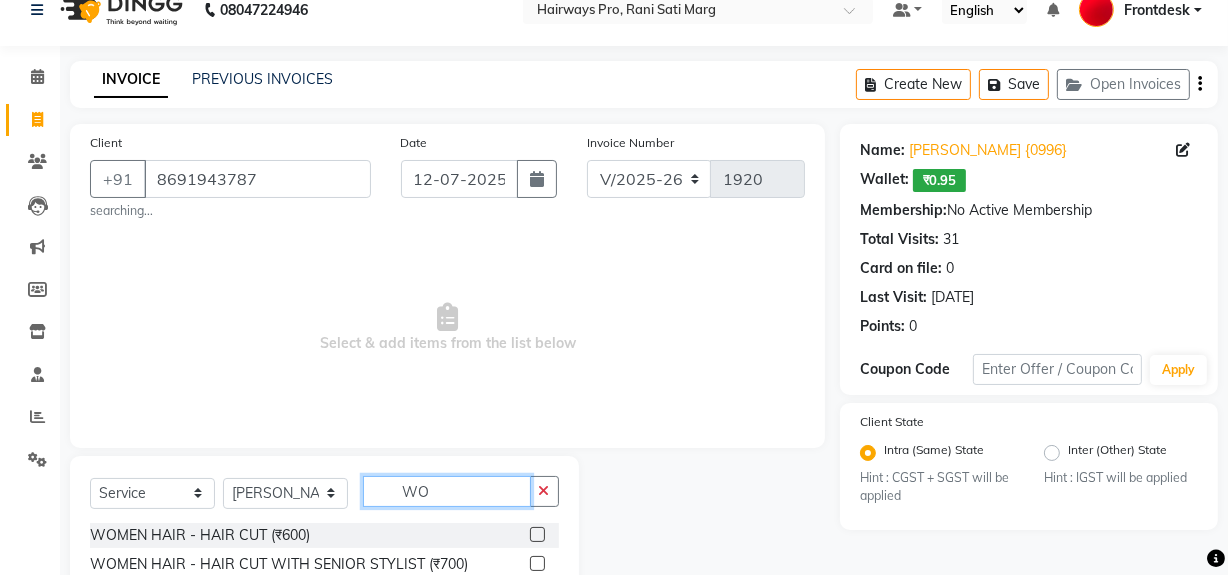 type on "WO" 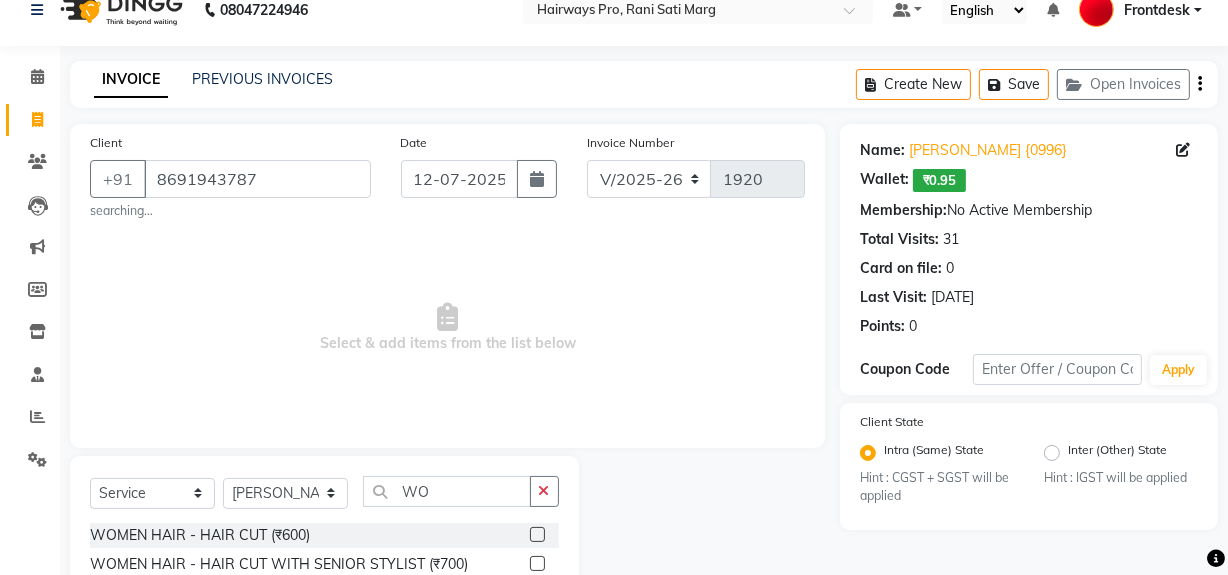 click 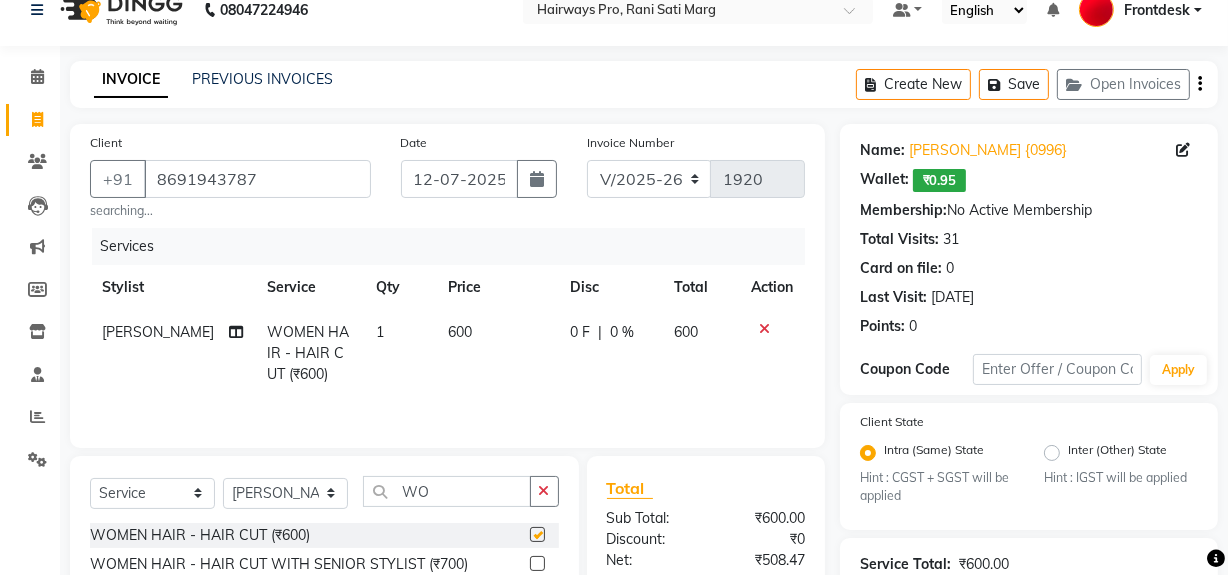 checkbox on "false" 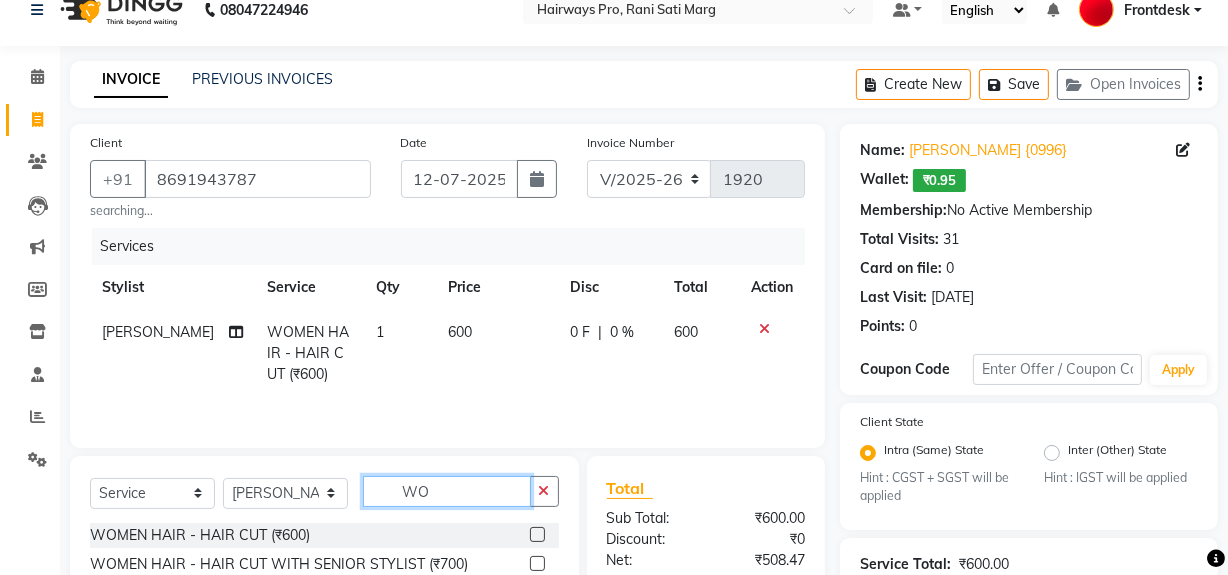 click on "WO" 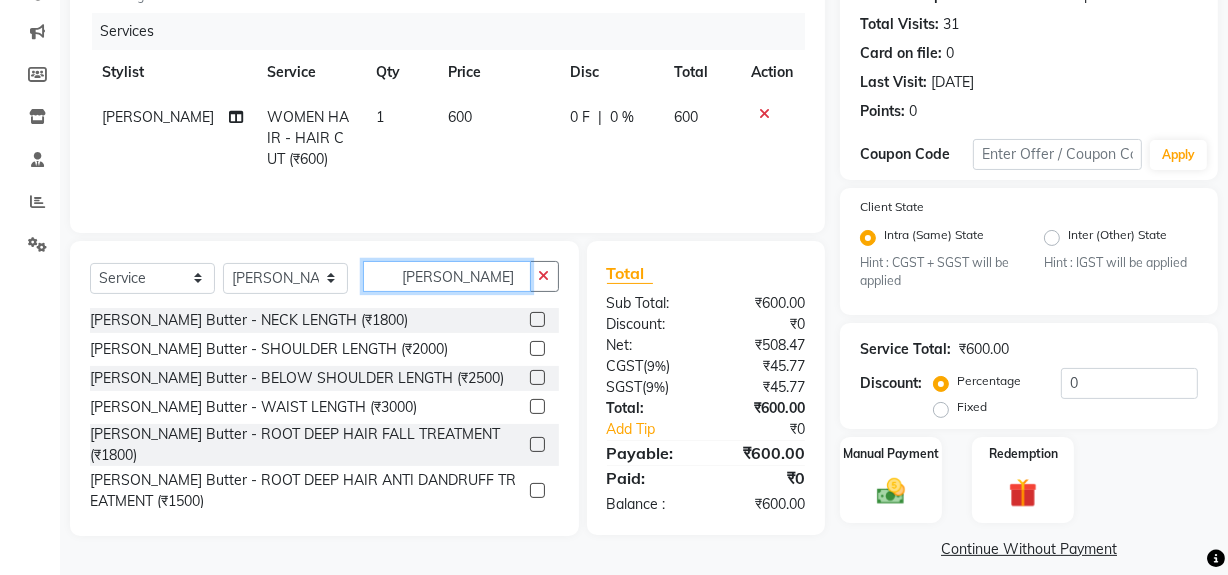 scroll, scrollTop: 260, scrollLeft: 0, axis: vertical 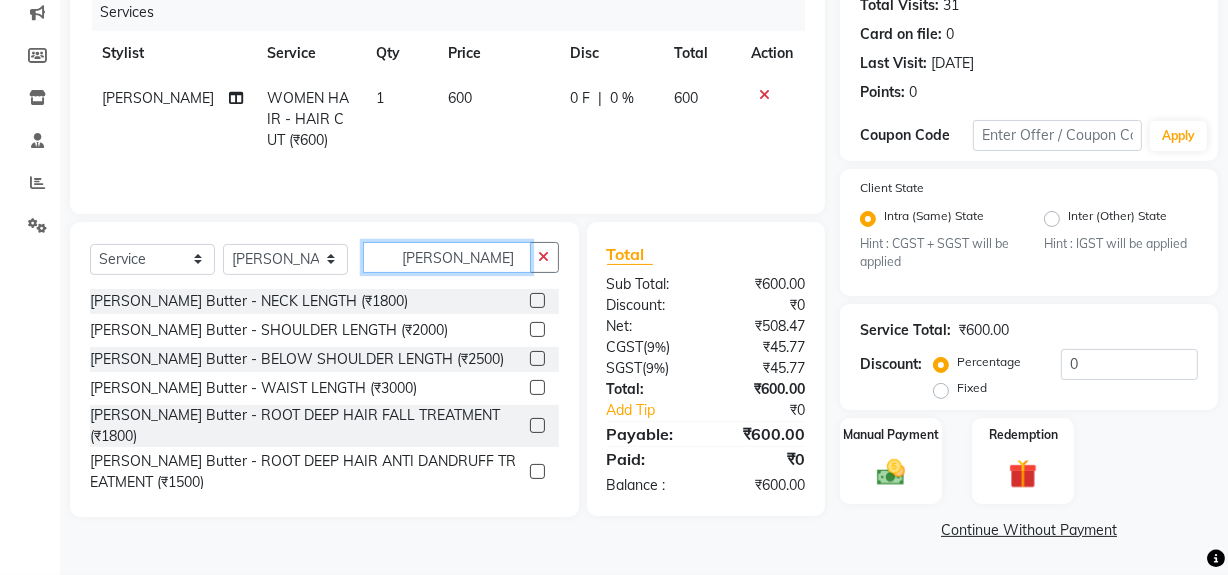type on "[PERSON_NAME]" 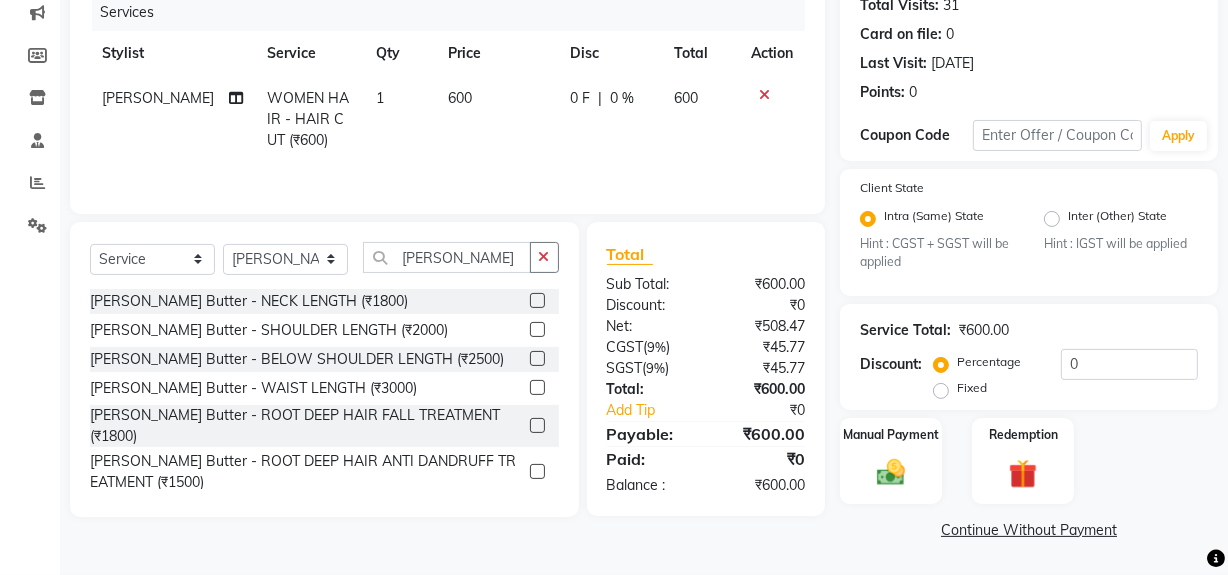 click 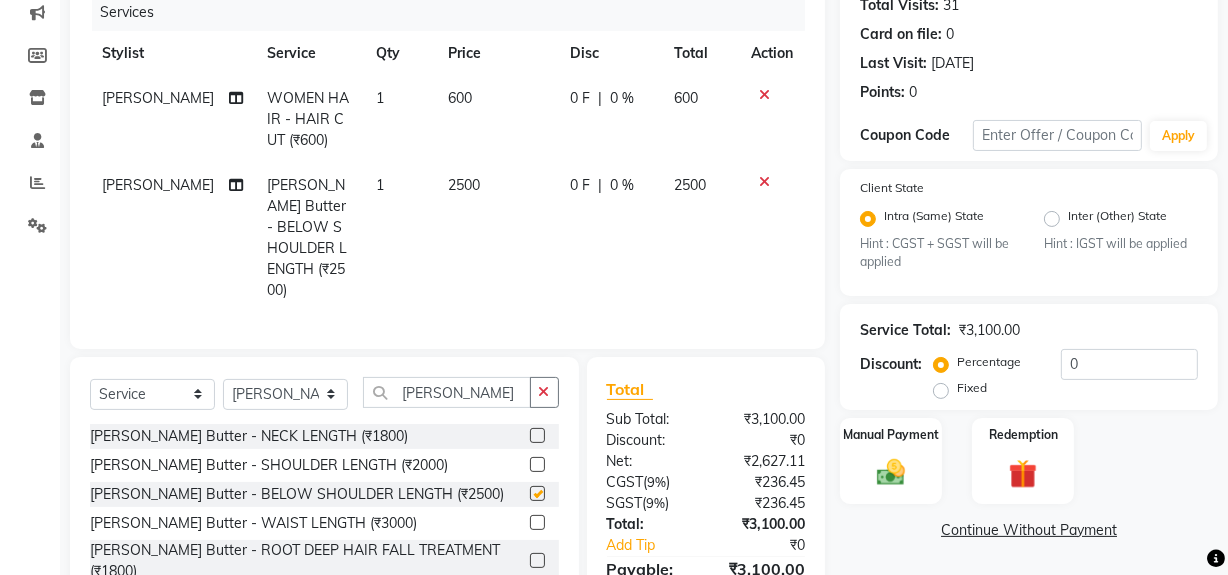 checkbox on "false" 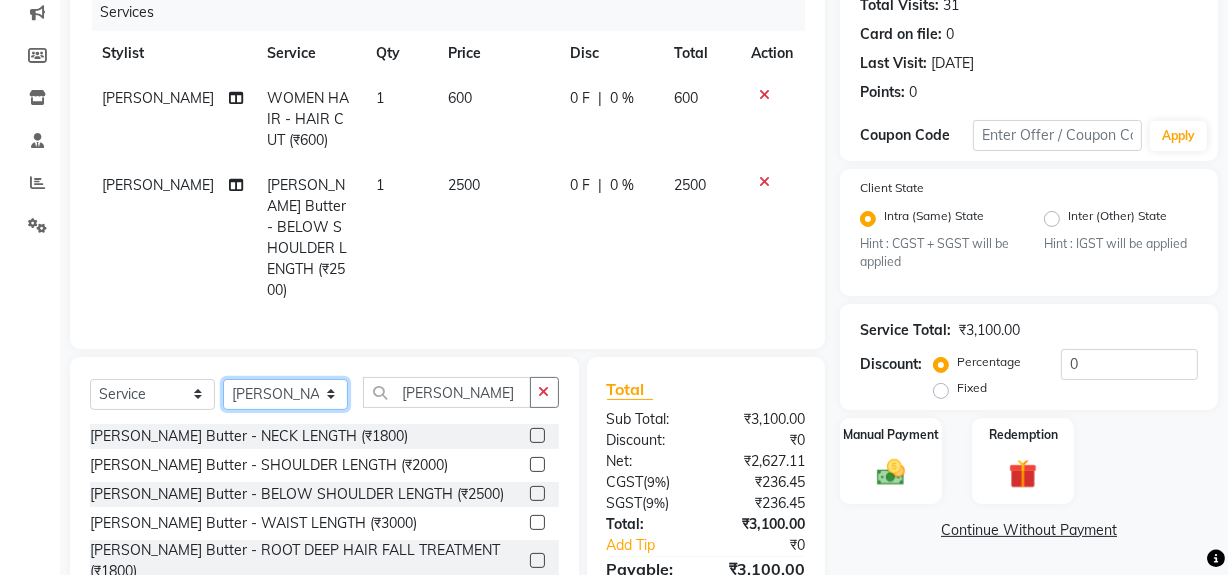 click on "Select Stylist ABID [PERSON_NAME] Frontdesk INTEZAR [PERSON_NAME] [PERSON_NAME] [PERSON_NAME] [PERSON_NAME] [PERSON_NAME] [PERSON_NAME]" 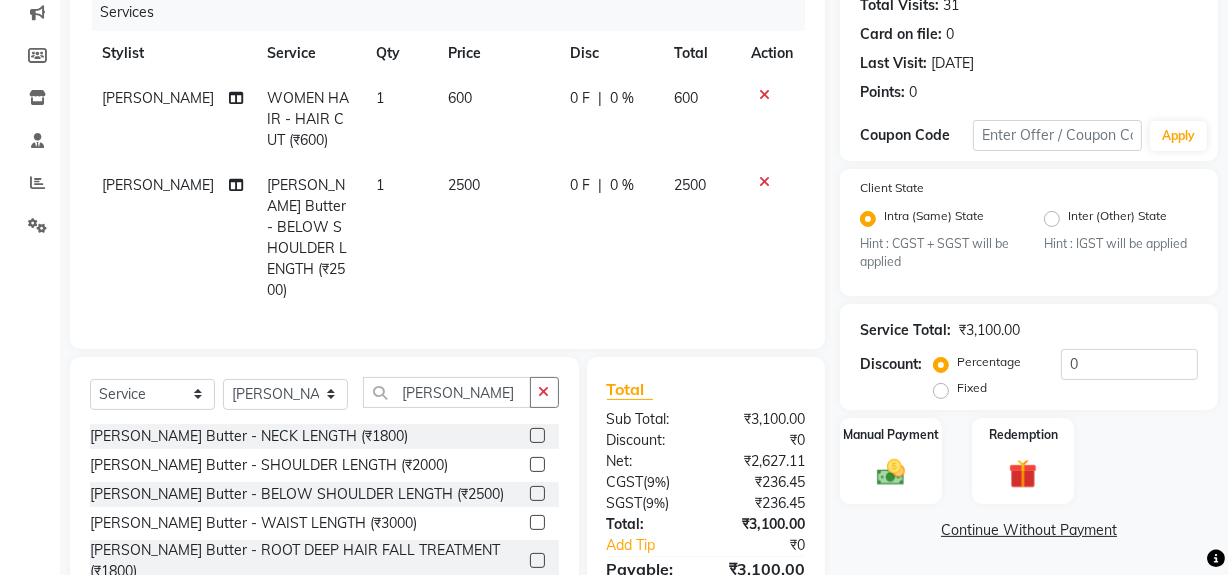 click on "Select  Service  Product  Membership  Package Voucher Prepaid Gift Card  Select Stylist ABID [PERSON_NAME] Frontdesk INTEZAR [PERSON_NAME] [PERSON_NAME] [PERSON_NAME] [PERSON_NAME] [PERSON_NAME] [PERSON_NAME]" 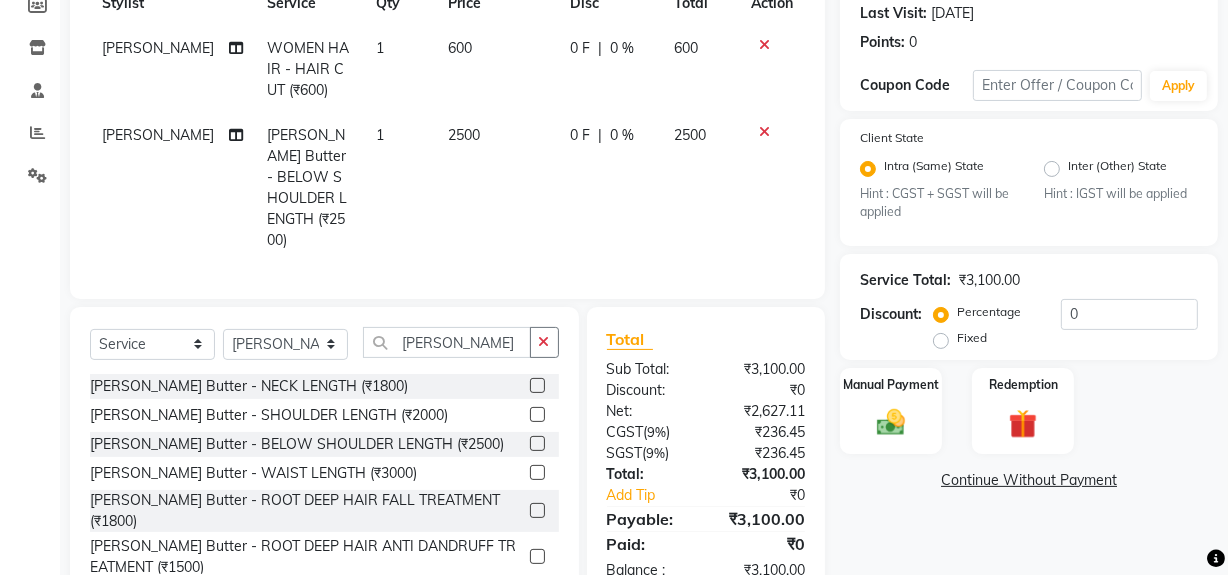 scroll, scrollTop: 339, scrollLeft: 0, axis: vertical 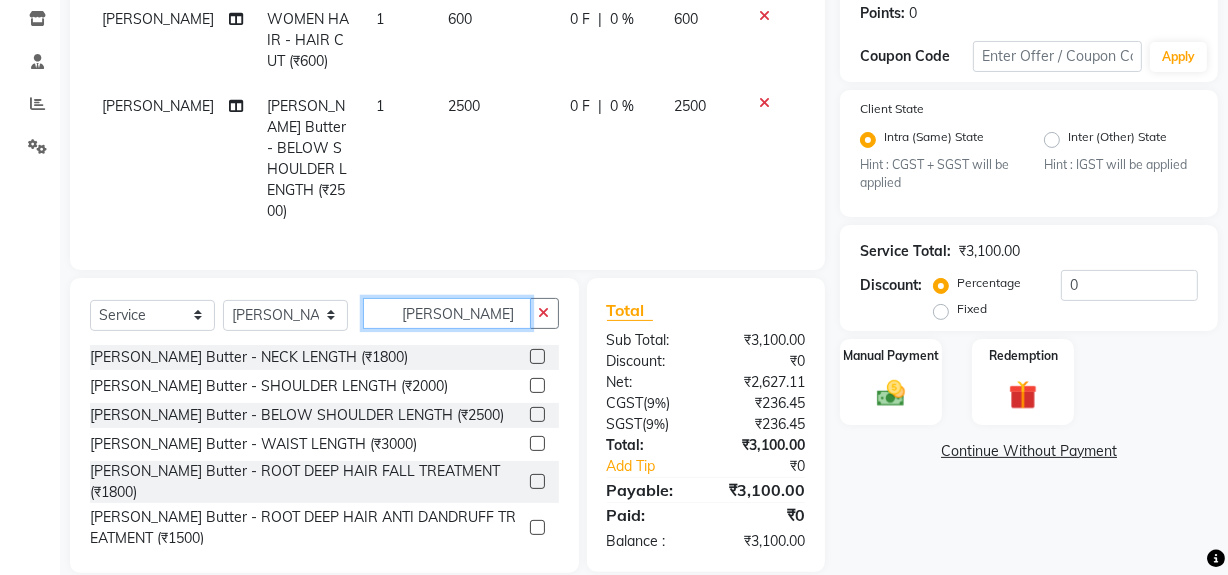 click on "[PERSON_NAME]" 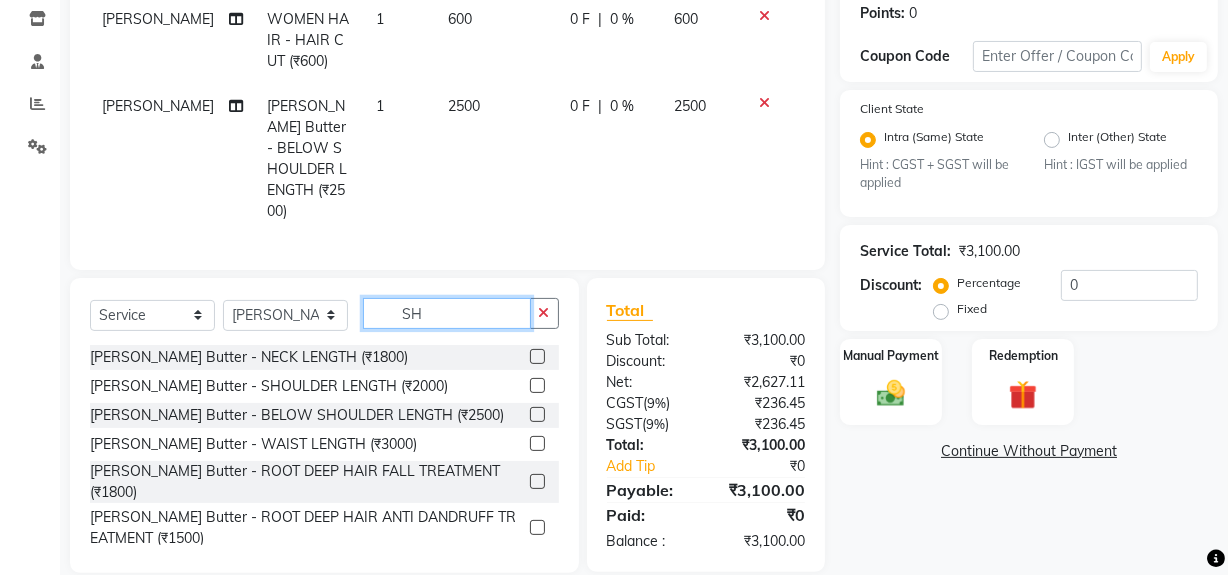 type on "S" 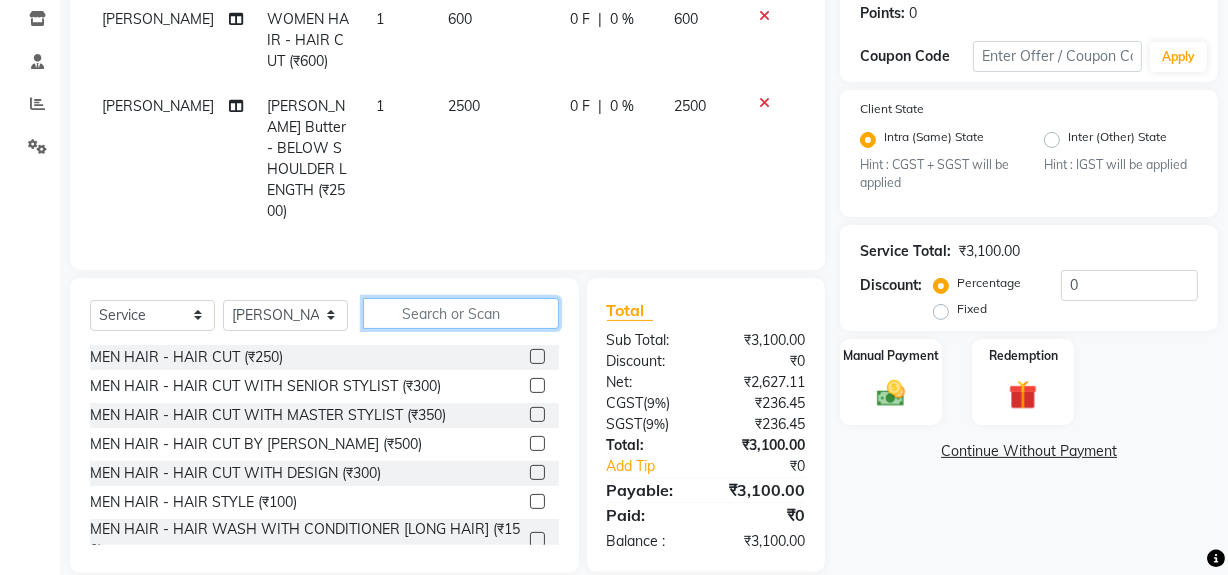 scroll, scrollTop: 90, scrollLeft: 0, axis: vertical 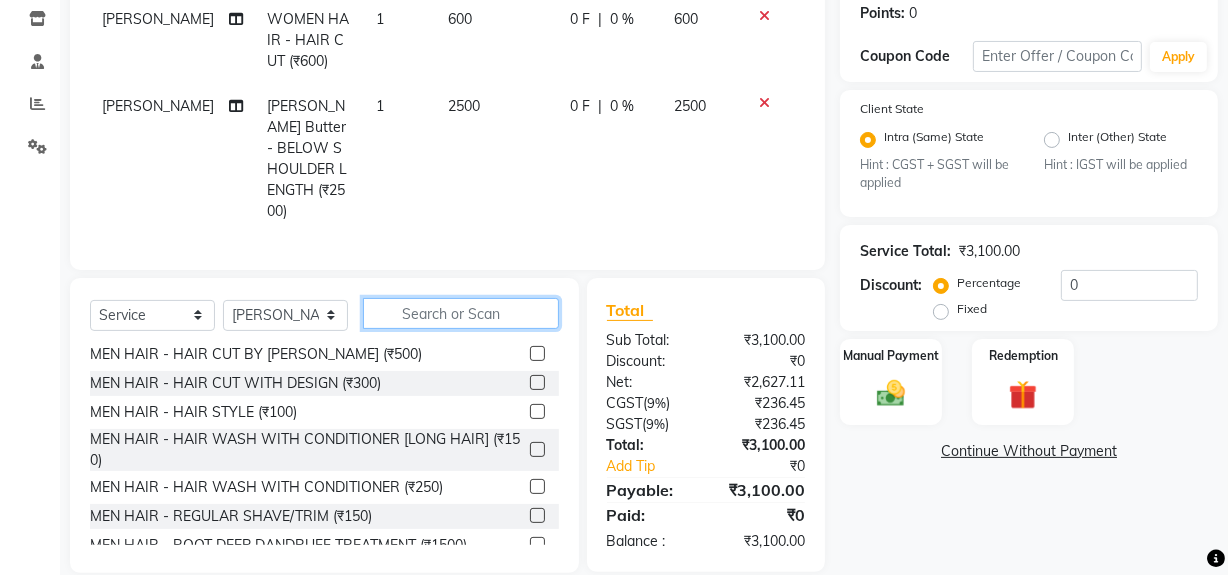 type 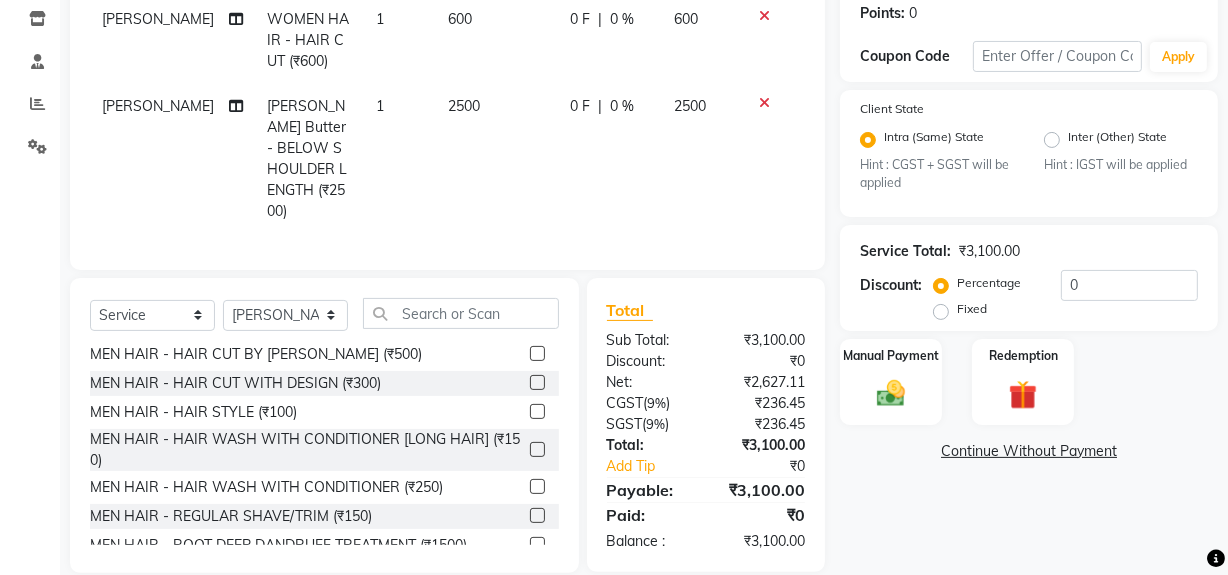 click 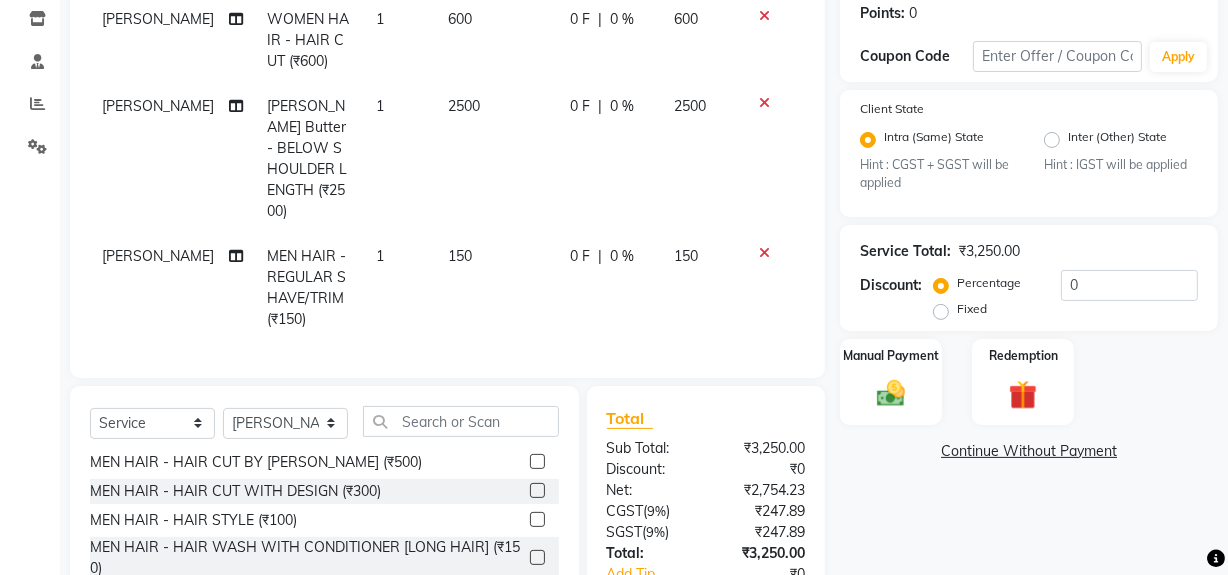 checkbox on "false" 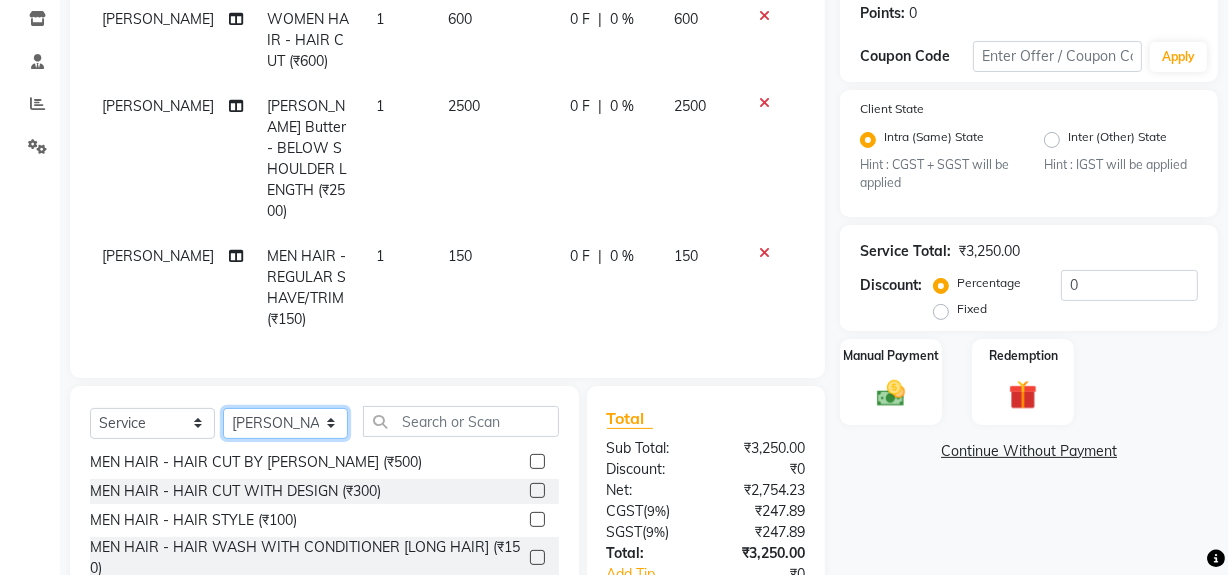 click on "Select Stylist ABID [PERSON_NAME] Frontdesk INTEZAR [PERSON_NAME] [PERSON_NAME] [PERSON_NAME] [PERSON_NAME] [PERSON_NAME] [PERSON_NAME]" 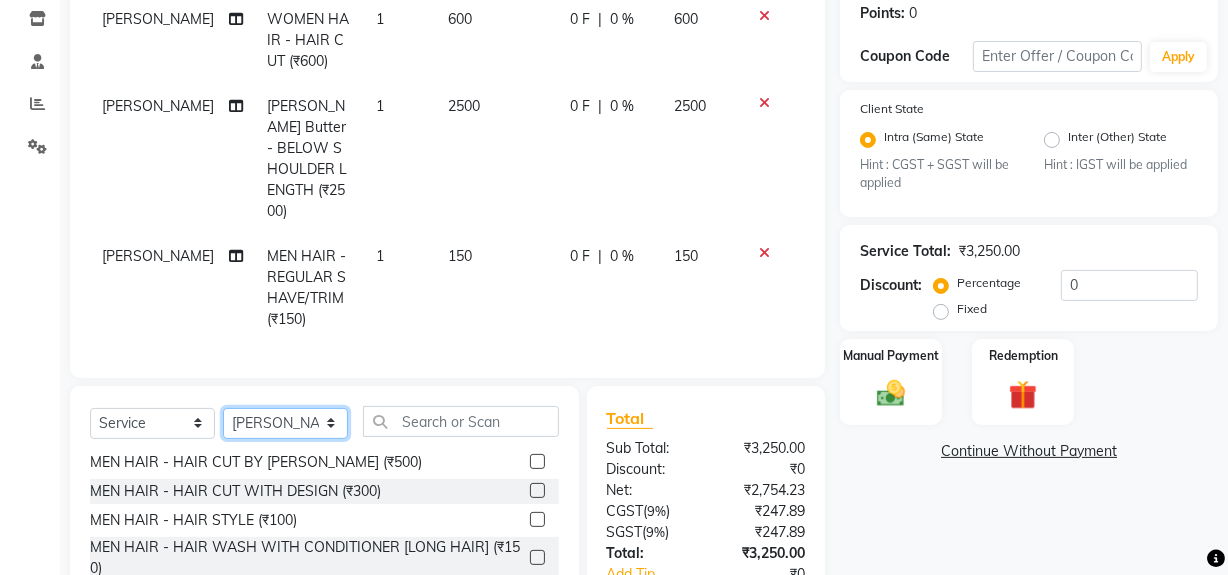 select on "17690" 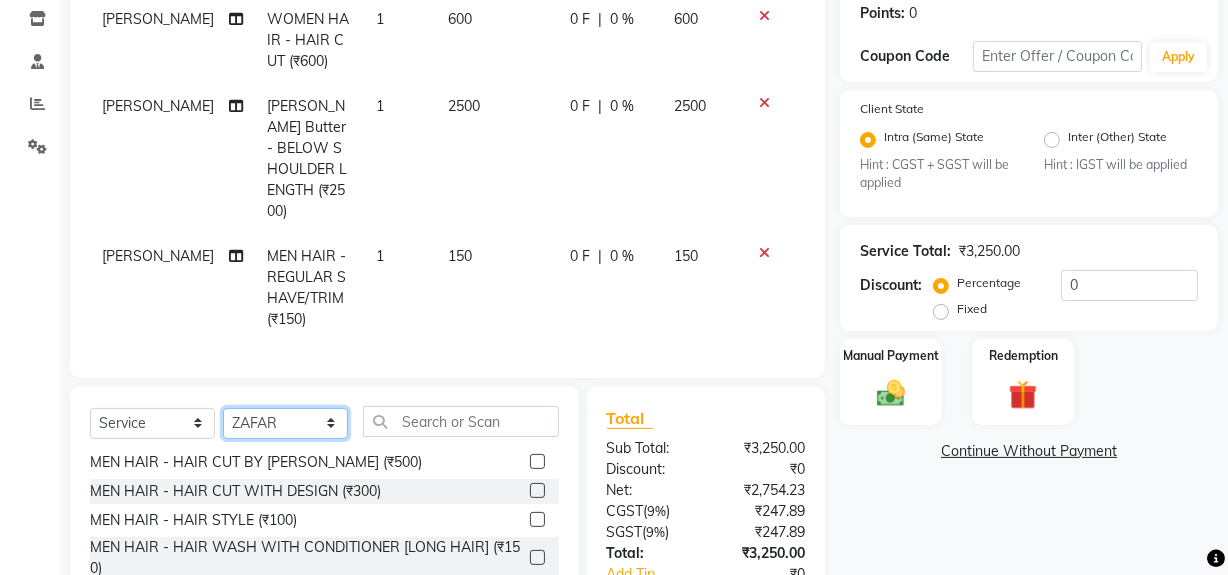 click on "Select Stylist ABID [PERSON_NAME] Frontdesk INTEZAR [PERSON_NAME] [PERSON_NAME] [PERSON_NAME] [PERSON_NAME] [PERSON_NAME] [PERSON_NAME]" 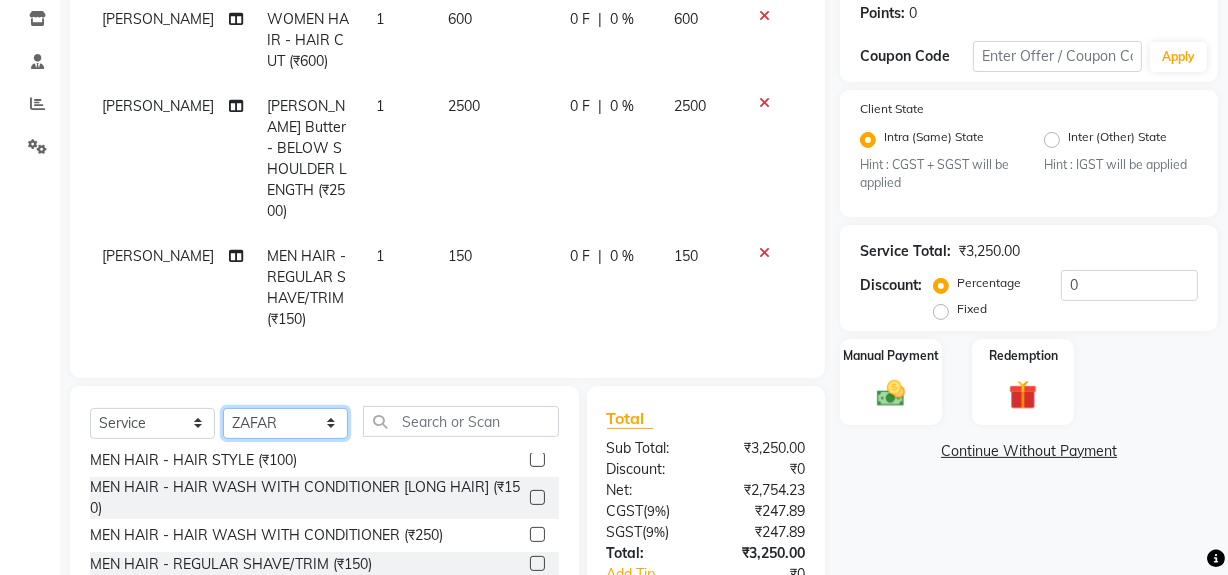 scroll, scrollTop: 0, scrollLeft: 0, axis: both 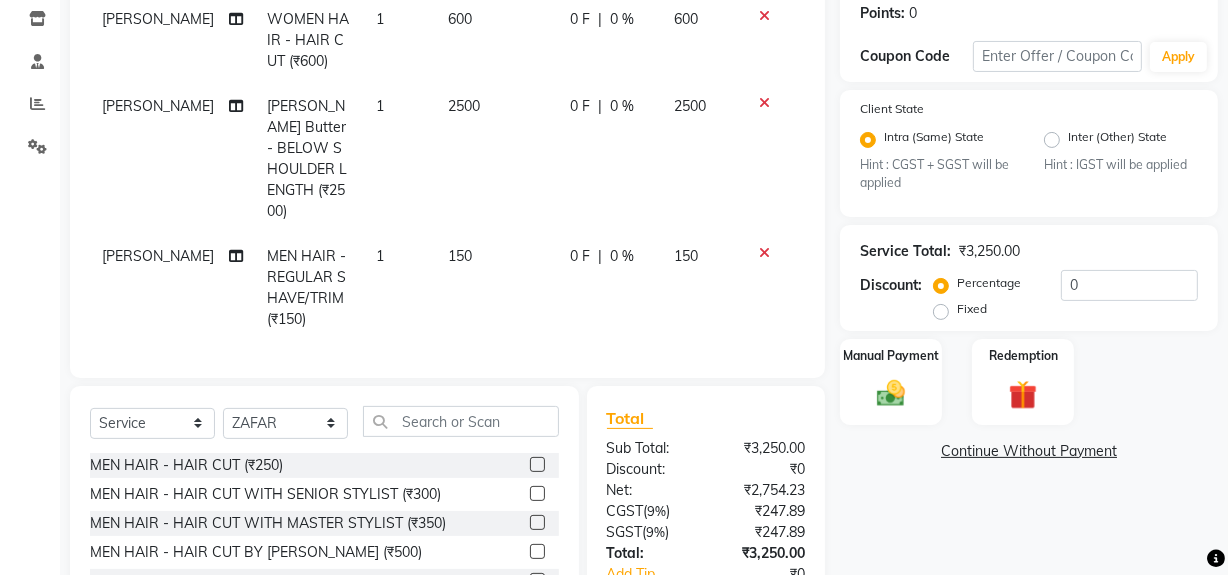 click 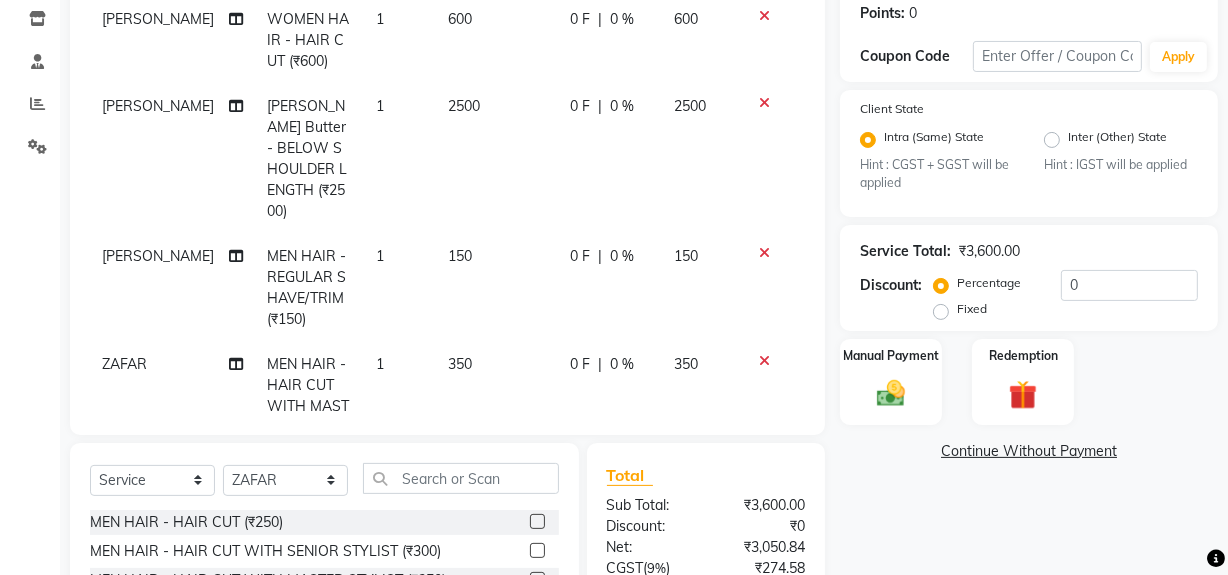 checkbox on "false" 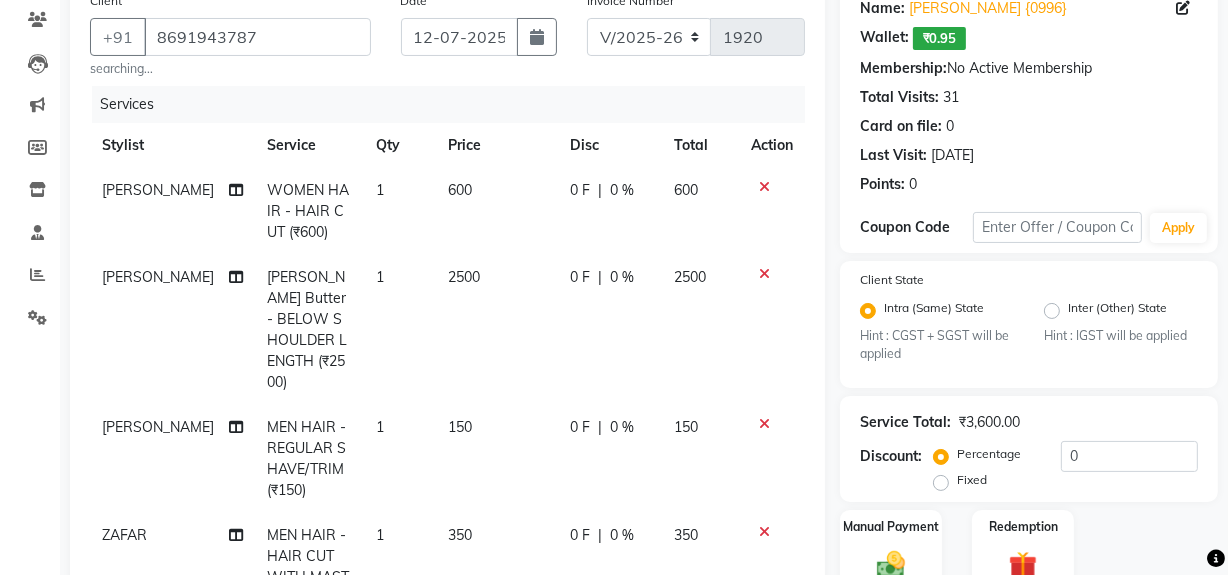 scroll, scrollTop: 157, scrollLeft: 0, axis: vertical 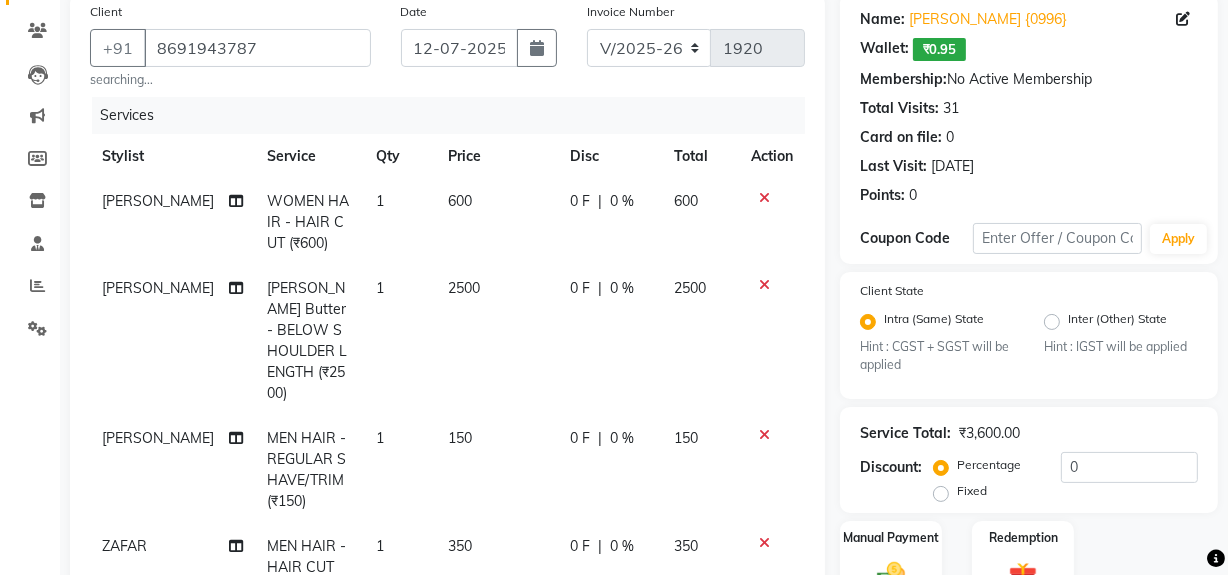click on "2500" 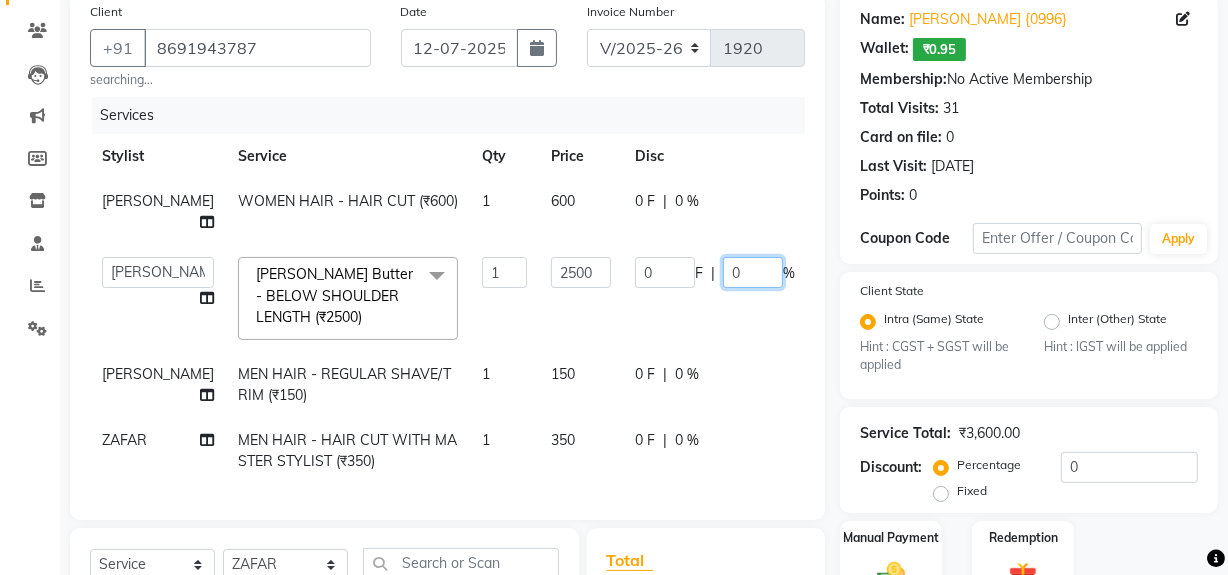 click on "0" 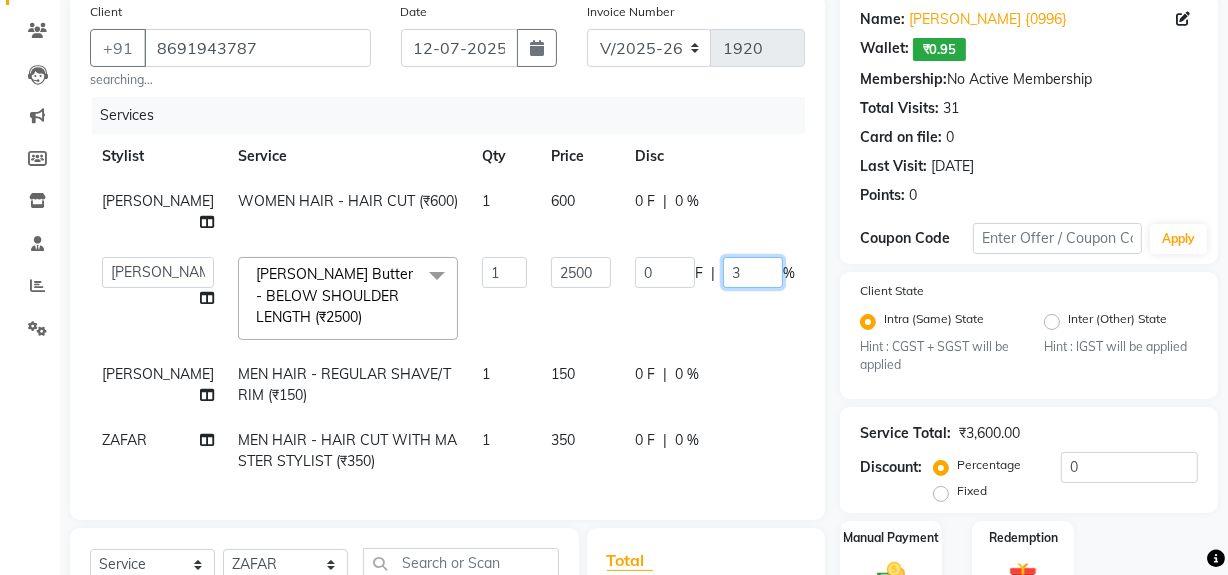 type on "30" 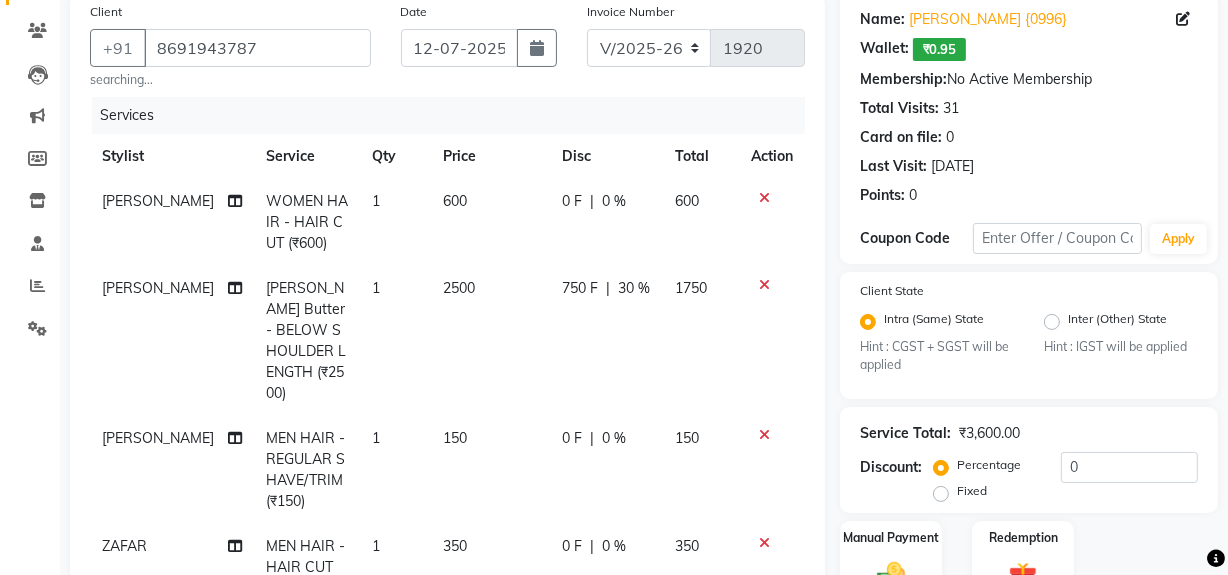 click on "[PERSON_NAME] Butter - BELOW SHOULDER LENGTH (₹2500) 1 2500 750 F | 30 % 1750" 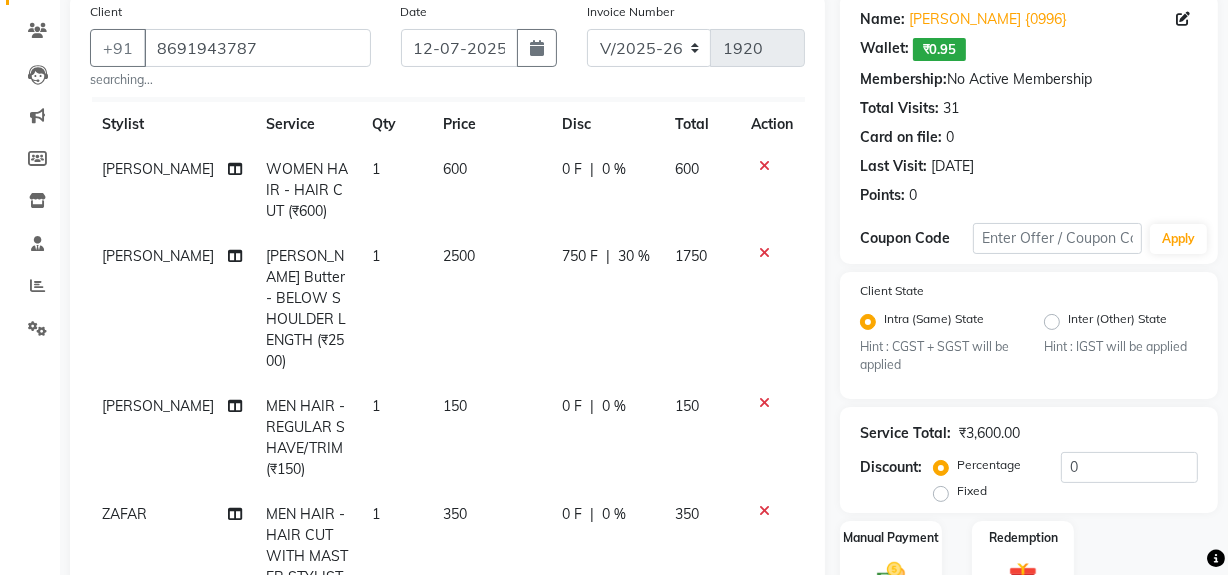 scroll, scrollTop: 64, scrollLeft: 0, axis: vertical 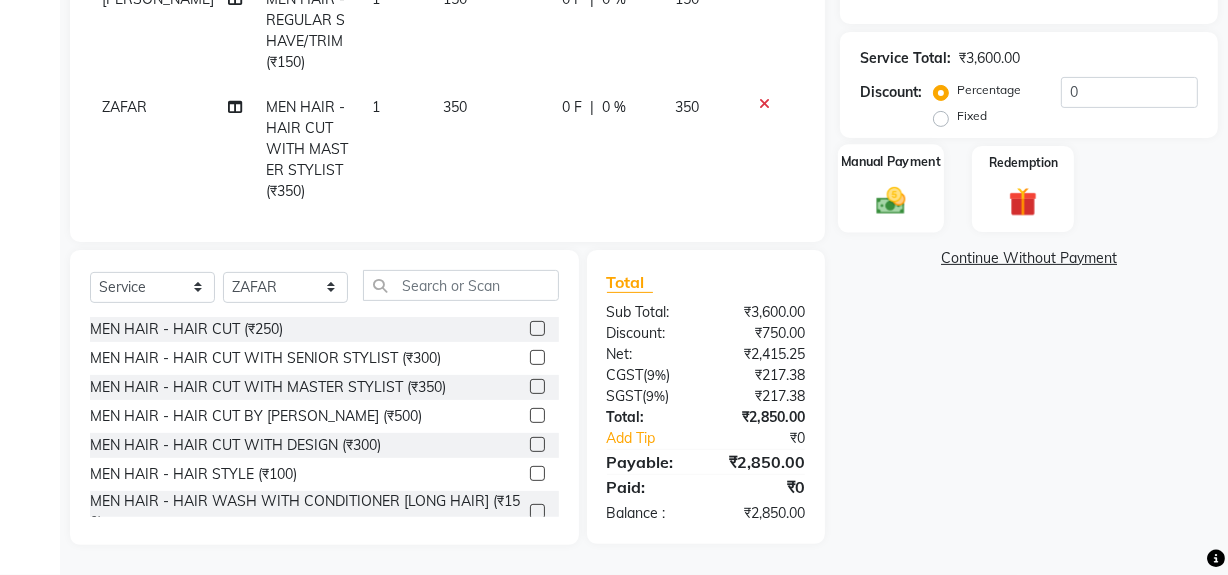click on "Manual Payment" 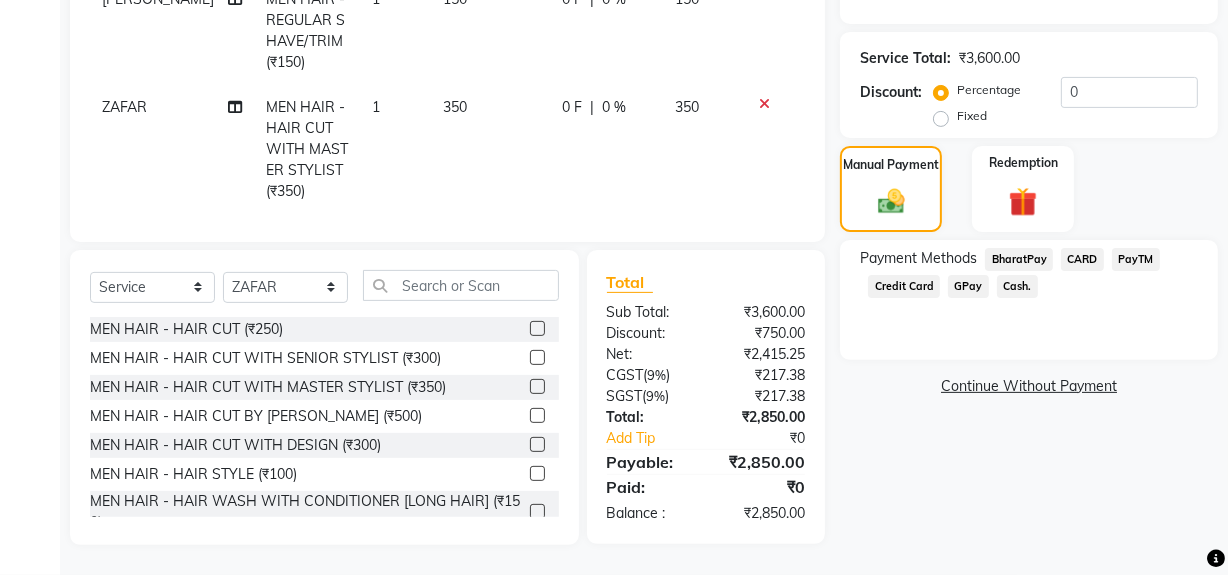 click on "GPay" 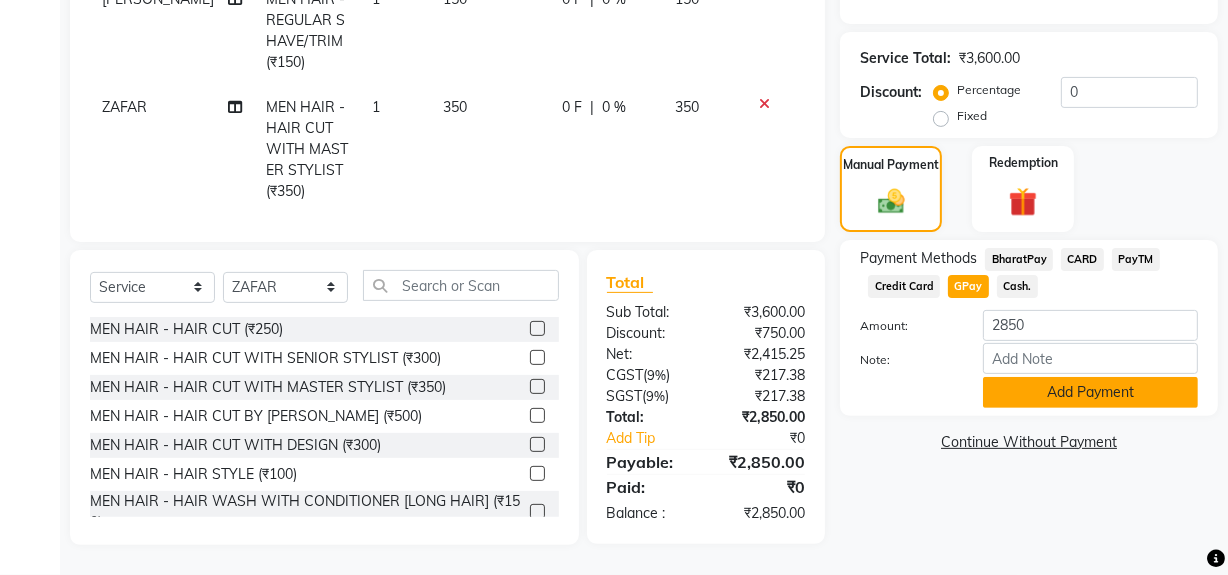 click on "Add Payment" 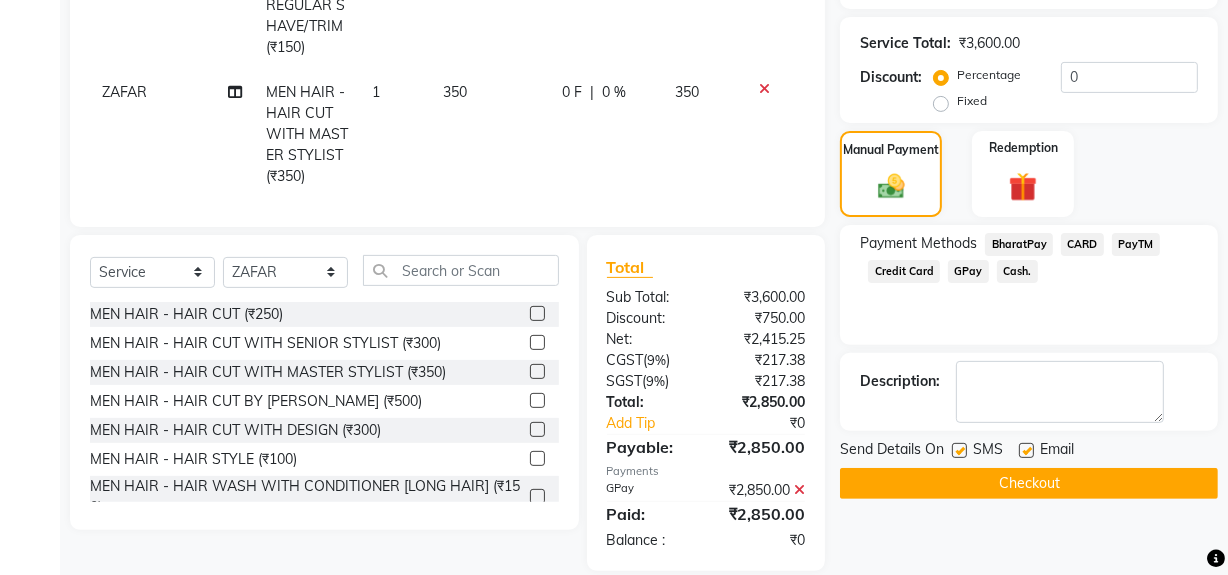 scroll, scrollTop: 573, scrollLeft: 0, axis: vertical 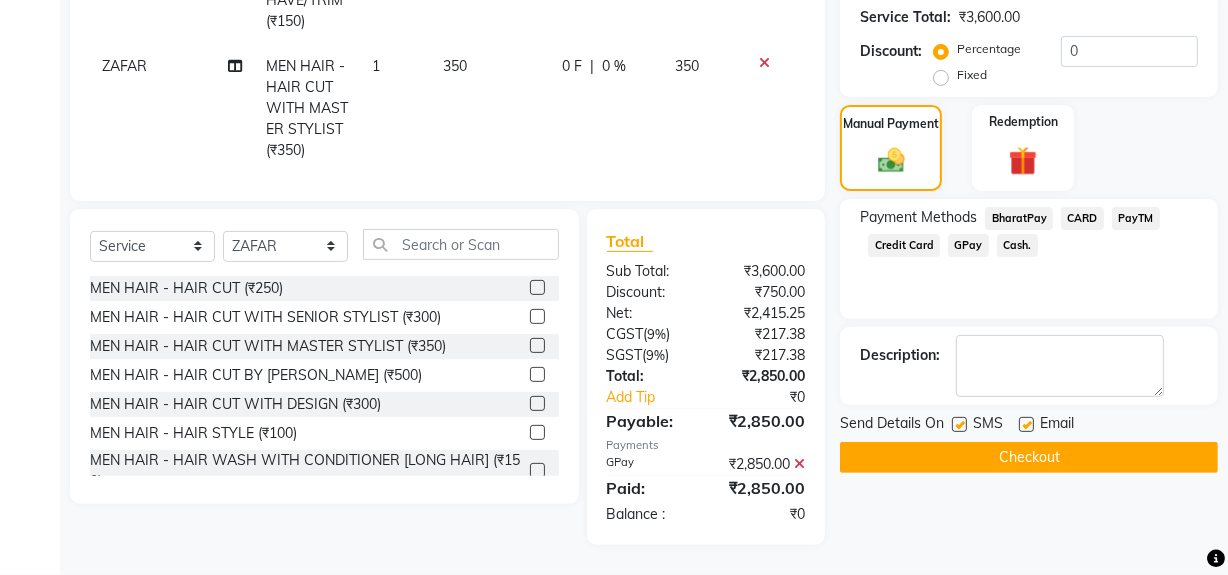 click on "Checkout" 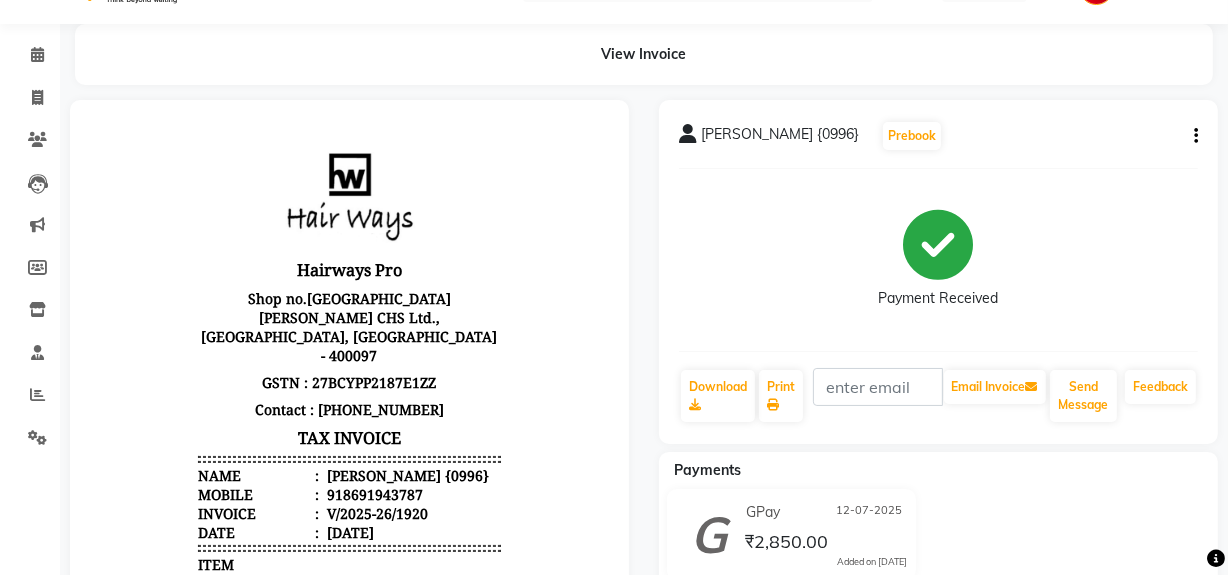 scroll, scrollTop: 0, scrollLeft: 0, axis: both 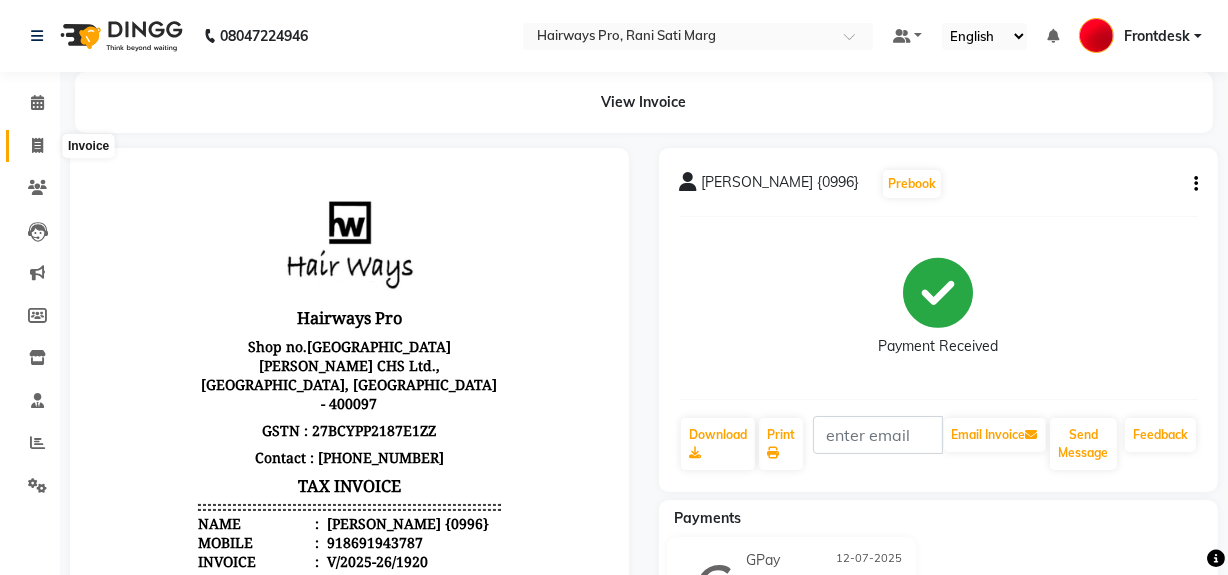 click 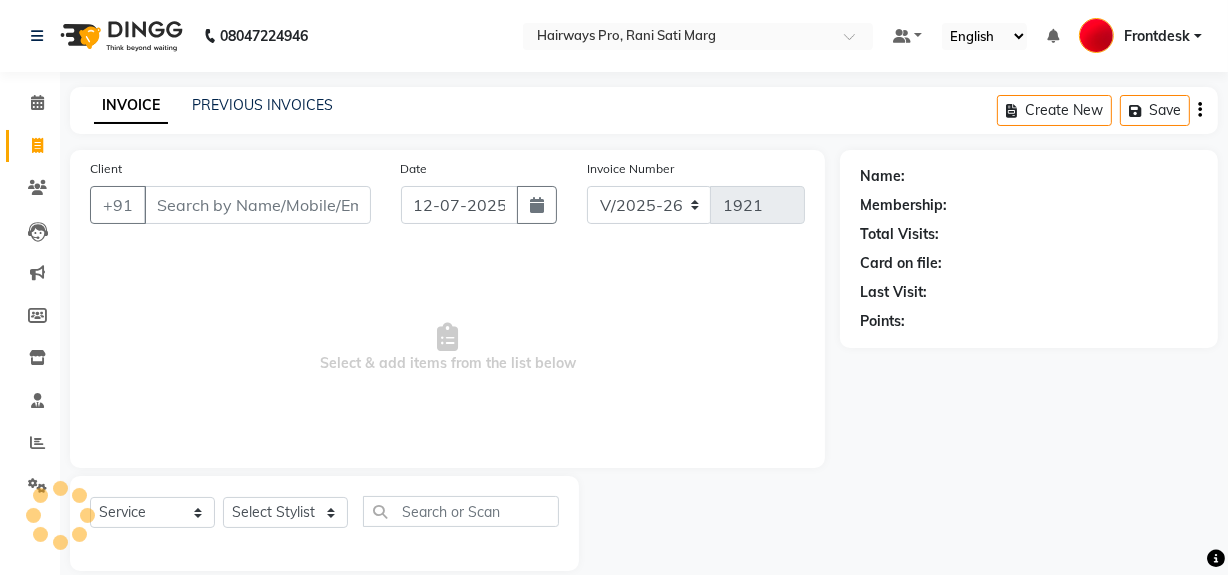 scroll, scrollTop: 26, scrollLeft: 0, axis: vertical 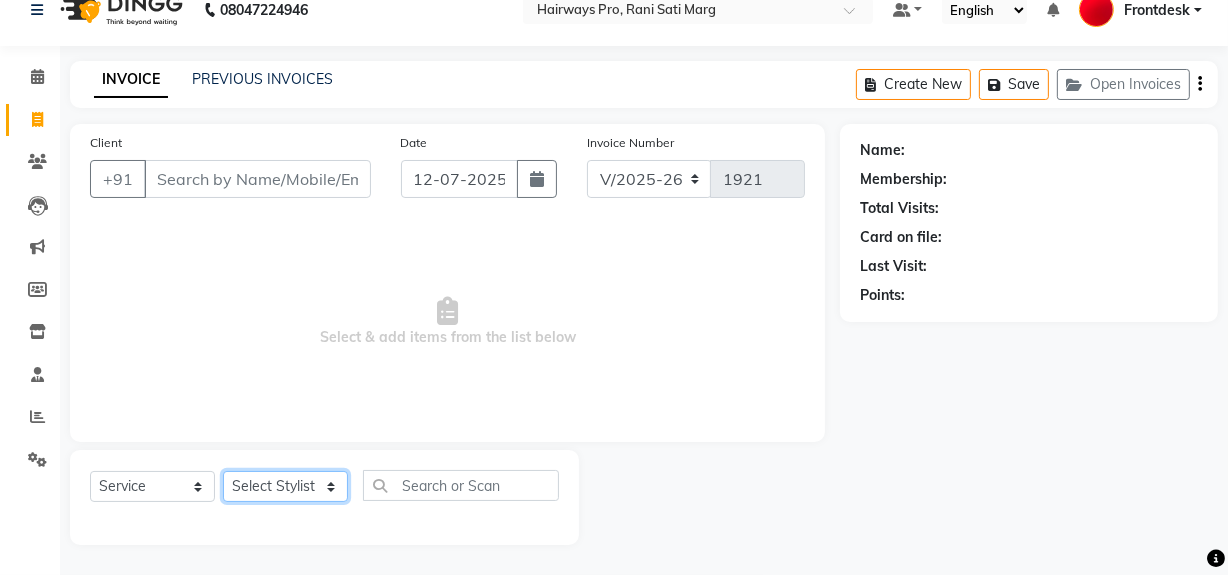 click on "Select Stylist ABID DANISH Faiz shaikh Frontdesk INTEZAR SALMANI JYOTI Kamal Salmani KAVITA MUSTAFA RAFIQUE Sonal SONU WAQAR ZAFAR" 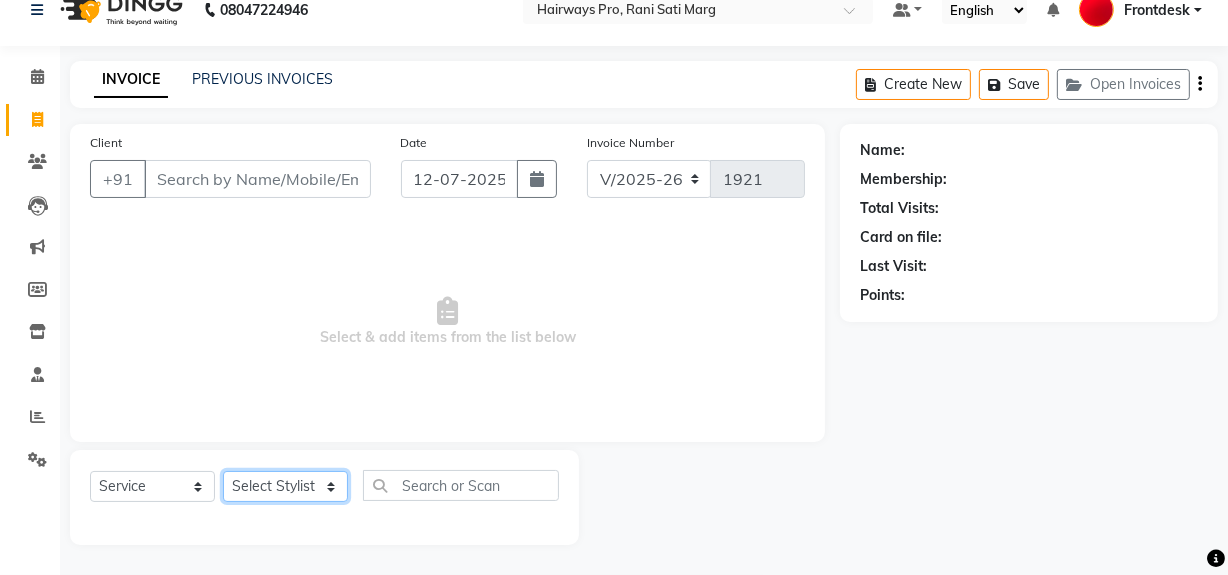 select on "13186" 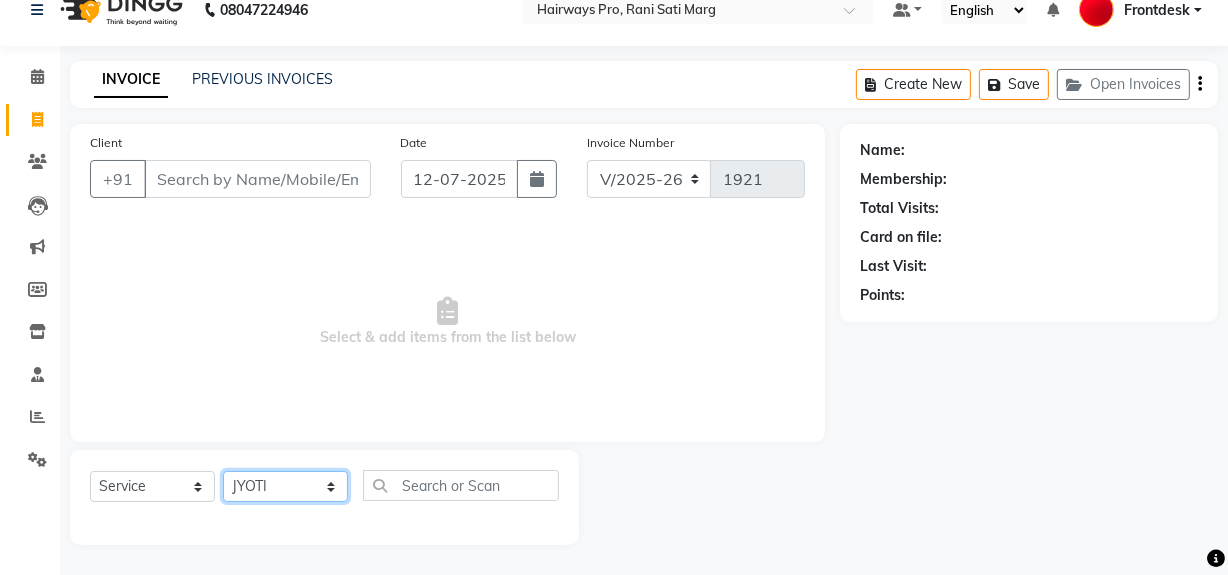 click on "Select Stylist ABID DANISH Faiz shaikh Frontdesk INTEZAR SALMANI JYOTI Kamal Salmani KAVITA MUSTAFA RAFIQUE Sonal SONU WAQAR ZAFAR" 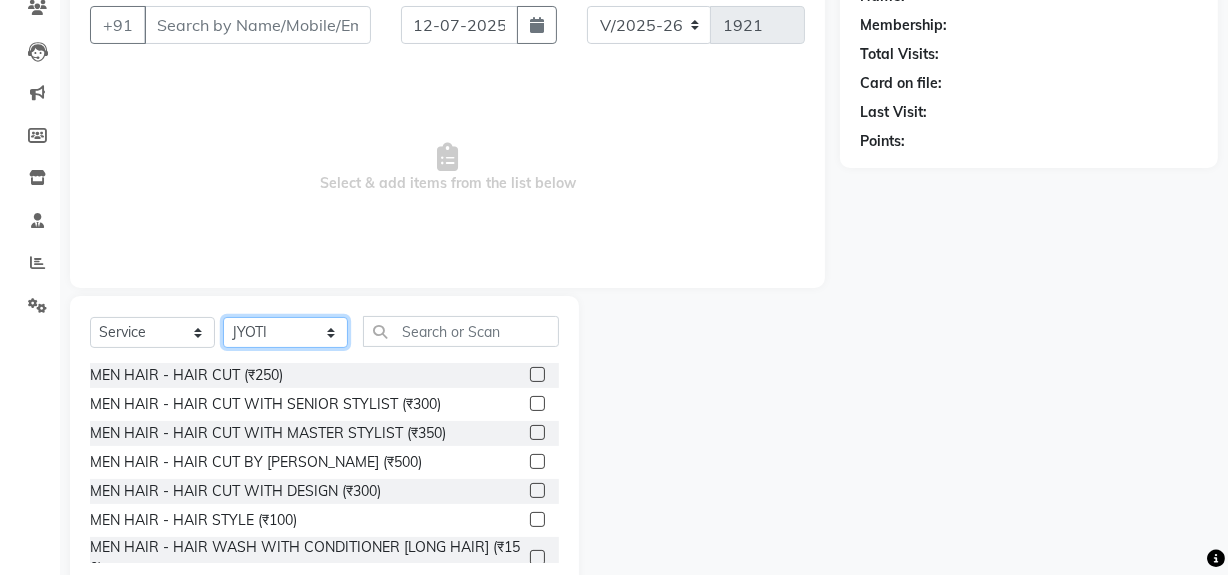 scroll, scrollTop: 208, scrollLeft: 0, axis: vertical 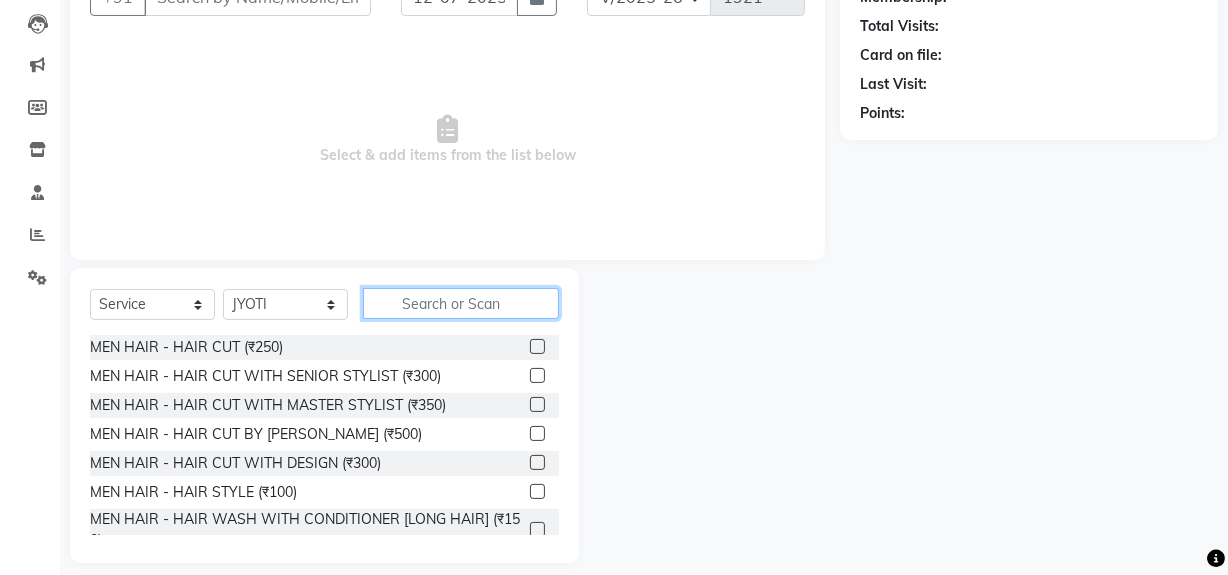 click 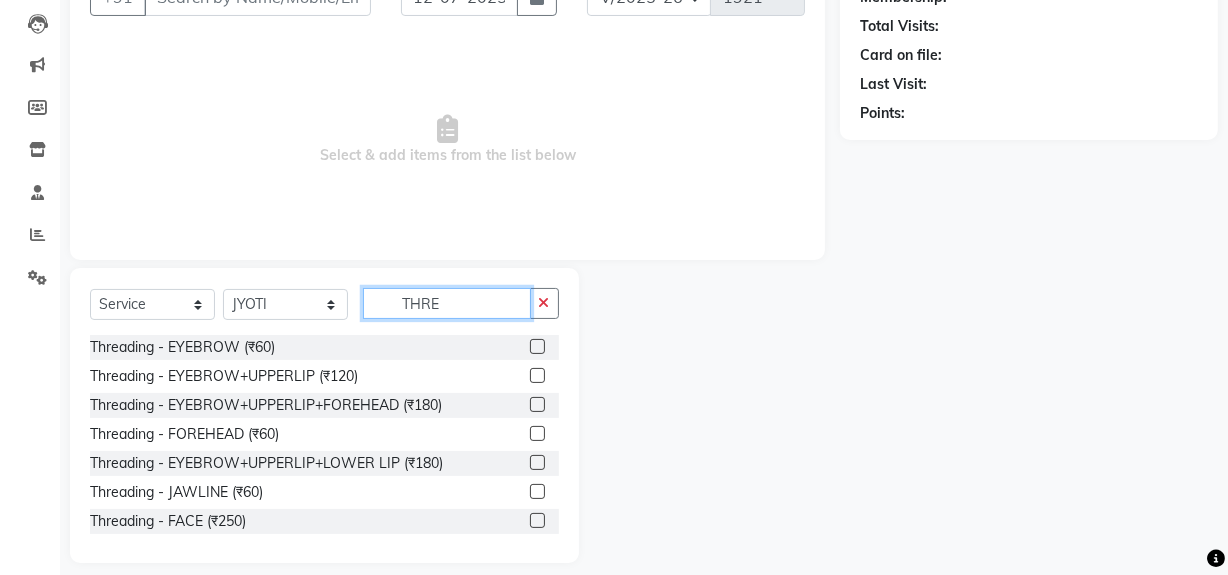 type on "THRE" 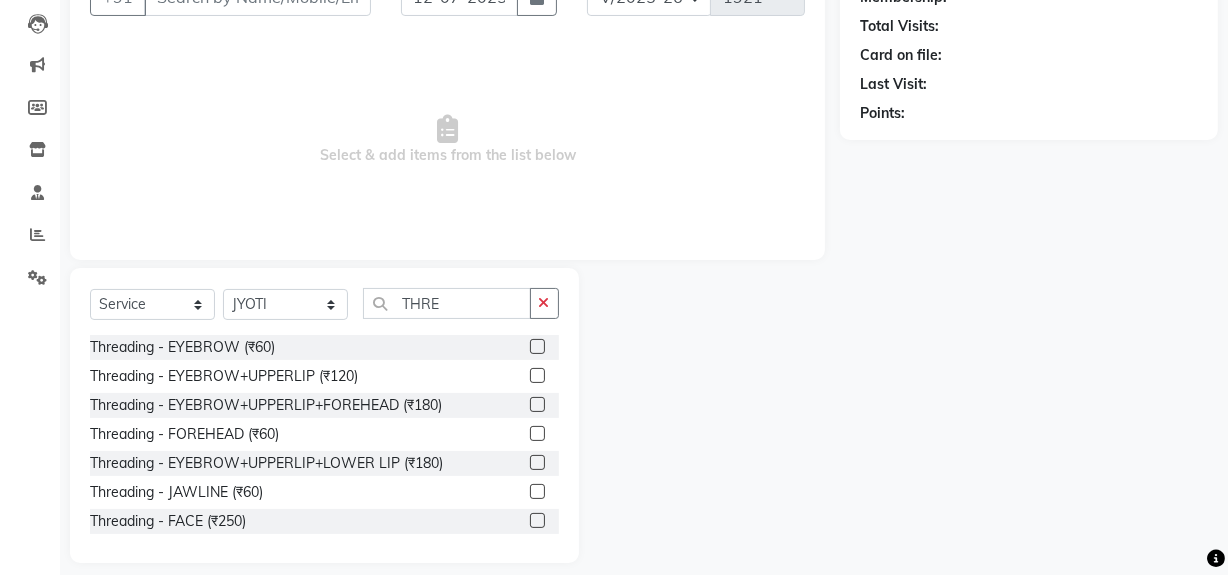 click 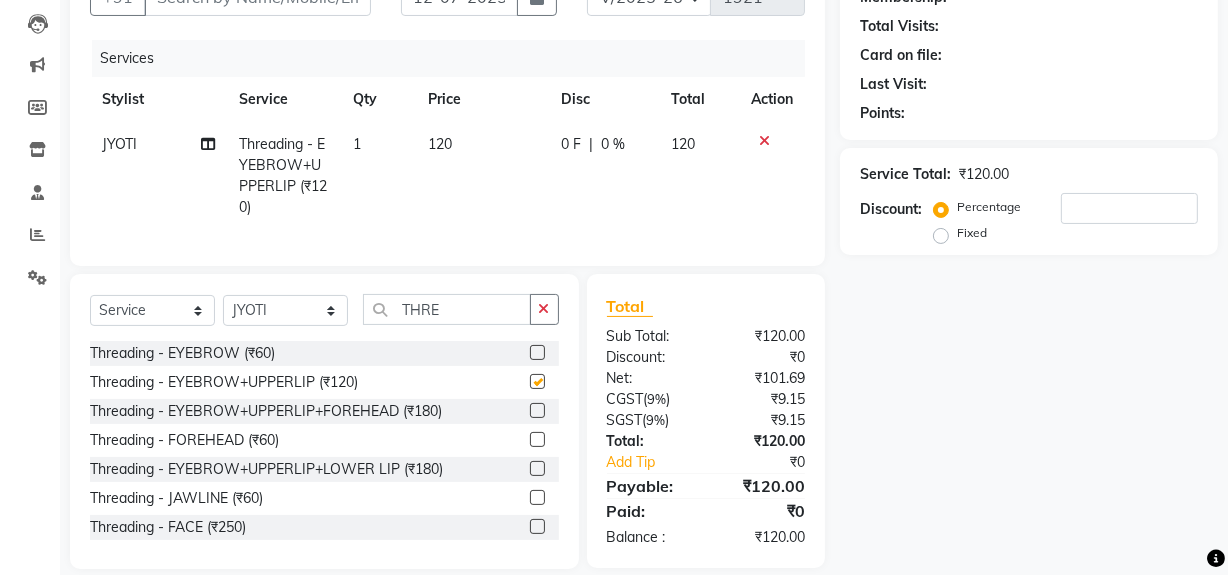 checkbox on "false" 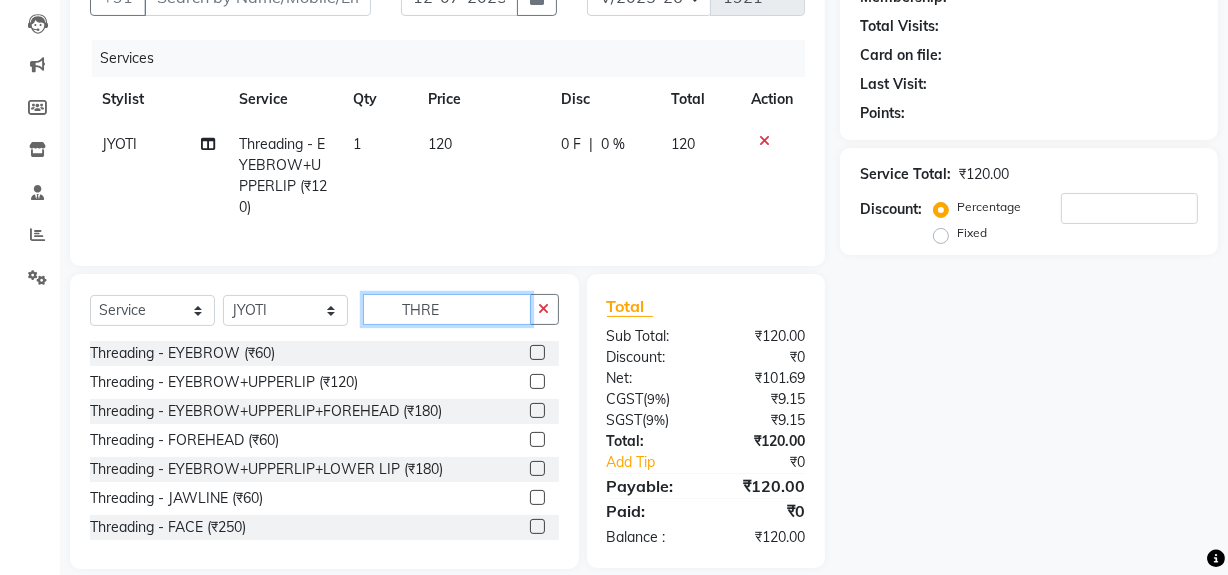 click on "THRE" 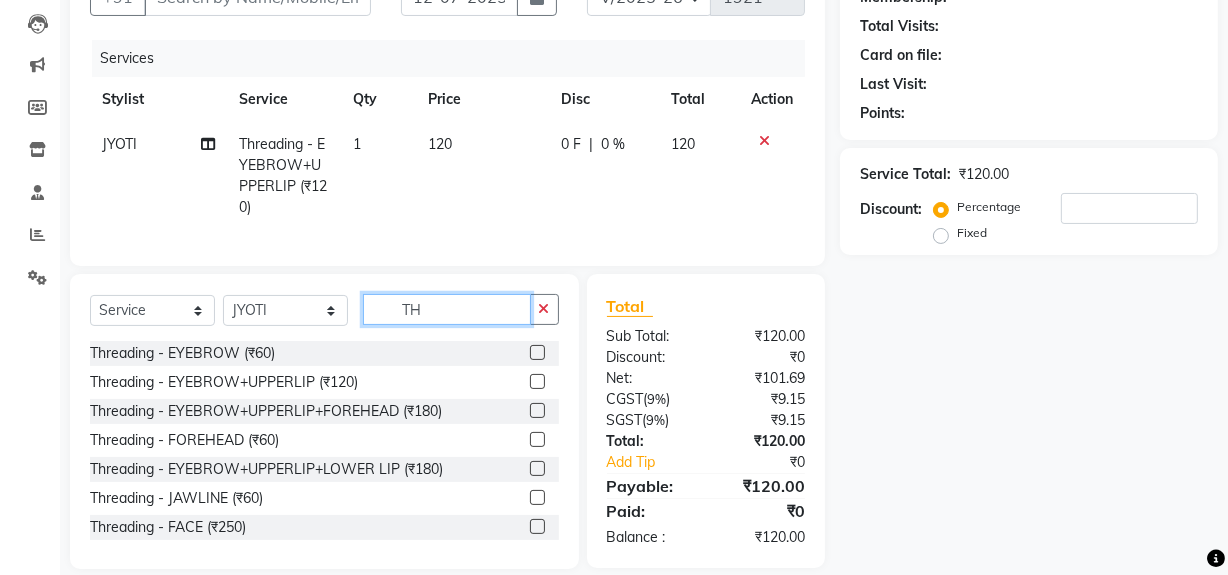 type on "T" 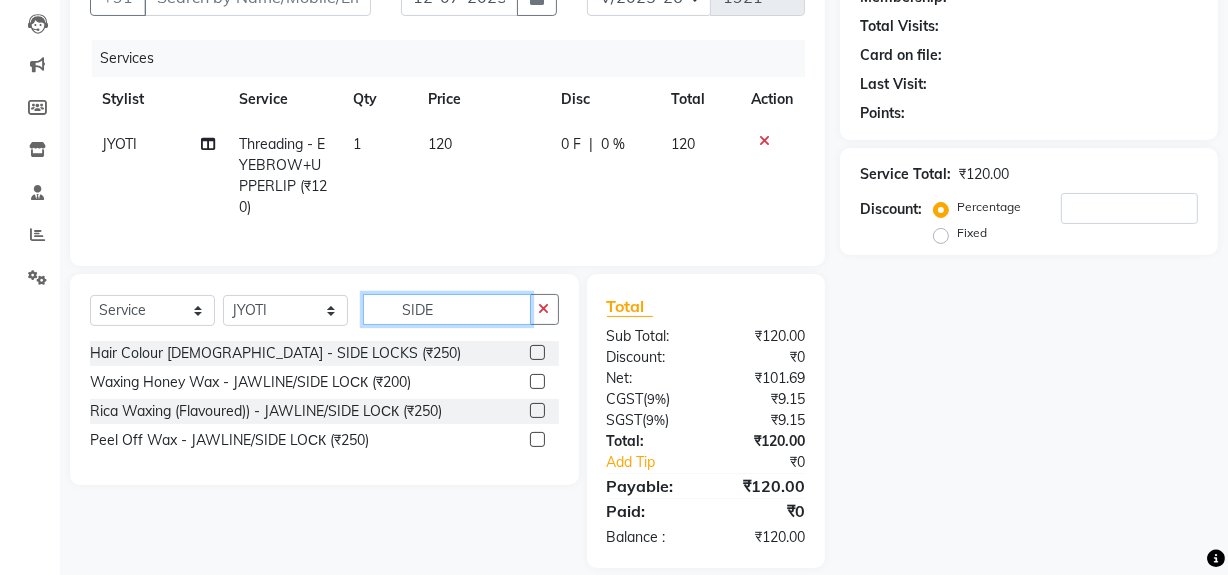 type on "SIDE" 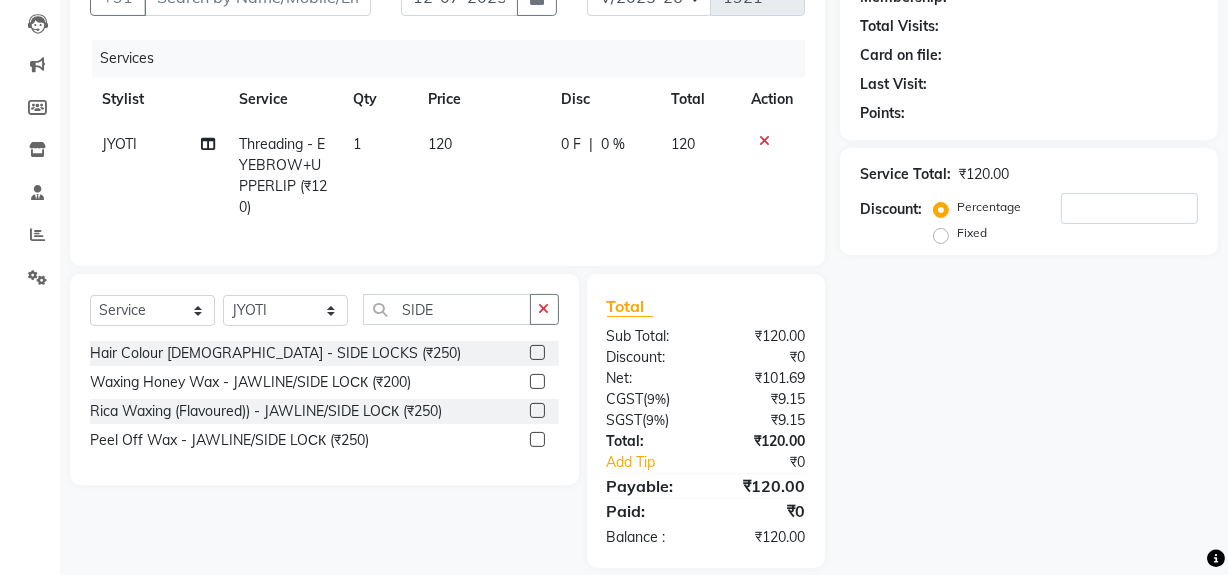 click 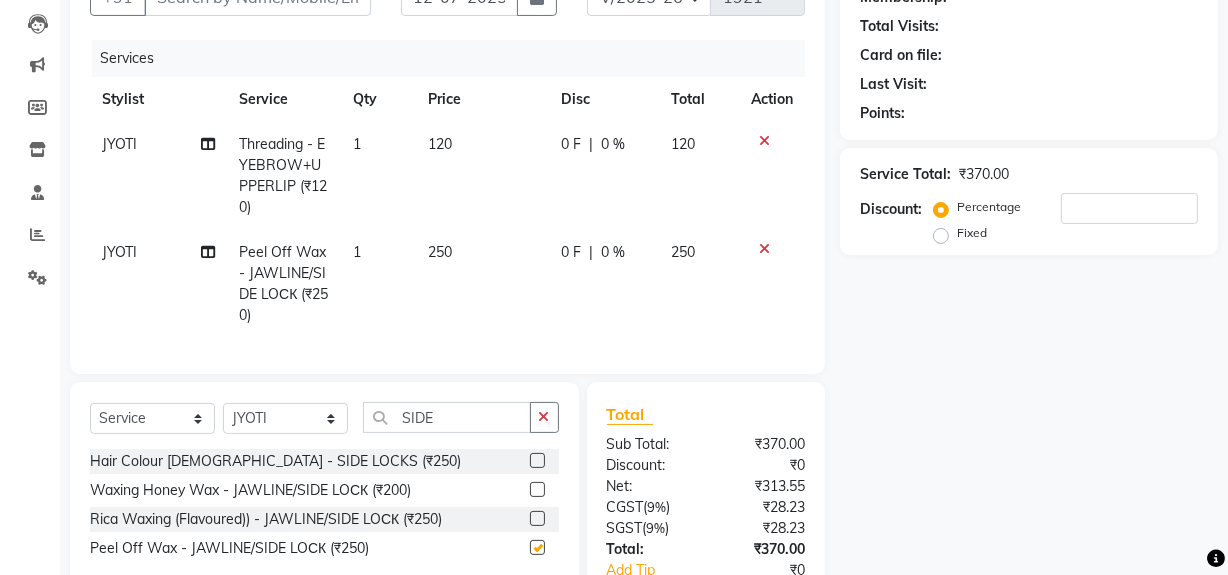 checkbox on "false" 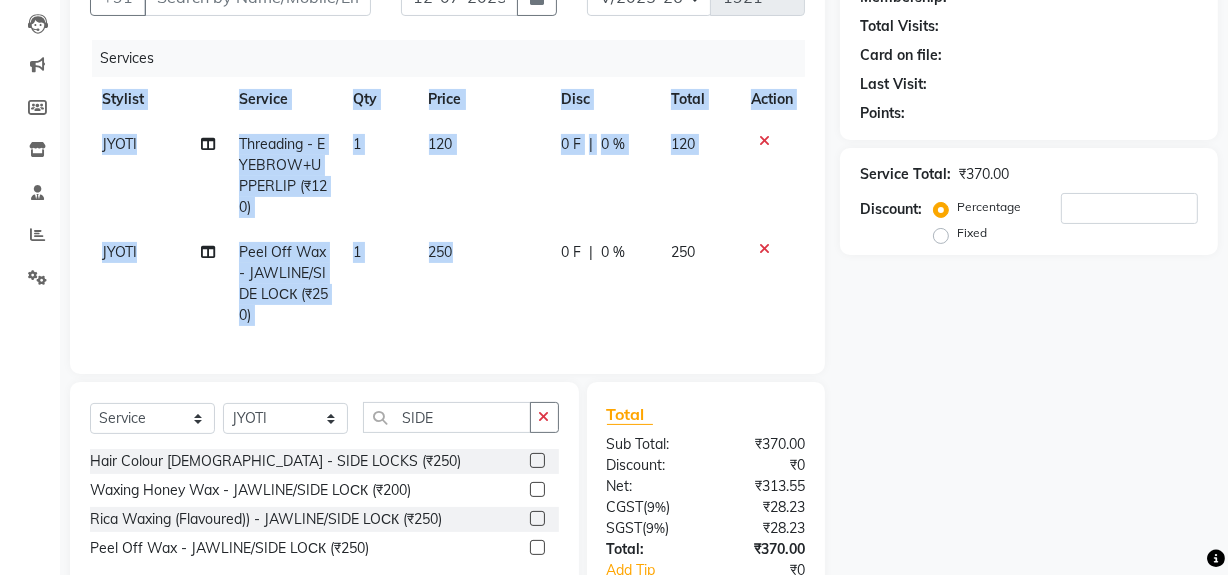 click on "Services Stylist Service Qty Price Disc Total Action JYOTI Threading - EYEBROW+UPPERLIP (₹120) 1 120 0 F | 0 % 120 JYOTI Peel Off Wax - JAWLINE/SIDE LOСК (₹250) 1 250 0 F | 0 % 250" 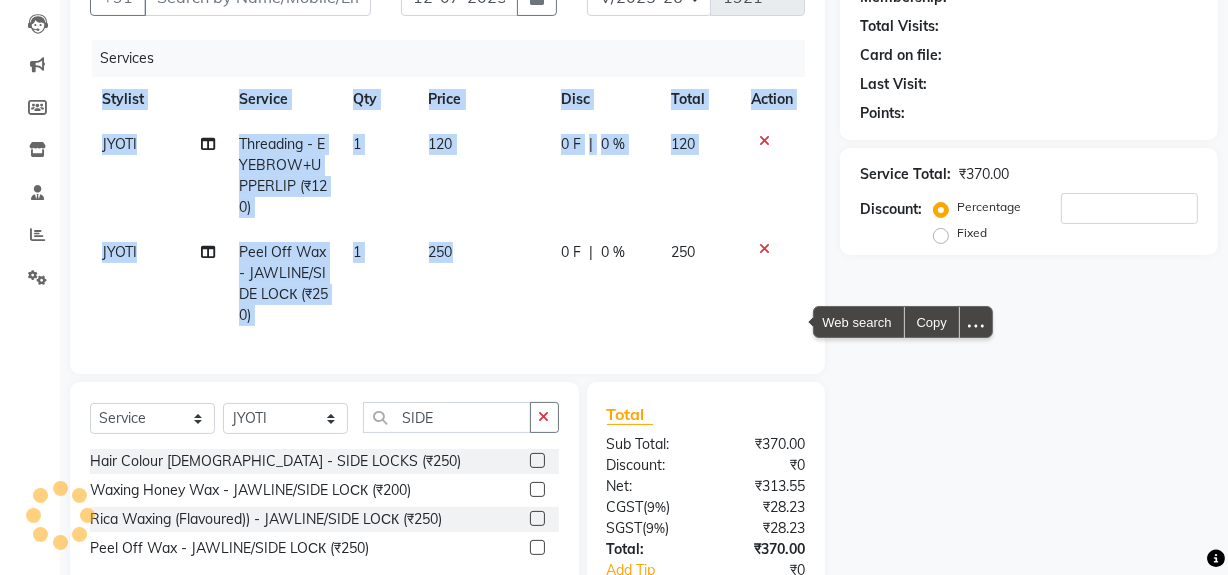 click on "250" 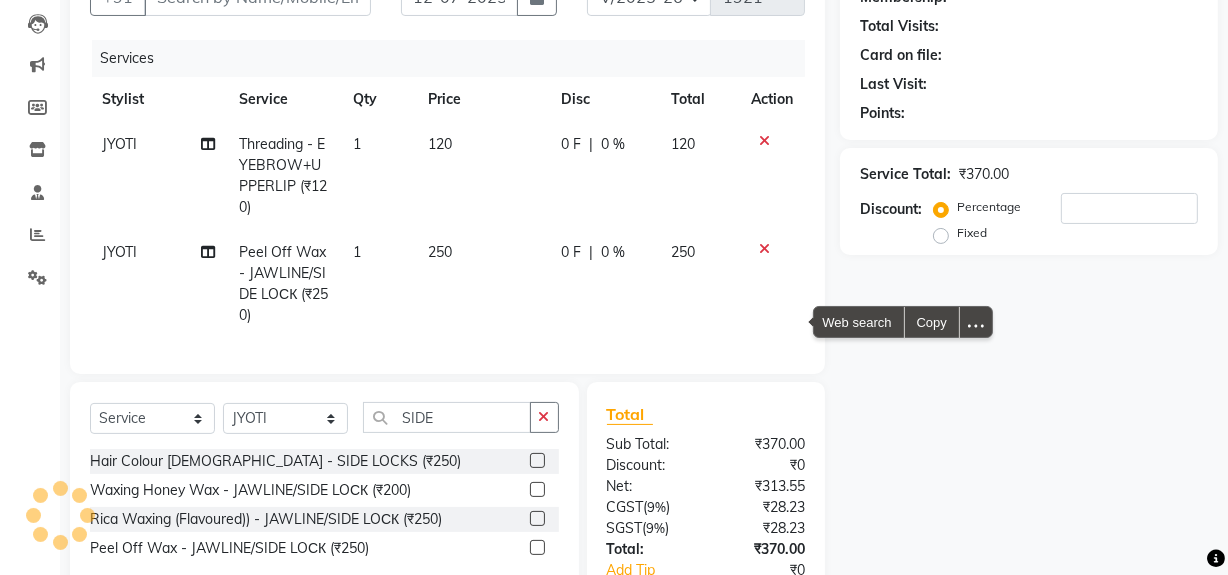 select on "13186" 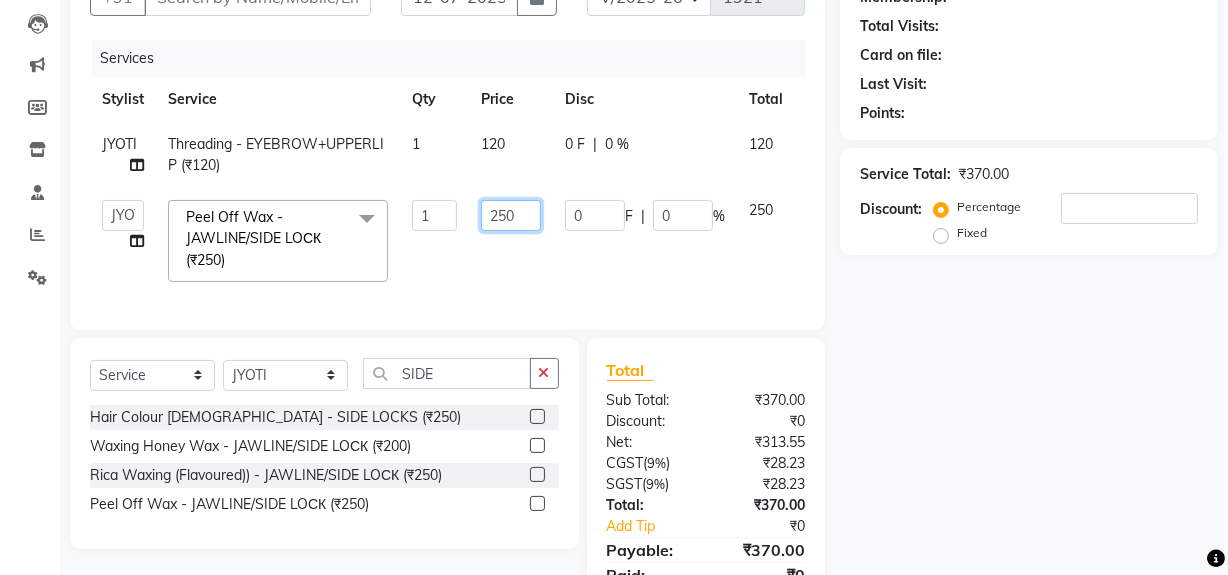 click on "250" 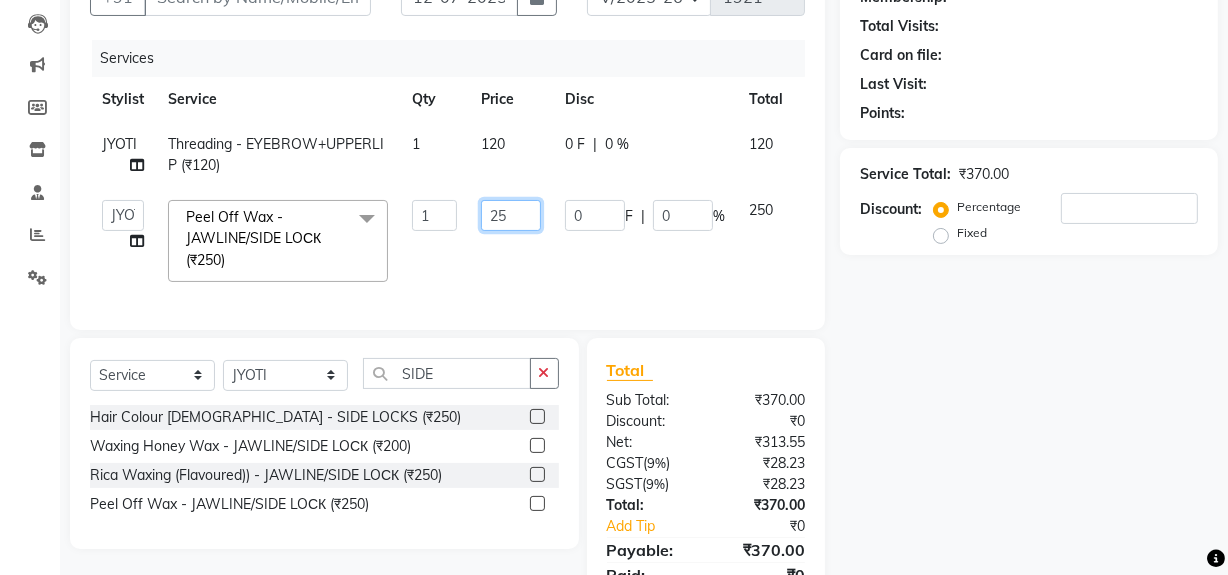 type on "2" 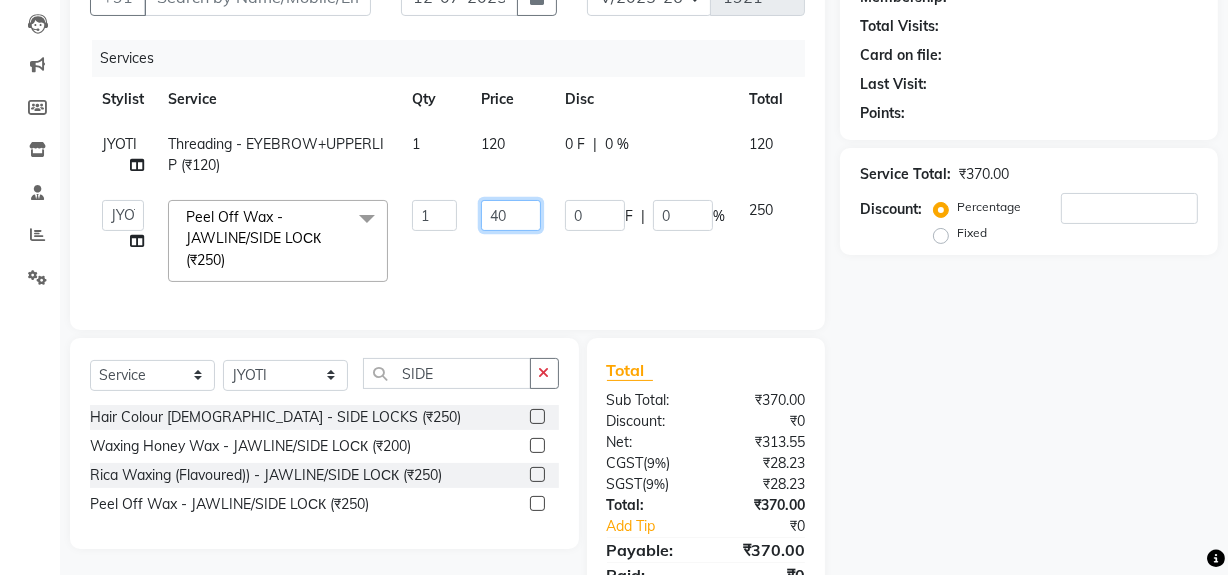 type on "400" 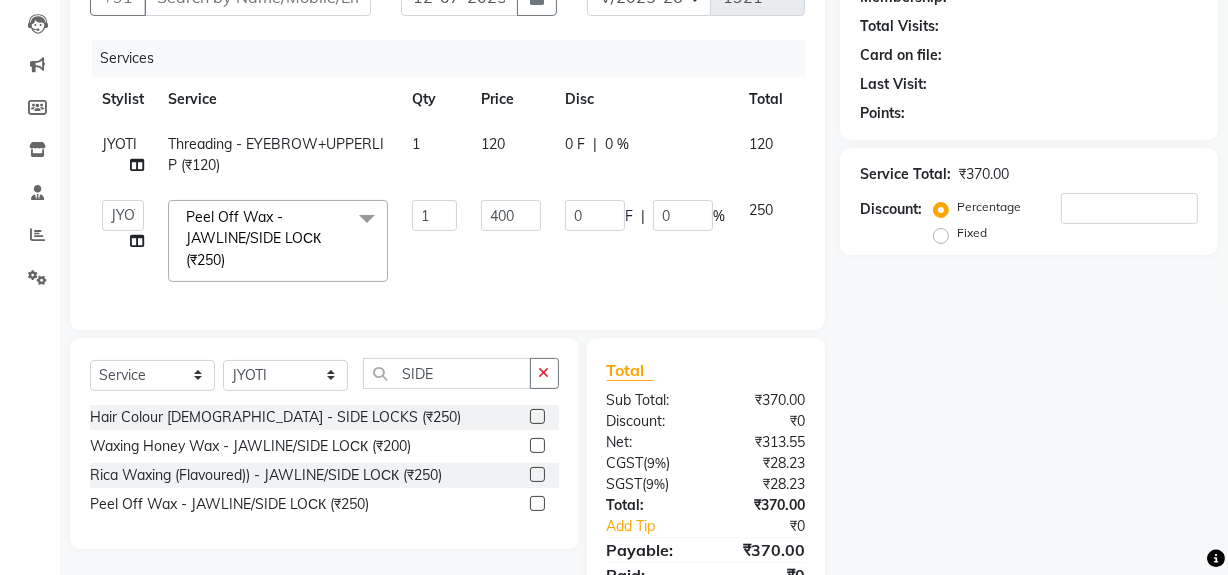 click on "400" 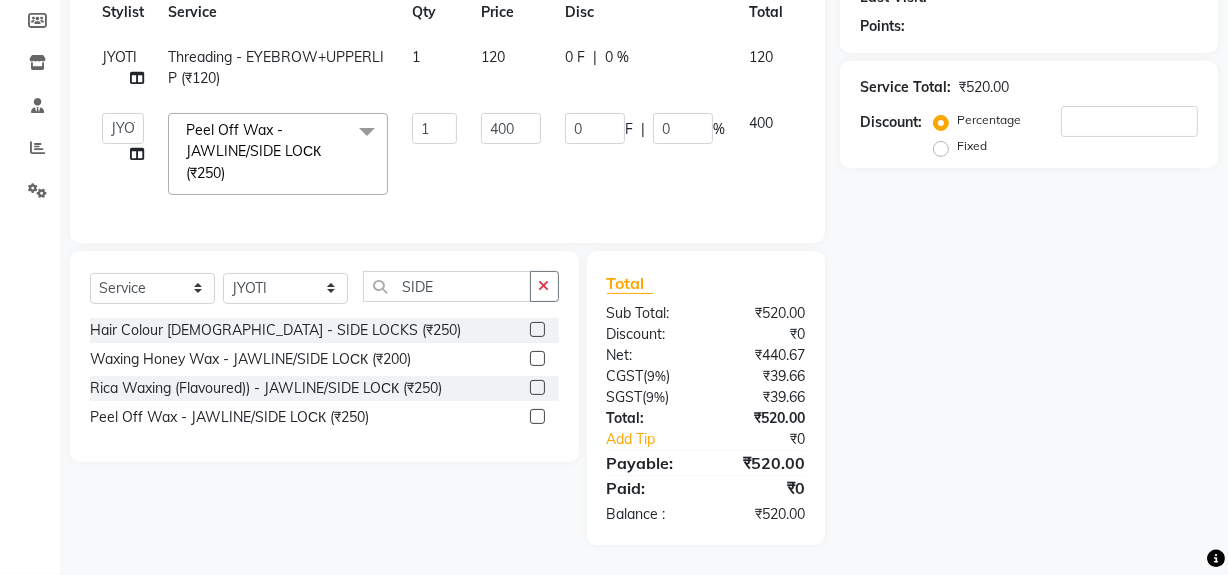scroll, scrollTop: 309, scrollLeft: 0, axis: vertical 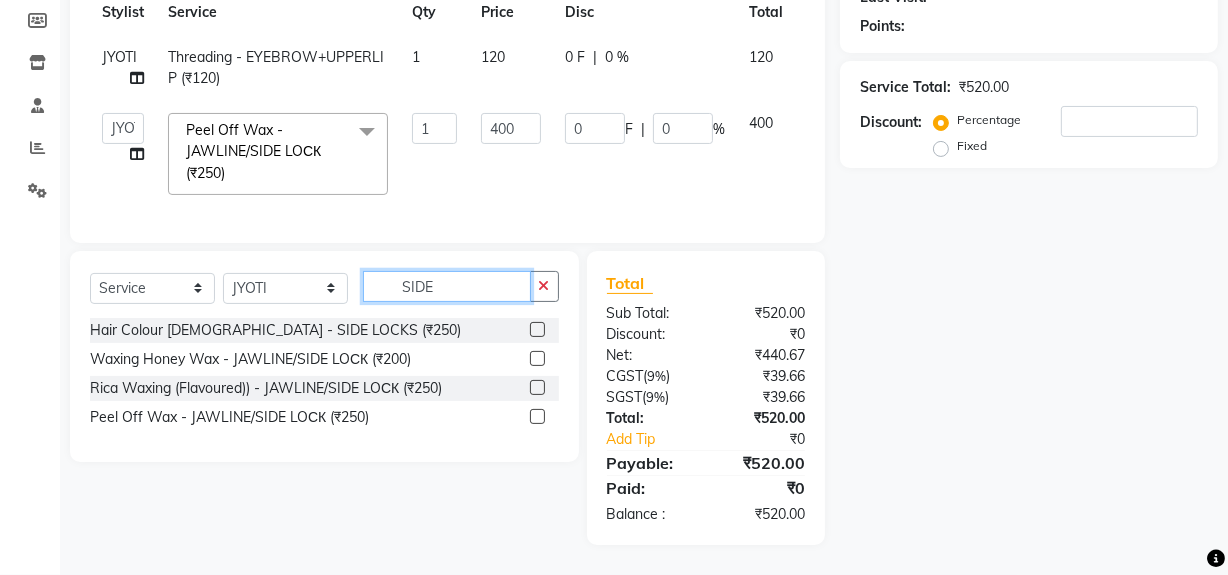 click on "SIDE" 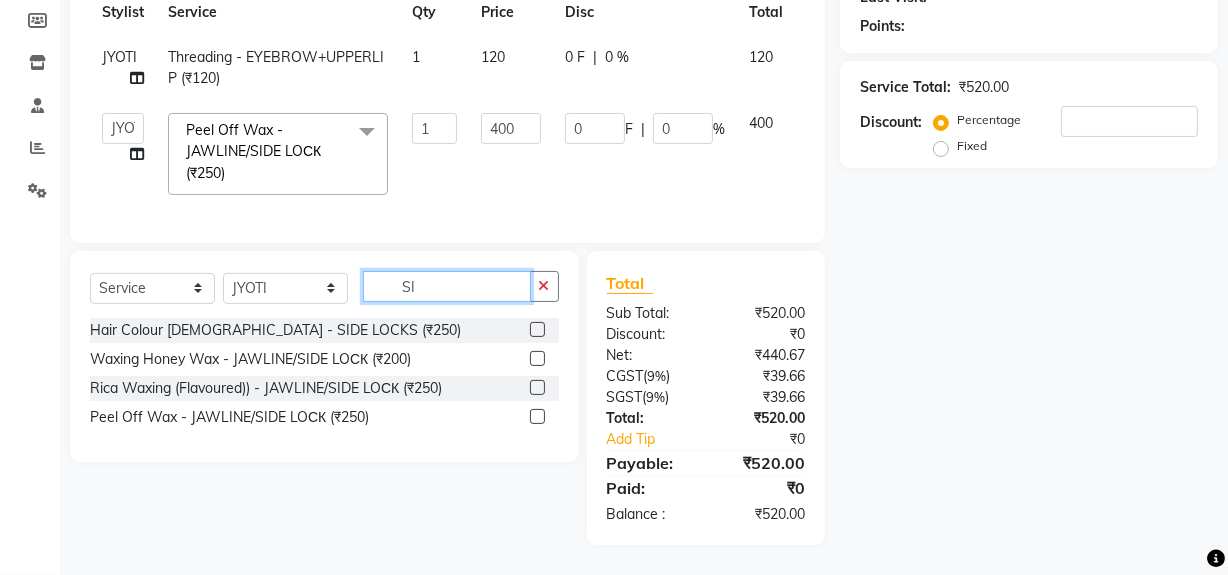 type on "S" 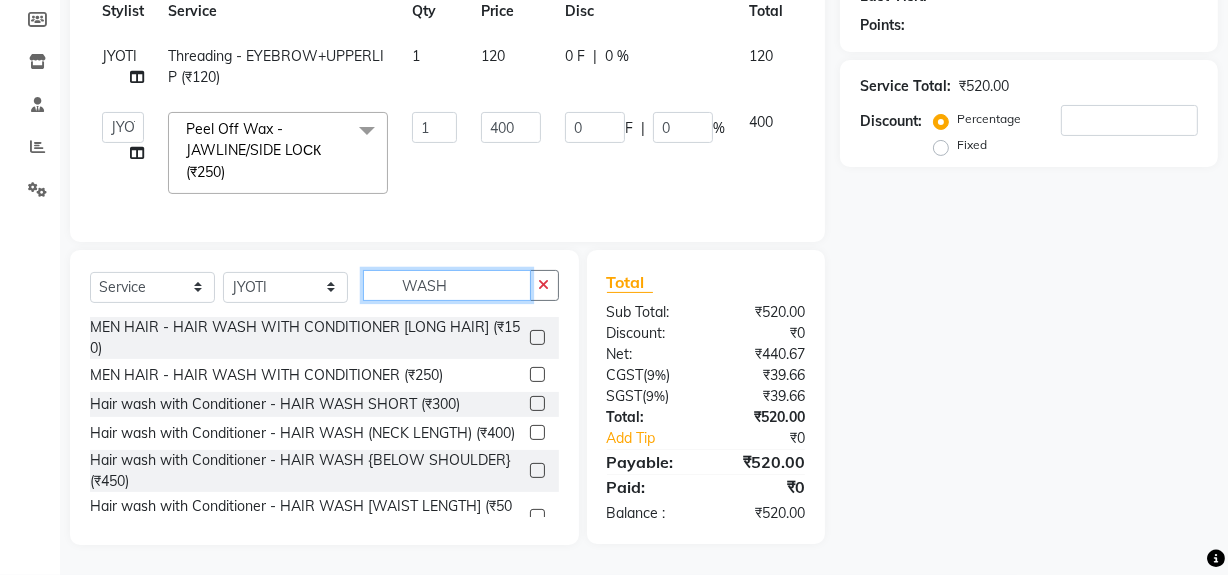 type on "WASH" 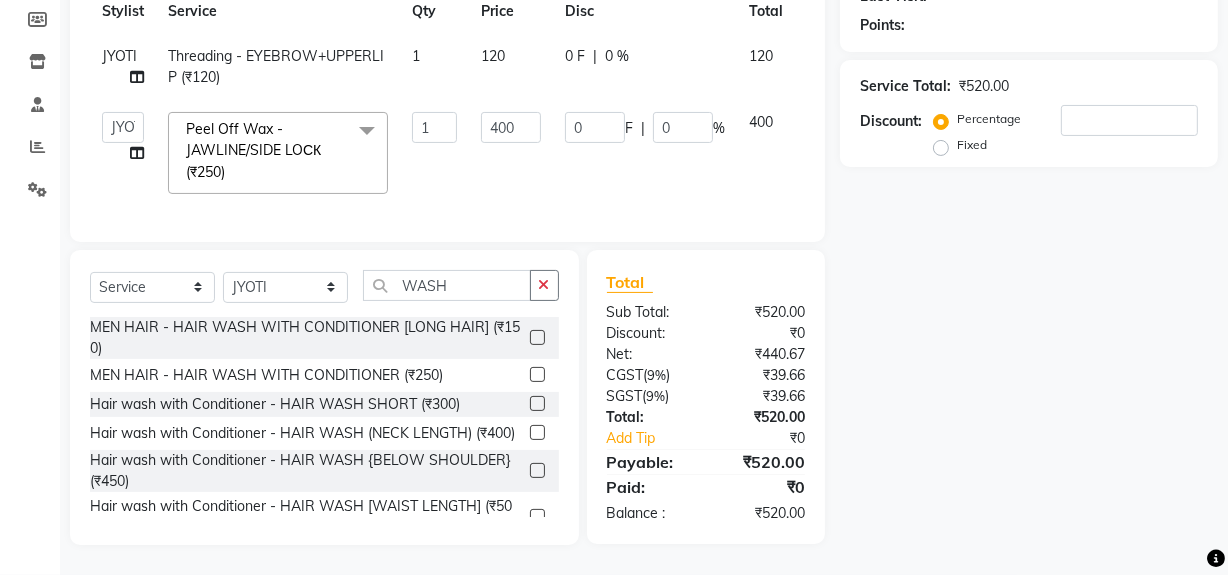 click 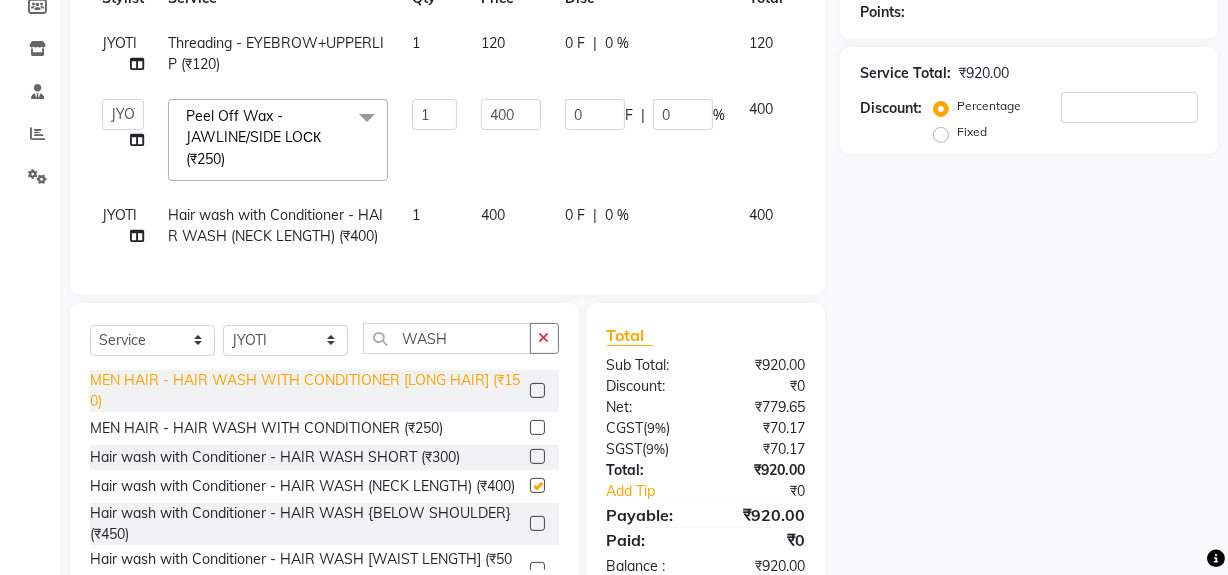 checkbox on "false" 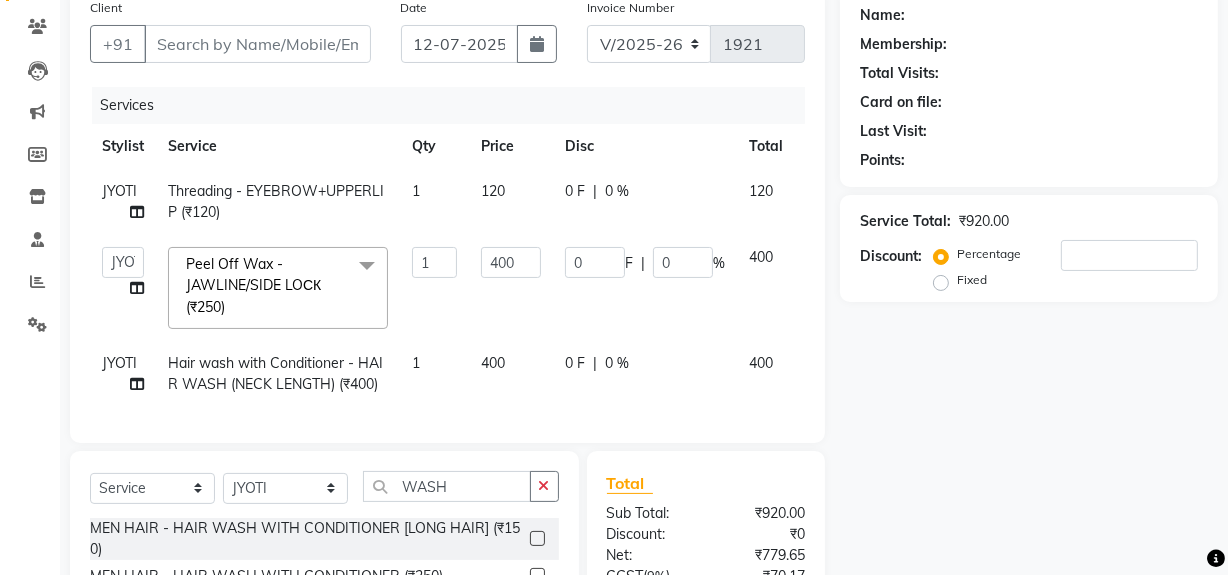scroll, scrollTop: 193, scrollLeft: 0, axis: vertical 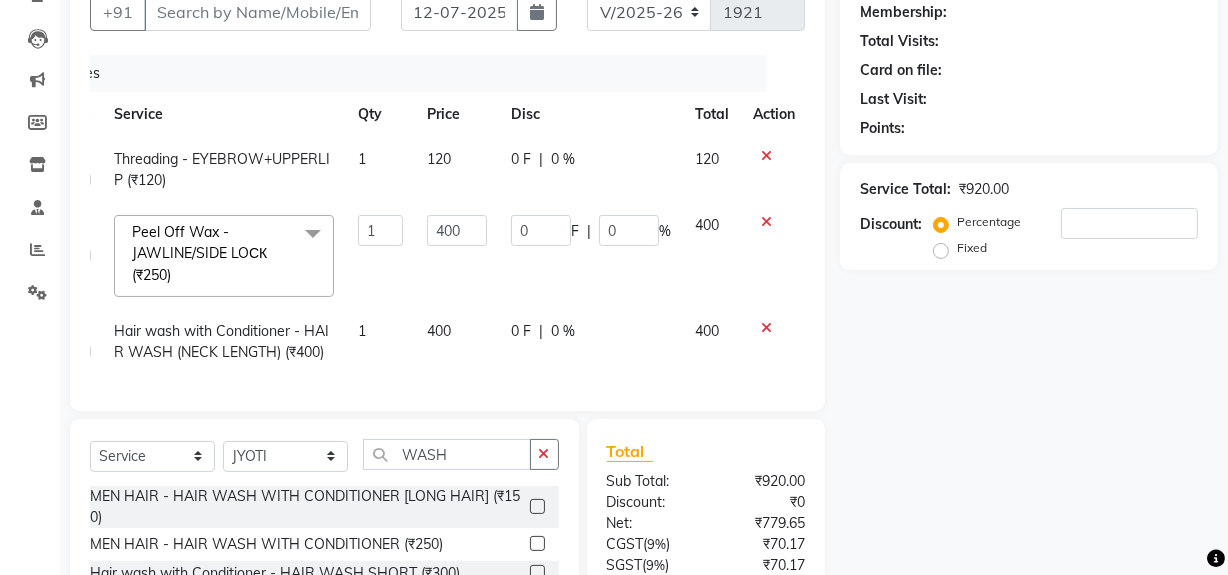 click 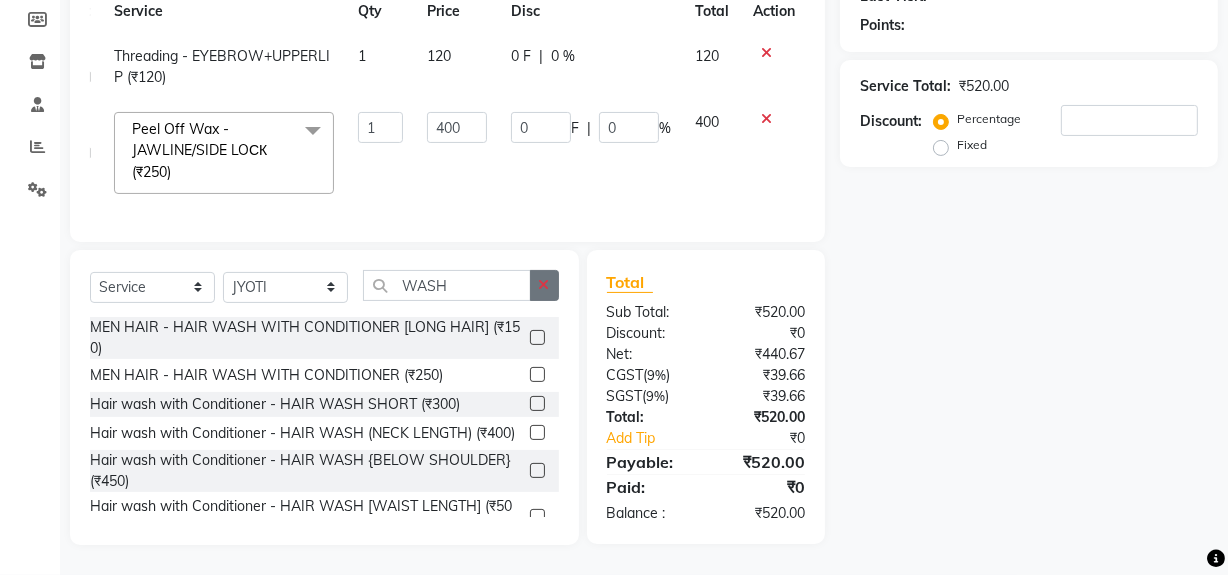 scroll, scrollTop: 310, scrollLeft: 0, axis: vertical 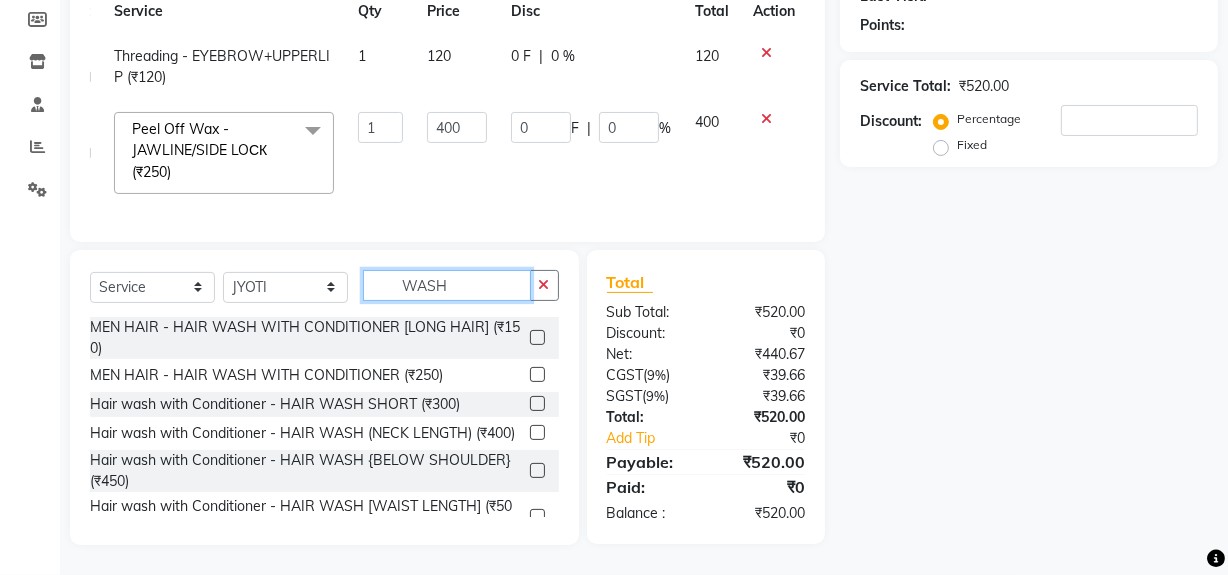 click on "WASH" 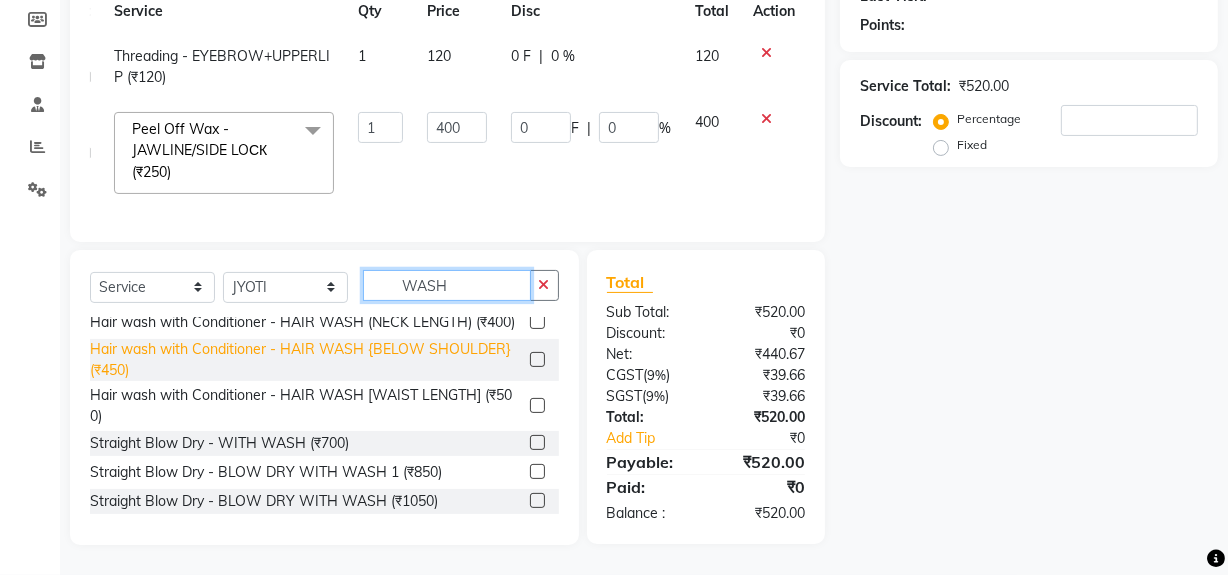 scroll, scrollTop: 129, scrollLeft: 0, axis: vertical 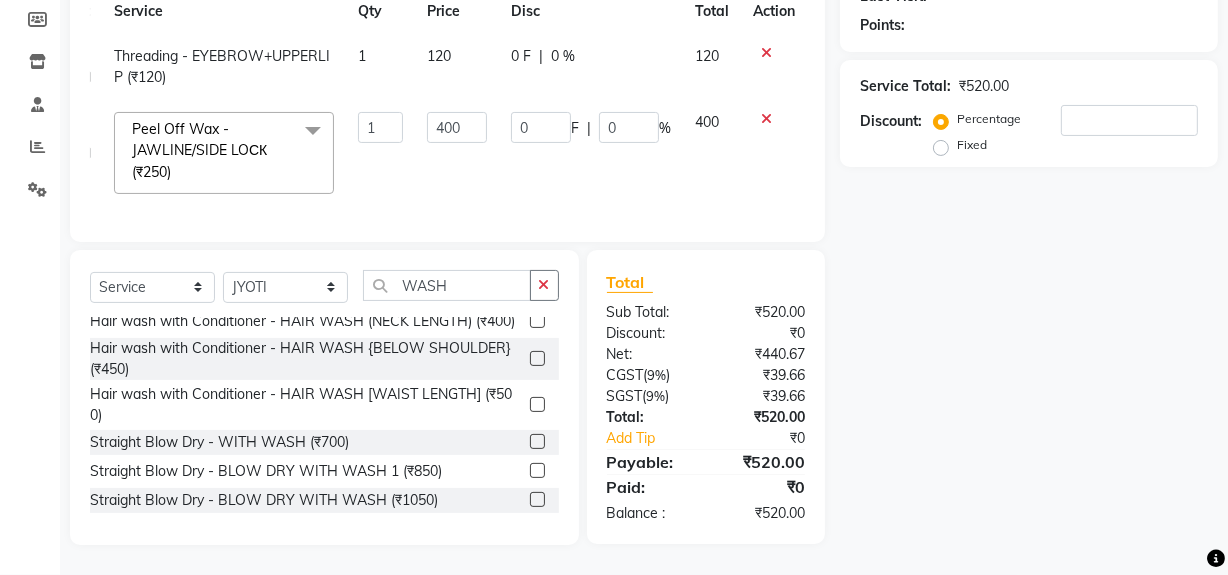click 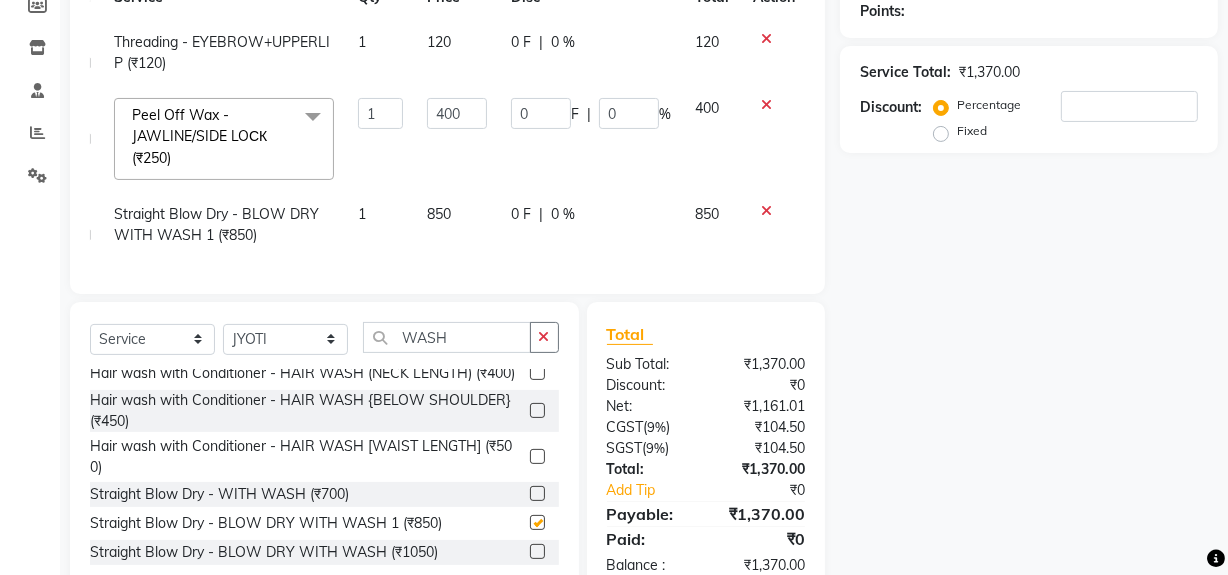 checkbox on "false" 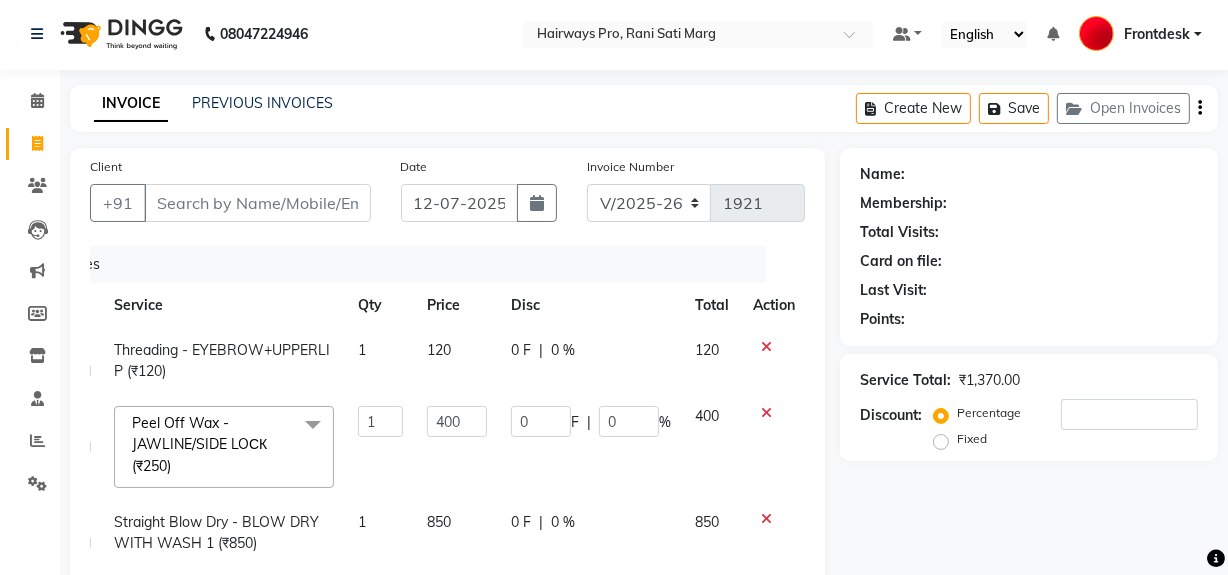 scroll, scrollTop: 0, scrollLeft: 0, axis: both 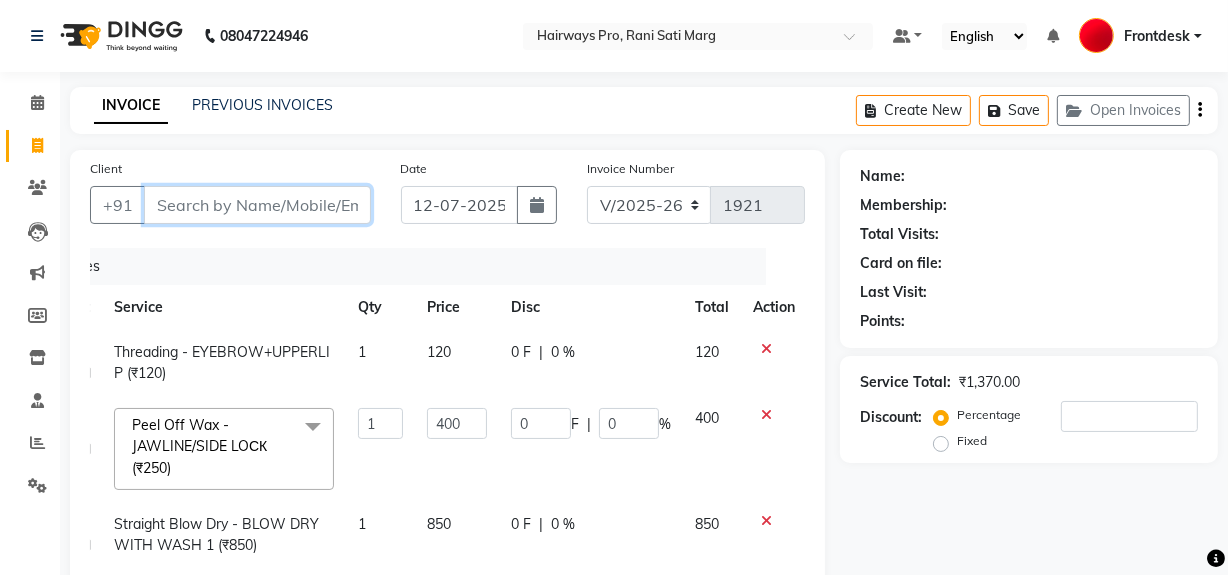 click on "Client" at bounding box center [257, 205] 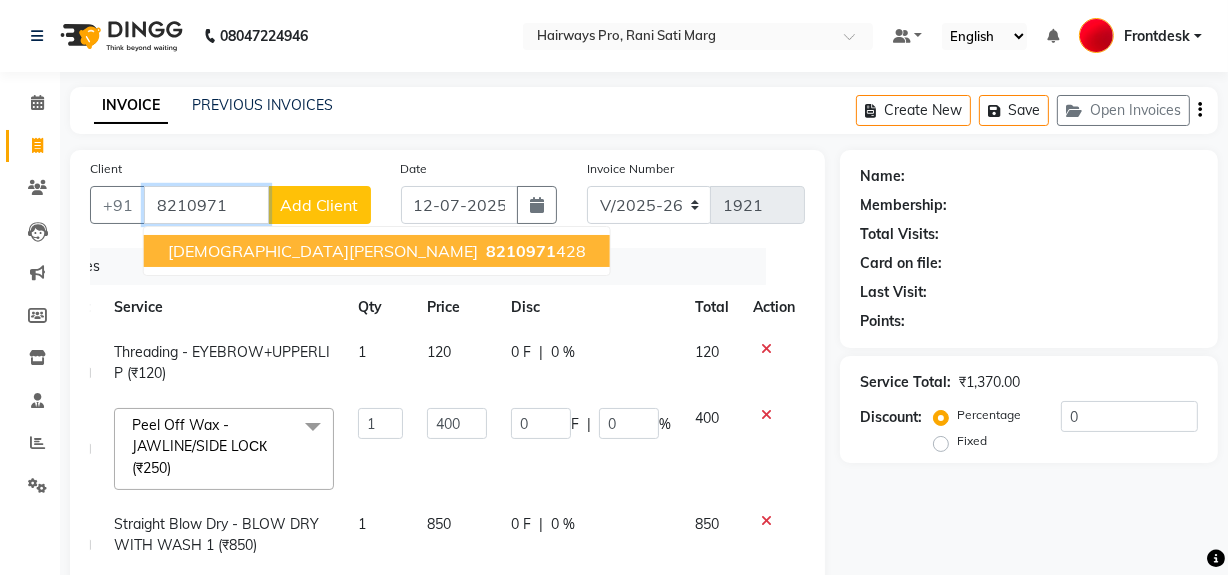 click on "8210971" at bounding box center [521, 251] 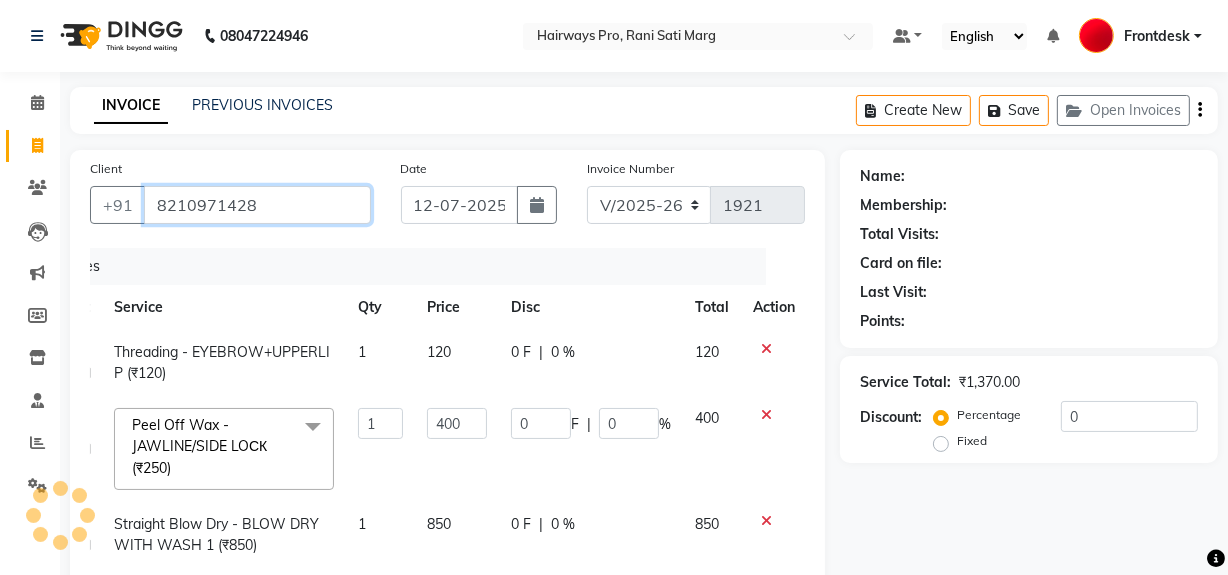 type on "8210971428" 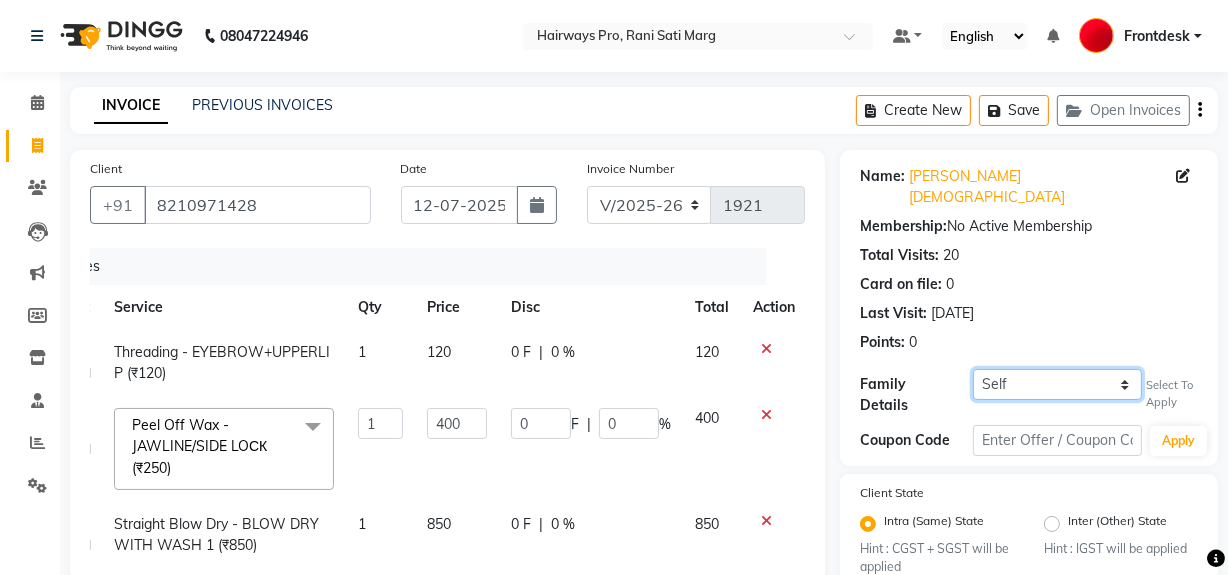 drag, startPoint x: 1095, startPoint y: 355, endPoint x: 1092, endPoint y: 371, distance: 16.27882 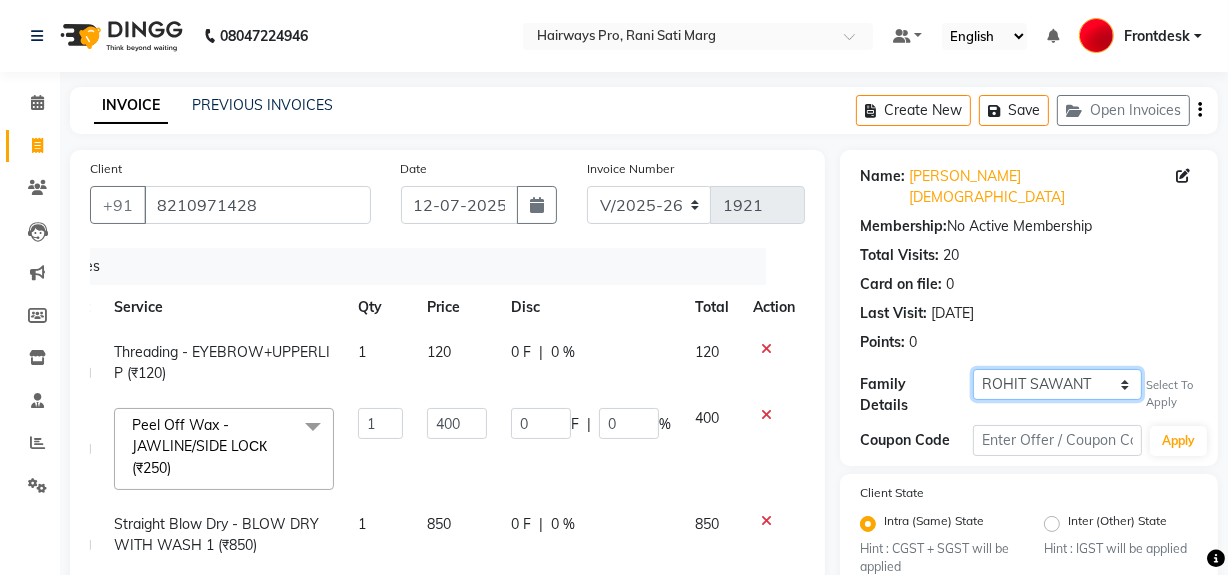 click on "Self ROHIT SAWANT" 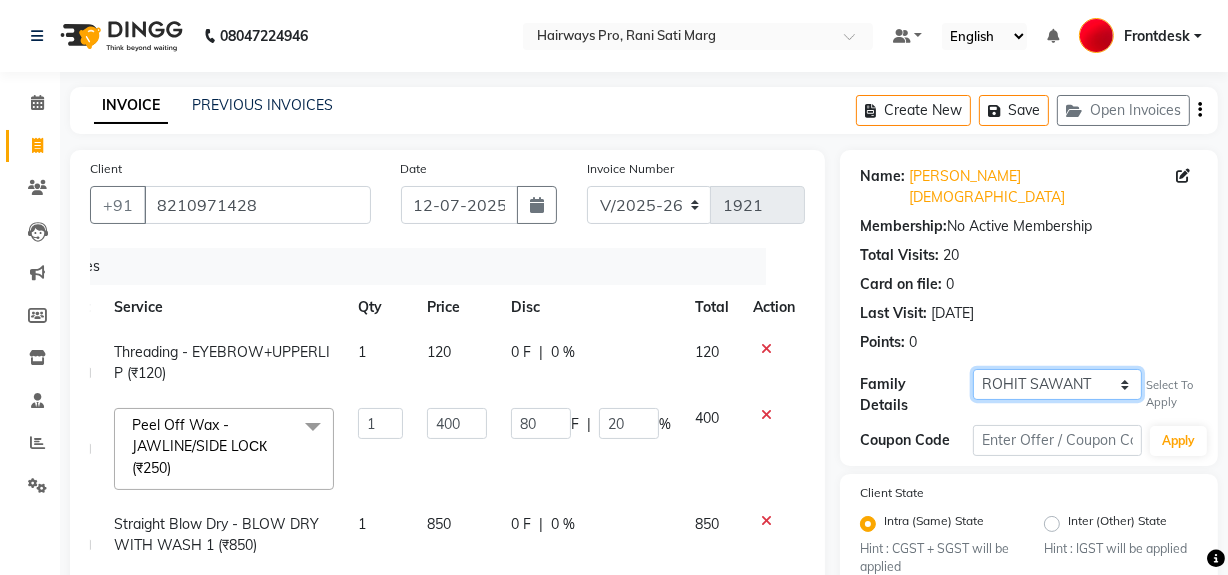 type on "20" 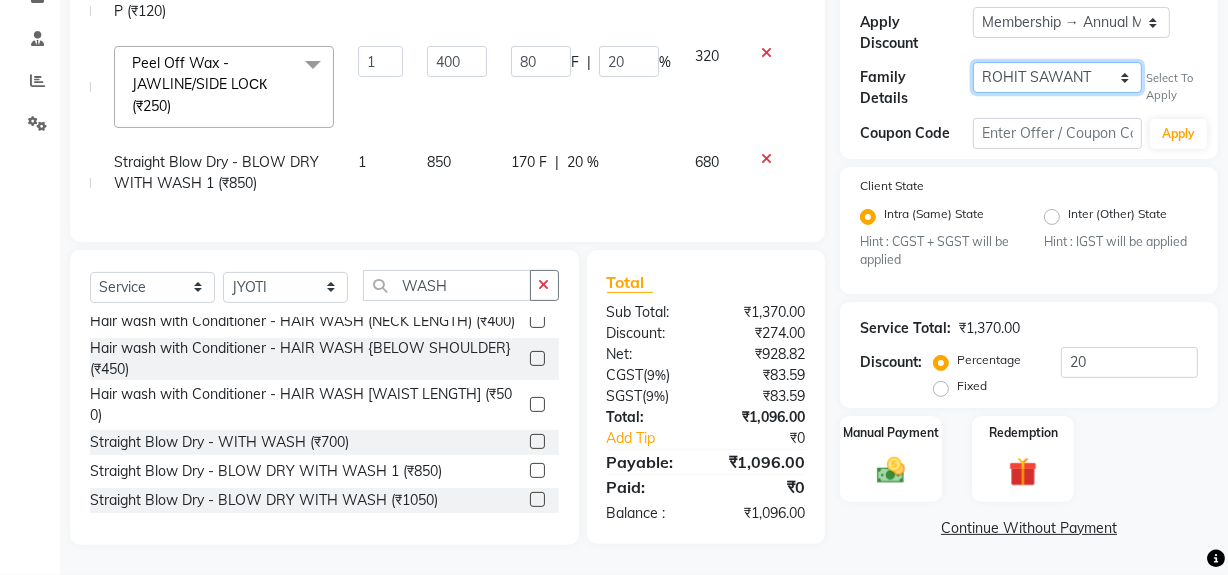 scroll, scrollTop: 375, scrollLeft: 0, axis: vertical 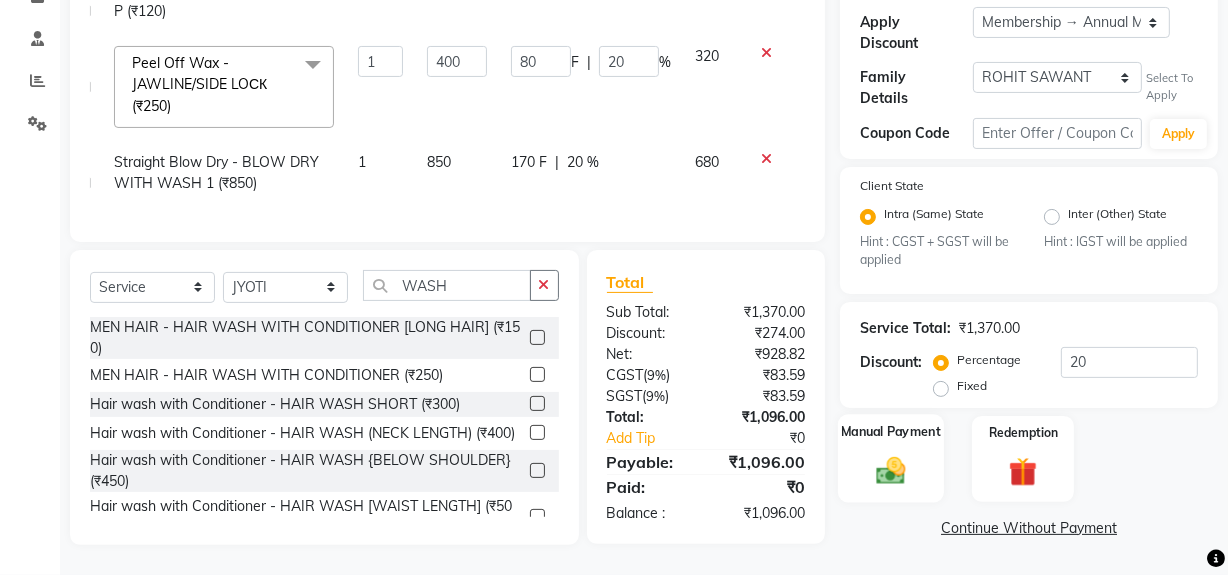 click 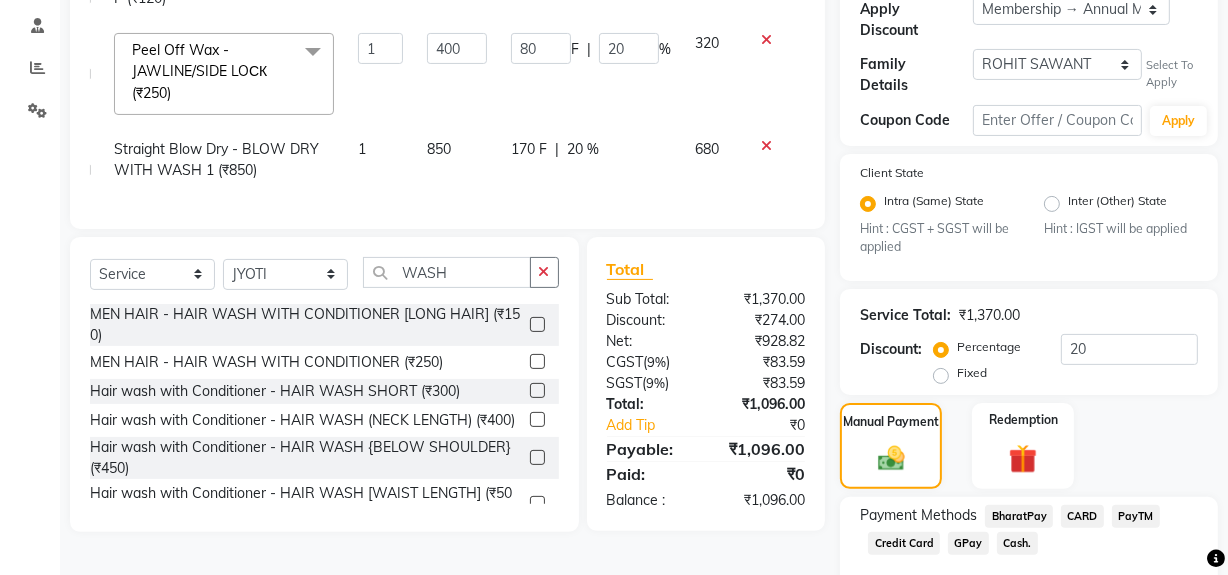 click on "GPay" 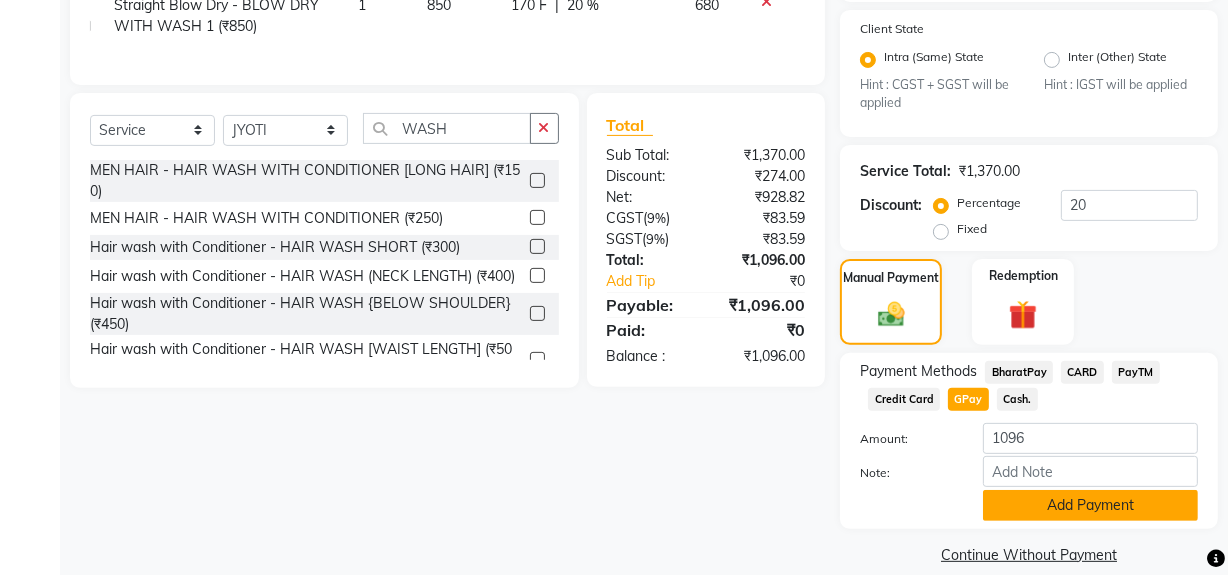 click on "Add Payment" 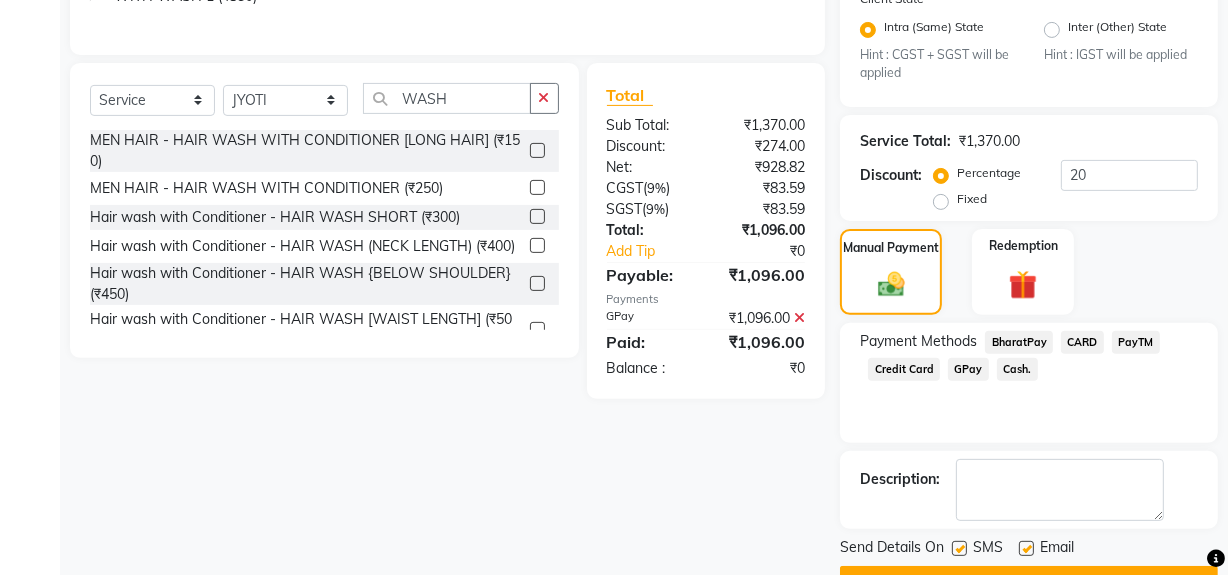 scroll, scrollTop: 575, scrollLeft: 0, axis: vertical 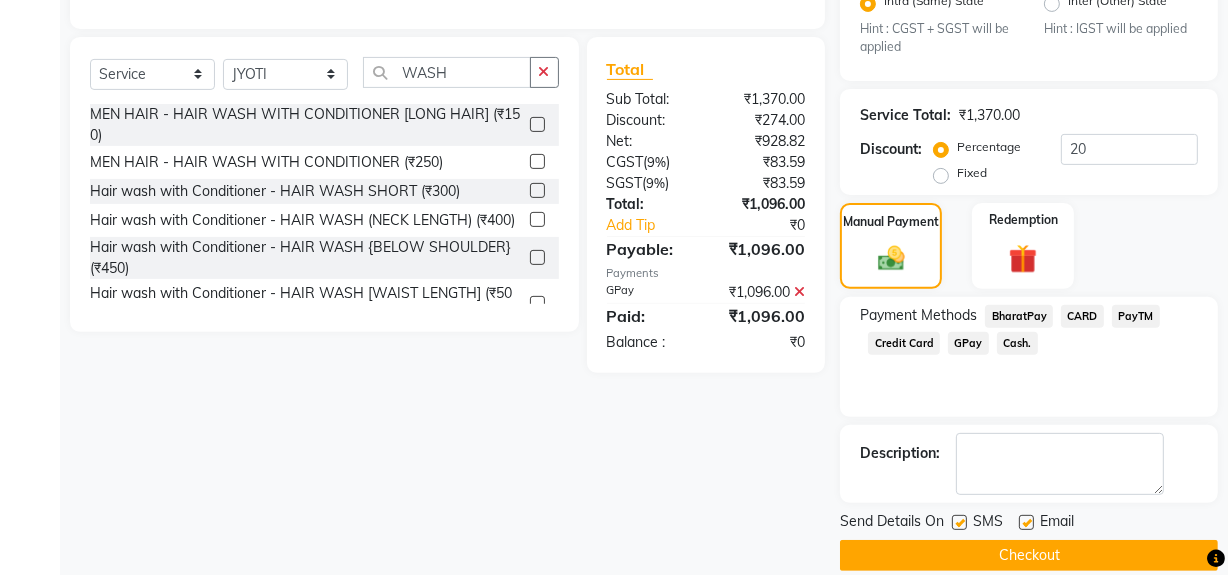 click on "Checkout" 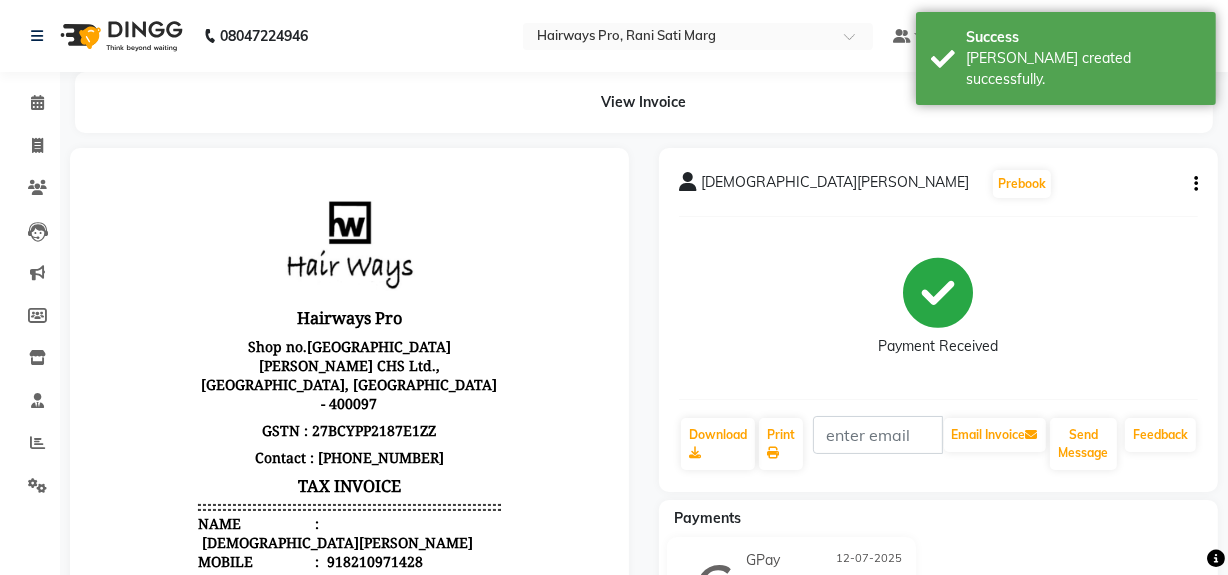 scroll, scrollTop: 0, scrollLeft: 0, axis: both 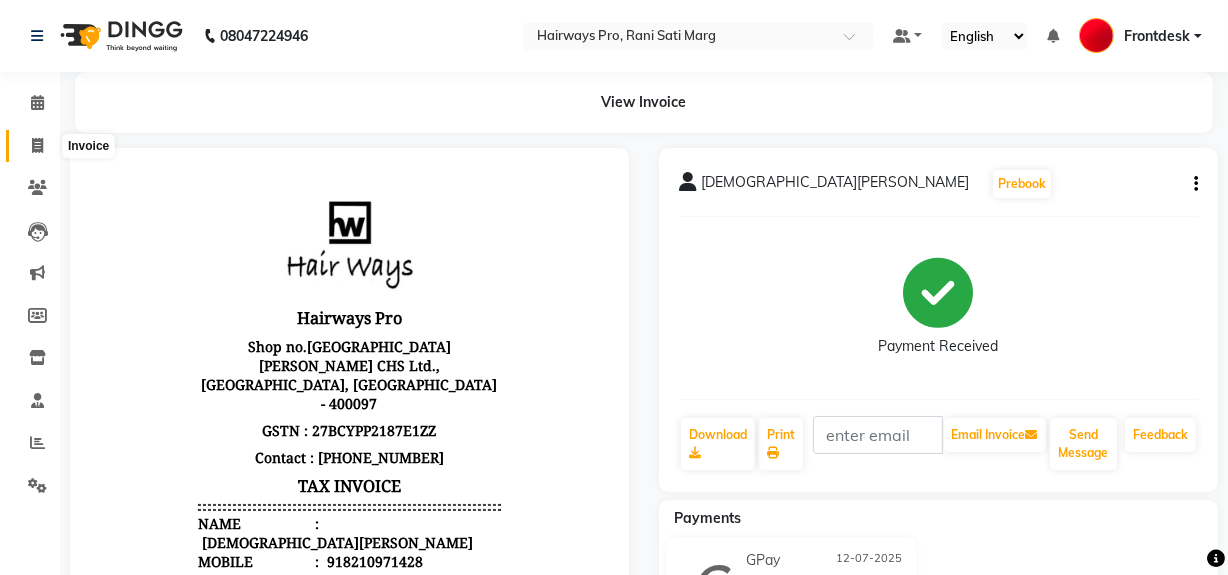 click 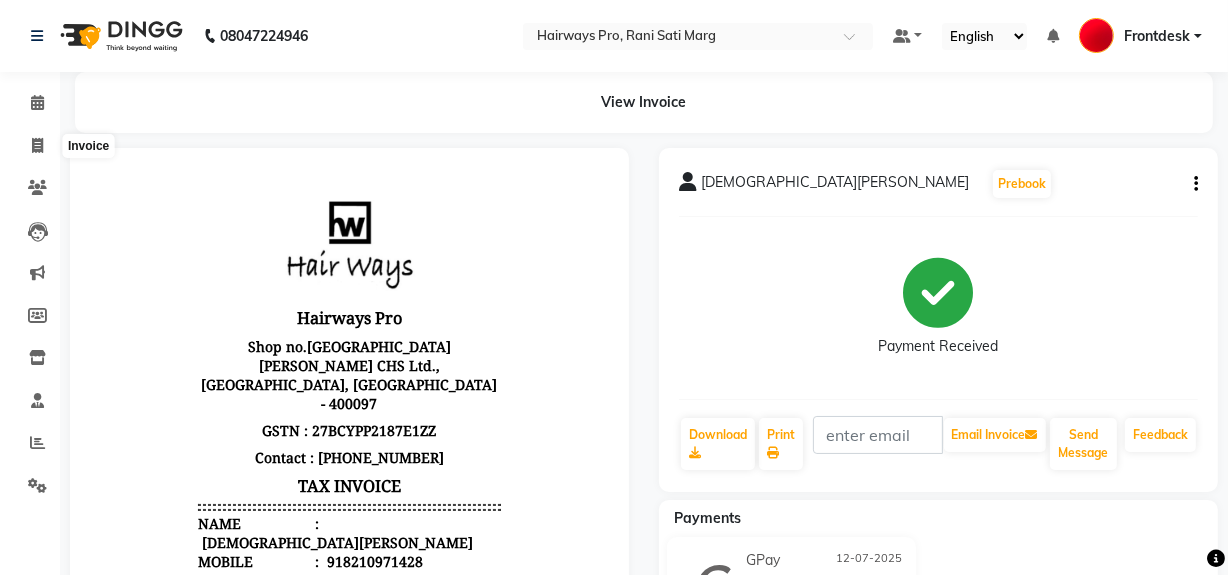 scroll, scrollTop: 26, scrollLeft: 0, axis: vertical 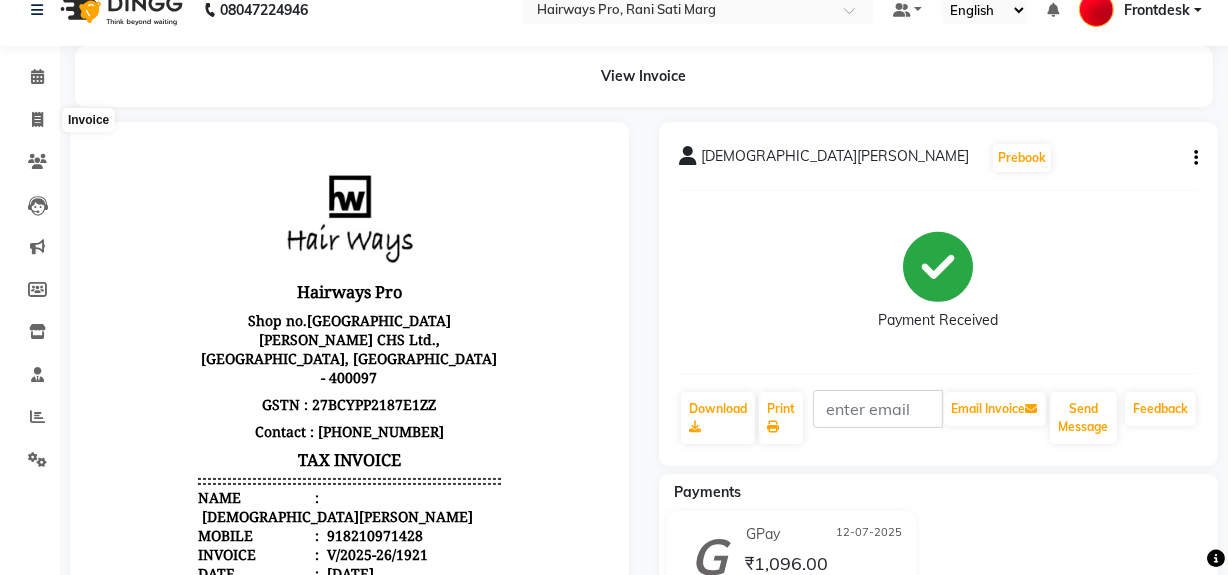select on "787" 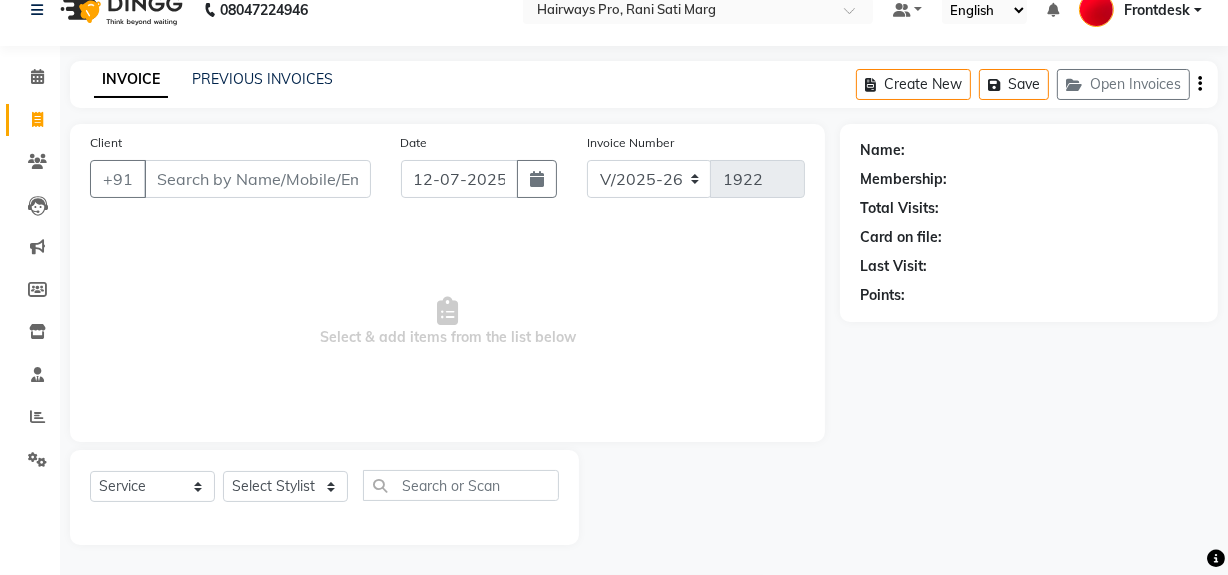 click on "Client" at bounding box center (257, 179) 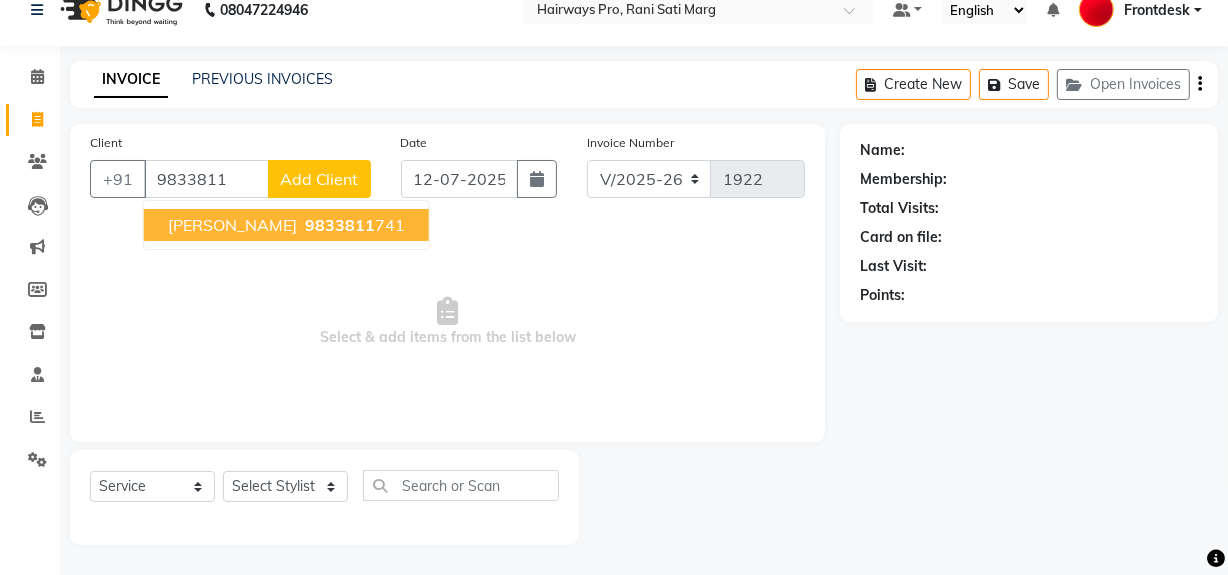 click on "[PERSON_NAME]" at bounding box center (232, 225) 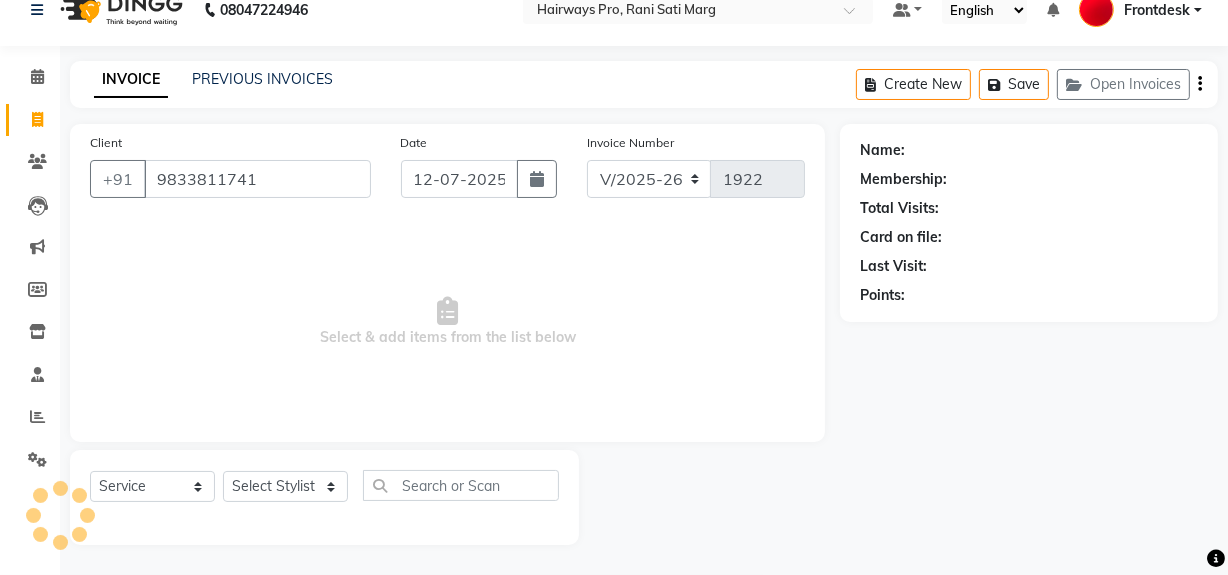 type on "9833811741" 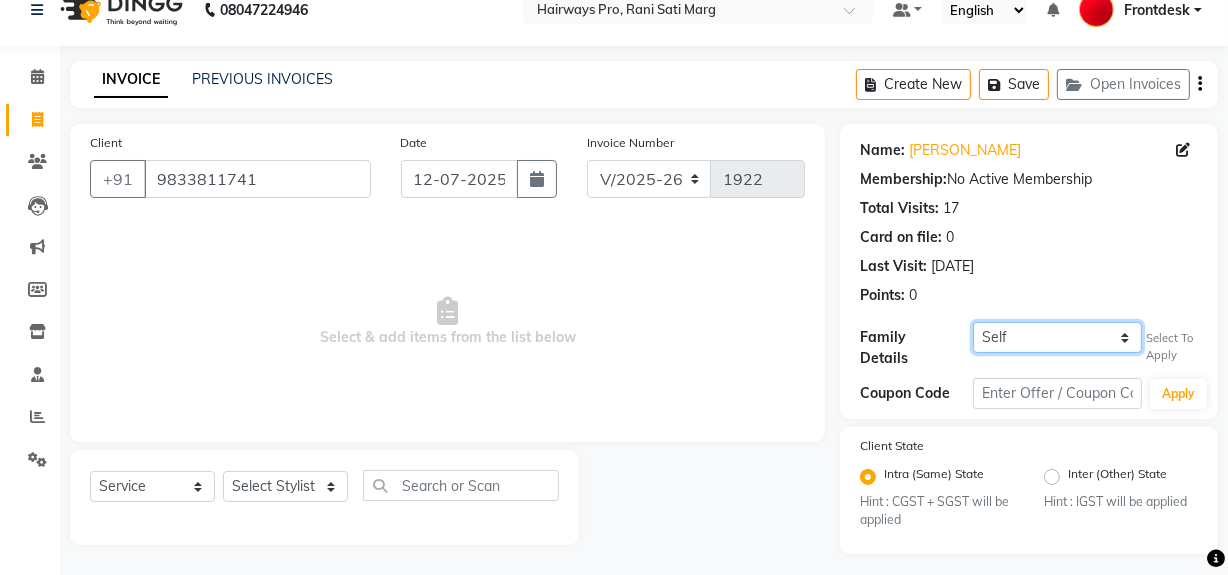 click on "Self VIKAS AGARWAL" 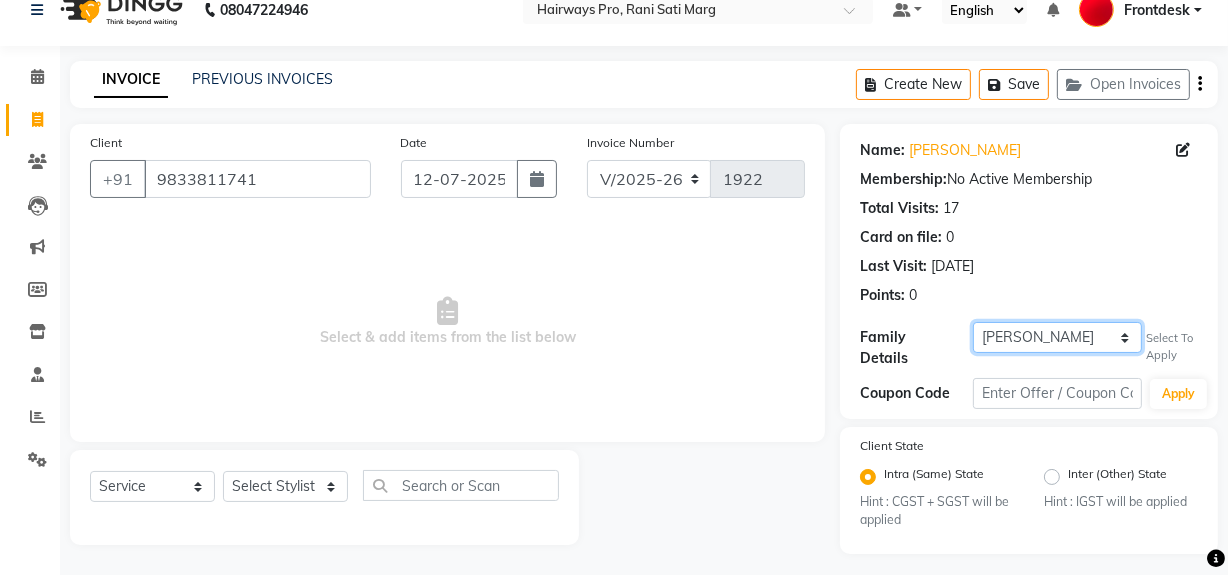 click on "Self VIKAS AGARWAL" 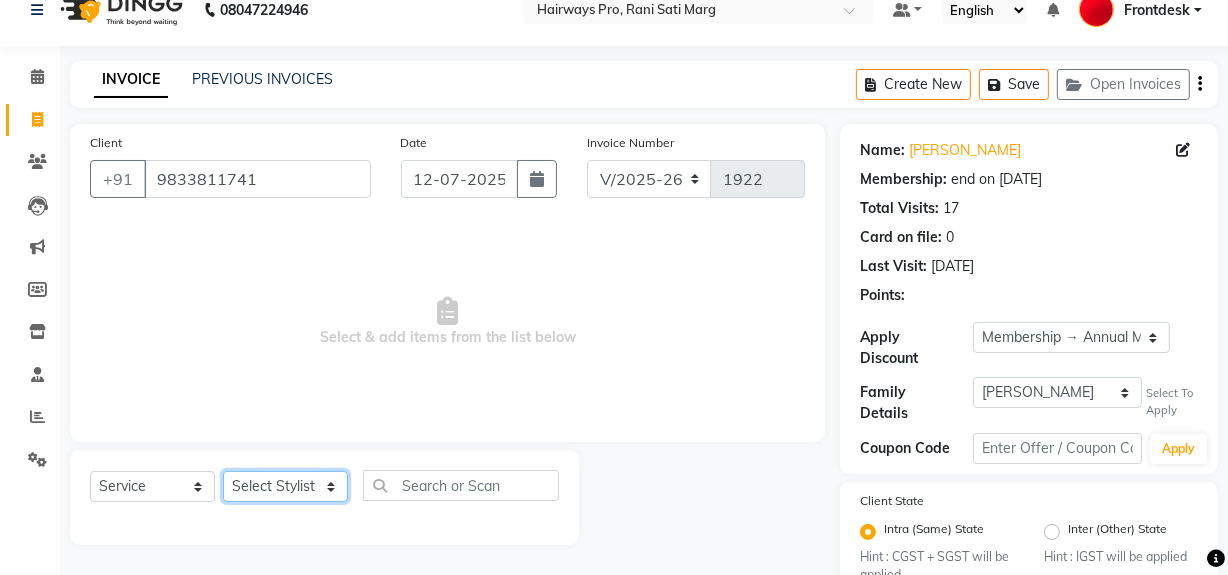 click on "Select Stylist ABID DANISH [PERSON_NAME] Frontdesk INTEZAR [PERSON_NAME] [PERSON_NAME] [PERSON_NAME] [PERSON_NAME] [PERSON_NAME] [PERSON_NAME]" 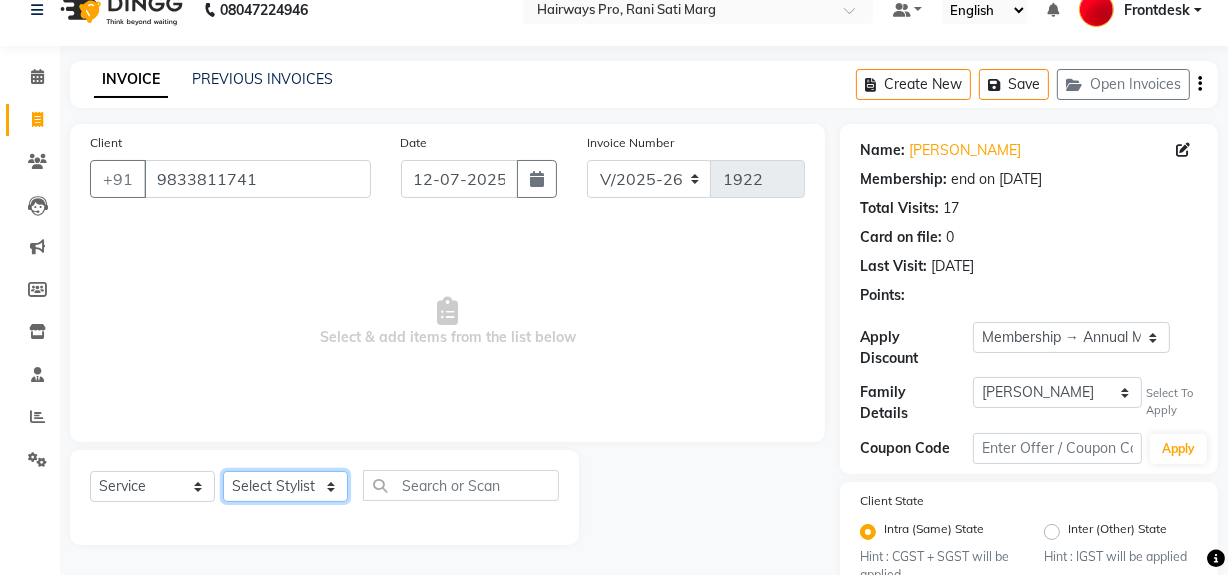 select on "17690" 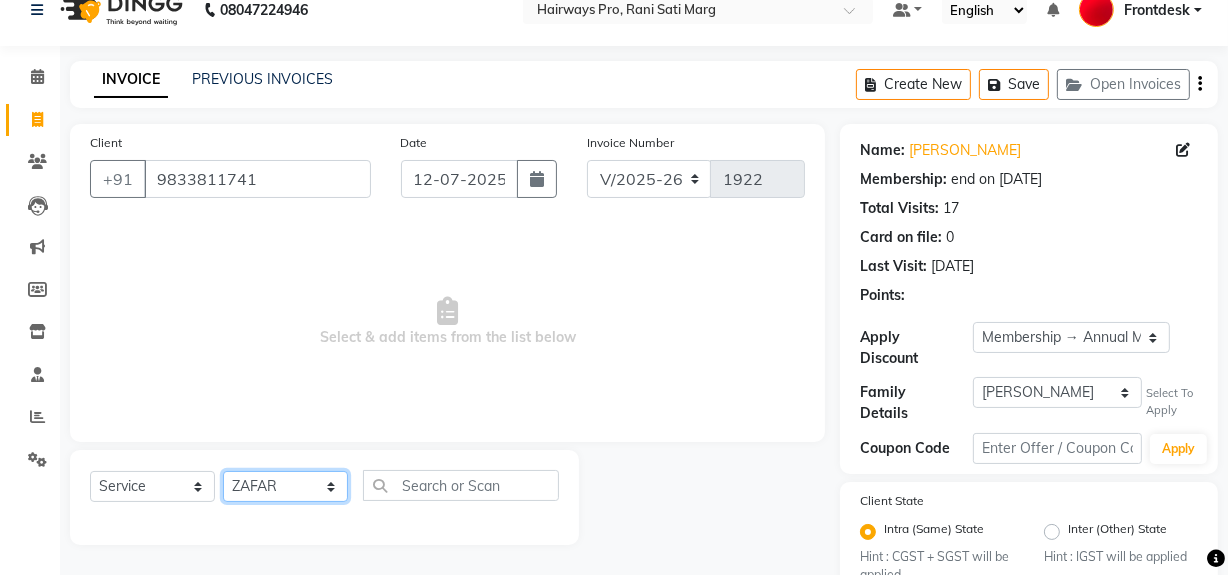 click on "Select Stylist ABID DANISH [PERSON_NAME] Frontdesk INTEZAR [PERSON_NAME] [PERSON_NAME] [PERSON_NAME] [PERSON_NAME] [PERSON_NAME] [PERSON_NAME]" 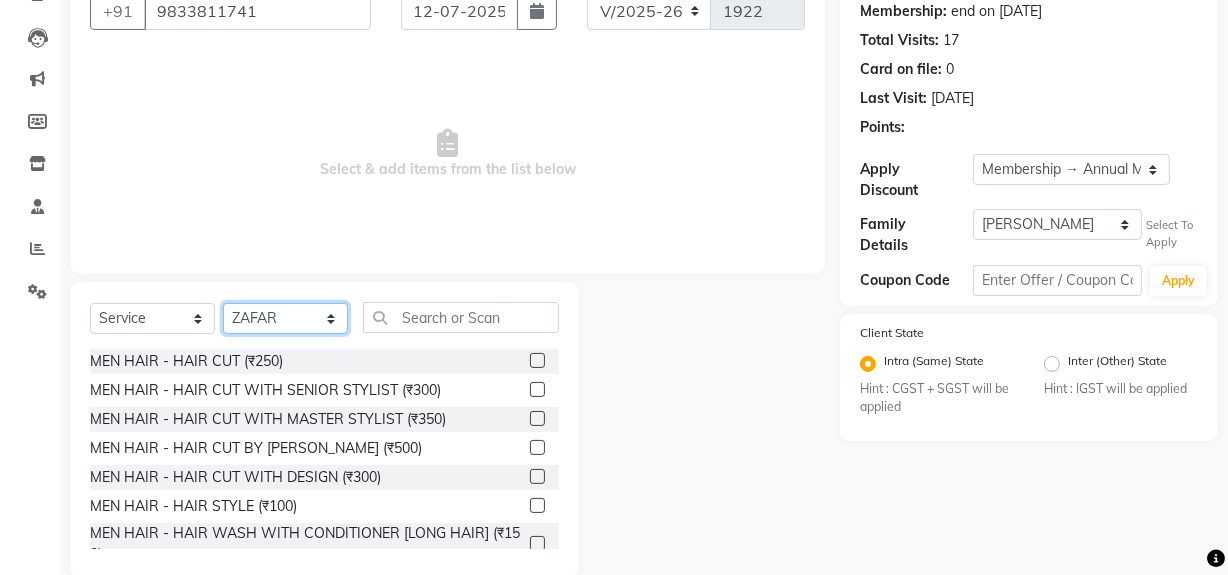 scroll, scrollTop: 208, scrollLeft: 0, axis: vertical 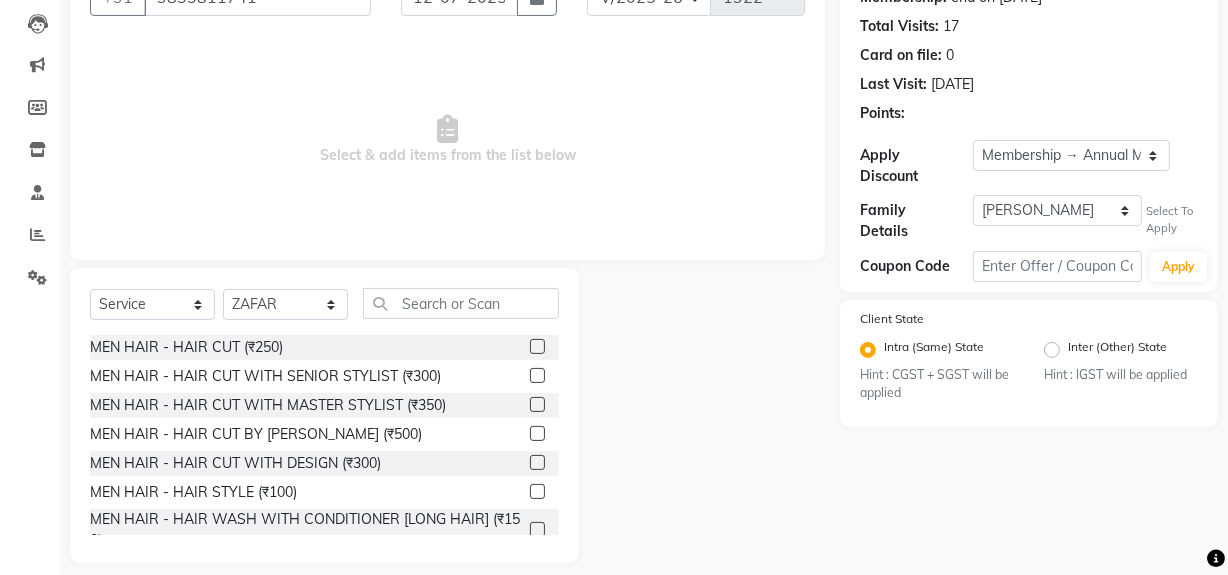 click 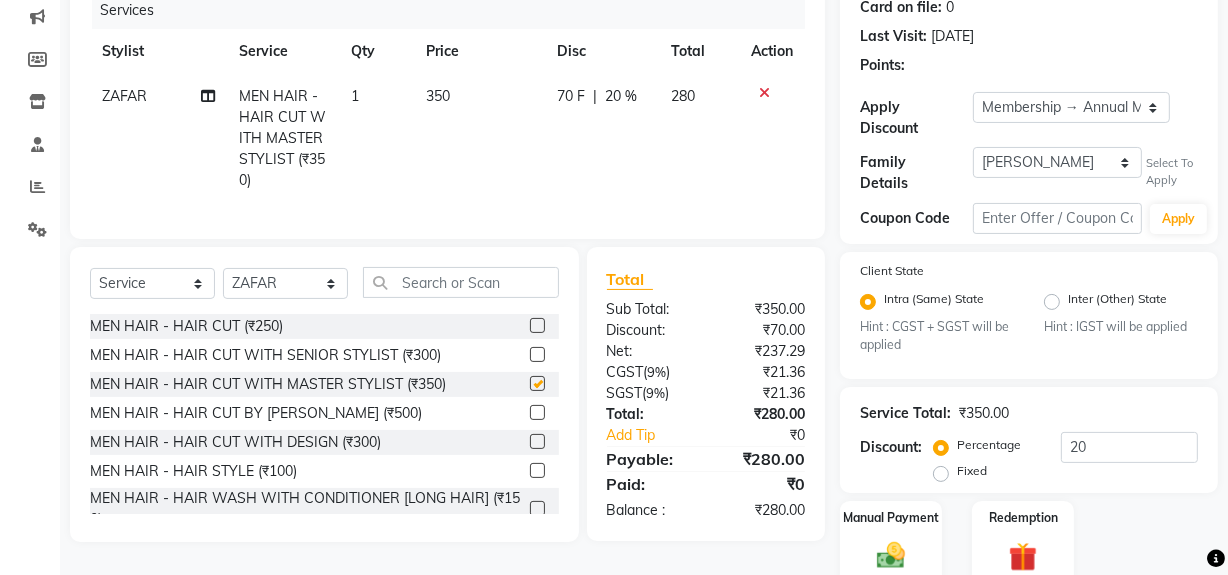 checkbox on "false" 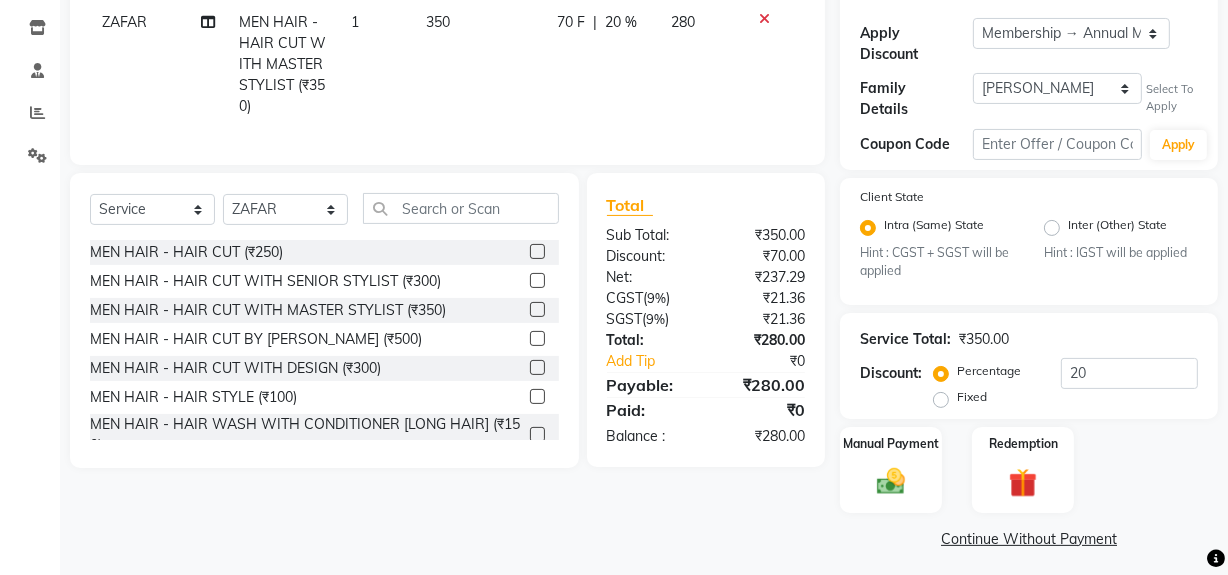 scroll, scrollTop: 334, scrollLeft: 0, axis: vertical 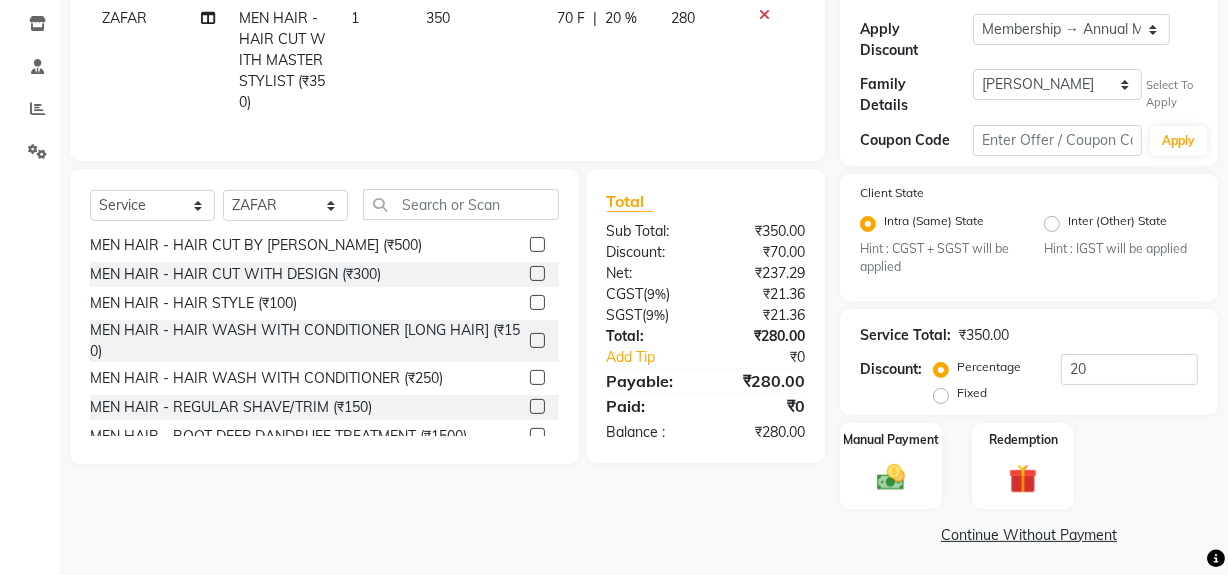 click 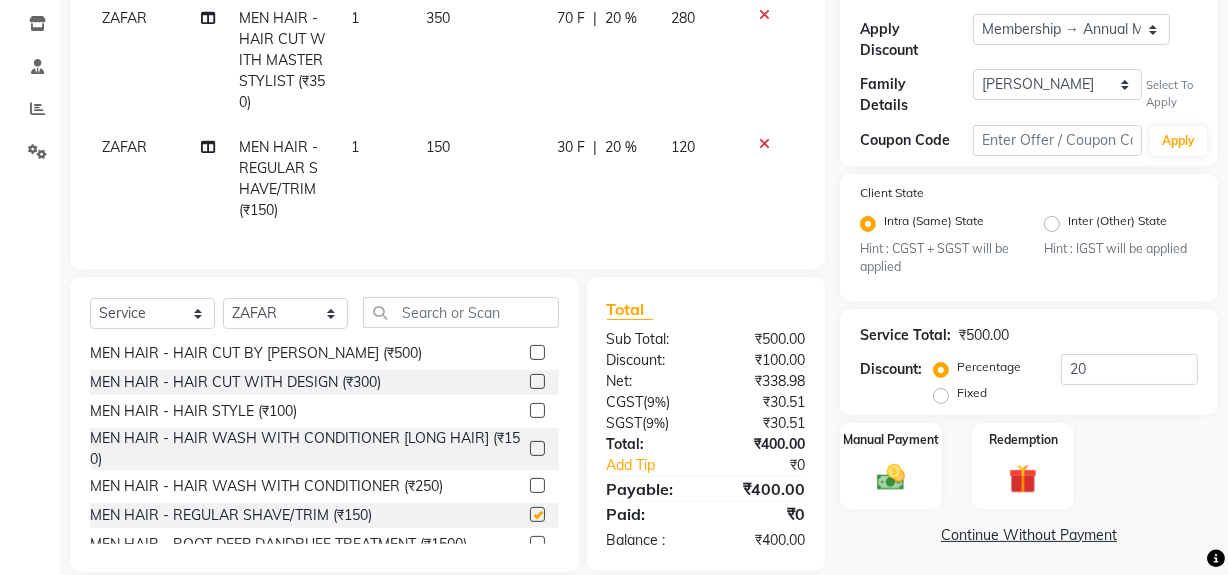 checkbox on "false" 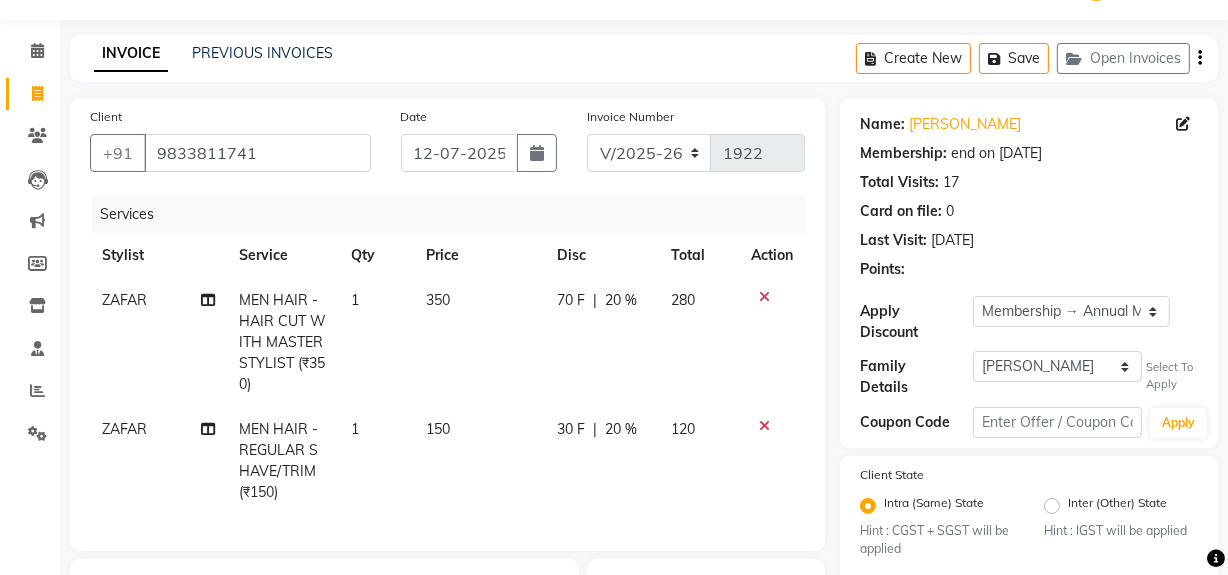 scroll, scrollTop: 0, scrollLeft: 0, axis: both 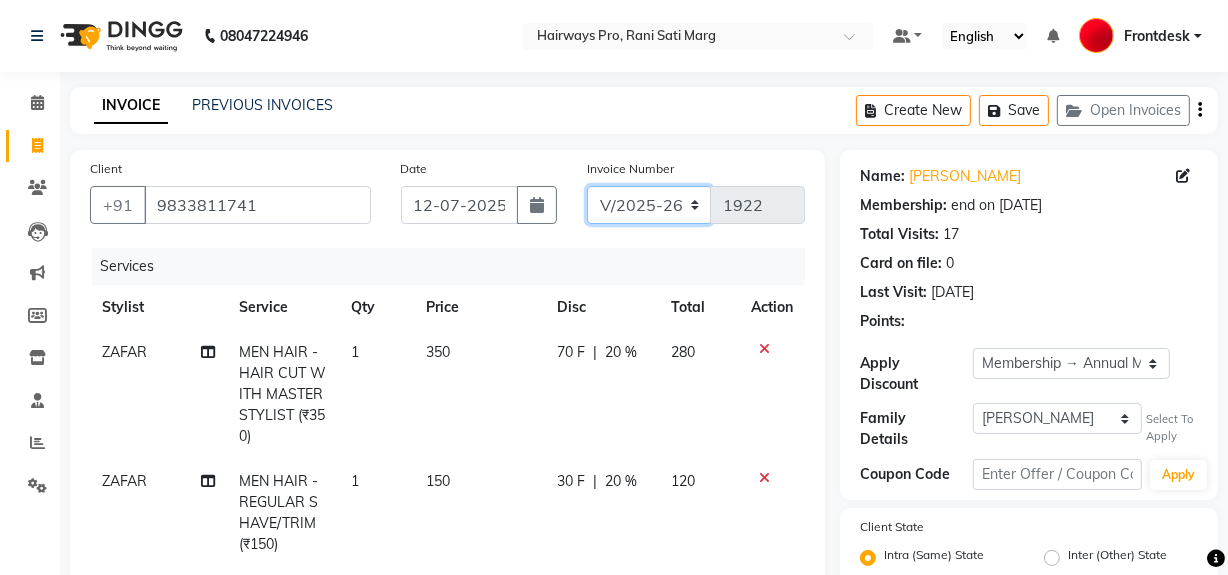 click on "INV/25-26 V/2025-26" 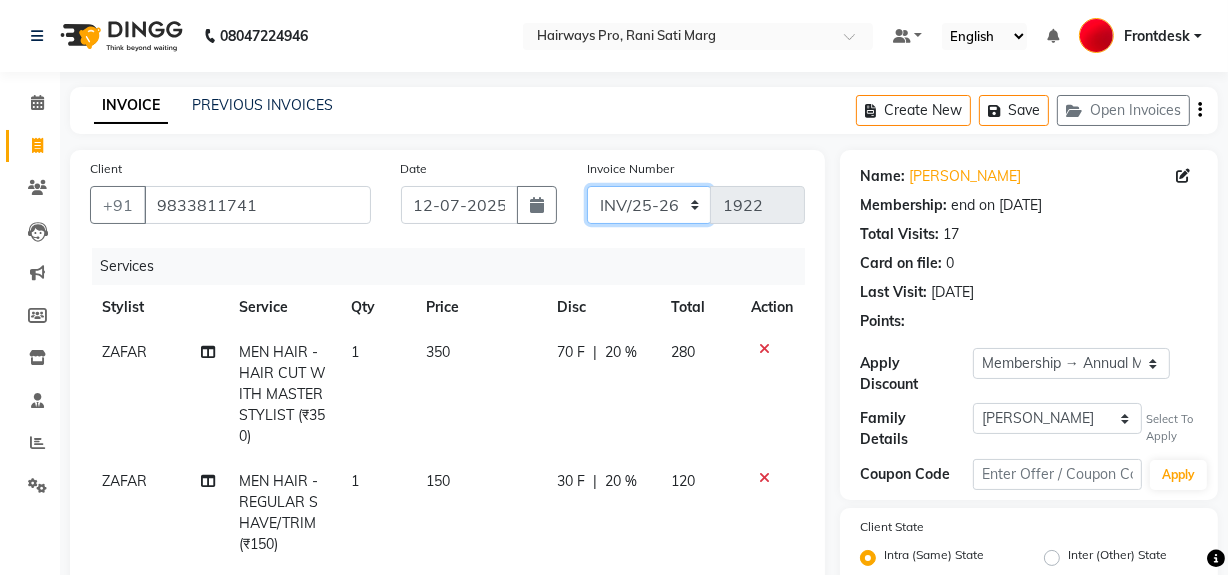 click on "INV/25-26 V/2025-26" 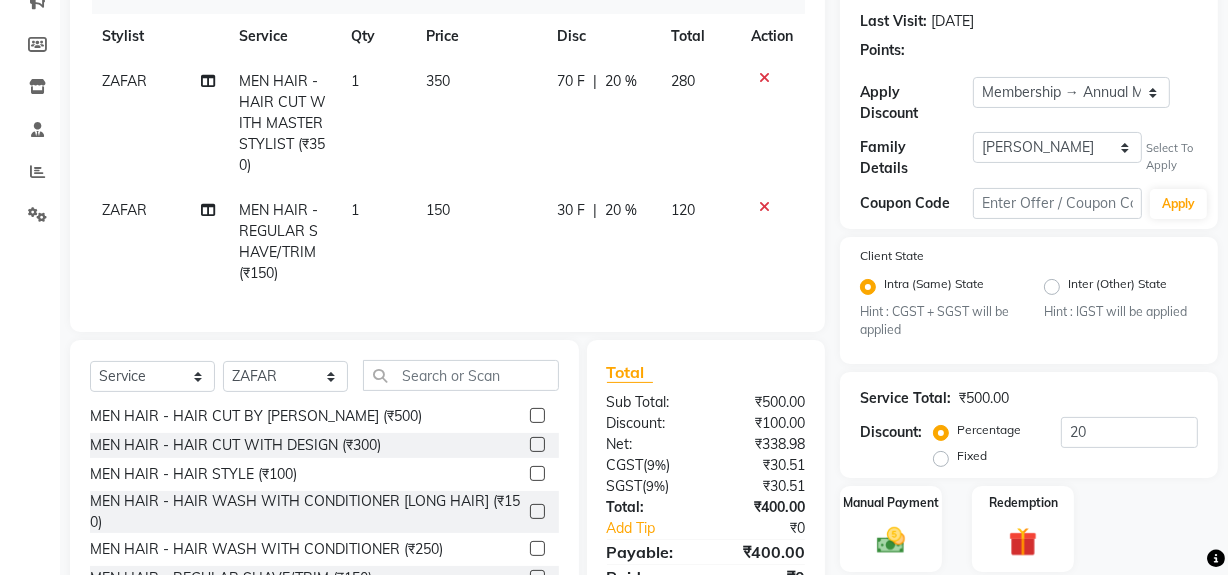 scroll, scrollTop: 272, scrollLeft: 0, axis: vertical 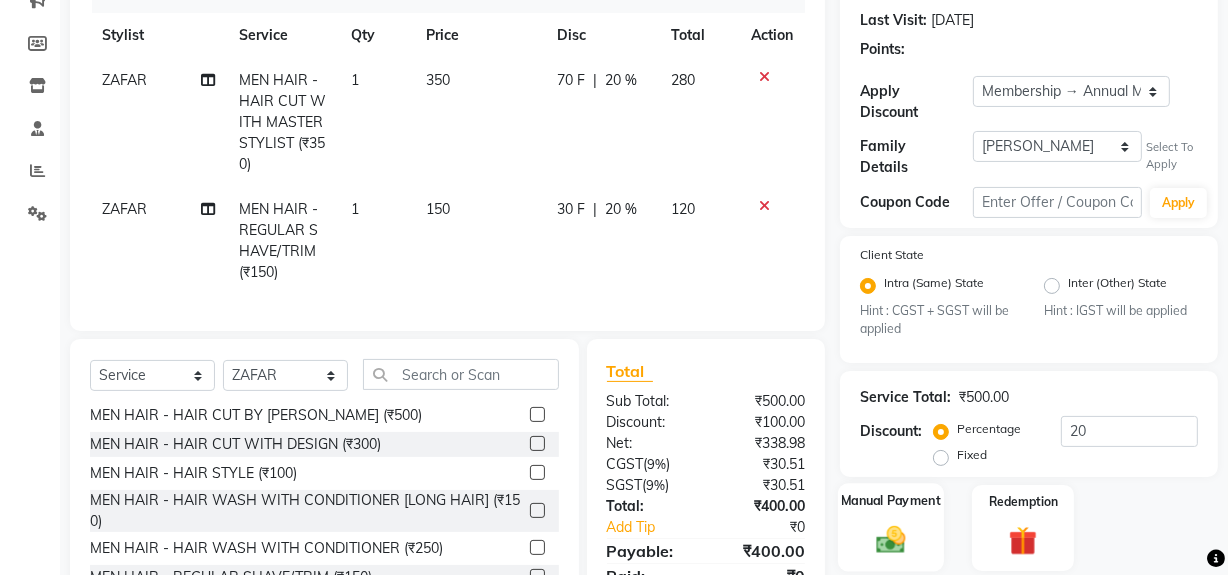 click 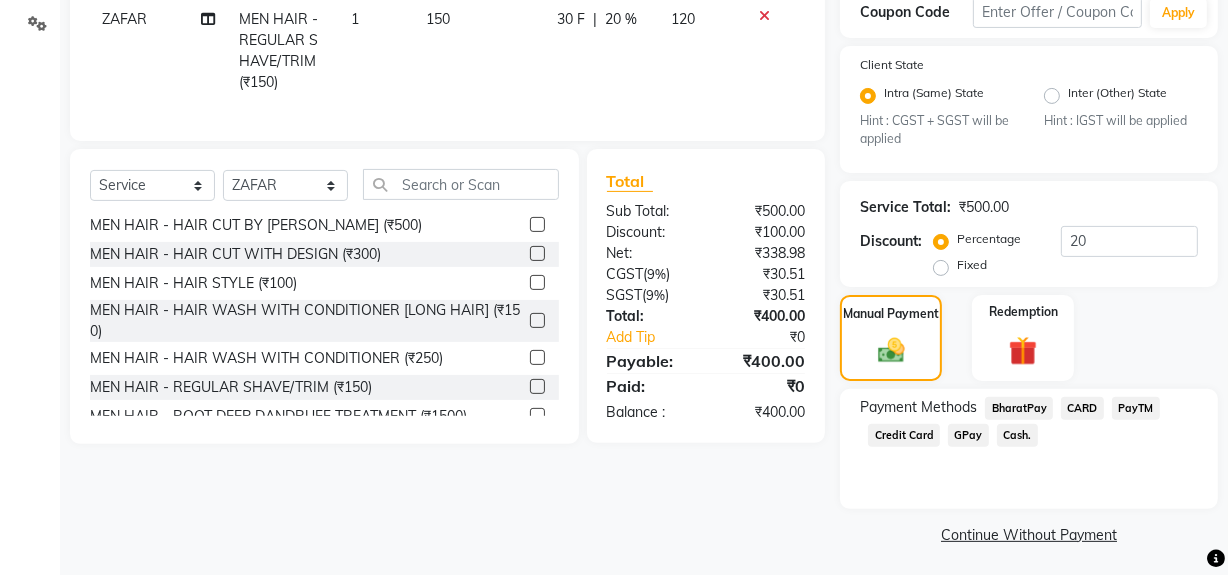click on "Cash." 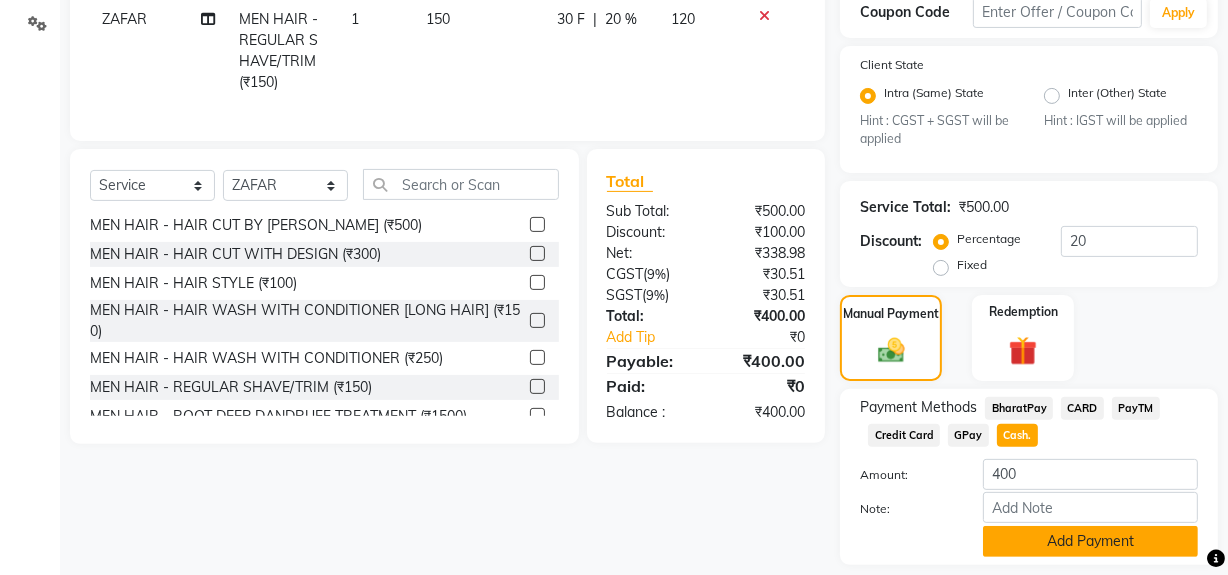scroll, scrollTop: 519, scrollLeft: 0, axis: vertical 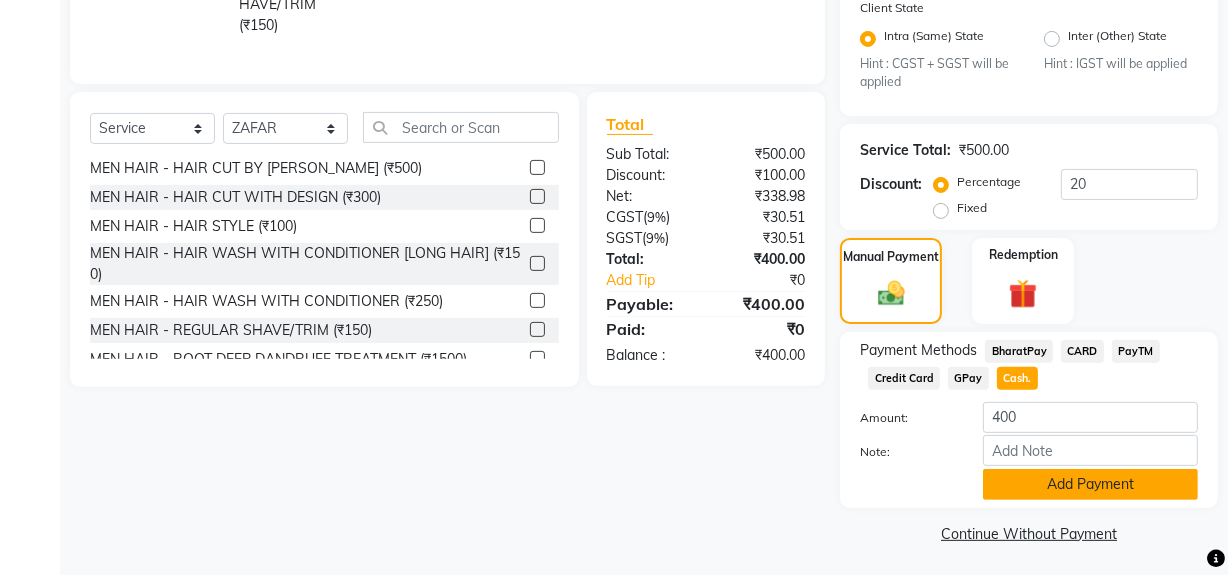 click on "Add Payment" 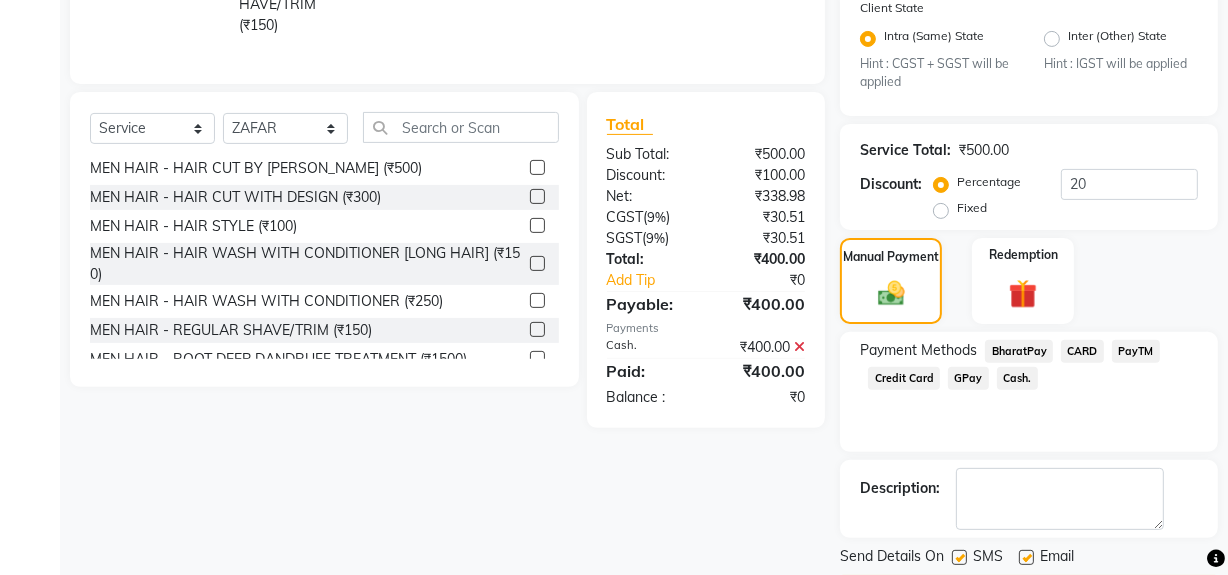click 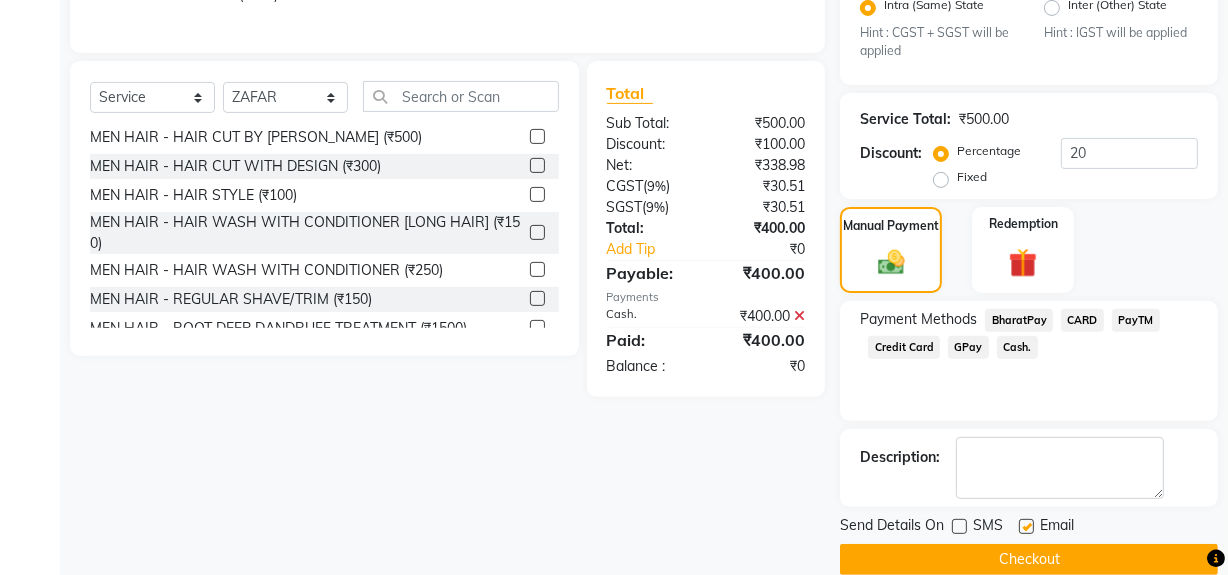 scroll, scrollTop: 575, scrollLeft: 0, axis: vertical 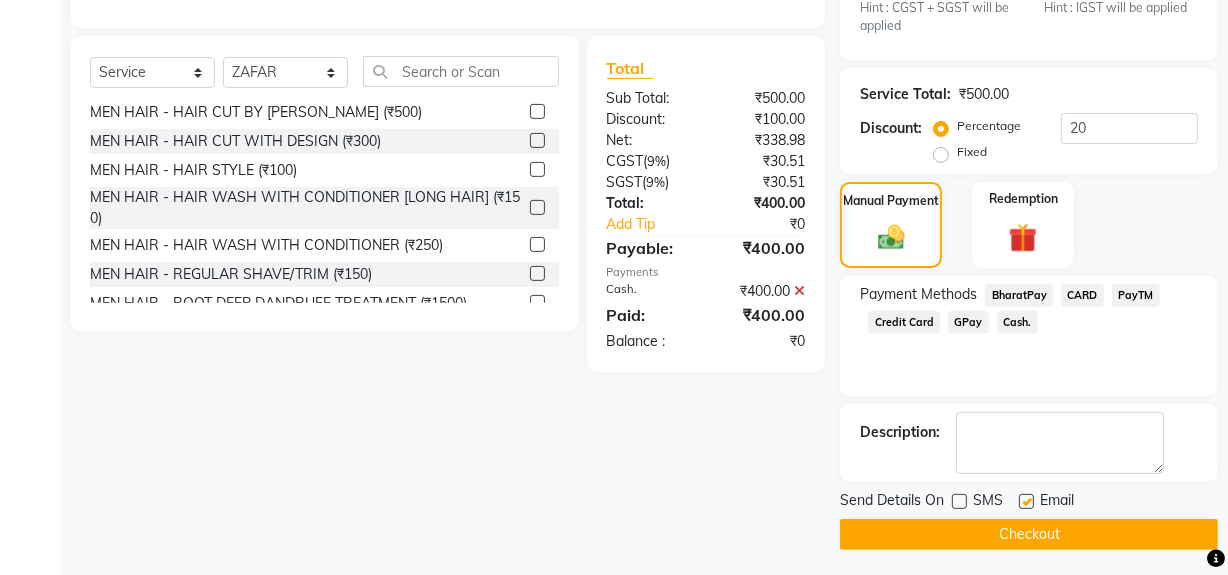 click on "Checkout" 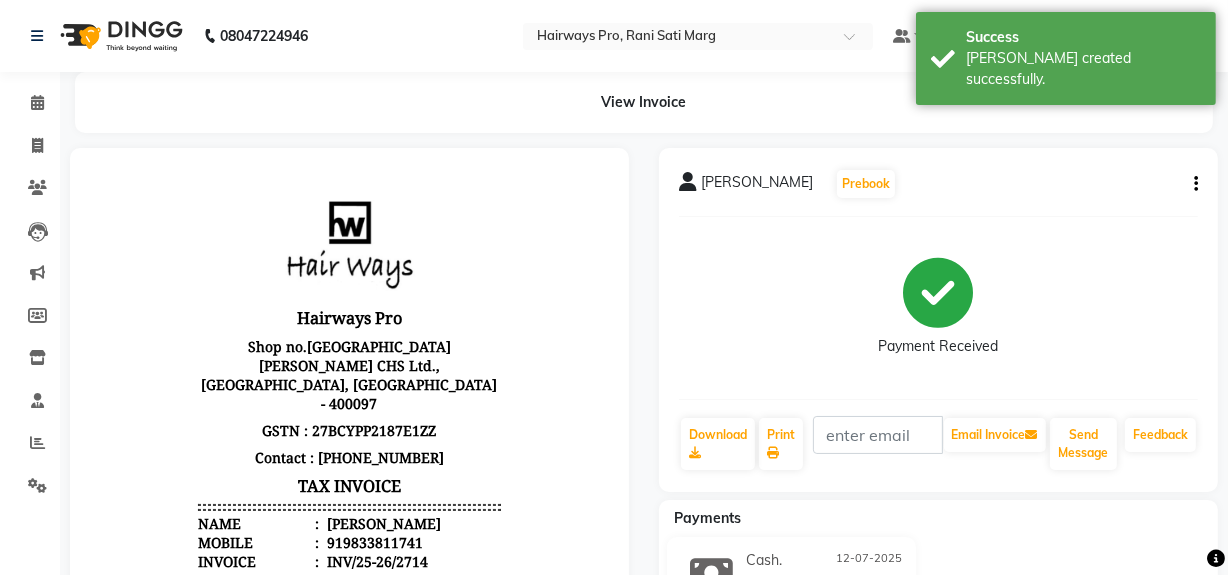 scroll, scrollTop: 0, scrollLeft: 0, axis: both 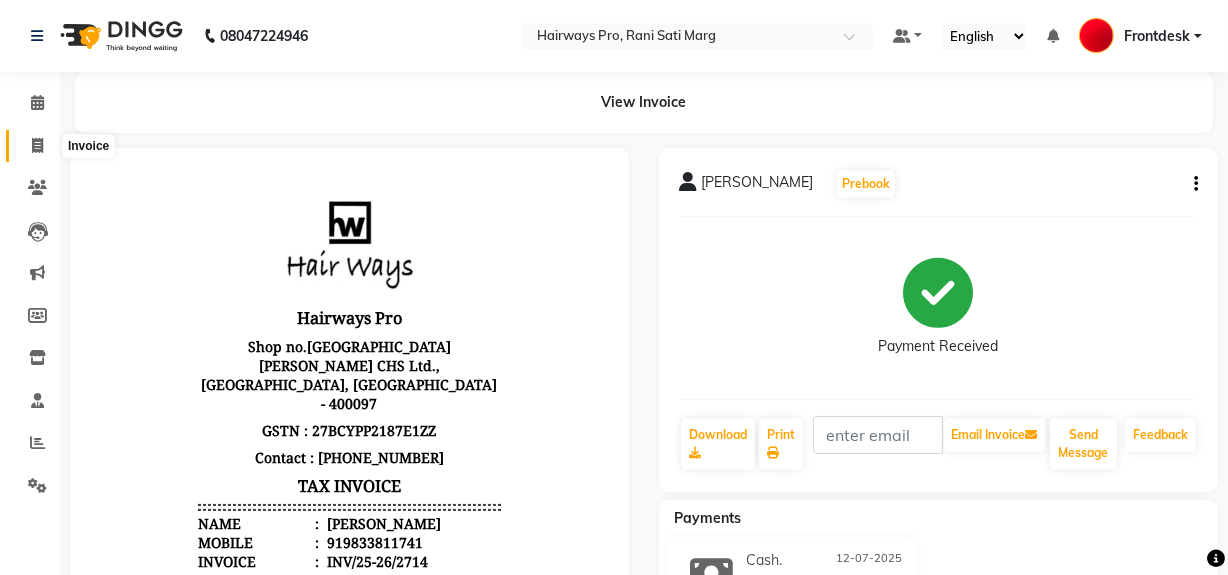 click 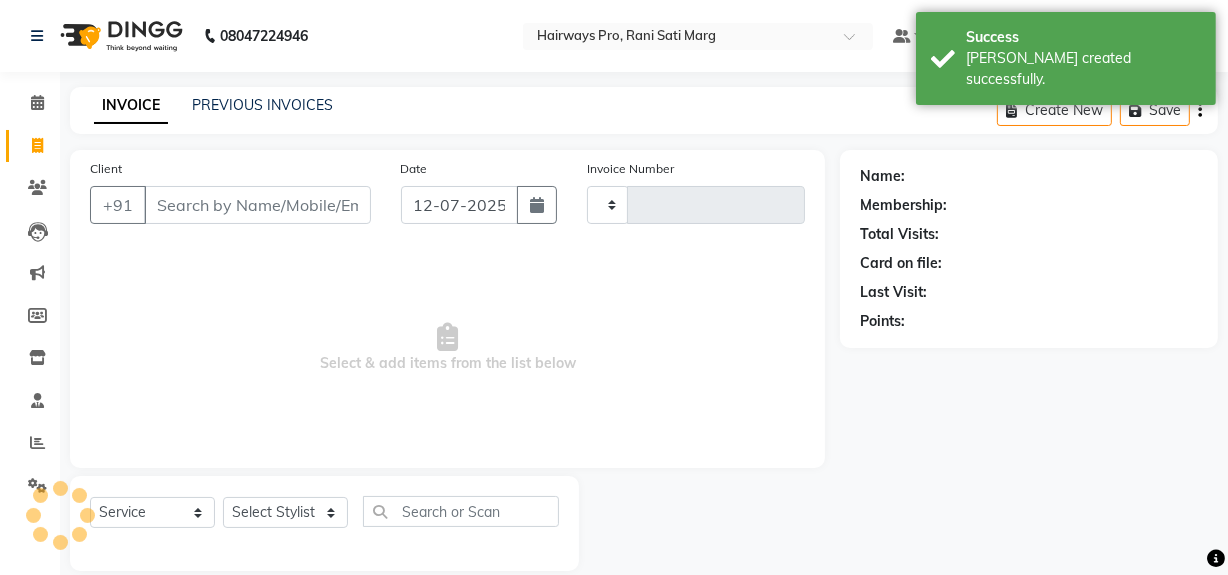 type on "1922" 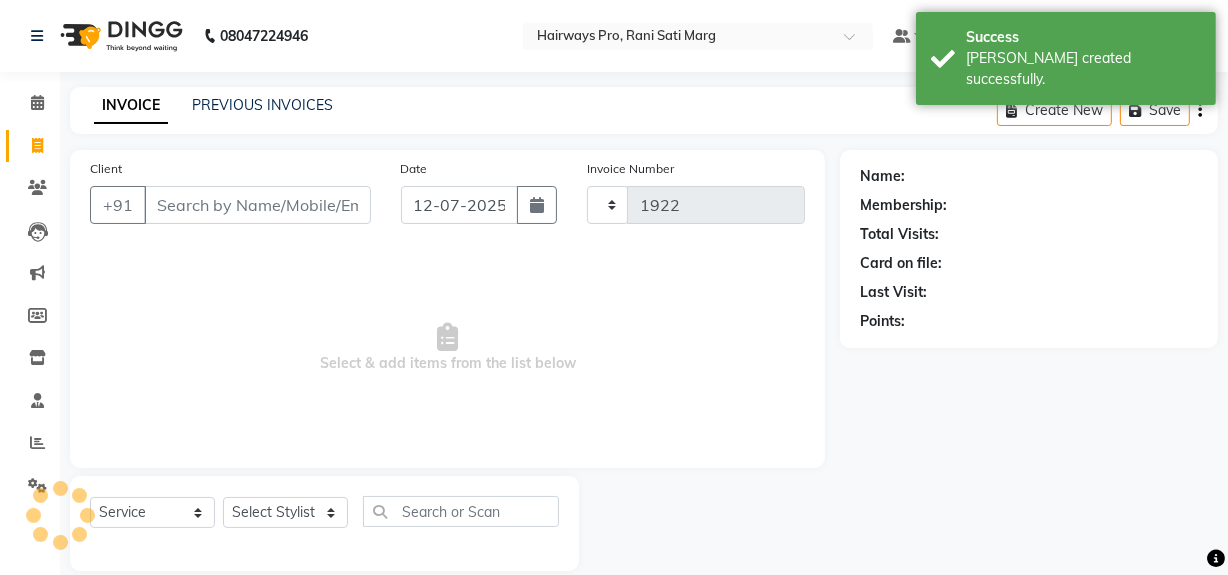 scroll, scrollTop: 26, scrollLeft: 0, axis: vertical 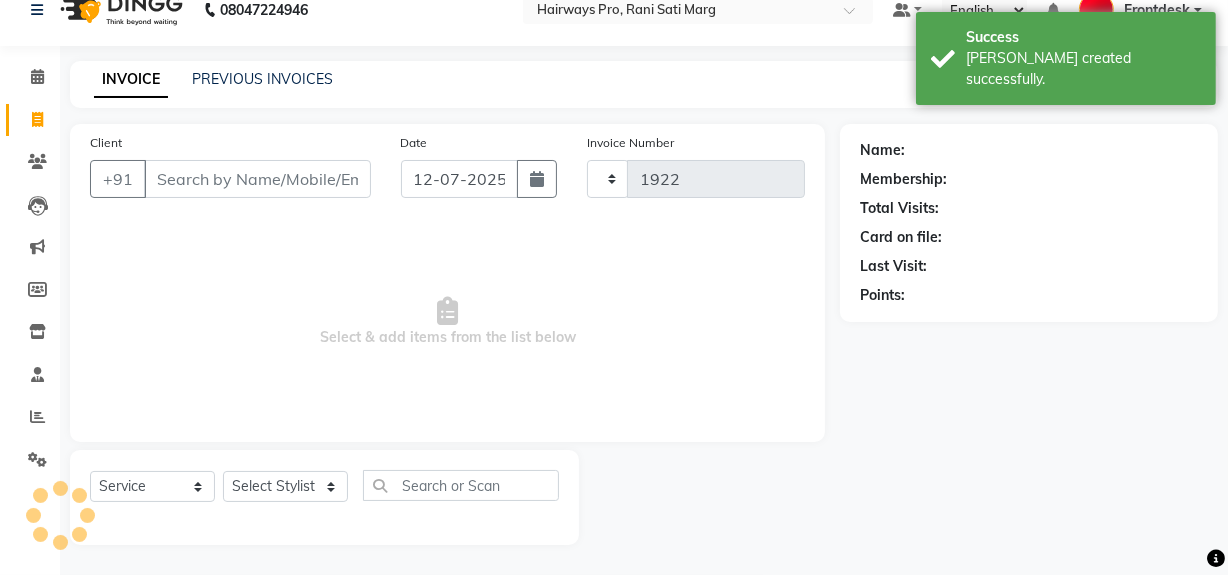 select on "787" 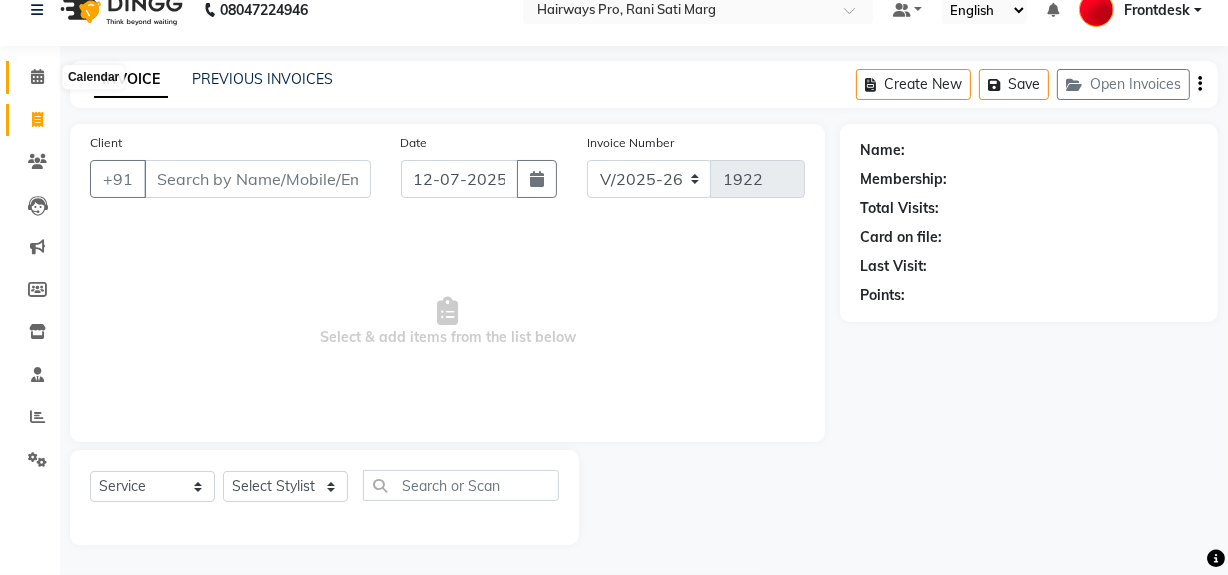 click 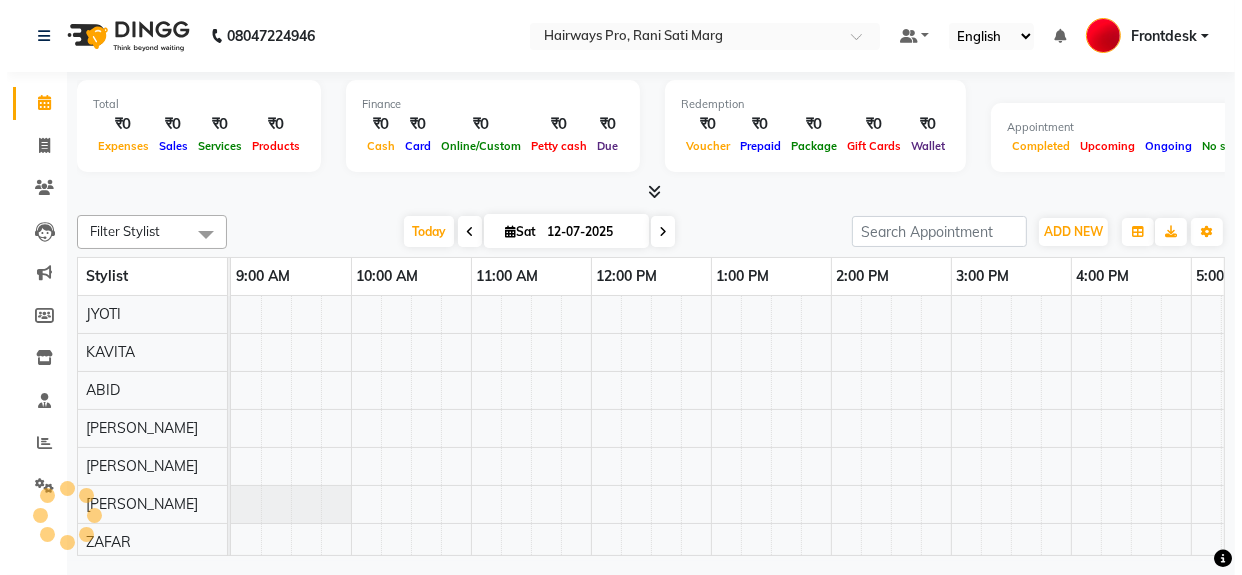 scroll, scrollTop: 0, scrollLeft: 0, axis: both 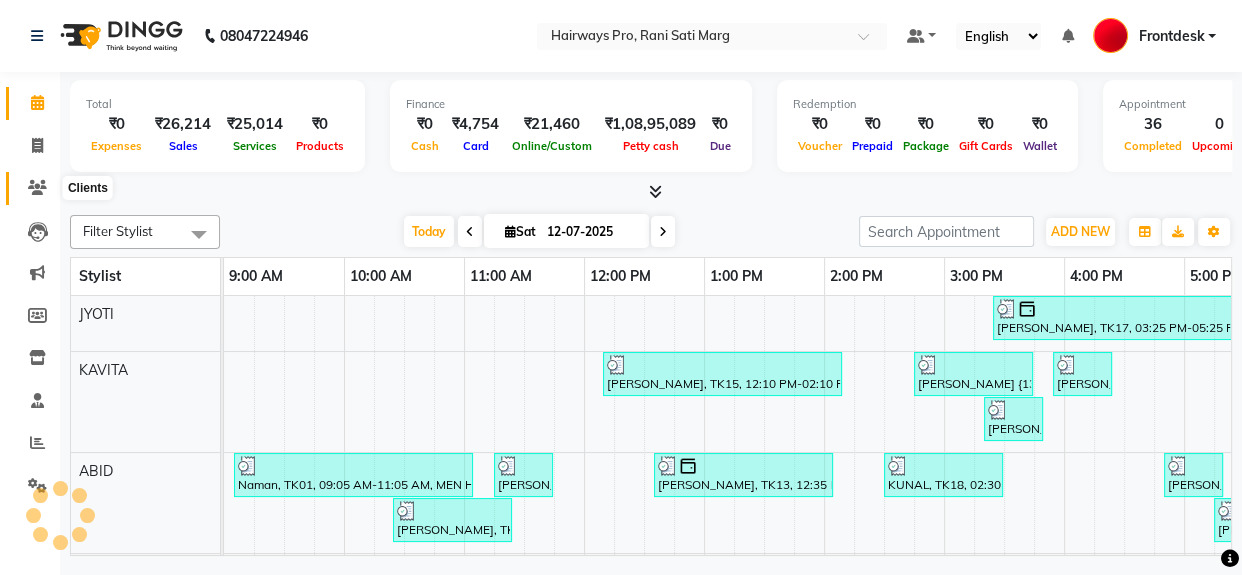 click 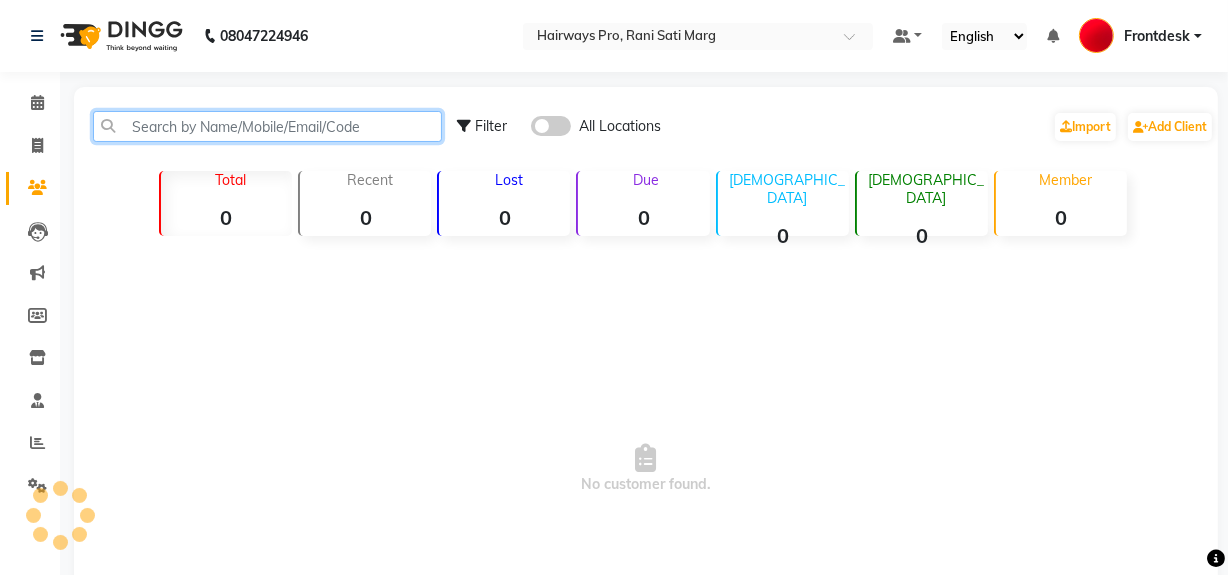 click 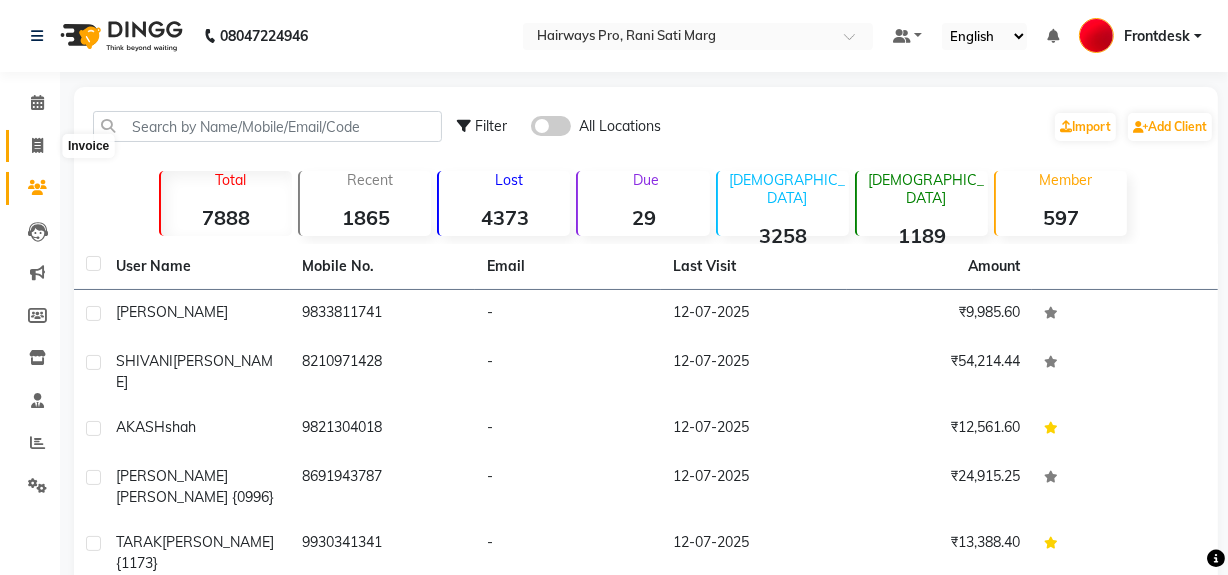 click 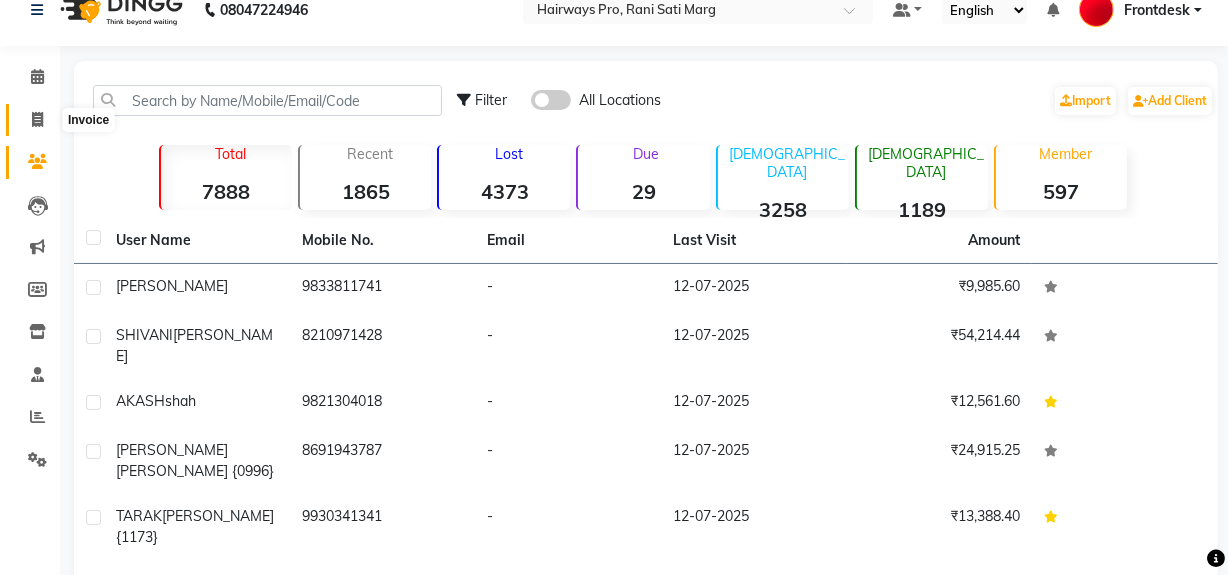 select on "787" 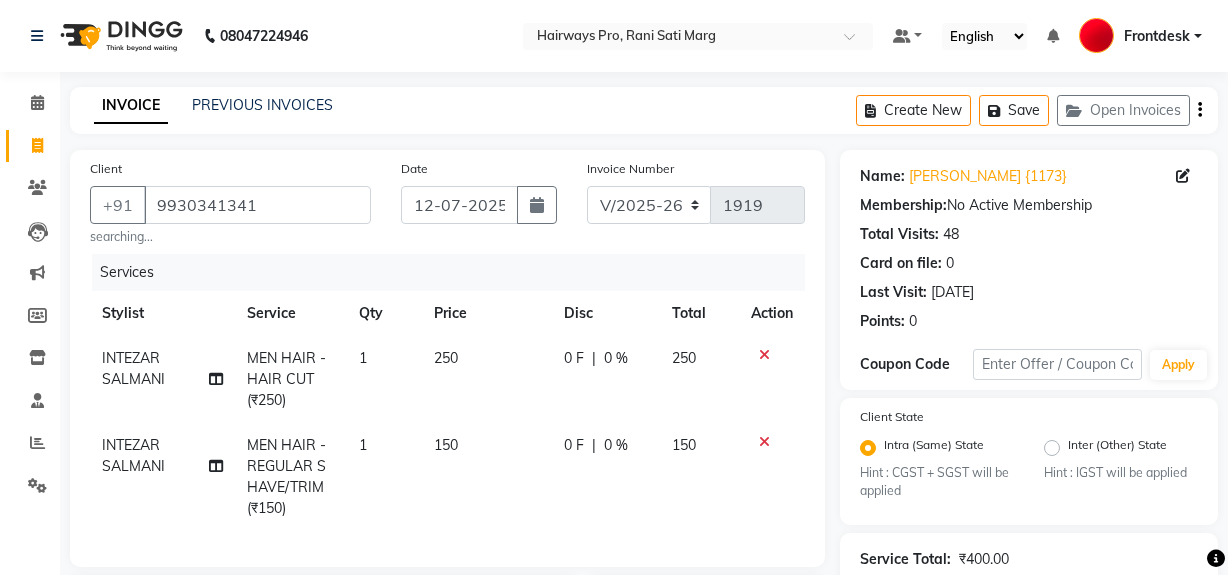 select on "787" 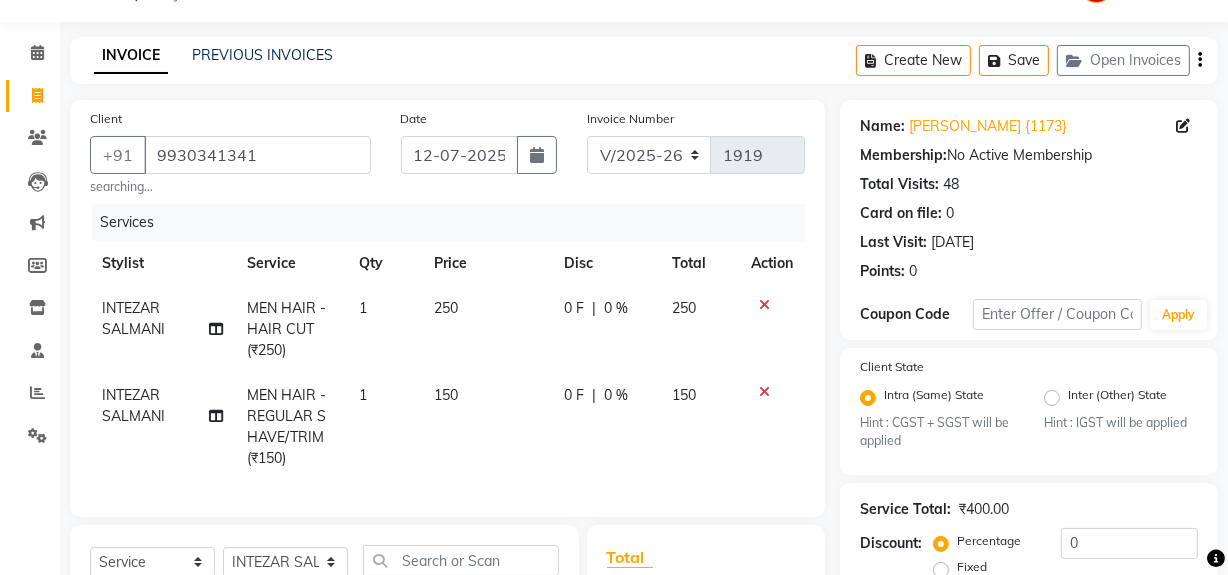 scroll, scrollTop: 0, scrollLeft: 0, axis: both 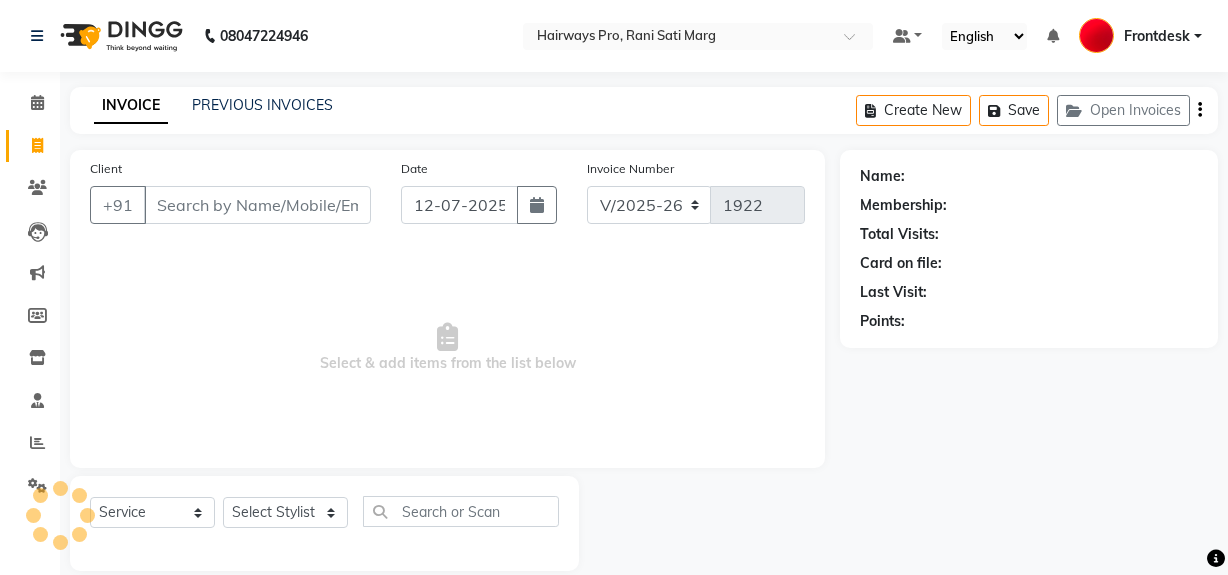 select on "787" 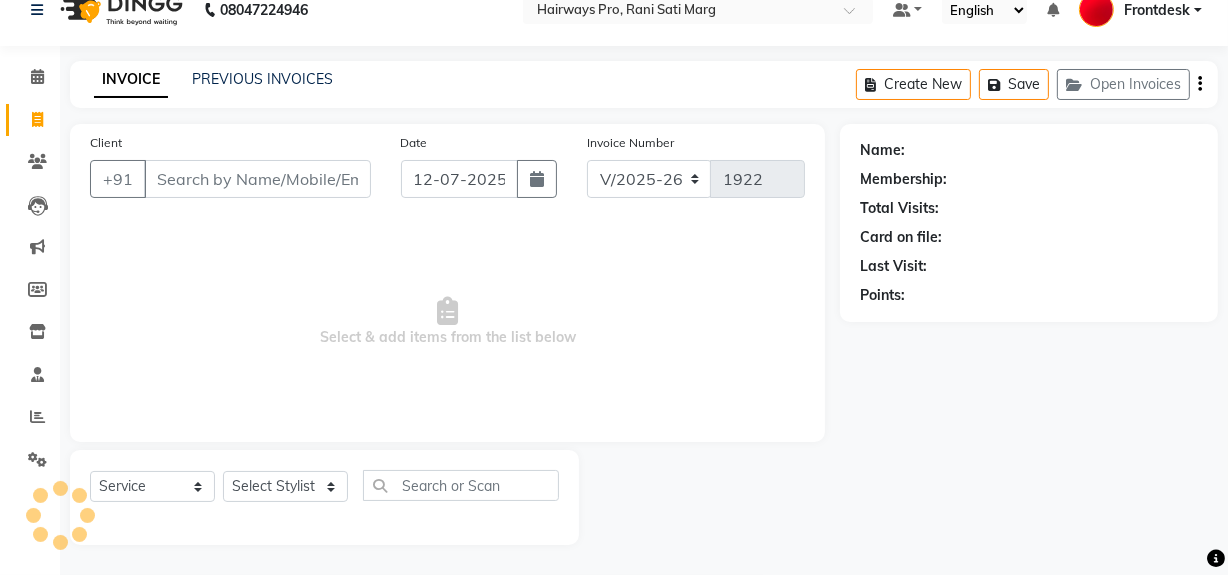 scroll, scrollTop: 0, scrollLeft: 0, axis: both 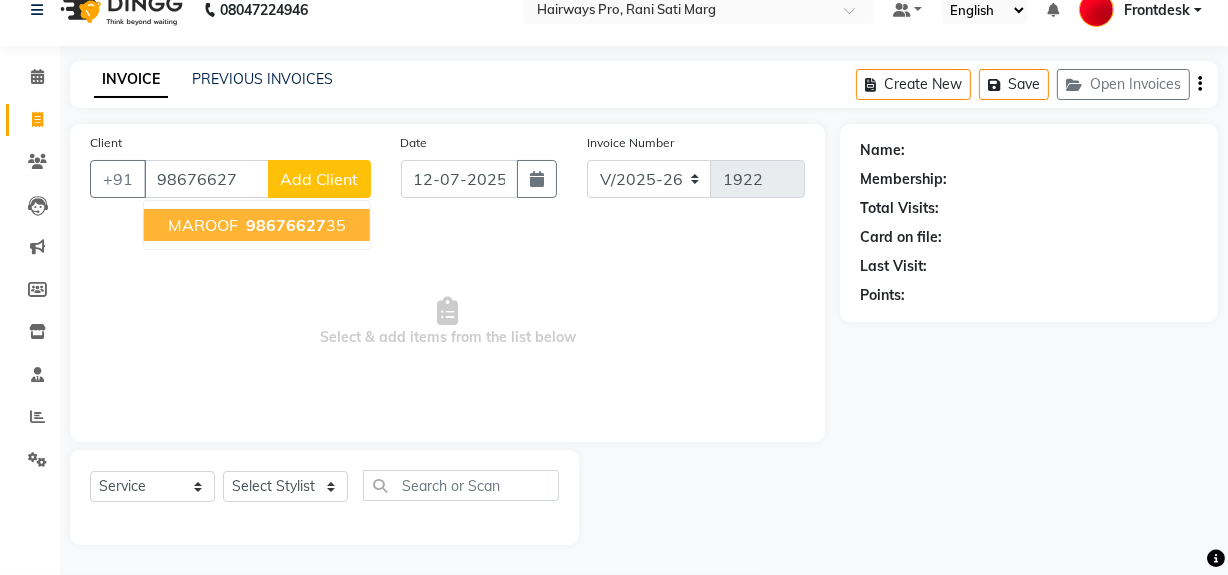 click on "98676627" at bounding box center [286, 225] 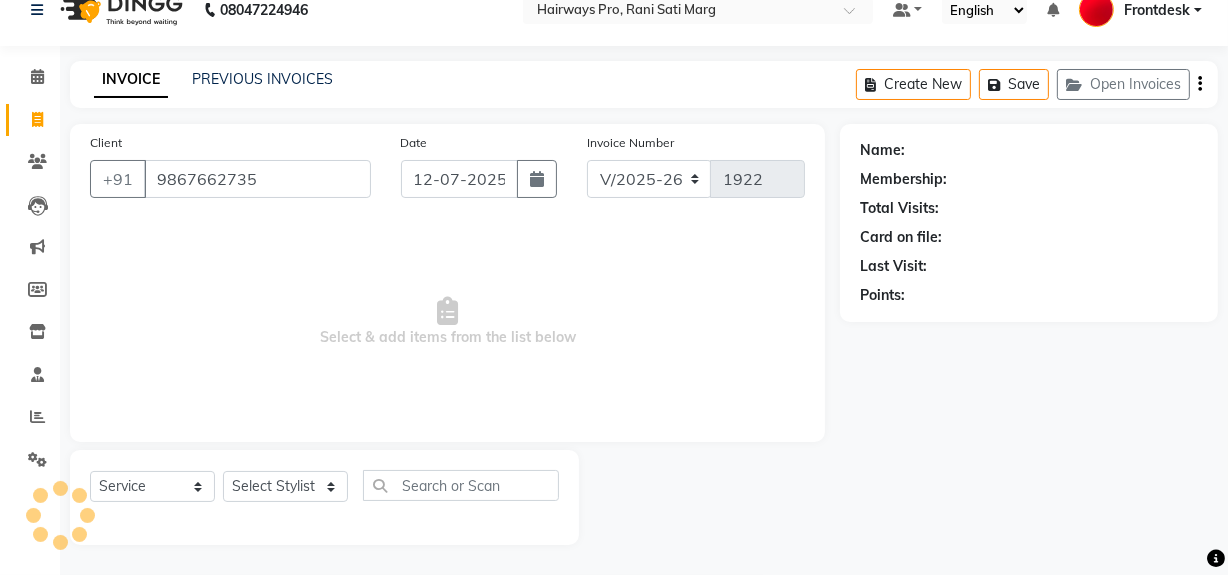type on "9867662735" 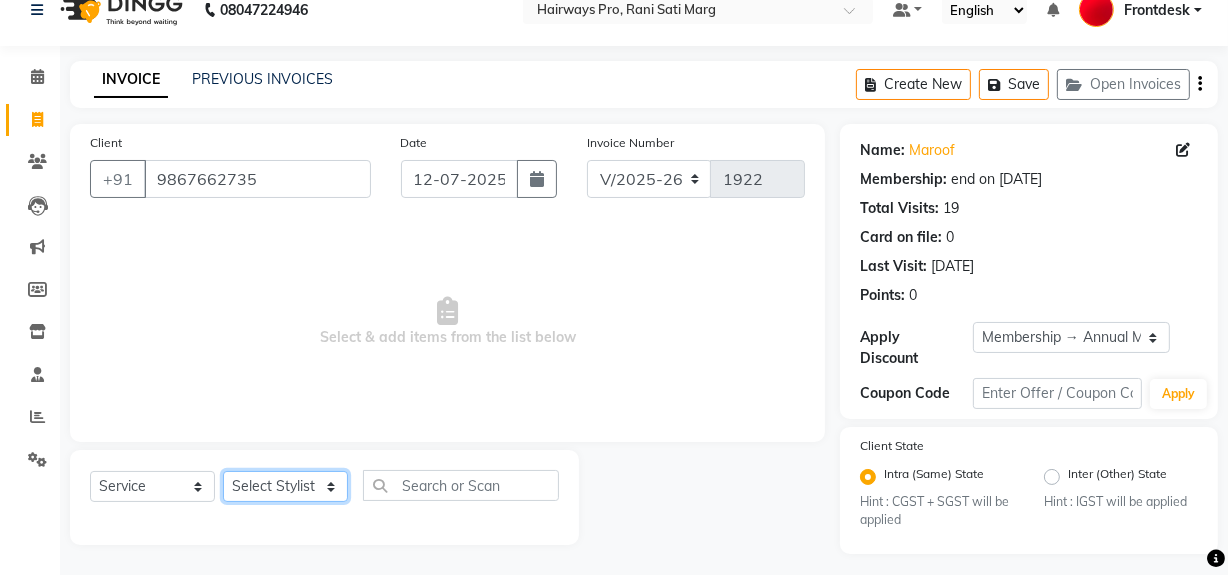 click on "Select Stylist ABID DANISH [PERSON_NAME] Frontdesk INTEZAR [PERSON_NAME] [PERSON_NAME] [PERSON_NAME] [PERSON_NAME] [PERSON_NAME] [PERSON_NAME]" 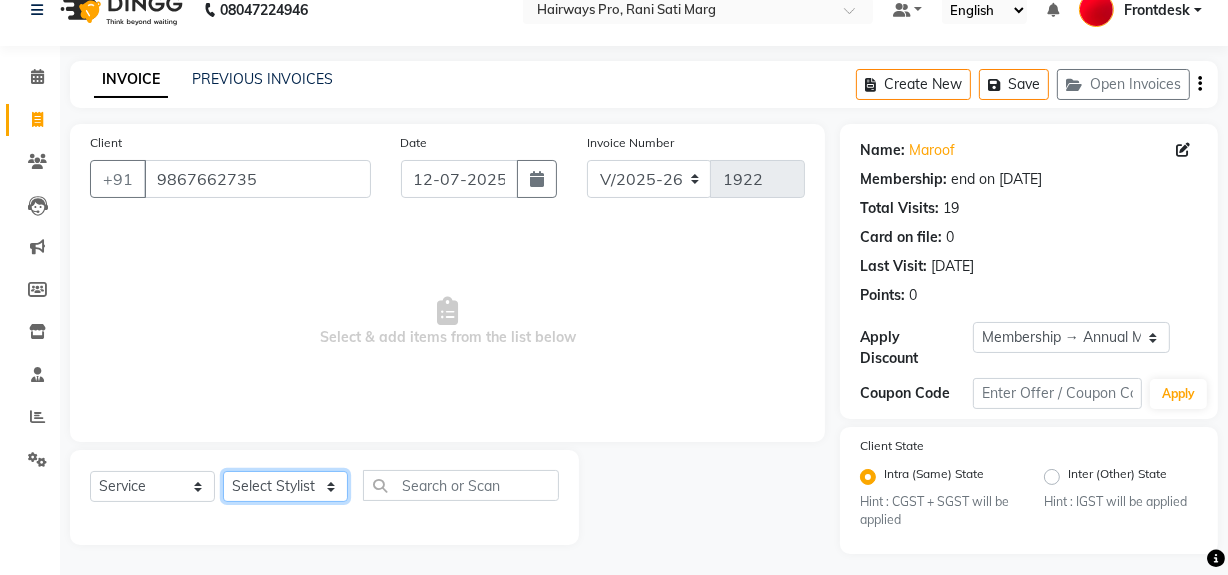 select on "13192" 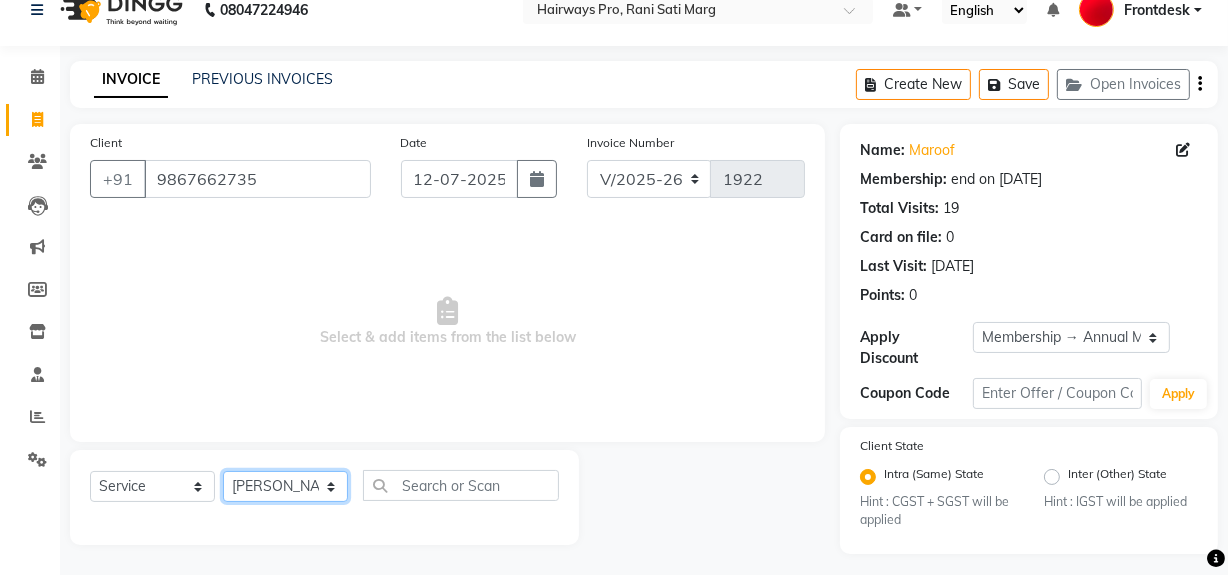 click on "Select Stylist ABID DANISH [PERSON_NAME] Frontdesk INTEZAR [PERSON_NAME] [PERSON_NAME] [PERSON_NAME] [PERSON_NAME] [PERSON_NAME] [PERSON_NAME]" 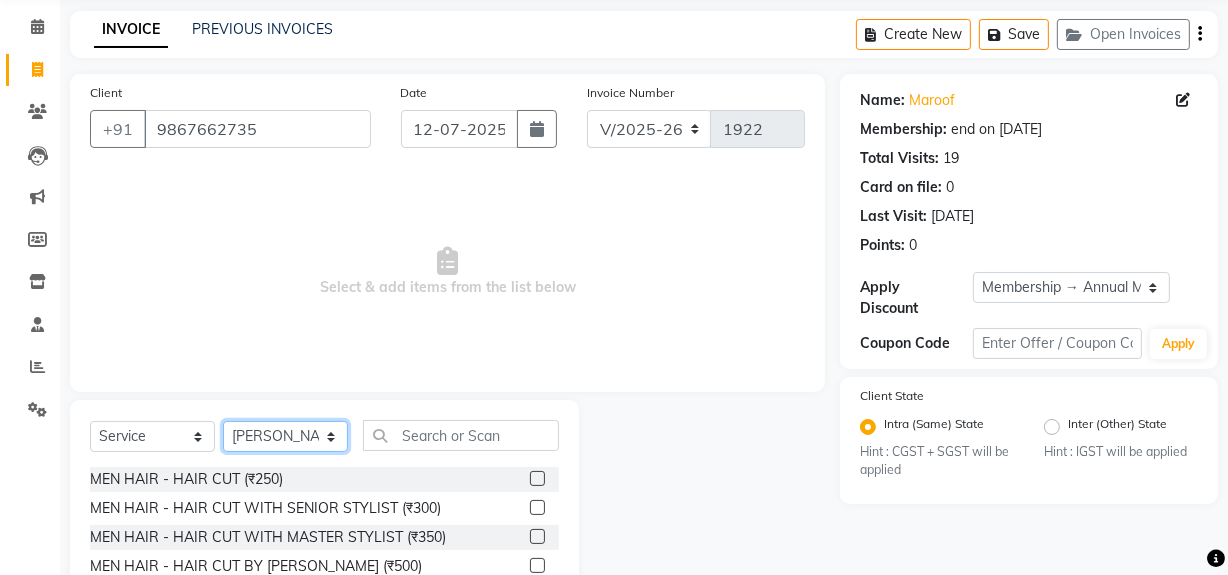 scroll, scrollTop: 117, scrollLeft: 0, axis: vertical 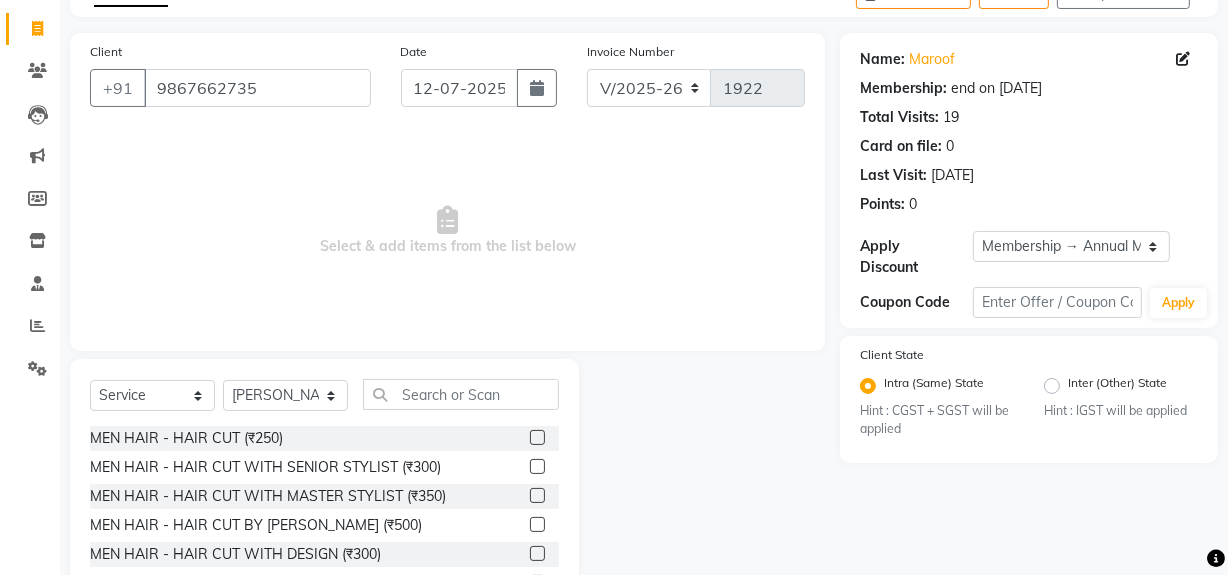 click 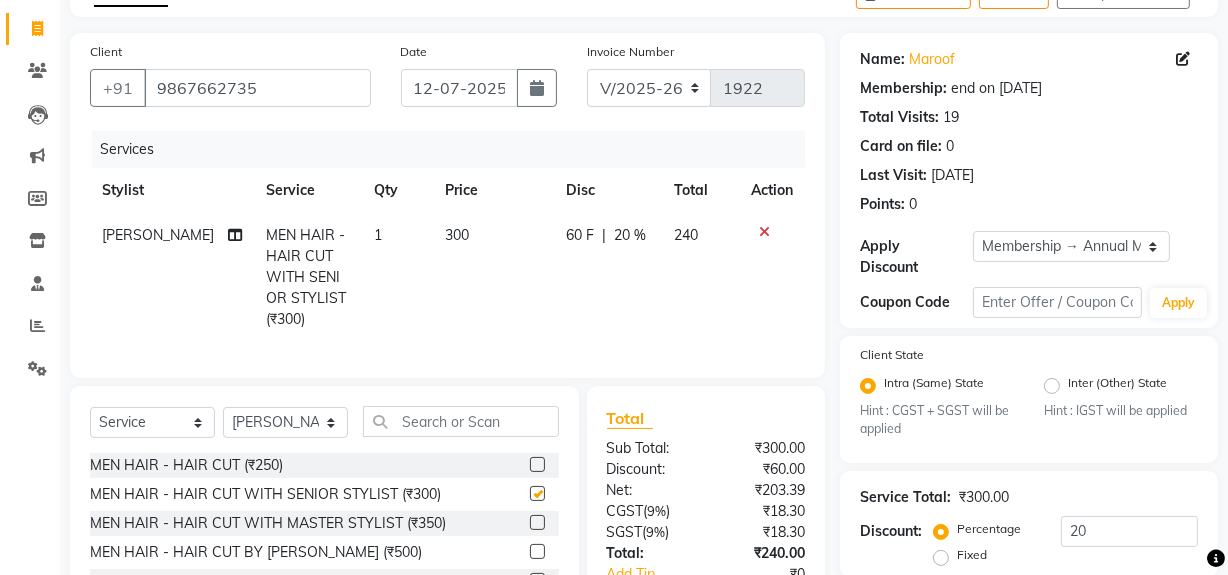 checkbox on "false" 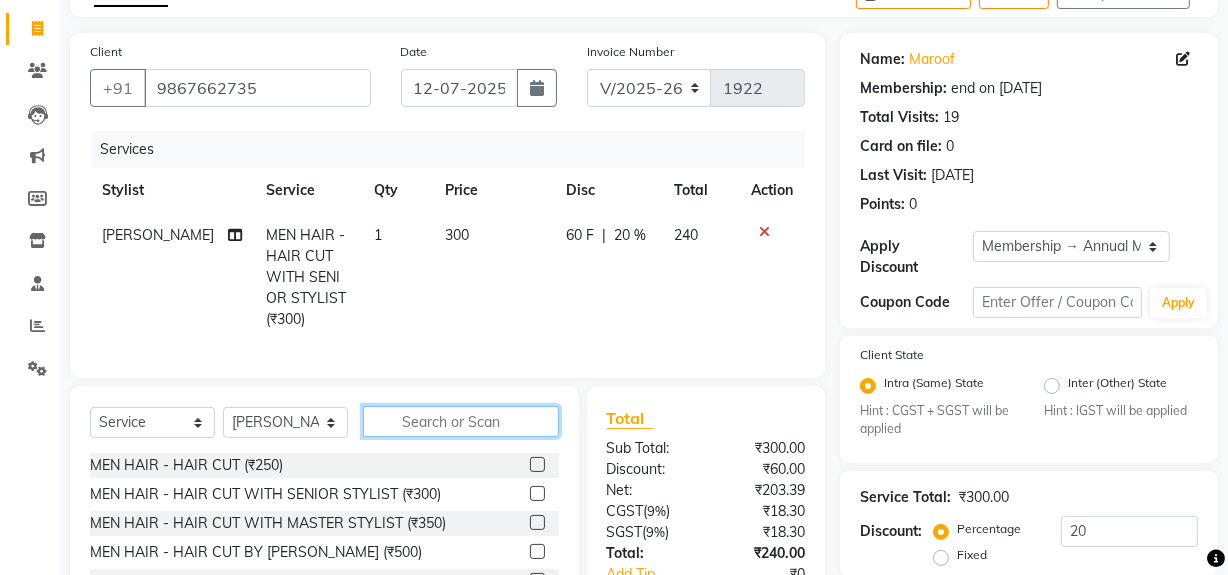 click 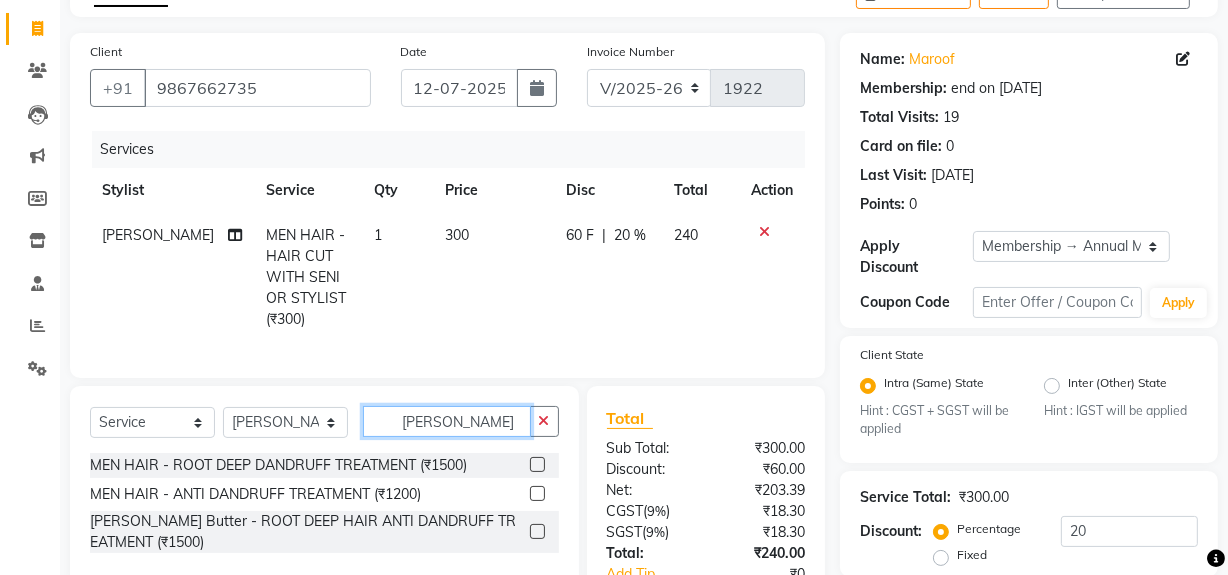 type on "[PERSON_NAME]" 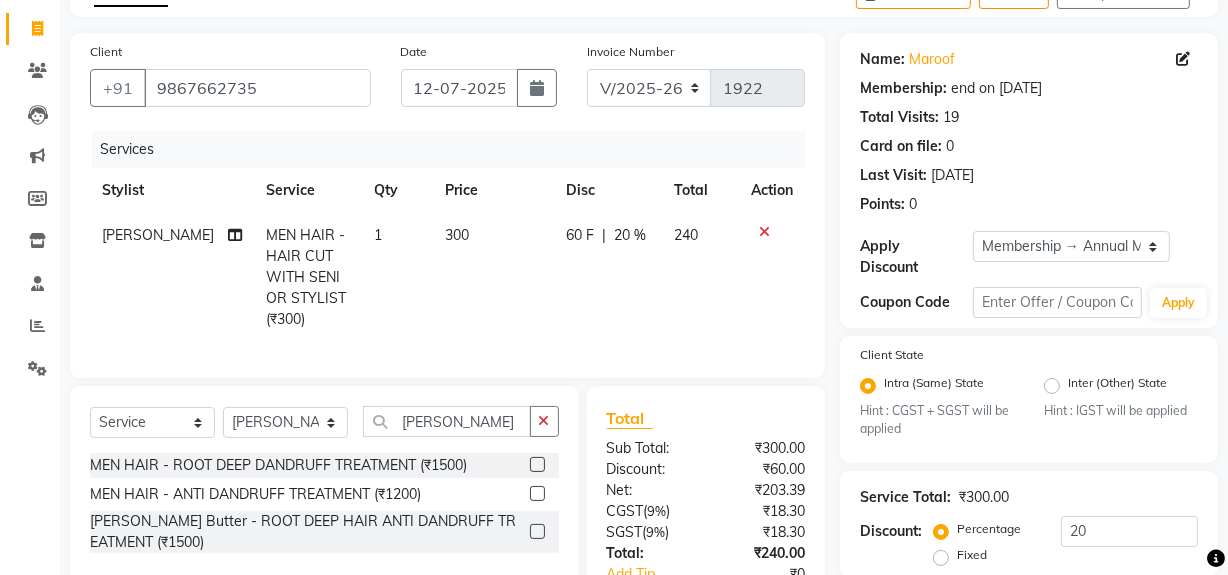 click 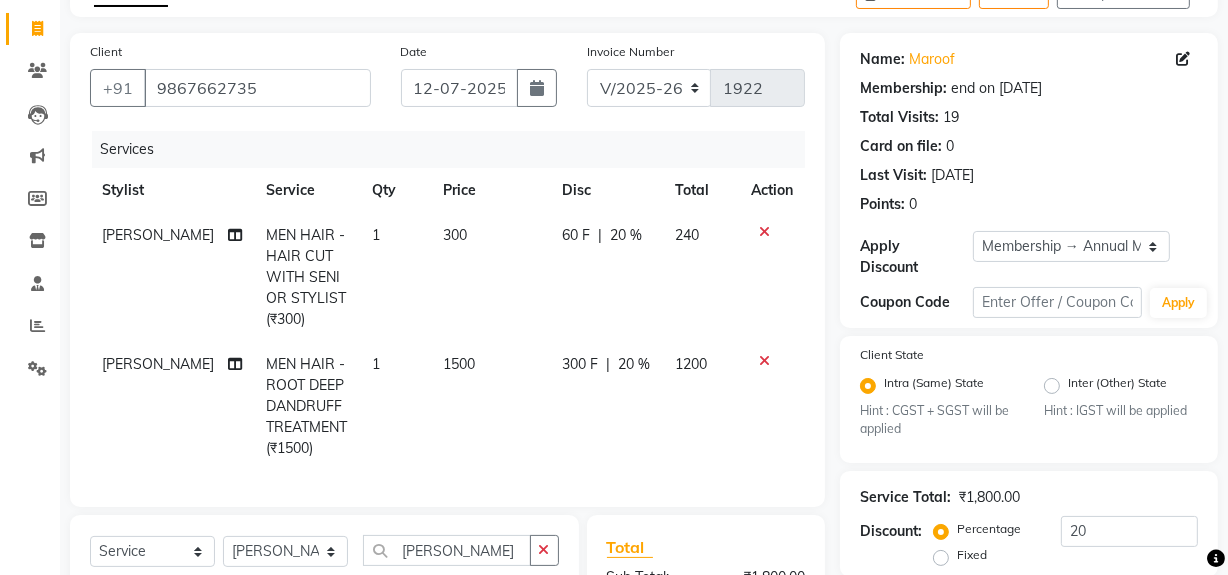 checkbox on "false" 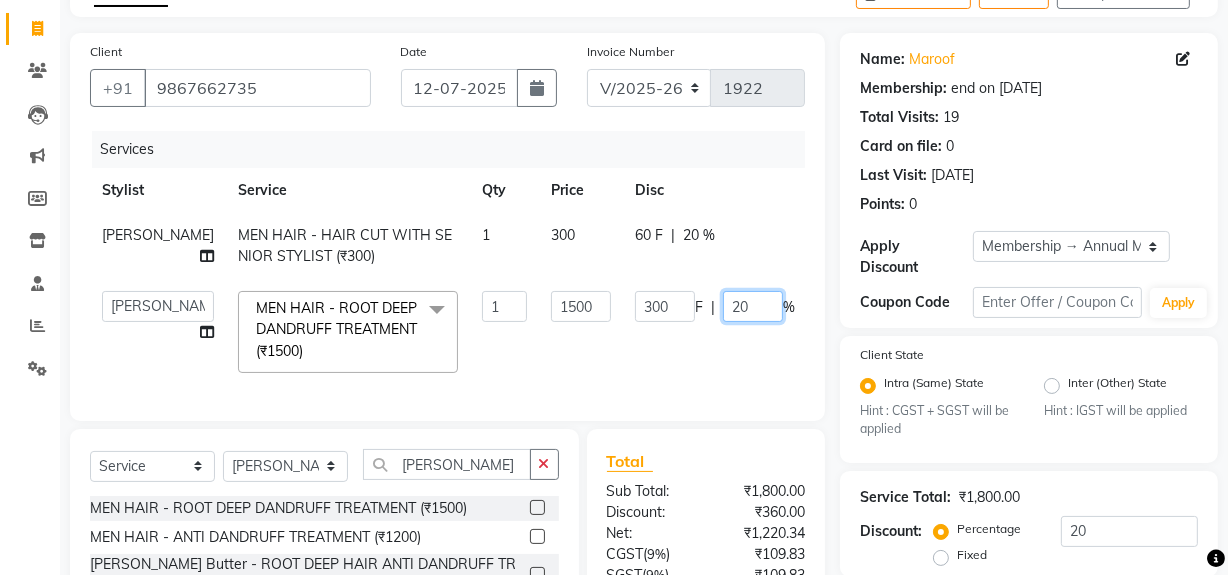 click on "20" 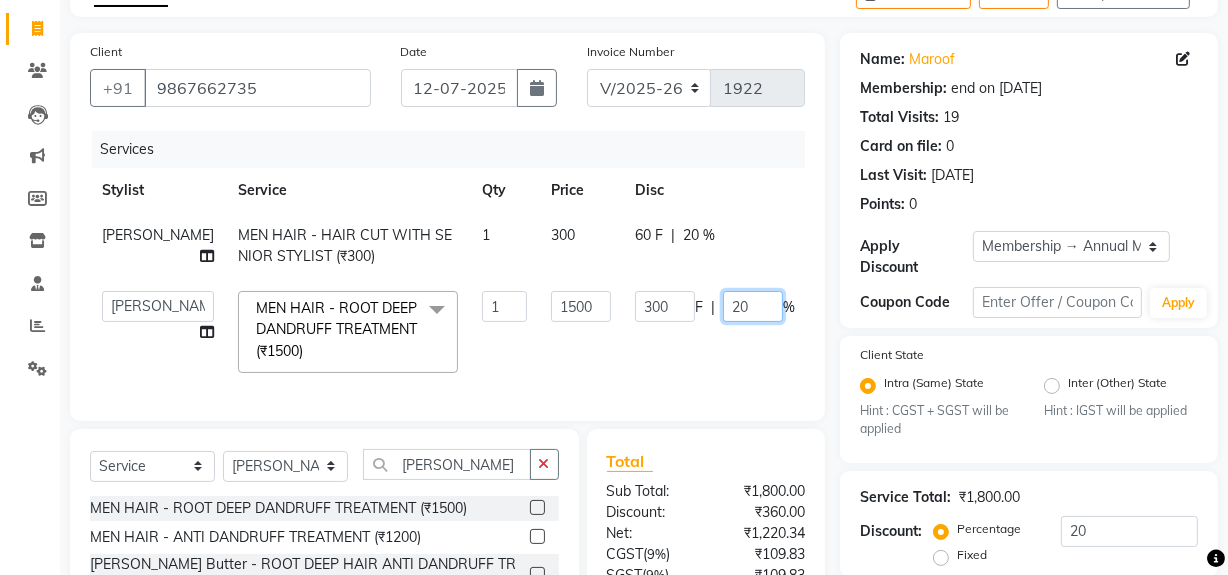 type on "2" 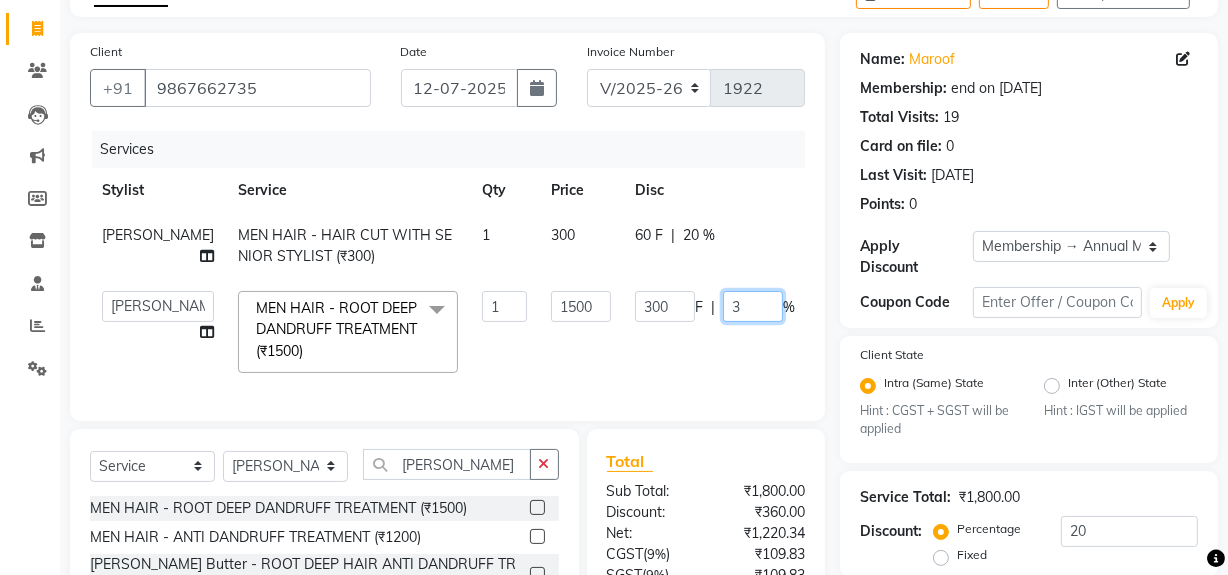 type on "30" 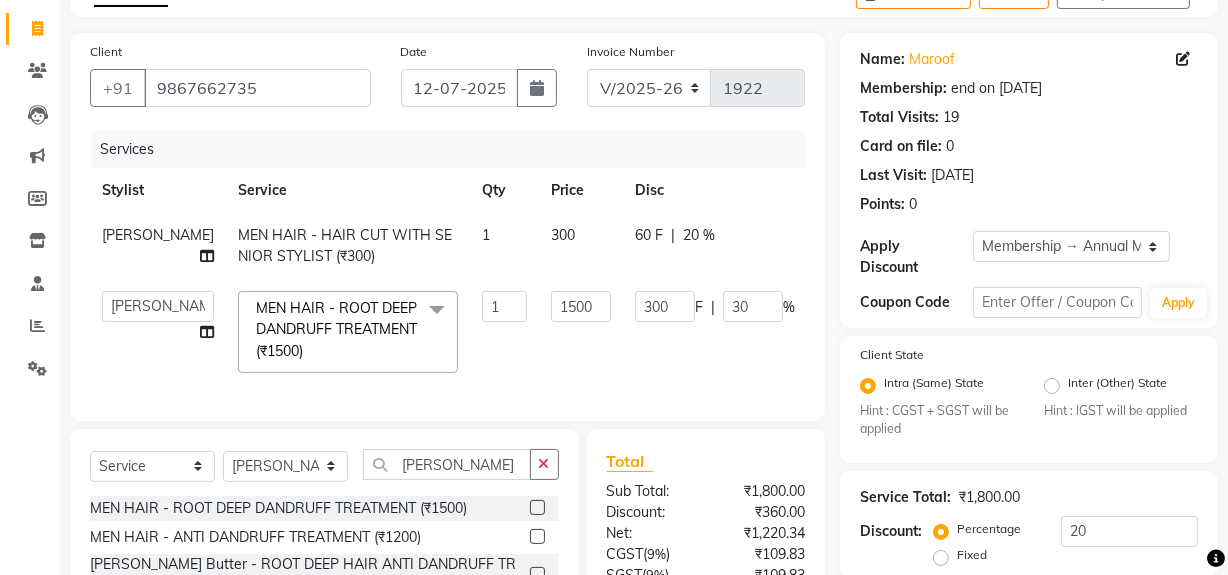 click on "ABID   DANISH   Faiz shaikh   Frontdesk   INTEZAR SALMANI   JYOTI   Kamal Salmani   KAVITA   MUSTAFA   RAFIQUE   Sonal   SONU   WAQAR   ZAFAR  MEN HAIR - ROOT DEEP DANDRUFF TREATMENT (₹1500)  x MEN HAIR - HAIR CUT (₹250) MEN HAIR - HAIR CUT WITH SENIOR STYLIST (₹300) MEN HAIR - HAIR CUT WITH MASTER STYLIST (₹350) MEN HAIR - HAIR CUT BY KAMAL SALMANI (₹500) MEN HAIR - HAIR CUT WITH DESIGN (₹300) MEN HAIR - HAIR STYLE (₹100) MEN HAIR - HAIR WASH WITH CONDITIONER [LONG HAIR] (₹150) MEN HAIR - HAIR WASH WITH CONDITIONER (₹250) MEN HAIR - REGULAR SHAVE/TRIM (₹150) MEN HAIR - ROOT DEEP DANDRUFF TREATMENT (₹1500) MEN HAIR - ROOT DEEP HAIR FALL TREATMENT (₹1800) MEN HAIR - ANTI DANDRUFF TREATMENT (₹1200) MEN HAIR - AMINEXIL (₹1000) Hair Colour Male - GLOBAL COLOUR (MAJIREL) (₹1200) Hair Colour Male - GLOBAL COLOUR(INΟΑ) (₹1300) Hair Colour Male - PRE-LIGHTENING (₹800) Hair Colour Male - COLOUR PER STREAK (₹300) Hair Colour Male - HIGHLIGHTS/SPECIAL EFFECT (₹1200) 1 1500 300 F" 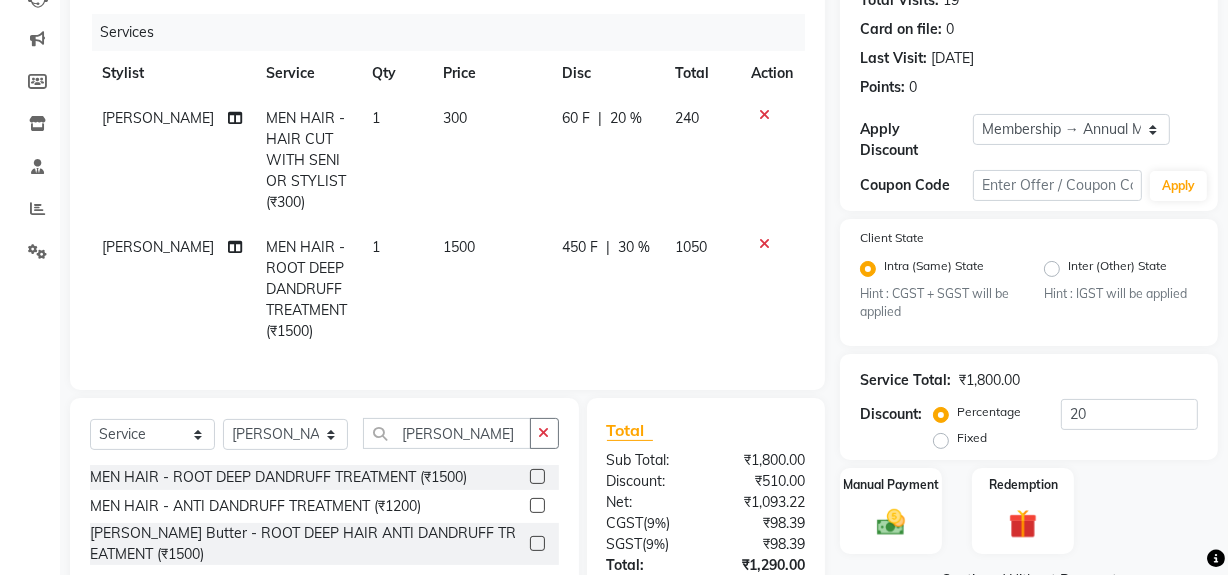scroll, scrollTop: 395, scrollLeft: 0, axis: vertical 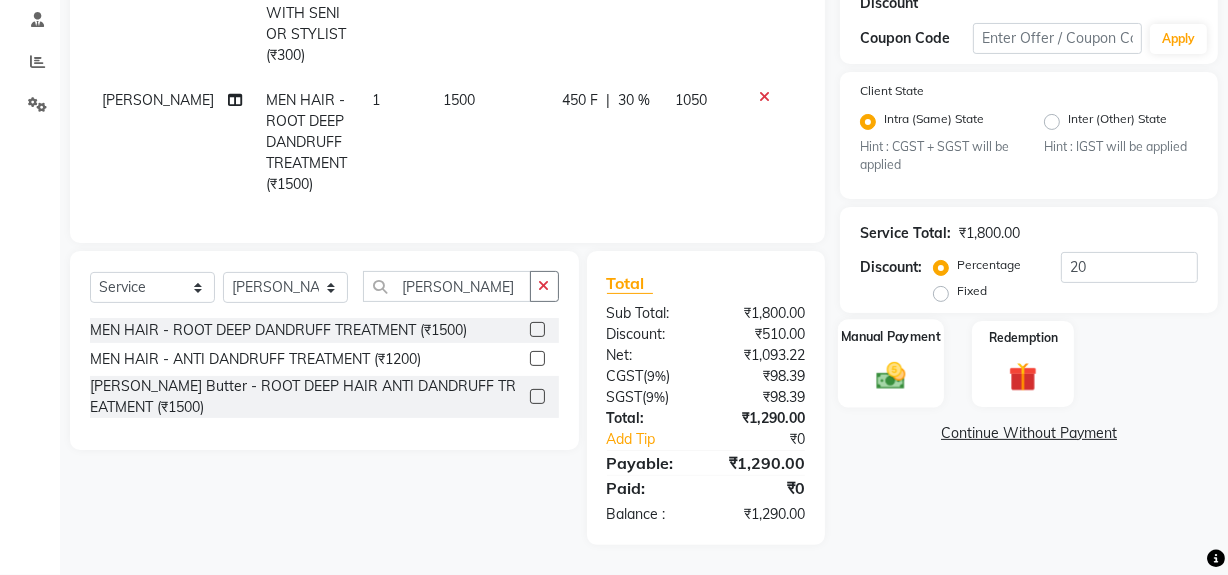 click on "Manual Payment" 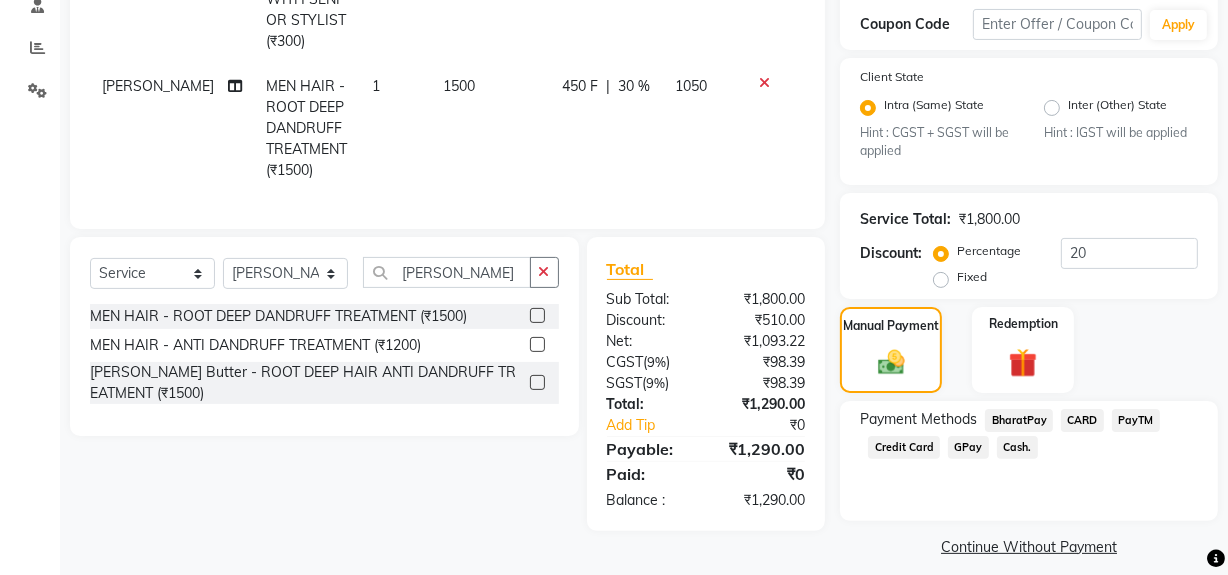 click on "GPay" 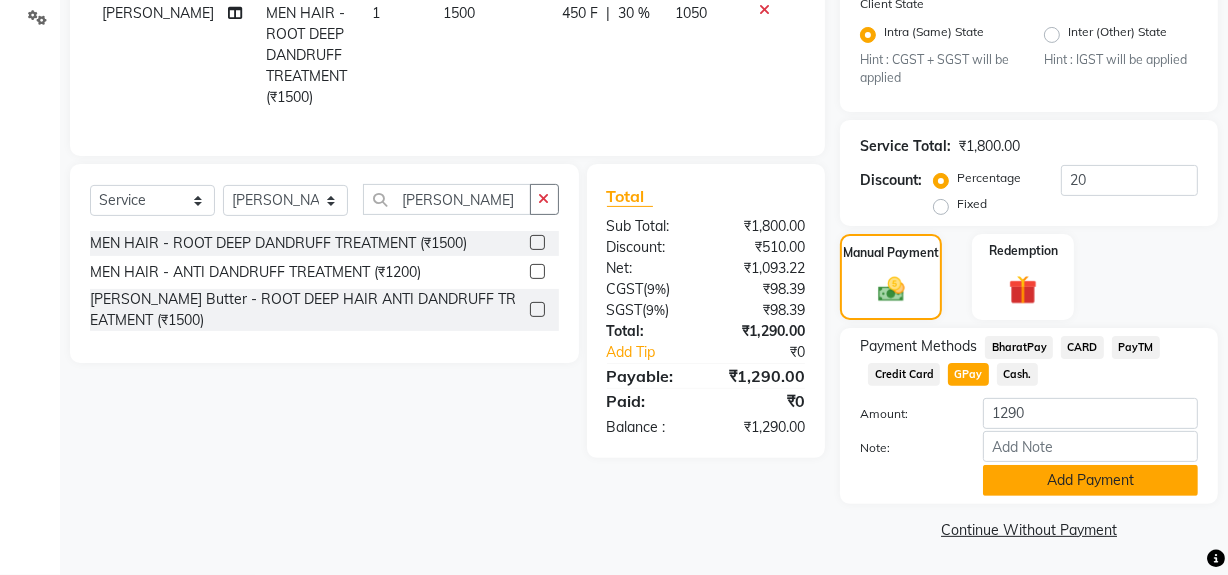 click on "Add Payment" 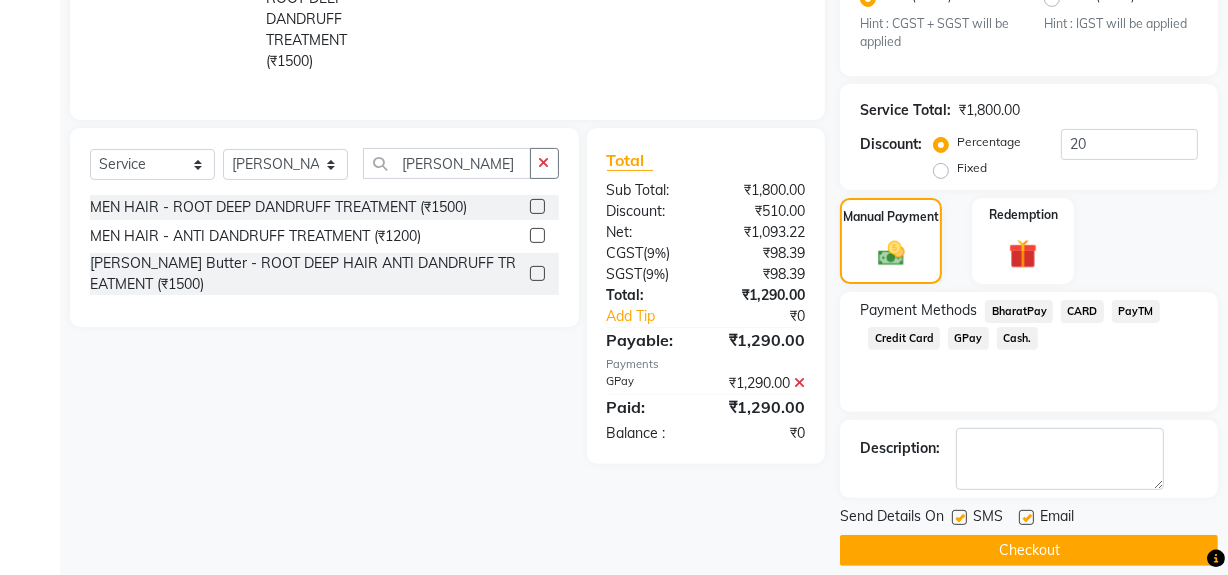 scroll, scrollTop: 524, scrollLeft: 0, axis: vertical 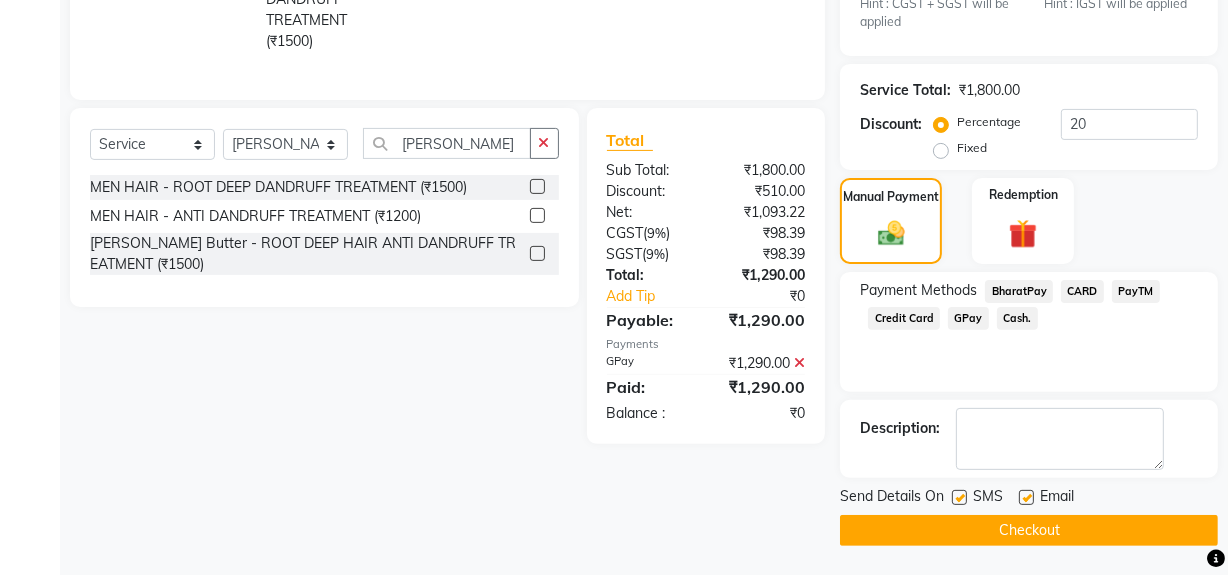 click on "Checkout" 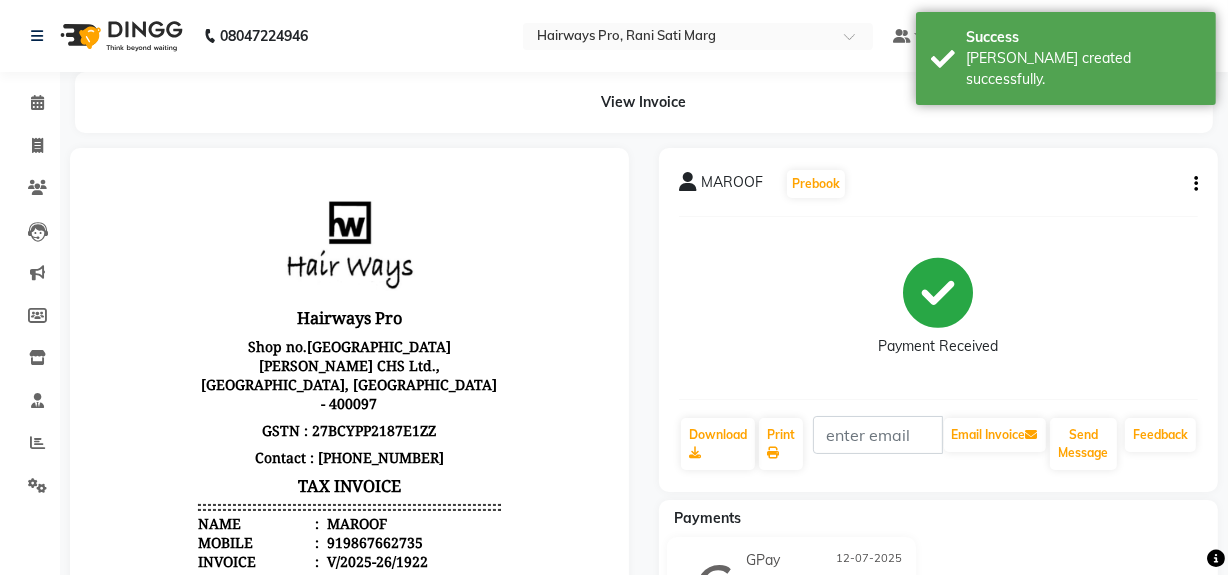 scroll, scrollTop: 0, scrollLeft: 0, axis: both 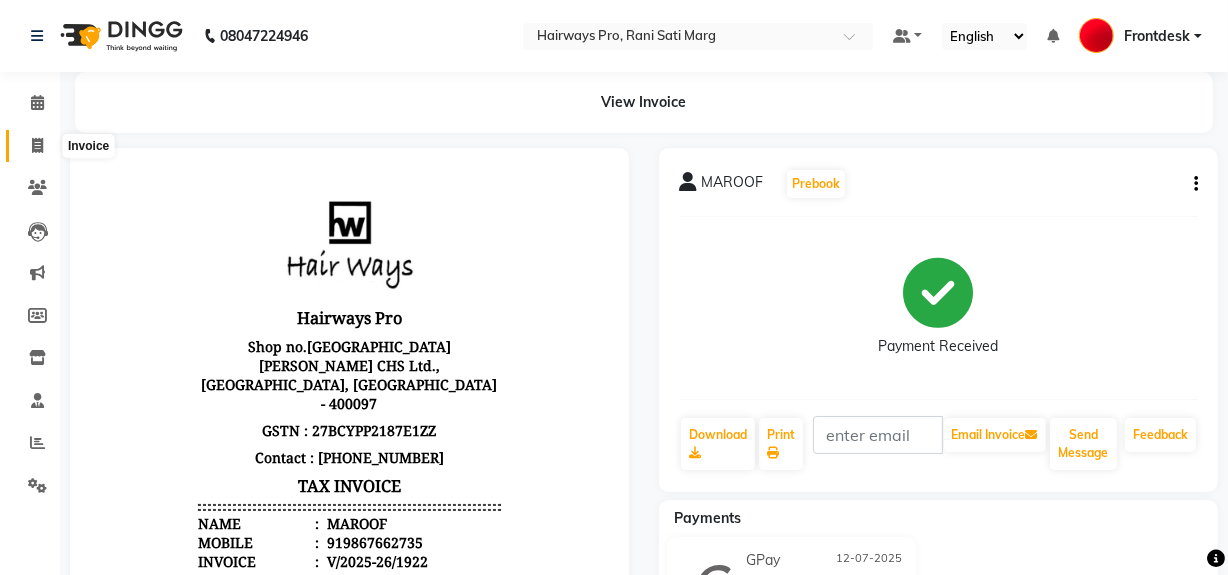 click 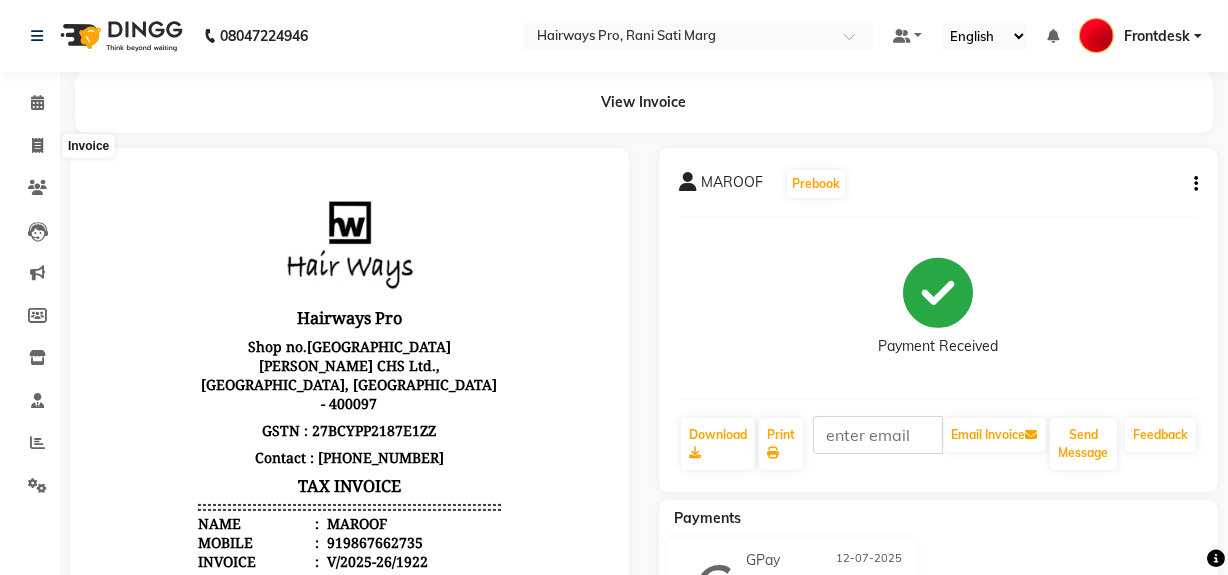 select on "787" 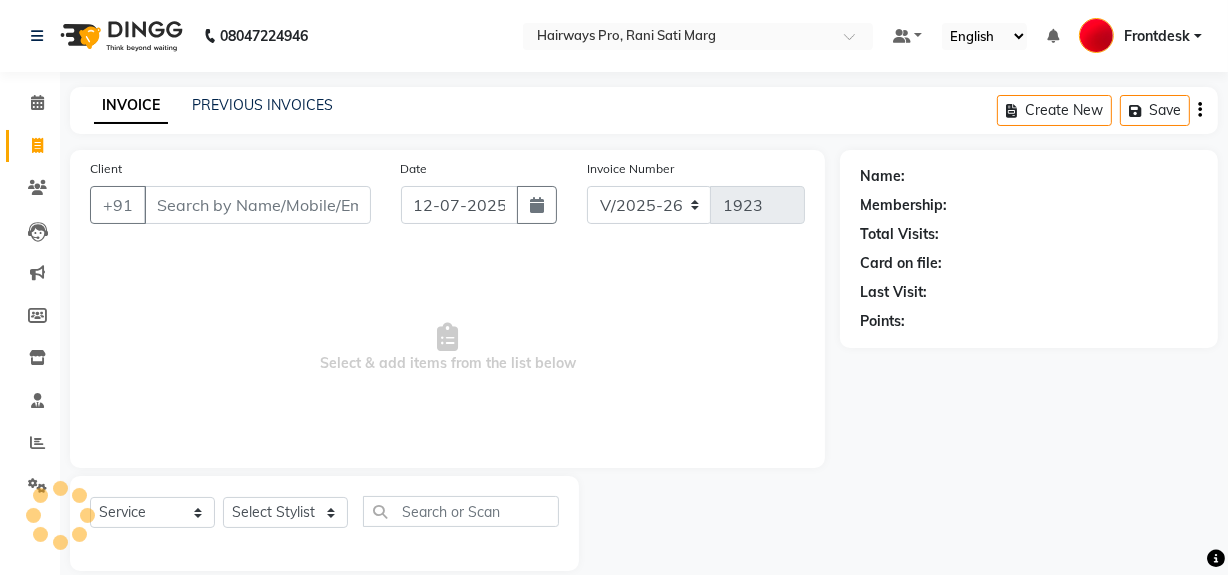 scroll, scrollTop: 26, scrollLeft: 0, axis: vertical 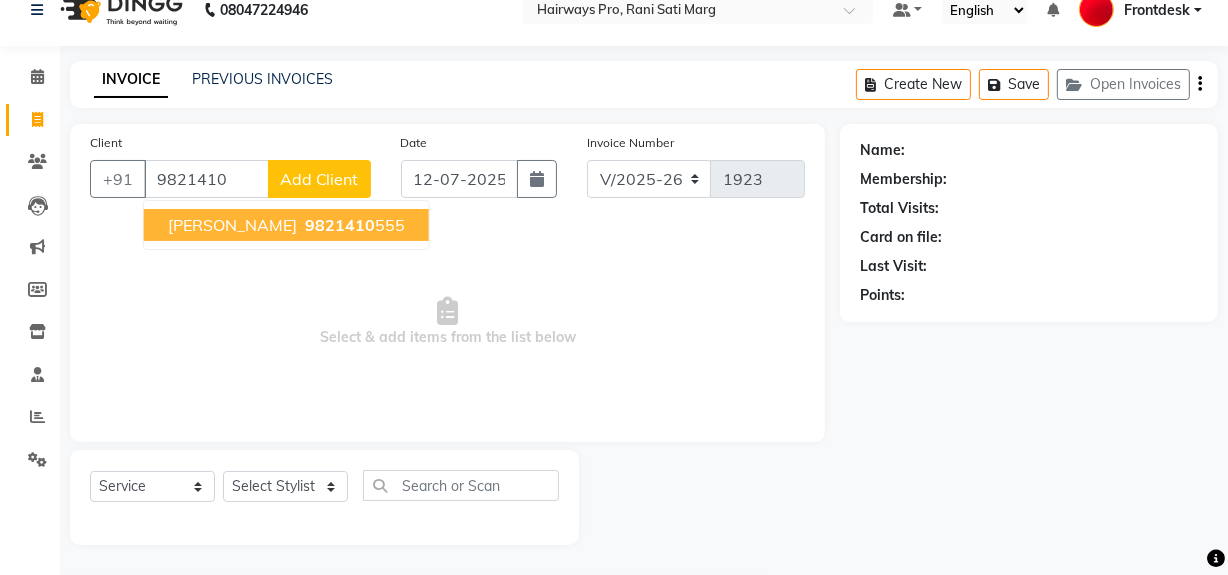 click on "9821410" at bounding box center [340, 225] 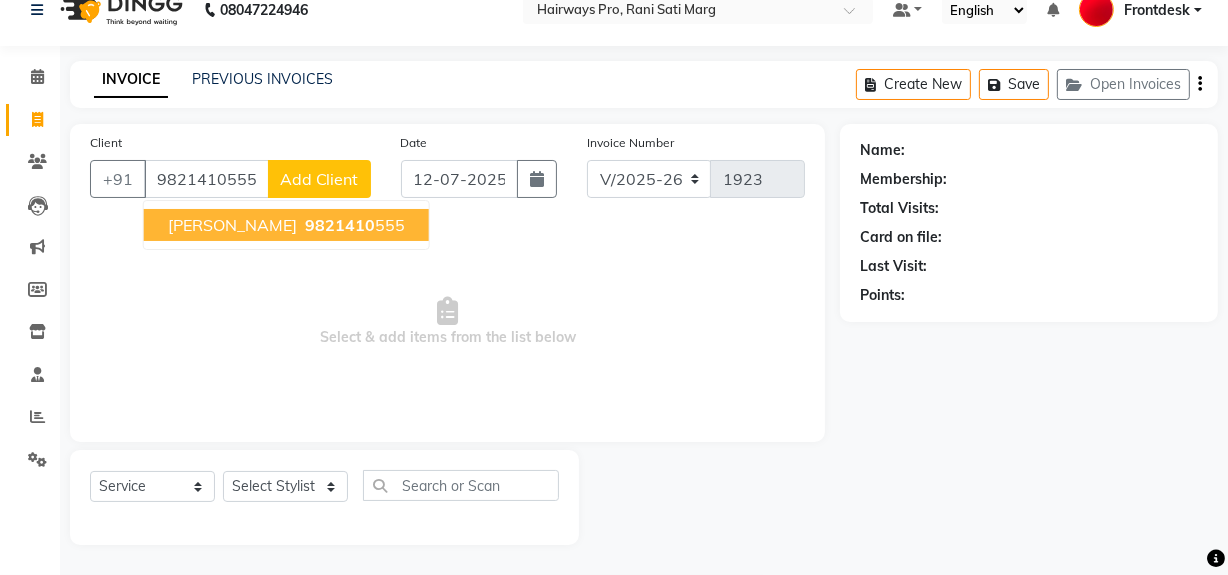 type on "9821410555" 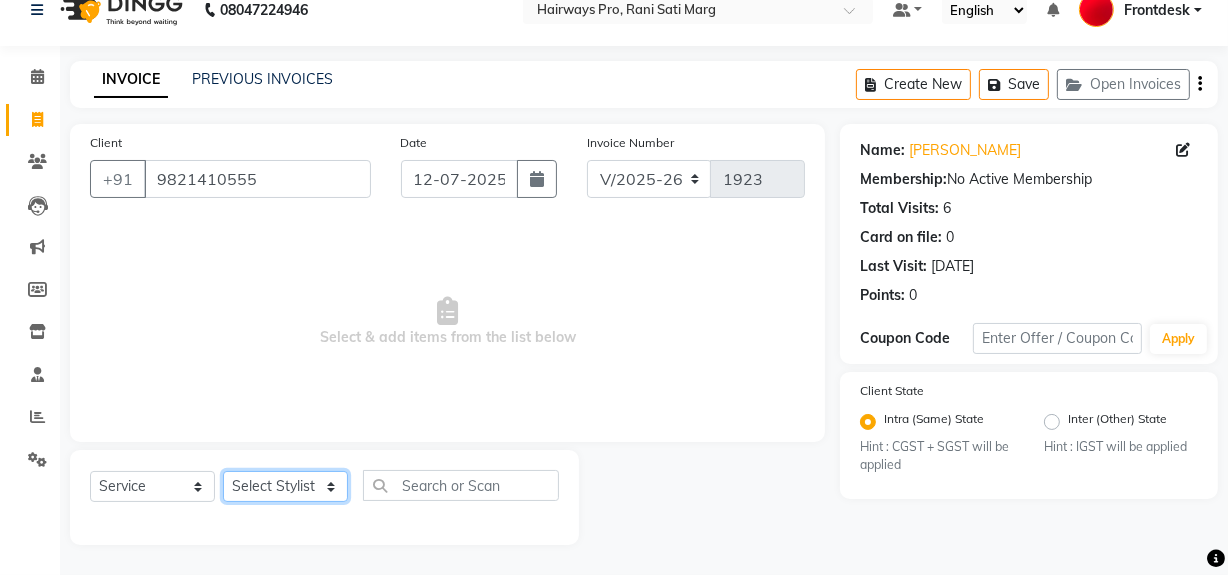 click on "Select Stylist ABID DANISH [PERSON_NAME] Frontdesk INTEZAR [PERSON_NAME] [PERSON_NAME] [PERSON_NAME] [PERSON_NAME] [PERSON_NAME] [PERSON_NAME]" 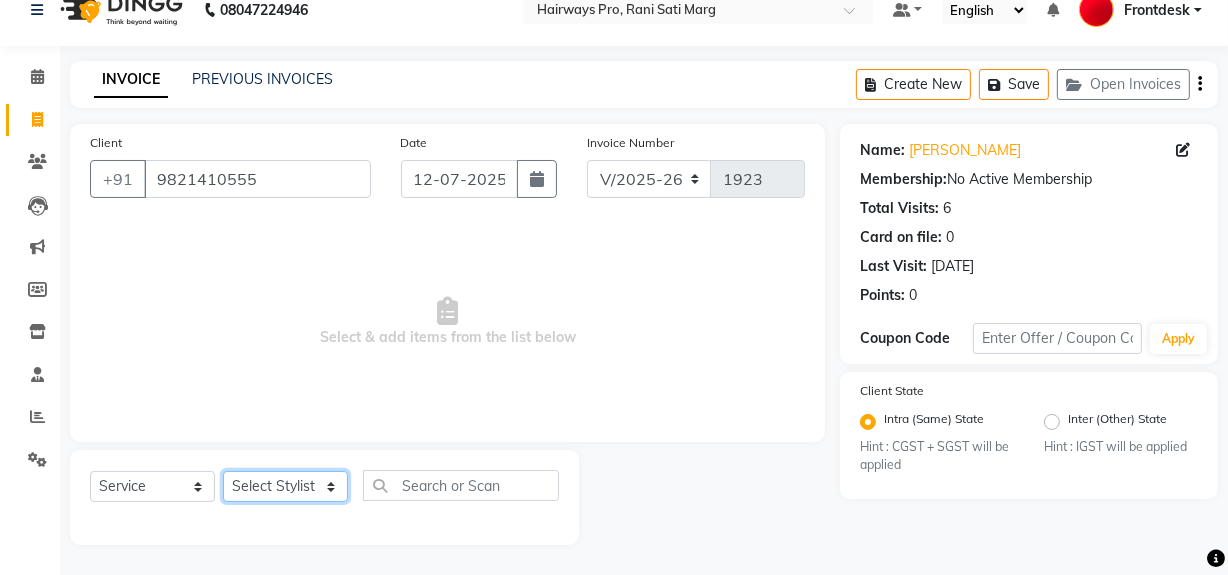 select on "45602" 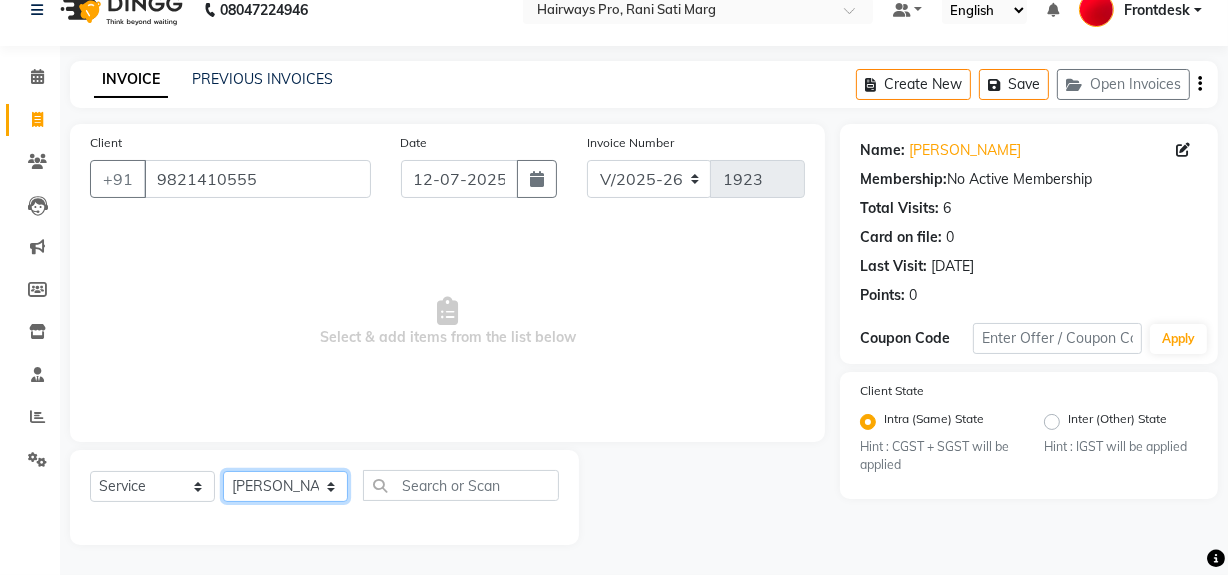 click on "Select Stylist ABID DANISH [PERSON_NAME] Frontdesk INTEZAR [PERSON_NAME] [PERSON_NAME] [PERSON_NAME] [PERSON_NAME] [PERSON_NAME] [PERSON_NAME]" 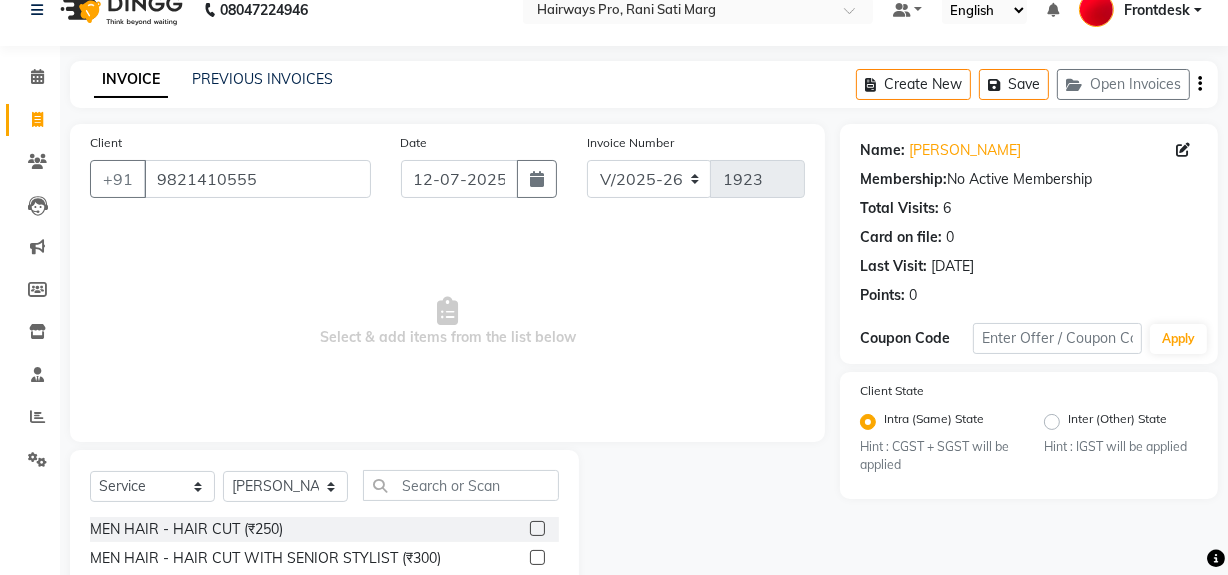 click 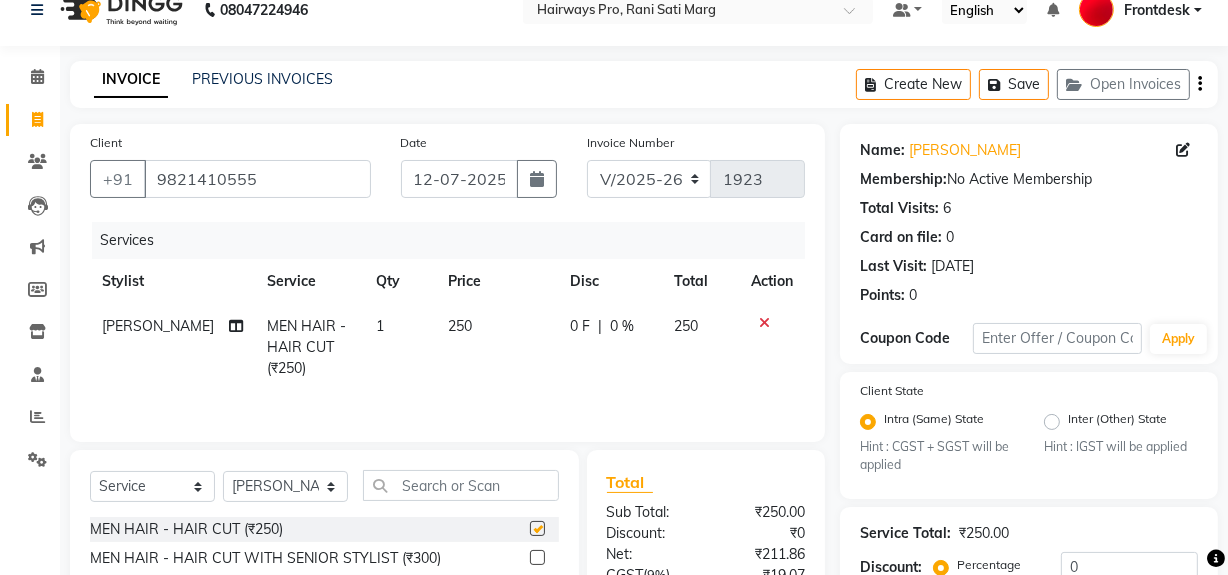 checkbox on "false" 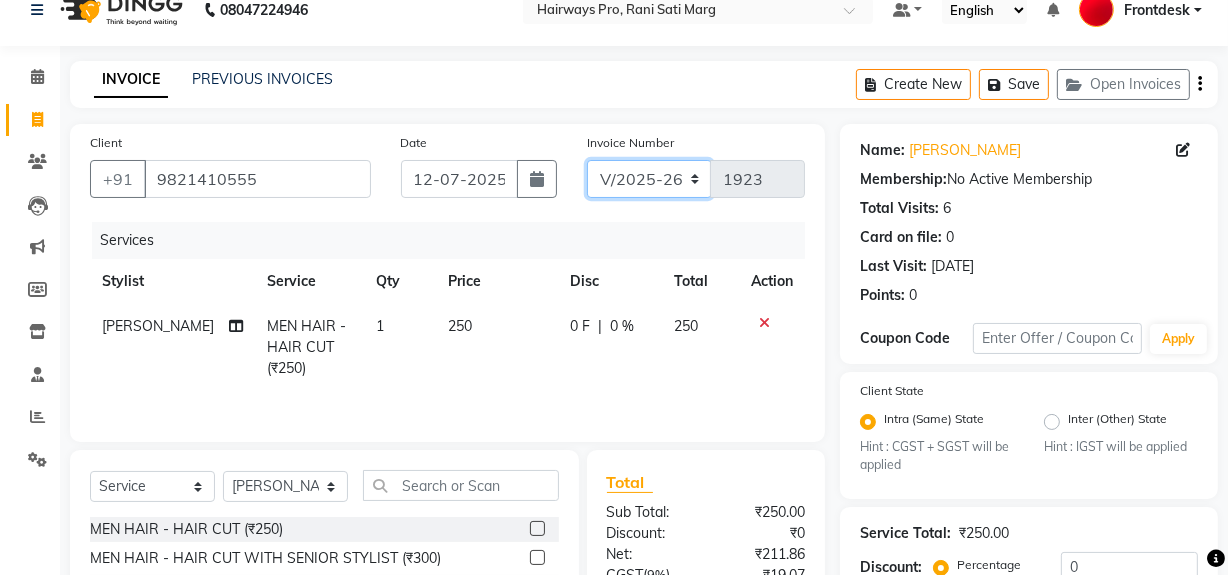 click on "INV/25-26 V/2025-26" 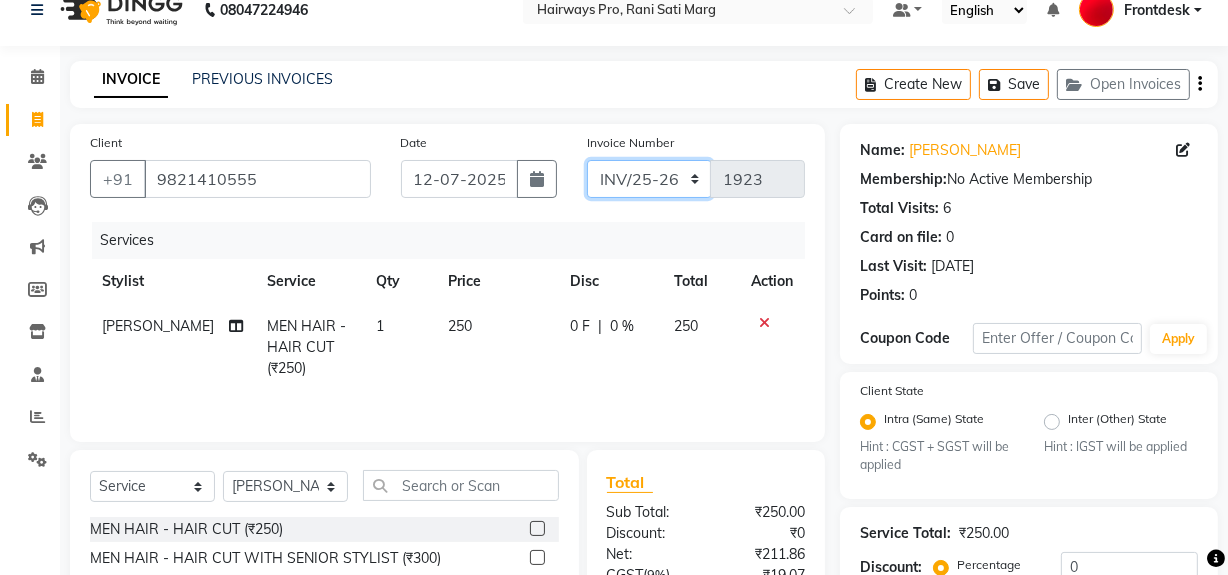 click on "INV/25-26 V/2025-26" 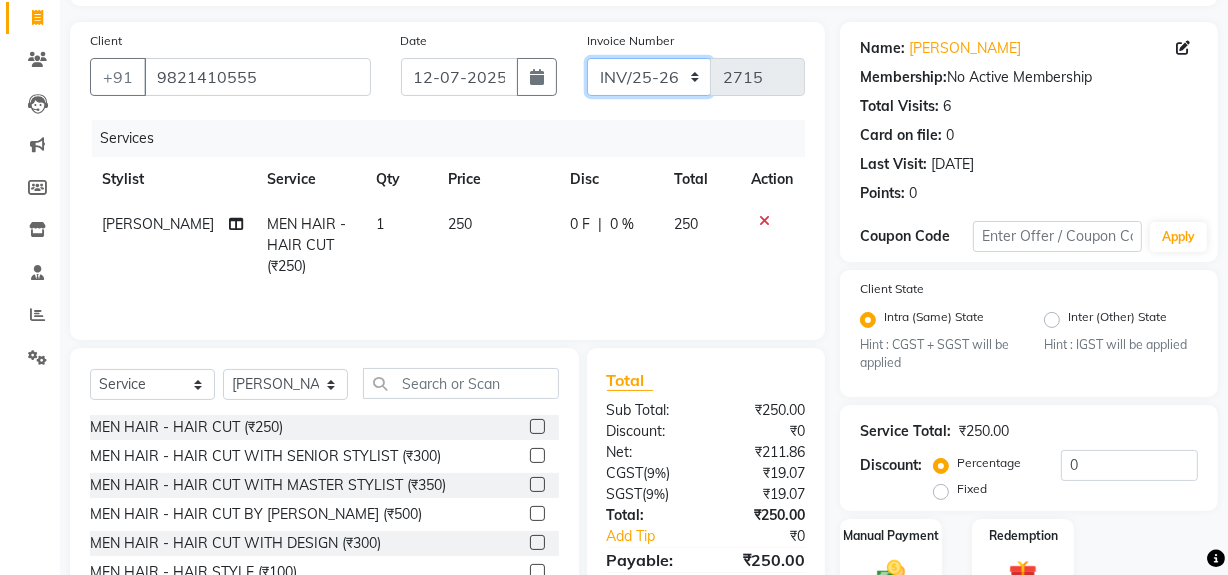 scroll, scrollTop: 229, scrollLeft: 0, axis: vertical 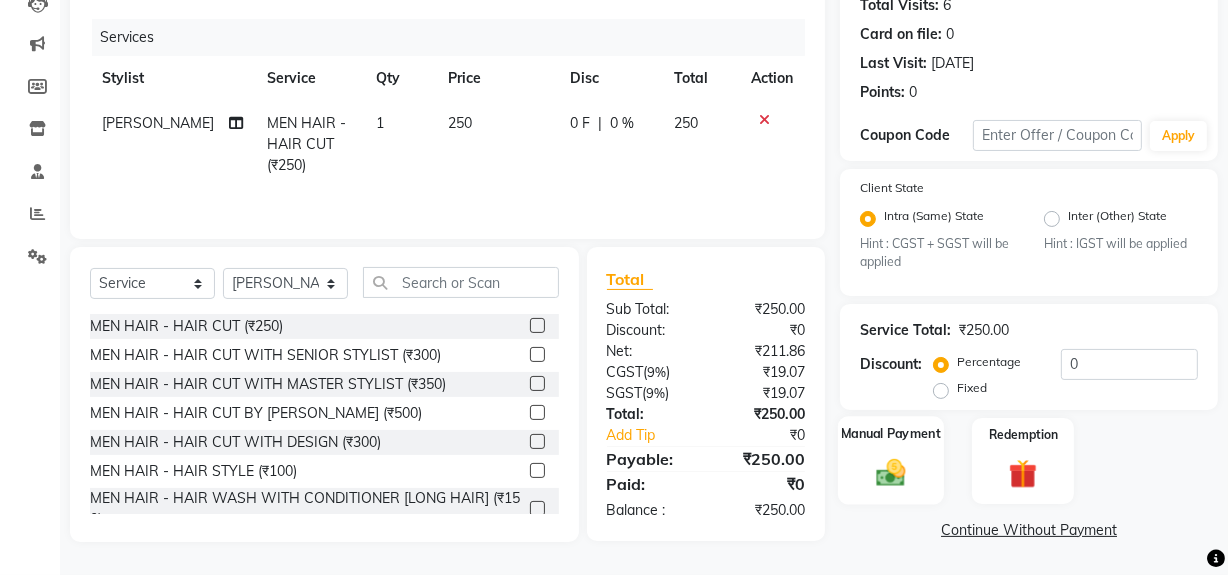 click 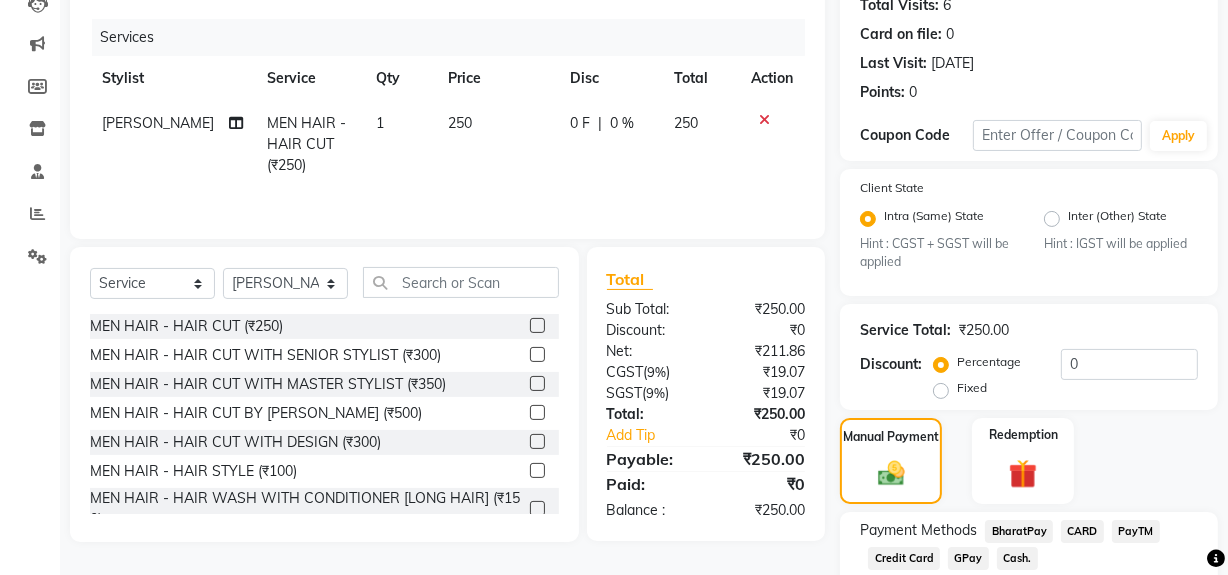 click on "Cash." 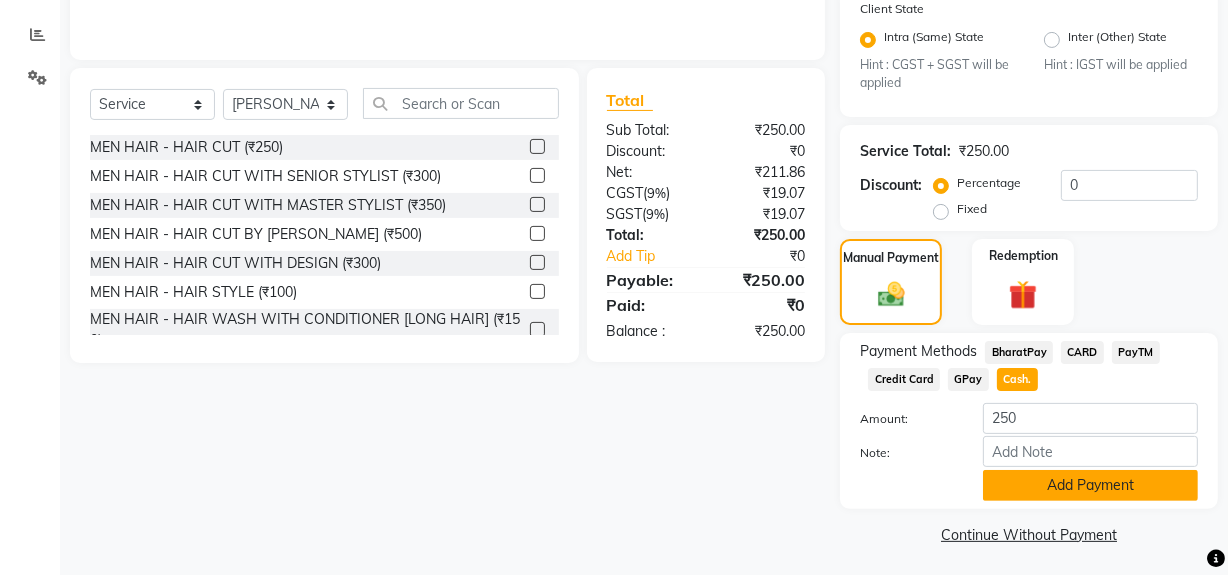 scroll, scrollTop: 410, scrollLeft: 0, axis: vertical 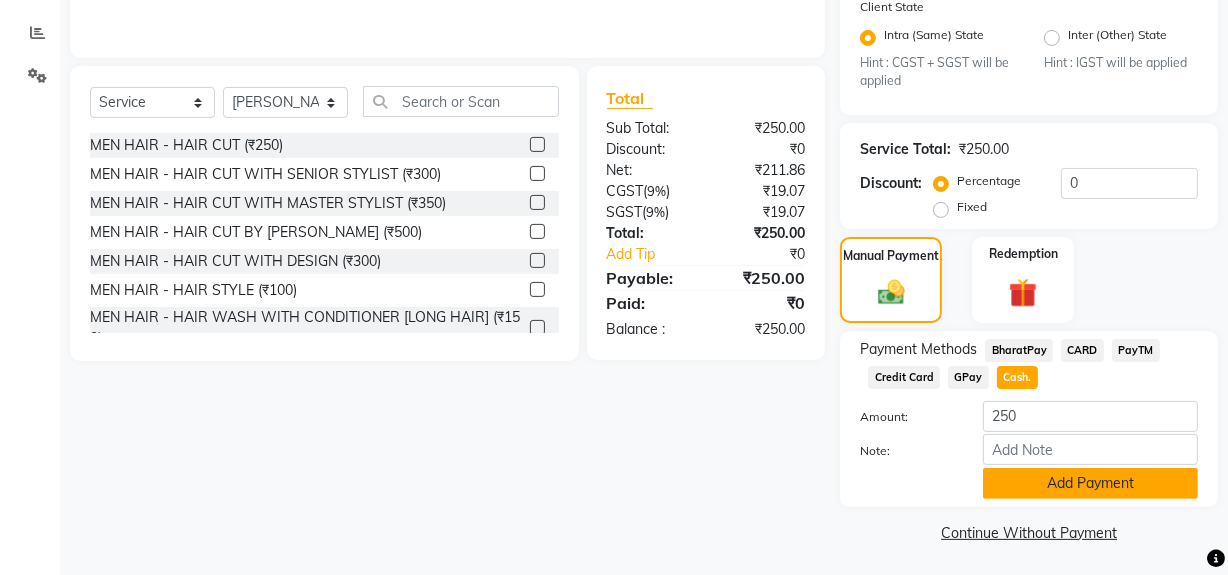 click on "Add Payment" 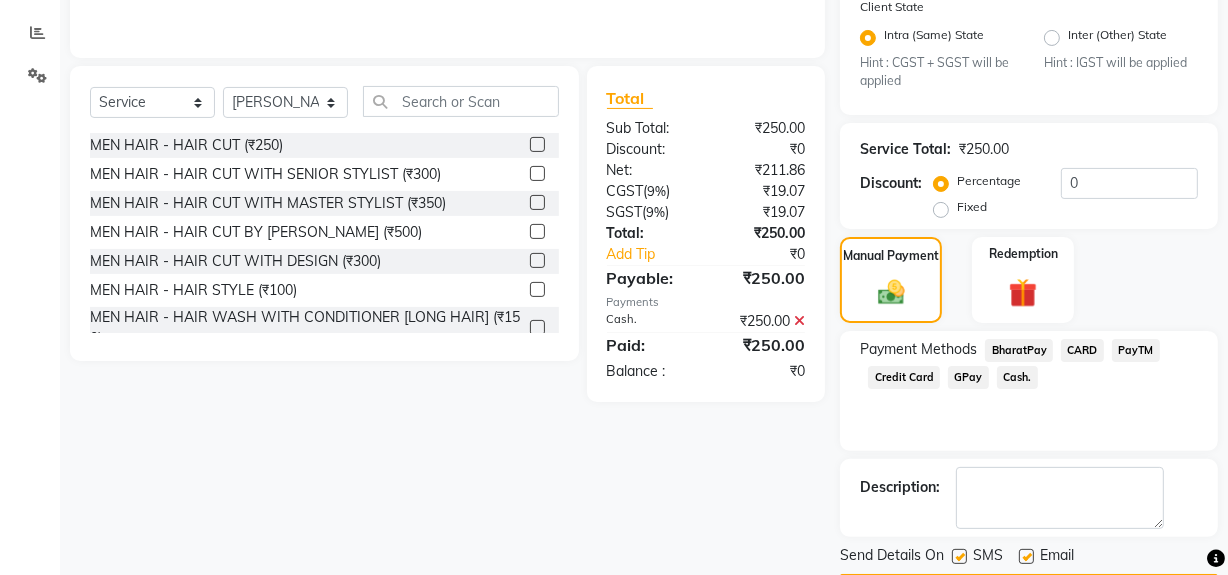 click 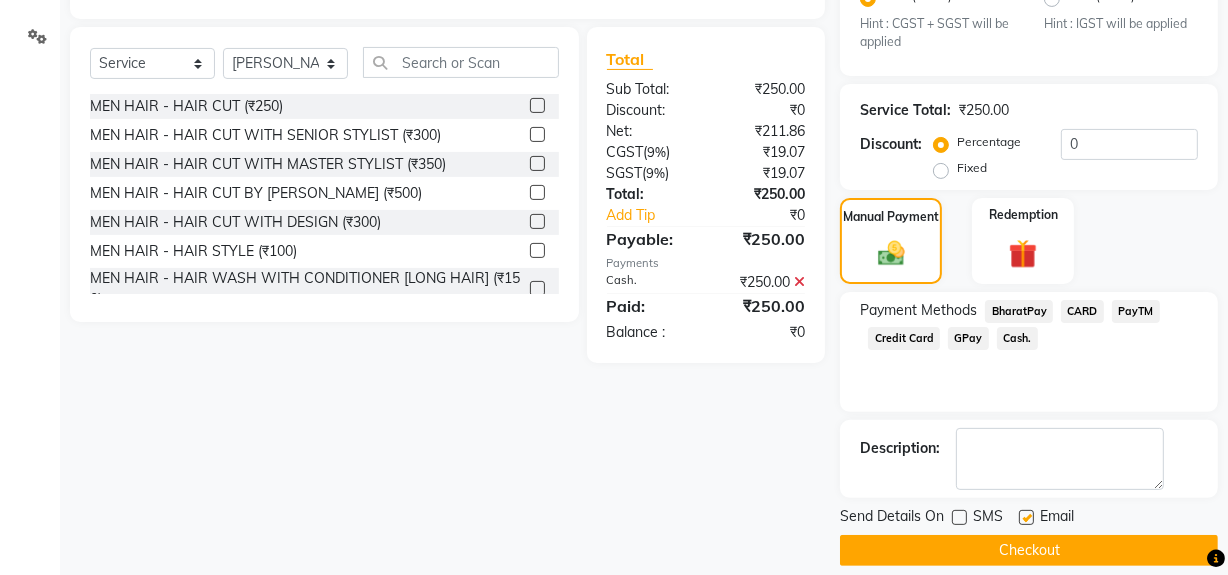 scroll, scrollTop: 470, scrollLeft: 0, axis: vertical 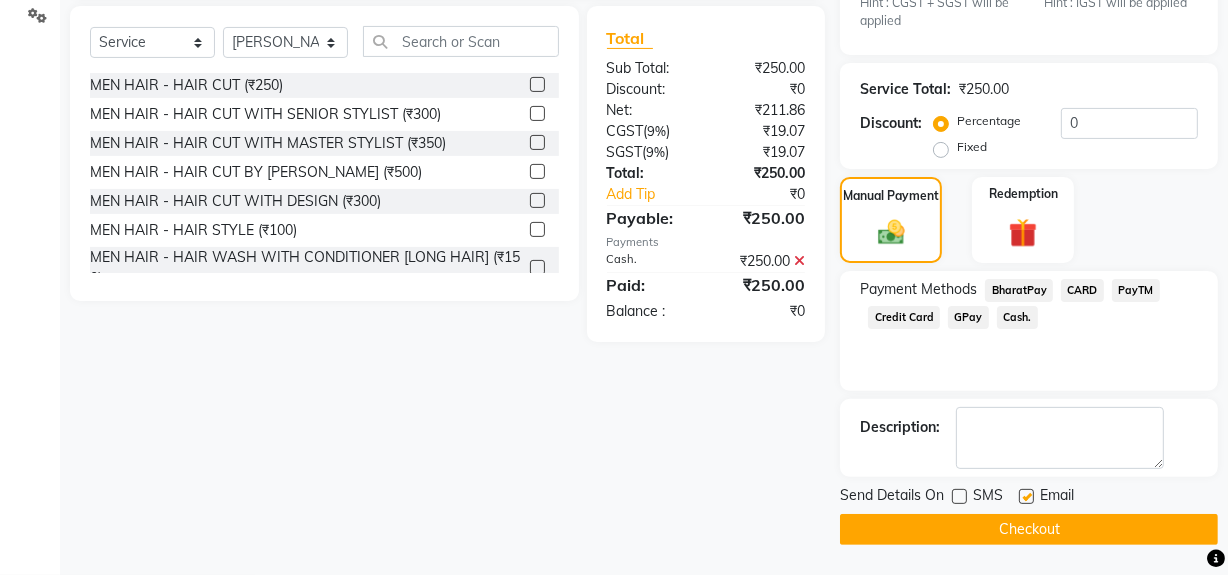 click on "Checkout" 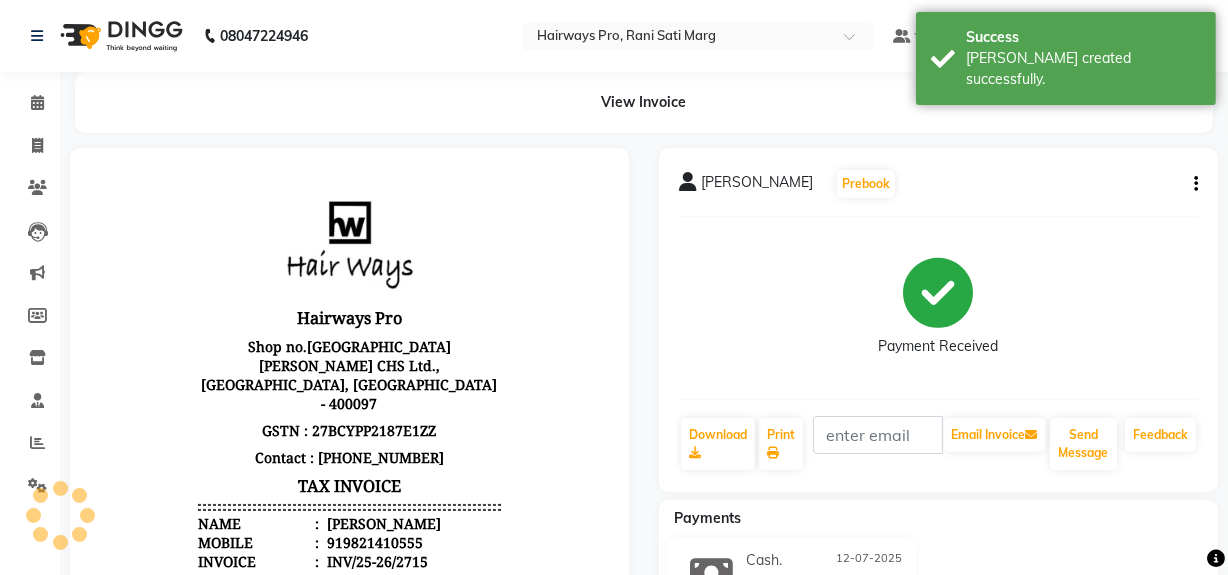 scroll, scrollTop: 0, scrollLeft: 0, axis: both 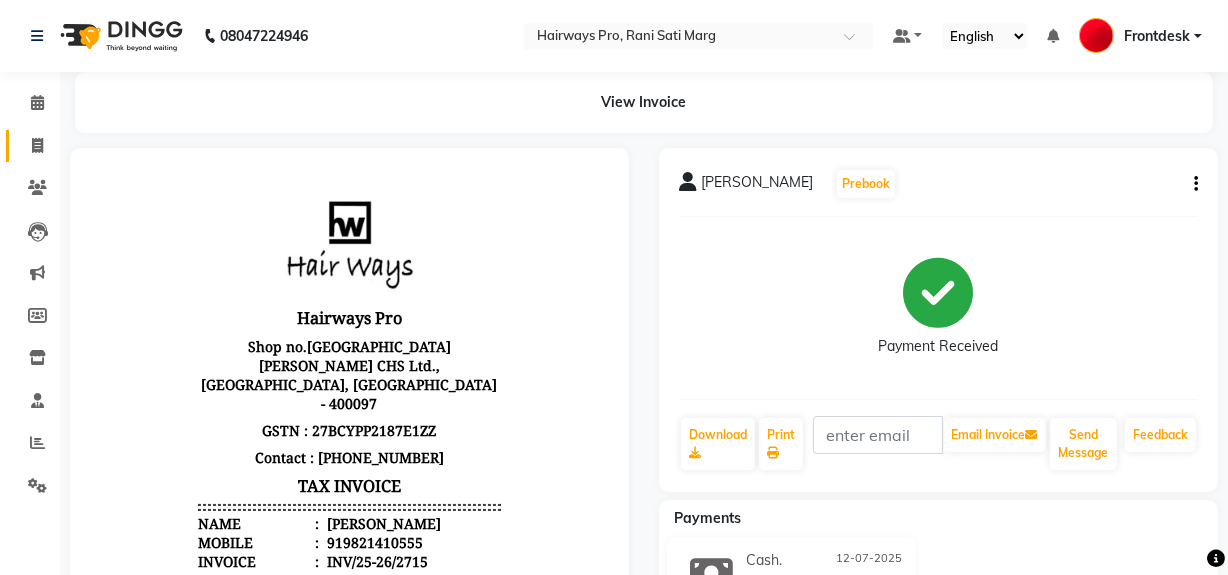click on "Invoice" 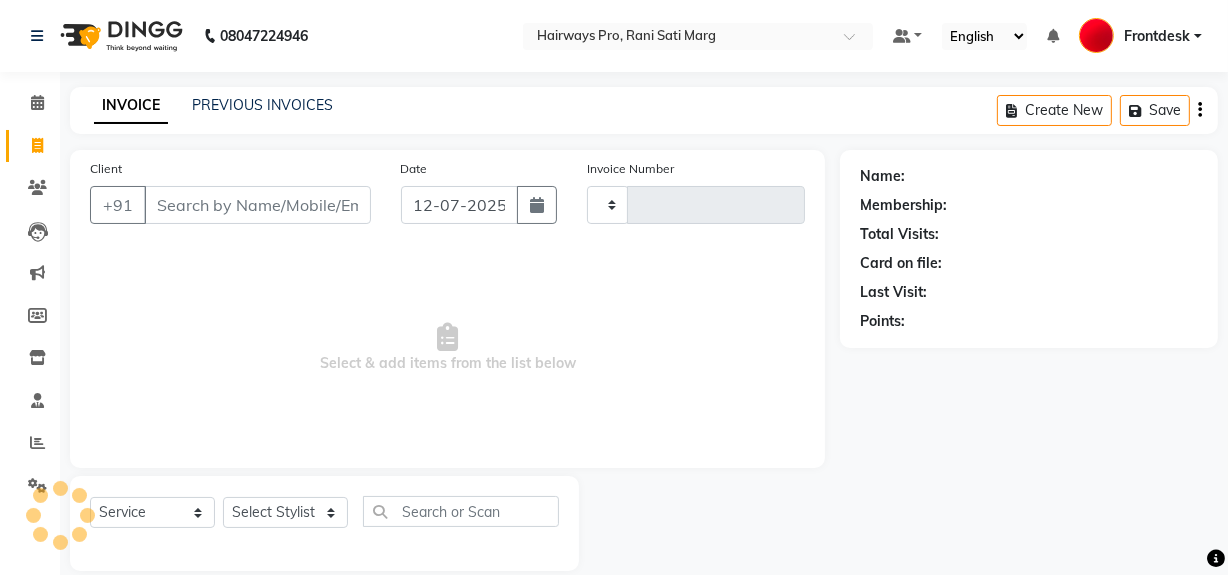 scroll, scrollTop: 26, scrollLeft: 0, axis: vertical 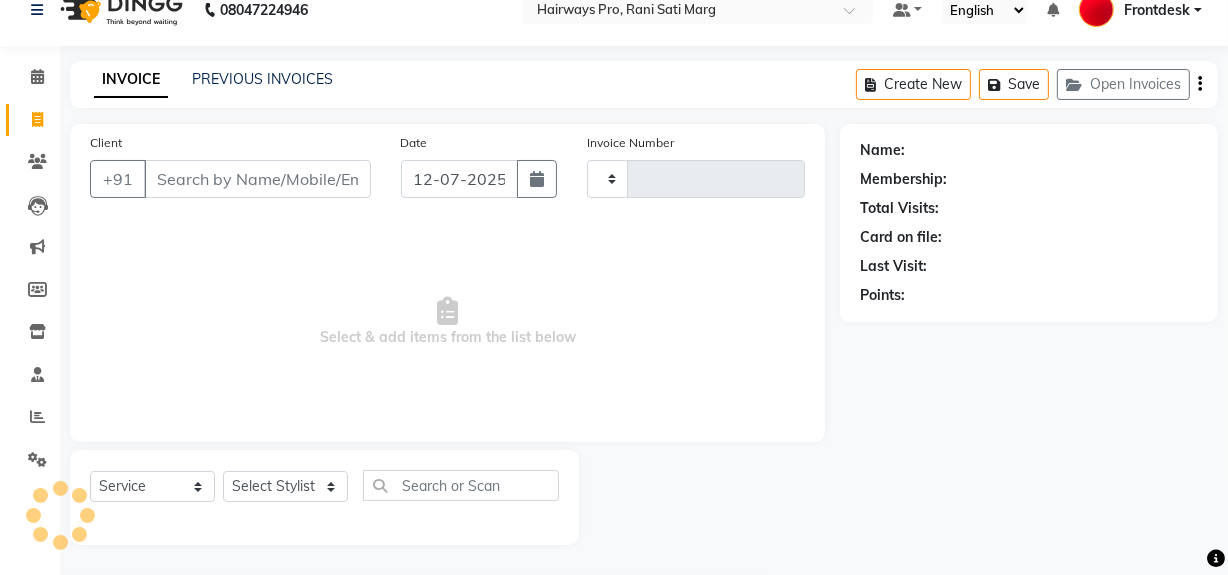 type on "1923" 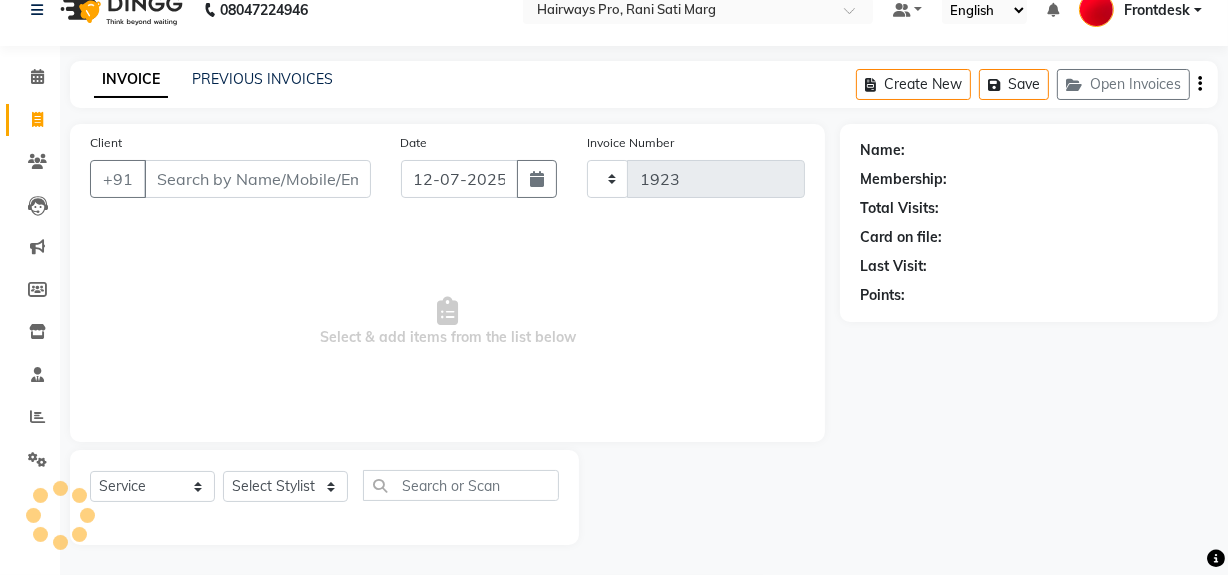 select on "787" 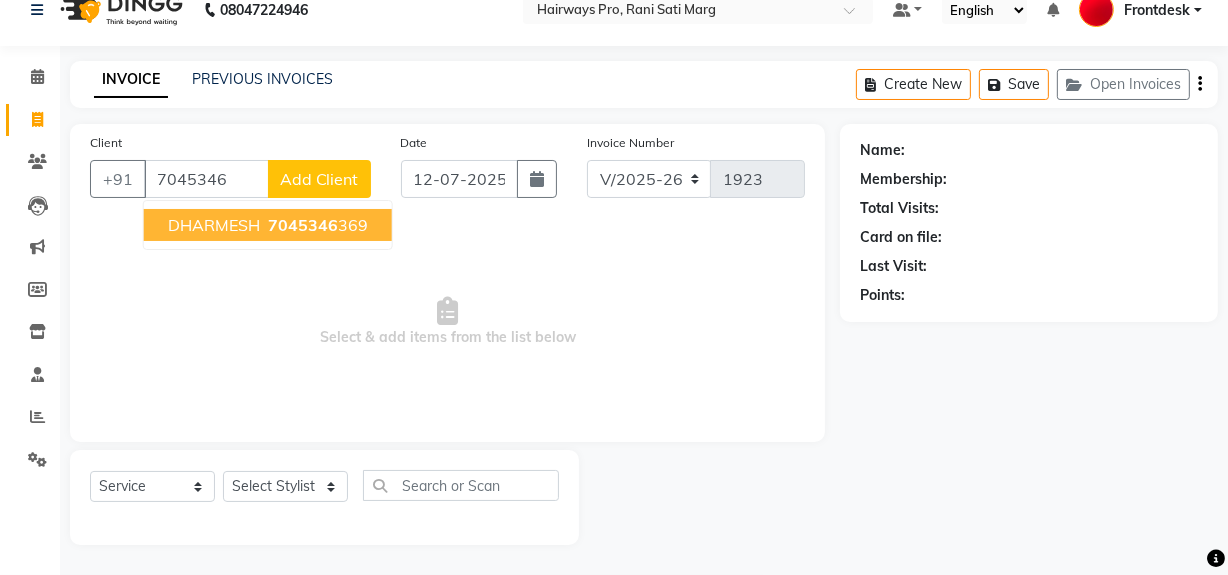 click on "DHARMESH" at bounding box center (214, 225) 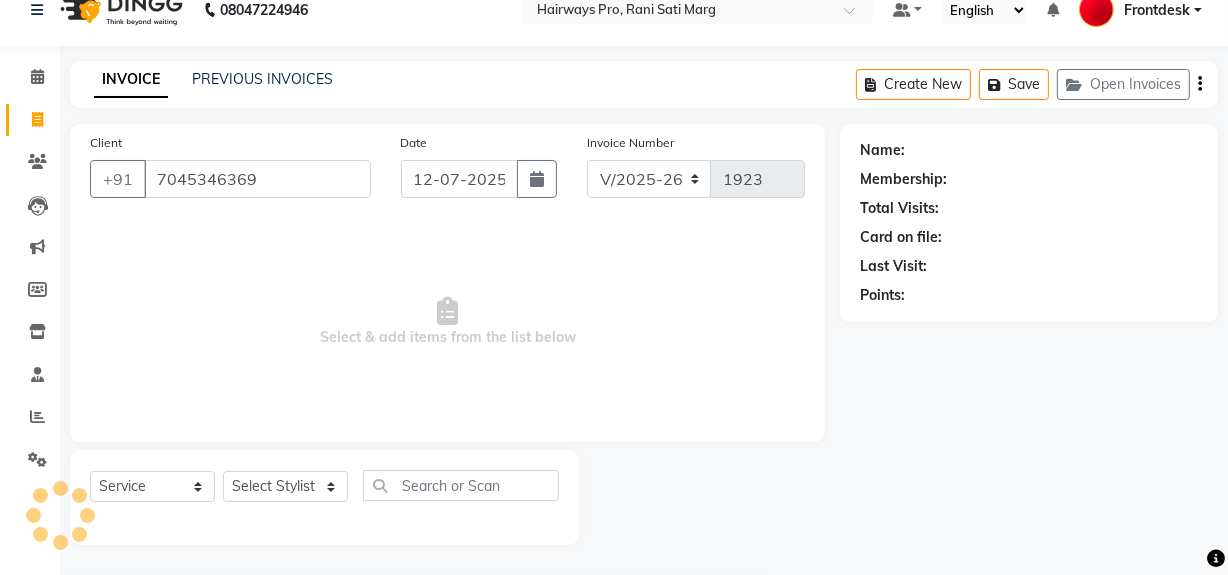type on "7045346369" 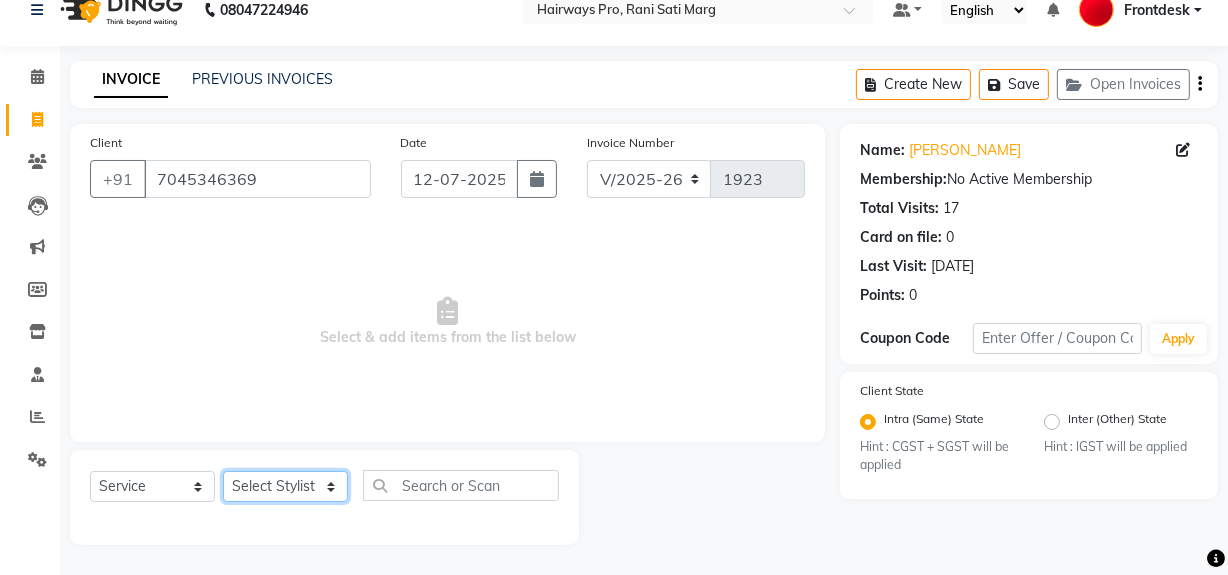 click on "Select Stylist ABID DANISH [PERSON_NAME] Frontdesk INTEZAR [PERSON_NAME] [PERSON_NAME] [PERSON_NAME] [PERSON_NAME] [PERSON_NAME] [PERSON_NAME]" 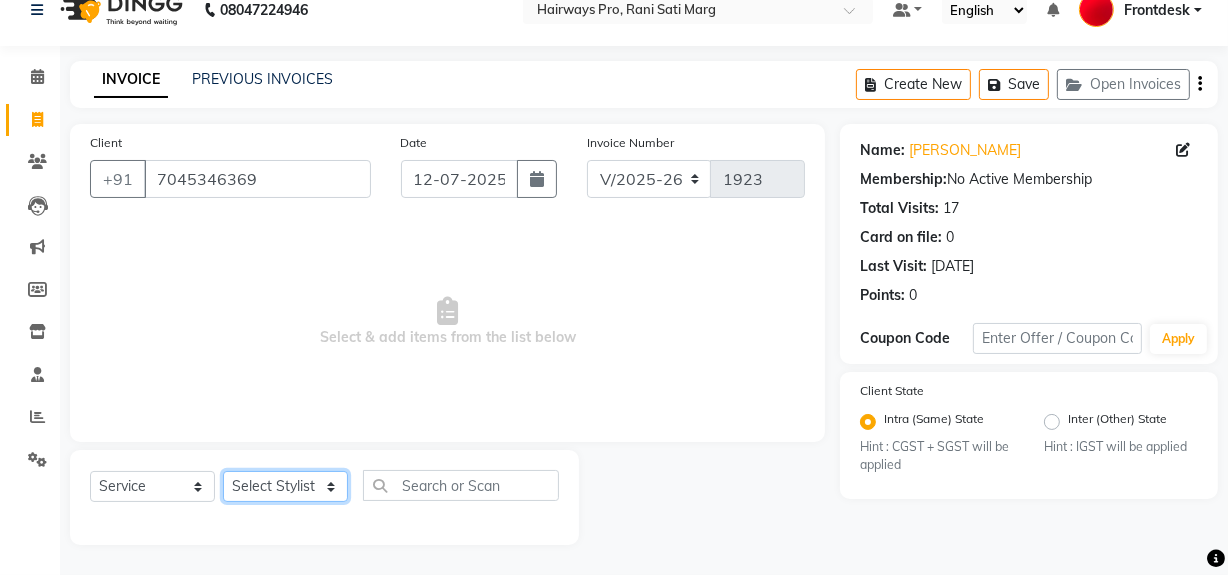 select on "13188" 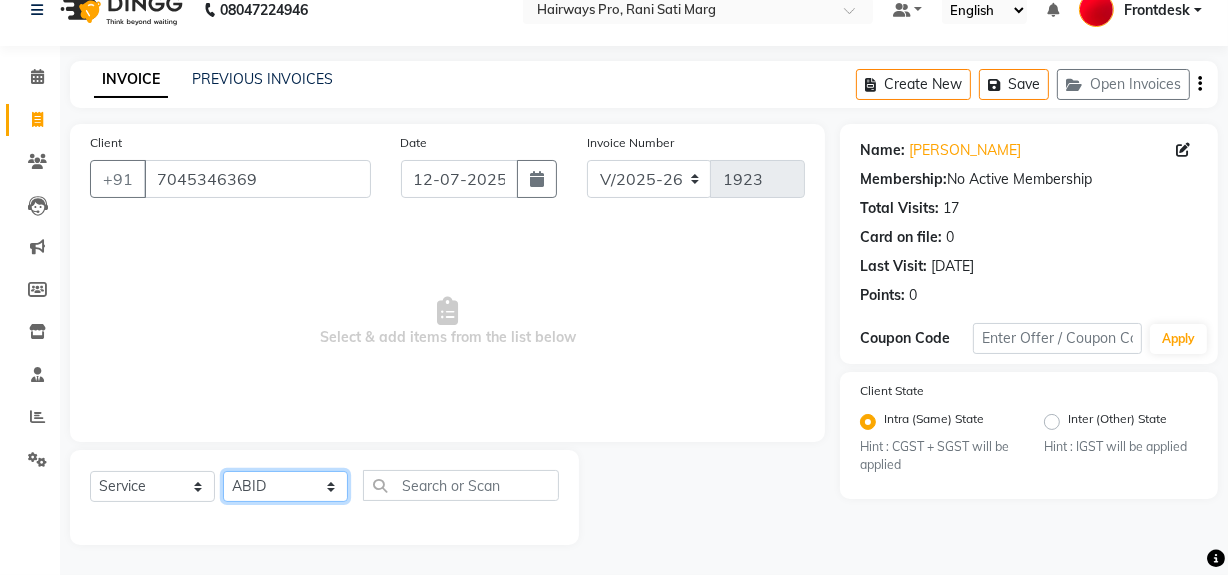 click on "Select Stylist ABID DANISH [PERSON_NAME] Frontdesk INTEZAR [PERSON_NAME] [PERSON_NAME] [PERSON_NAME] [PERSON_NAME] [PERSON_NAME] [PERSON_NAME]" 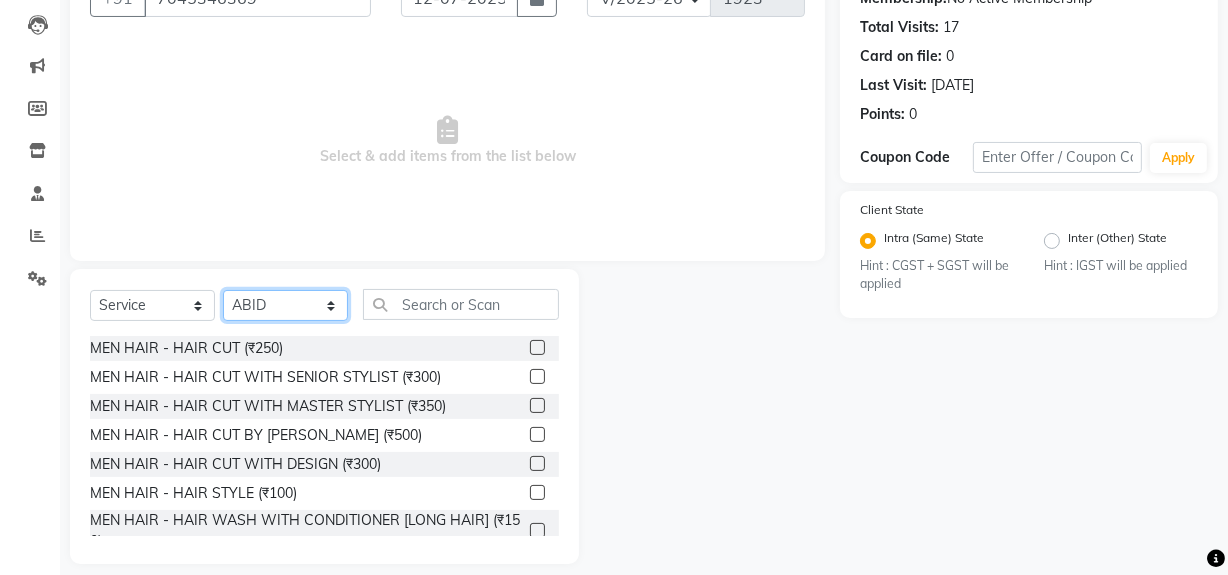scroll, scrollTop: 208, scrollLeft: 0, axis: vertical 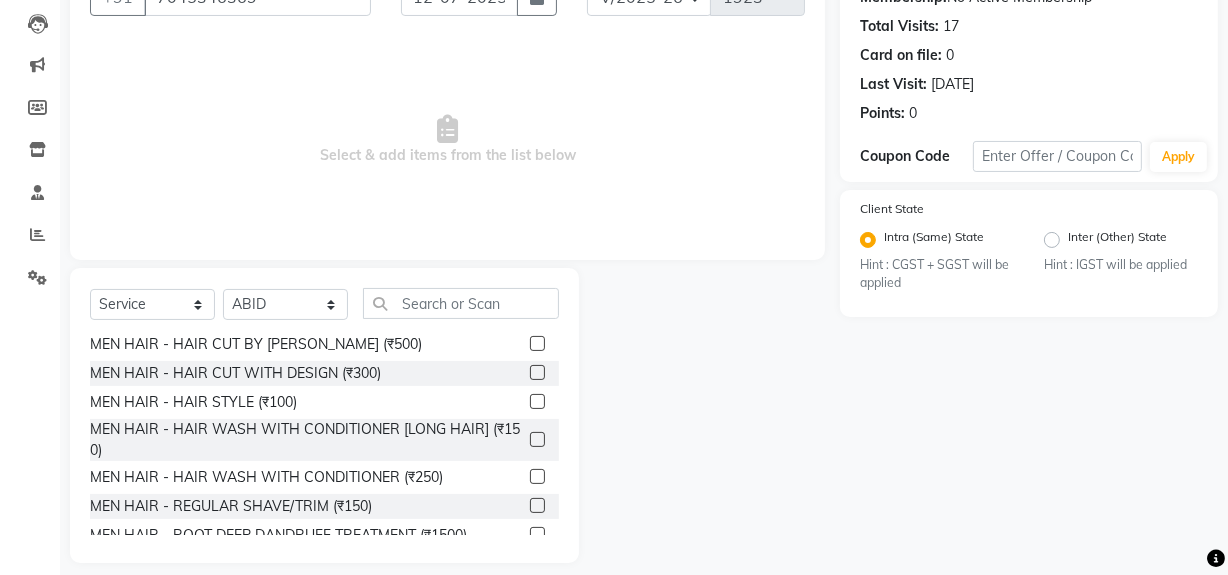 click 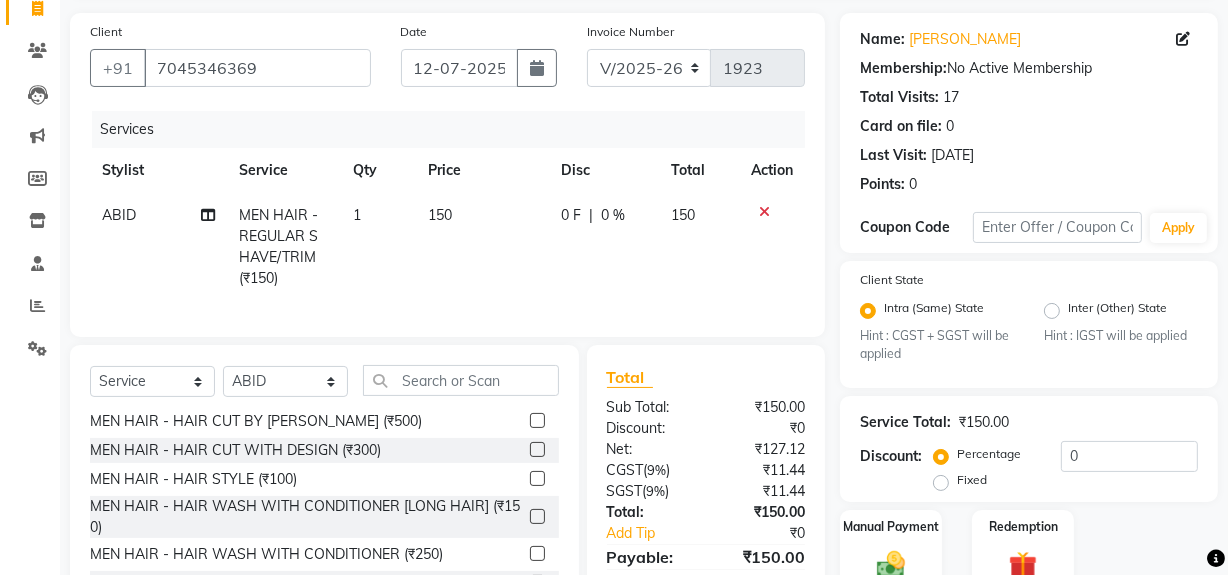 scroll, scrollTop: 26, scrollLeft: 0, axis: vertical 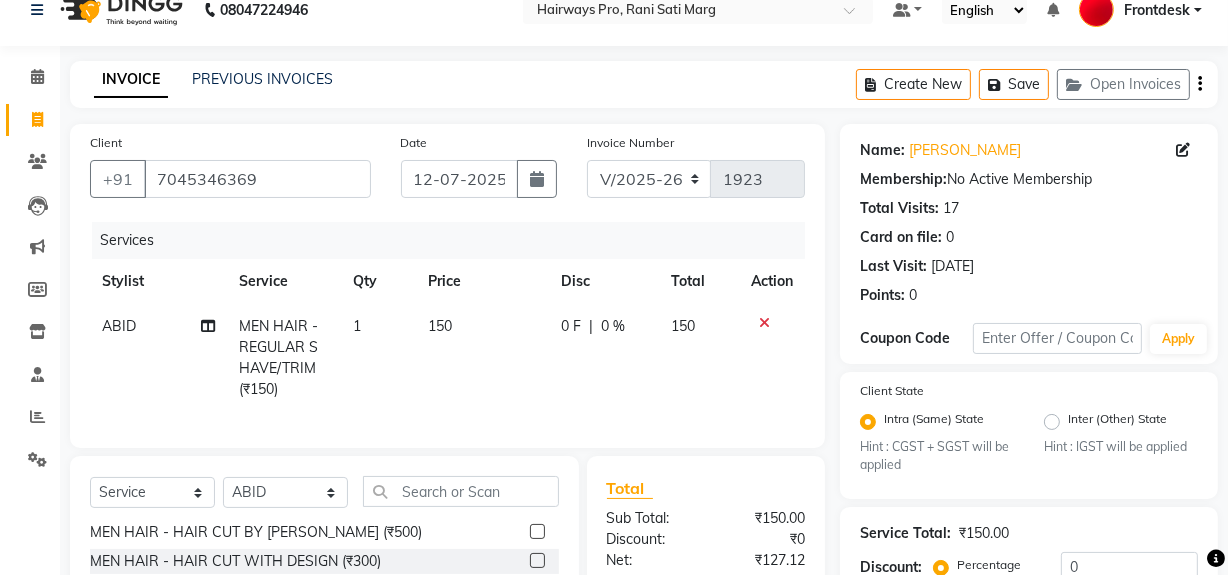 checkbox on "false" 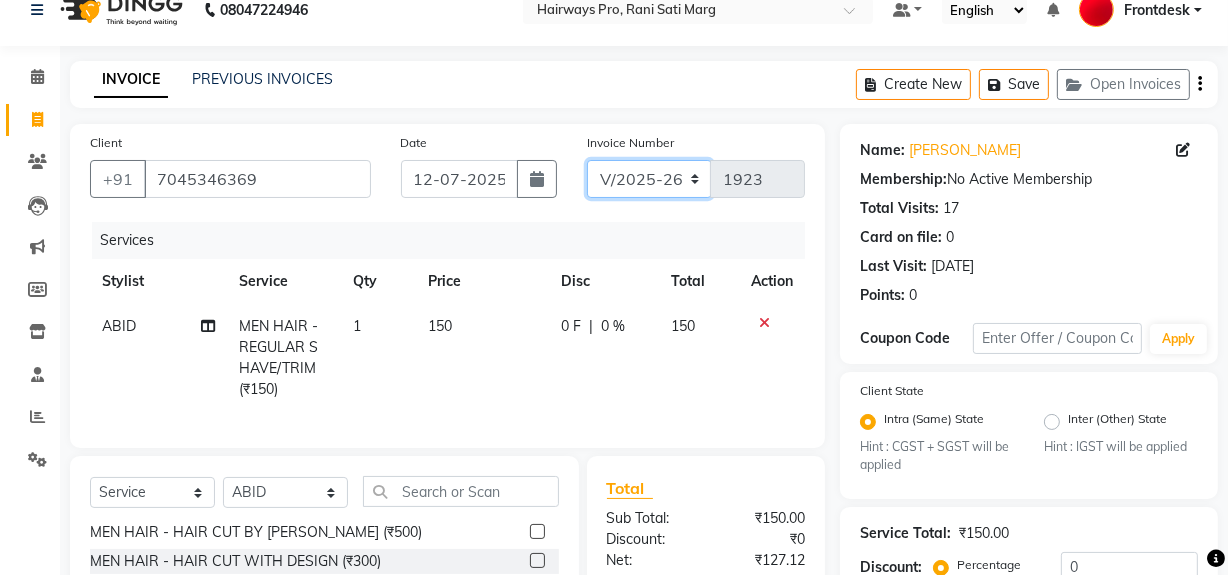 click on "INV/25-26 V/2025-26" 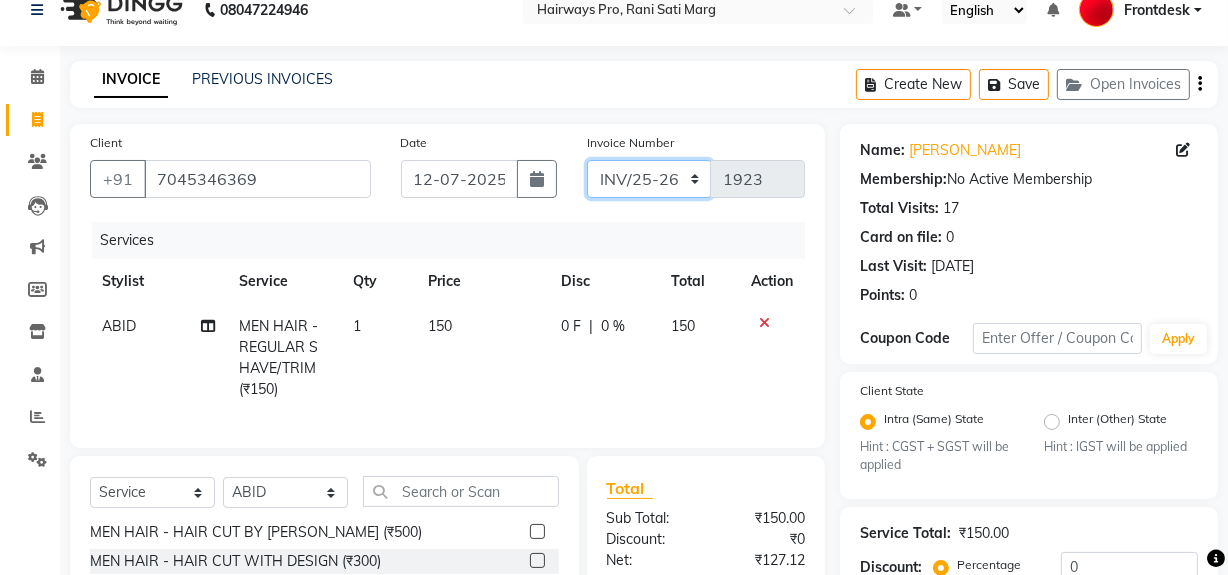 click on "INV/25-26 V/2025-26" 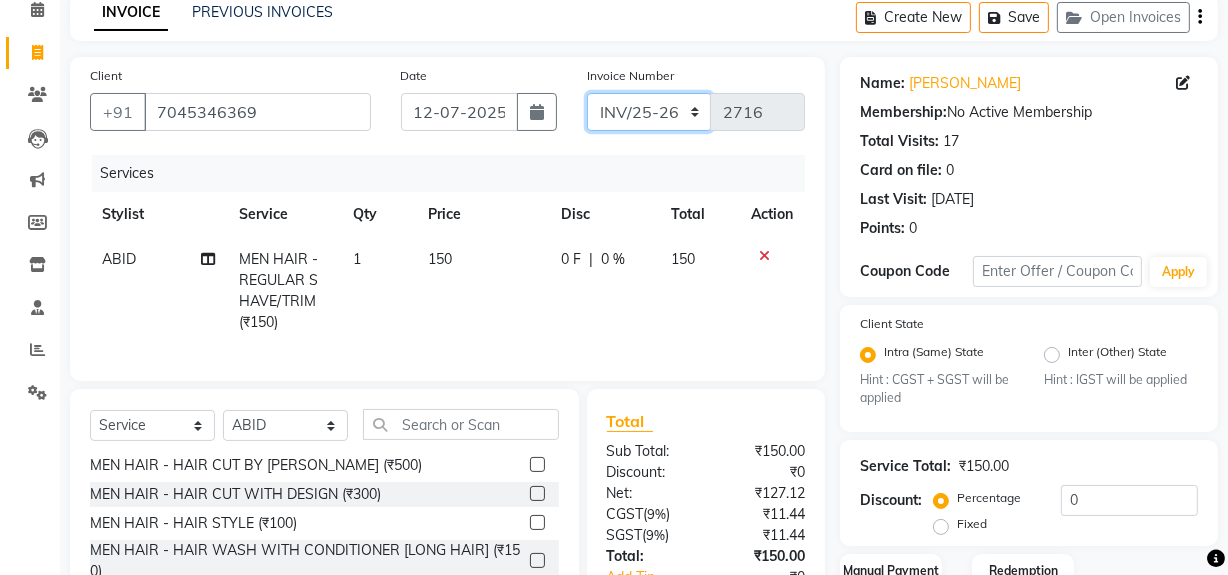 scroll, scrollTop: 208, scrollLeft: 0, axis: vertical 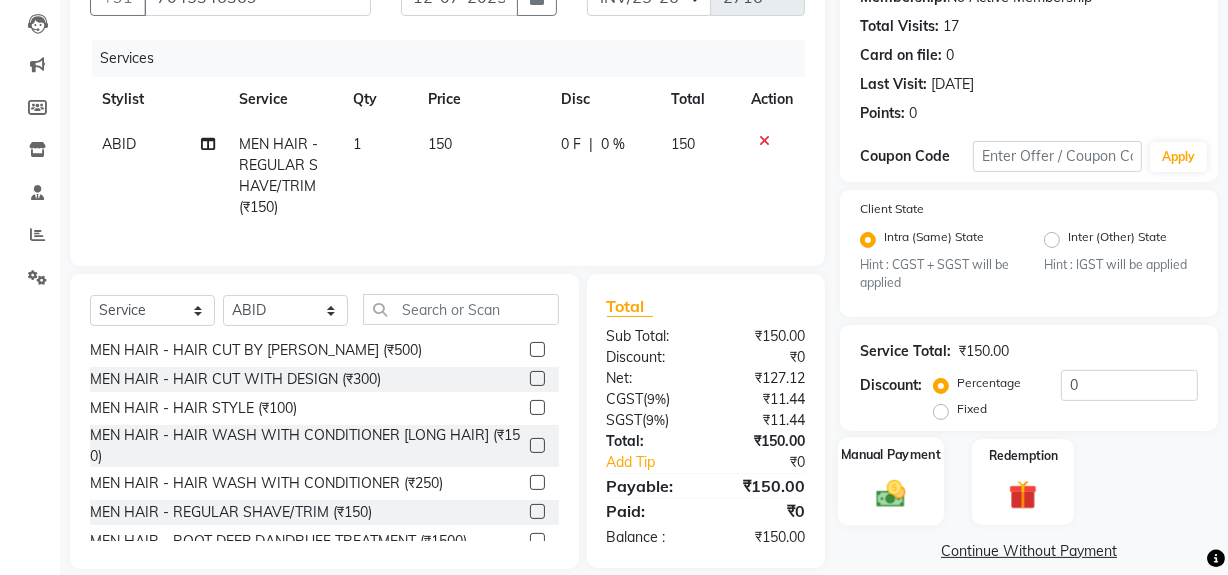 click 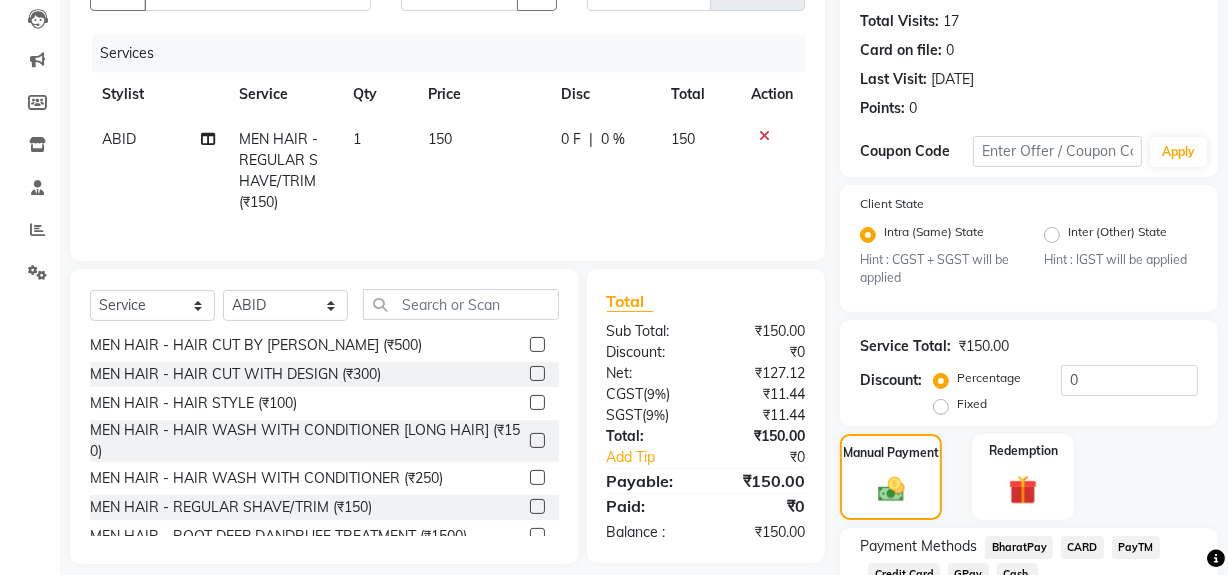 scroll, scrollTop: 357, scrollLeft: 0, axis: vertical 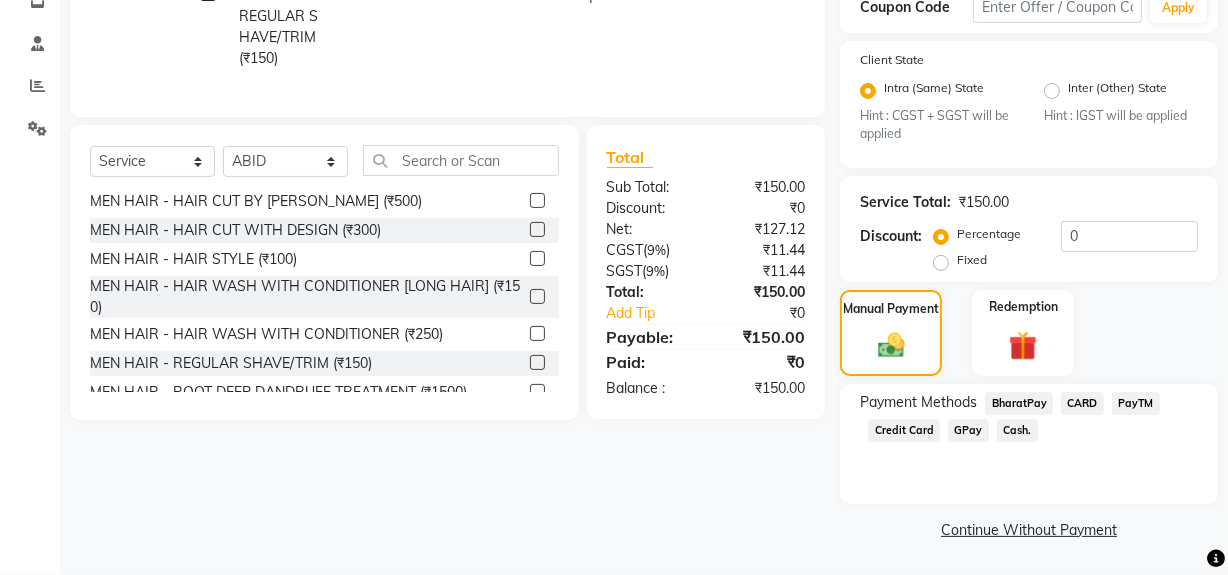 click on "Cash." 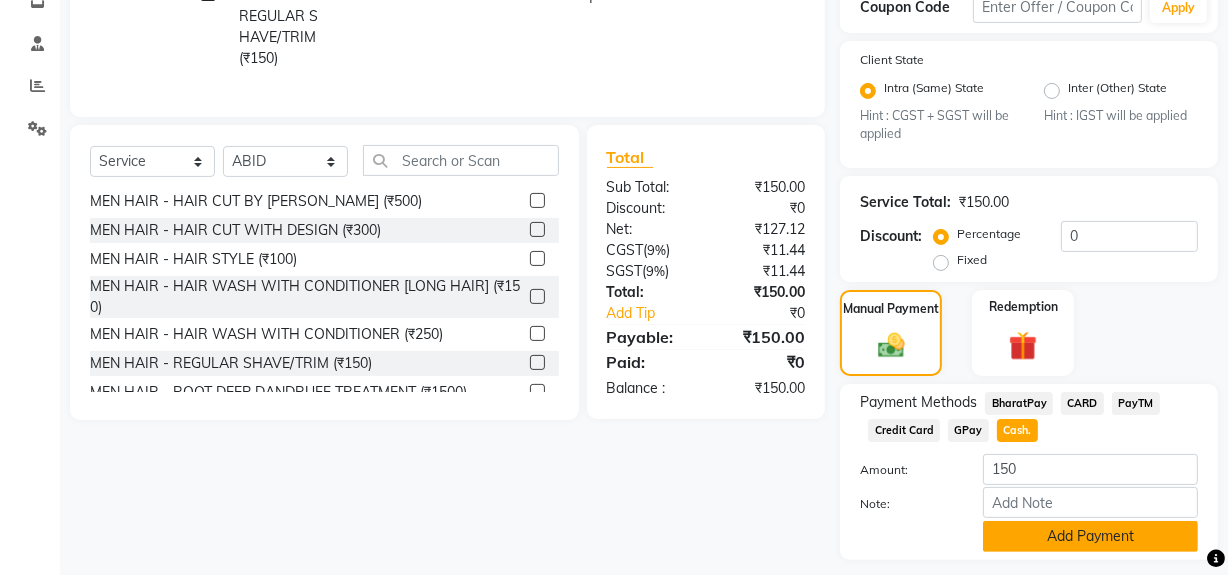 click on "Add Payment" 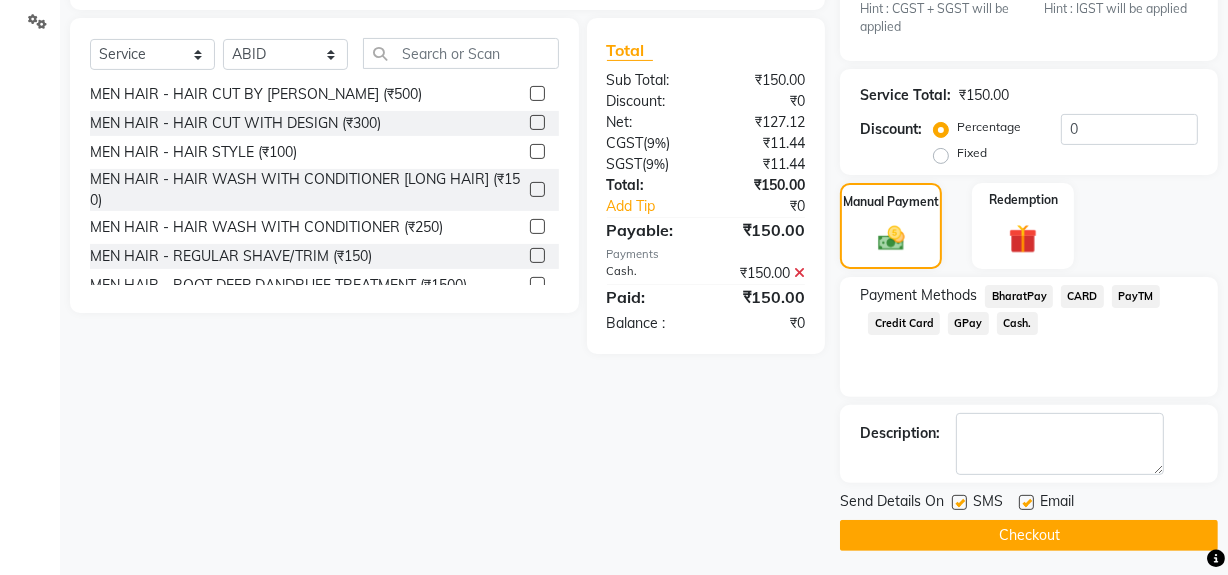 scroll, scrollTop: 470, scrollLeft: 0, axis: vertical 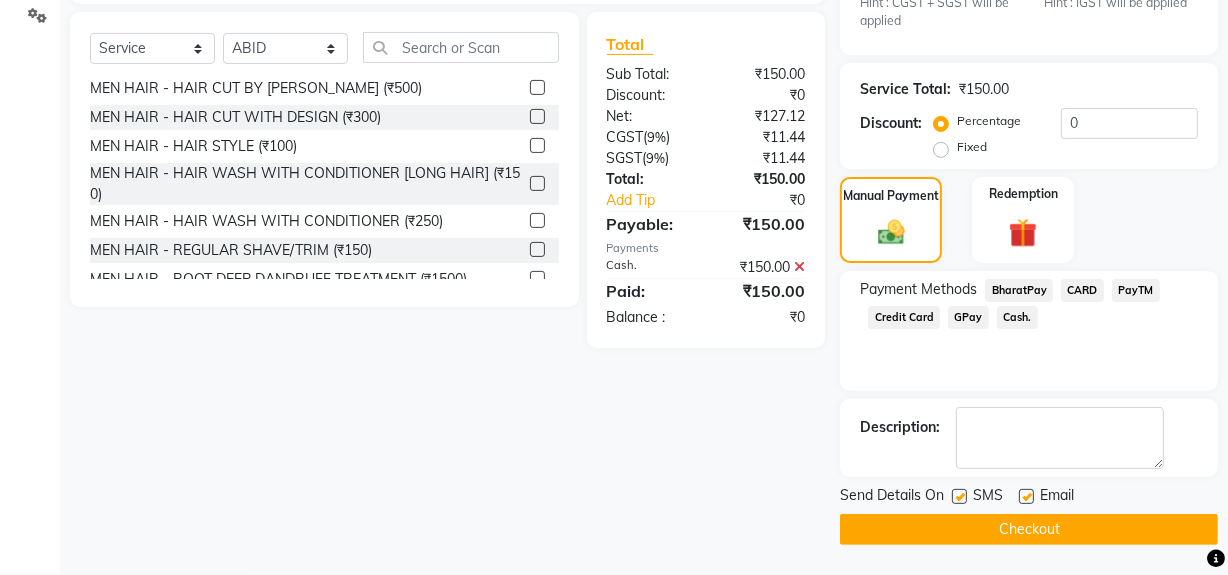 click 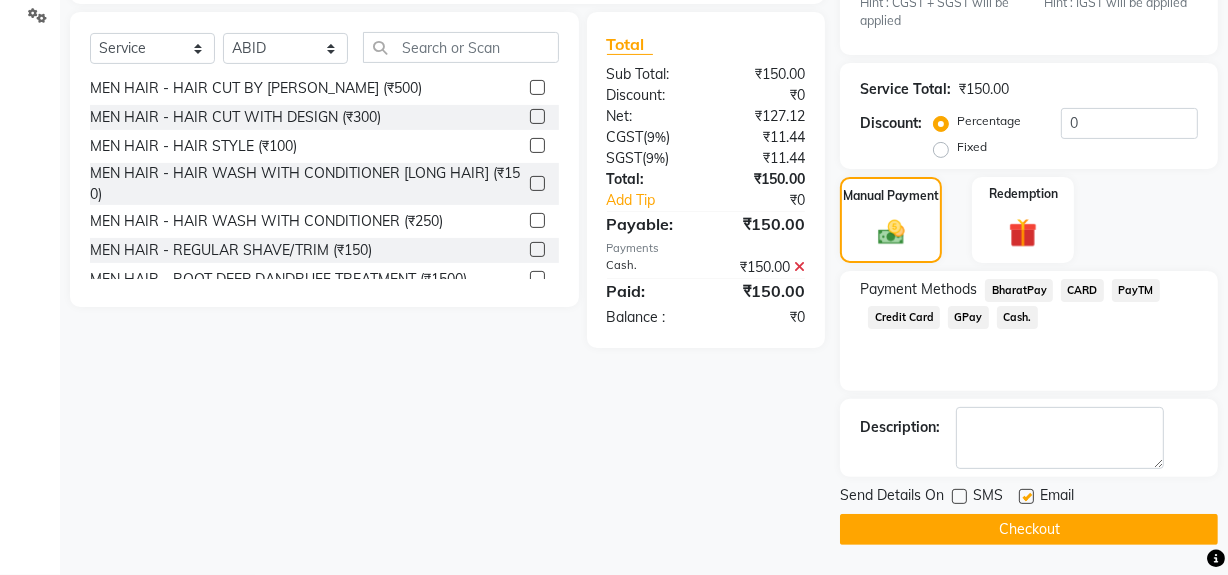 click on "Checkout" 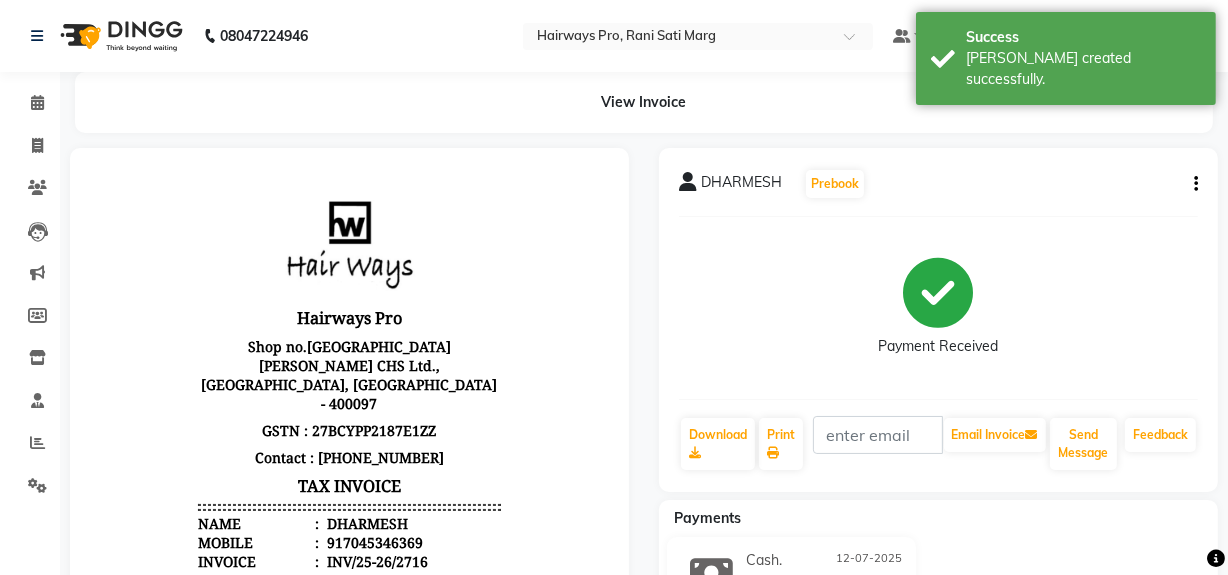 scroll, scrollTop: 0, scrollLeft: 0, axis: both 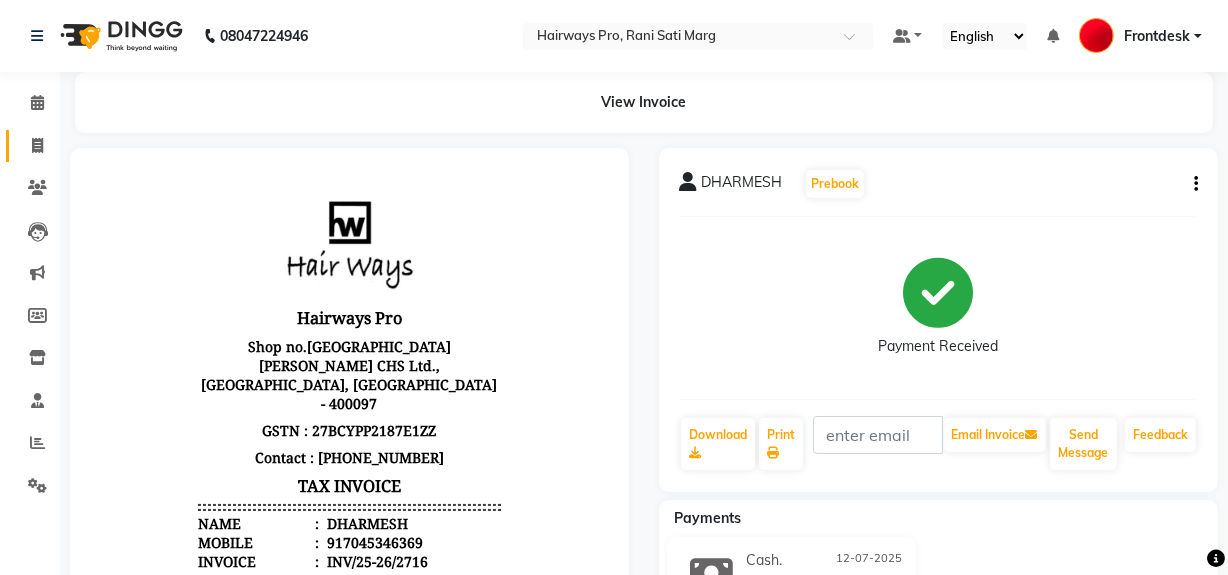 click 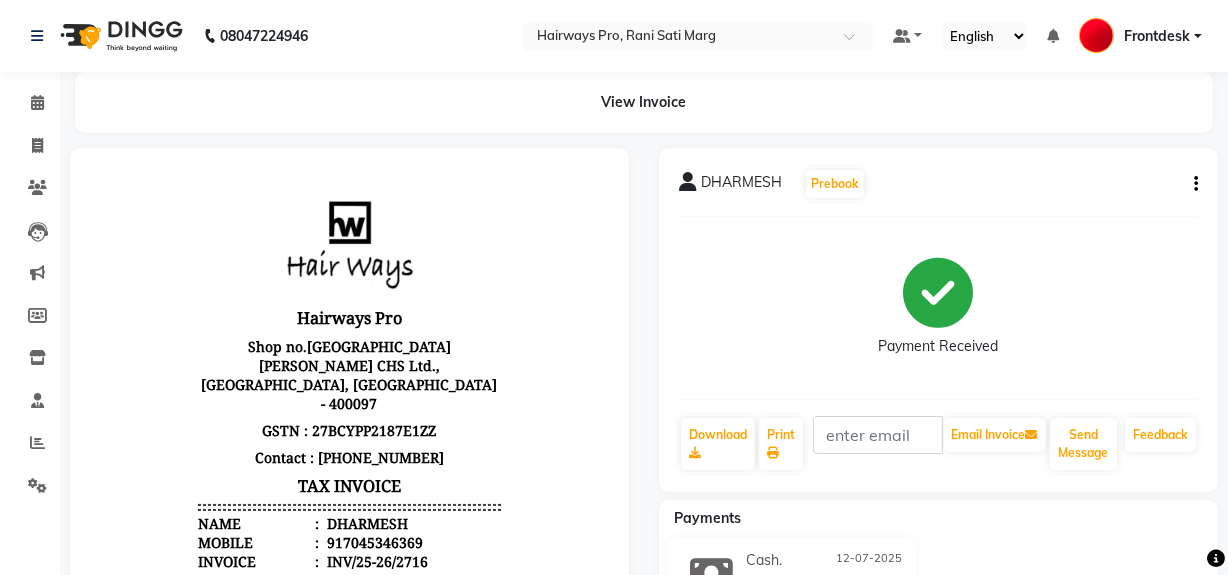 select on "787" 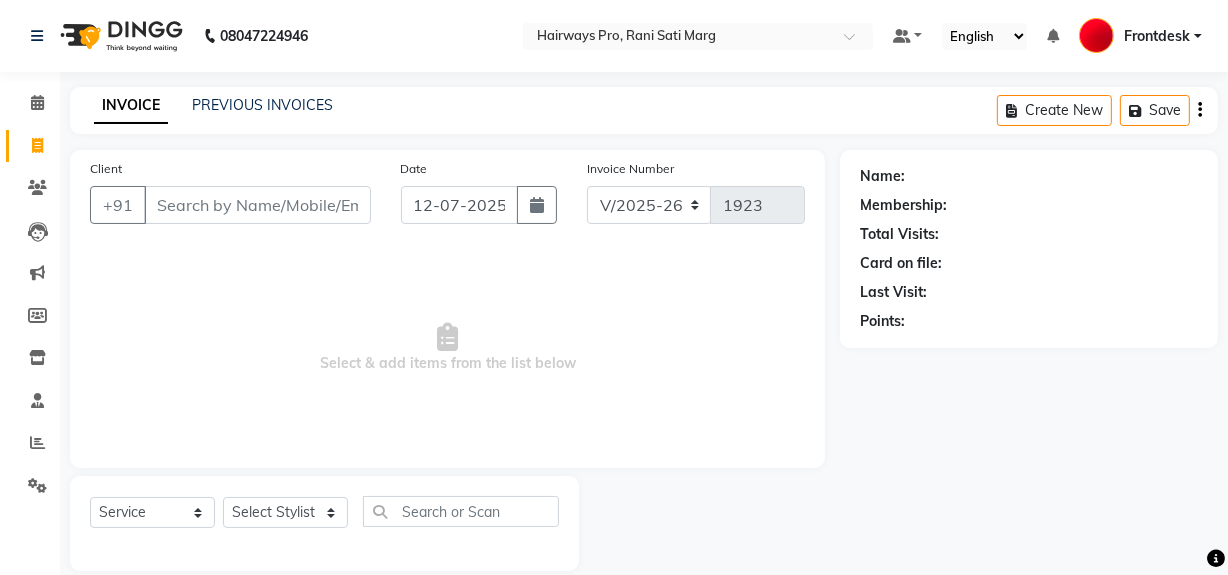 scroll, scrollTop: 26, scrollLeft: 0, axis: vertical 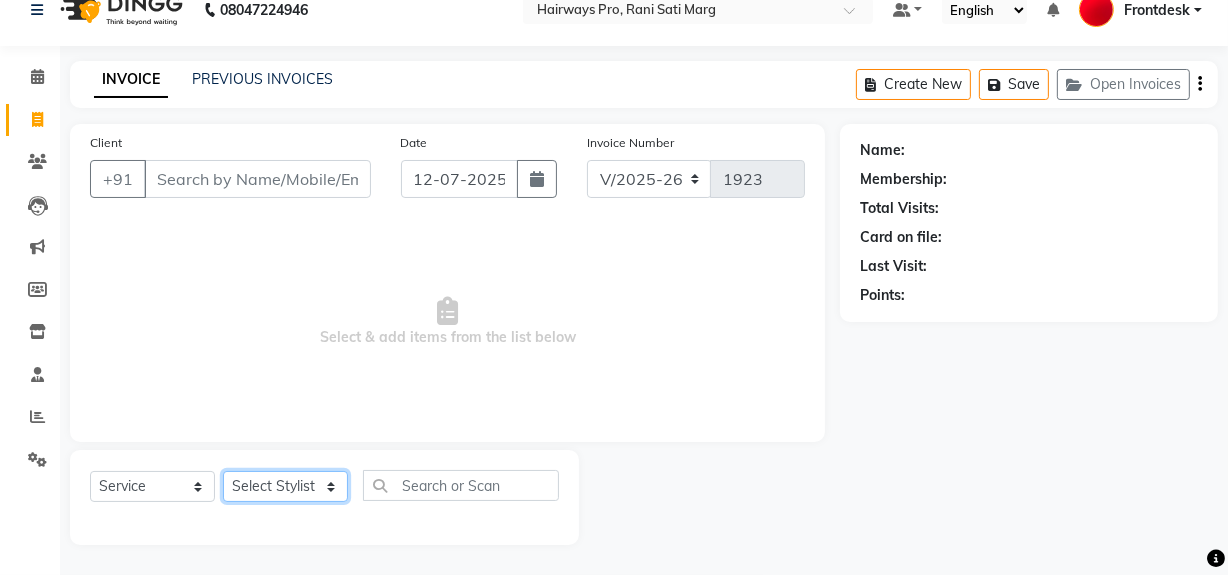 click on "Select Stylist ABID DANISH [PERSON_NAME] Frontdesk INTEZAR [PERSON_NAME] [PERSON_NAME] [PERSON_NAME] [PERSON_NAME] [PERSON_NAME] [PERSON_NAME]" 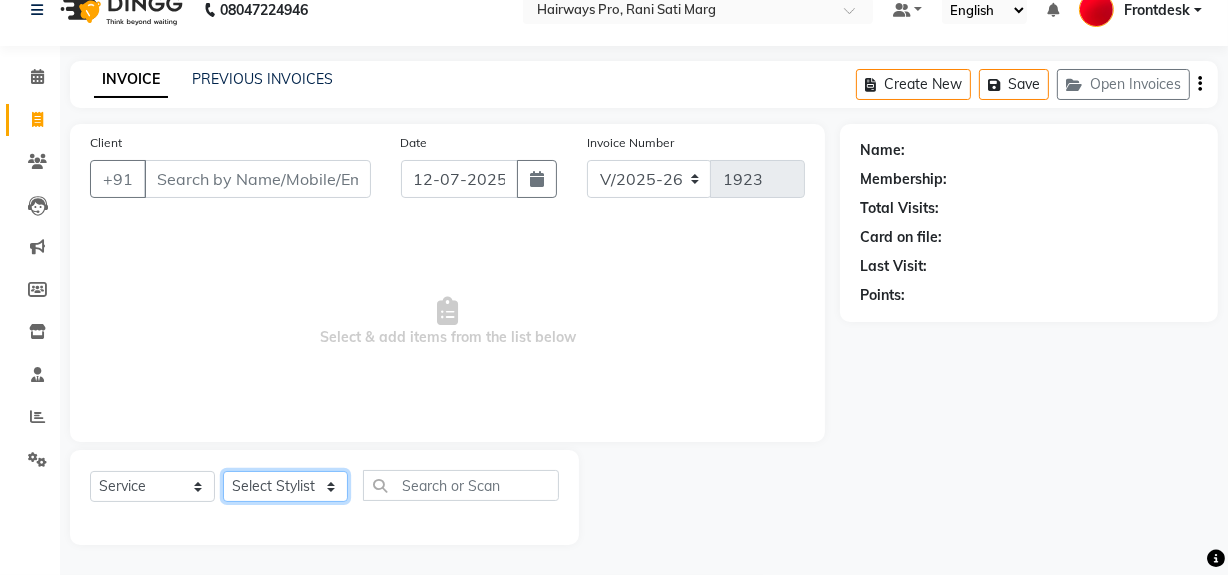 select on "26153" 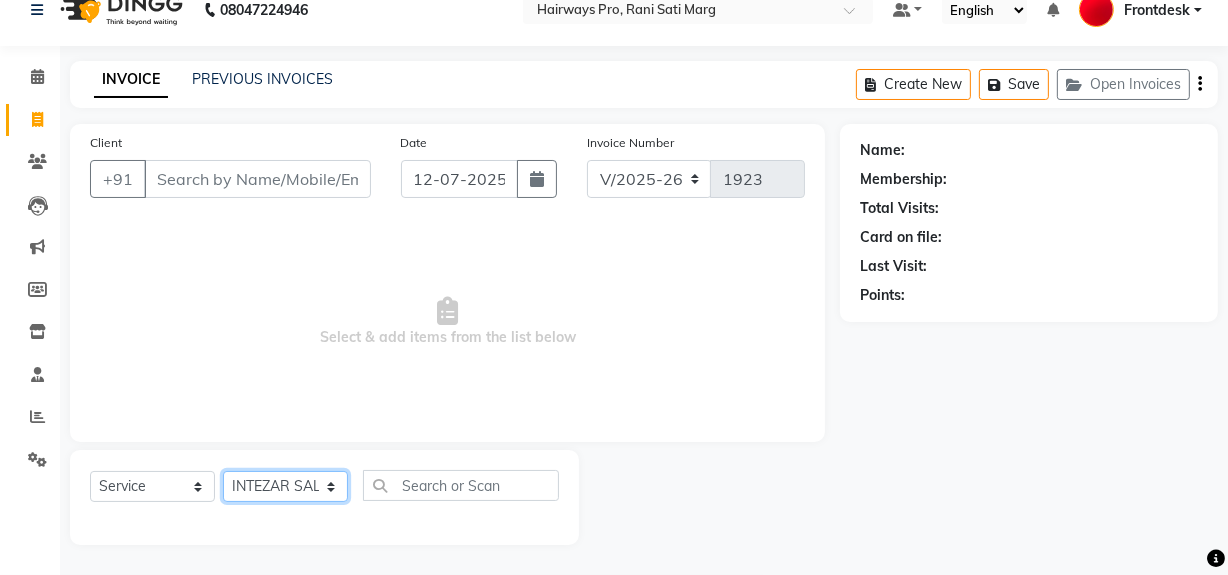 click on "Select Stylist ABID DANISH [PERSON_NAME] Frontdesk INTEZAR [PERSON_NAME] [PERSON_NAME] [PERSON_NAME] [PERSON_NAME] [PERSON_NAME] [PERSON_NAME]" 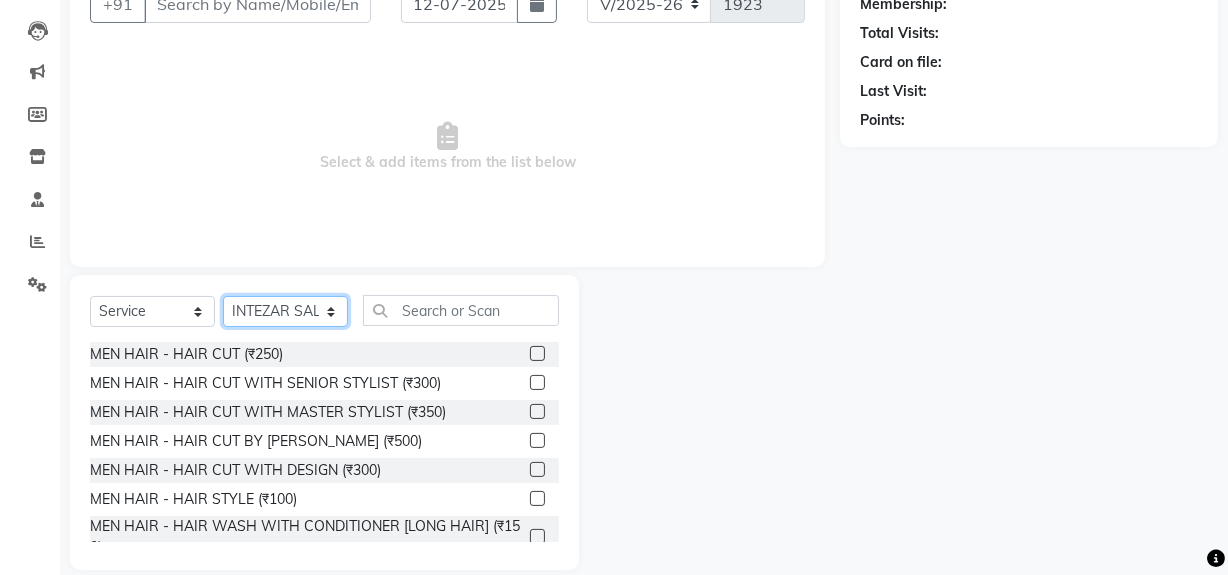scroll, scrollTop: 208, scrollLeft: 0, axis: vertical 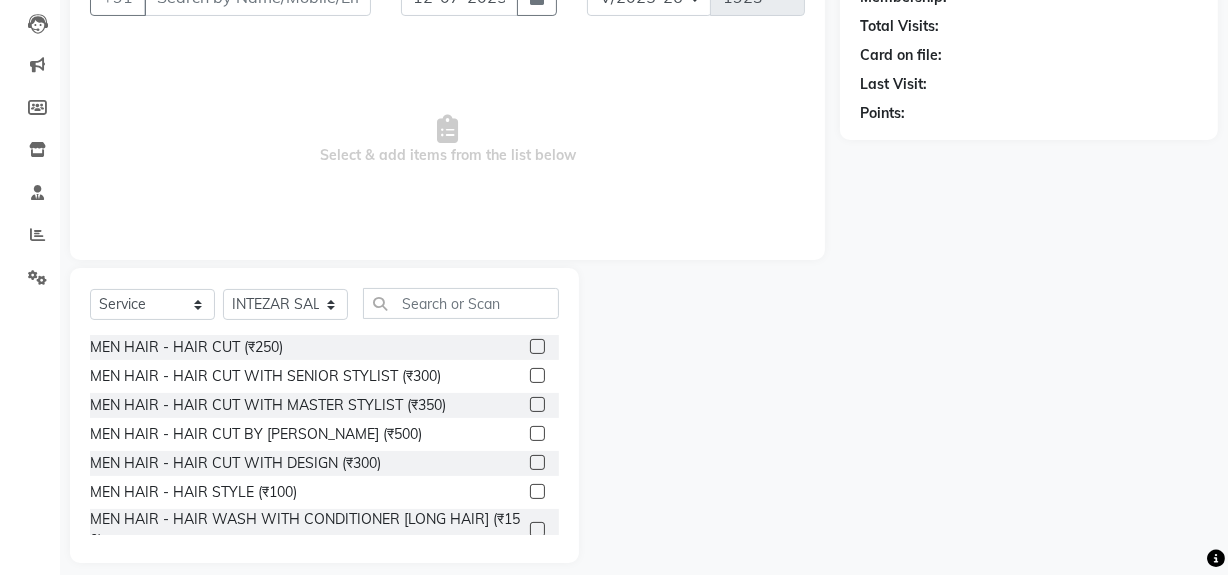 click 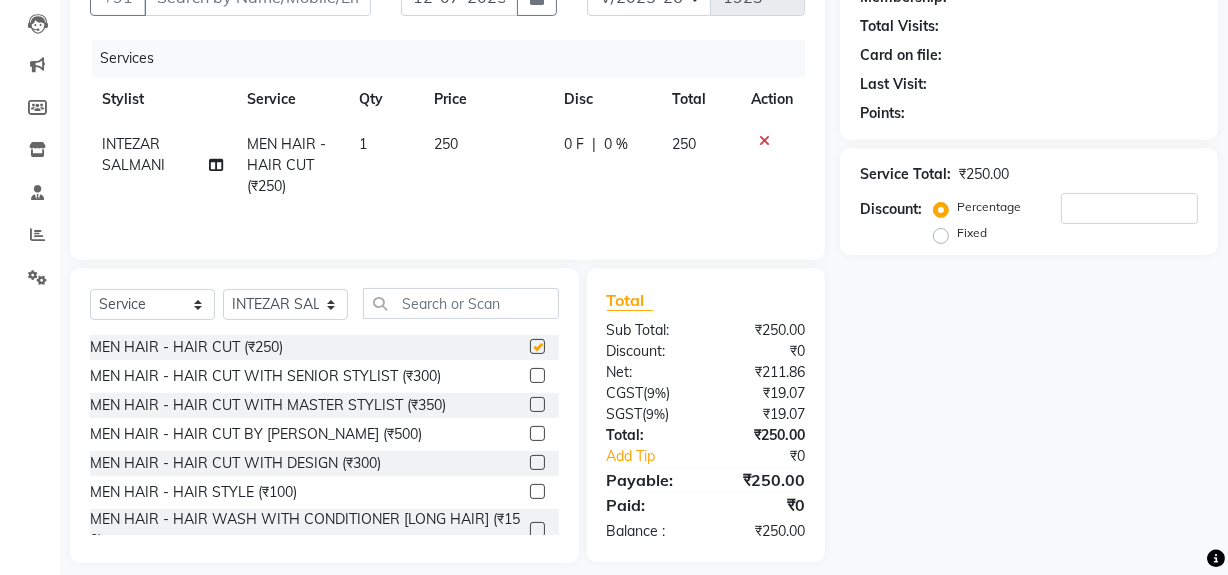 scroll, scrollTop: 226, scrollLeft: 0, axis: vertical 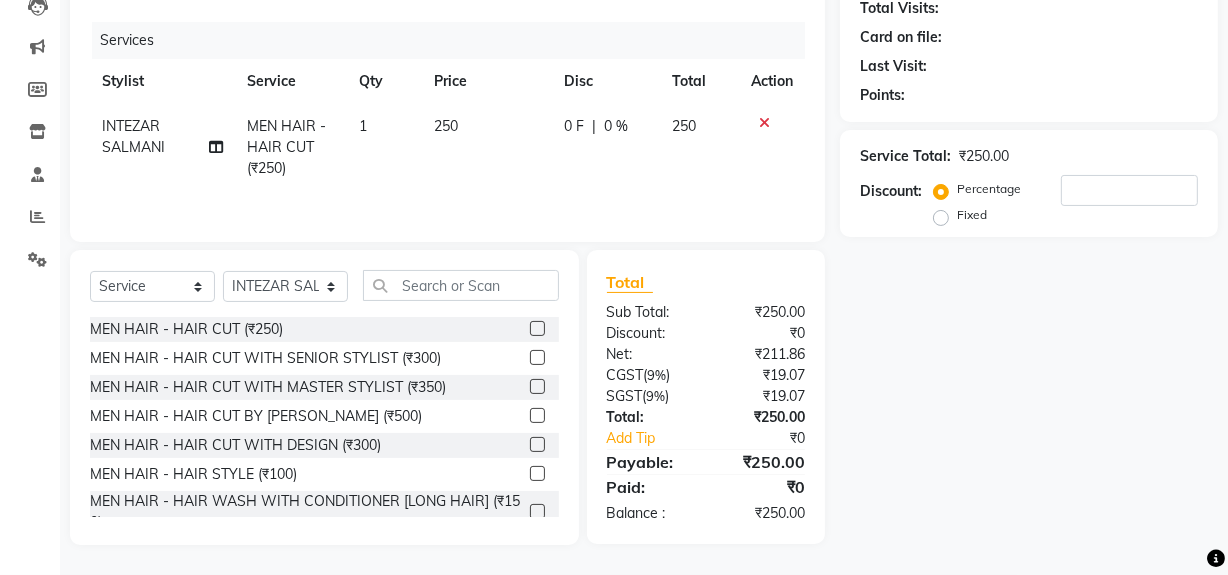 checkbox on "false" 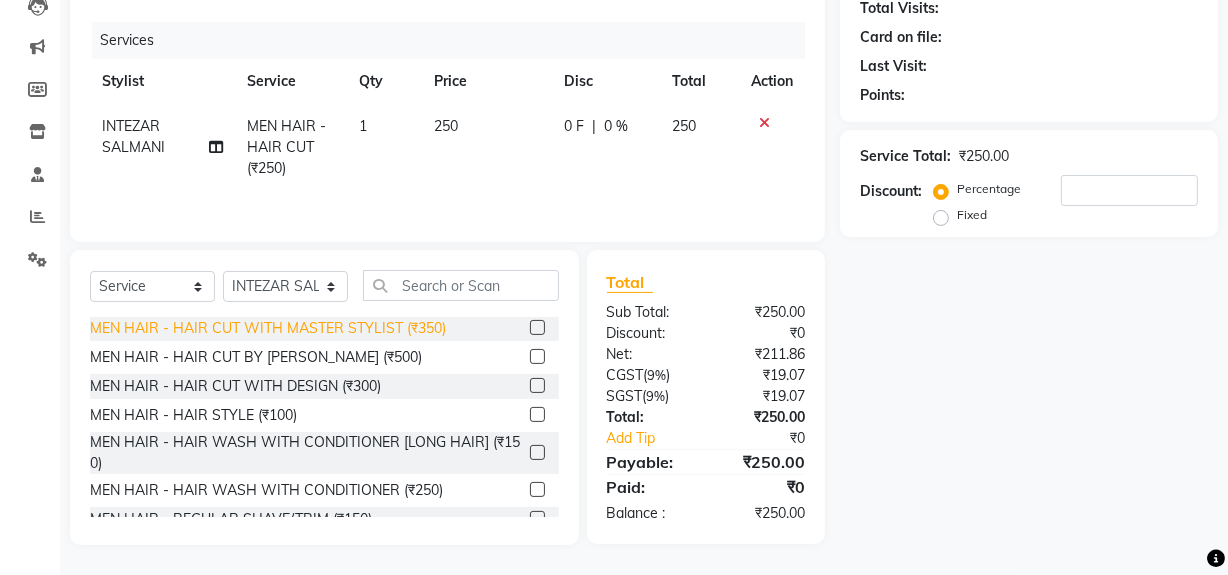 scroll, scrollTop: 90, scrollLeft: 0, axis: vertical 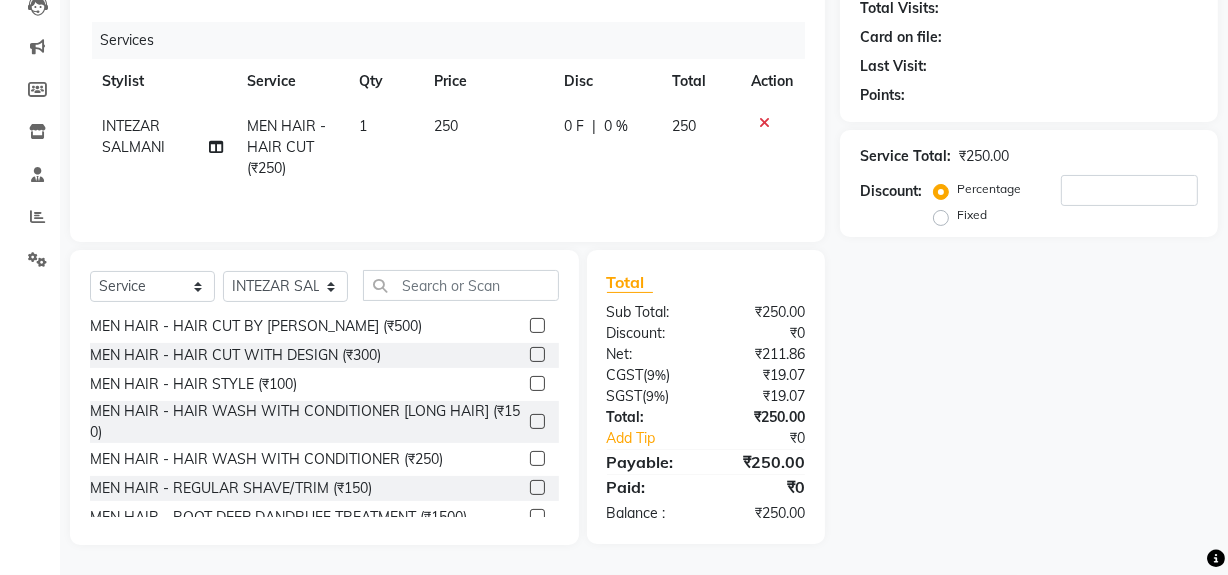 click 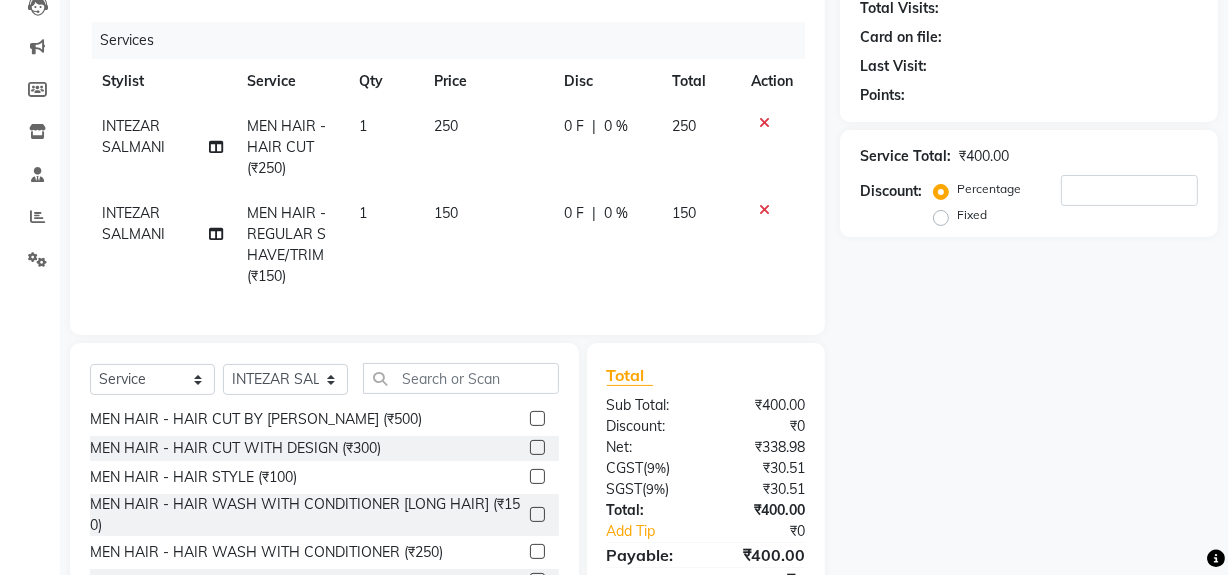 scroll, scrollTop: 44, scrollLeft: 0, axis: vertical 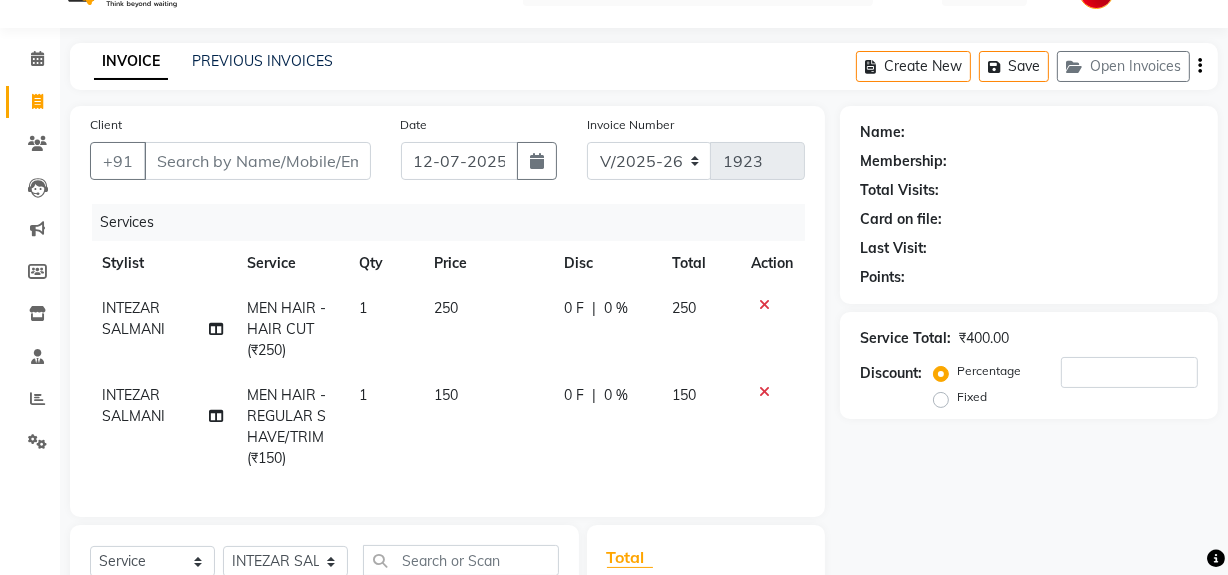 checkbox on "false" 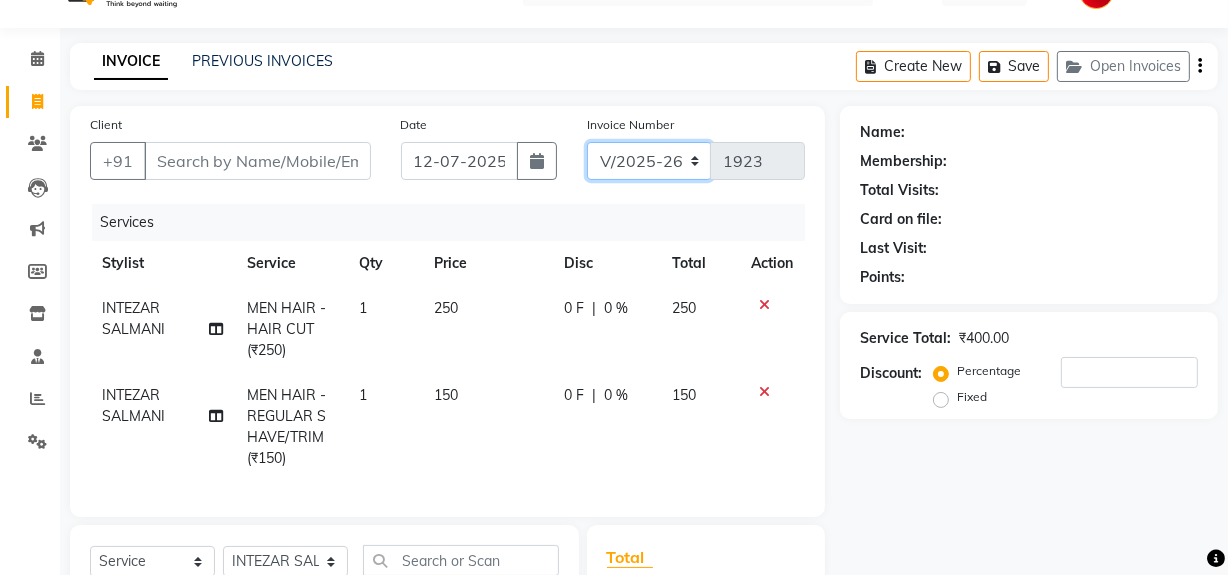 click on "INV/25-26 V/2025-26" 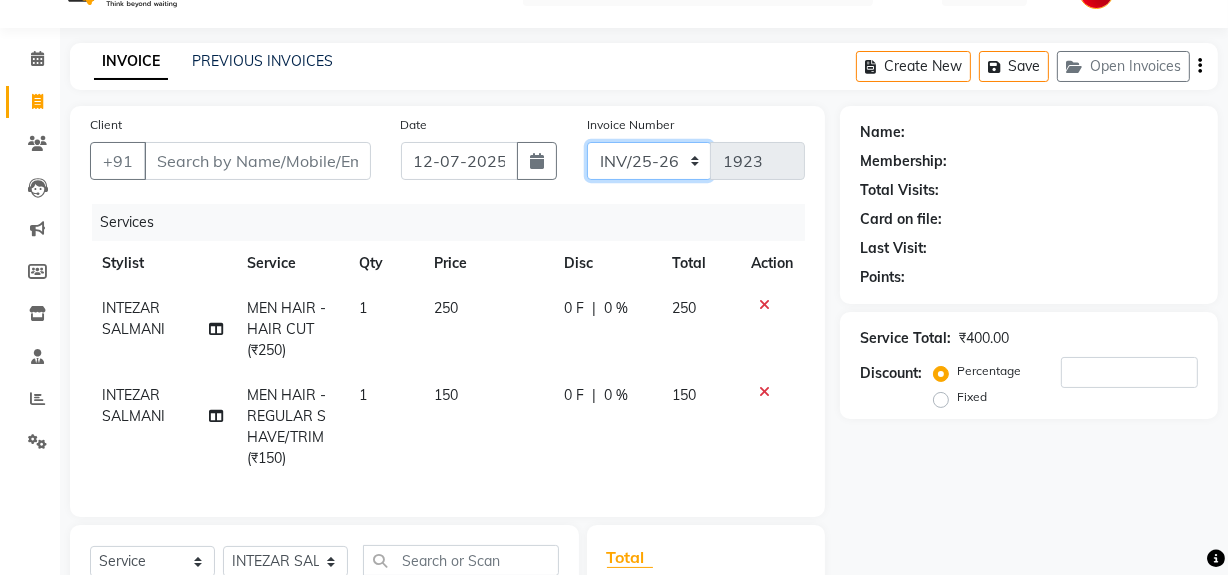 click on "INV/25-26 V/2025-26" 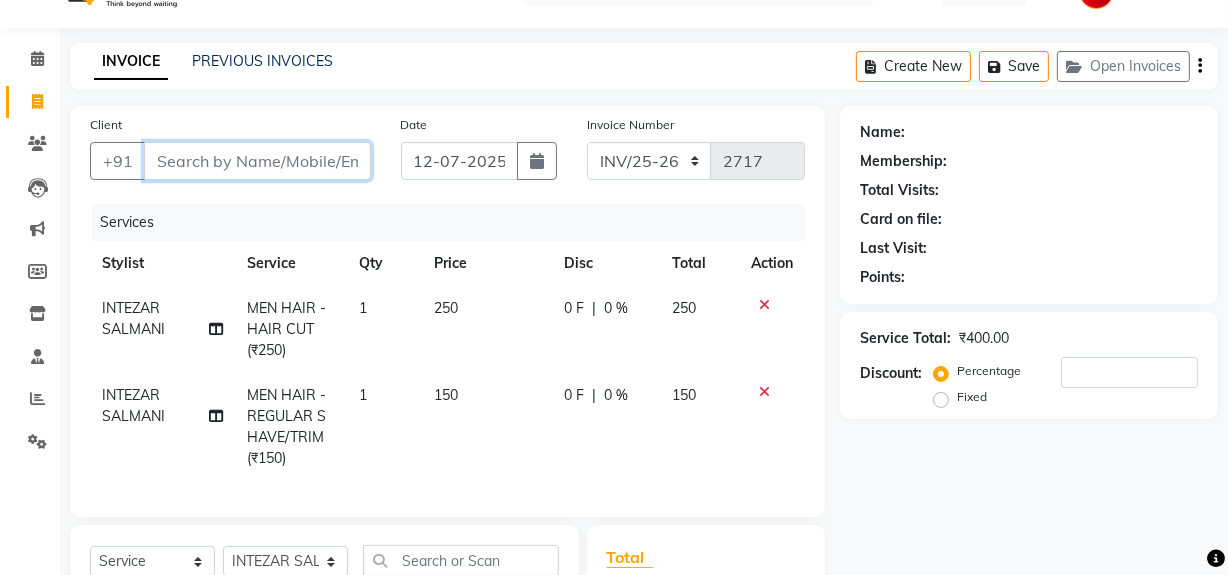 click on "Client" at bounding box center (257, 161) 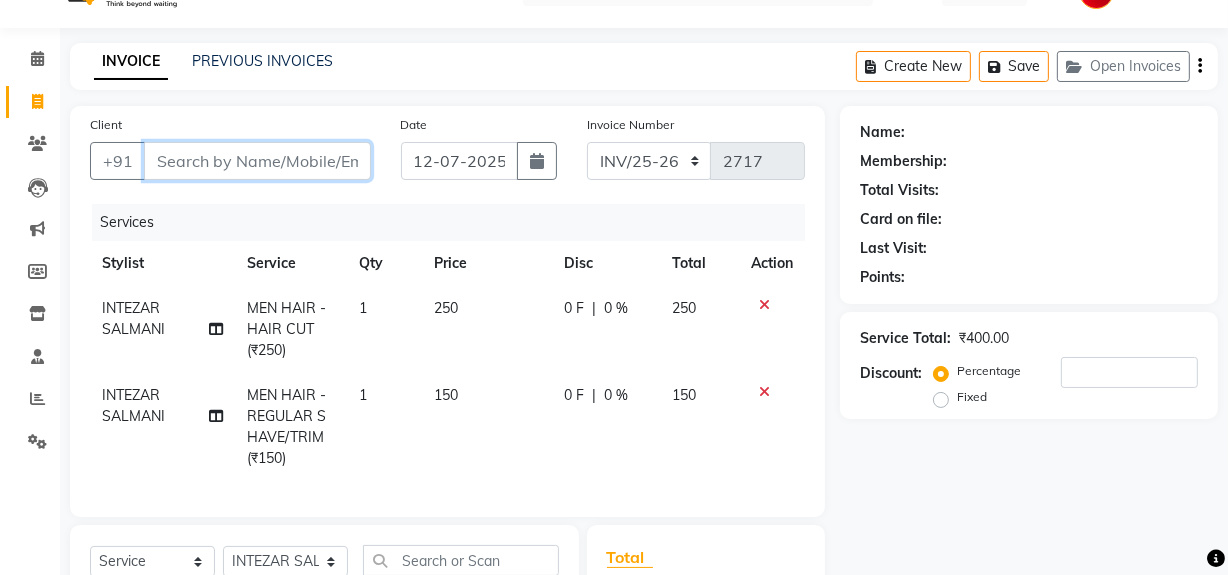 click on "Client" at bounding box center (257, 161) 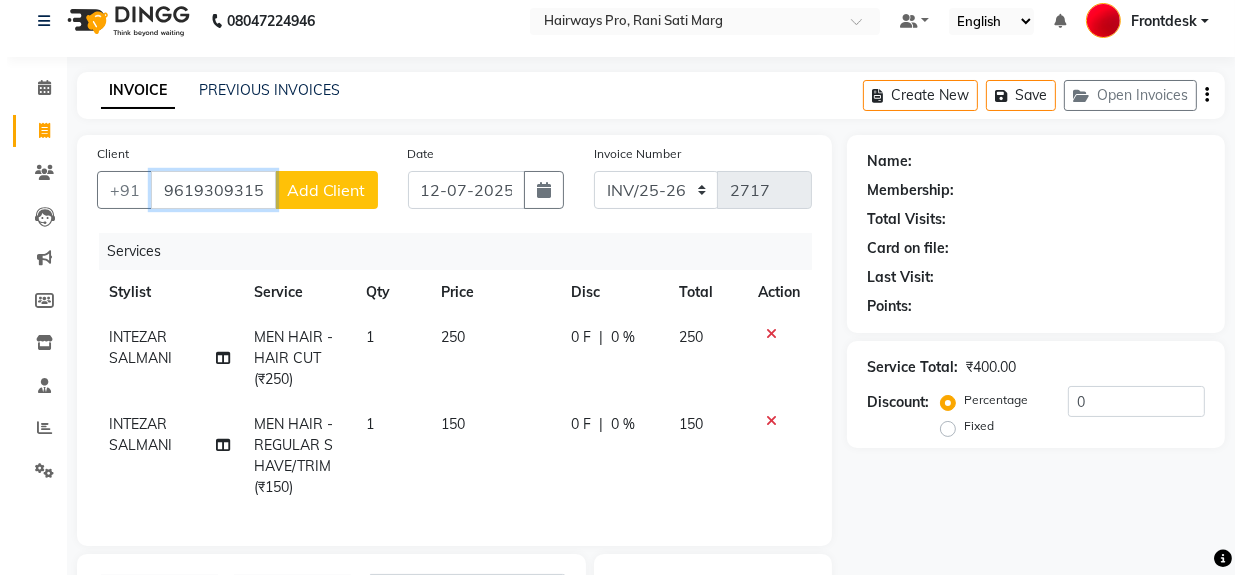 scroll, scrollTop: 0, scrollLeft: 0, axis: both 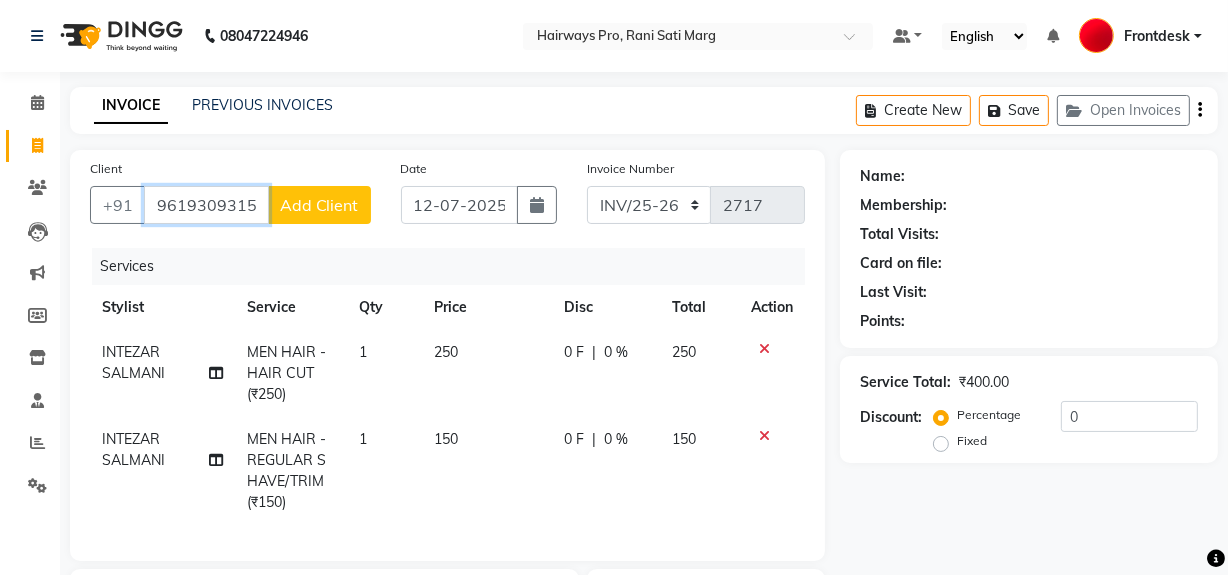 type on "9619309315" 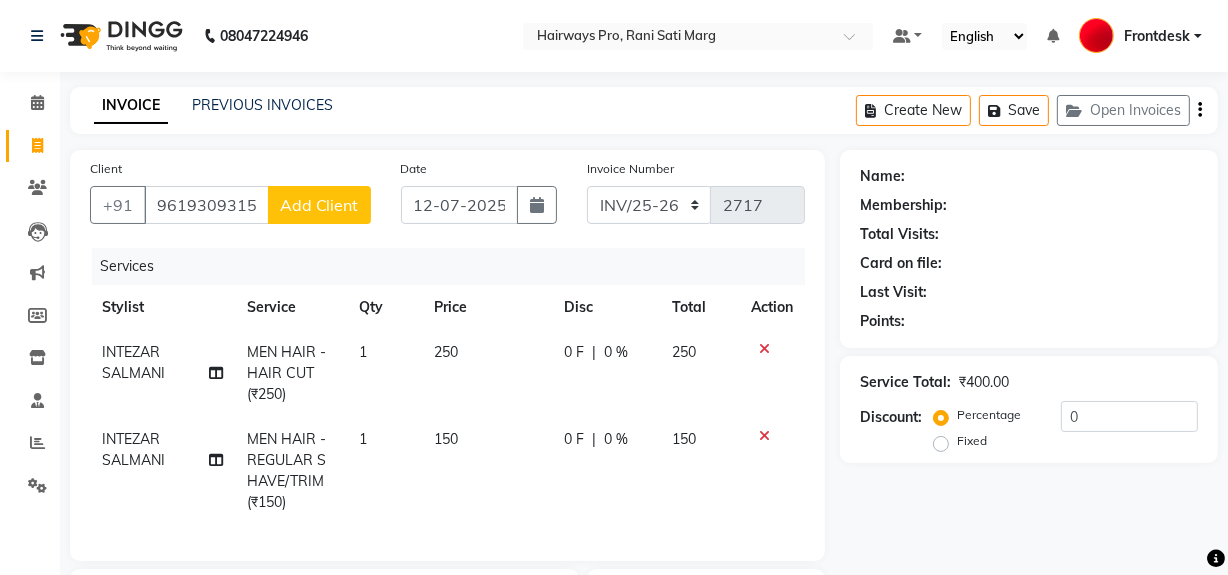 click on "Add Client" 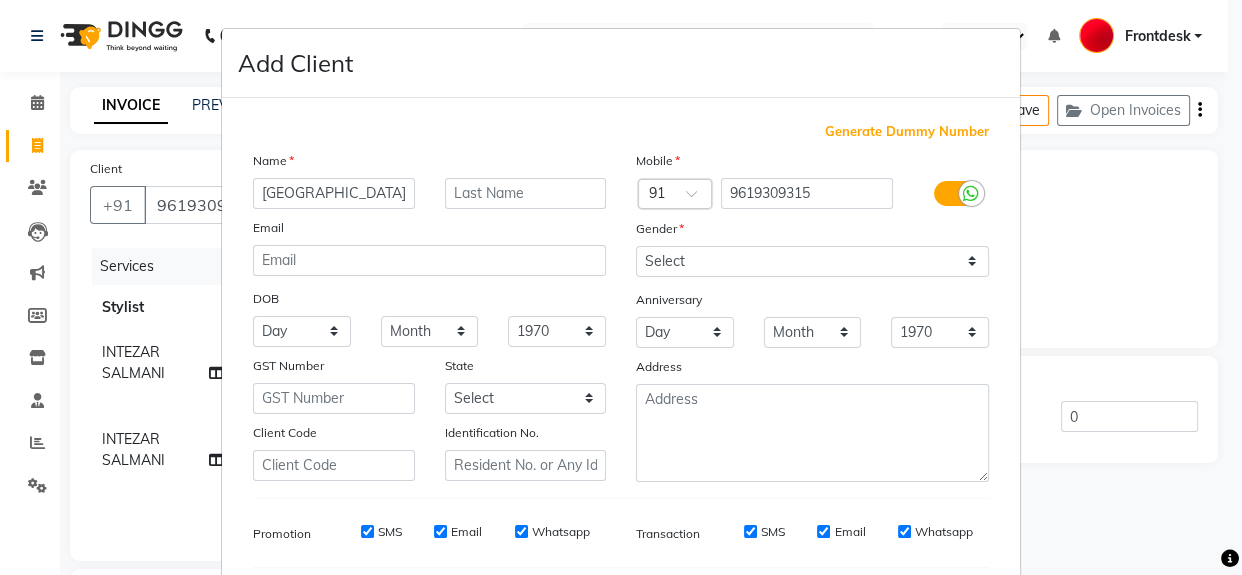 type on "[GEOGRAPHIC_DATA]" 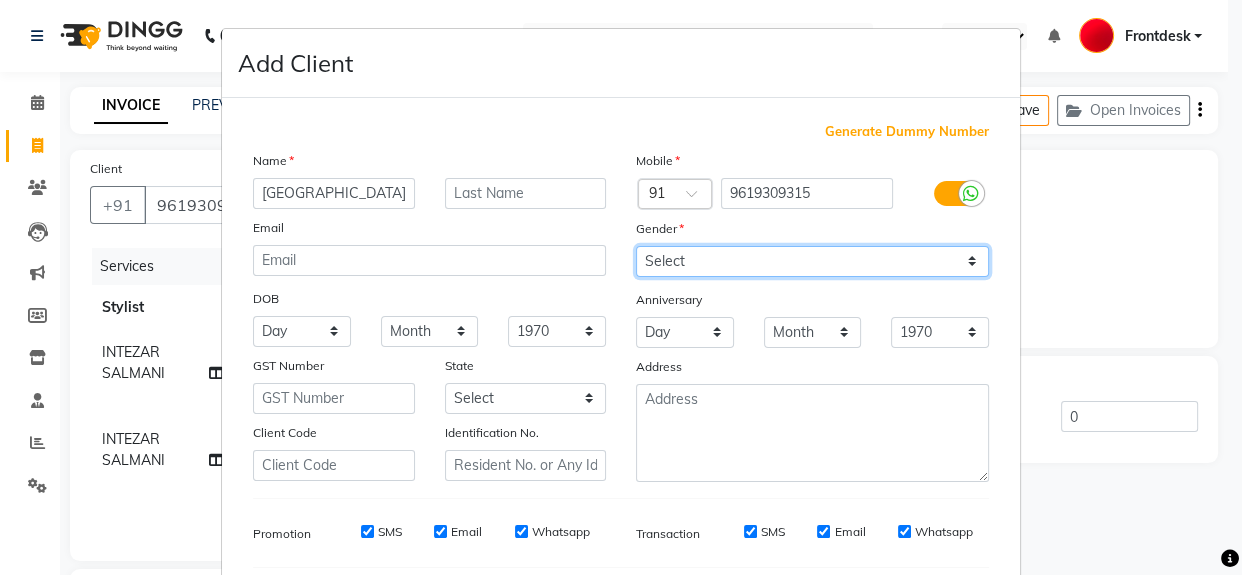 click on "Select Male Female Other Prefer Not To Say" at bounding box center [812, 261] 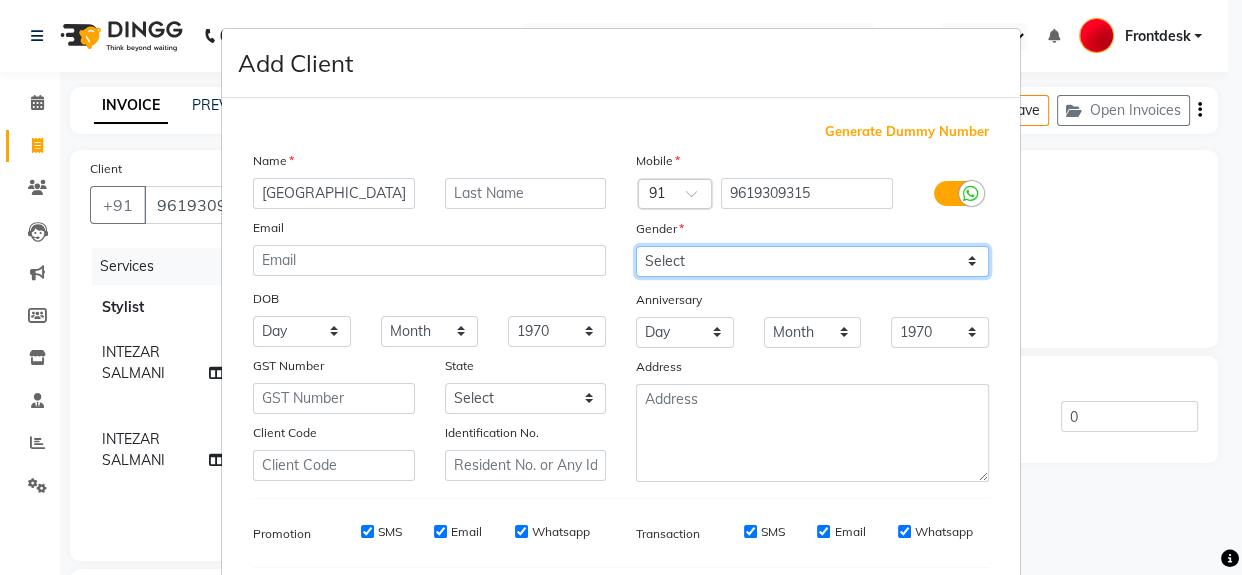 select on "male" 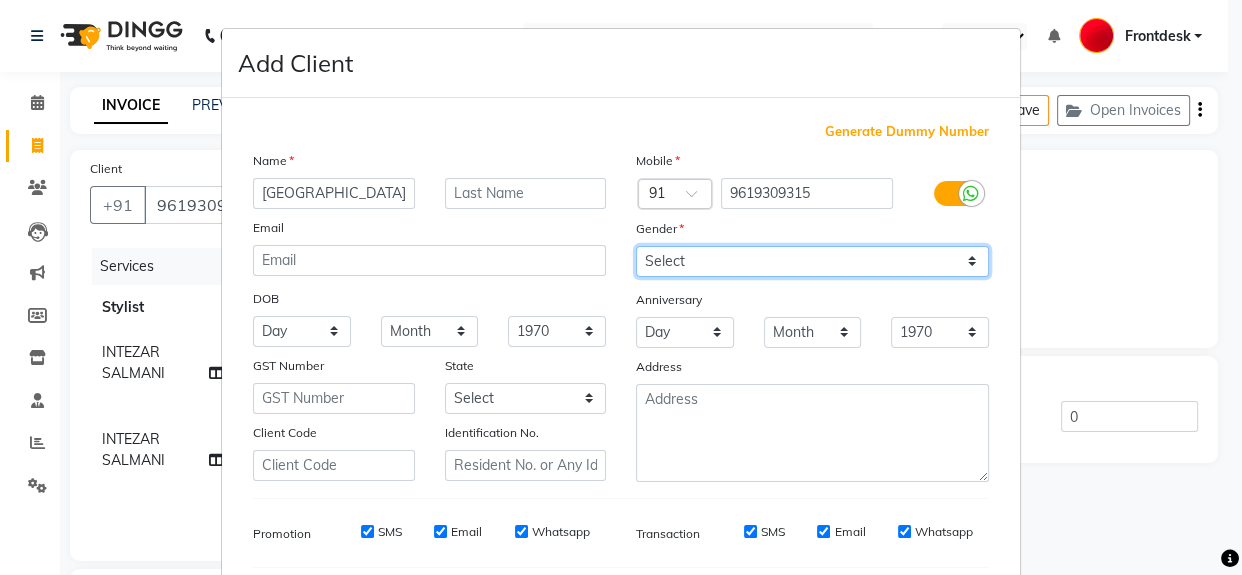 click on "Select Male Female Other Prefer Not To Say" at bounding box center (812, 261) 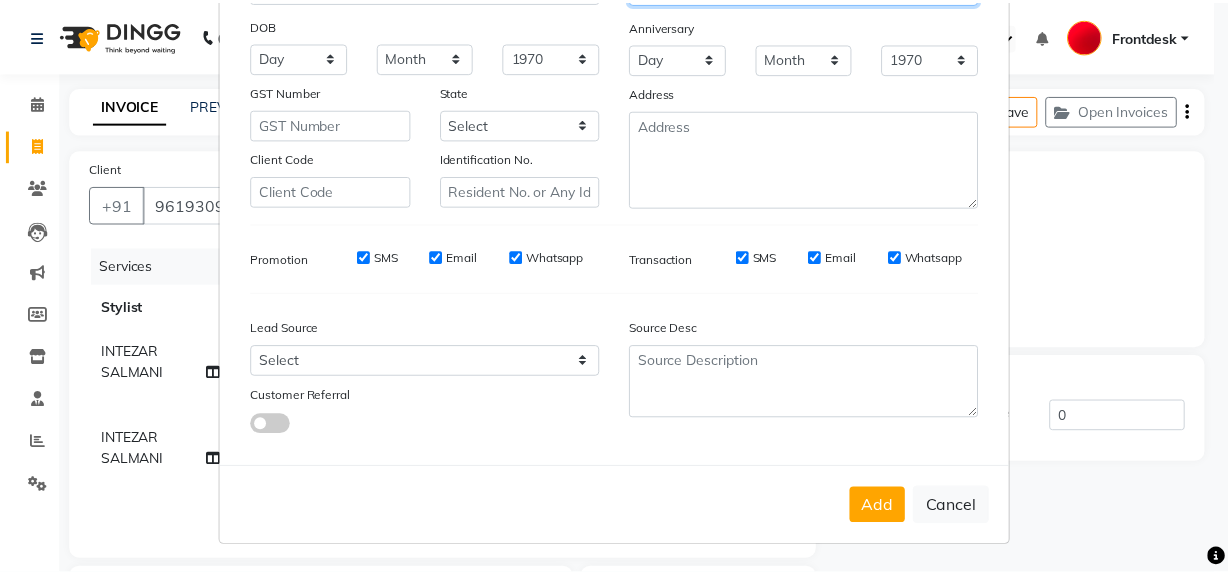 scroll, scrollTop: 278, scrollLeft: 0, axis: vertical 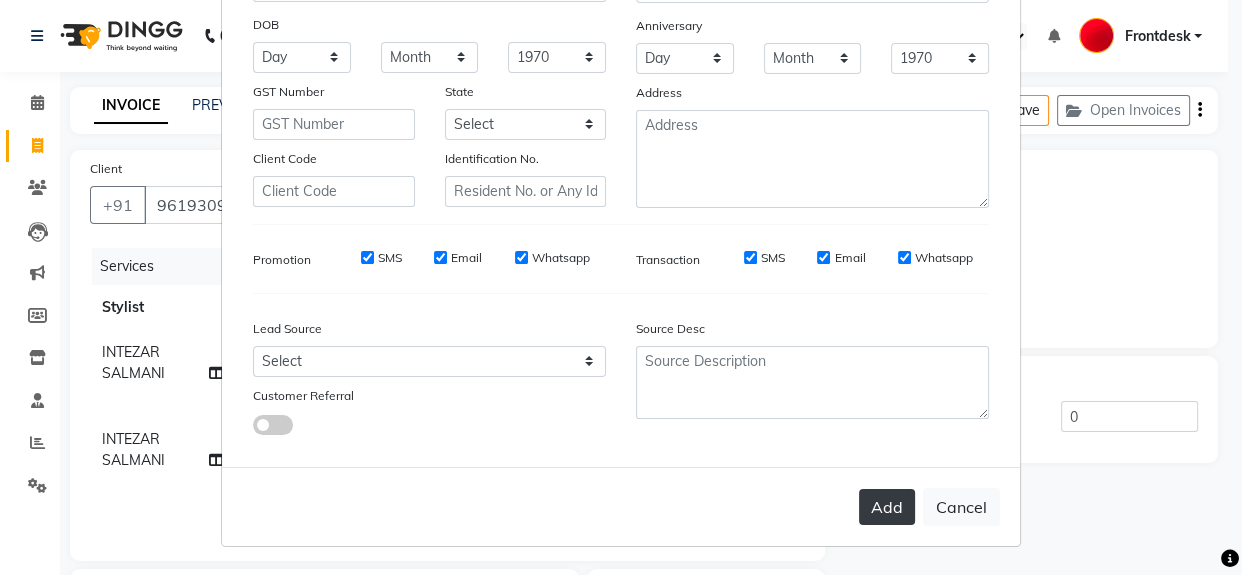 click on "Add" at bounding box center (887, 507) 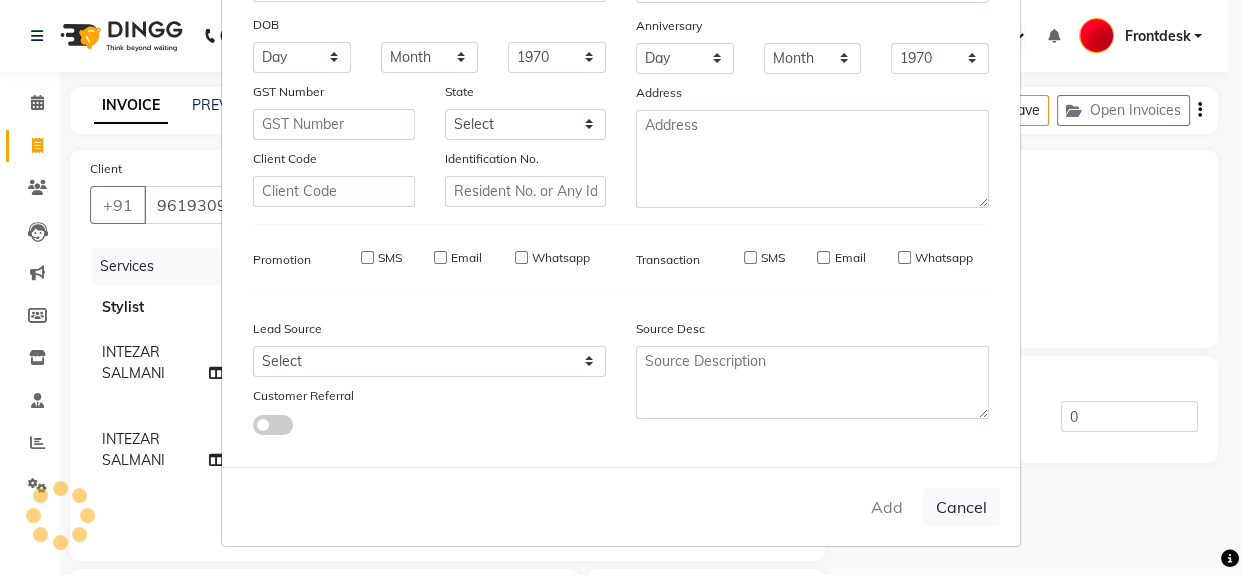 type 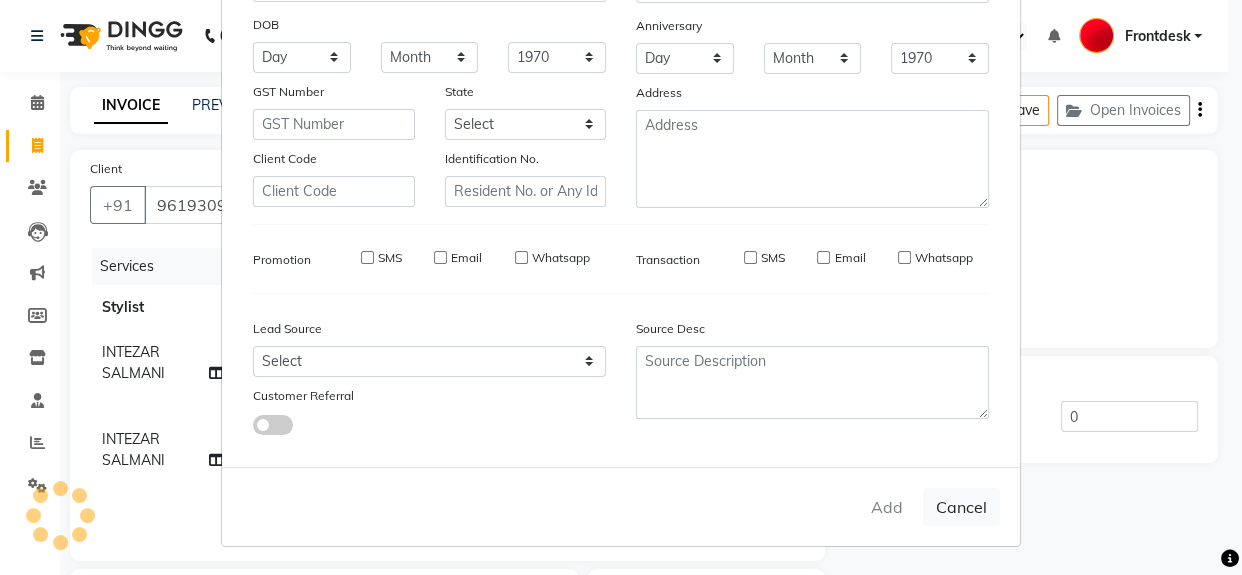 select 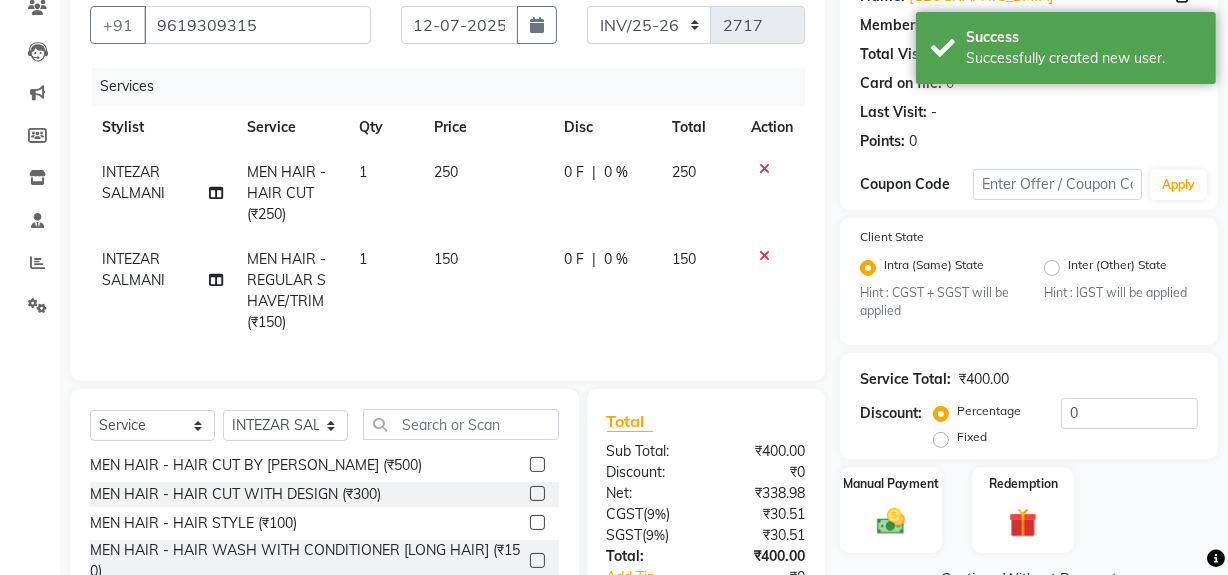 scroll, scrollTop: 332, scrollLeft: 0, axis: vertical 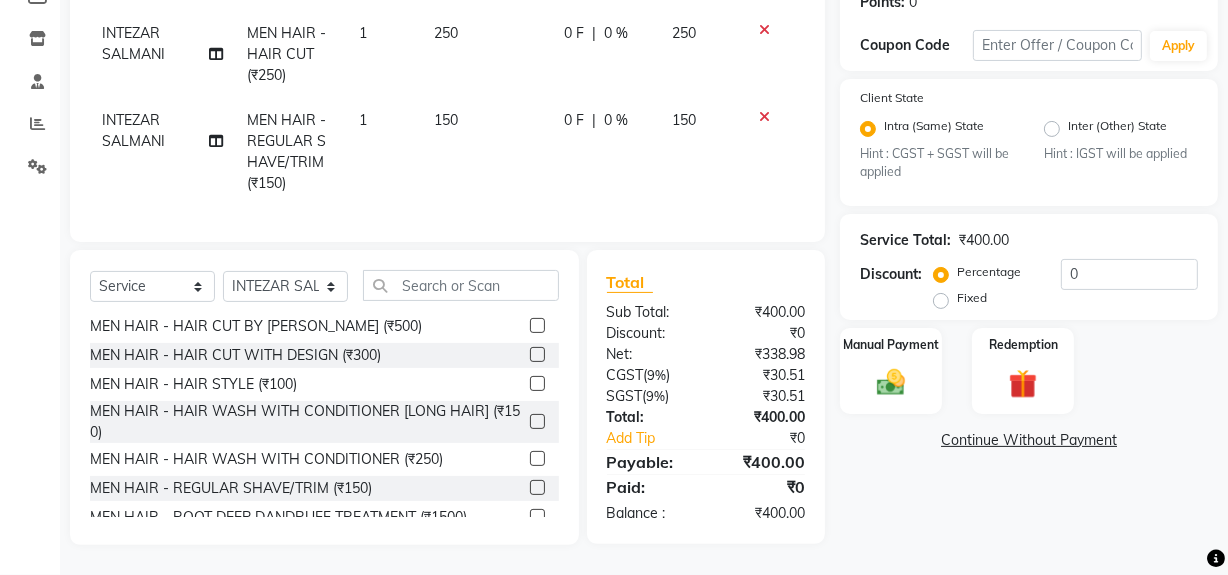 click on "08047224946 Select Location × Hairways Pro, Rani Sati Marg Default Panel My Panel English ENGLISH Español العربية मराठी हिंदी ગુજરાતી தமிழ் 中文 Notifications nothing to show Frontdesk Manage Profile Change Password Sign out  Version:3.15.4  ☀ Hairways Pro, Rani Sati Marg  Calendar  Invoice  Clients  Leads   Marketing  Members  Inventory  Staff  Reports  Settings Completed InProgress Upcoming Dropped Tentative Check-In Confirm Bookings Generate Report Segments Page Builder INVOICE PREVIOUS INVOICES Create New   Save   Open Invoices  Client +91 9619309315 Date 12-07-2025 Invoice Number INV/25-26 V/2025-26 2717 Services Stylist Service Qty Price Disc Total Action INTEZAR SALMANI MEN HAIR - HAIR CUT (₹250) 1 250 0 F | 0 % 250 INTEZAR SALMANI MEN HAIR - REGULAR SHAVE/TRIM (₹150) 1 150 0 F | 0 % 150 Select  Service  Product  Membership  Package Voucher Prepaid Gift Card  Select Stylist ABID DANISH Faiz shaikh Frontdesk INTEZAR SALMANI JYOTI )" at bounding box center (614, -32) 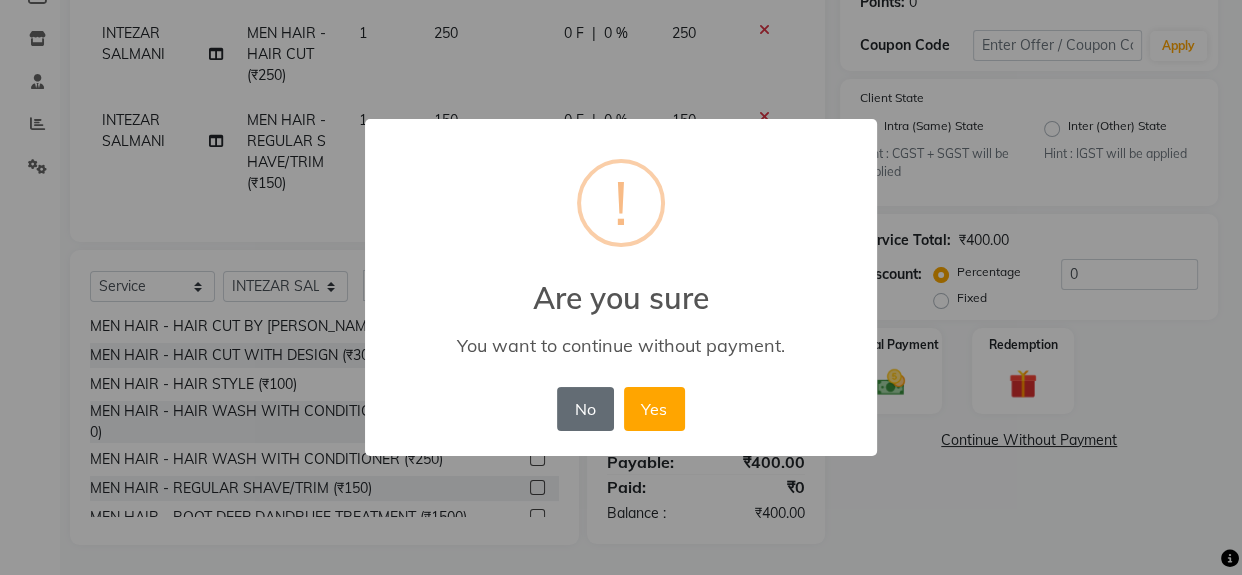 click on "No" at bounding box center (585, 409) 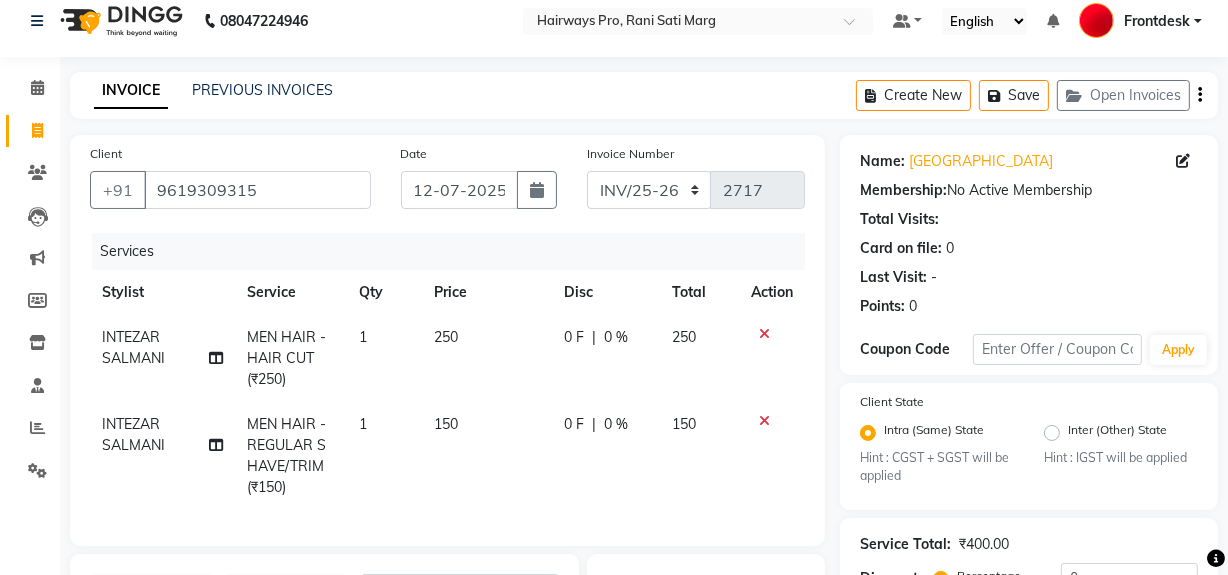 scroll, scrollTop: 0, scrollLeft: 0, axis: both 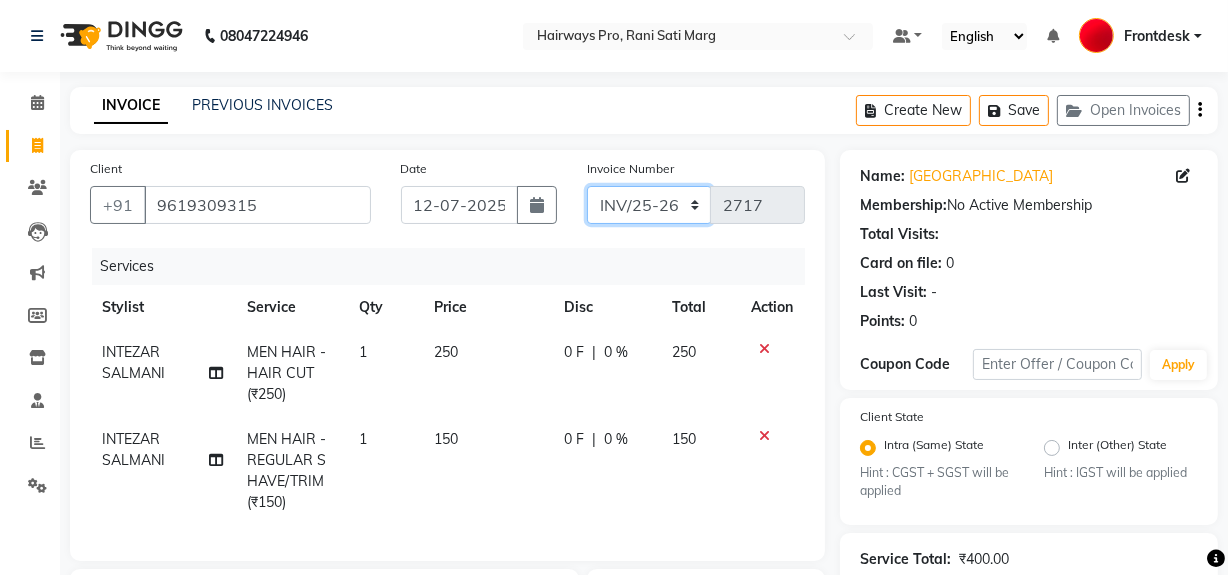 click on "INV/25-26 V/2025-26" 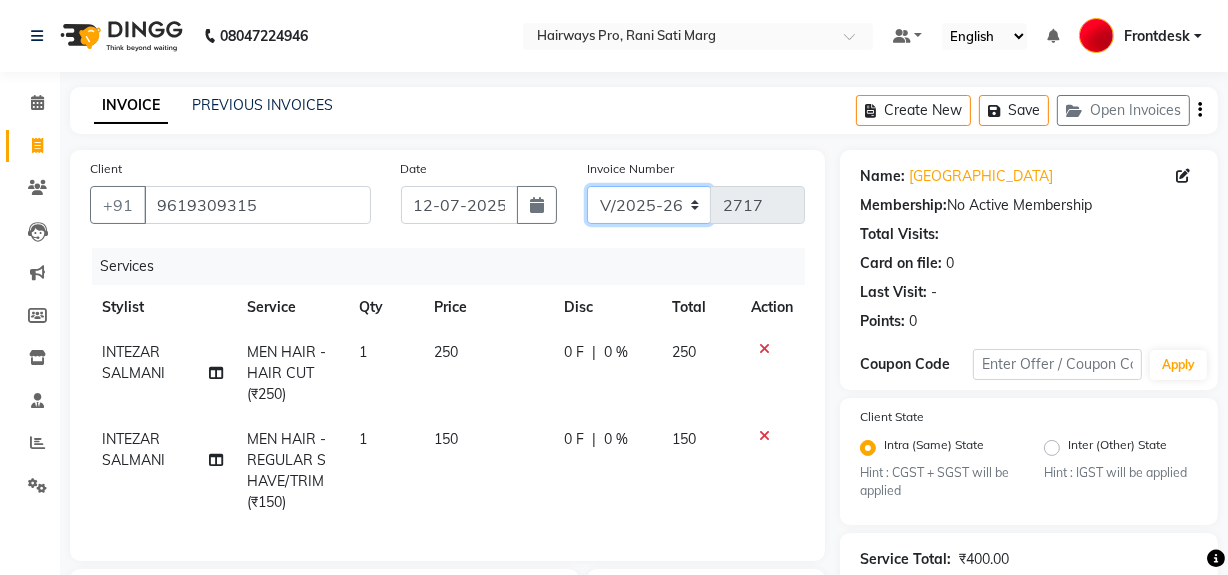 click on "INV/25-26 V/2025-26" 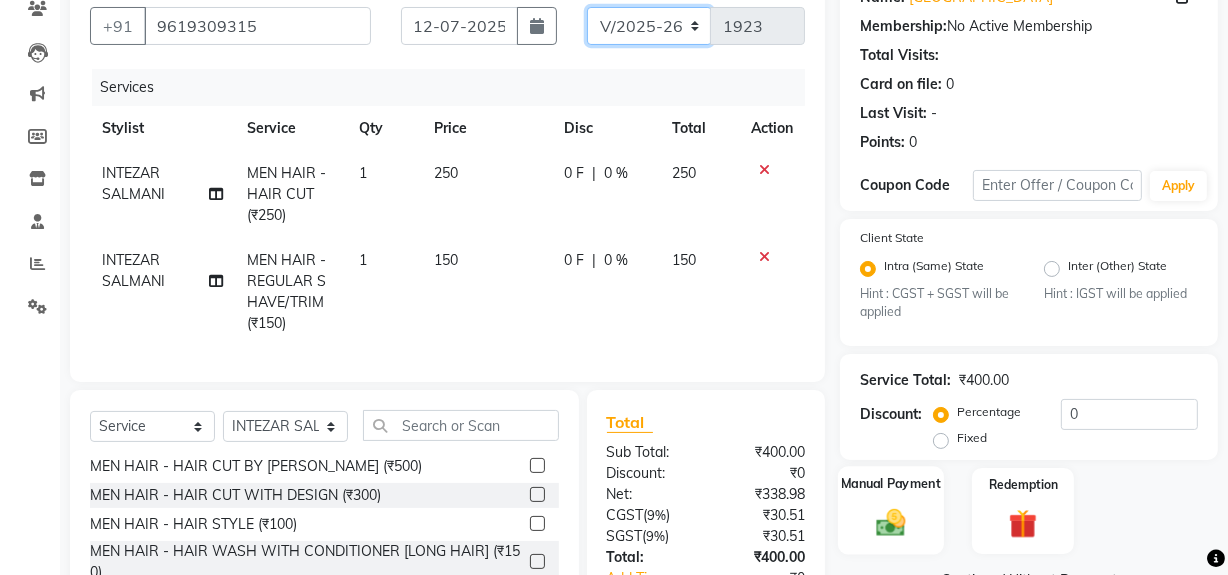scroll, scrollTop: 332, scrollLeft: 0, axis: vertical 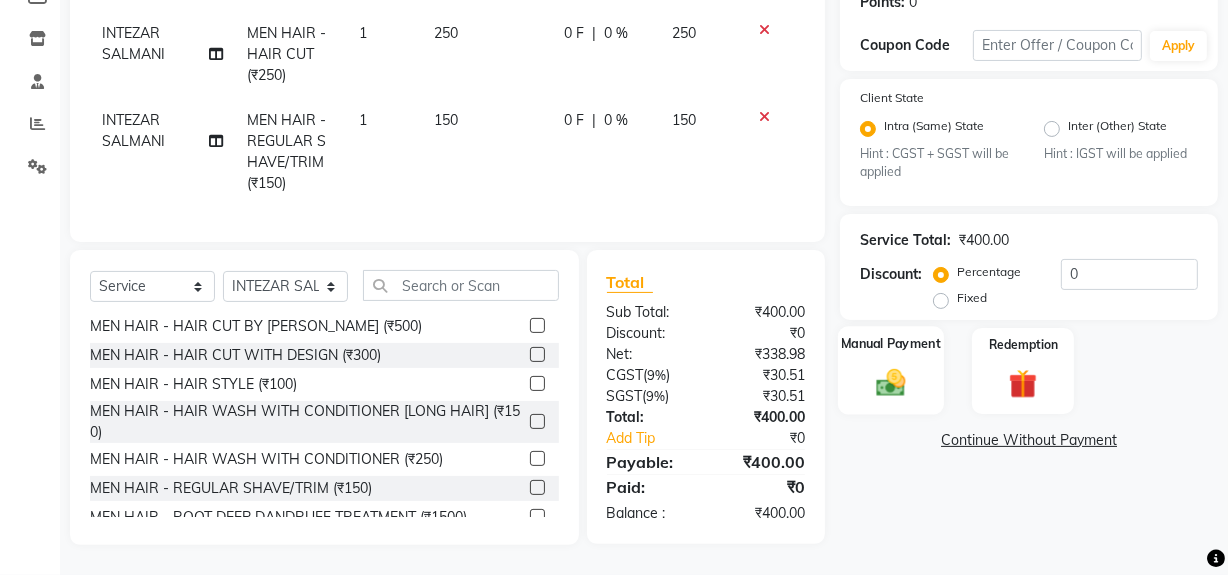 click 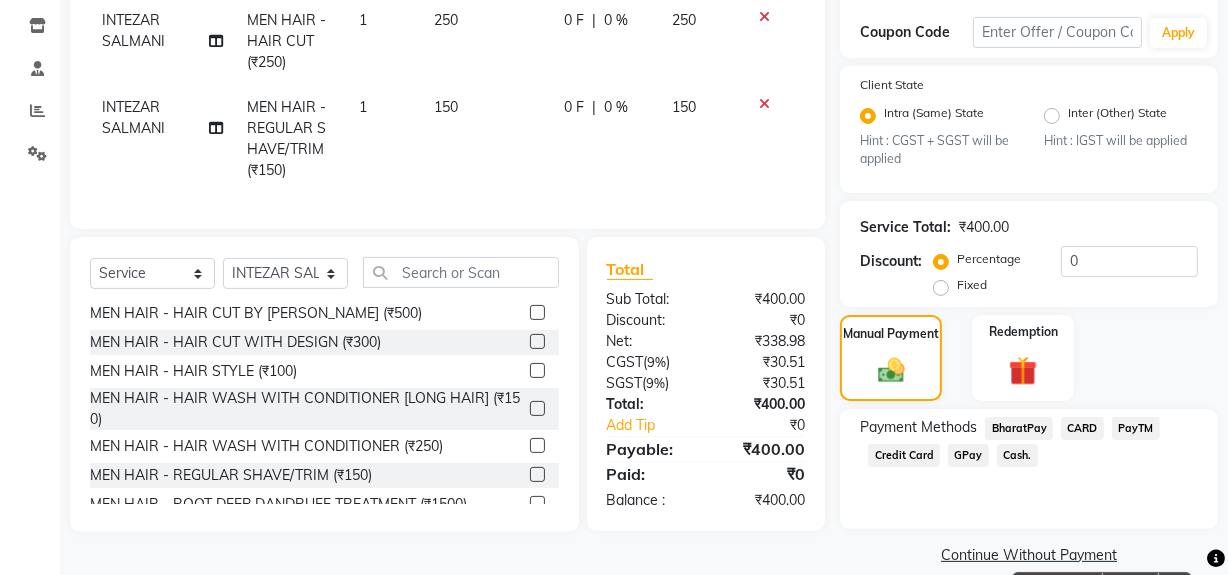 click on "GPay" 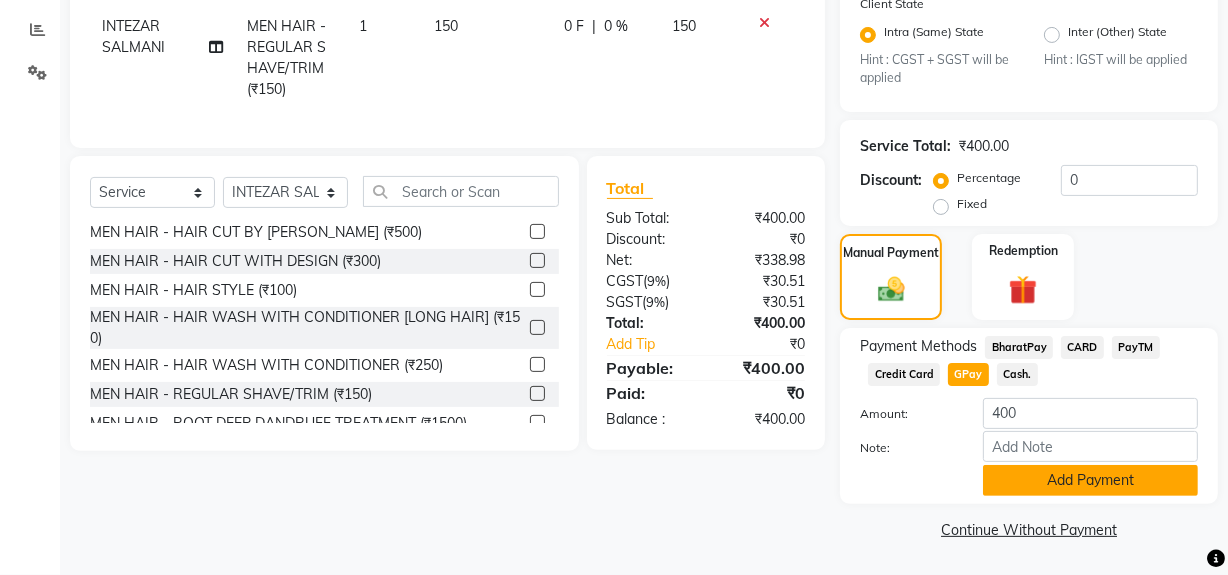 click on "Add Payment" 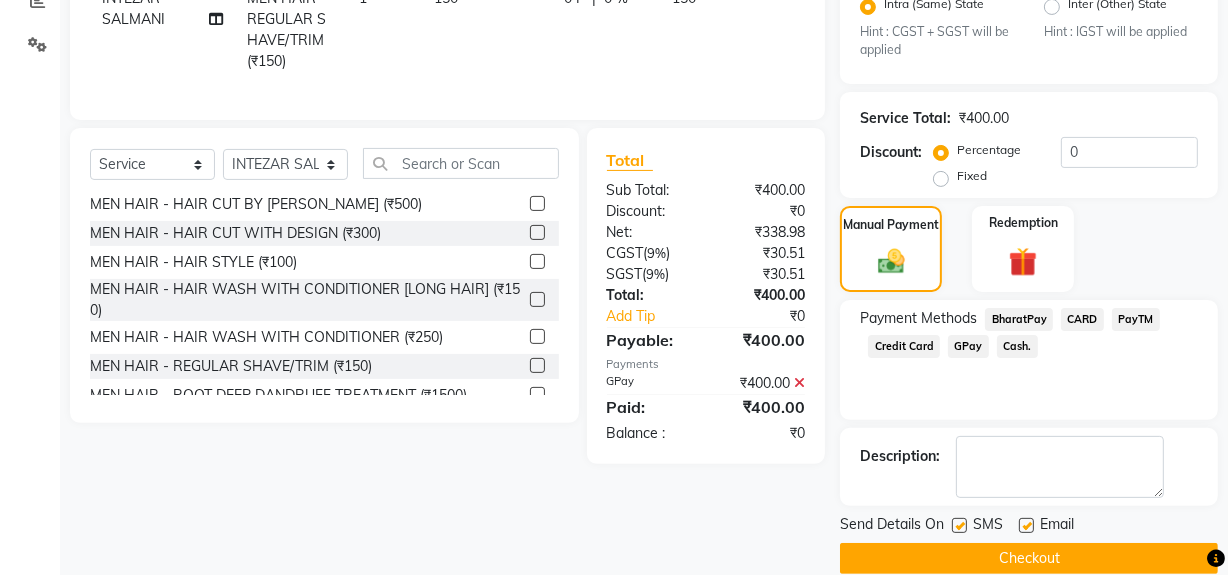 scroll, scrollTop: 470, scrollLeft: 0, axis: vertical 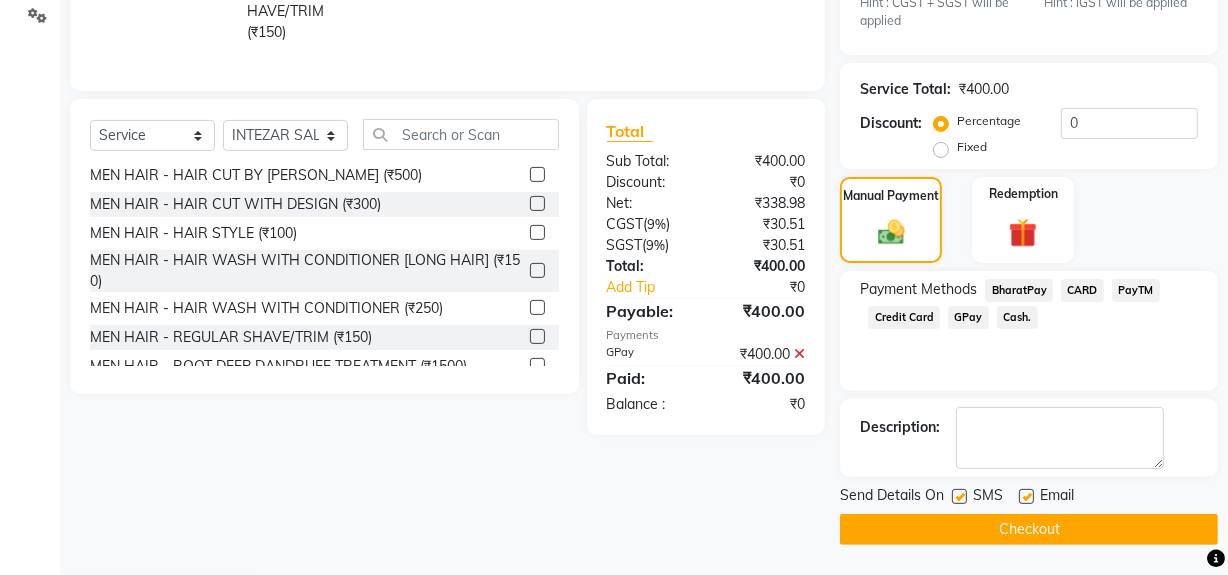 click on "Checkout" 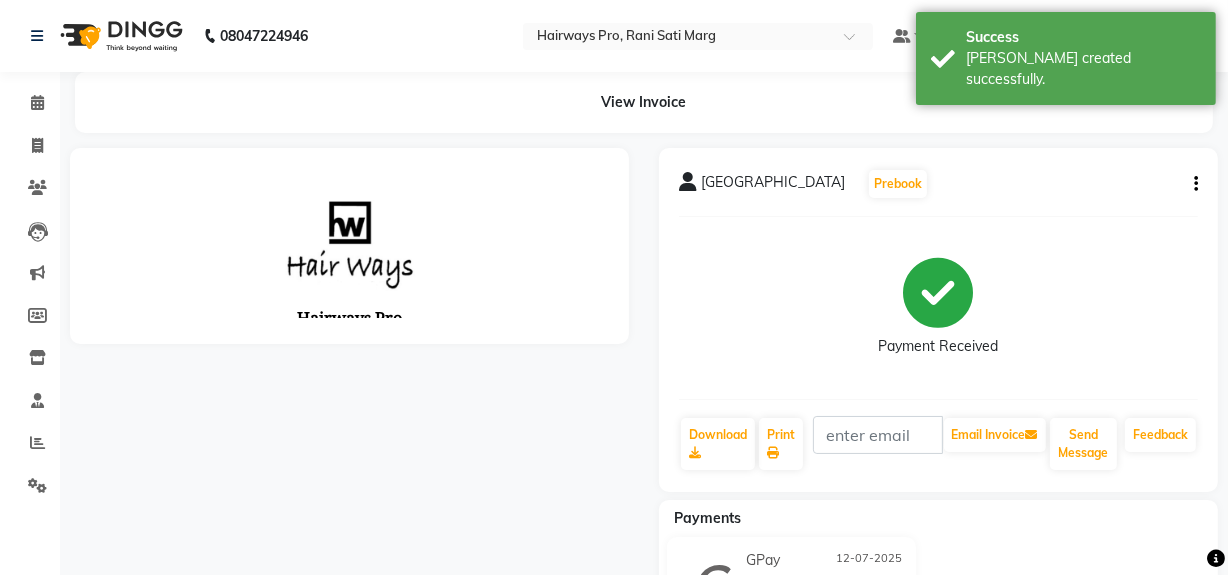scroll, scrollTop: 0, scrollLeft: 0, axis: both 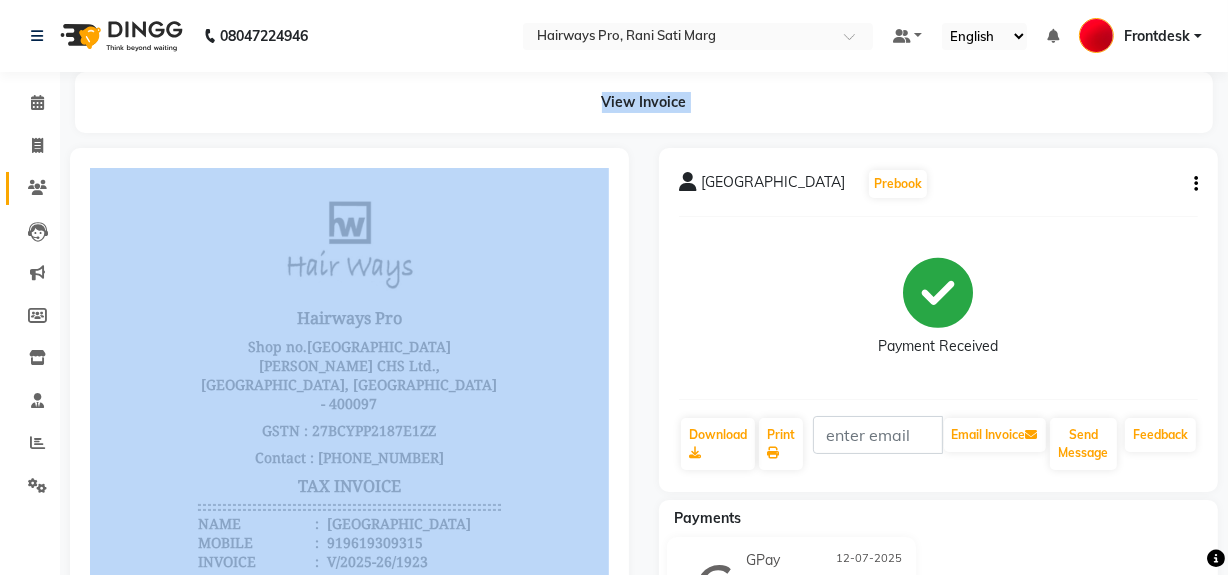 click on "08047224946 Select Location × Hairways Pro, Rani Sati Marg Default Panel My Panel English ENGLISH Español العربية मराठी हिंदी ગુજરાતી தமிழ் 中文 Notifications nothing to show Frontdesk Manage Profile Change Password Sign out  Version:3.15.4  ☀ Hairways Pro, Rani Sati Marg  Calendar  Invoice  Clients  Leads   Marketing  Members  Inventory  Staff  Reports  Settings Completed InProgress Upcoming Dropped Tentative Check-In Confirm Bookings Generate Report Segments Page Builder  View Invoice      MILAN   Prebook   Payment Received  Download  Print   Email Invoice   Send Message Feedback  Payments GPay 12-07-2025 ₹400.00  Added on 12-07-2025" 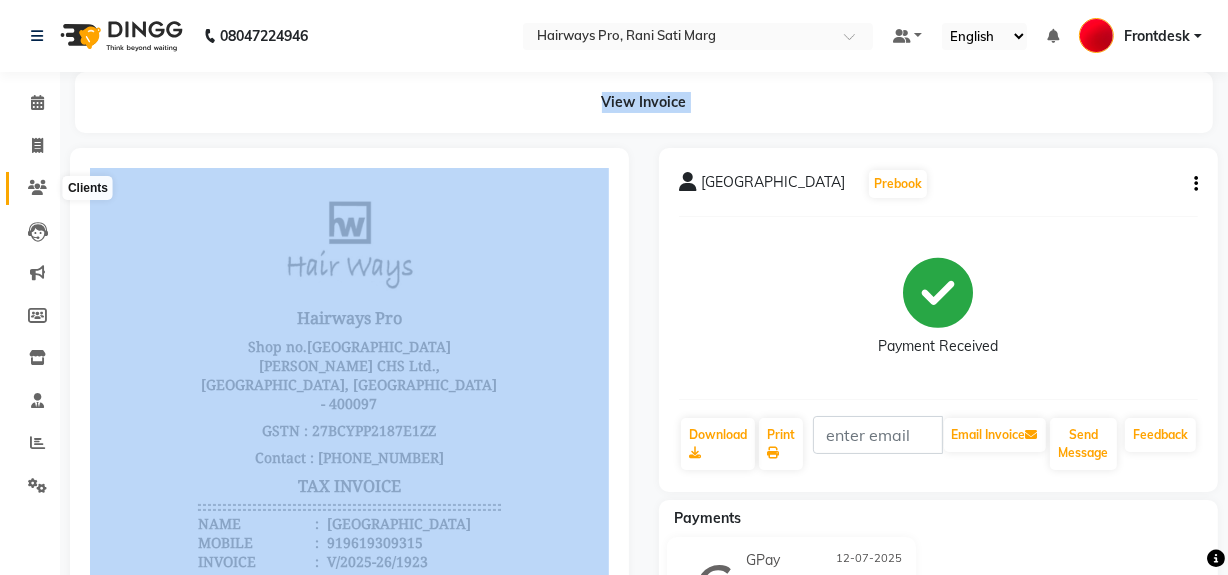 click 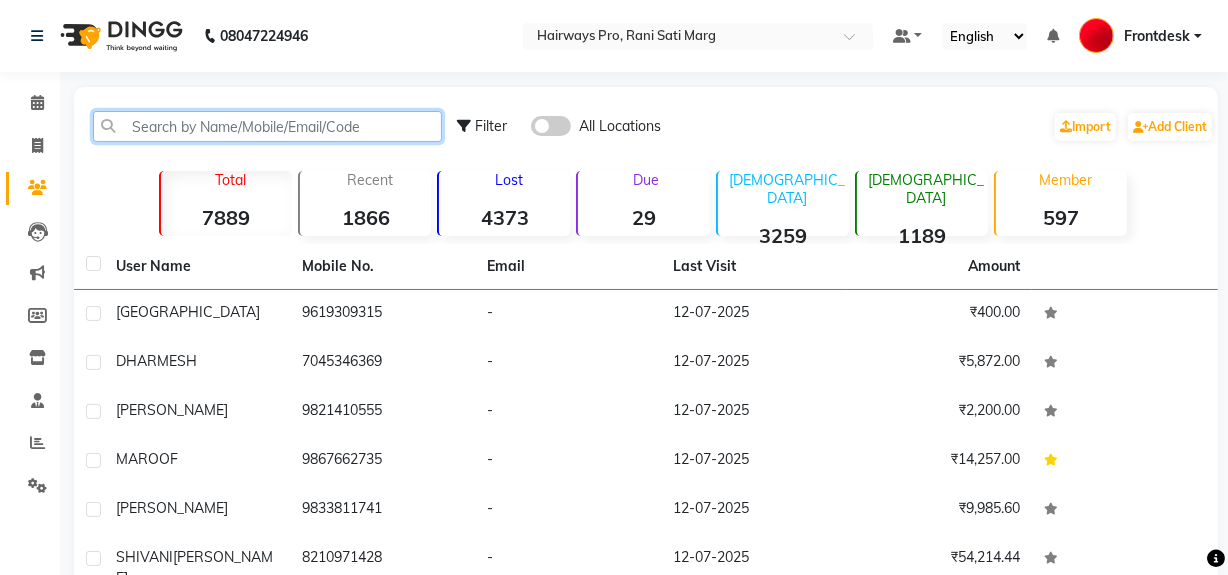 click 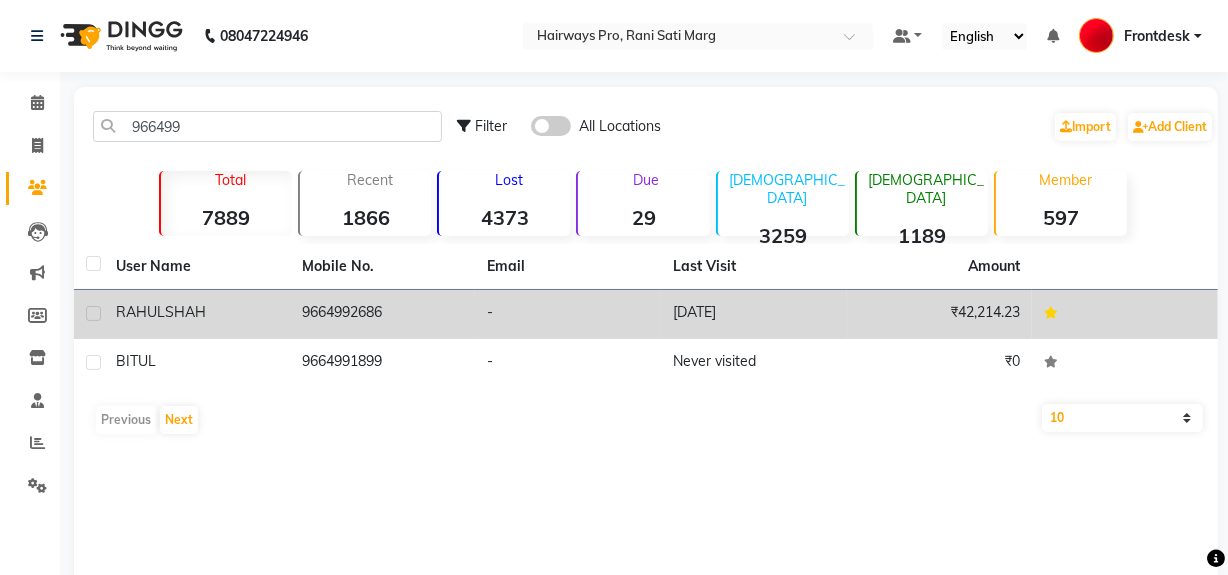 click on "RAHUL  SHAH" 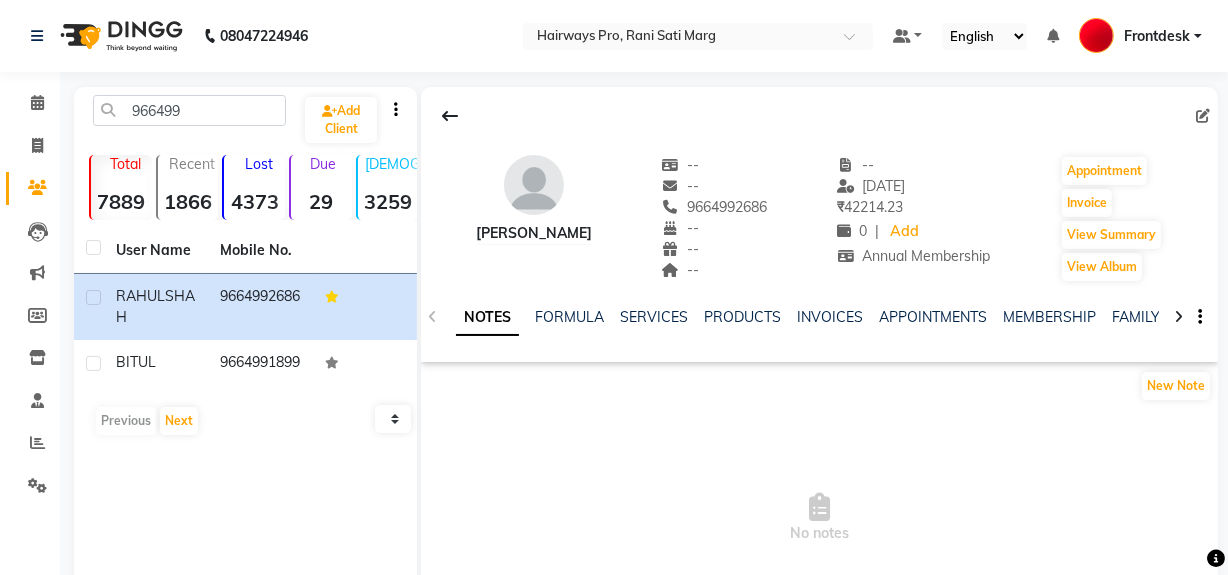 click on "NOTES FORMULA SERVICES PRODUCTS INVOICES APPOINTMENTS MEMBERSHIP FAMILY PACKAGES VOUCHERS GIFTCARDS POINTS FORMS CARDS WALLET" 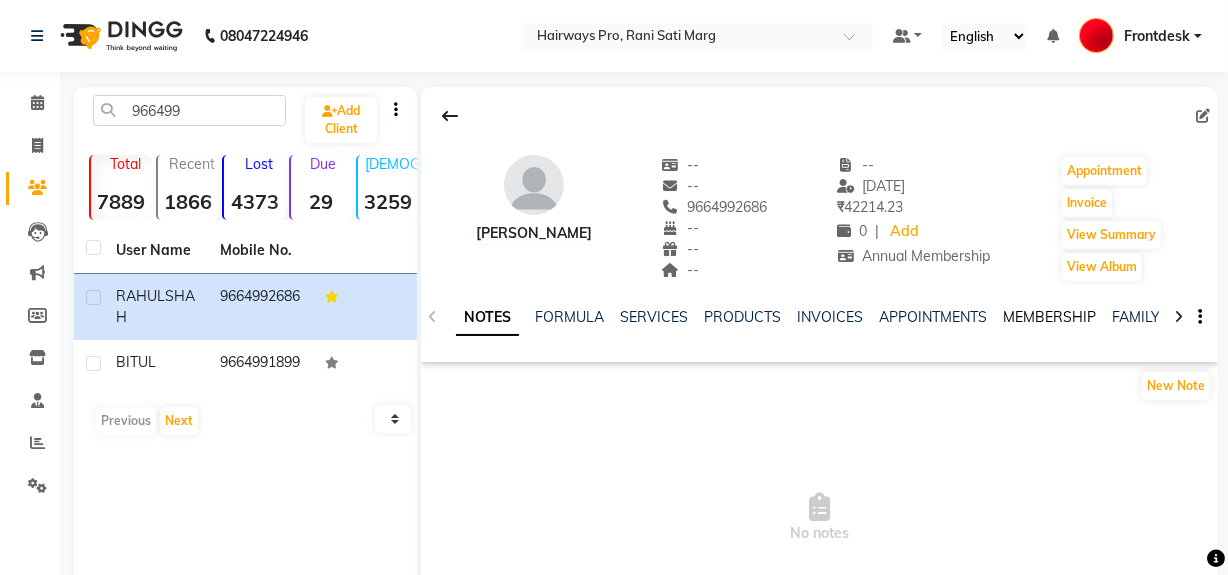 click on "MEMBERSHIP" 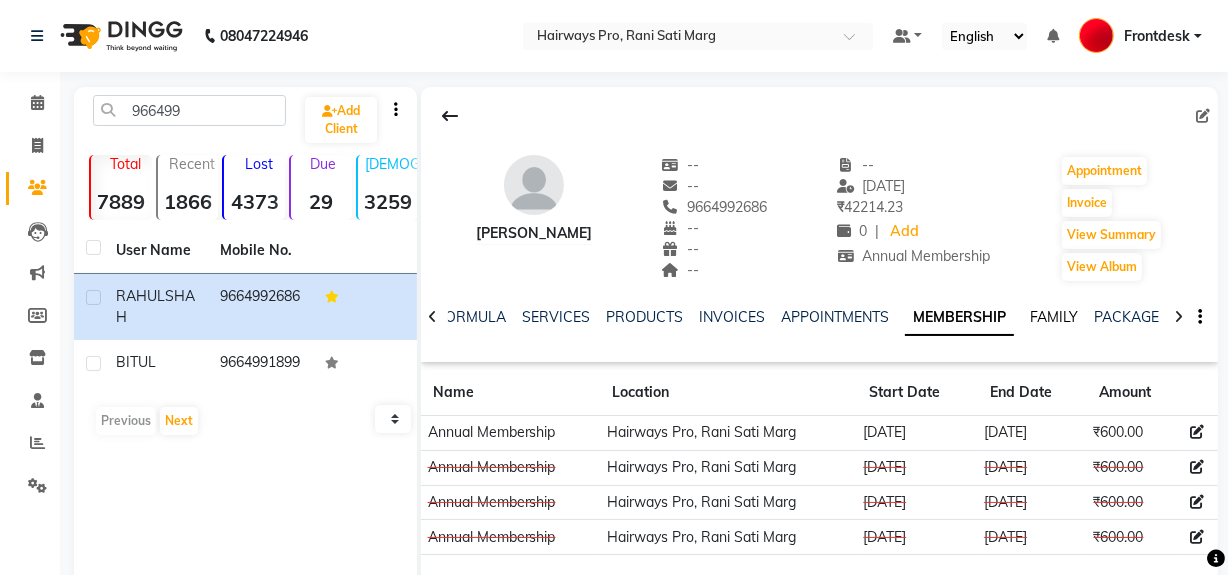 click on "FAMILY" 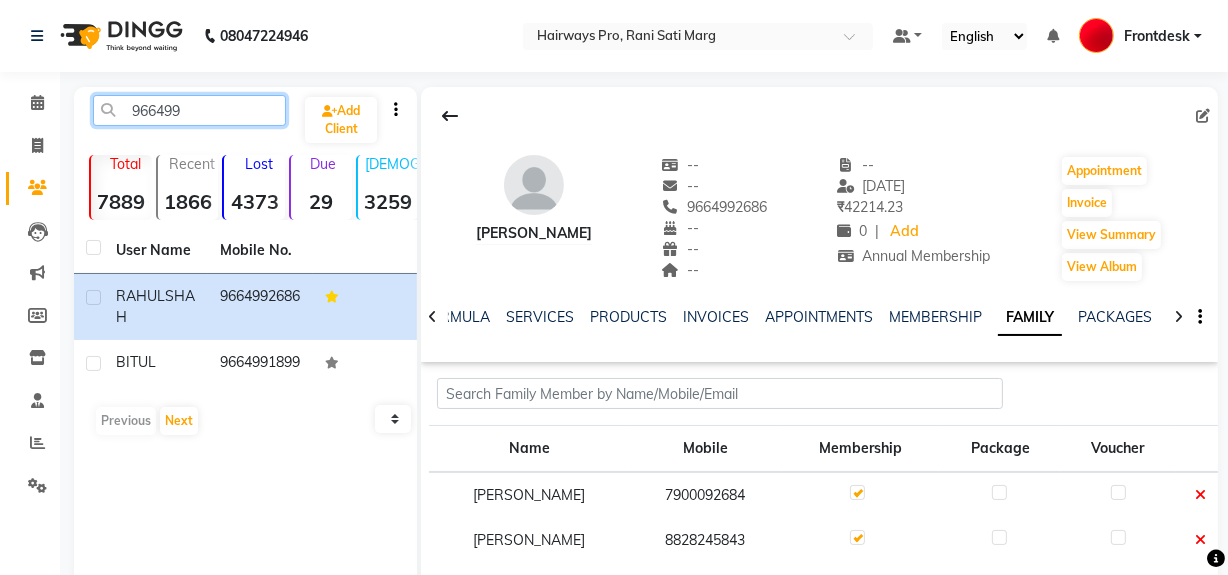 click on "966499" 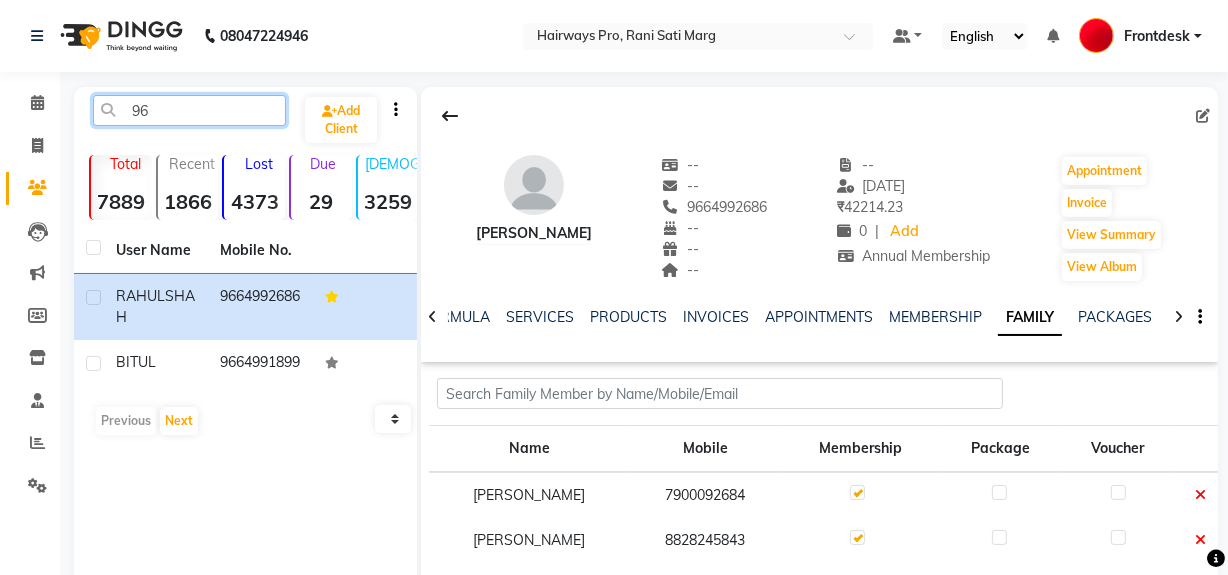 type on "9" 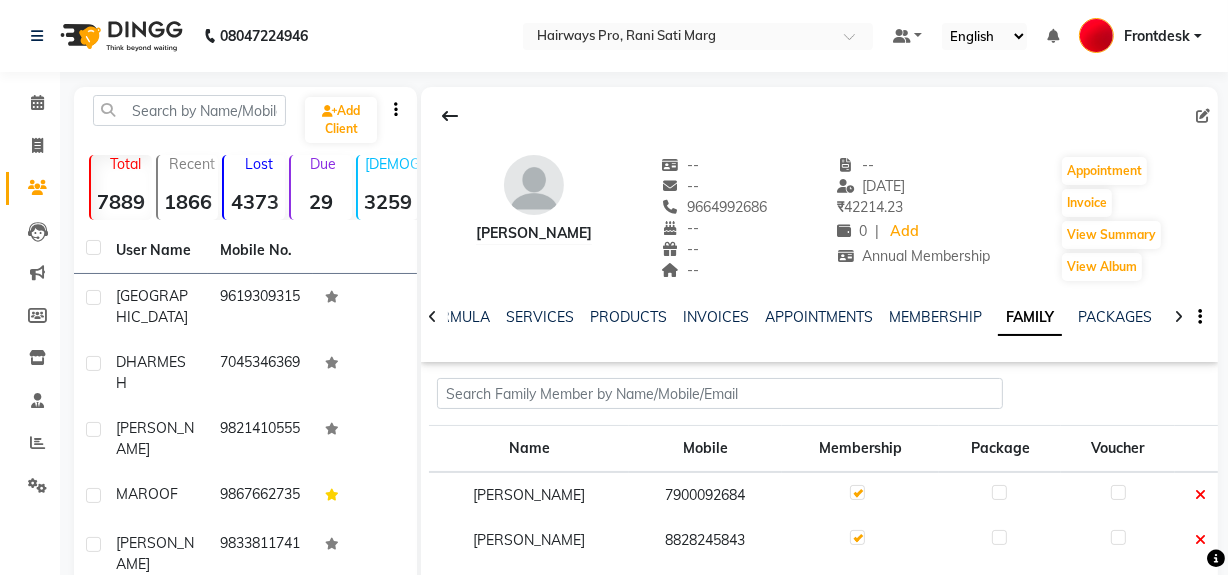 click on "08047224946 Select Location × Hairways Pro, Rani Sati Marg Default Panel My Panel English ENGLISH Español العربية मराठी हिंदी ગુજરાતી தமிழ் 中文 Notifications nothing to show Frontdesk Manage Profile Change Password Sign out  Version:3.15.4" 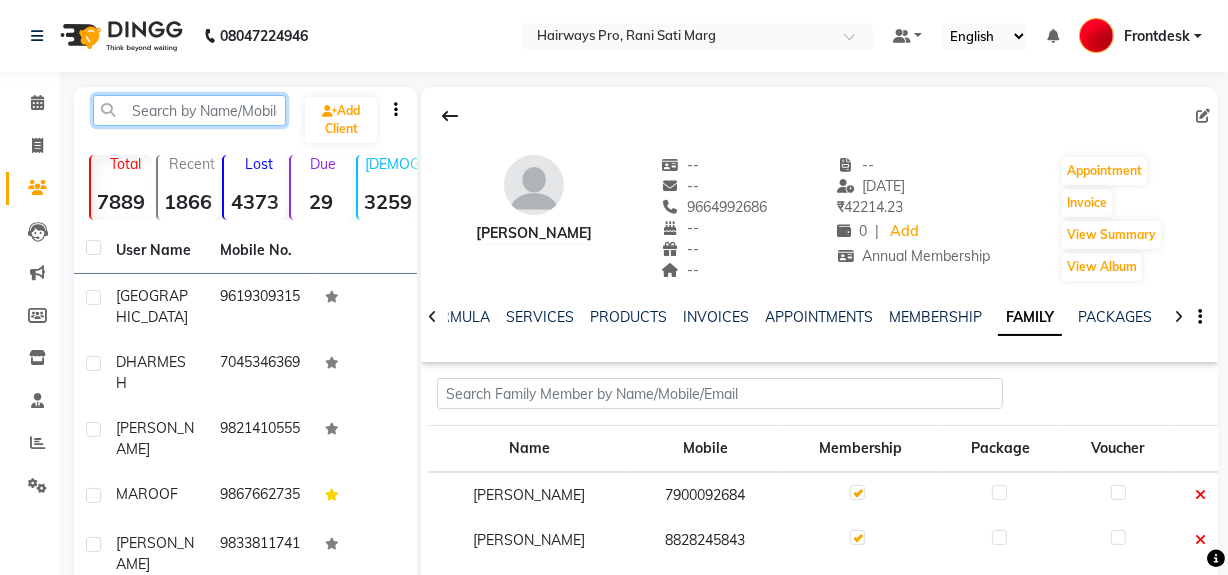 click 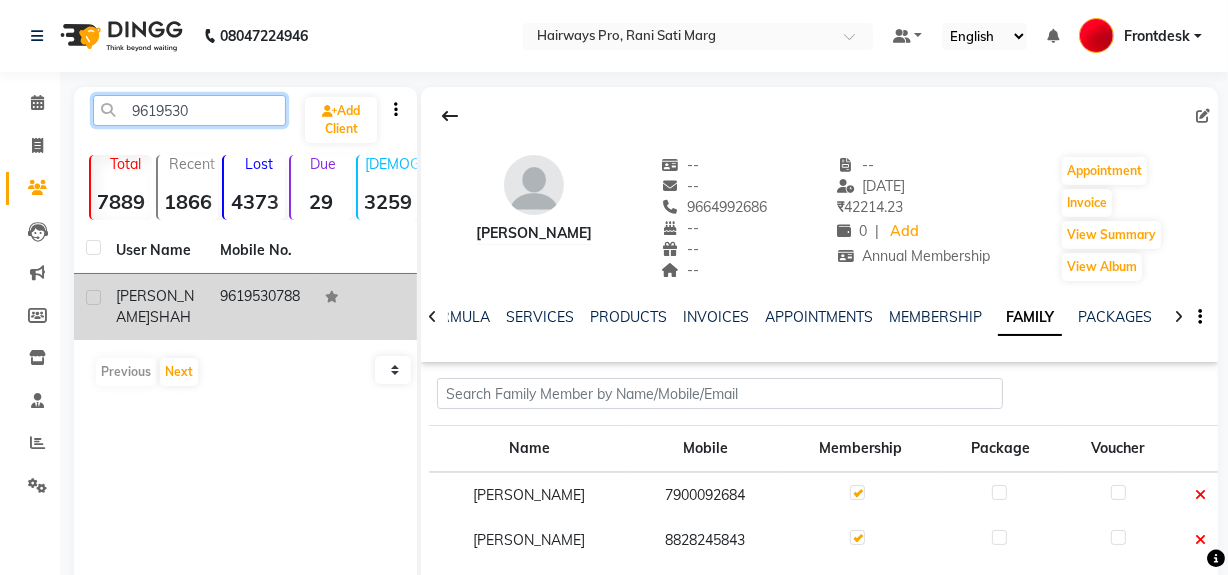 type on "9619530" 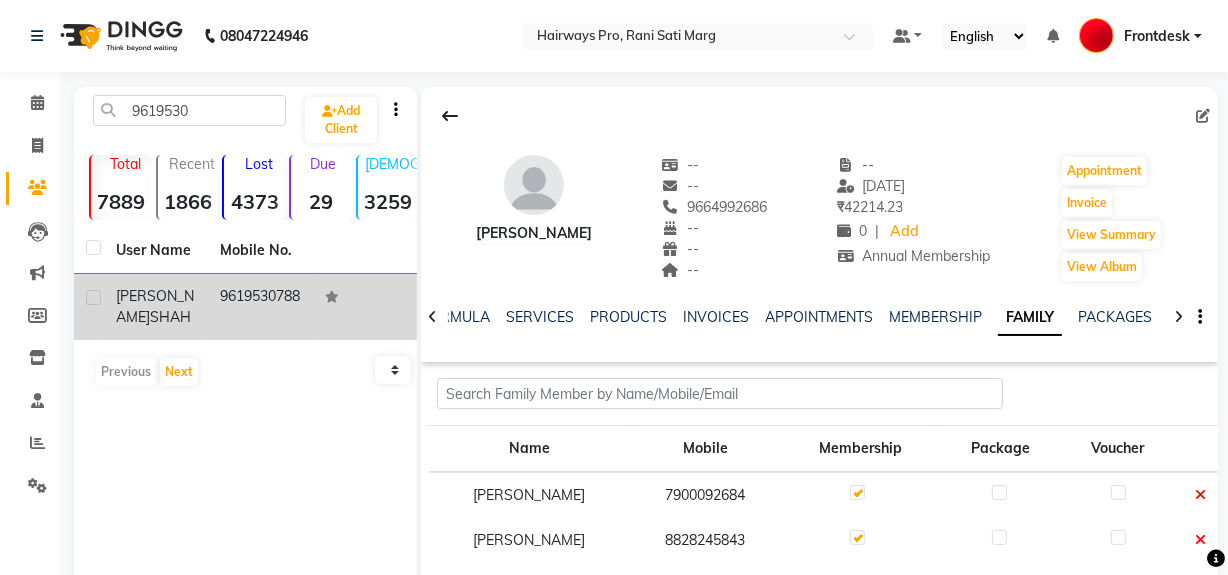 click on "CHINTAN" 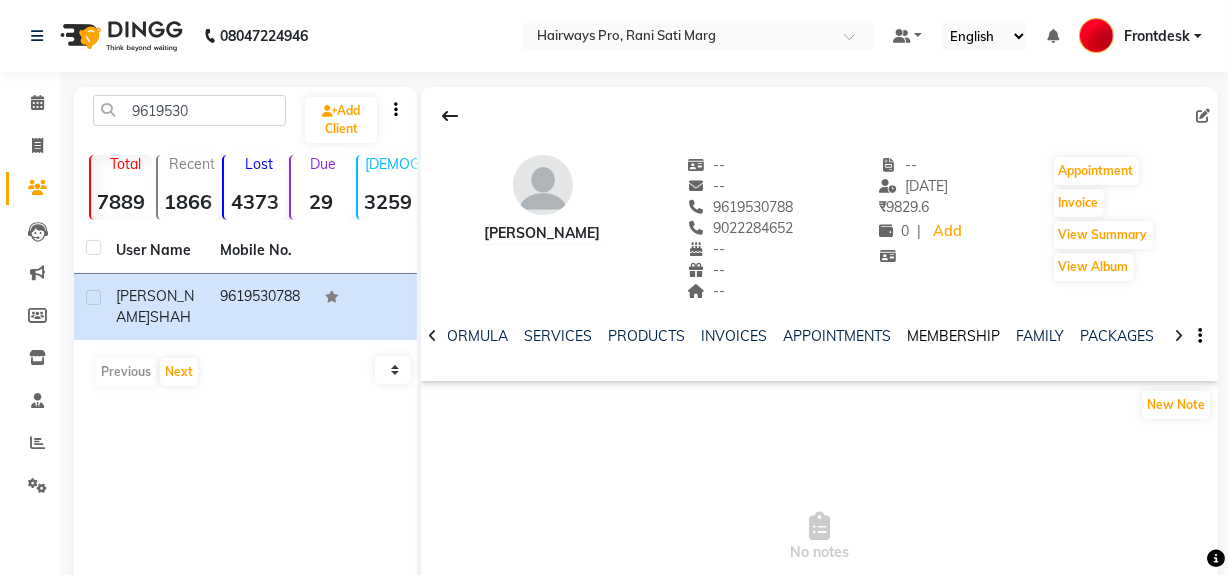 click on "MEMBERSHIP" 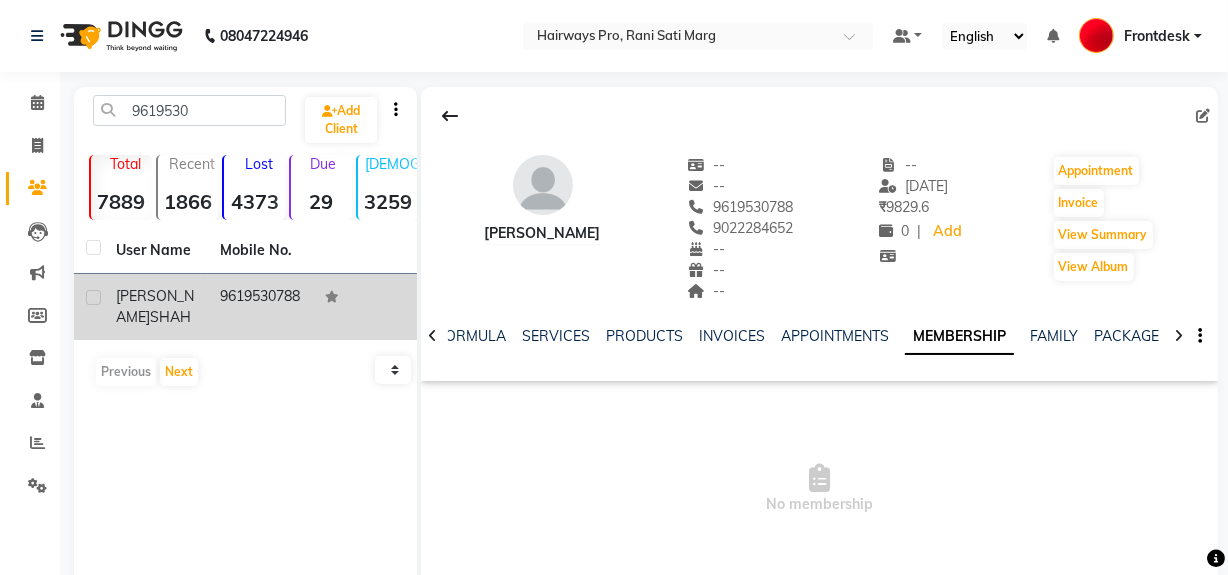 drag, startPoint x: 288, startPoint y: 287, endPoint x: 243, endPoint y: 290, distance: 45.099888 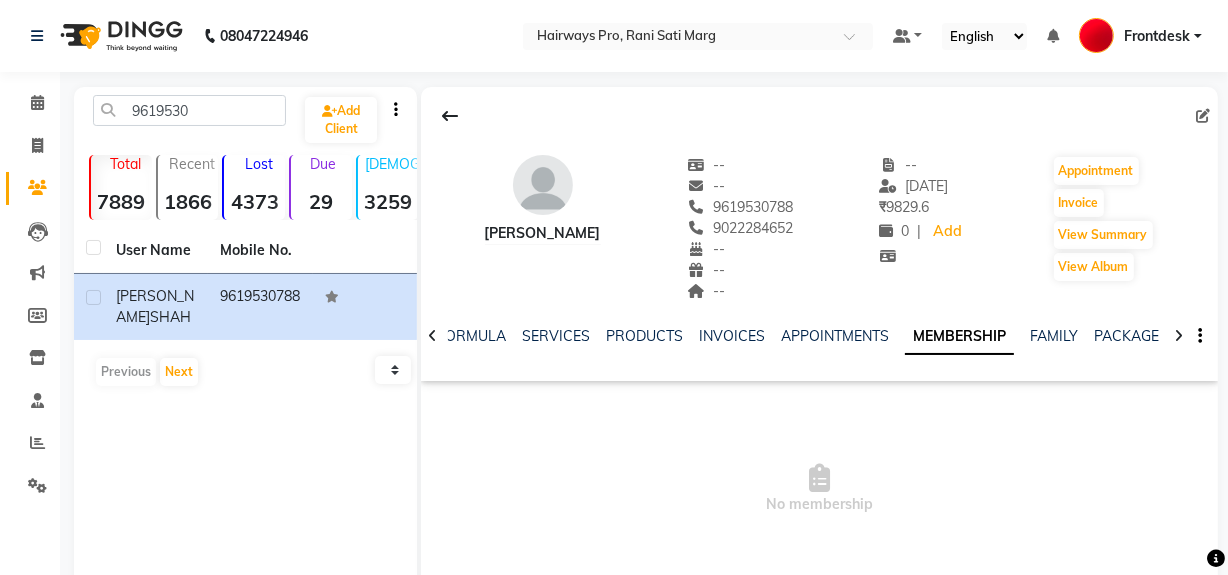 drag, startPoint x: 243, startPoint y: 290, endPoint x: 249, endPoint y: 362, distance: 72.249565 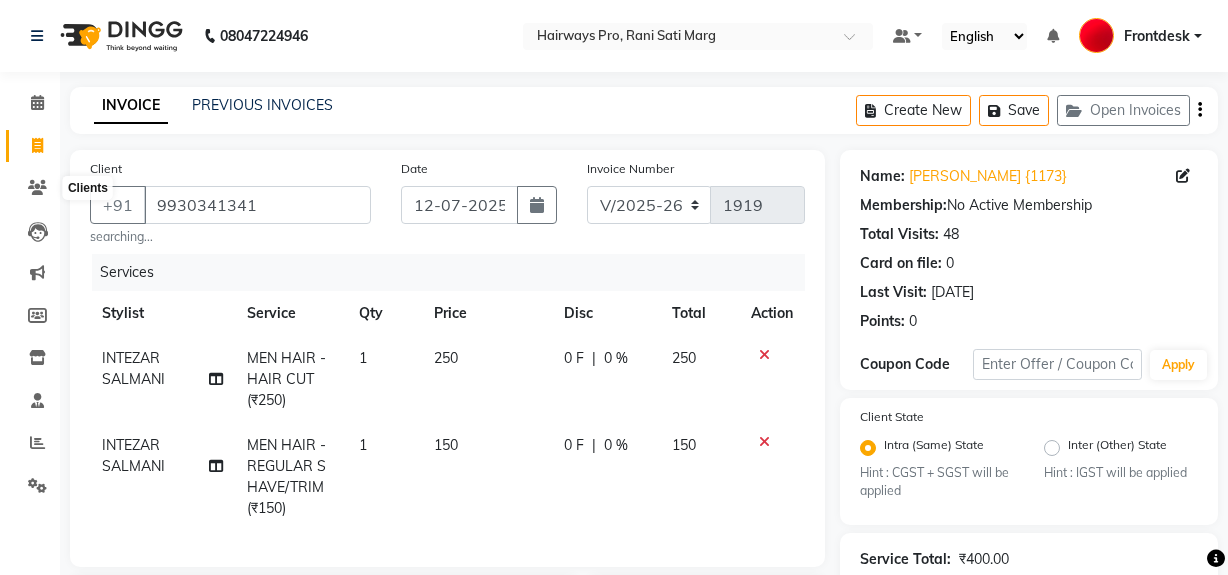 select on "787" 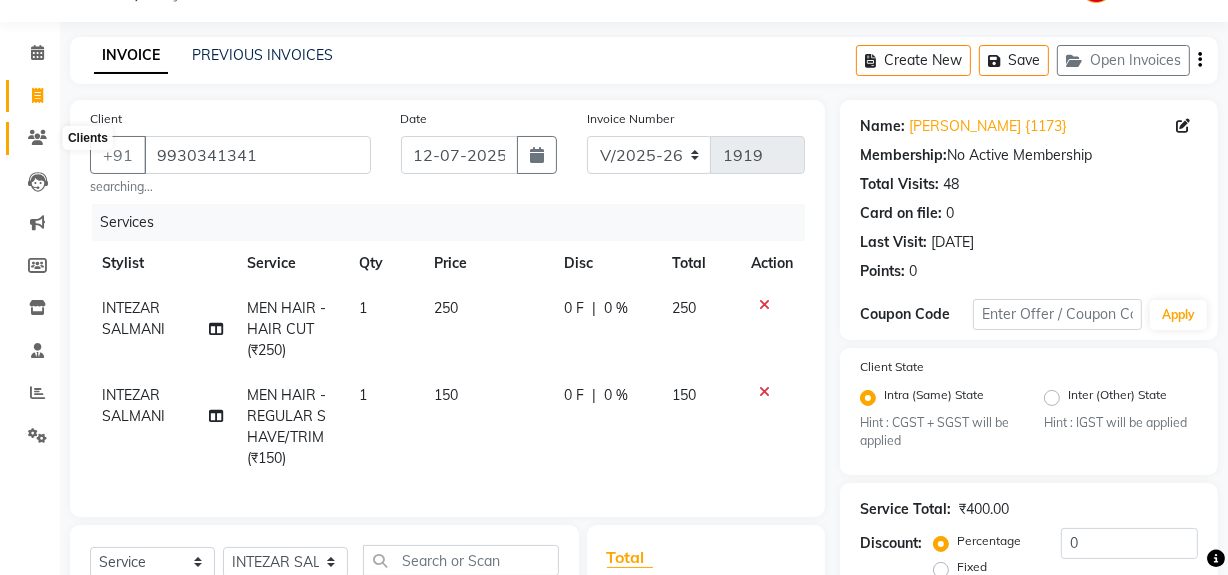 scroll, scrollTop: 0, scrollLeft: 0, axis: both 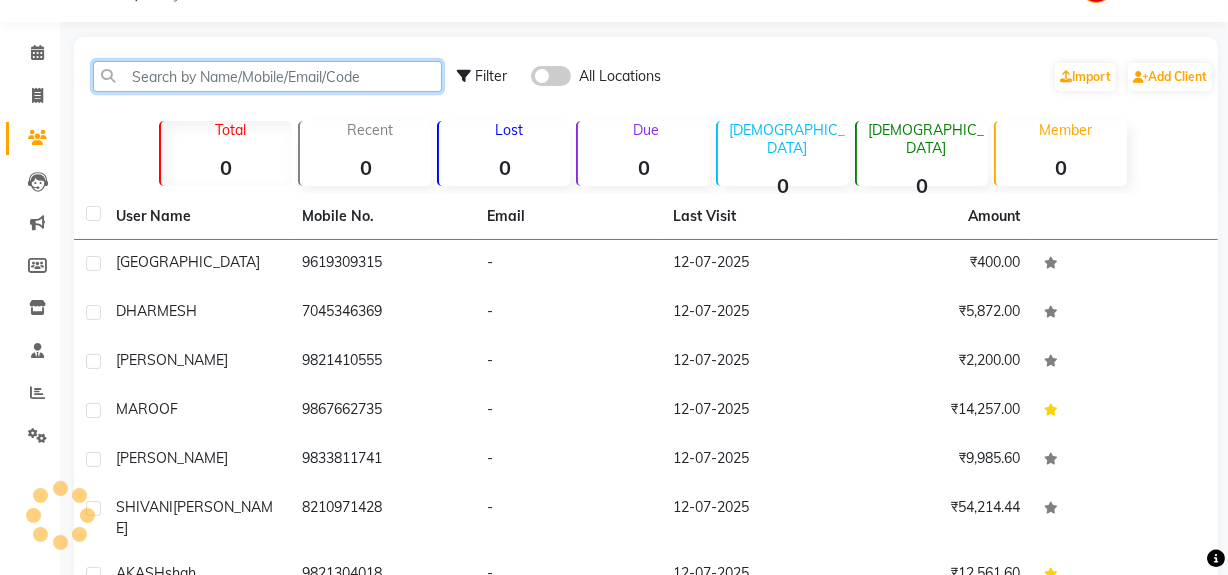 click 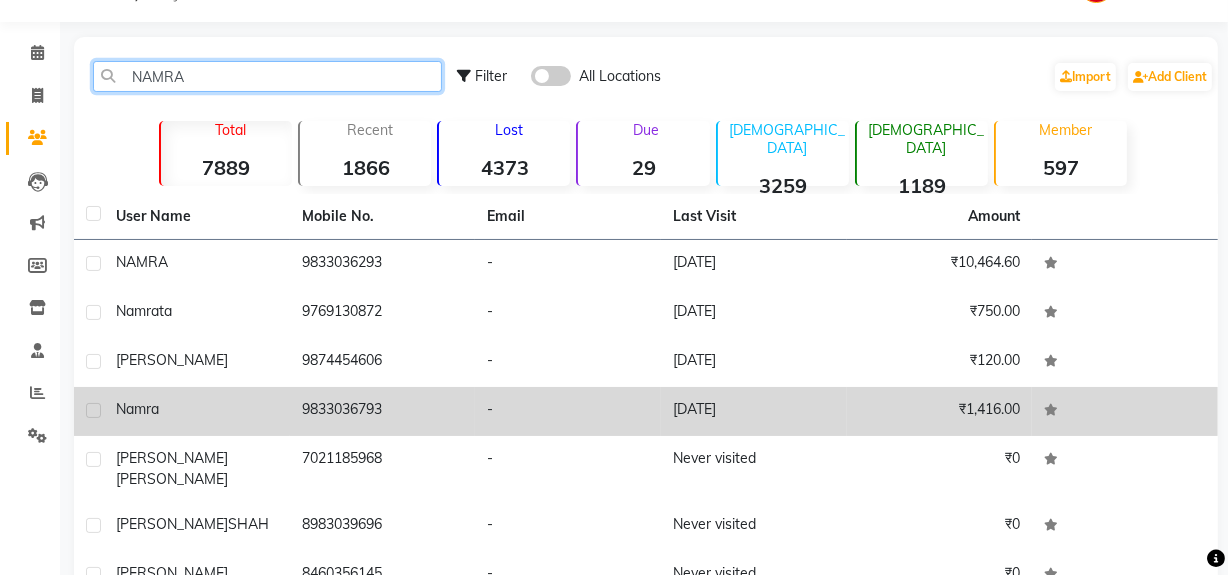 type on "NAMRA" 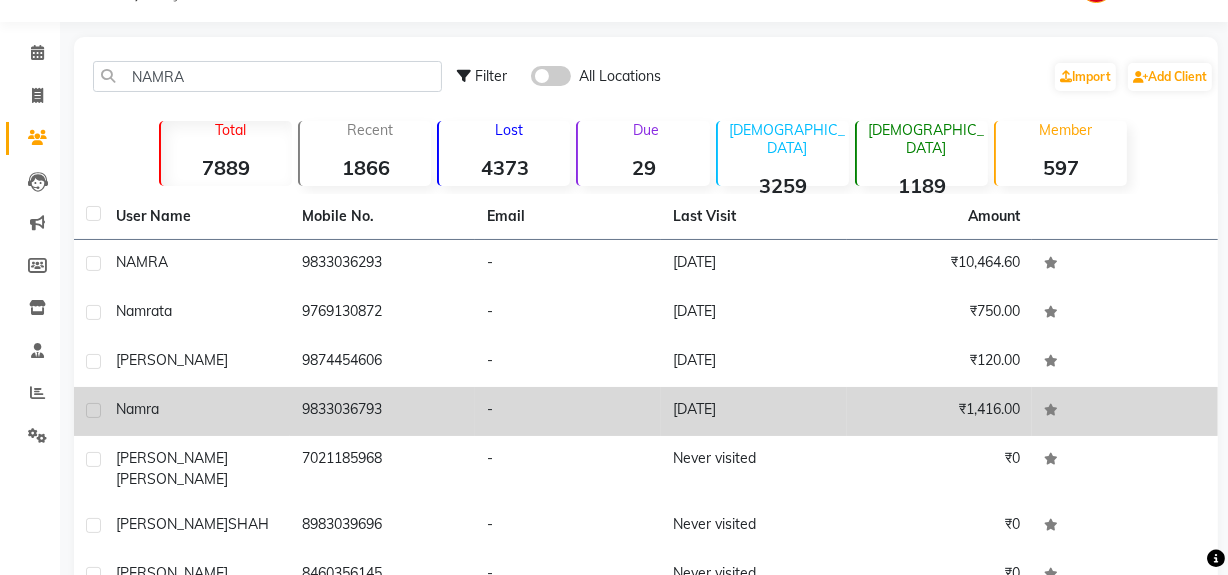 click on "9833036793" 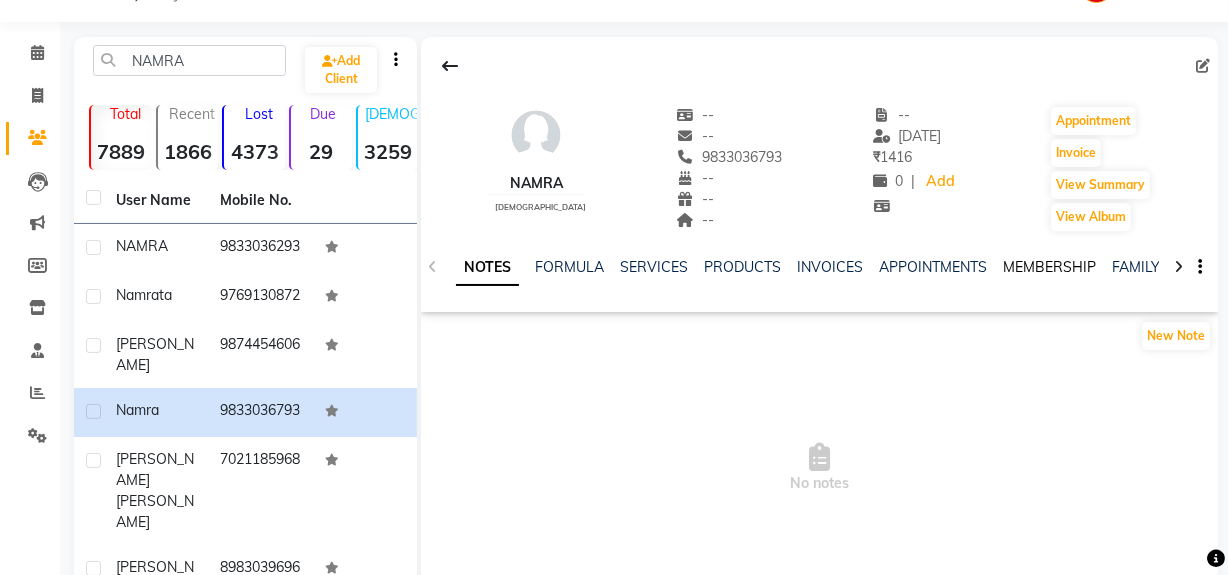 click on "MEMBERSHIP" 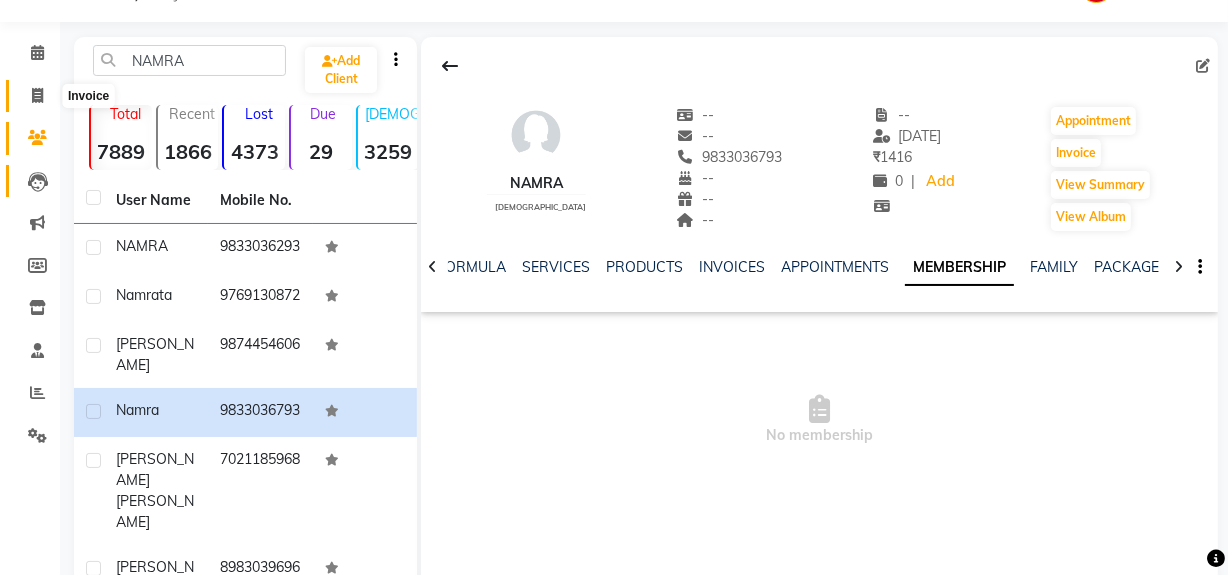 drag, startPoint x: 47, startPoint y: 167, endPoint x: 37, endPoint y: 104, distance: 63.788715 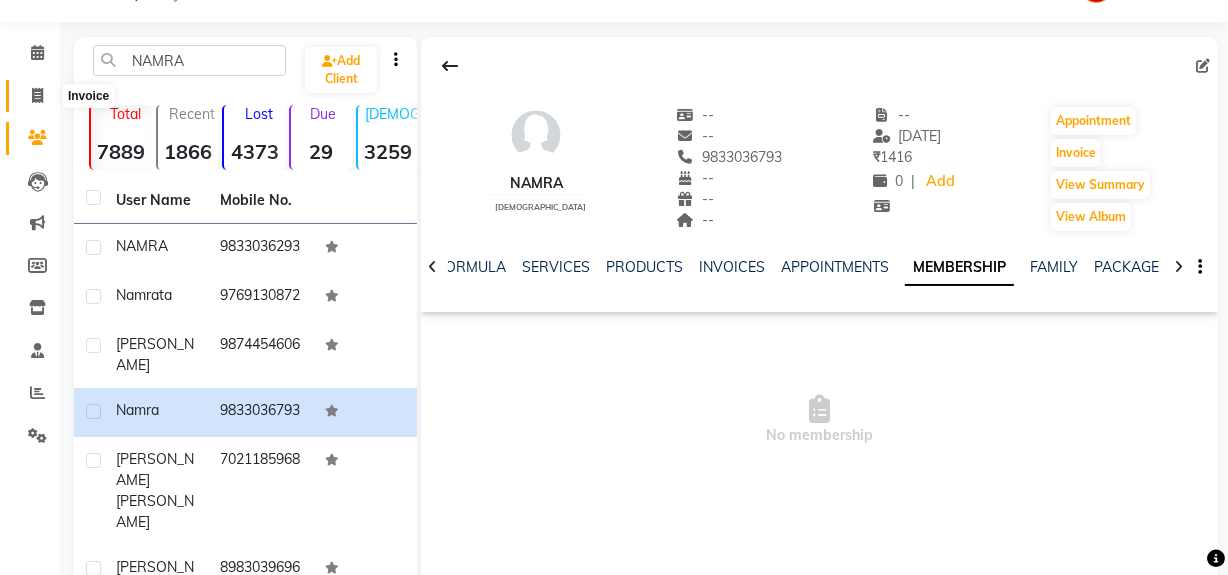click 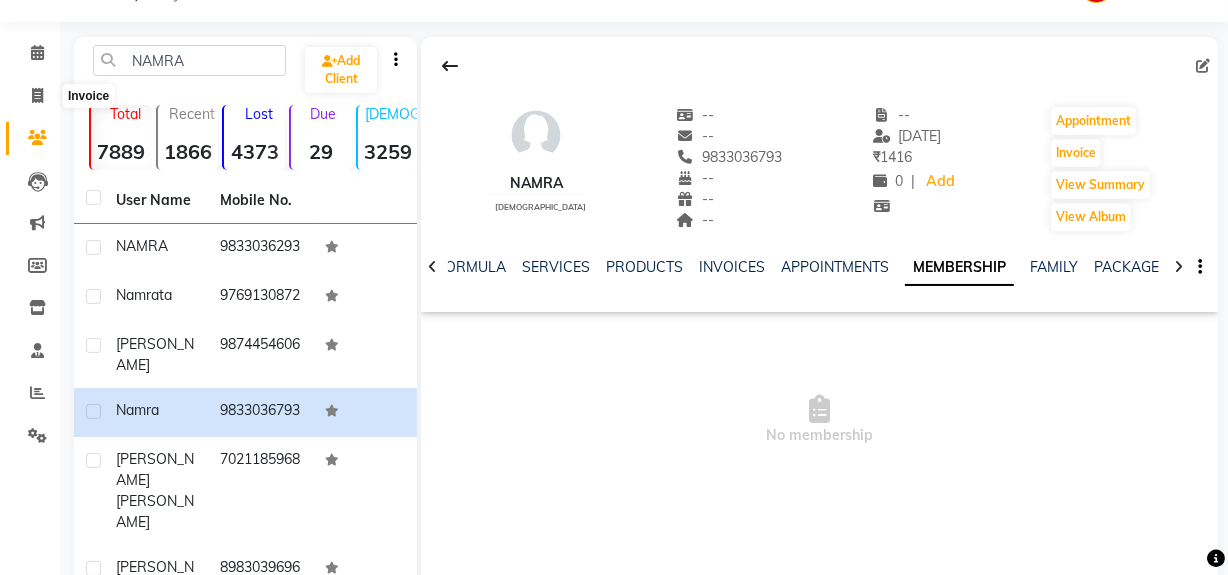 scroll, scrollTop: 26, scrollLeft: 0, axis: vertical 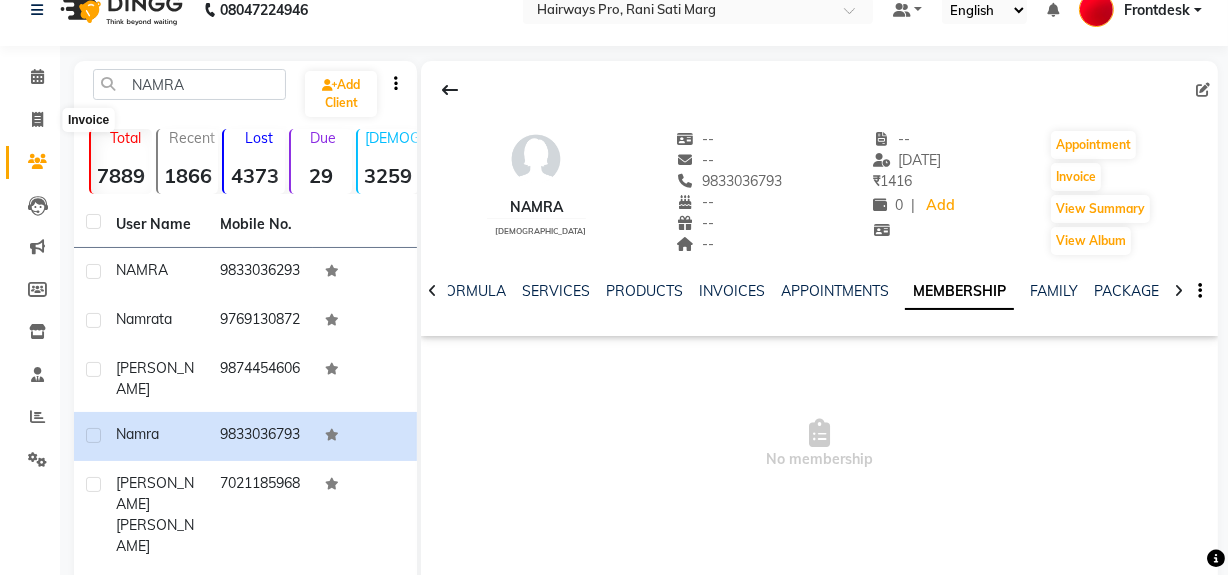 select on "service" 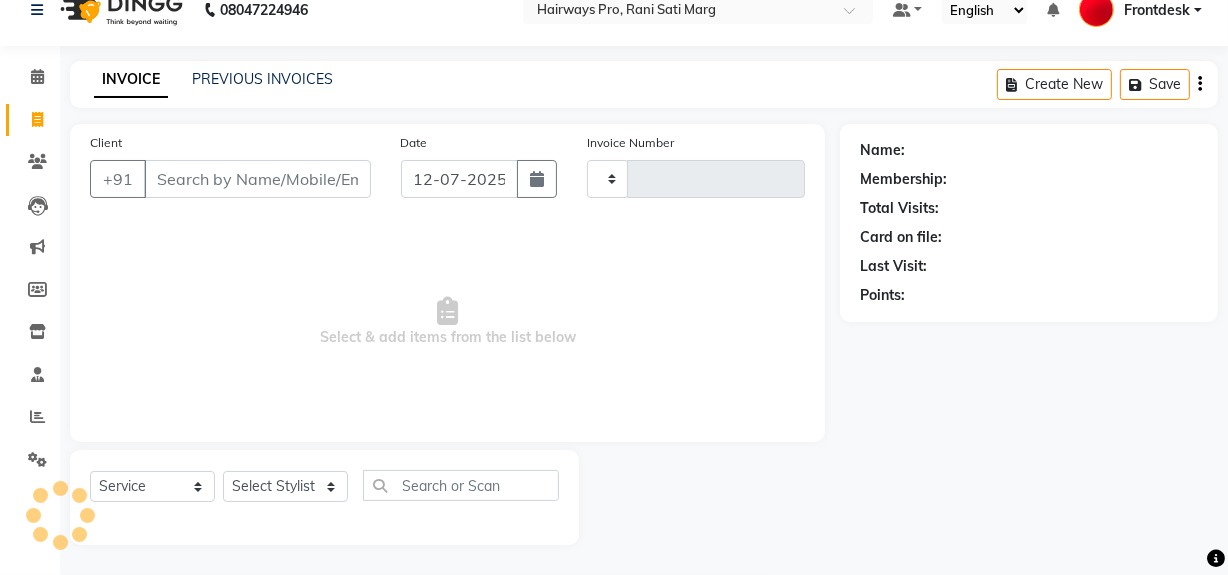 click on "Invoice" 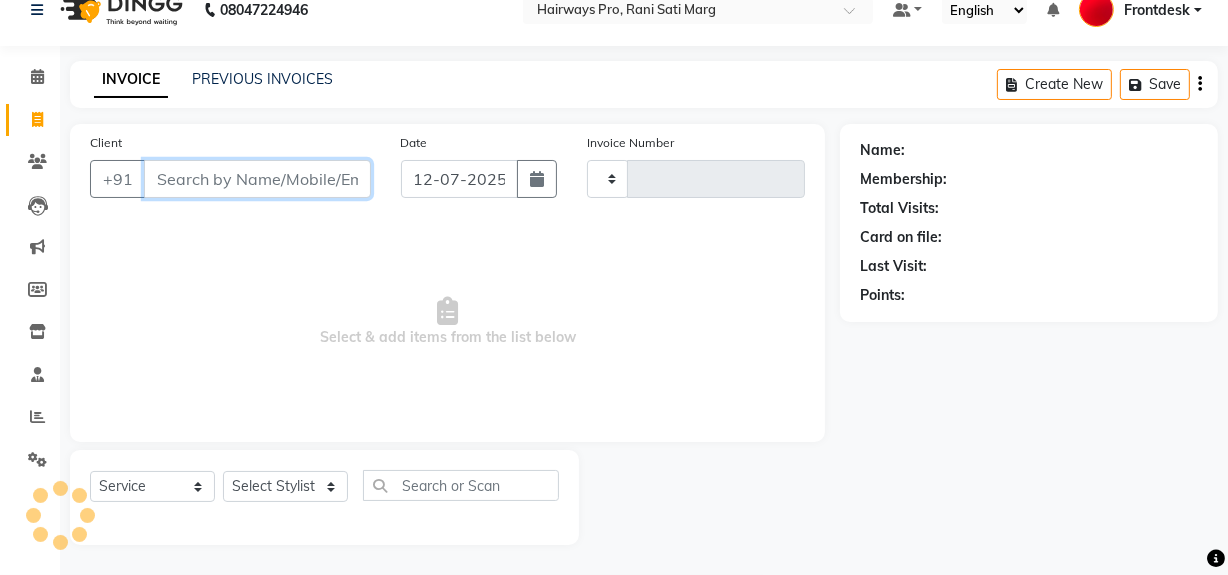 drag, startPoint x: 216, startPoint y: 185, endPoint x: 207, endPoint y: 180, distance: 10.29563 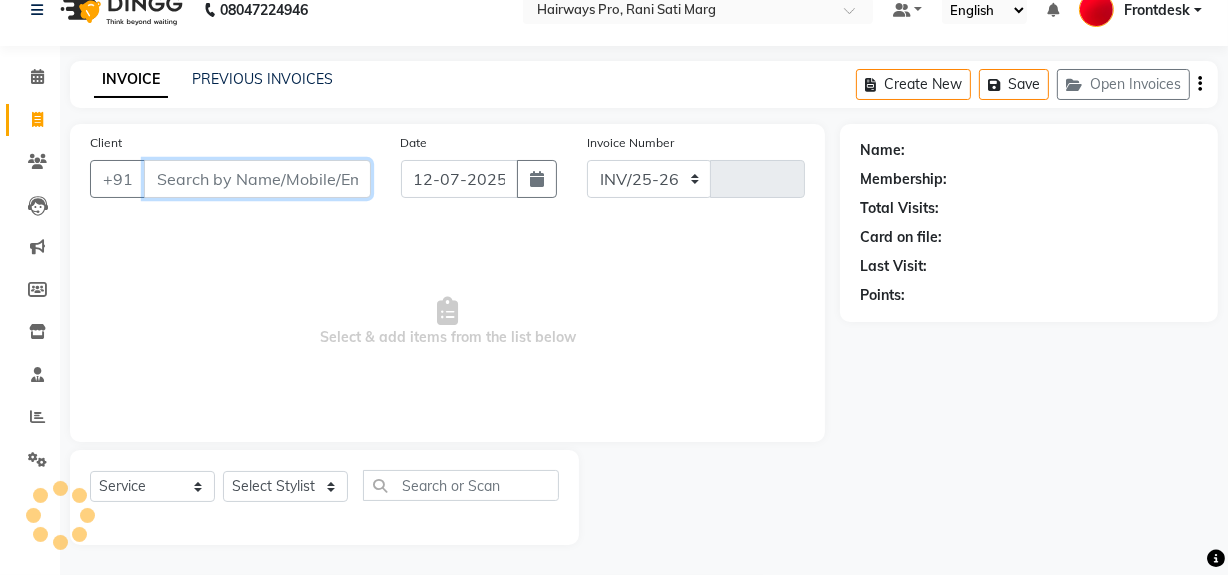 select on "787" 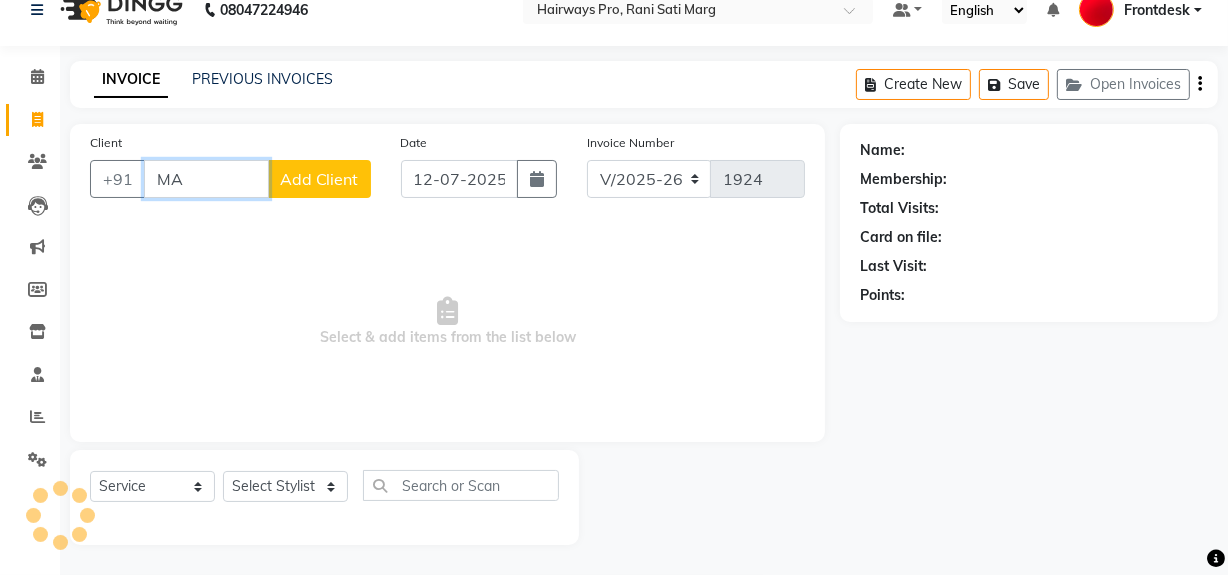 type on "M" 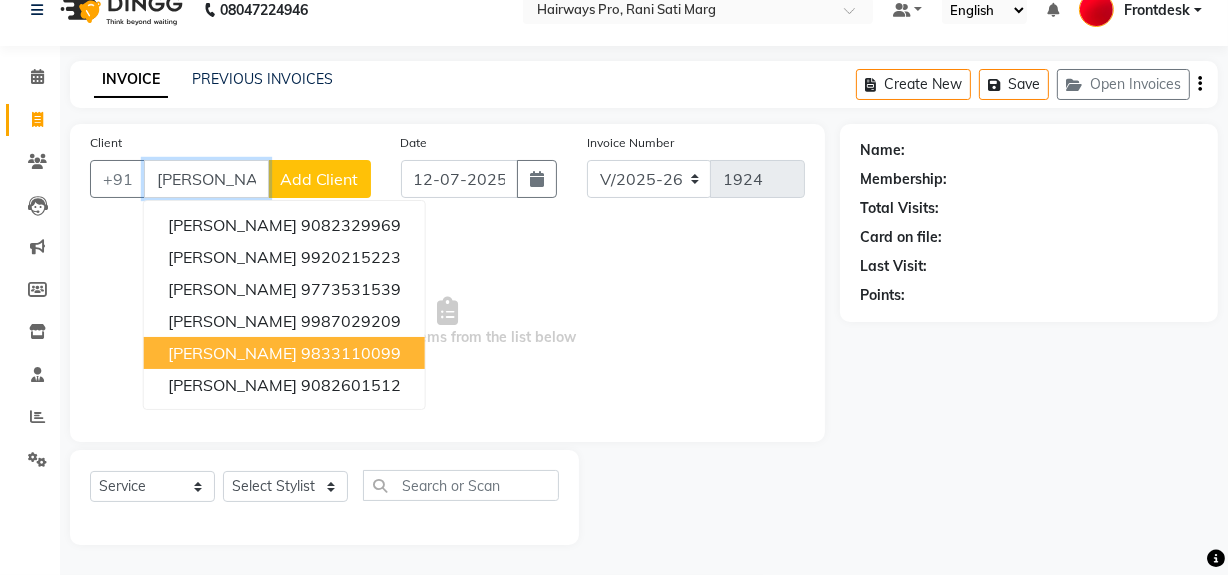 click on "[PERSON_NAME]  9833110099" at bounding box center (284, 353) 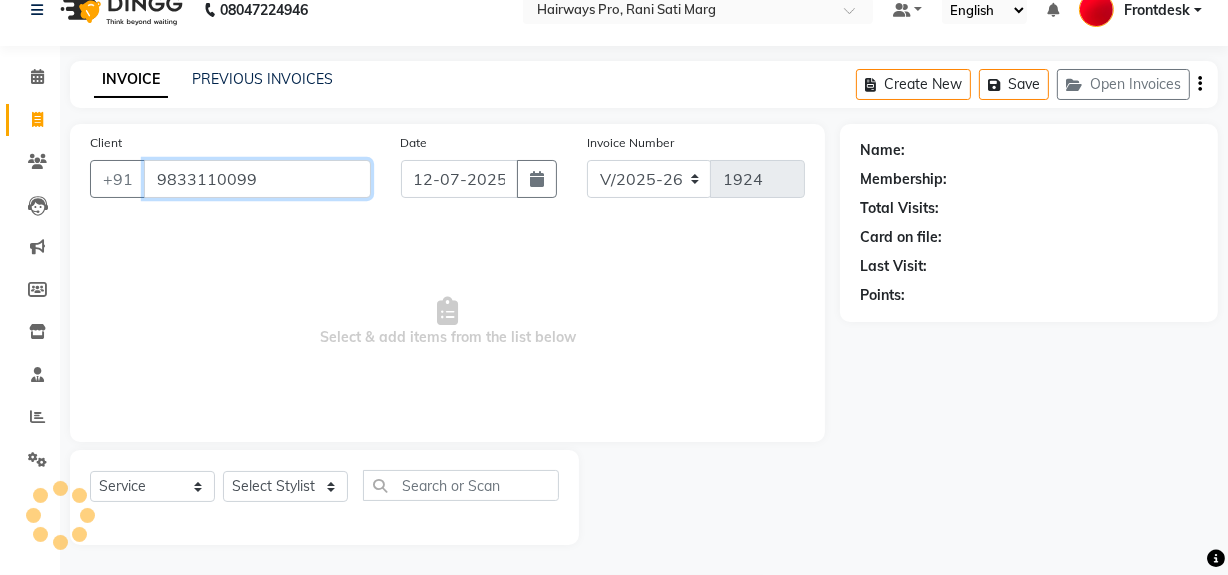 type on "9833110099" 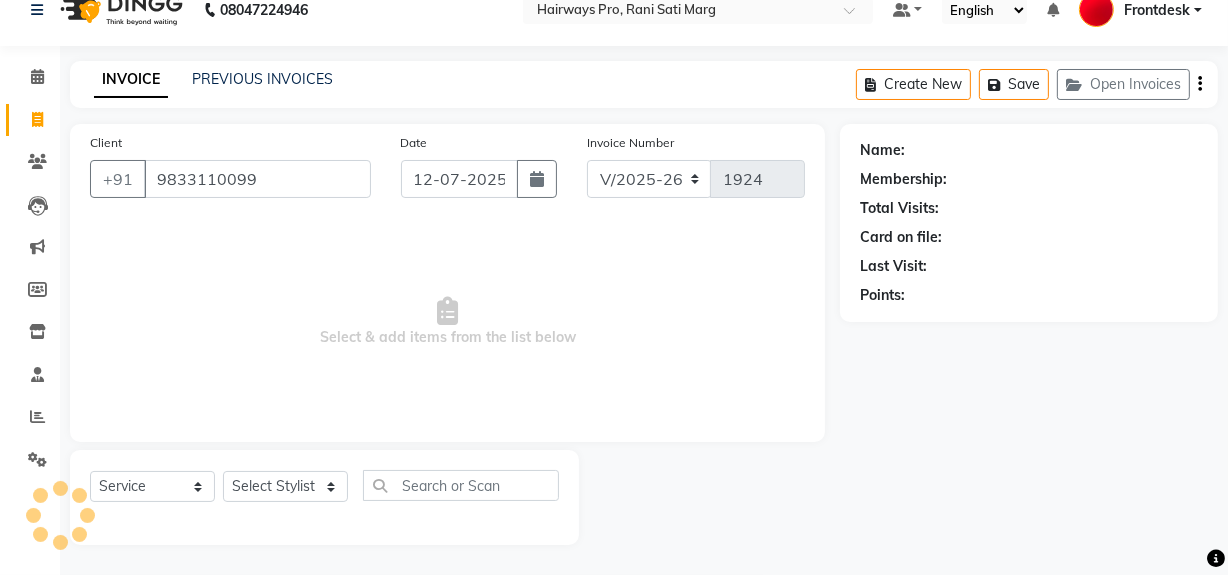 select on "1: Object" 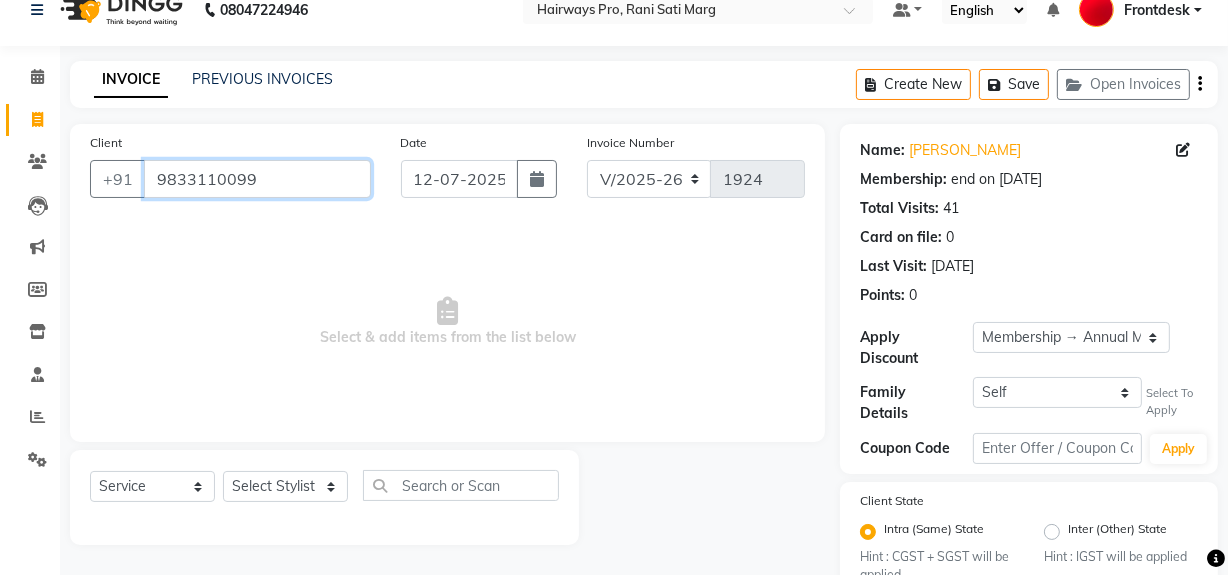 click on "9833110099" at bounding box center [257, 179] 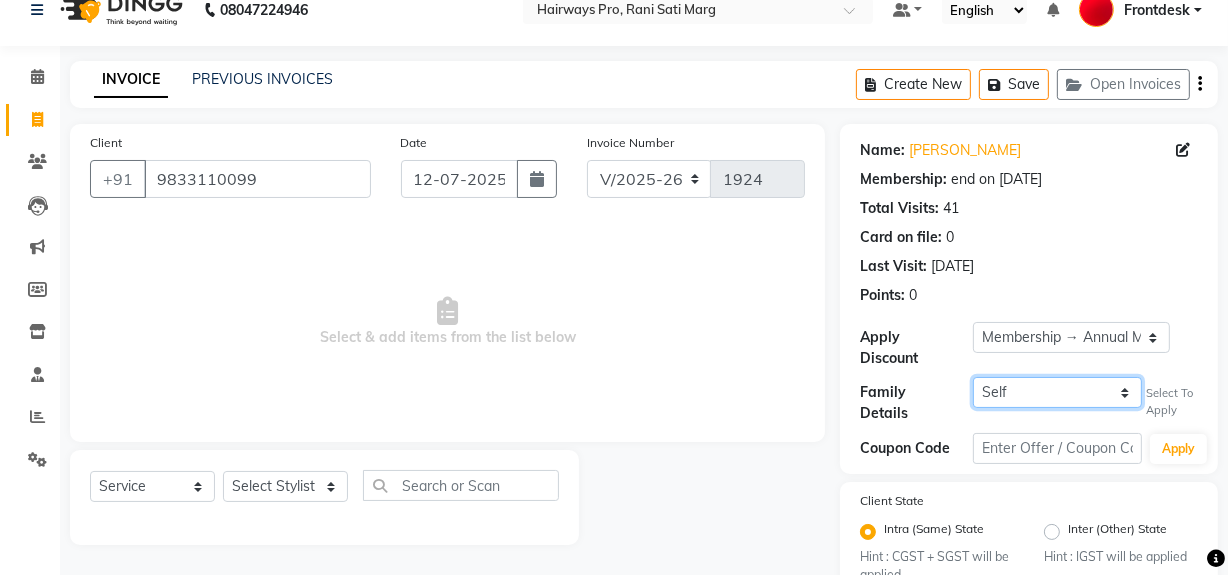 click on "Self [PERSON_NAME]" 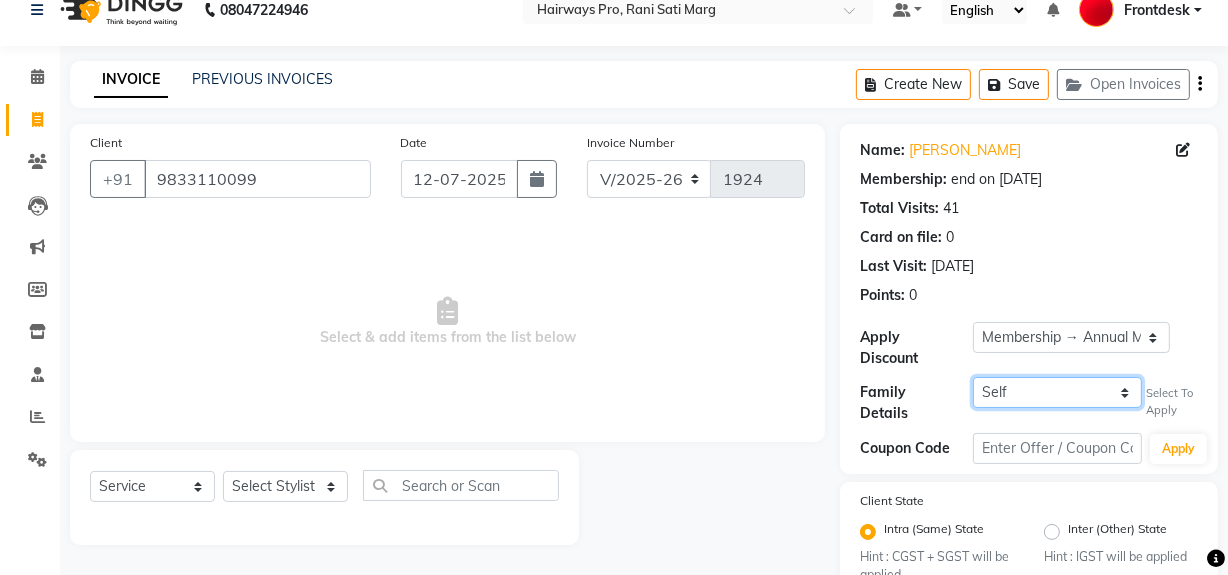 select on "1241633" 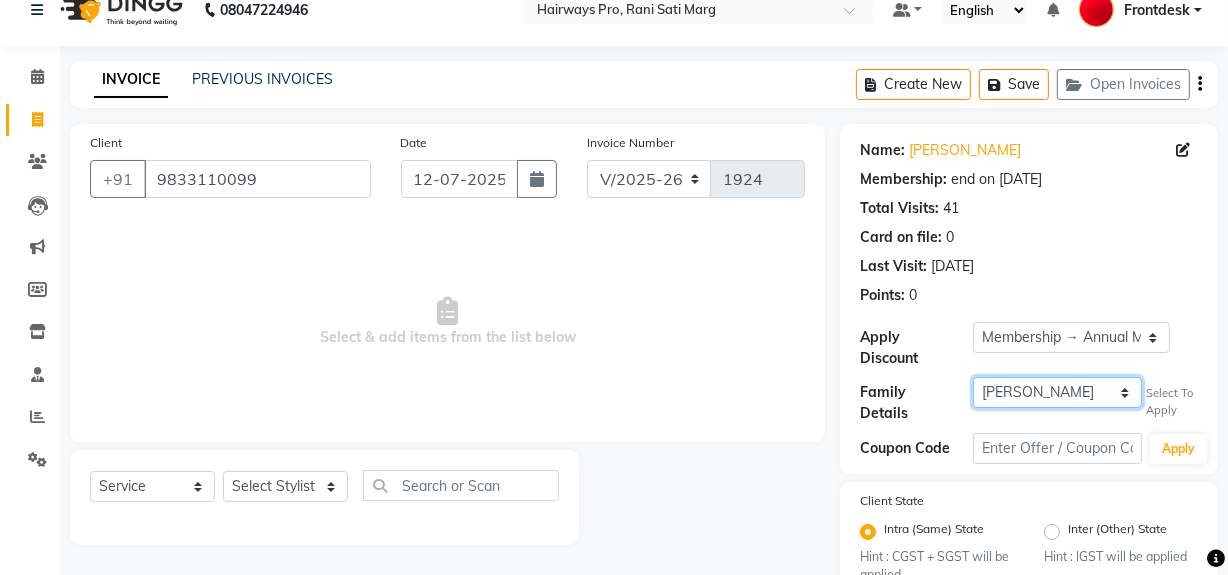 click on "Self [PERSON_NAME]" 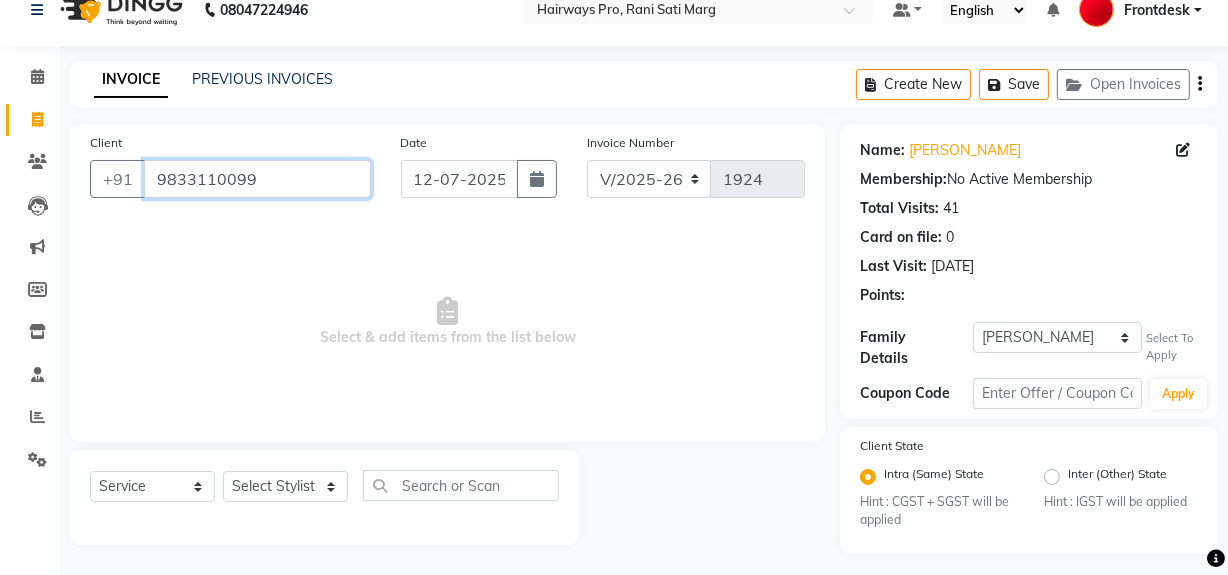 click on "9833110099" at bounding box center [257, 179] 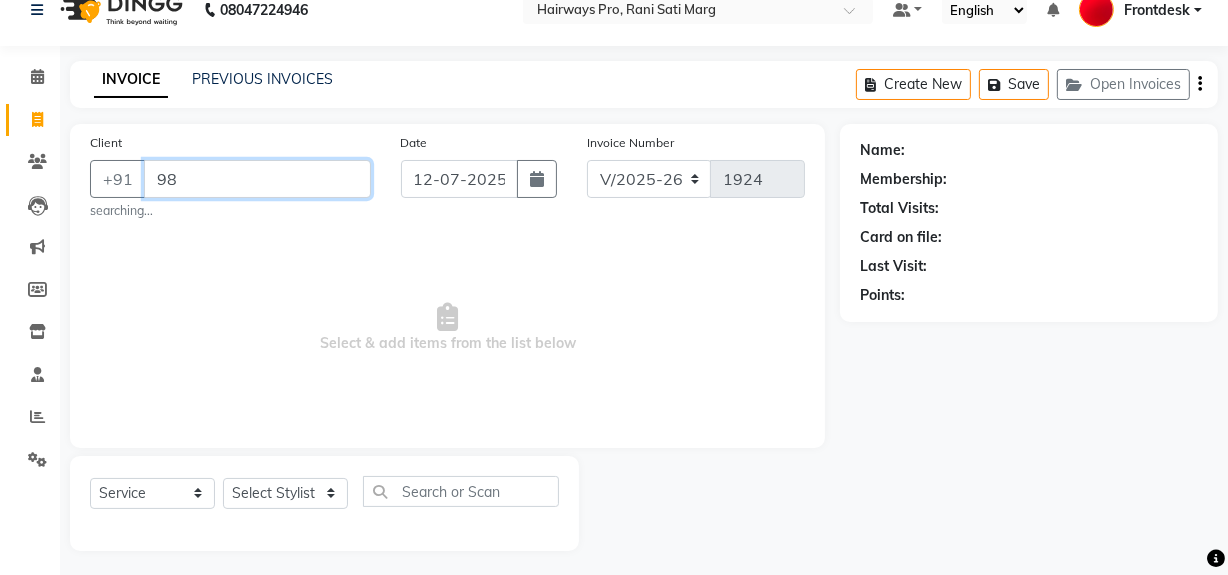 type on "9" 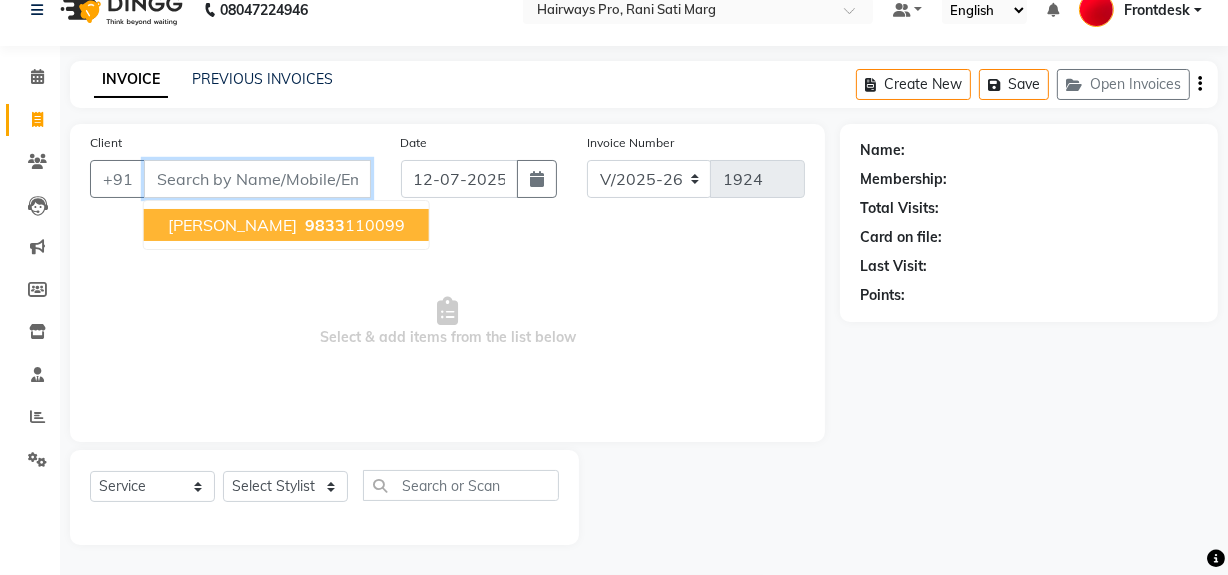 type on "]" 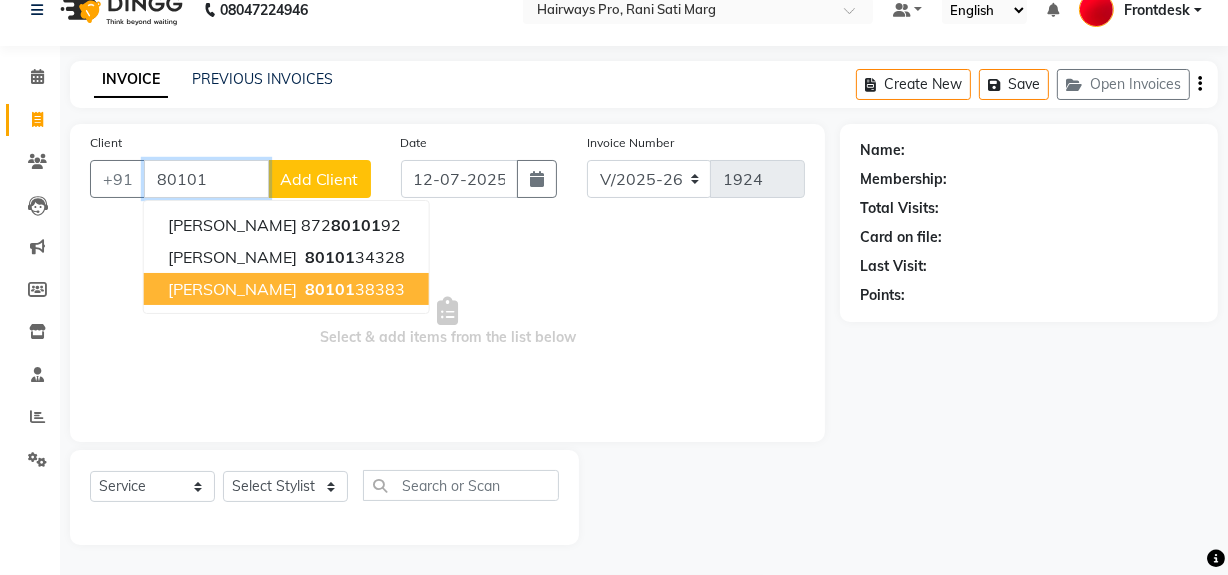 click on "[PERSON_NAME]   80101 38383" at bounding box center (286, 289) 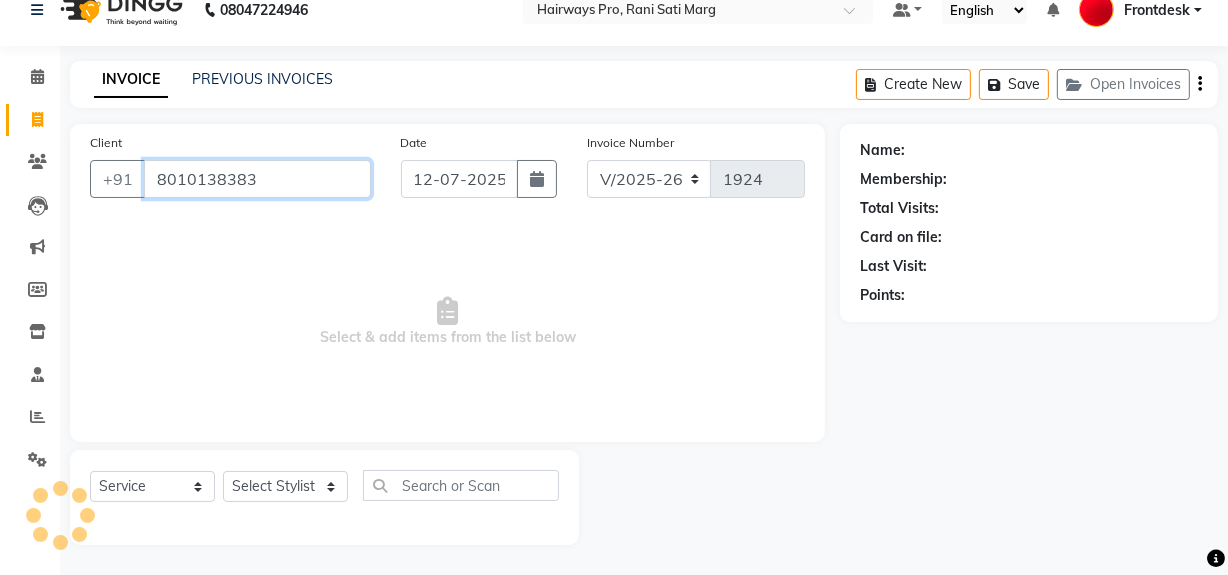 type on "8010138383" 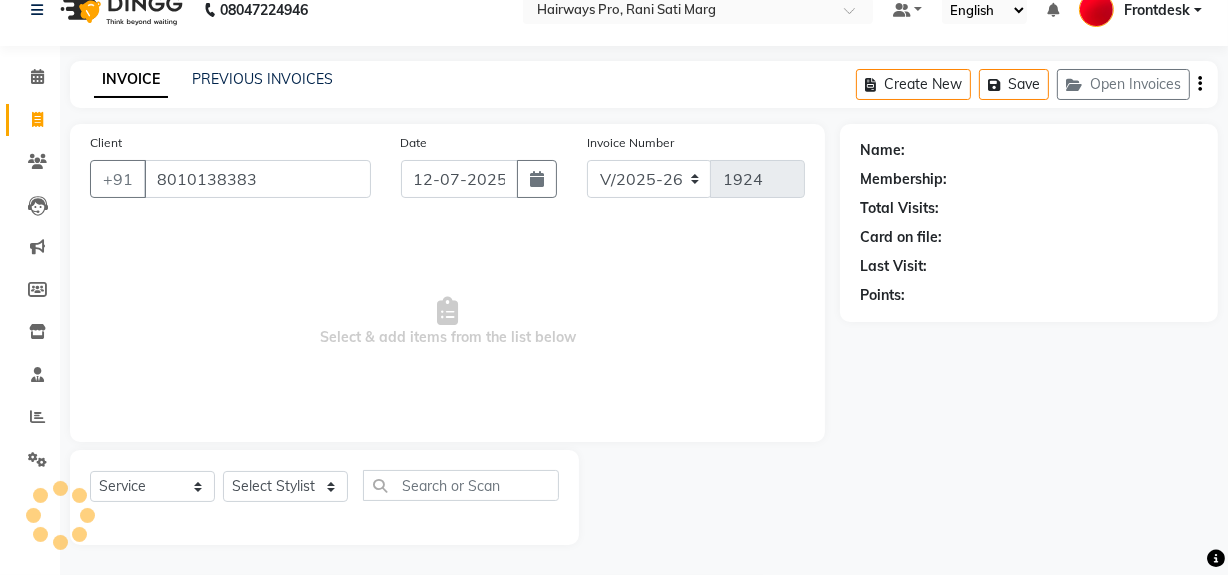 select on "1: Object" 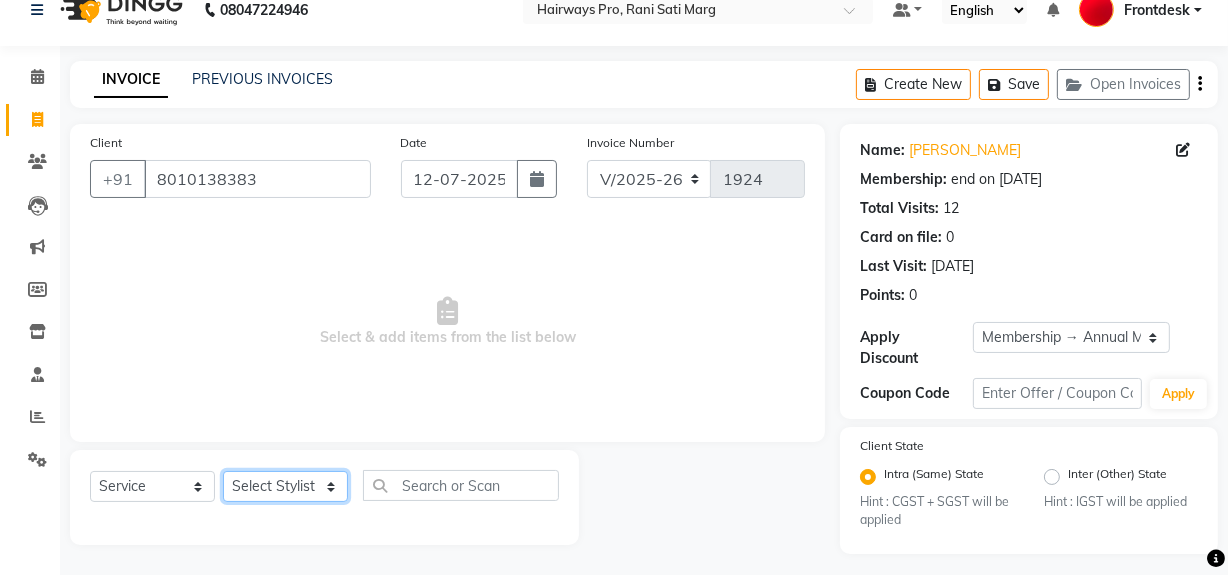 click on "Select Stylist ABID DANISH [PERSON_NAME] Frontdesk INTEZAR [PERSON_NAME] [PERSON_NAME] [PERSON_NAME] [PERSON_NAME] [PERSON_NAME] [PERSON_NAME]" 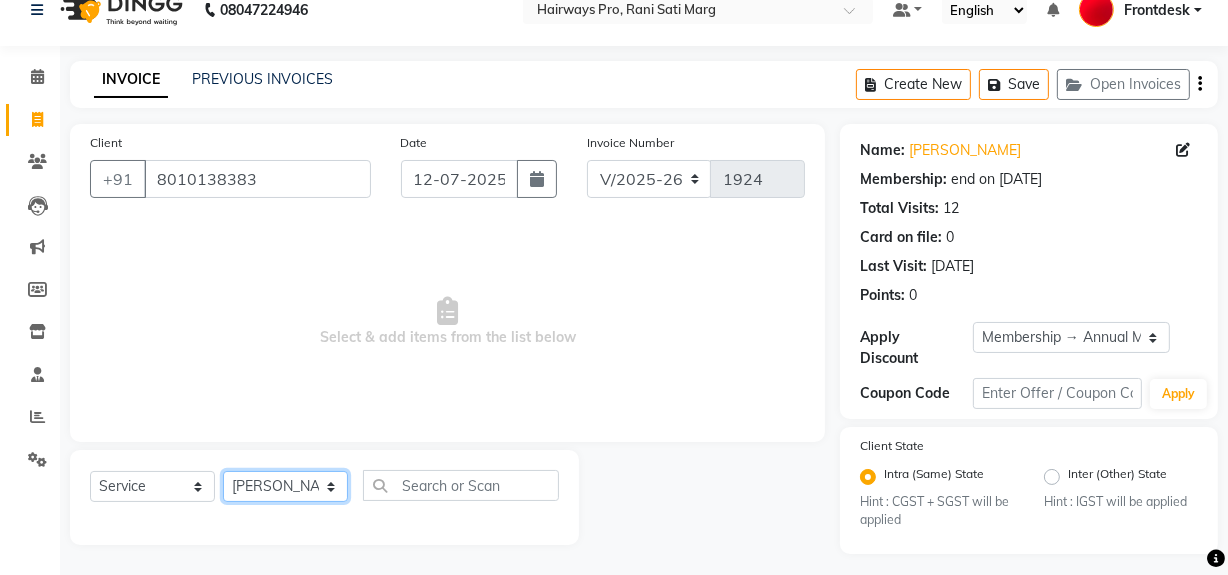 click on "Select Stylist ABID DANISH [PERSON_NAME] Frontdesk INTEZAR [PERSON_NAME] [PERSON_NAME] [PERSON_NAME] [PERSON_NAME] [PERSON_NAME] [PERSON_NAME]" 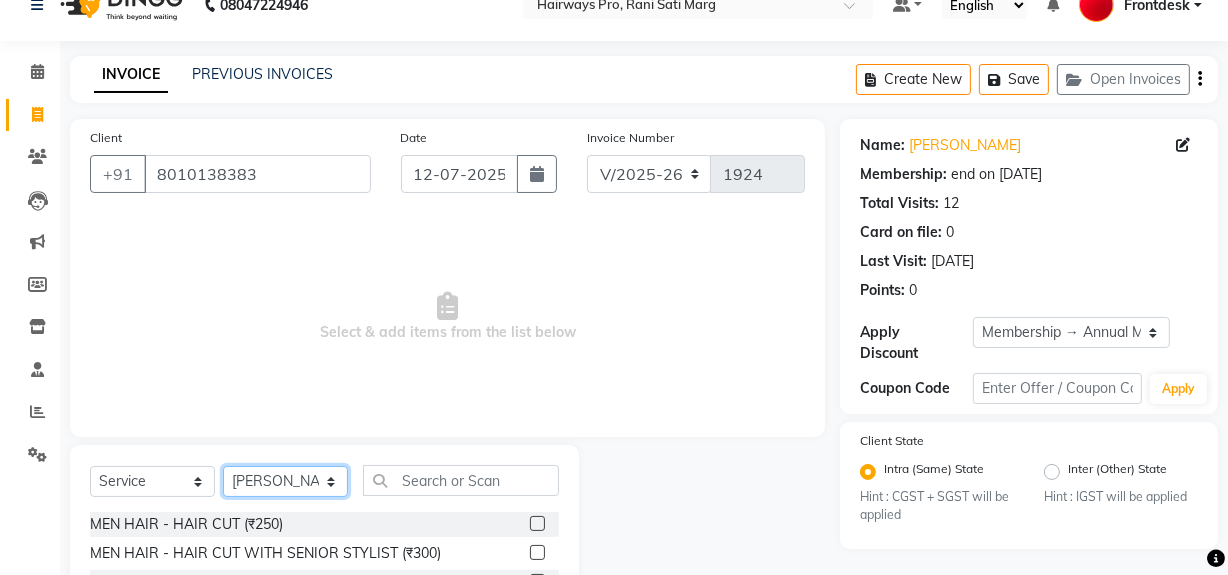 scroll, scrollTop: 226, scrollLeft: 0, axis: vertical 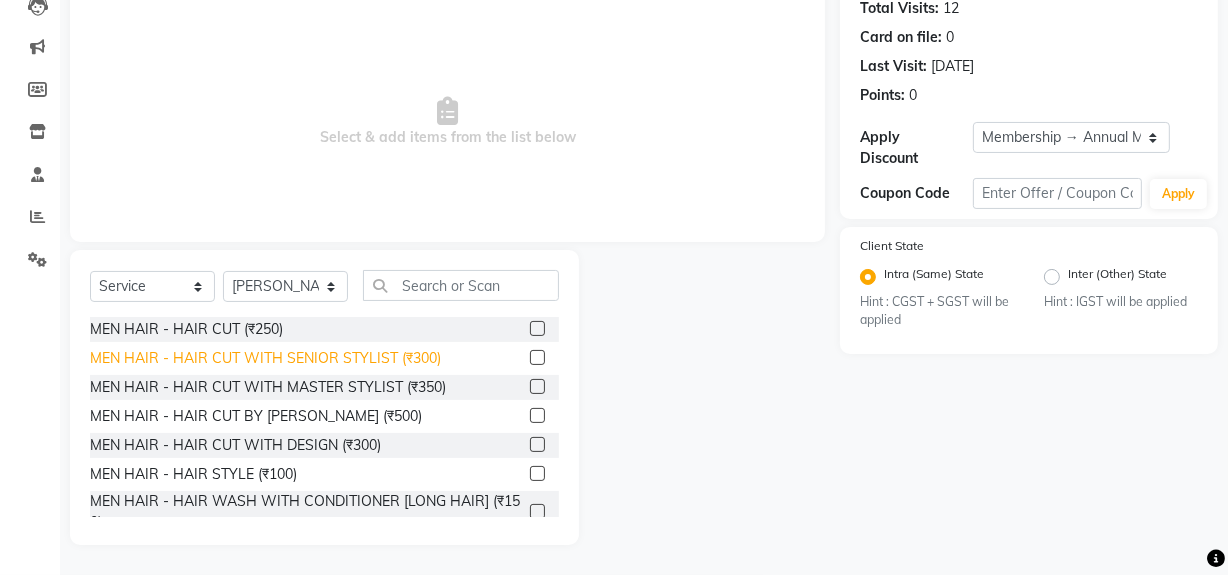 click on "MEN HAIR - HAIR CUT WITH SENIOR STYLIST (₹300)" 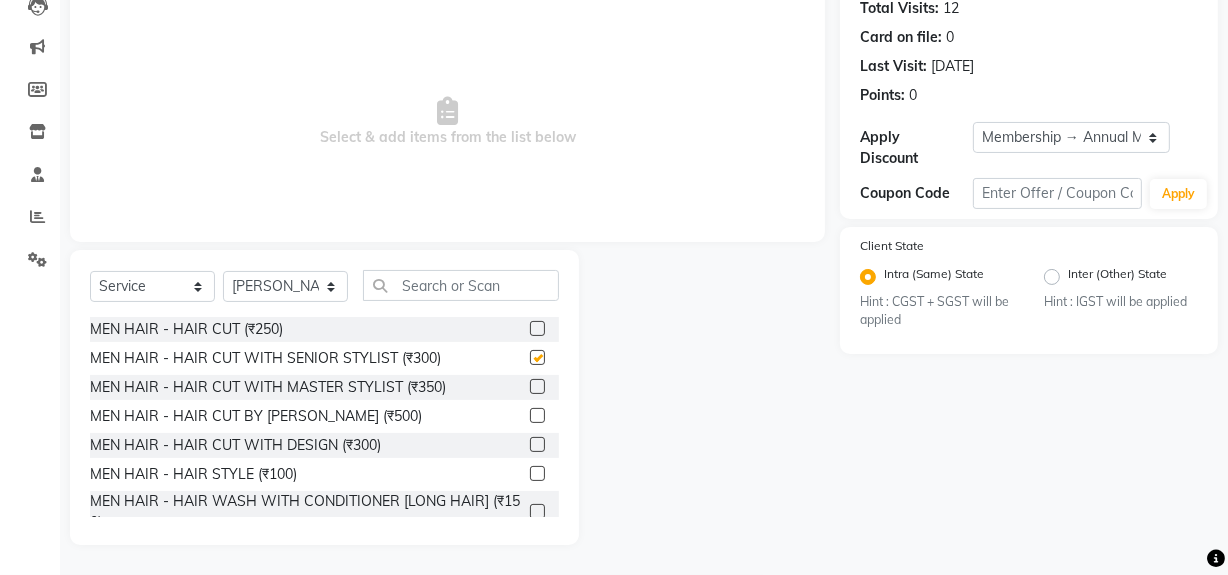 checkbox on "false" 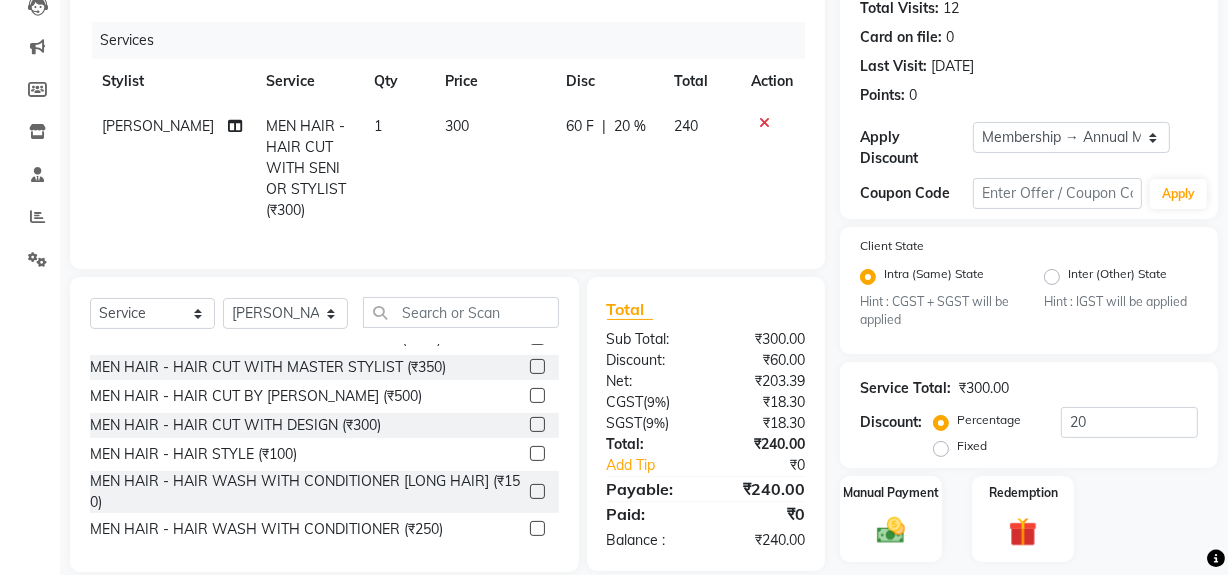 scroll, scrollTop: 90, scrollLeft: 0, axis: vertical 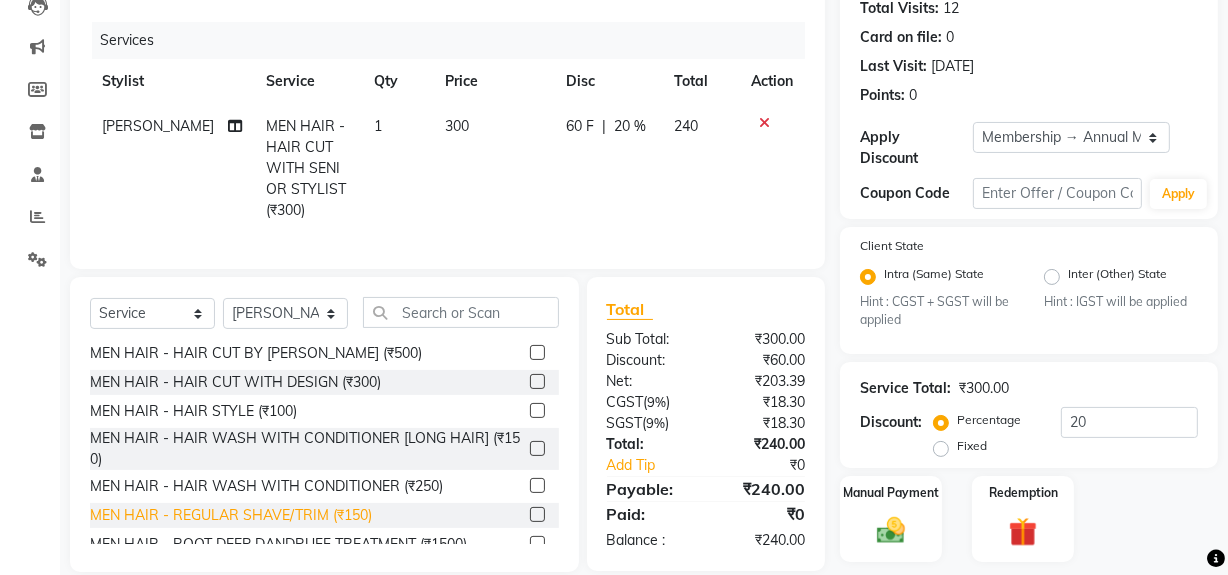 click on "MEN HAIR - REGULAR SHAVE/TRIM (₹150)" 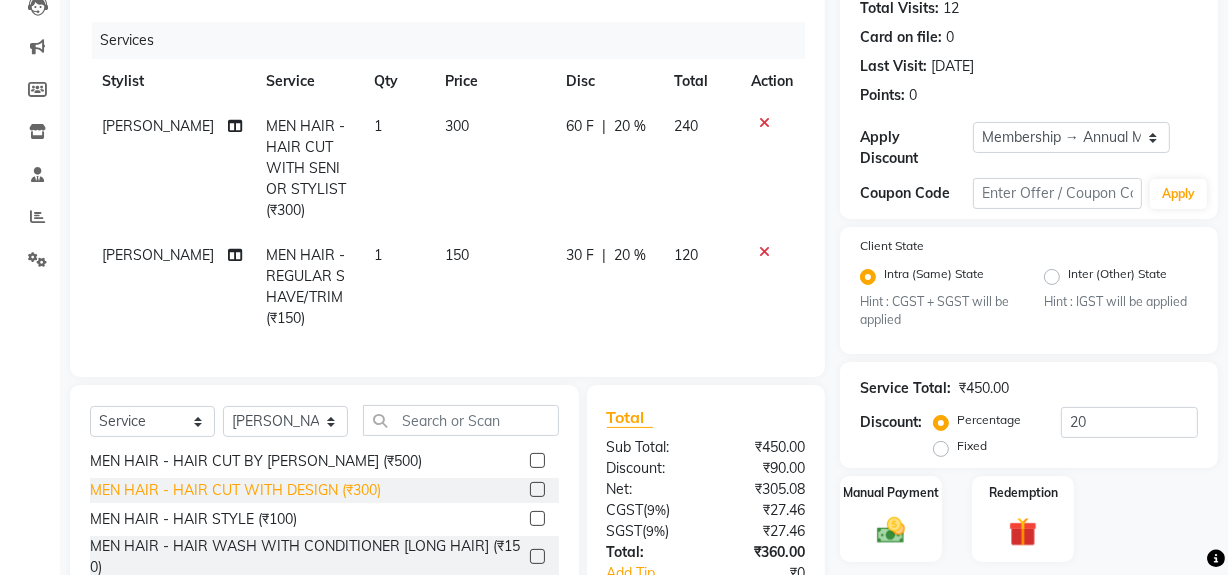 checkbox on "false" 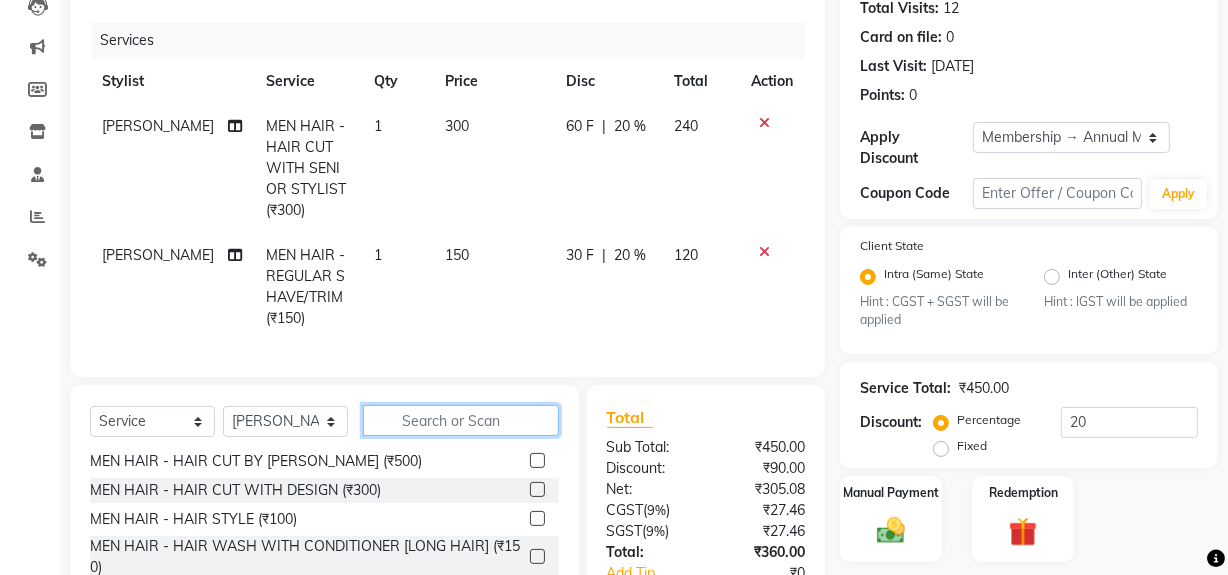 click 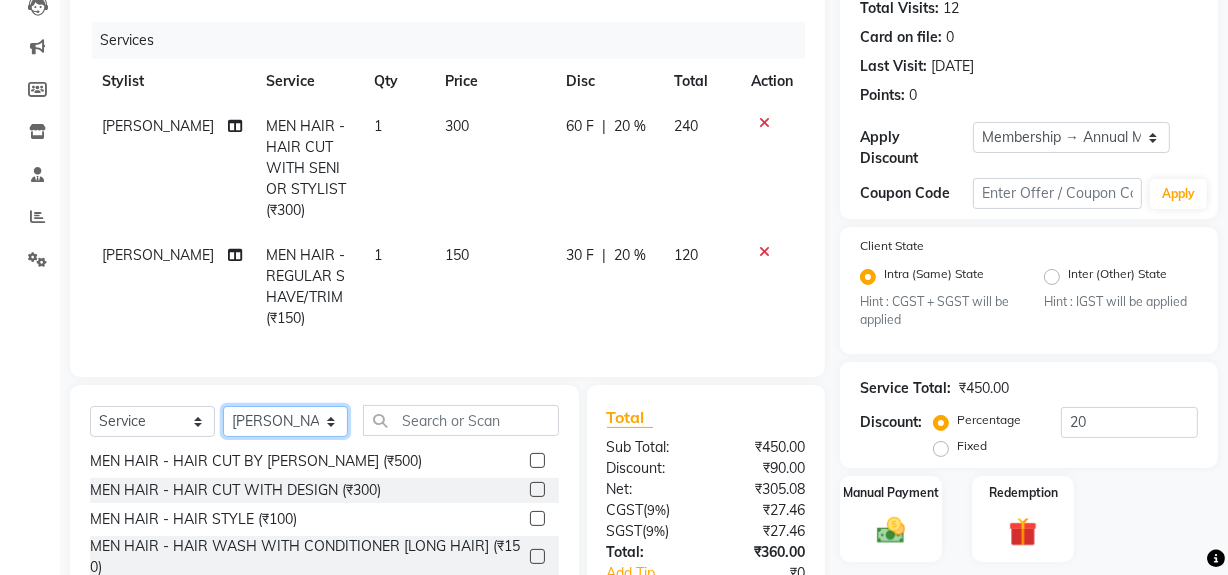 click on "Select Stylist ABID DANISH [PERSON_NAME] Frontdesk INTEZAR [PERSON_NAME] [PERSON_NAME] [PERSON_NAME] [PERSON_NAME] [PERSON_NAME] [PERSON_NAME]" 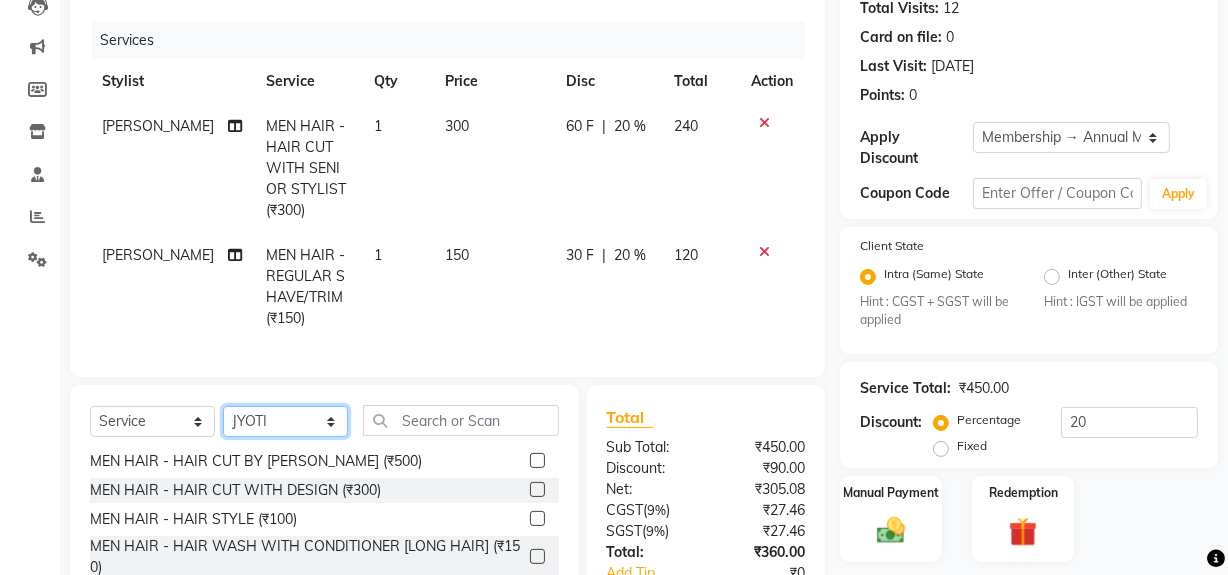 click on "Select Stylist ABID DANISH [PERSON_NAME] Frontdesk INTEZAR [PERSON_NAME] [PERSON_NAME] [PERSON_NAME] [PERSON_NAME] [PERSON_NAME] [PERSON_NAME]" 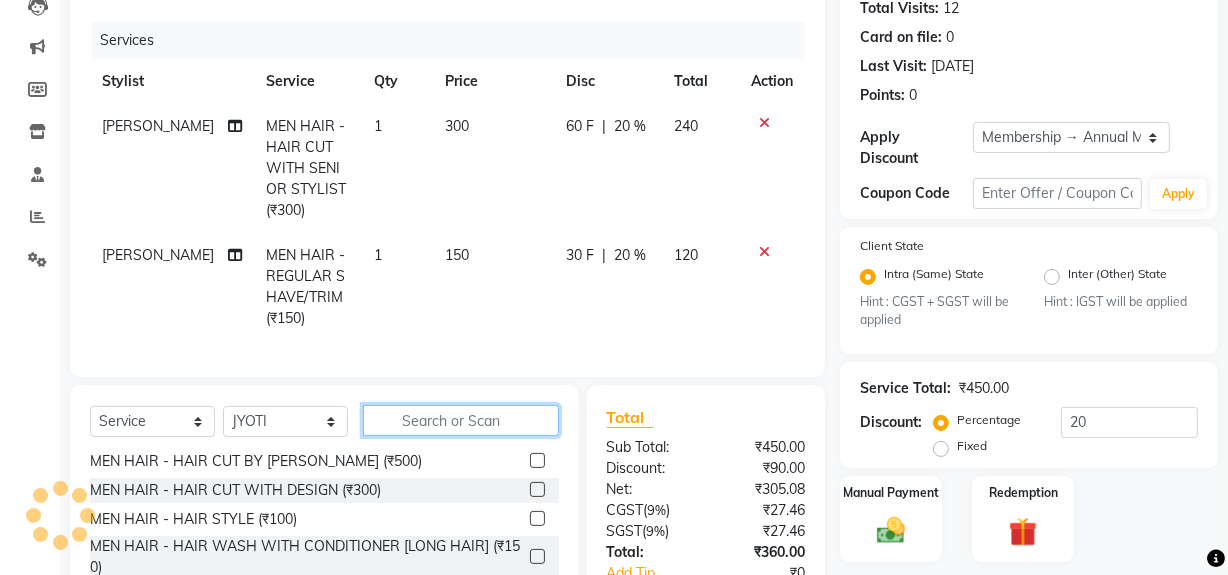 click 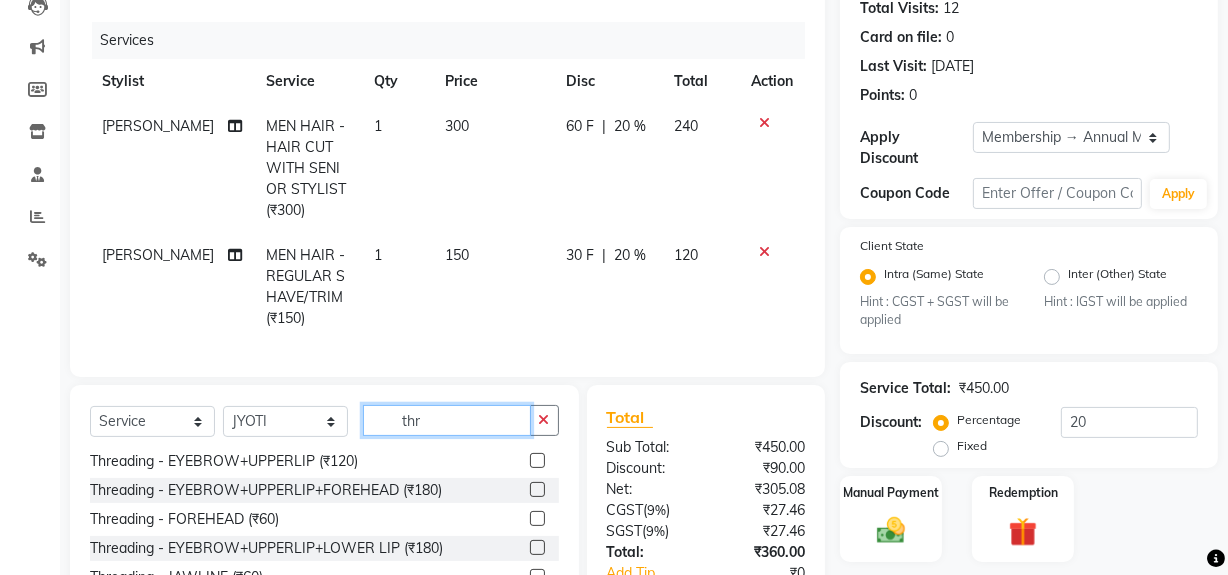 scroll, scrollTop: 31, scrollLeft: 0, axis: vertical 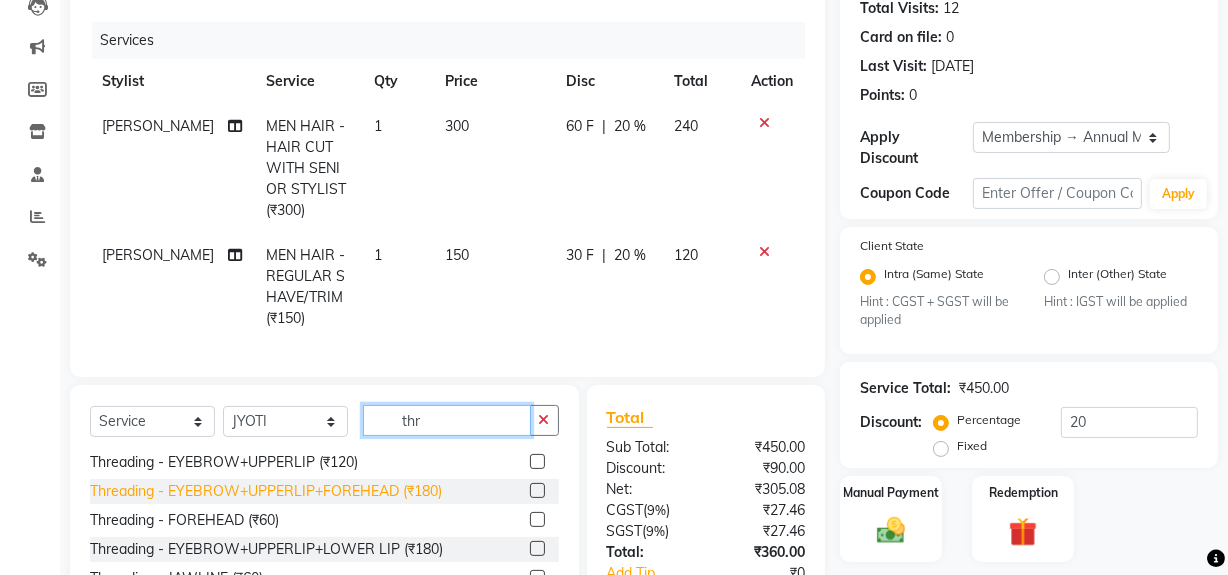 type on "thr" 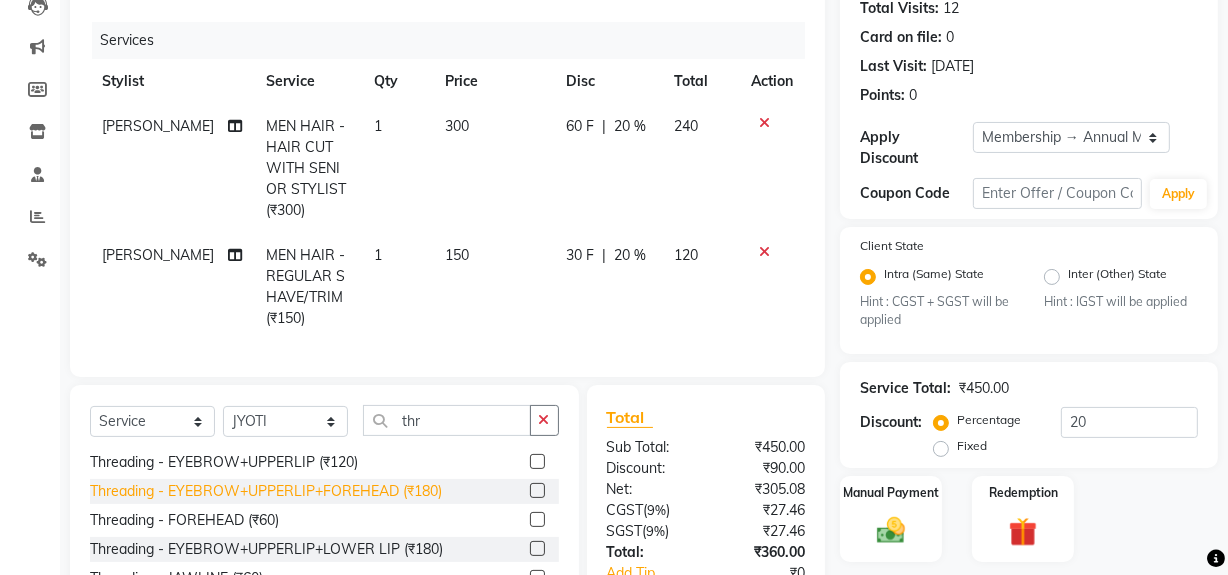 click on "Threading - EYEBROW+UPPERLIP+FOREHEAD (₹180)" 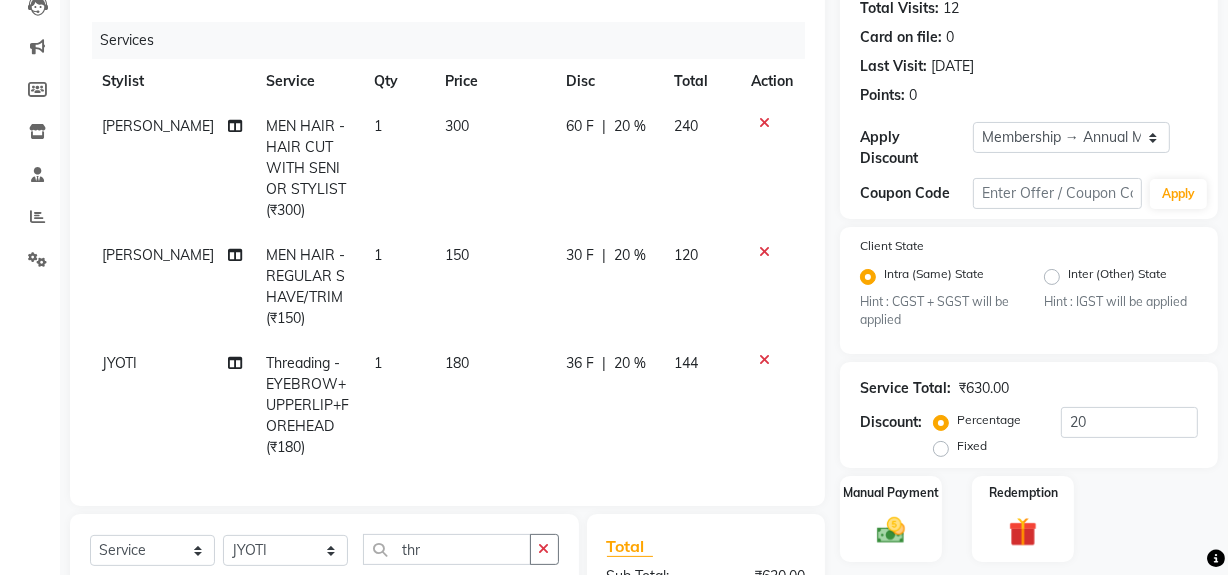 checkbox on "false" 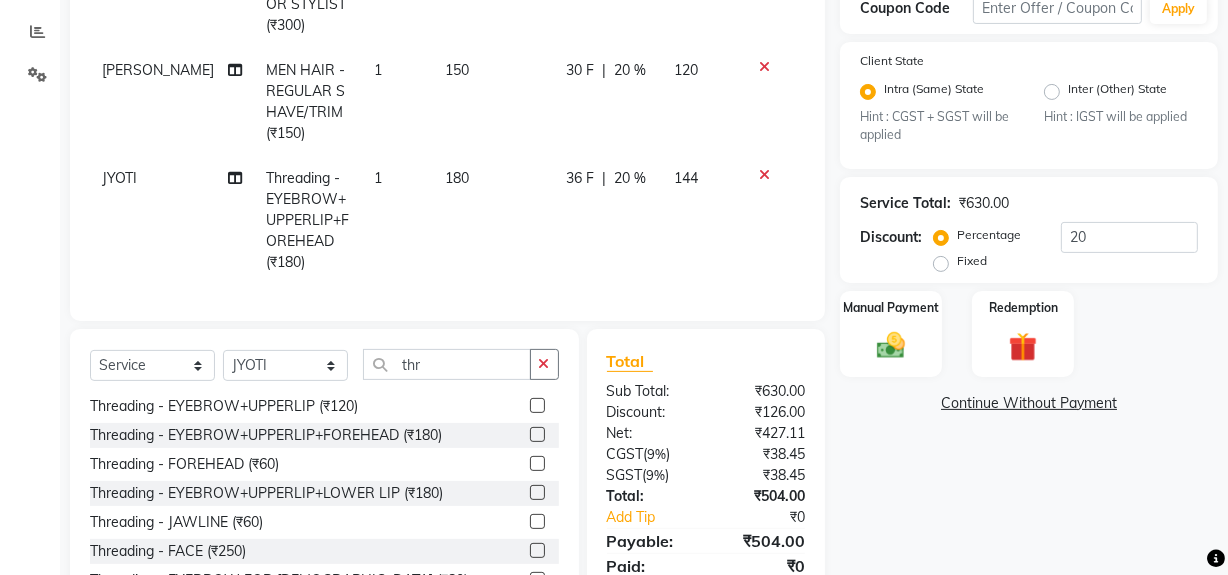 scroll, scrollTop: 503, scrollLeft: 0, axis: vertical 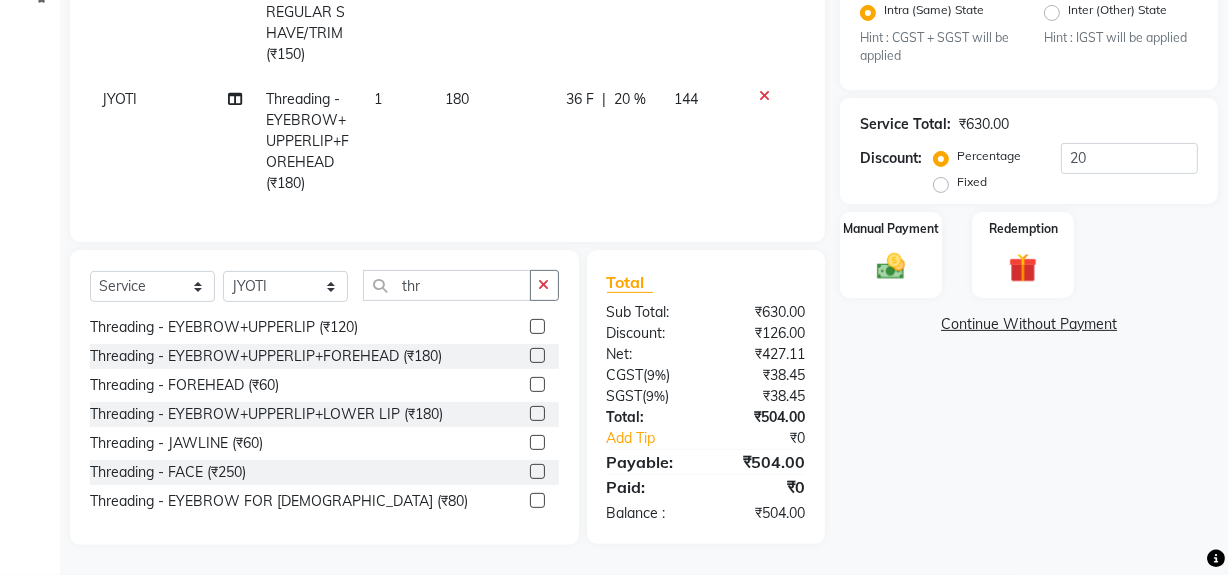drag, startPoint x: 909, startPoint y: 270, endPoint x: 894, endPoint y: 290, distance: 25 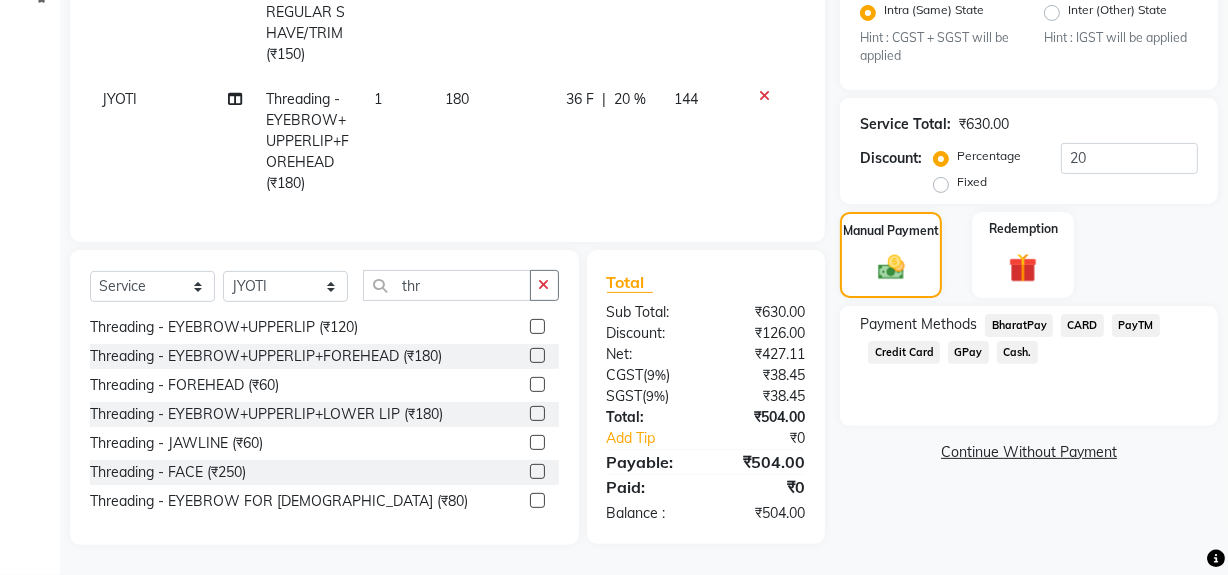 click on "Cash." 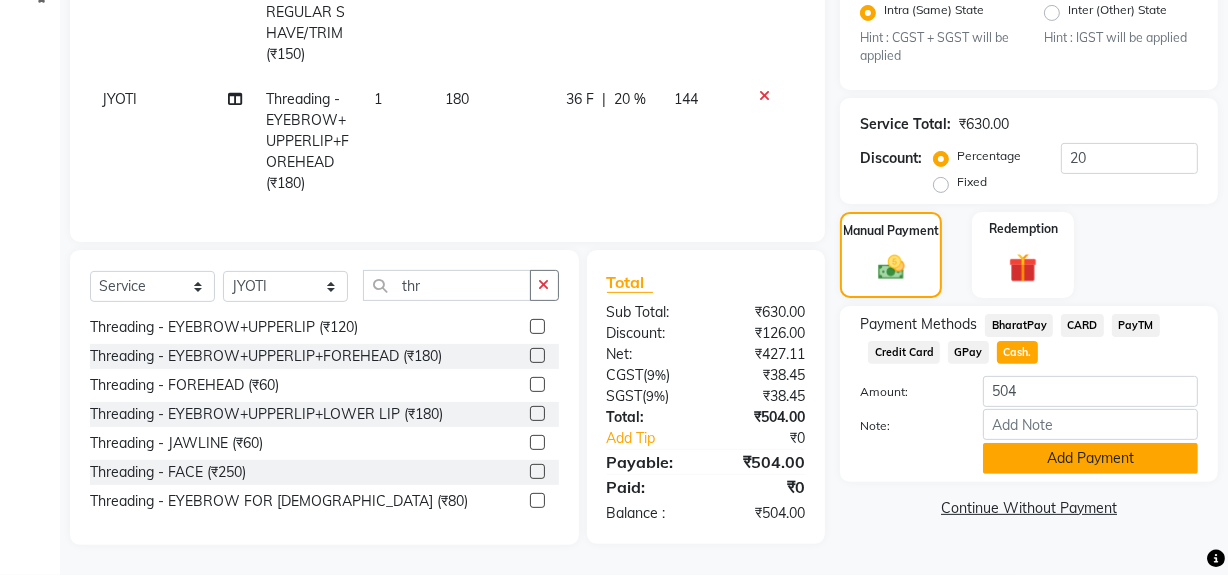 click on "Add Payment" 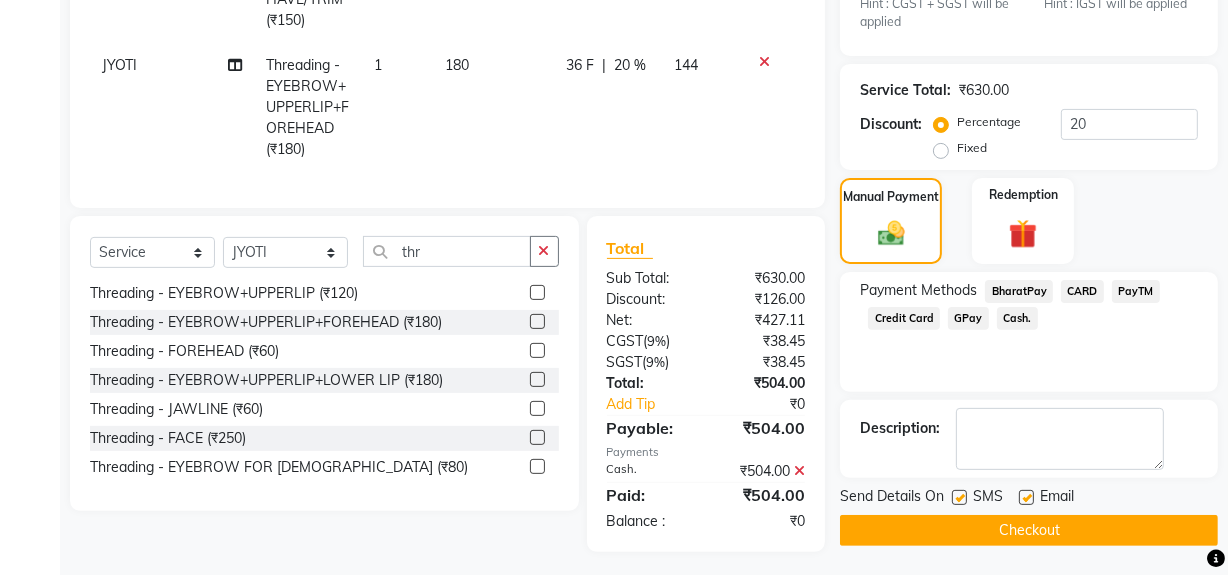 scroll, scrollTop: 544, scrollLeft: 0, axis: vertical 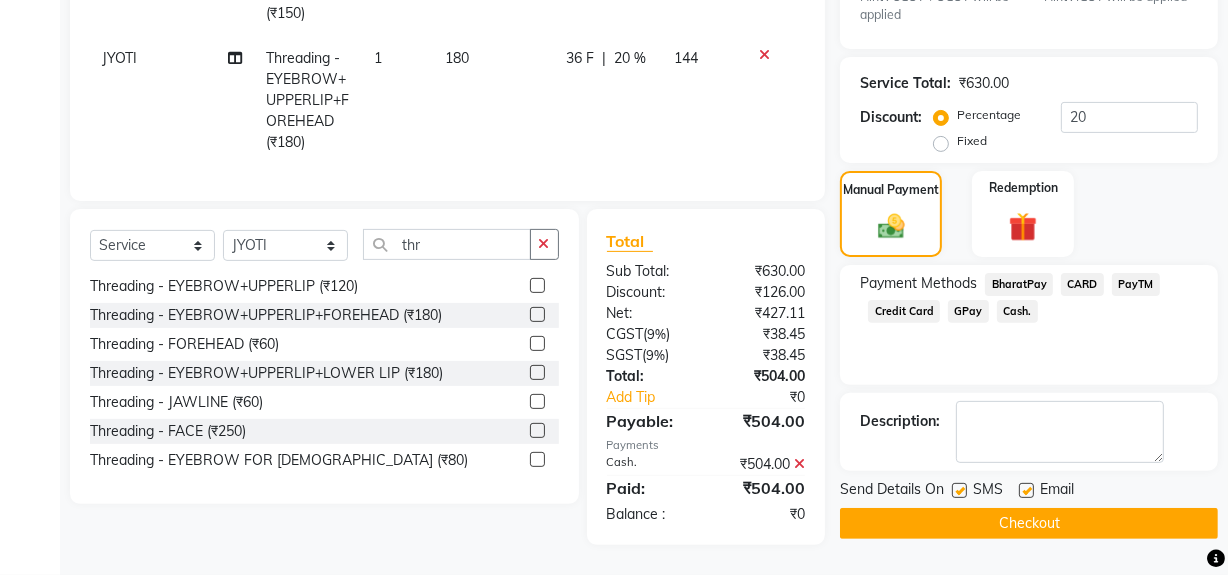 click 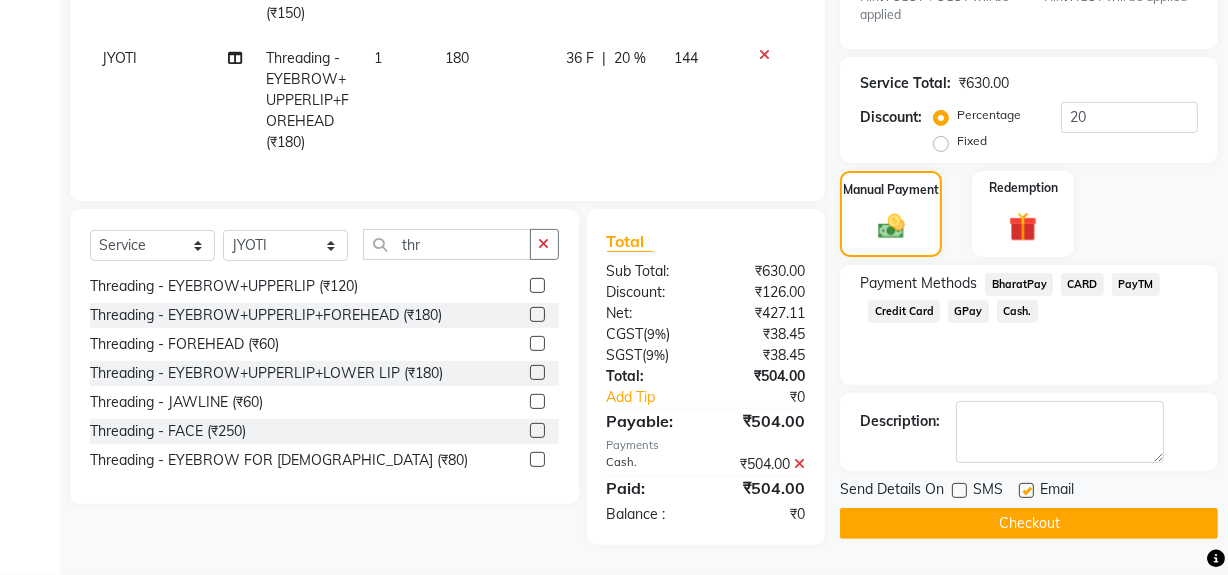 click on "Checkout" 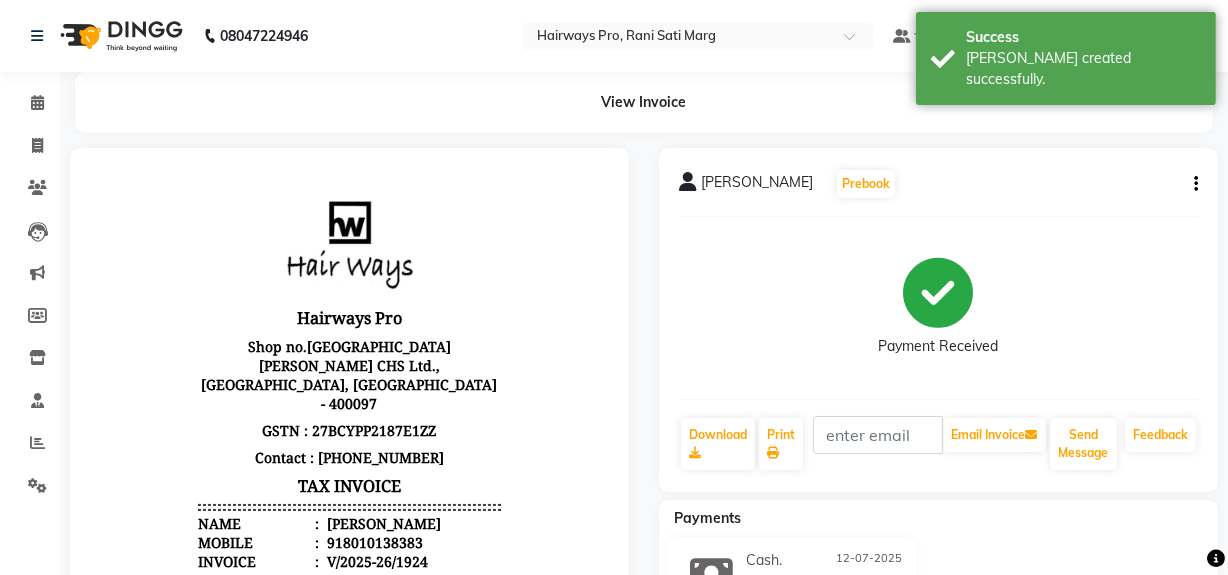 scroll, scrollTop: 0, scrollLeft: 0, axis: both 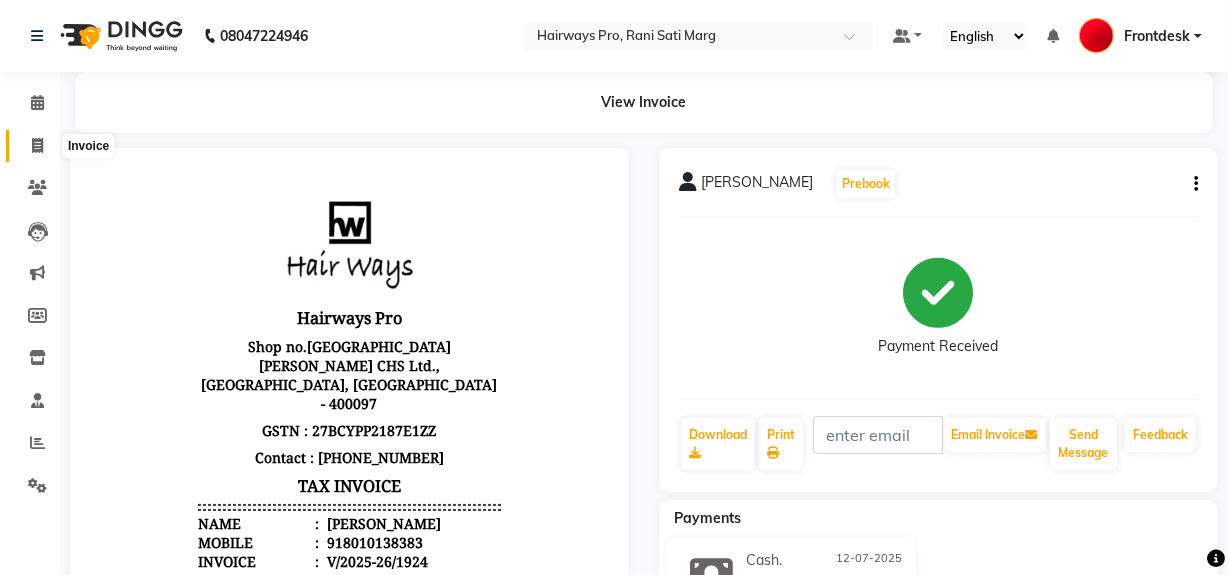 click 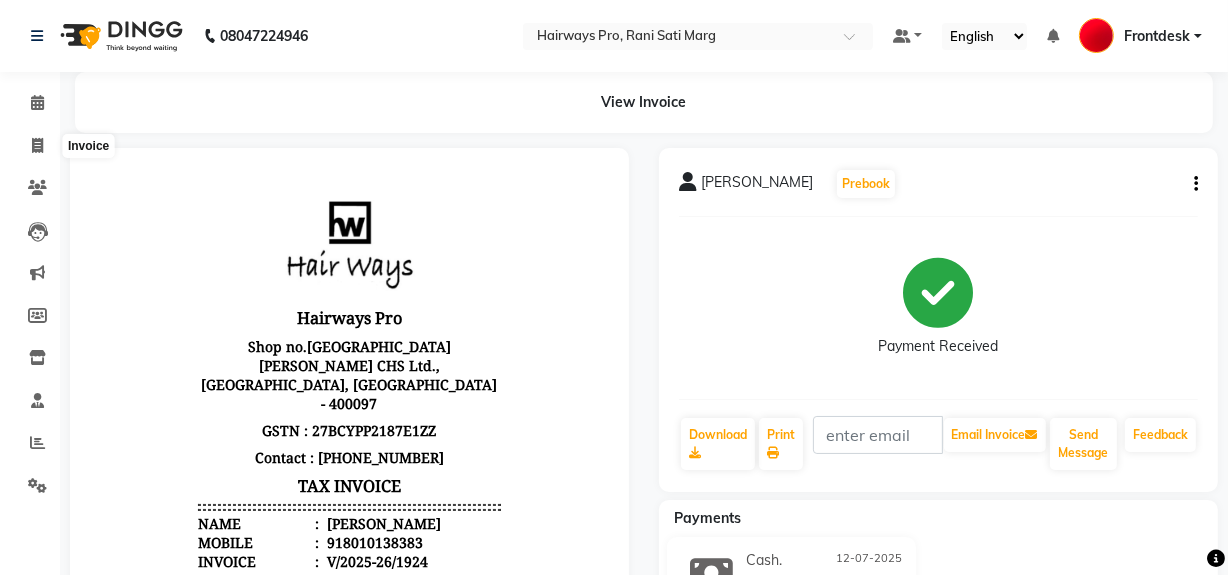 select on "service" 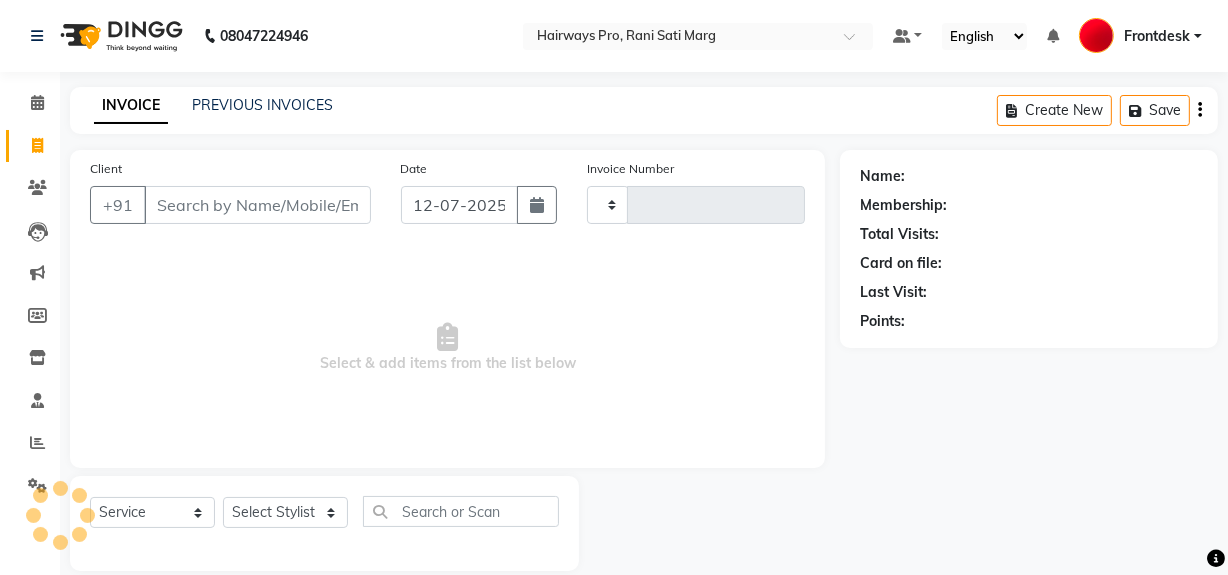 type on "1925" 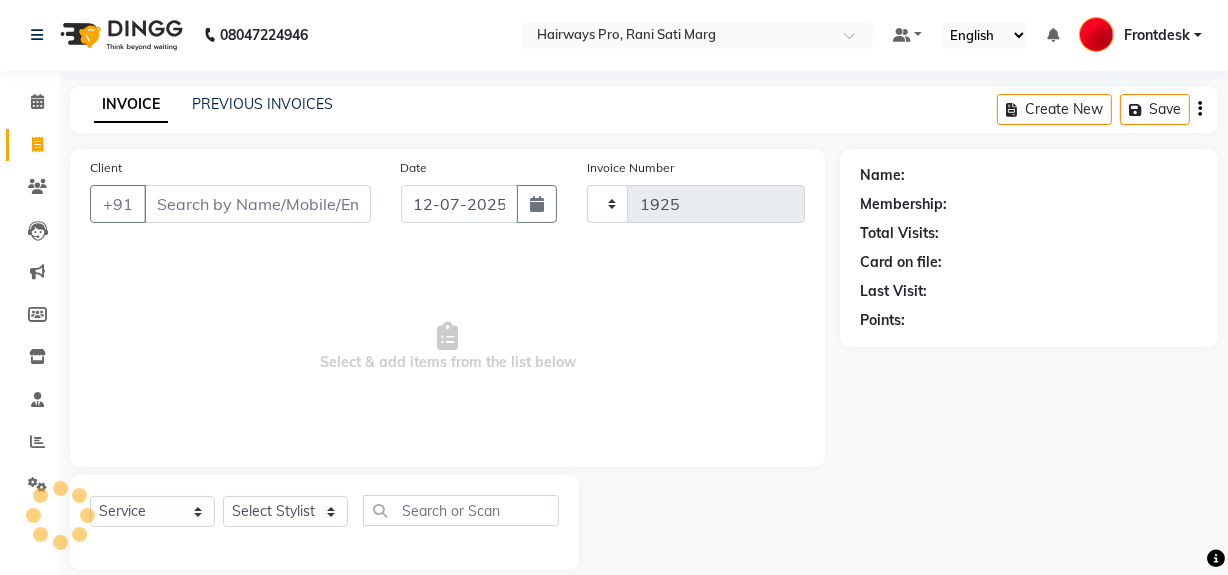 select on "787" 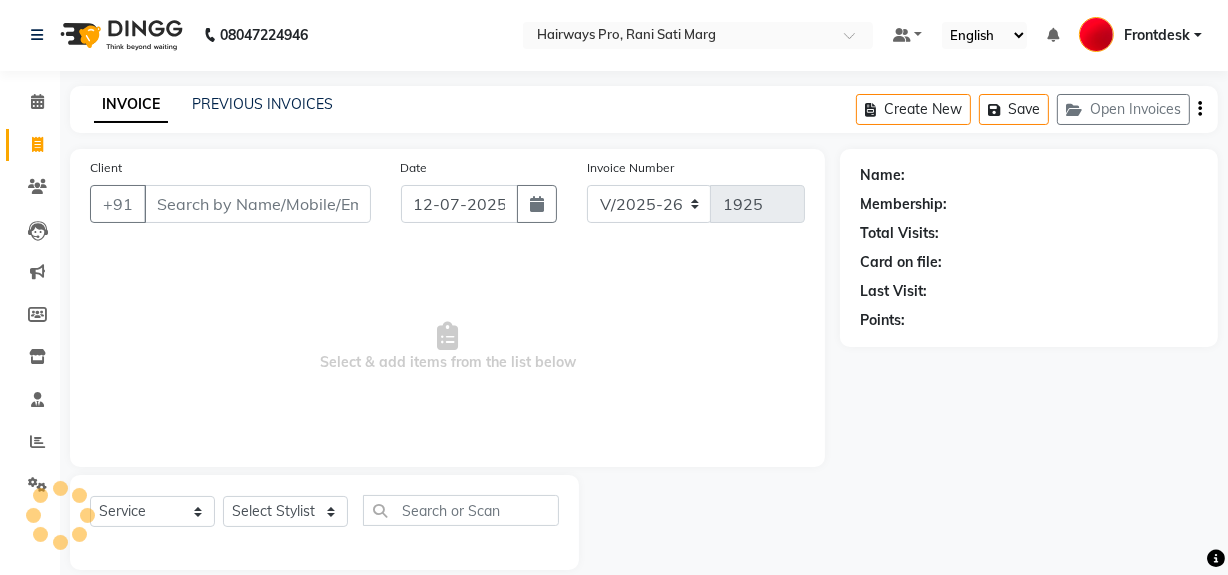 scroll, scrollTop: 26, scrollLeft: 0, axis: vertical 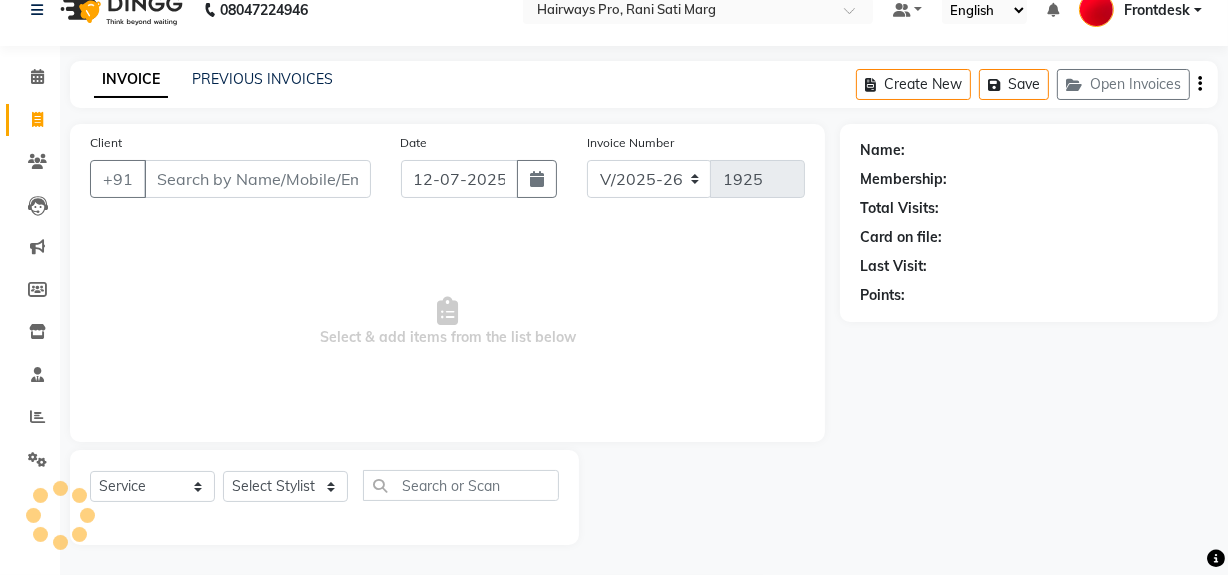 click on "Client" at bounding box center [257, 179] 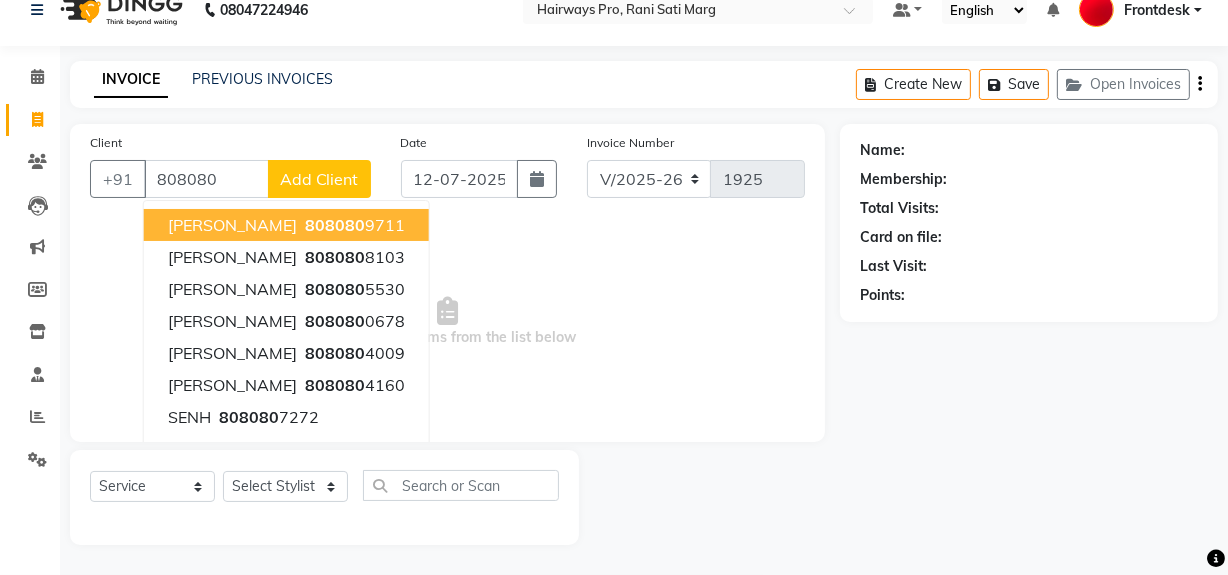 click on "[PERSON_NAME]" at bounding box center (232, 225) 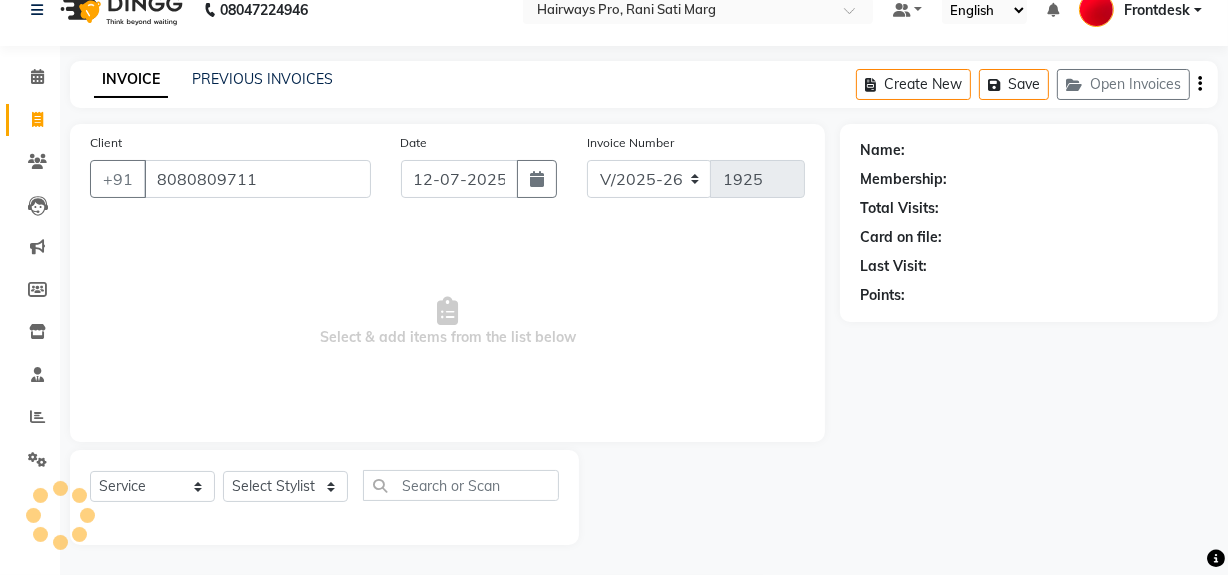 type on "8080809711" 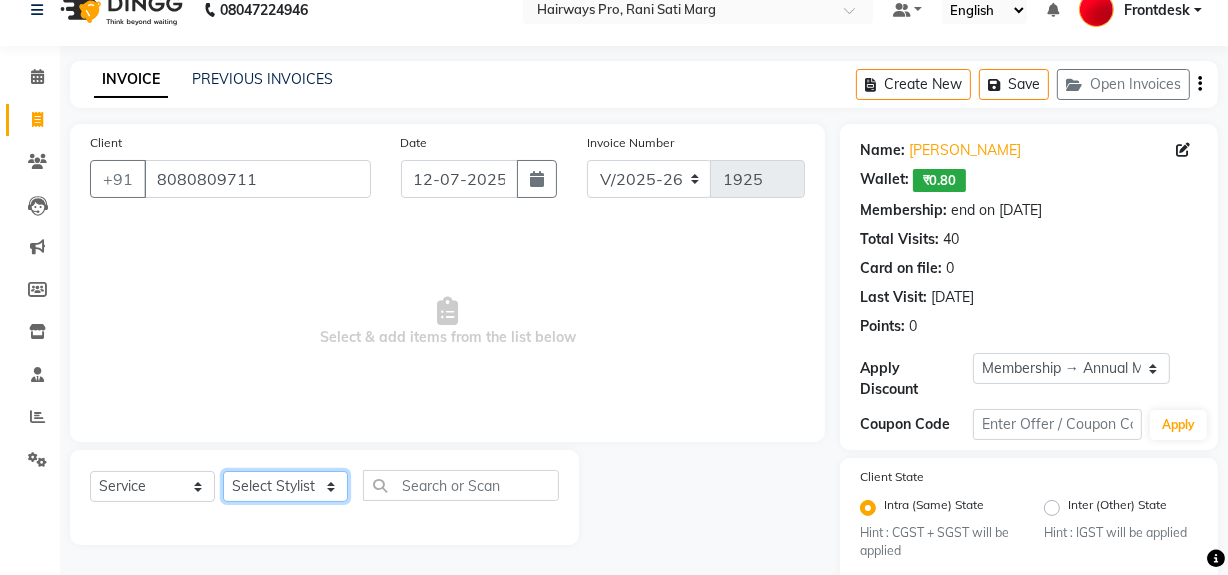 click on "Select Stylist ABID DANISH [PERSON_NAME] Frontdesk INTEZAR [PERSON_NAME] [PERSON_NAME] [PERSON_NAME] [PERSON_NAME] [PERSON_NAME] [PERSON_NAME]" 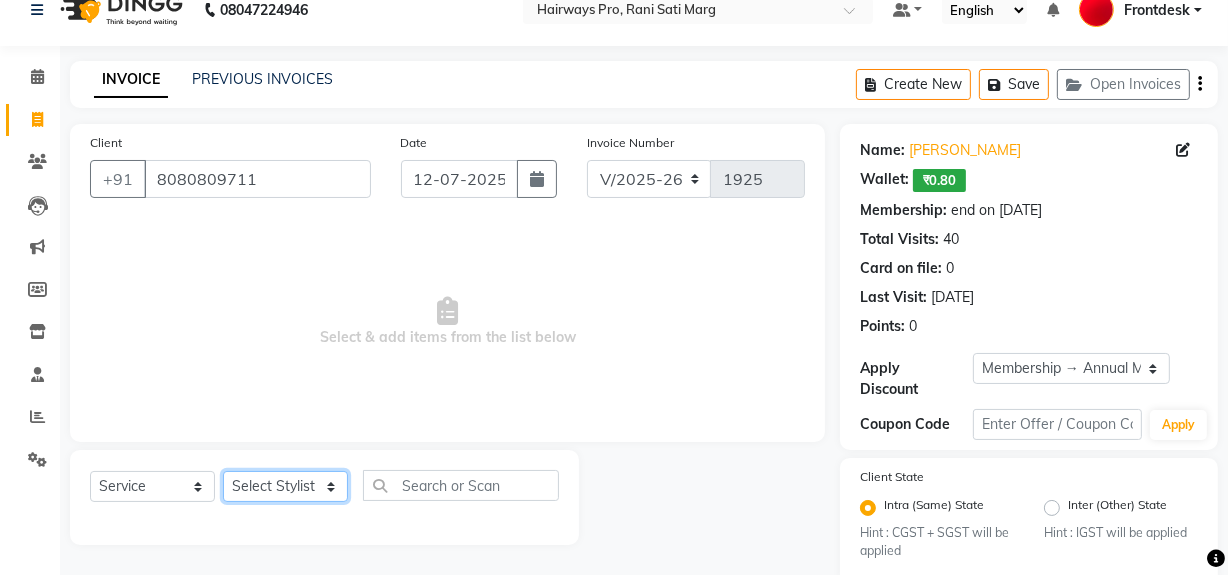 select on "17690" 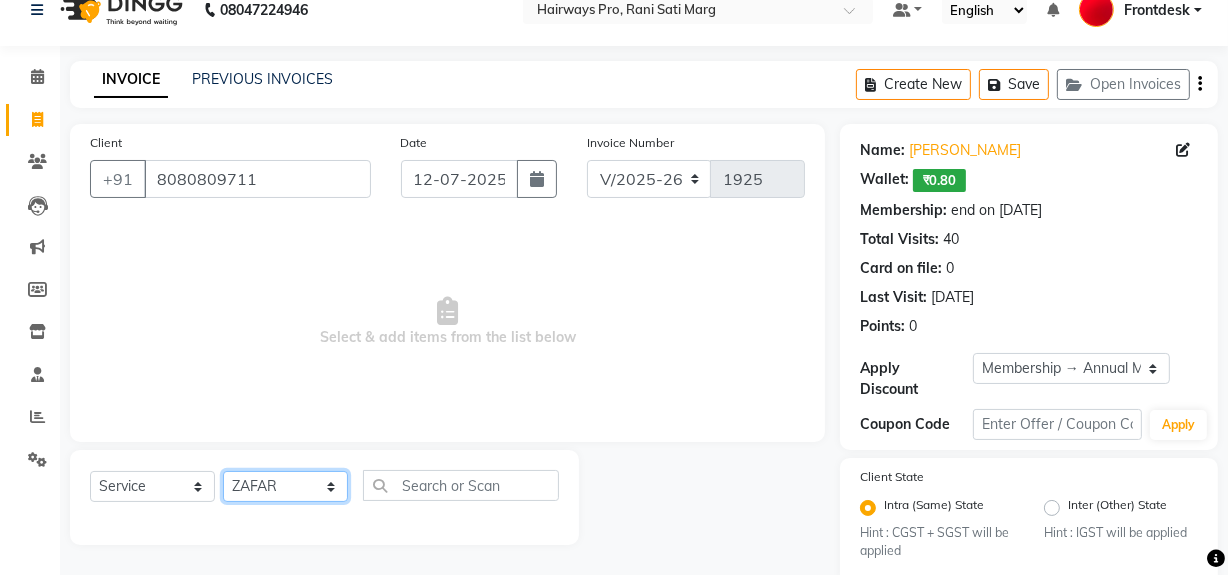 click on "Select Stylist ABID DANISH [PERSON_NAME] Frontdesk INTEZAR [PERSON_NAME] [PERSON_NAME] [PERSON_NAME] [PERSON_NAME] [PERSON_NAME] [PERSON_NAME]" 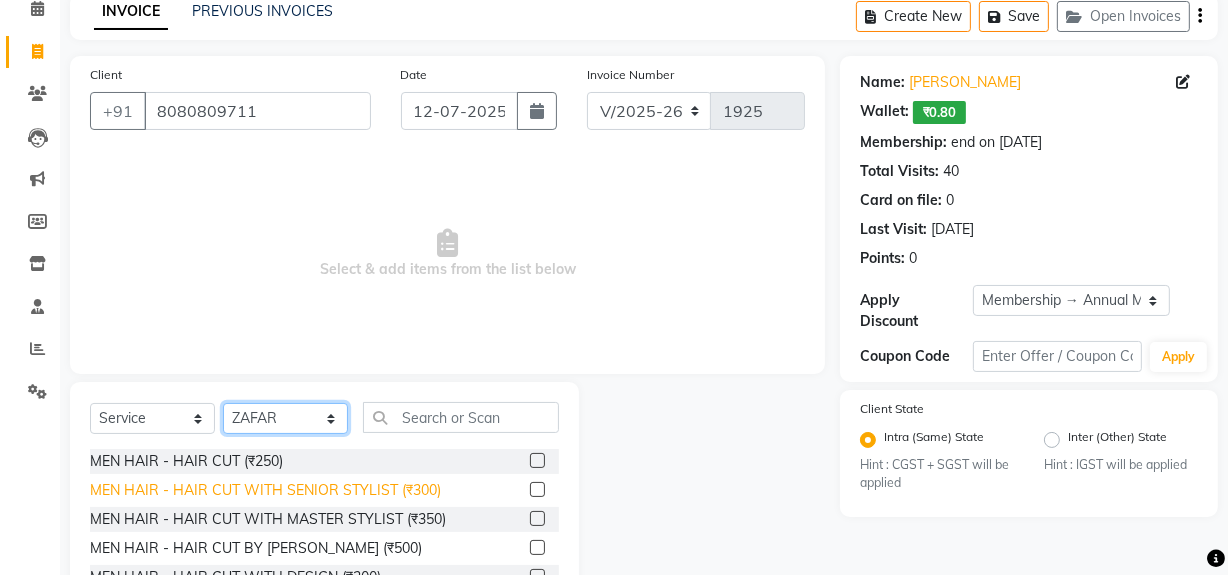 scroll, scrollTop: 208, scrollLeft: 0, axis: vertical 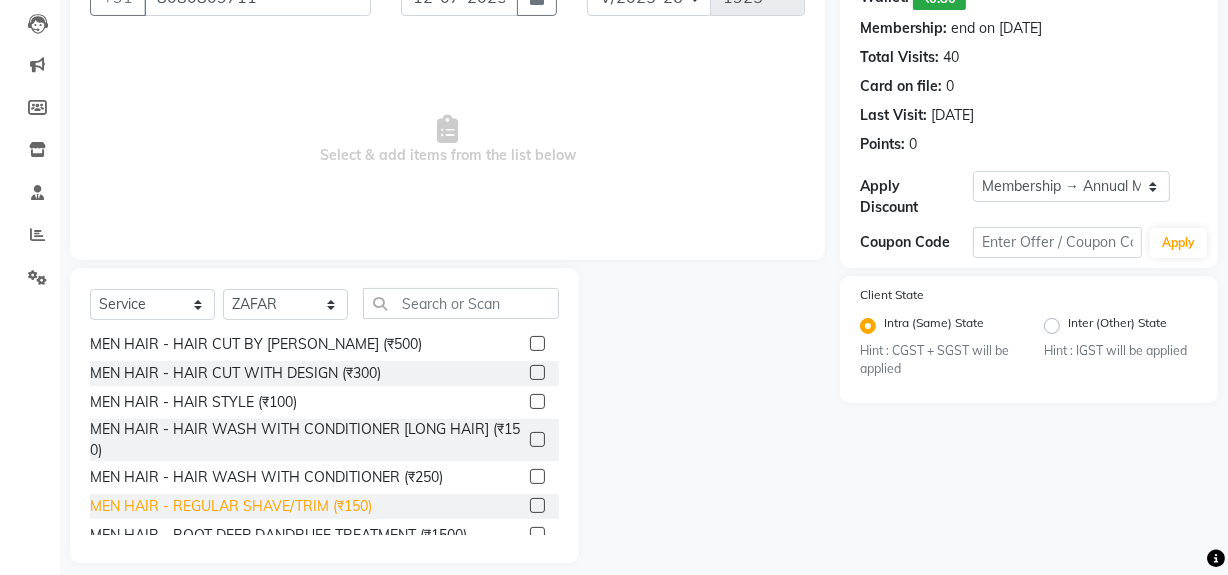 click on "MEN HAIR - REGULAR SHAVE/TRIM (₹150)" 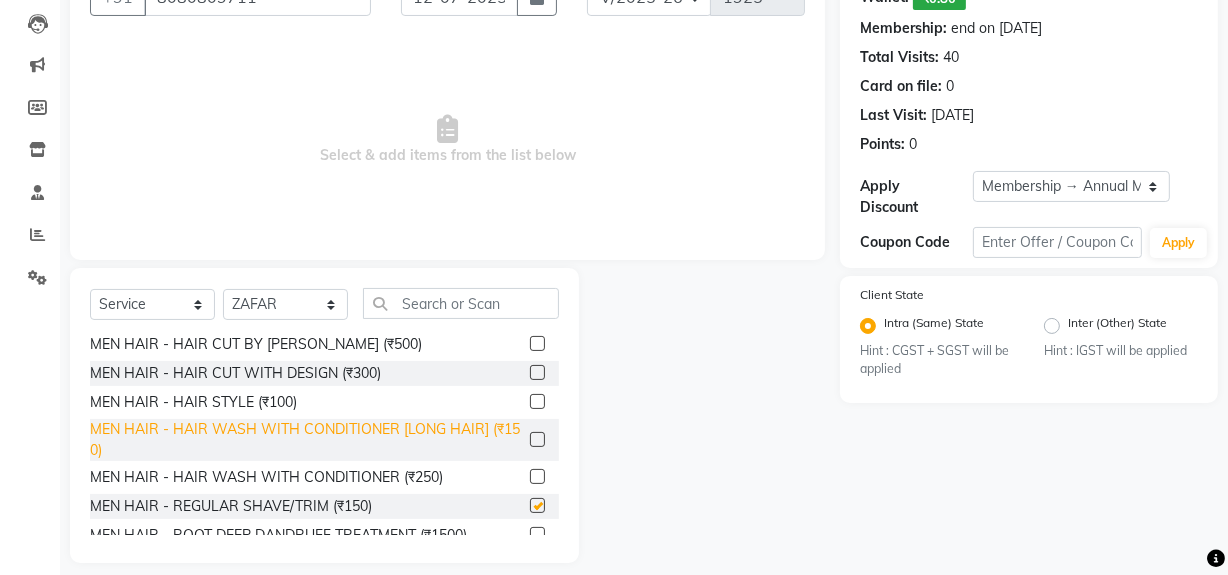 checkbox on "false" 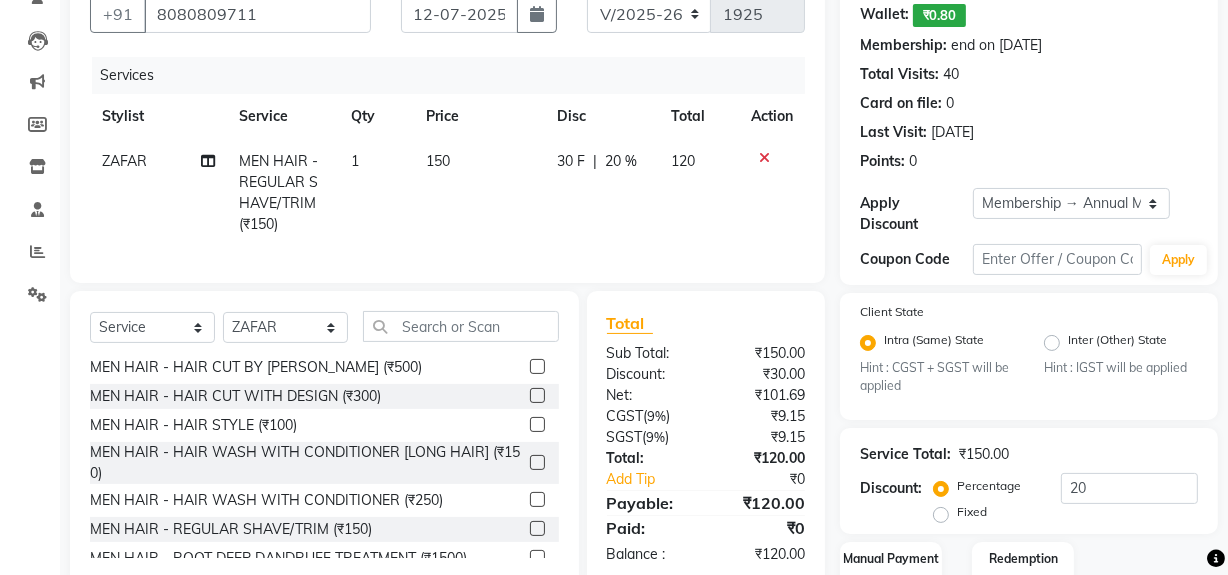 scroll, scrollTop: 315, scrollLeft: 0, axis: vertical 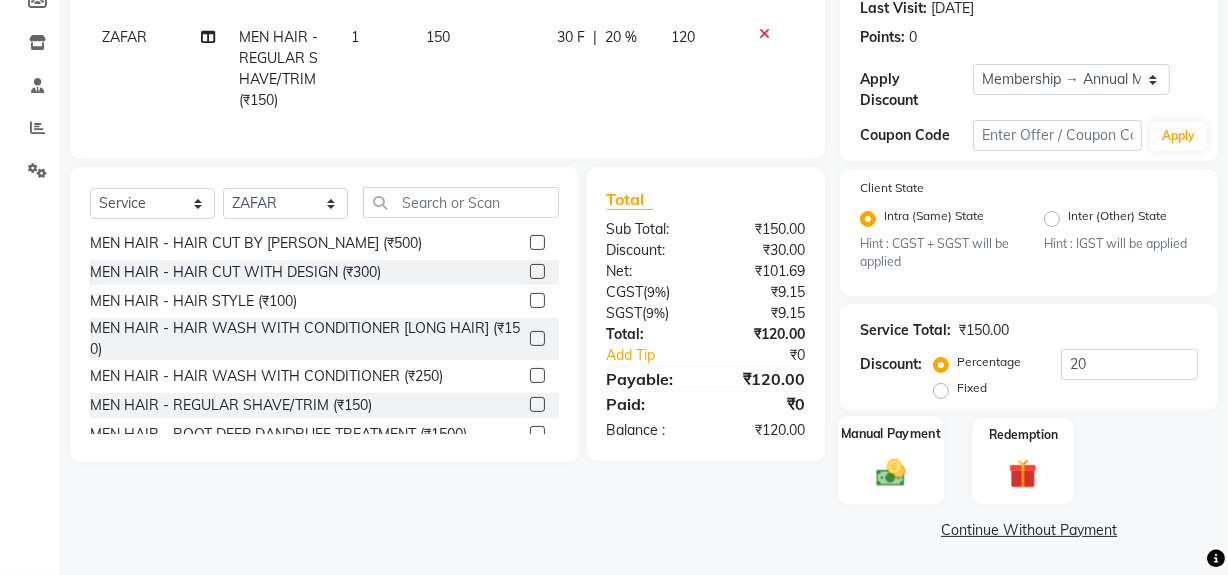 click 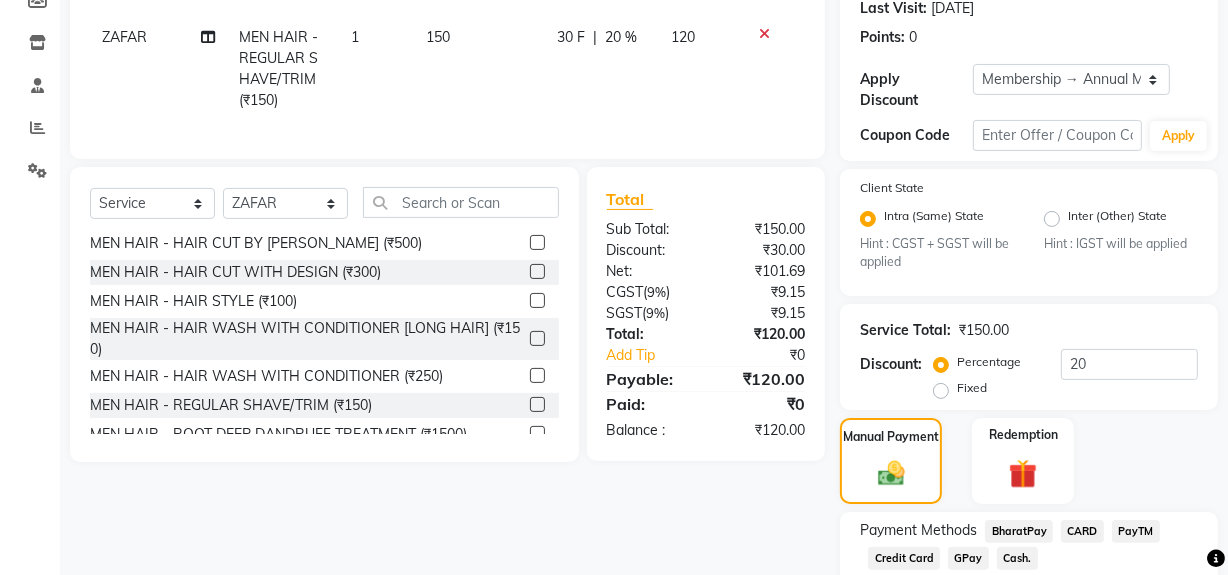 click on "GPay" 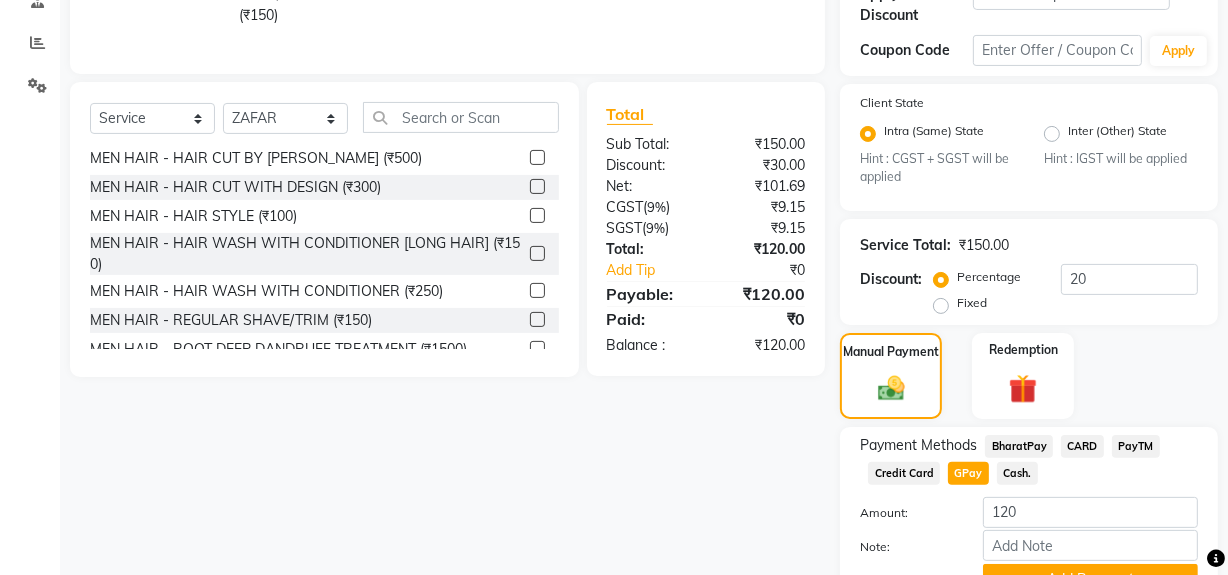 scroll, scrollTop: 500, scrollLeft: 0, axis: vertical 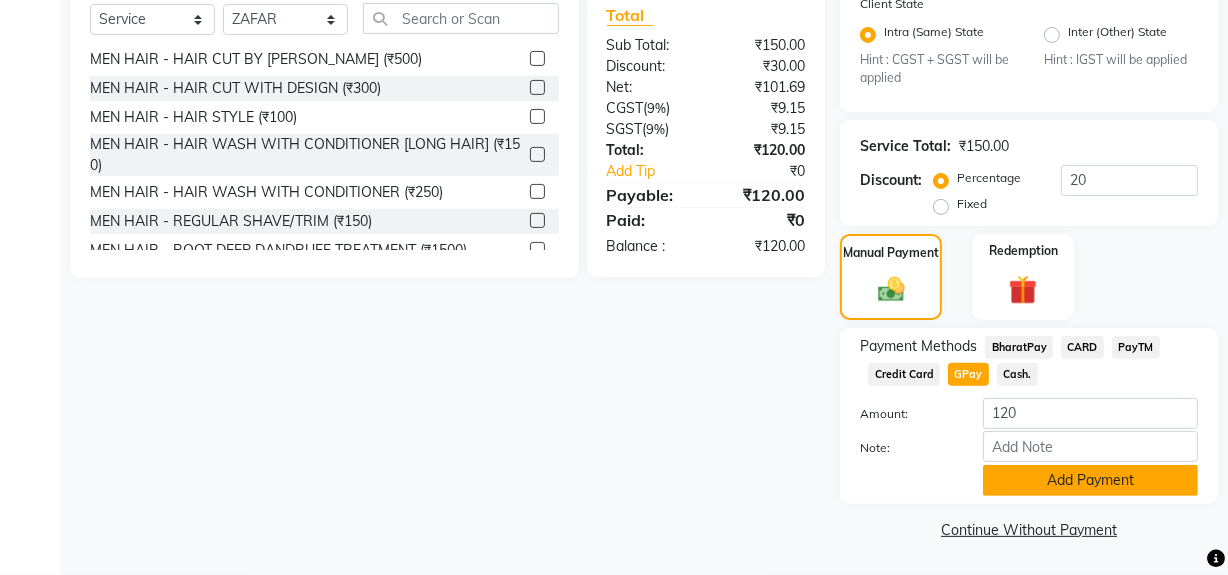click on "Add Payment" 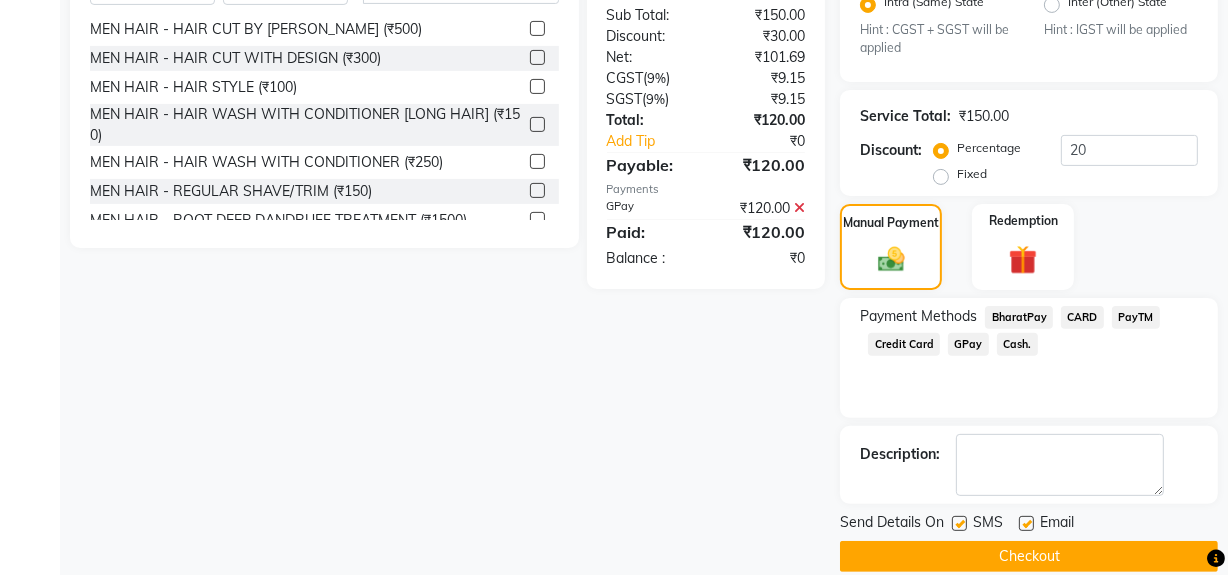 scroll, scrollTop: 556, scrollLeft: 0, axis: vertical 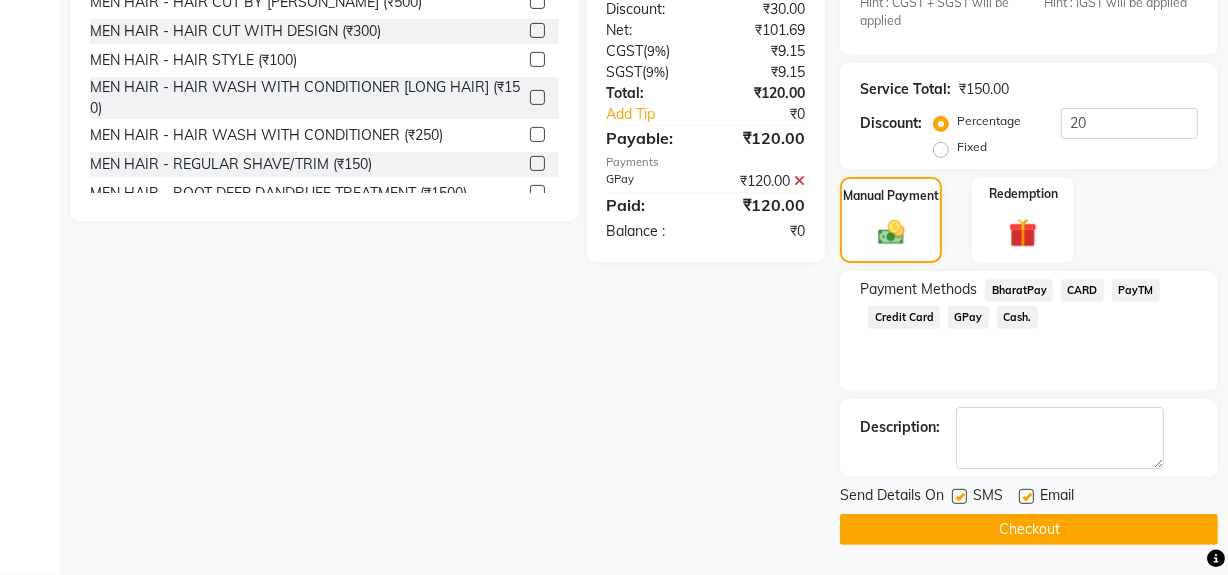 click 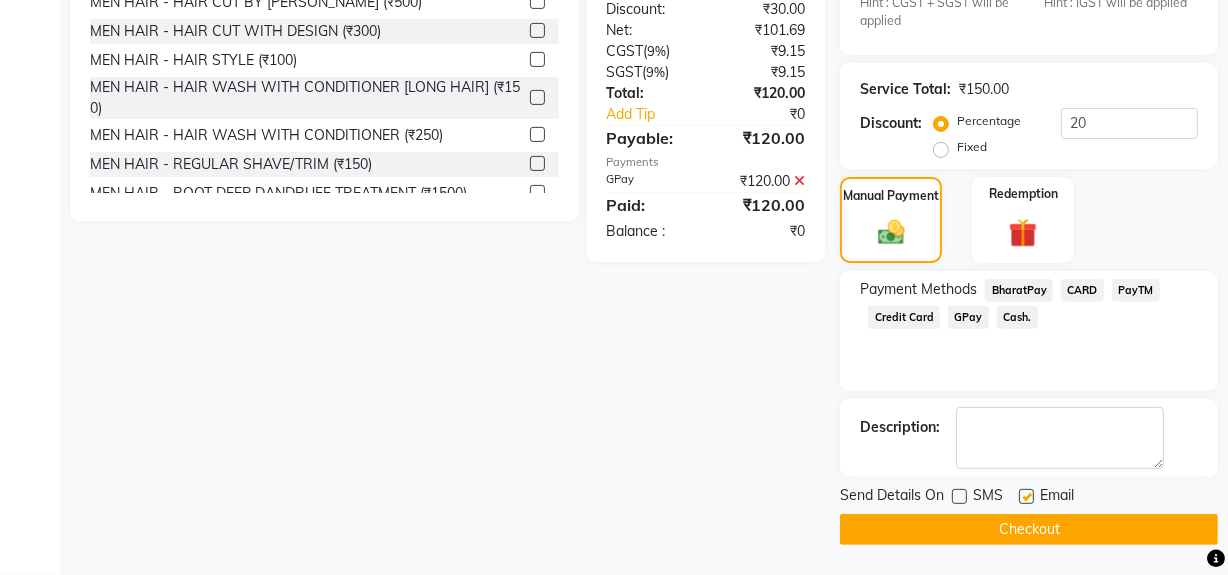 click on "Checkout" 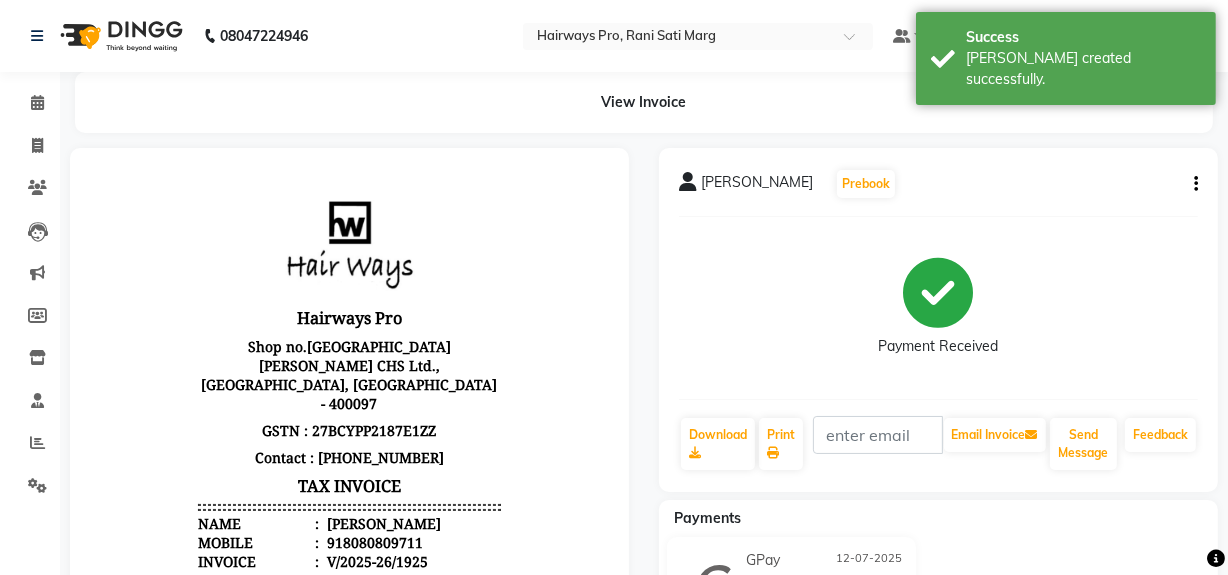 scroll, scrollTop: 0, scrollLeft: 0, axis: both 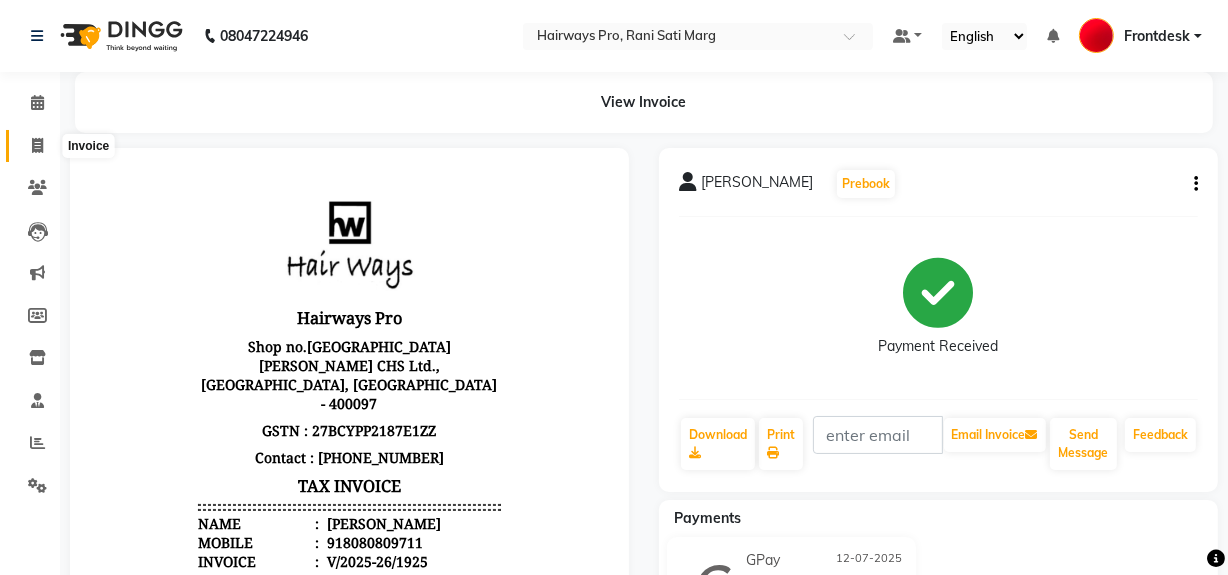 click 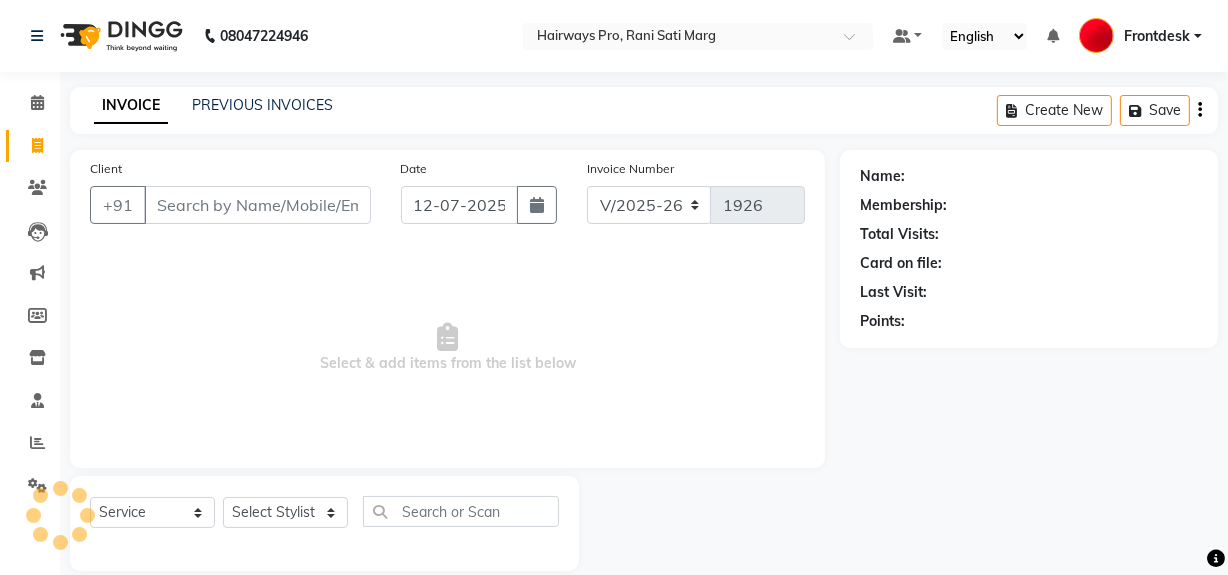 scroll, scrollTop: 26, scrollLeft: 0, axis: vertical 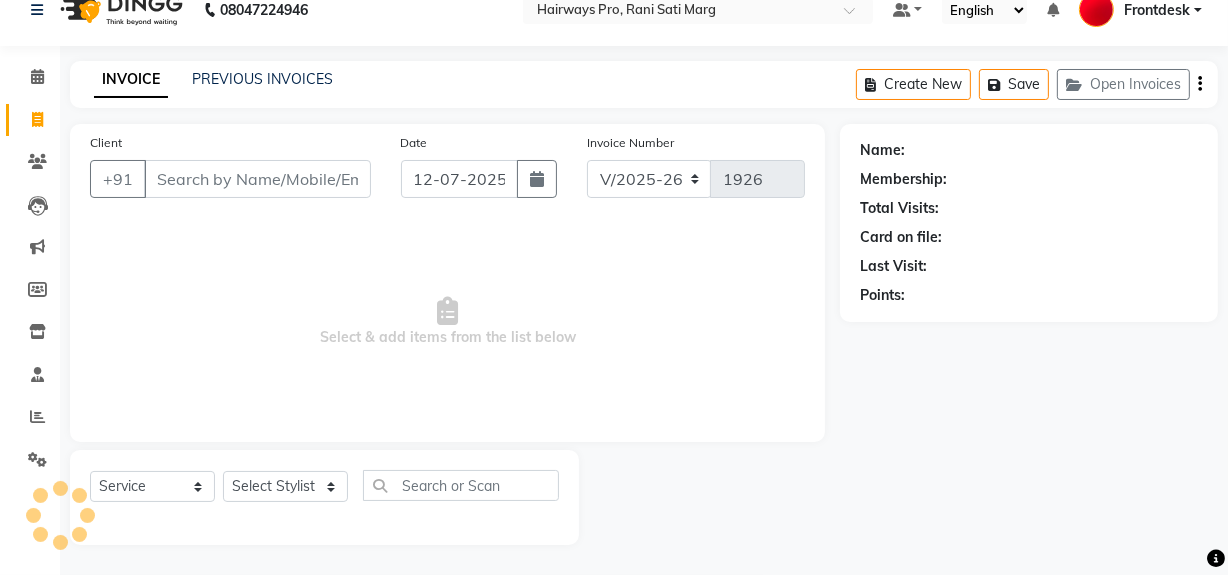 click on "Client" at bounding box center [257, 179] 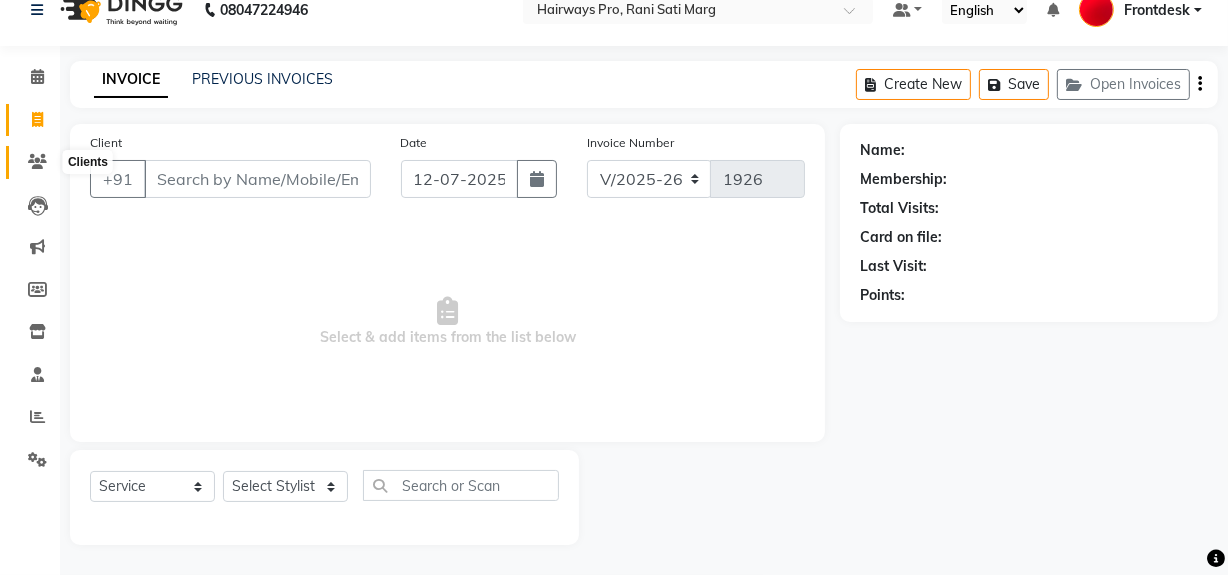 click 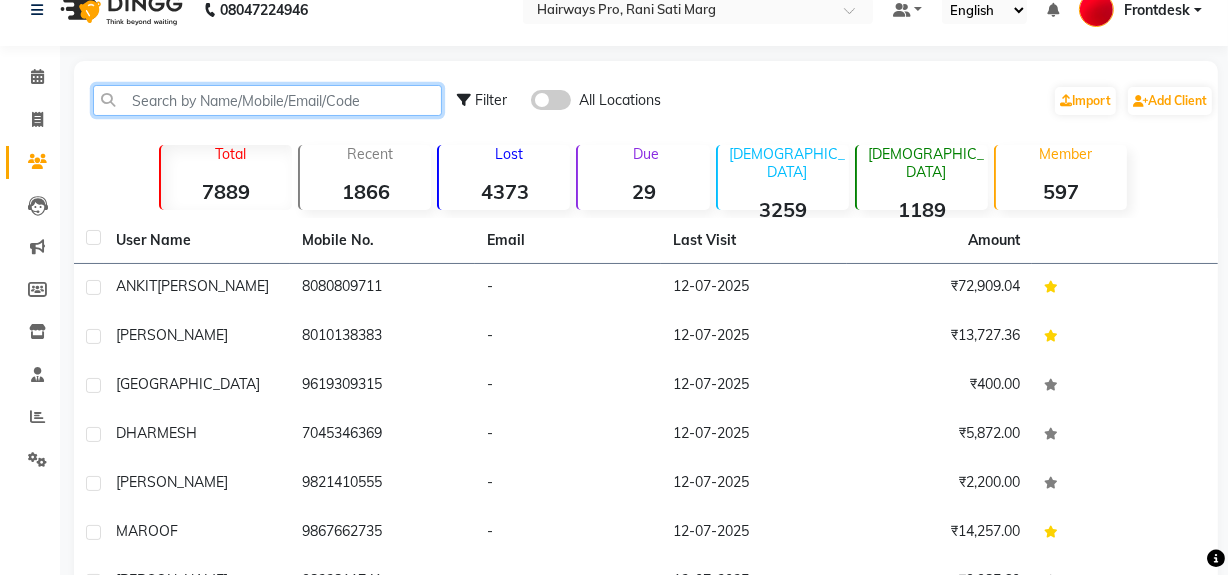 click 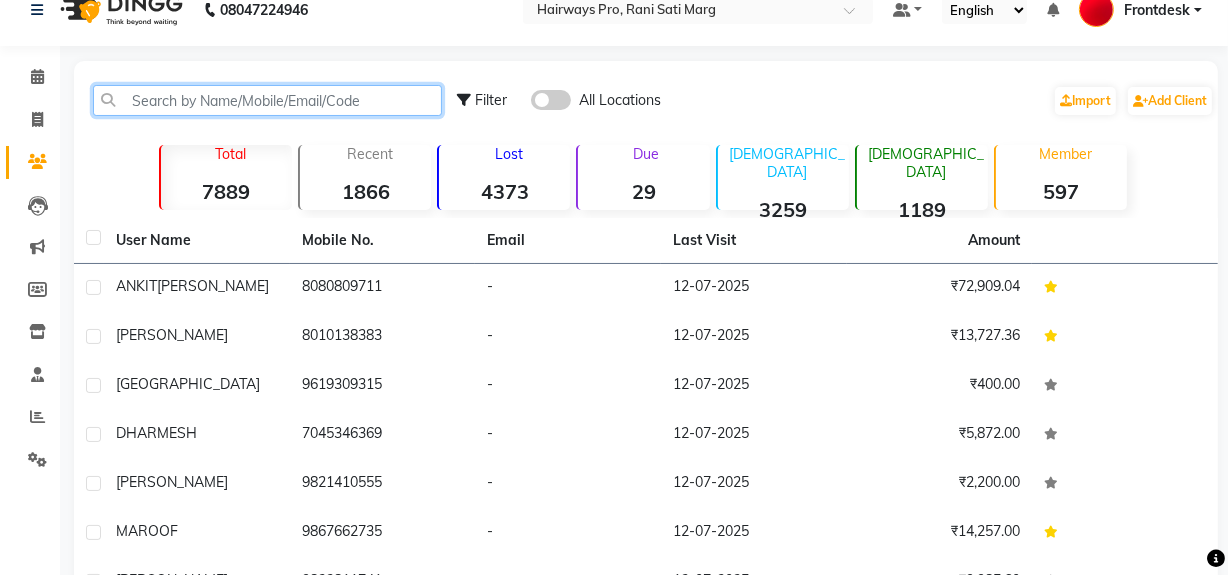 click 